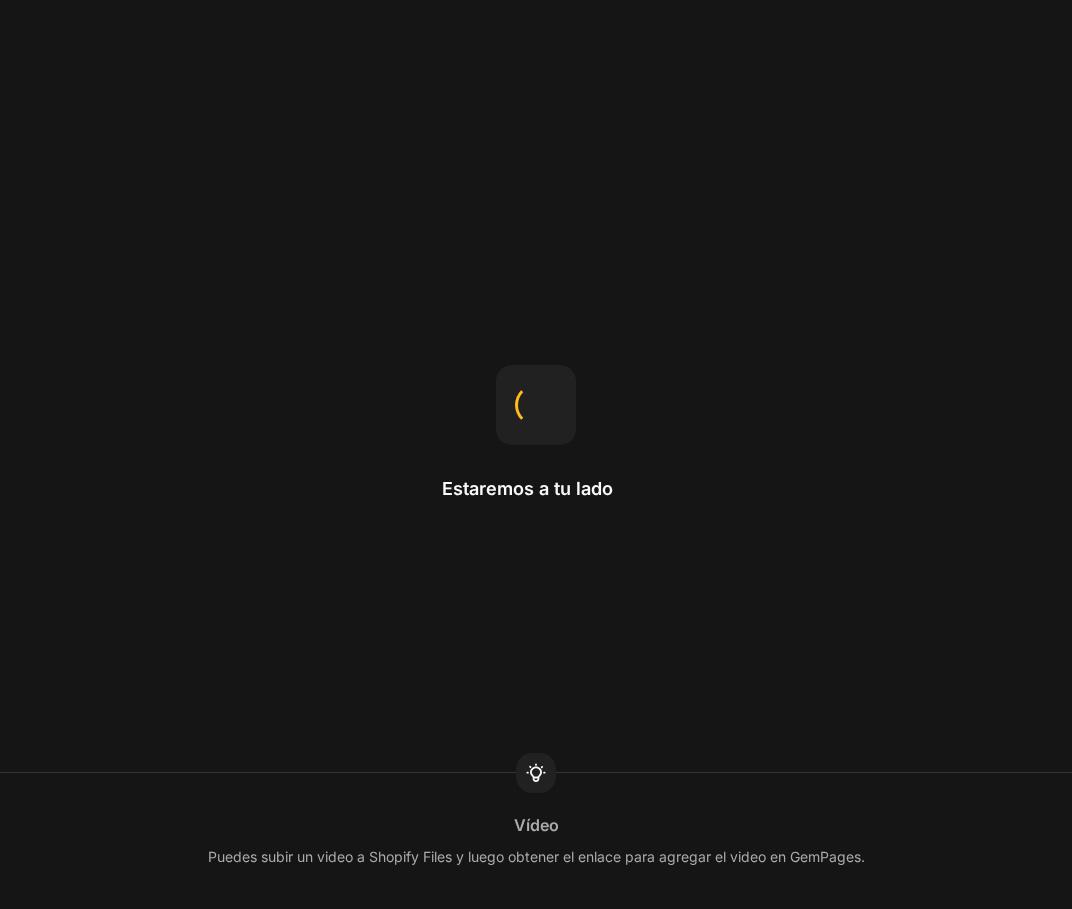scroll, scrollTop: 0, scrollLeft: 0, axis: both 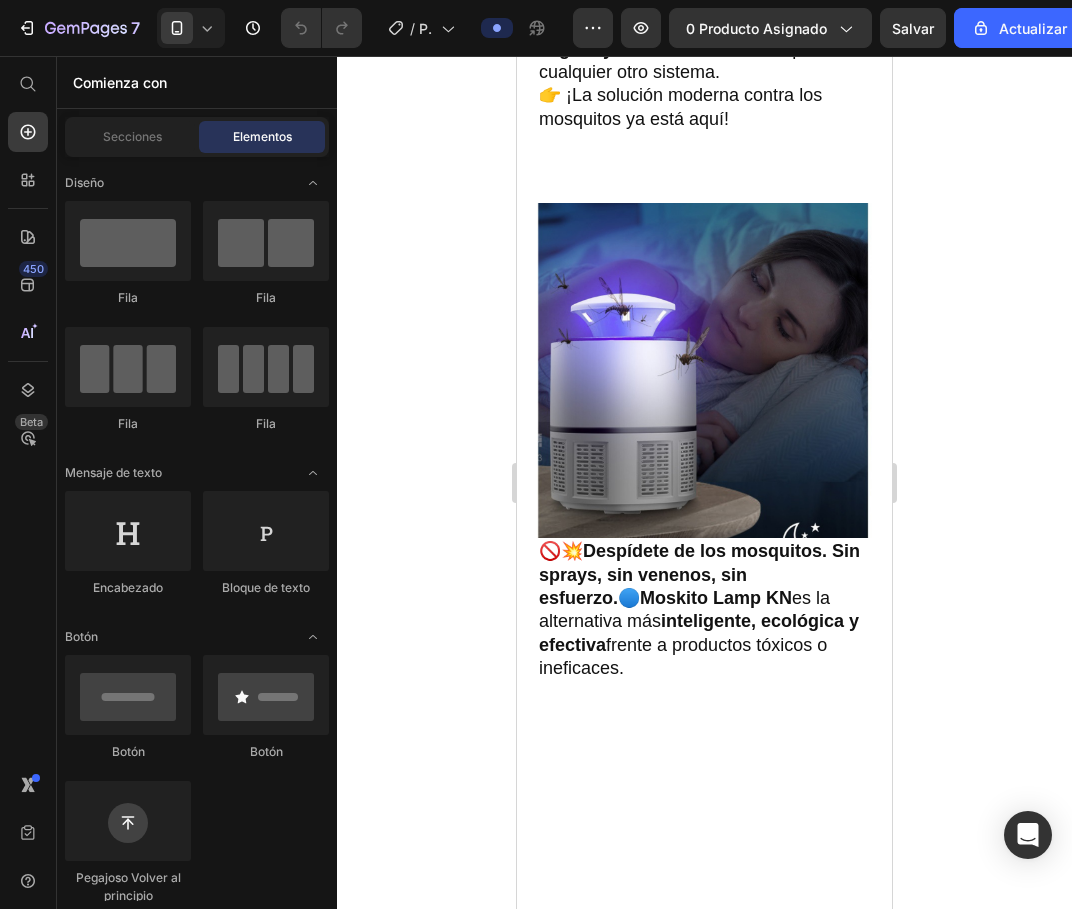click on "💡 Modelo: MKN-01 🔌 Entrada: 5V ⎓ 1A (USB) ⚡ Potencia: 5W 🌍 Uso interior/exterior - Área: 20–60 m² 🔇 Silenciosa - Sin productos químicos 📏 Medidas: 12 x 19 cm" at bounding box center (704, -799) 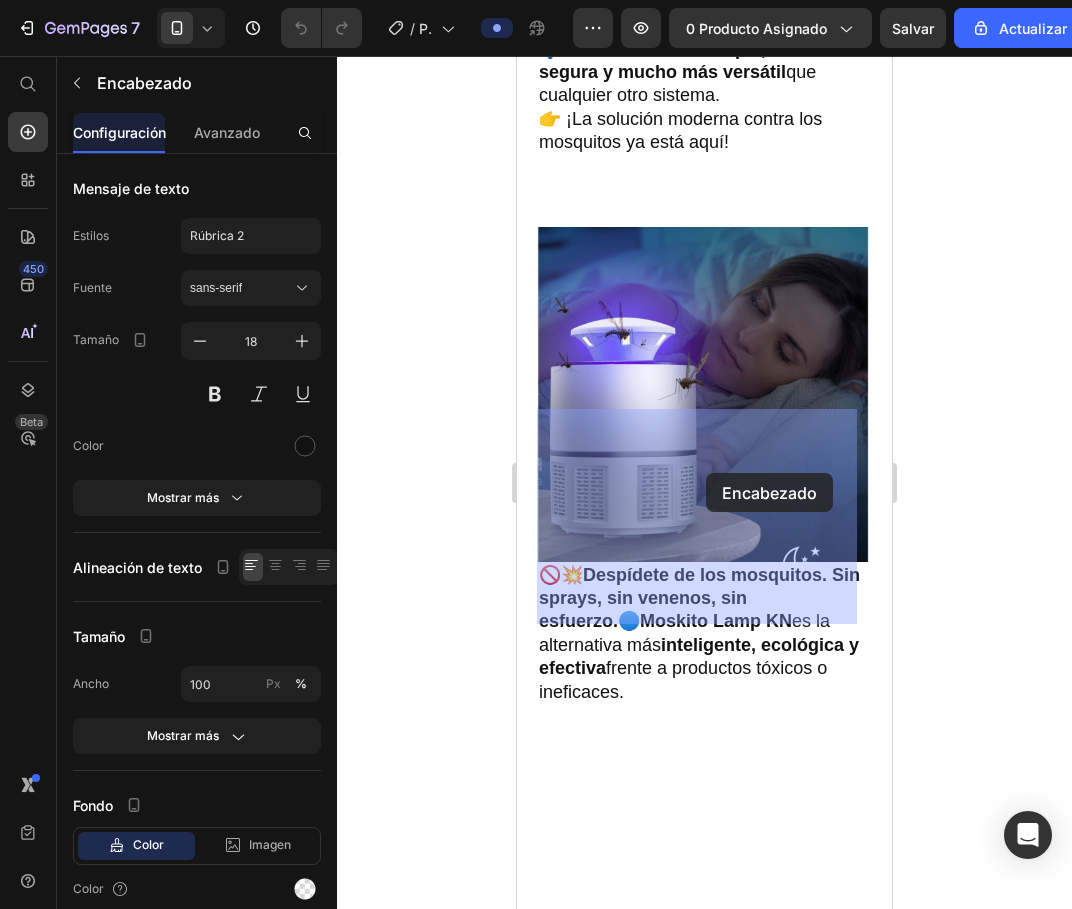 drag, startPoint x: 718, startPoint y: 410, endPoint x: 706, endPoint y: 475, distance: 66.09841 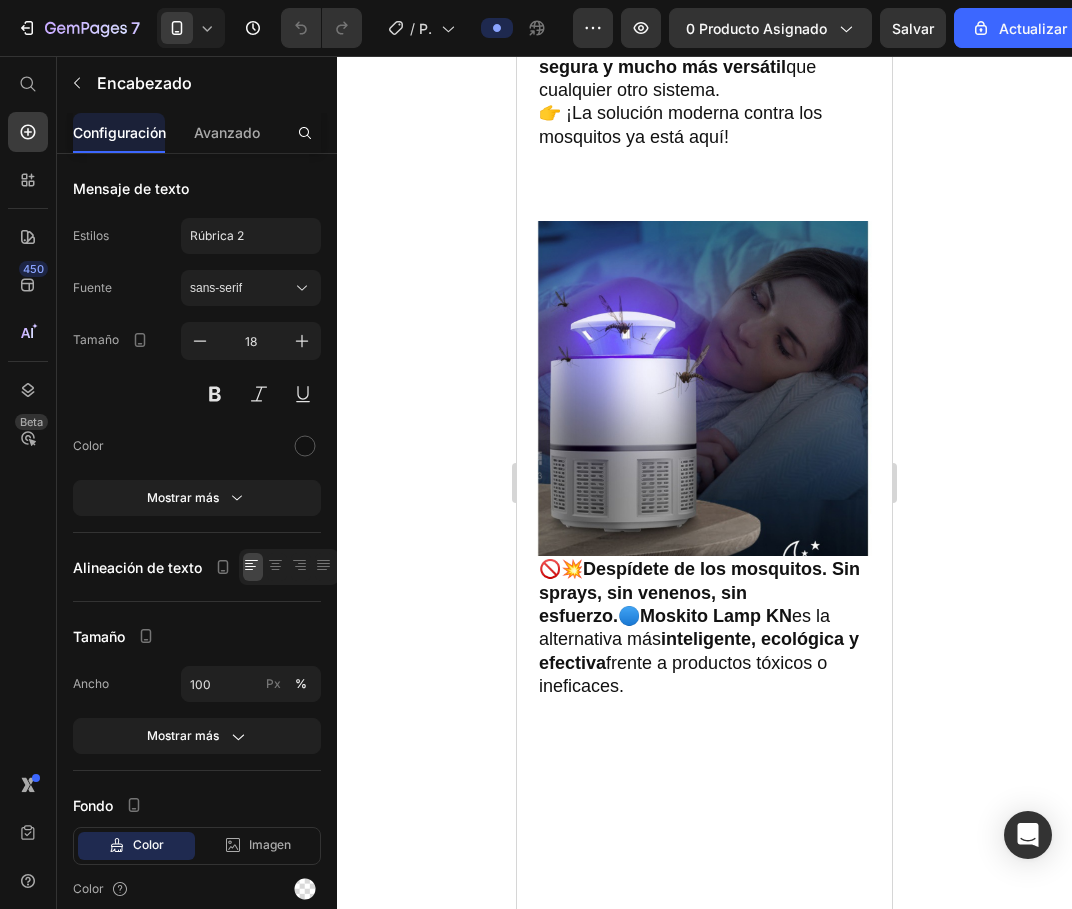 drag, startPoint x: 700, startPoint y: 618, endPoint x: 700, endPoint y: 636, distance: 18 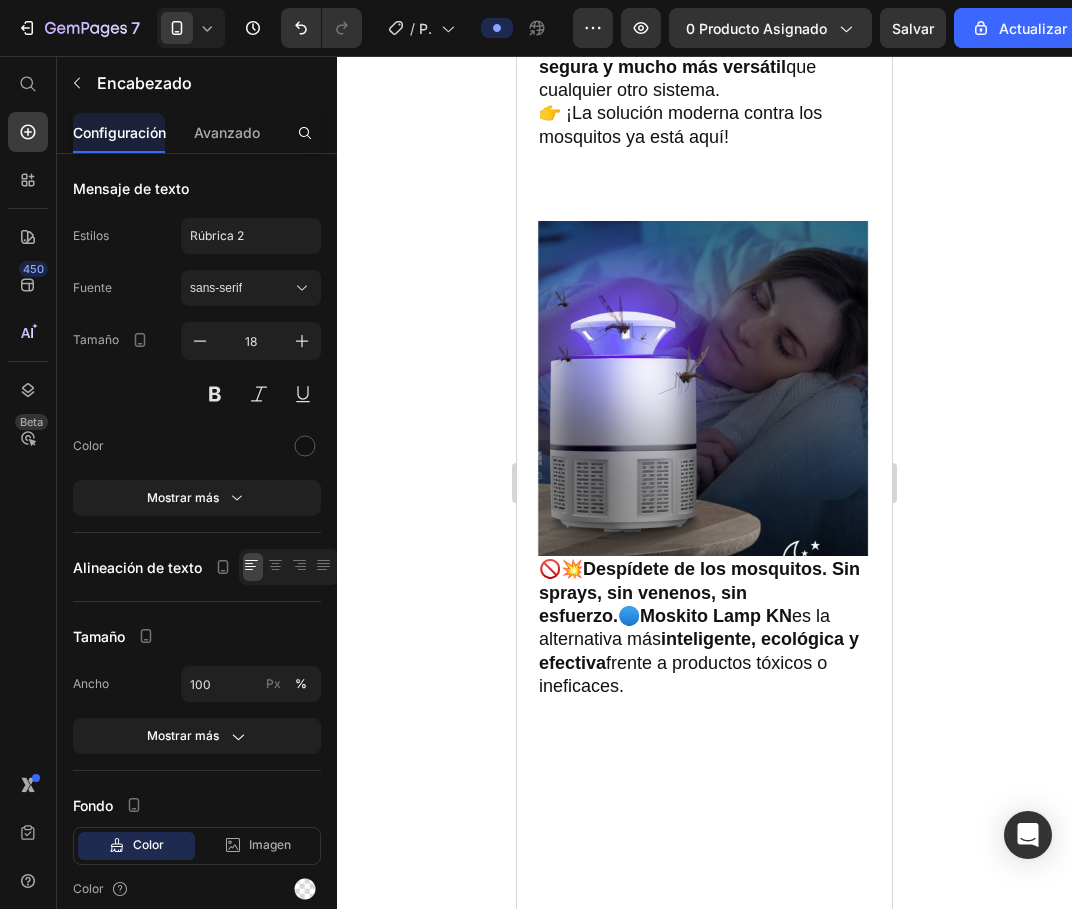 drag, startPoint x: 743, startPoint y: 410, endPoint x: 742, endPoint y: 428, distance: 18.027756 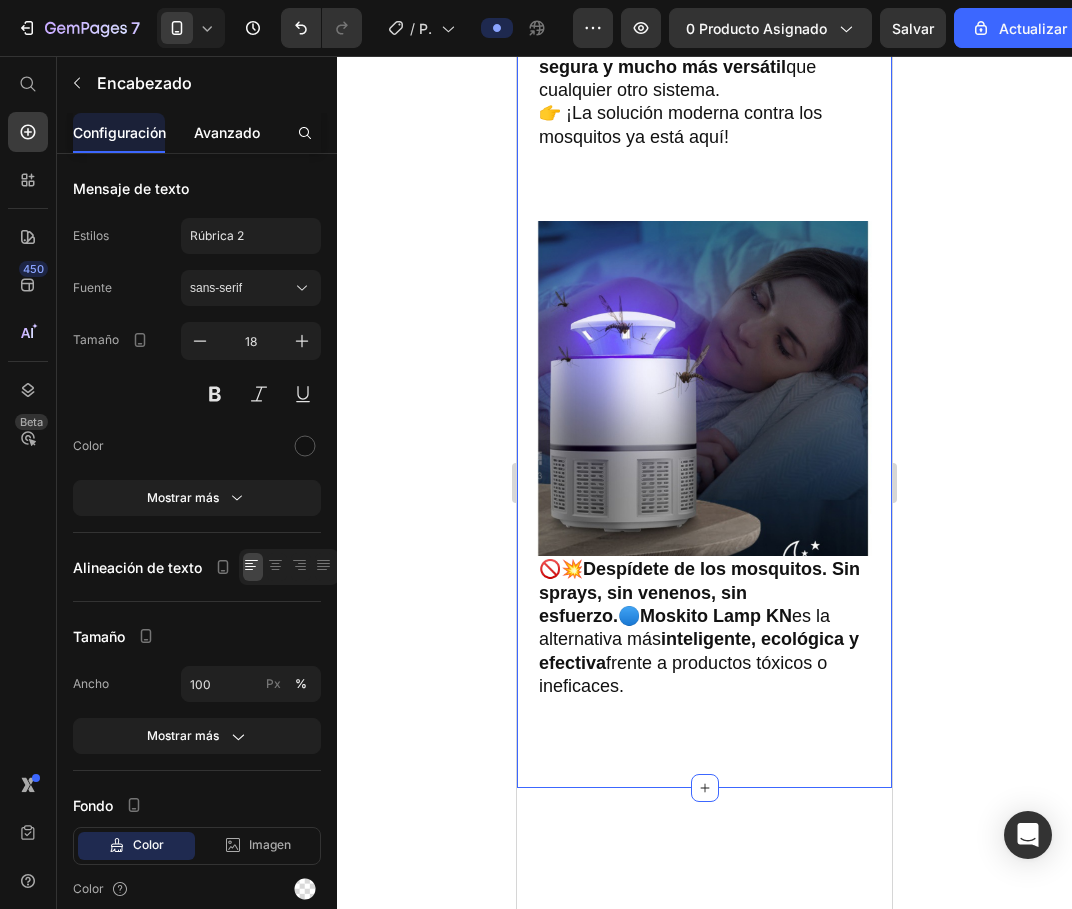 click on "Avanzado" at bounding box center [227, 132] 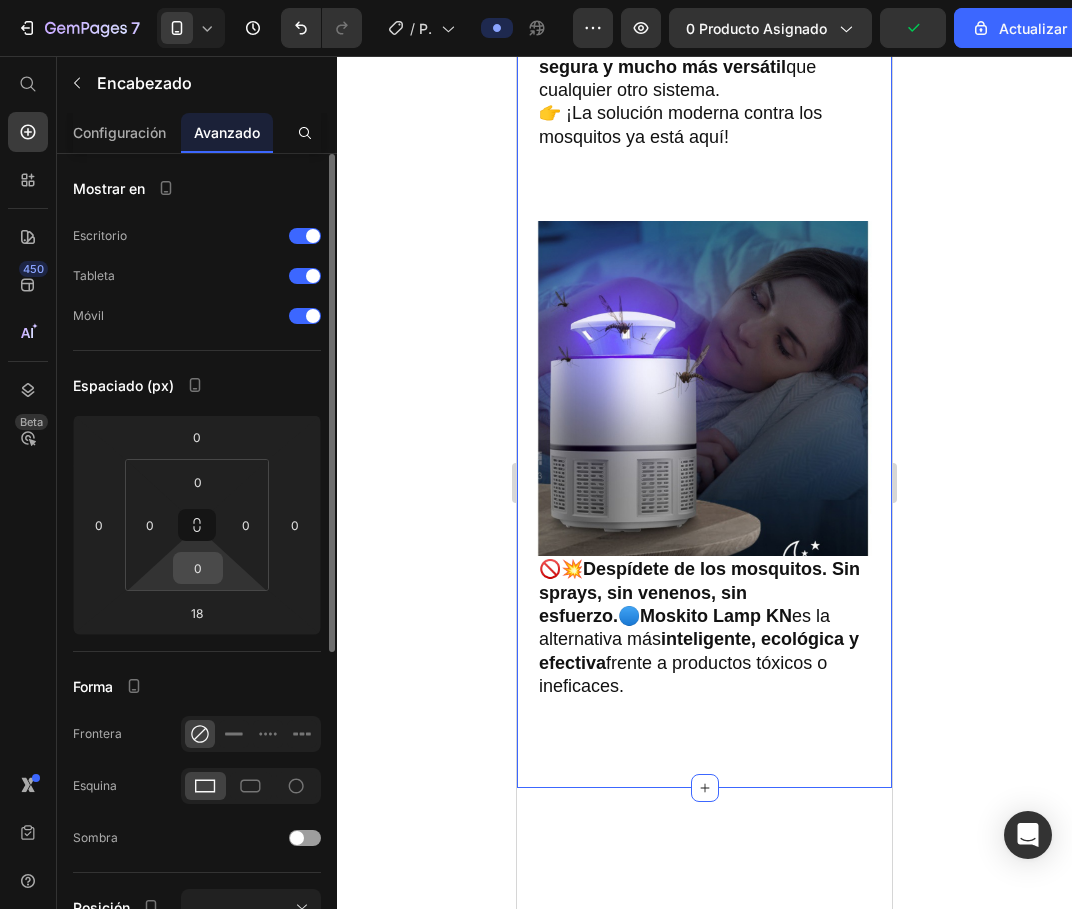 click on "0" at bounding box center [198, 568] 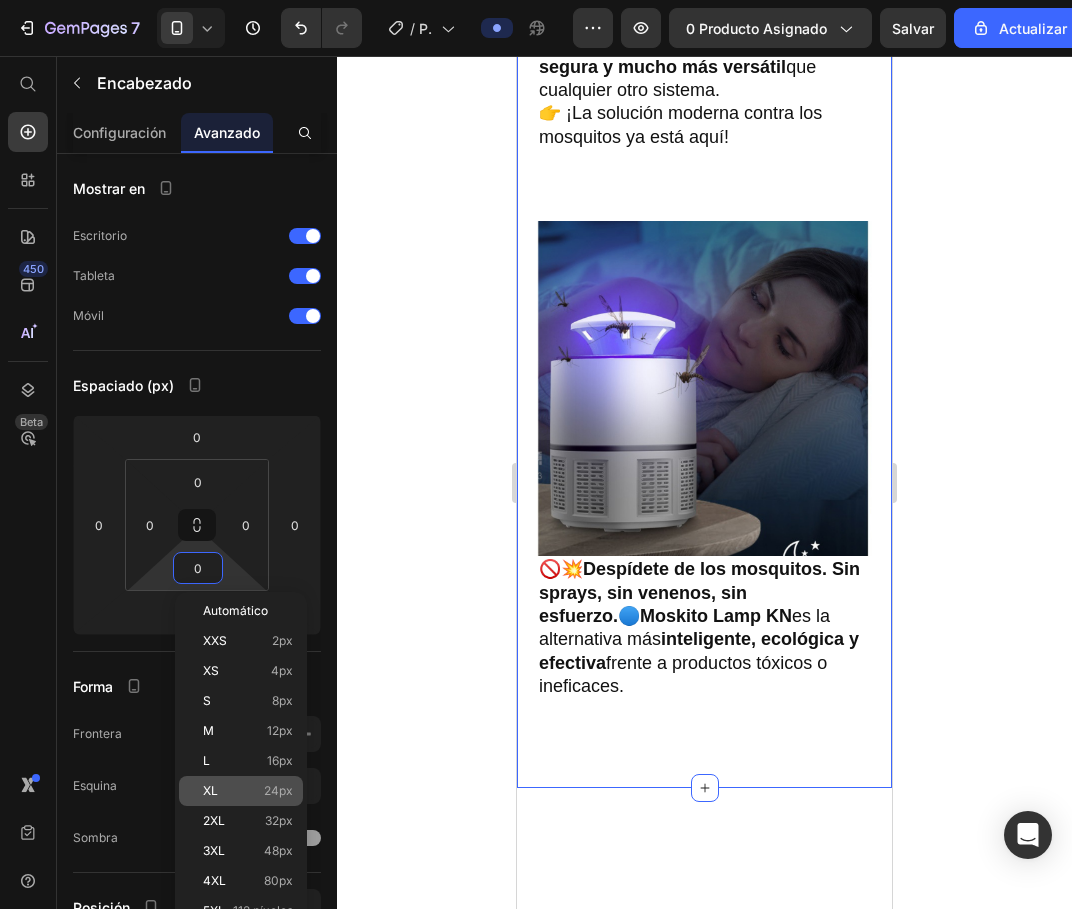click on "XL 24px" 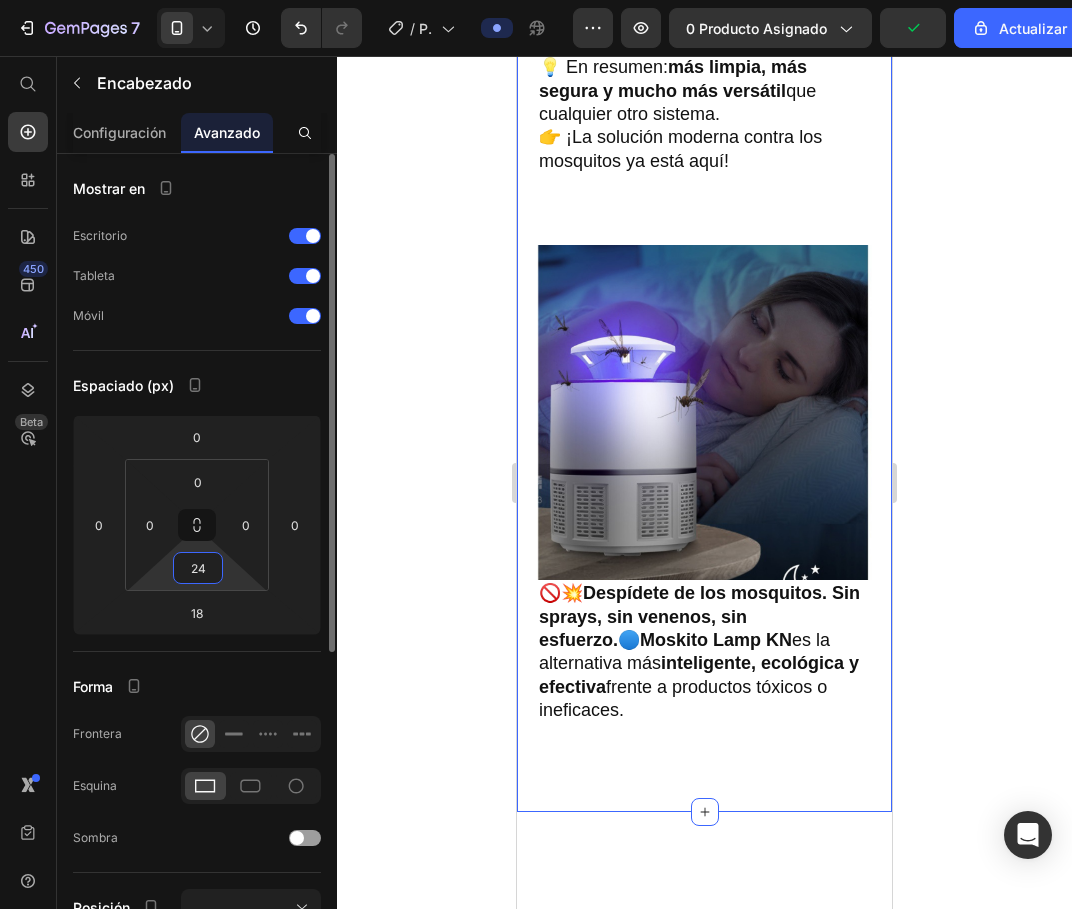 click on "24" at bounding box center (198, 568) 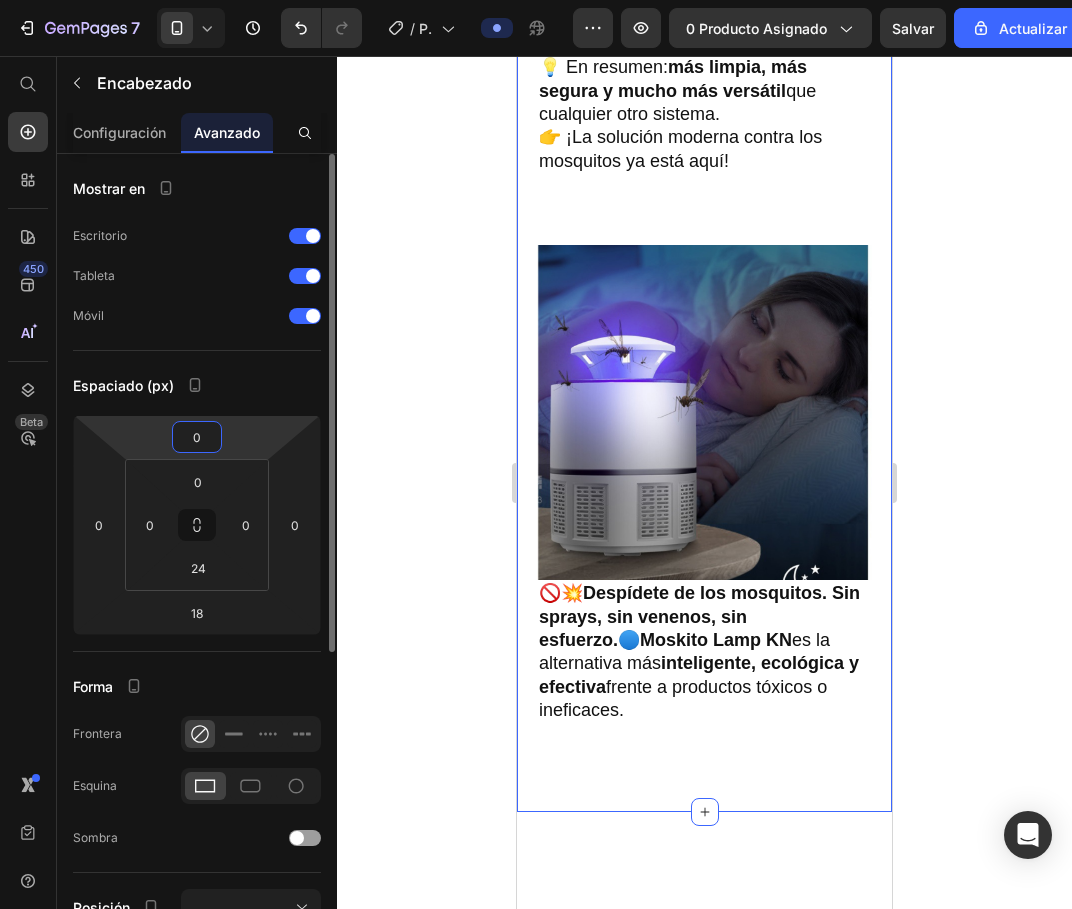 click on "0" at bounding box center (197, 437) 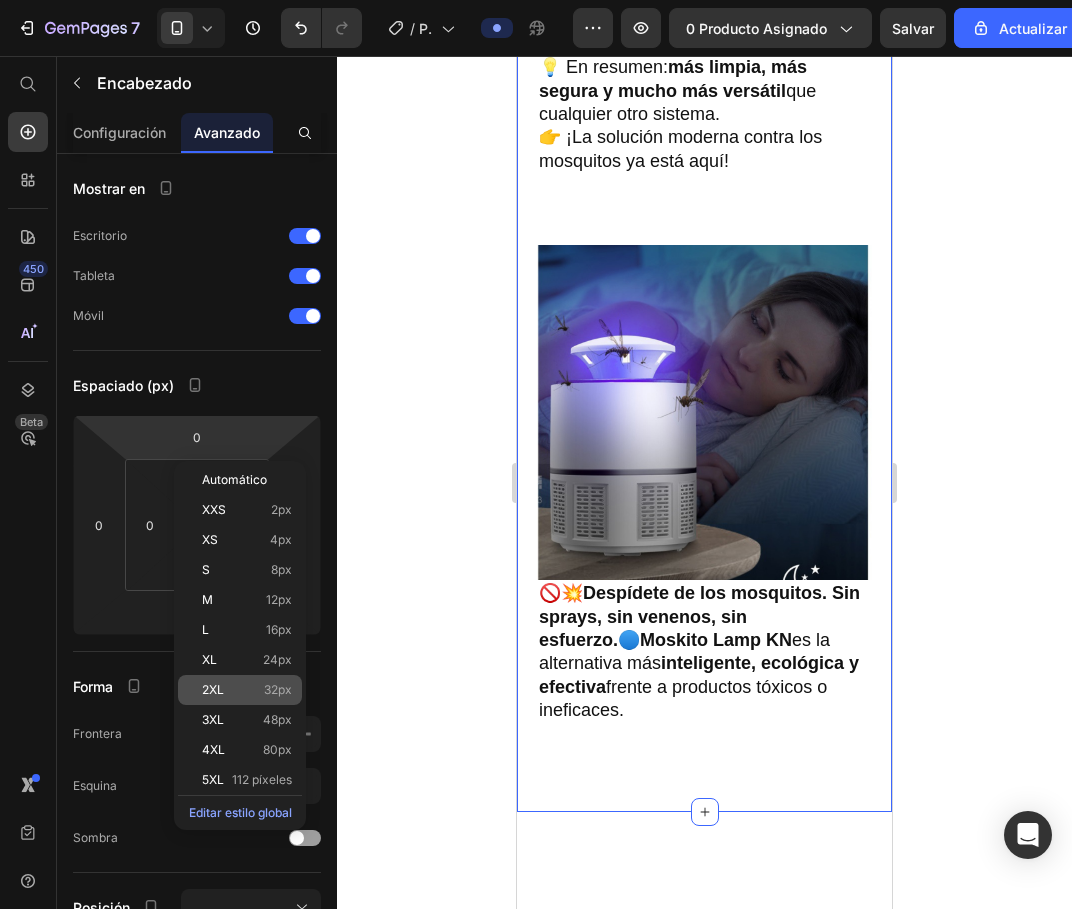 click on "32px" at bounding box center (278, 690) 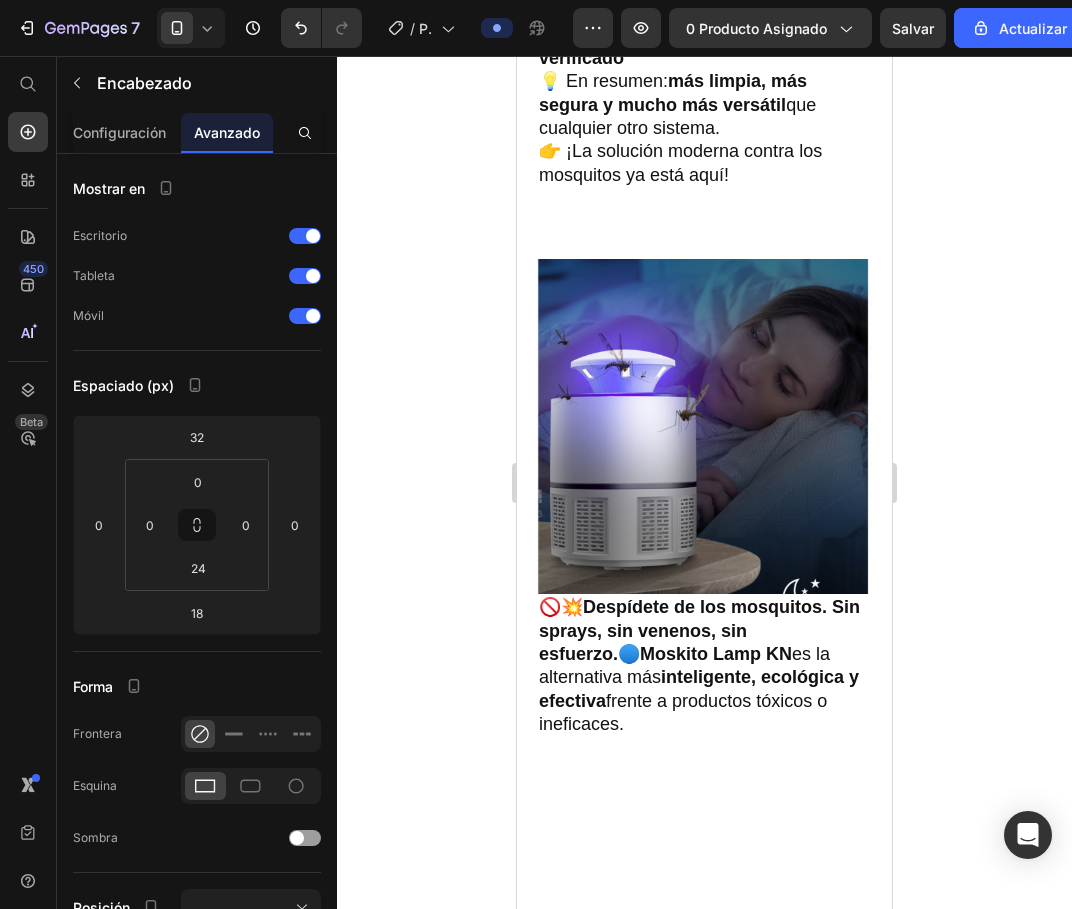 drag, startPoint x: 706, startPoint y: 694, endPoint x: 706, endPoint y: 652, distance: 42 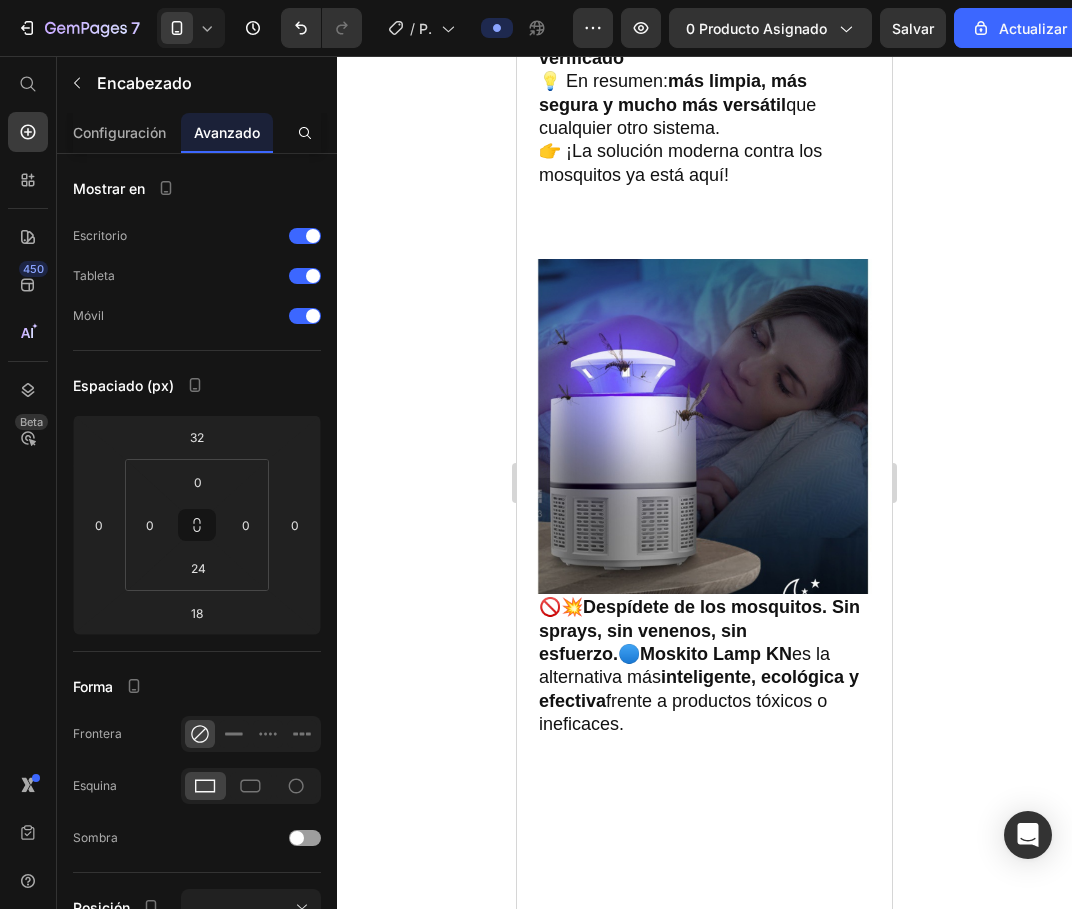 click on "💡 Modelo: MKN-01 🔌 Entrada: 5V ⎓ 1A (USB) ⚡ Potencia: 5W 🌍 Uso interior/exterior - Área: 20–60 m² 🔇 Silenciosa - Sin productos químicos 📏 Medidas: 12 x 19 cm   Heading   0" at bounding box center (704, -755) 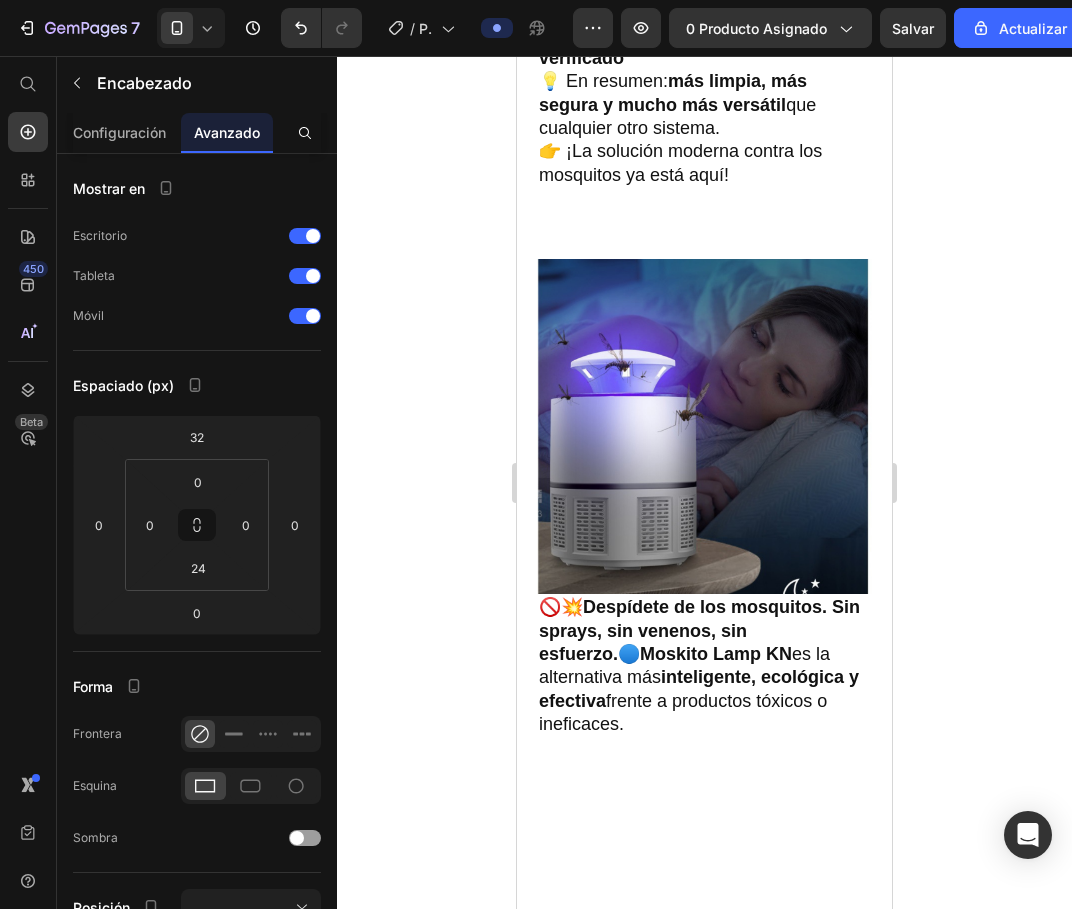 drag, startPoint x: 705, startPoint y: 677, endPoint x: 710, endPoint y: 625, distance: 52.23983 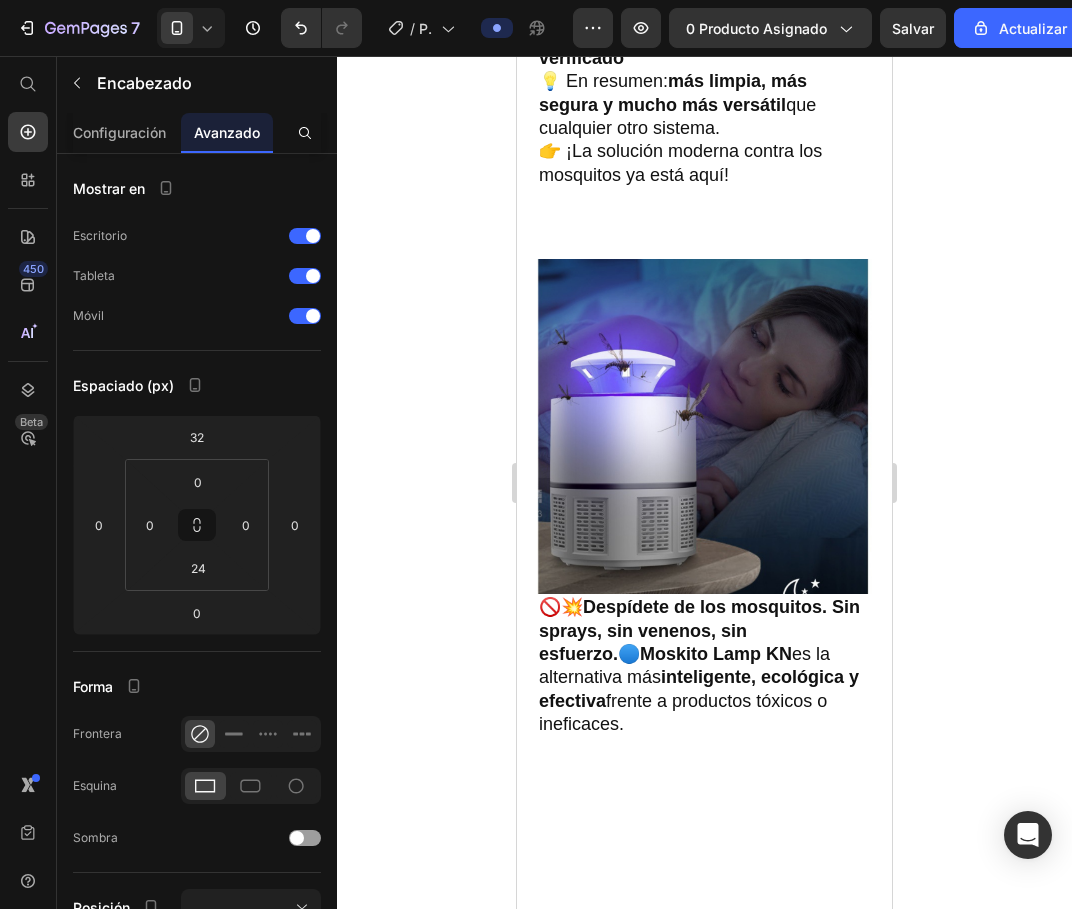 click on "💡 Modelo: MKN-01 🔌 Entrada: 5V ⎓ 1A (USB) ⚡ Potencia: 5W 🌍 Uso interior/exterior - Área: 20–60 m² 🔇 Silenciosa - Sin productos químicos 📏 Medidas: 12 x 19 cm   Heading   0" at bounding box center [704, -755] 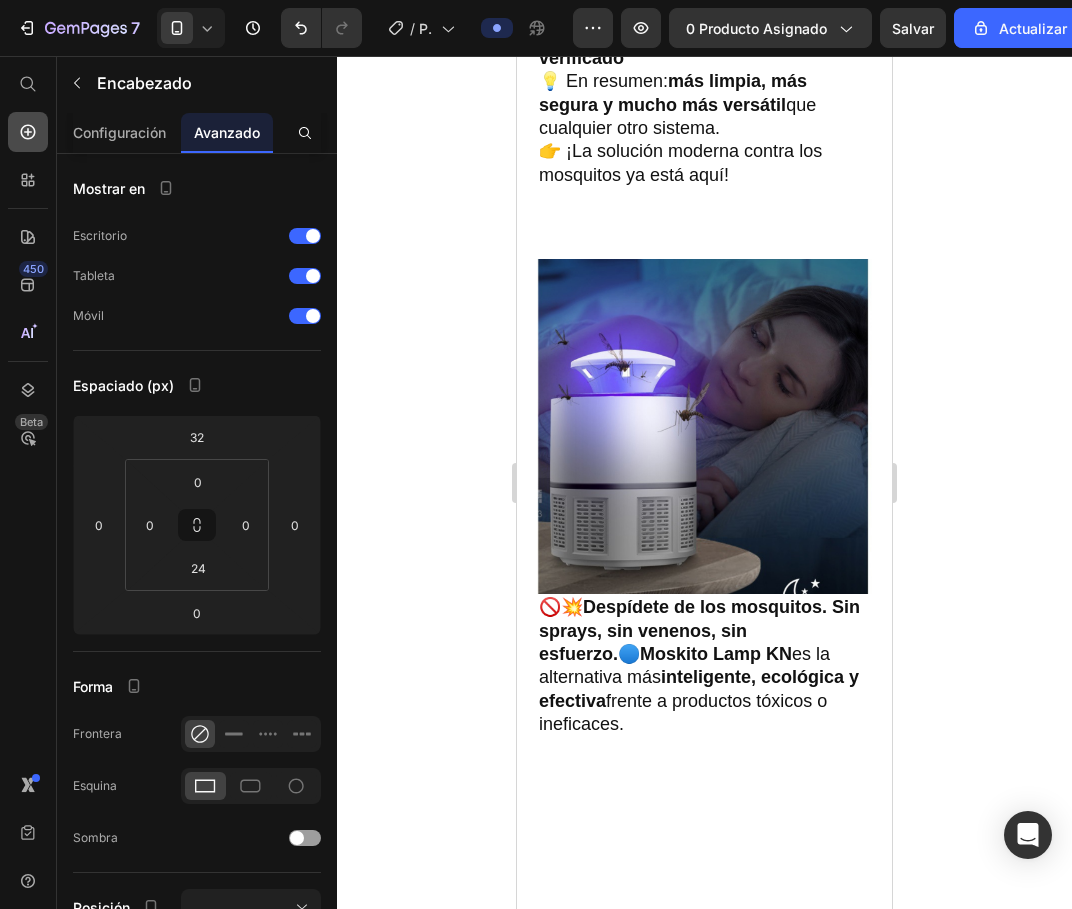 click 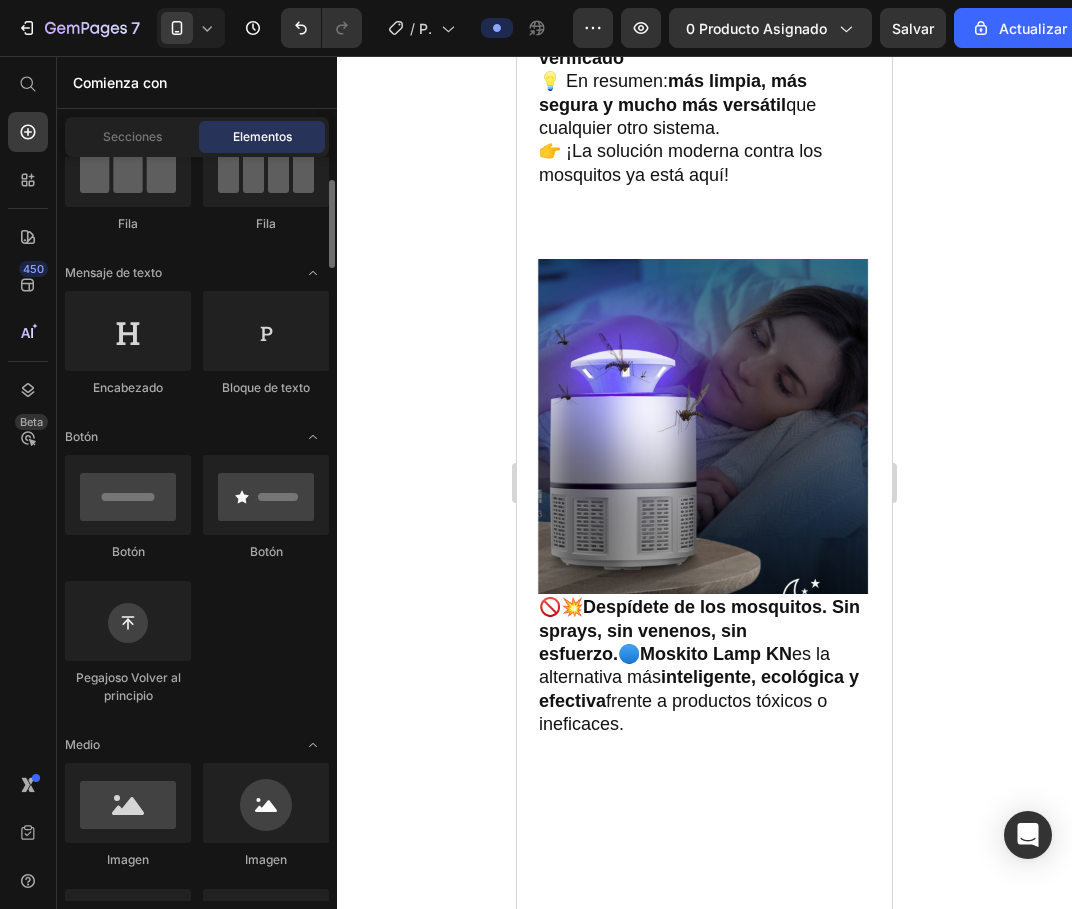 scroll, scrollTop: 0, scrollLeft: 0, axis: both 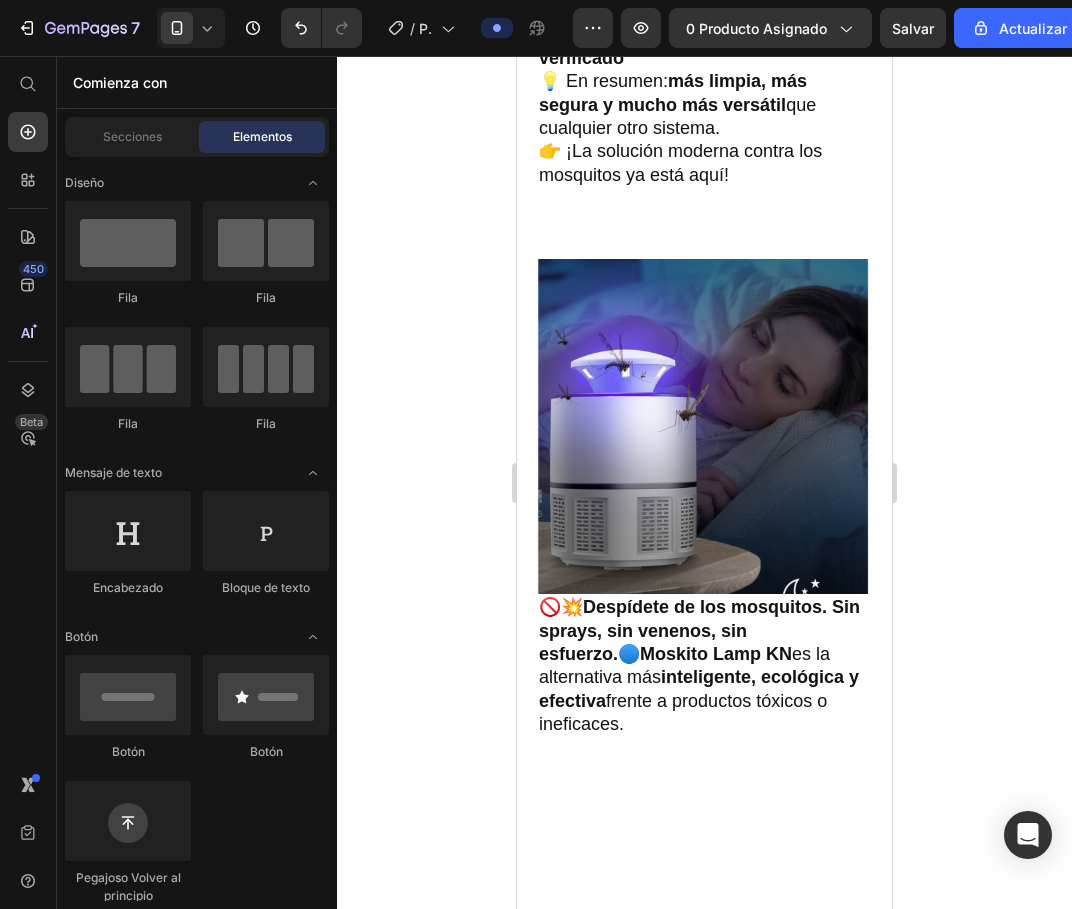 click on "Elementos" at bounding box center [262, 137] 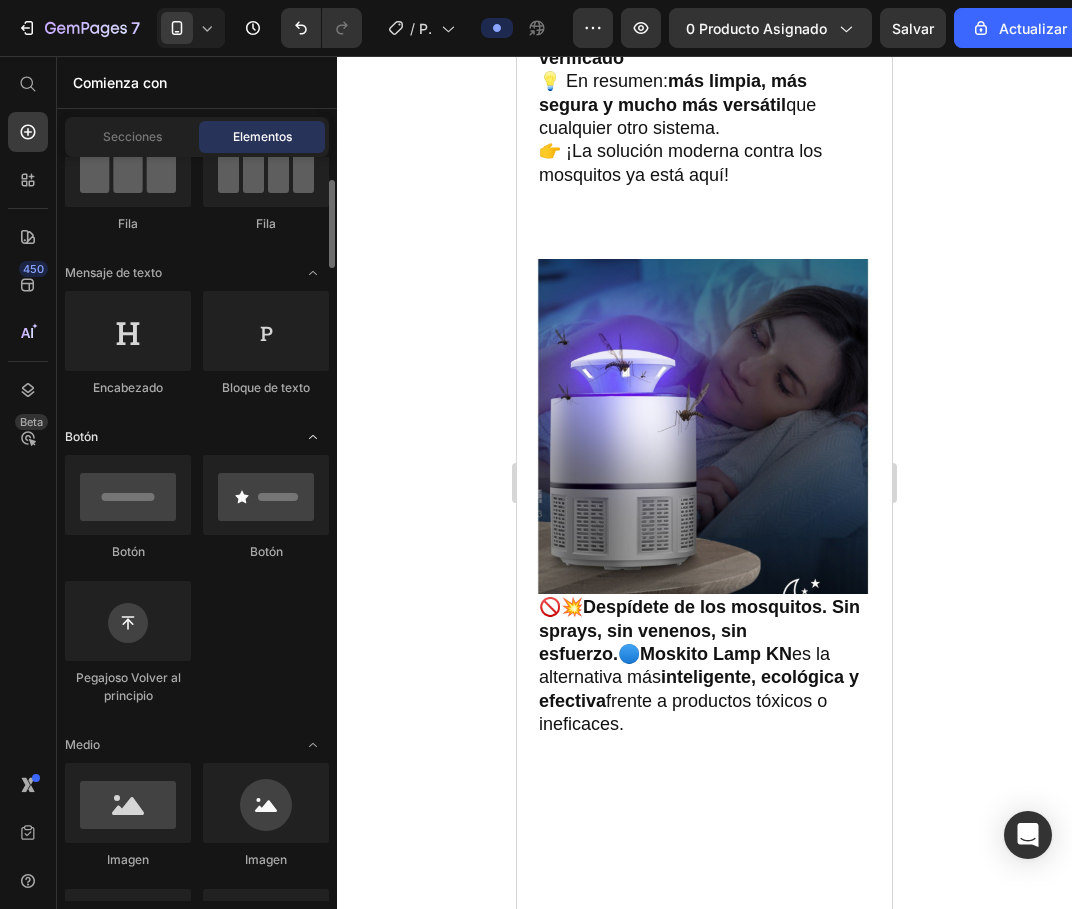scroll, scrollTop: 0, scrollLeft: 0, axis: both 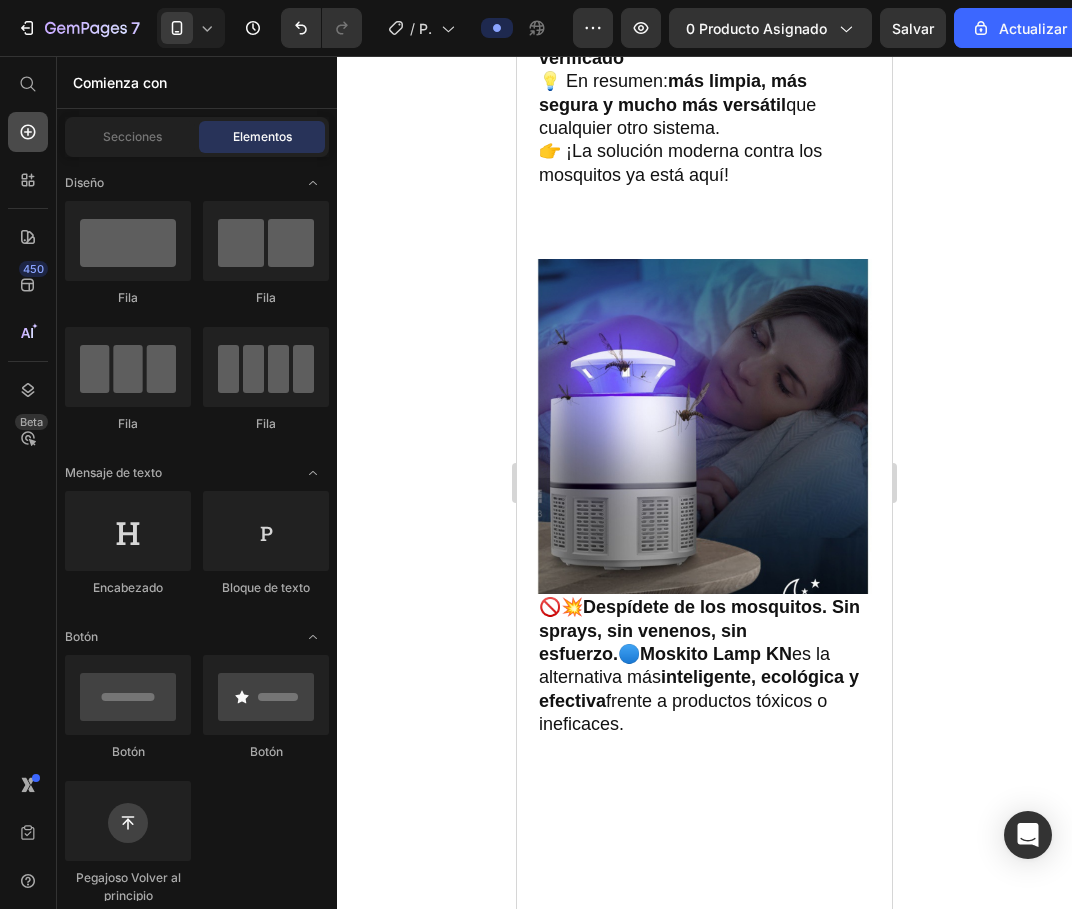 click 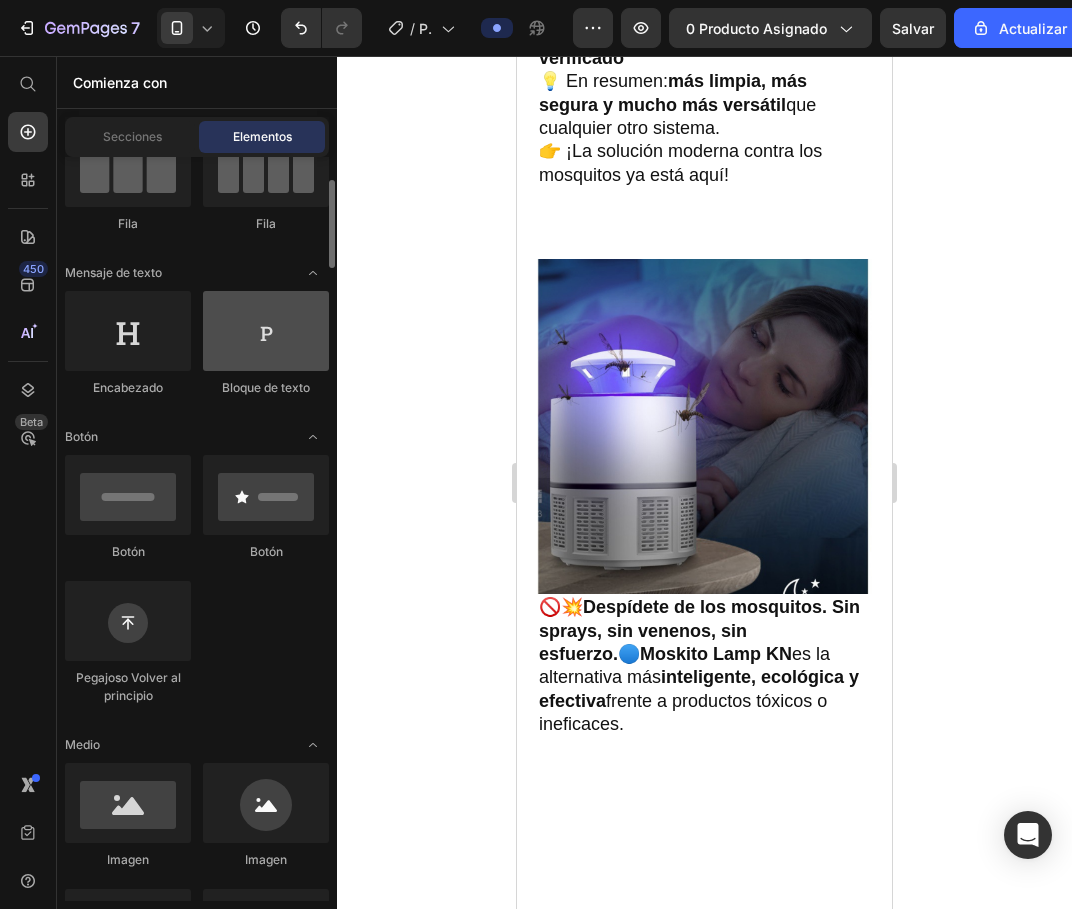 scroll, scrollTop: 0, scrollLeft: 0, axis: both 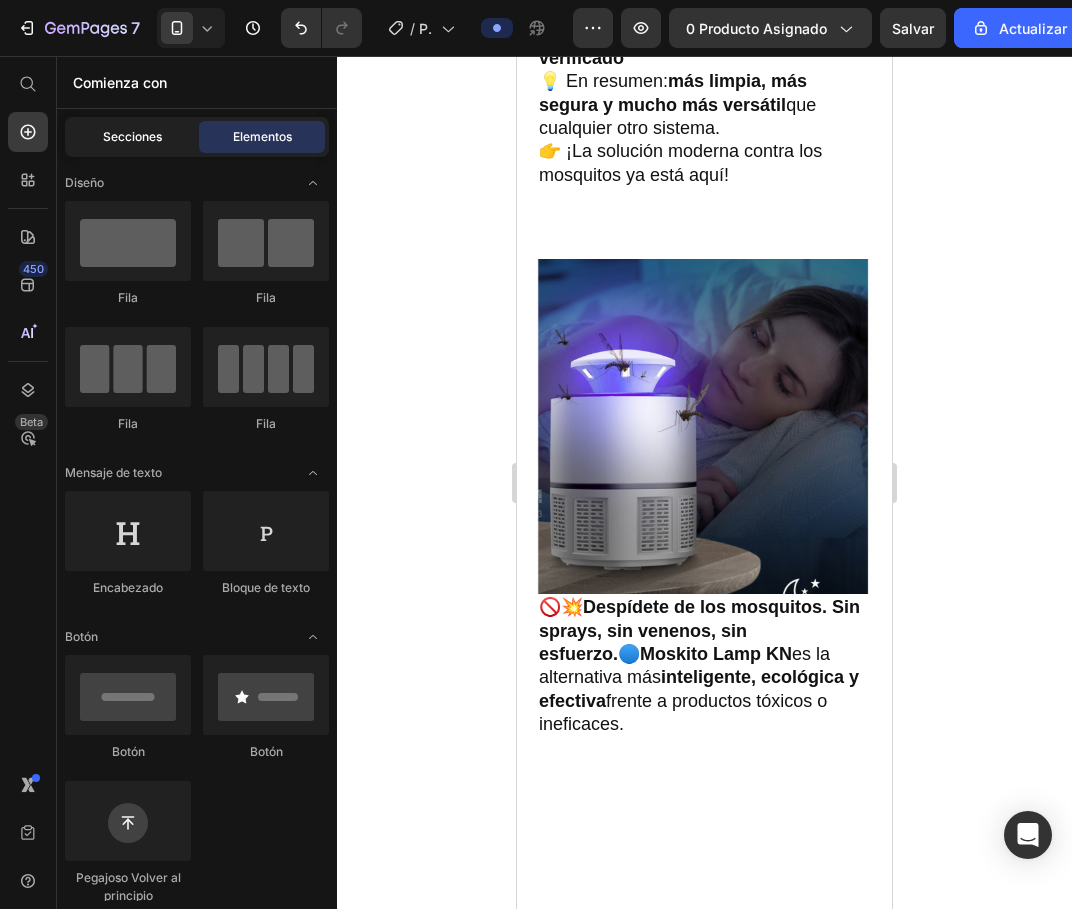 click on "Secciones" at bounding box center (132, 137) 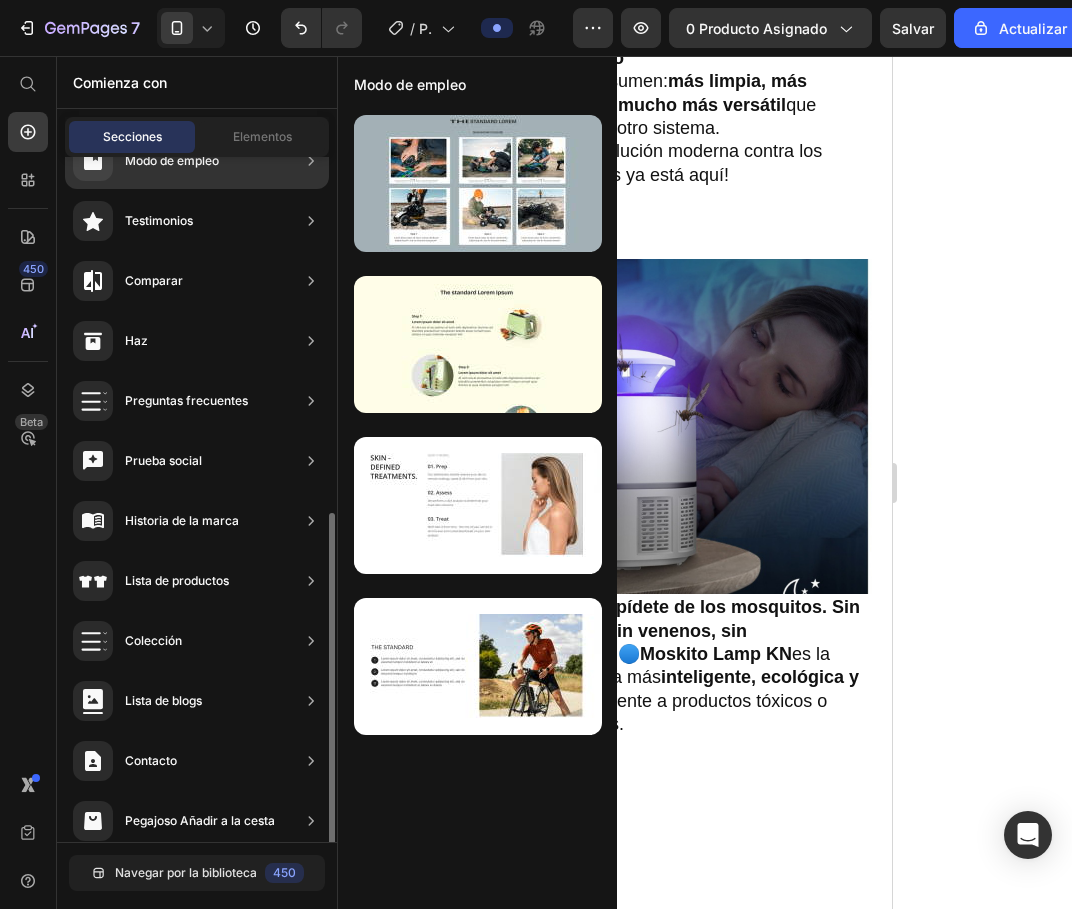 scroll, scrollTop: 475, scrollLeft: 0, axis: vertical 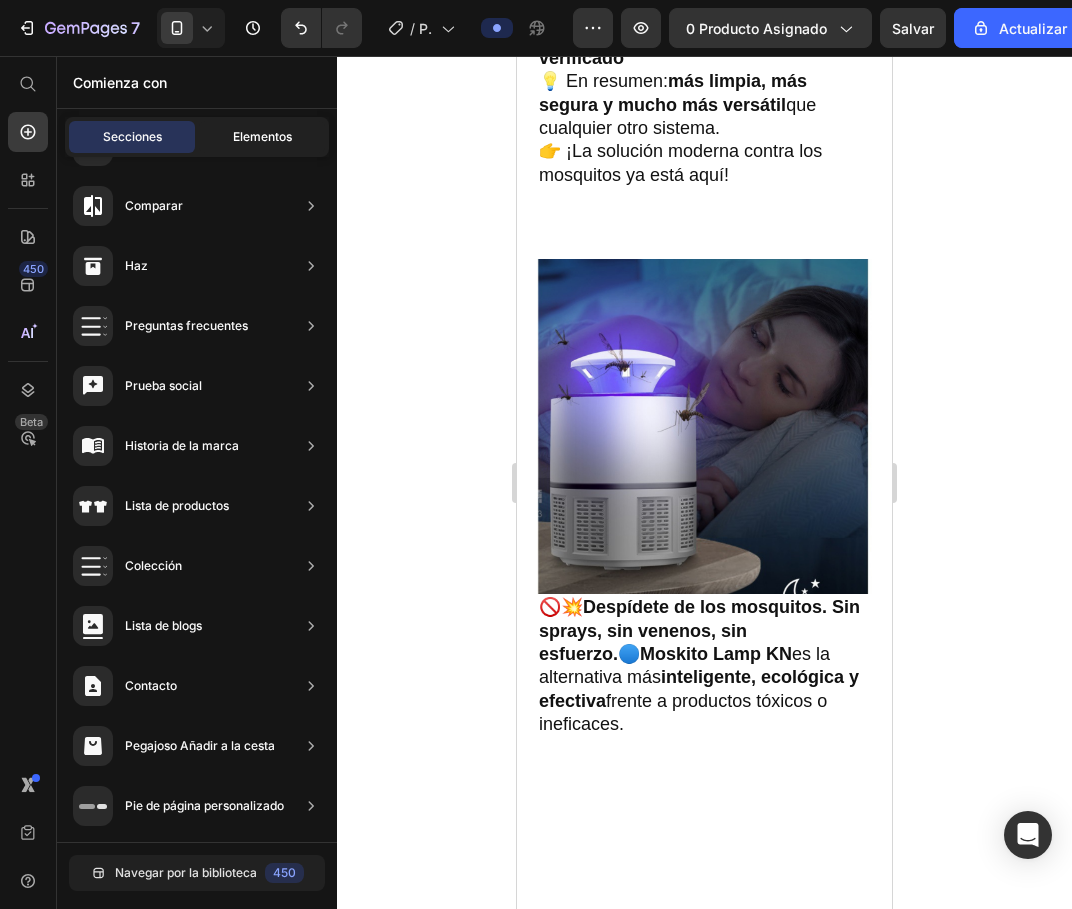 click on "Elementos" at bounding box center (262, 137) 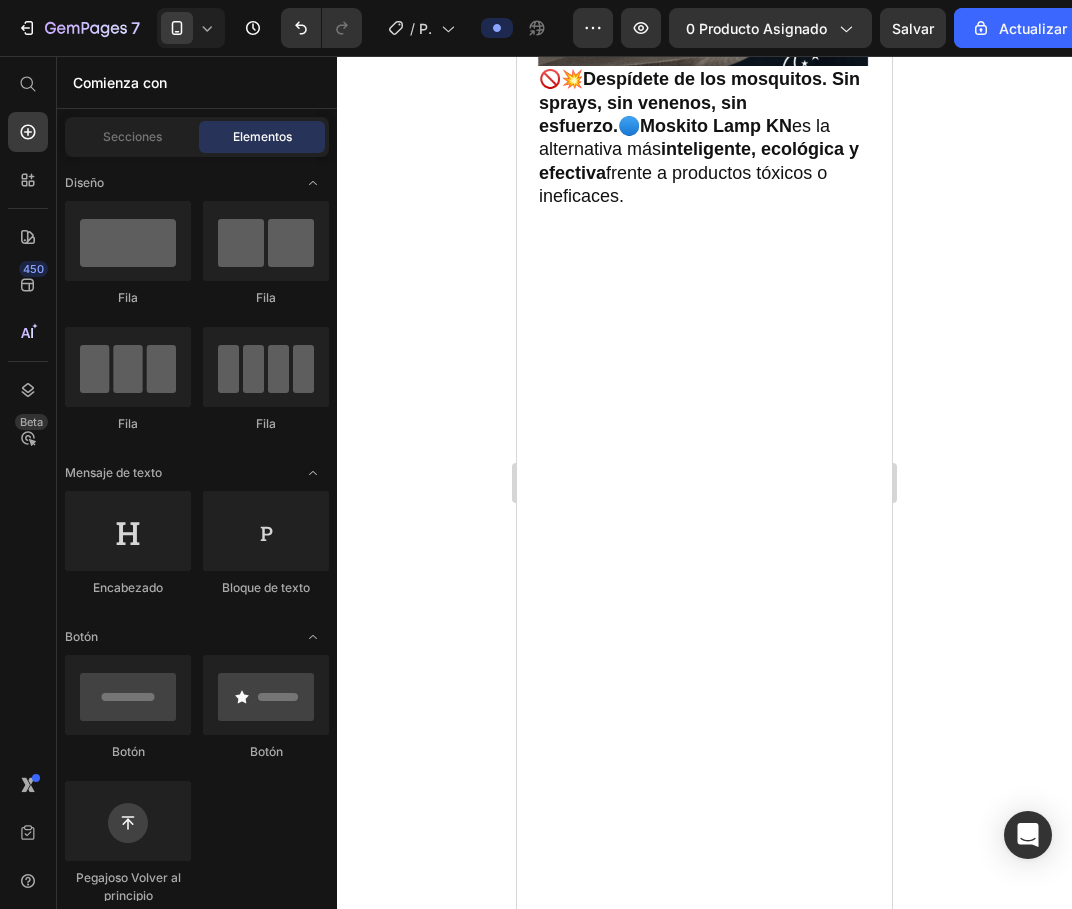 scroll, scrollTop: 4100, scrollLeft: 0, axis: vertical 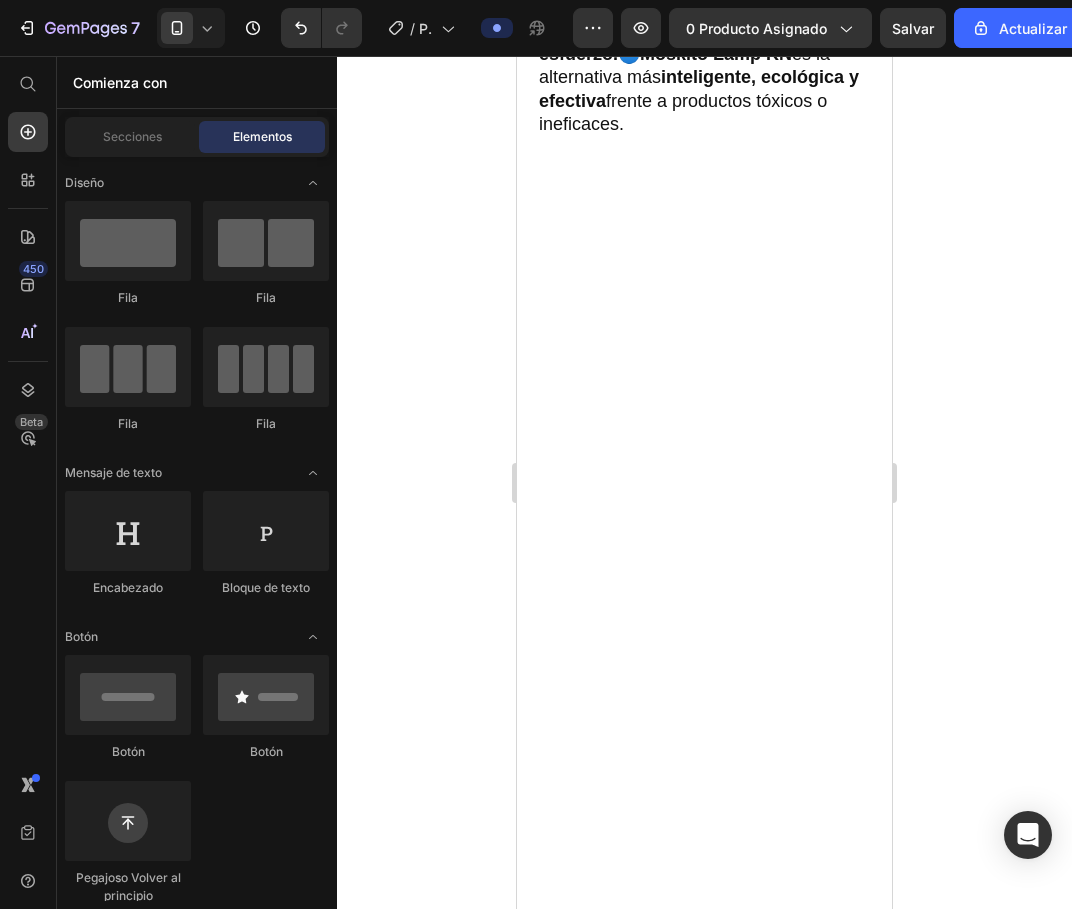 click on "Carga USB + batería de larga duración" at bounding box center [674, -695] 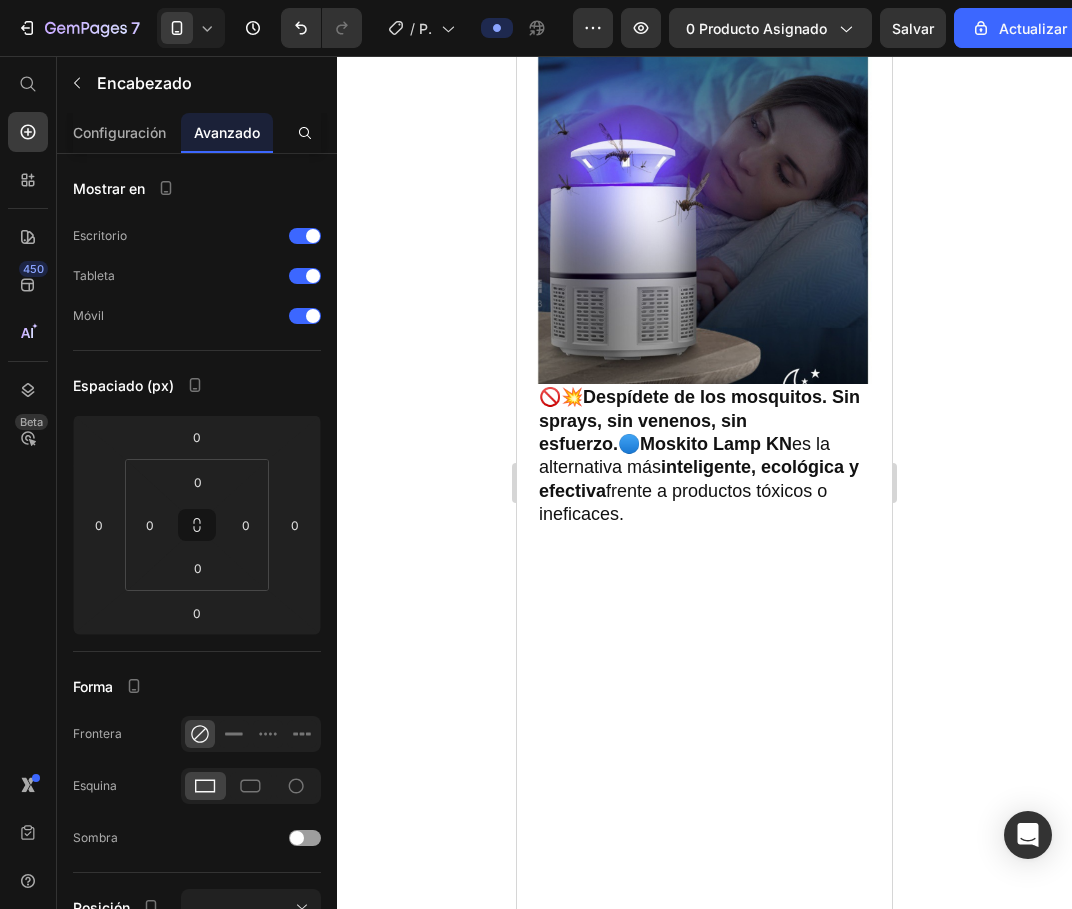 scroll, scrollTop: 3700, scrollLeft: 0, axis: vertical 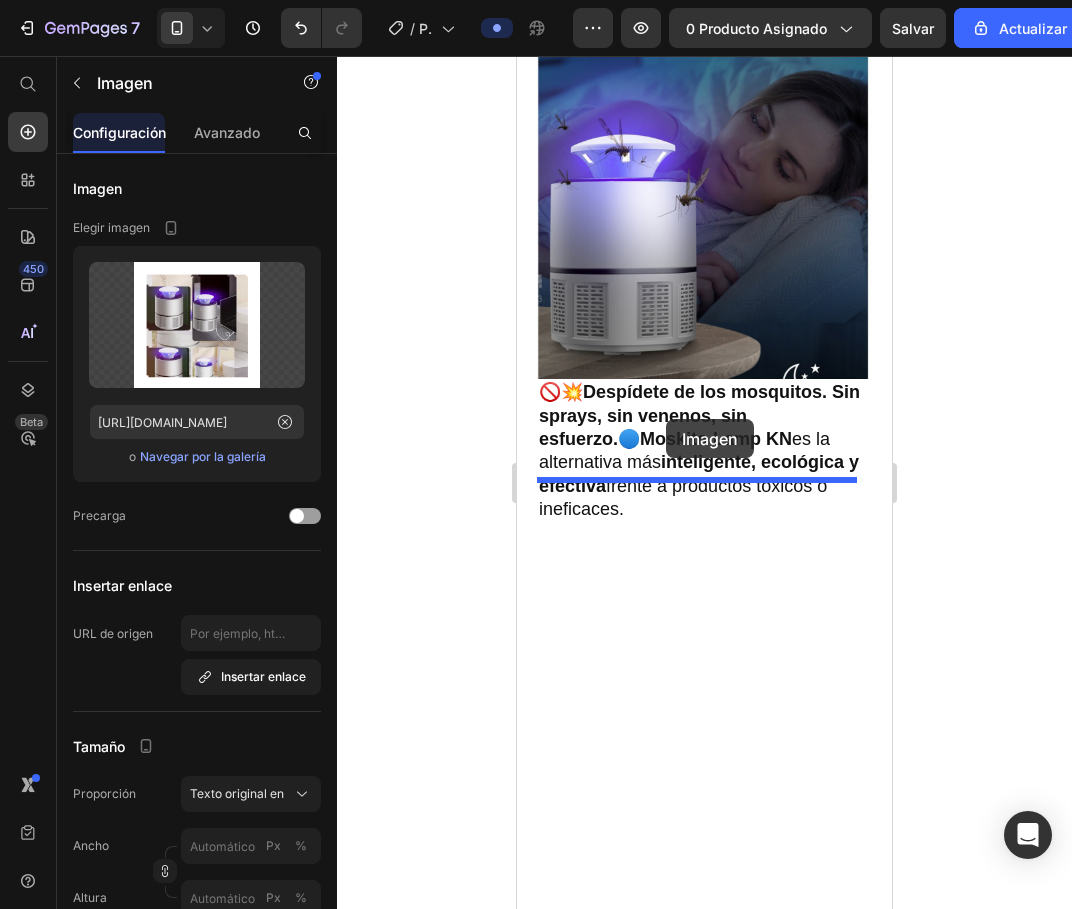 drag, startPoint x: 663, startPoint y: 526, endPoint x: 666, endPoint y: 419, distance: 107.042046 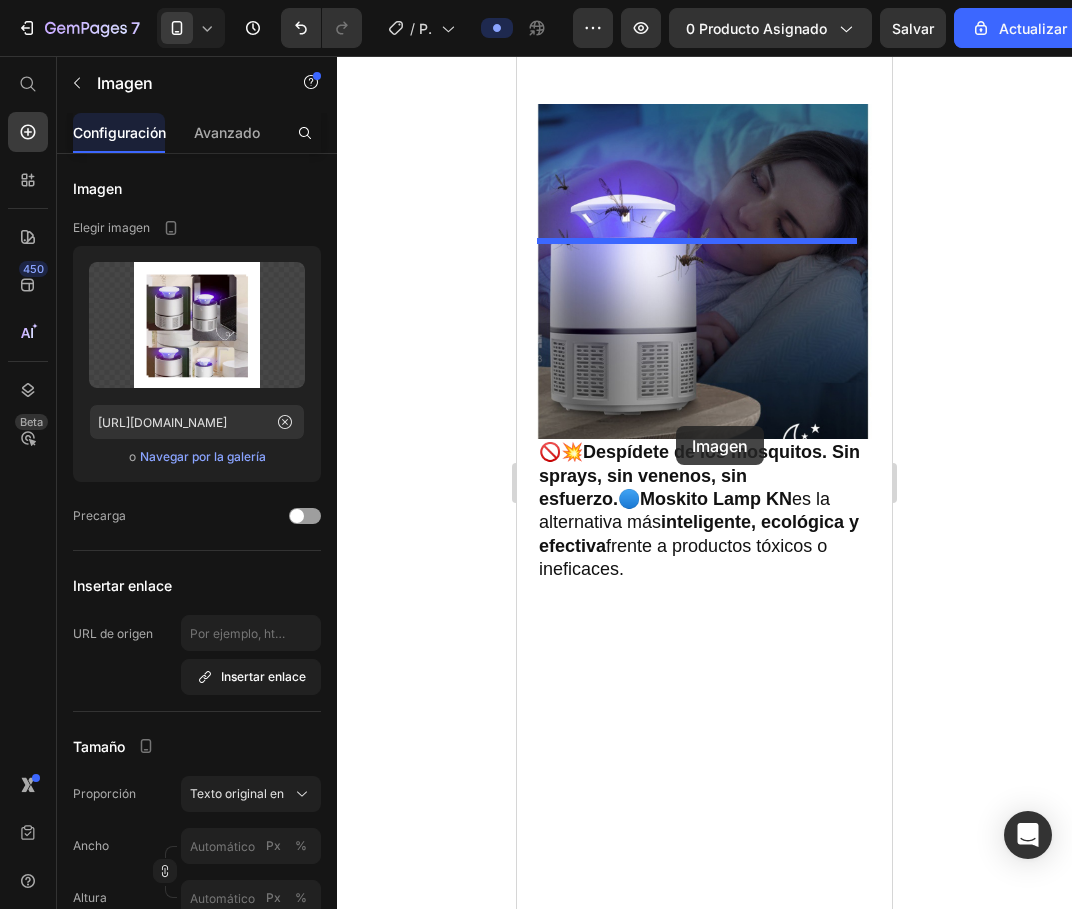 drag, startPoint x: 676, startPoint y: 482, endPoint x: 676, endPoint y: 426, distance: 56 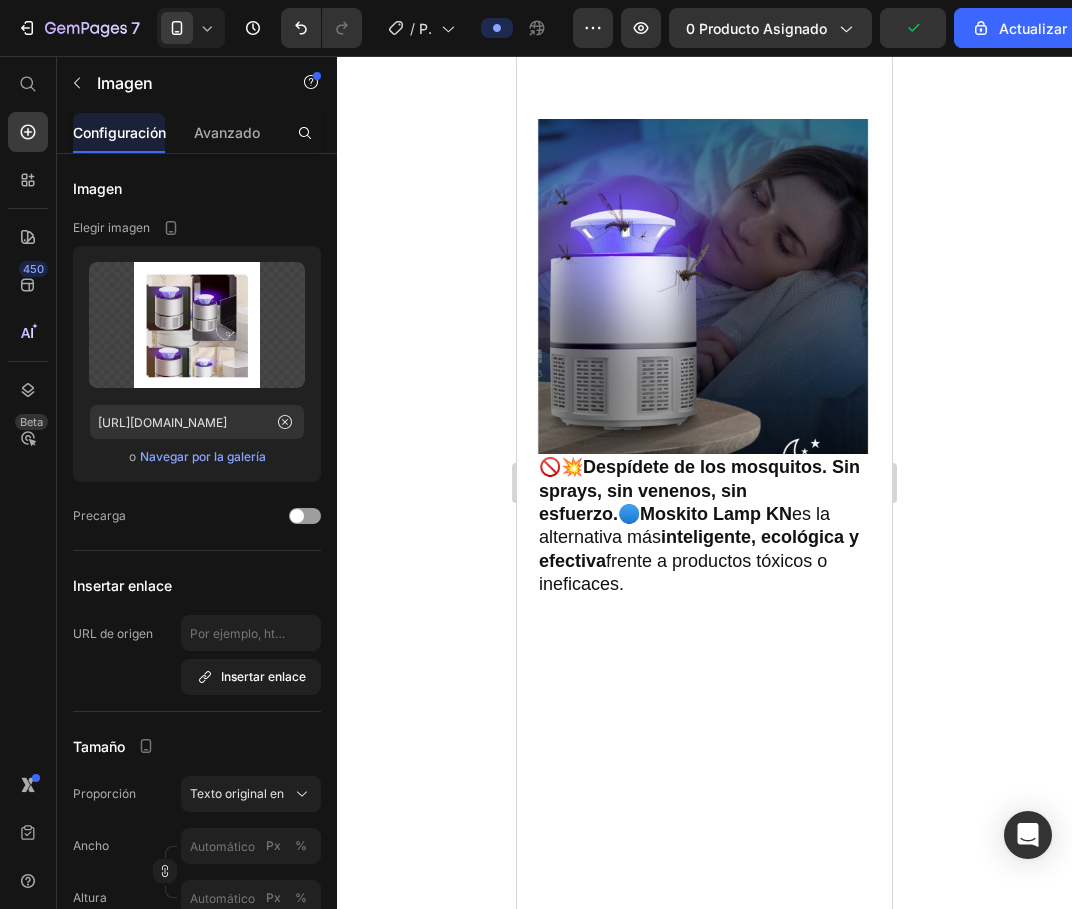 click on "Image   2 💡 Modelo: MKN-01 🔌 Entrada: 5V ⎓ 1A (USB) ⚡ Potencia: 5W 🌍 Uso interior/exterior - Área: 20–60 m² 🔇 Silenciosa - Sin productos químicos 📏 Medidas: 12 x 19 cm   Heading" at bounding box center (704, -800) 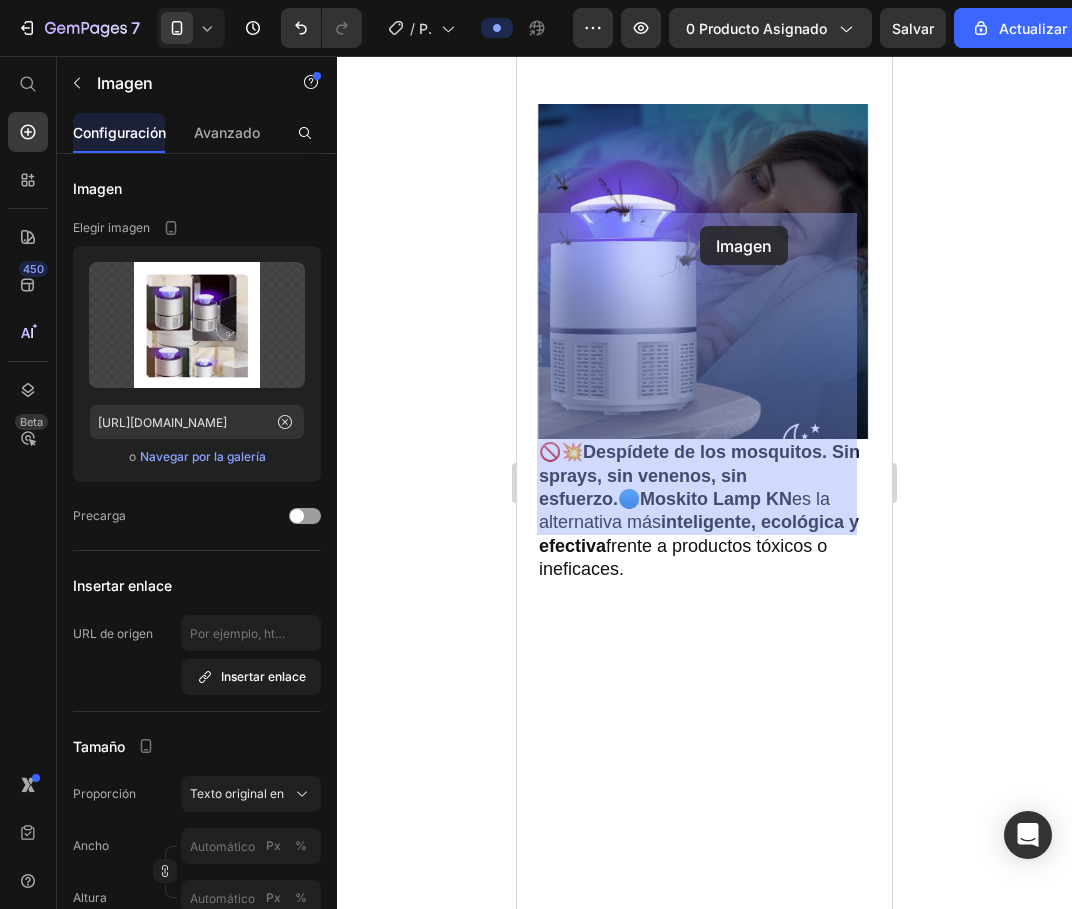 drag, startPoint x: 703, startPoint y: 212, endPoint x: 700, endPoint y: 226, distance: 14.3178215 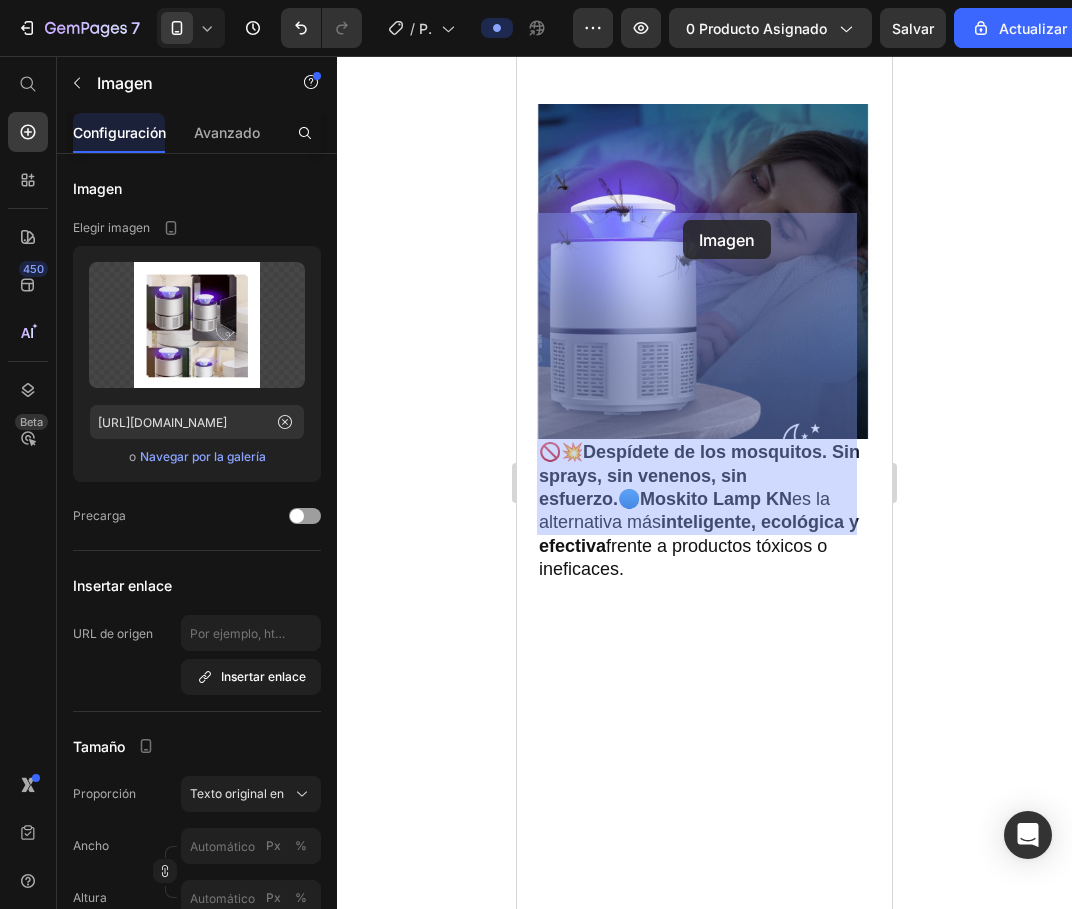 drag, startPoint x: 683, startPoint y: 210, endPoint x: 683, endPoint y: 221, distance: 11 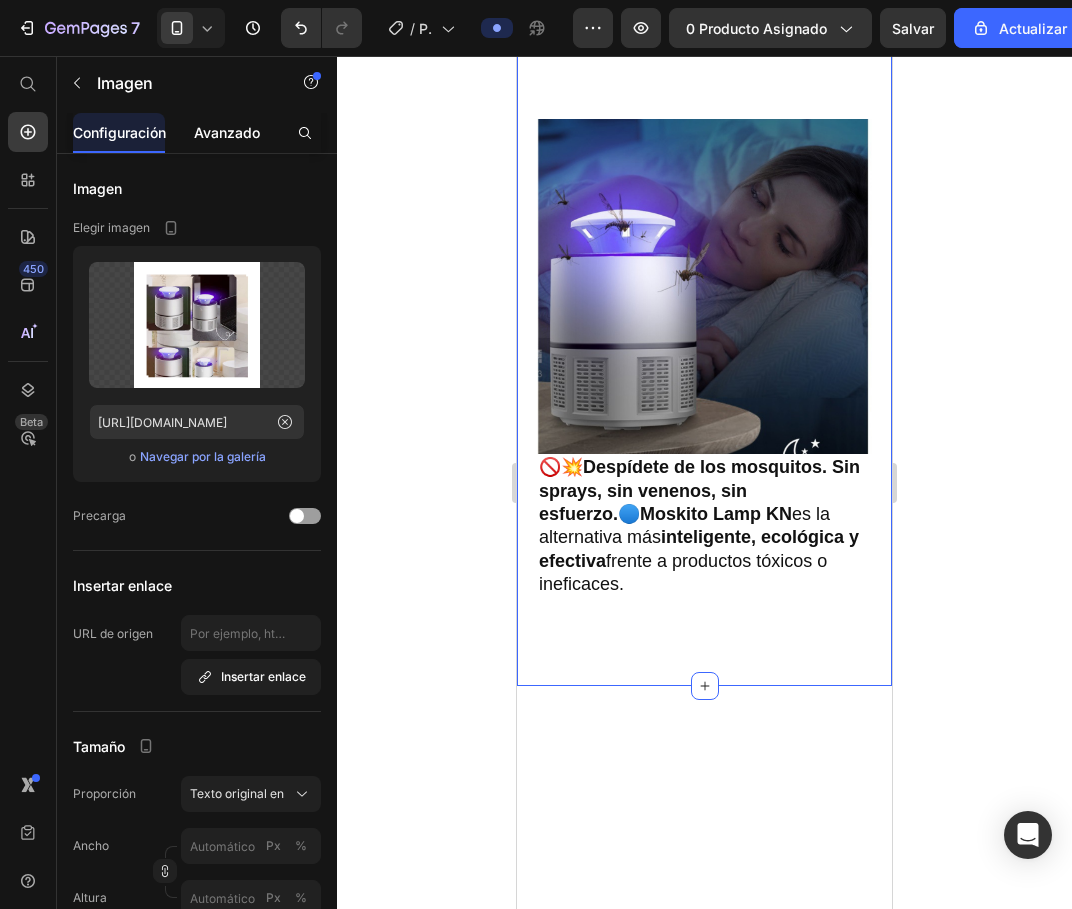 click on "Avanzado" at bounding box center (227, 132) 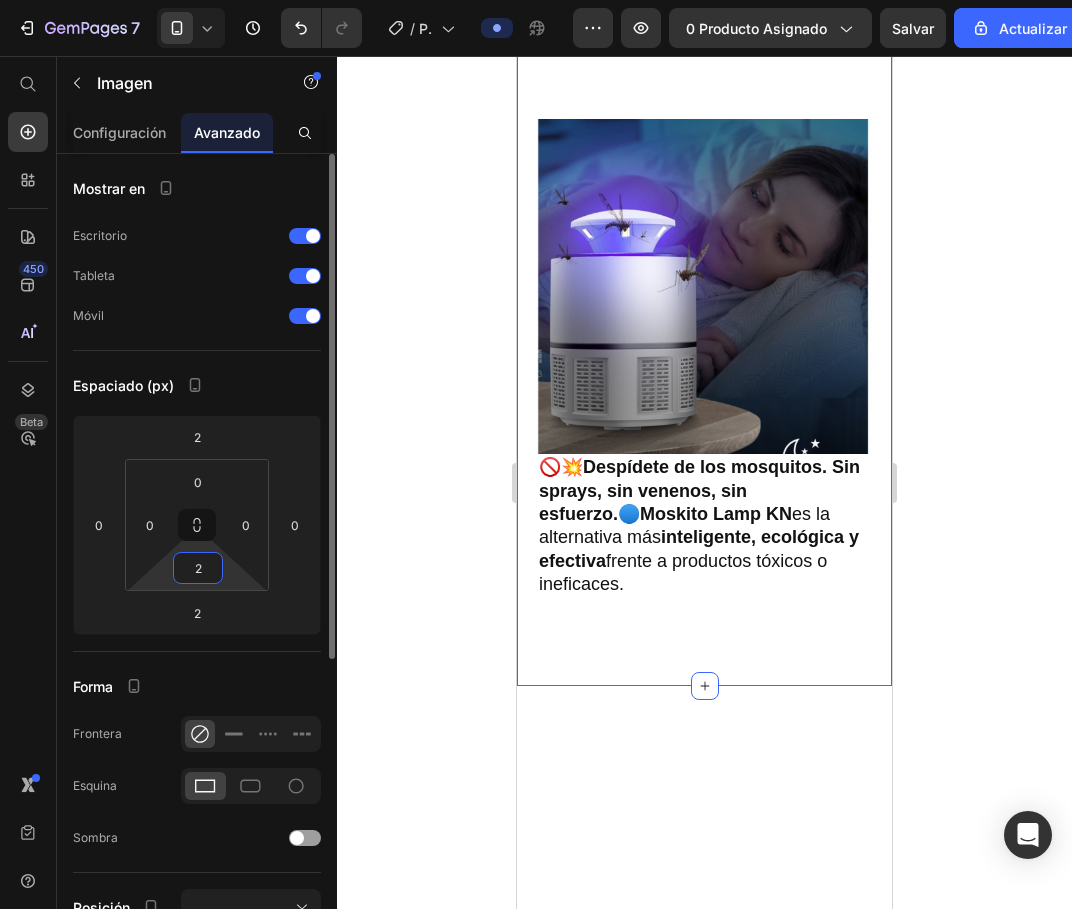 click on "2" at bounding box center [198, 568] 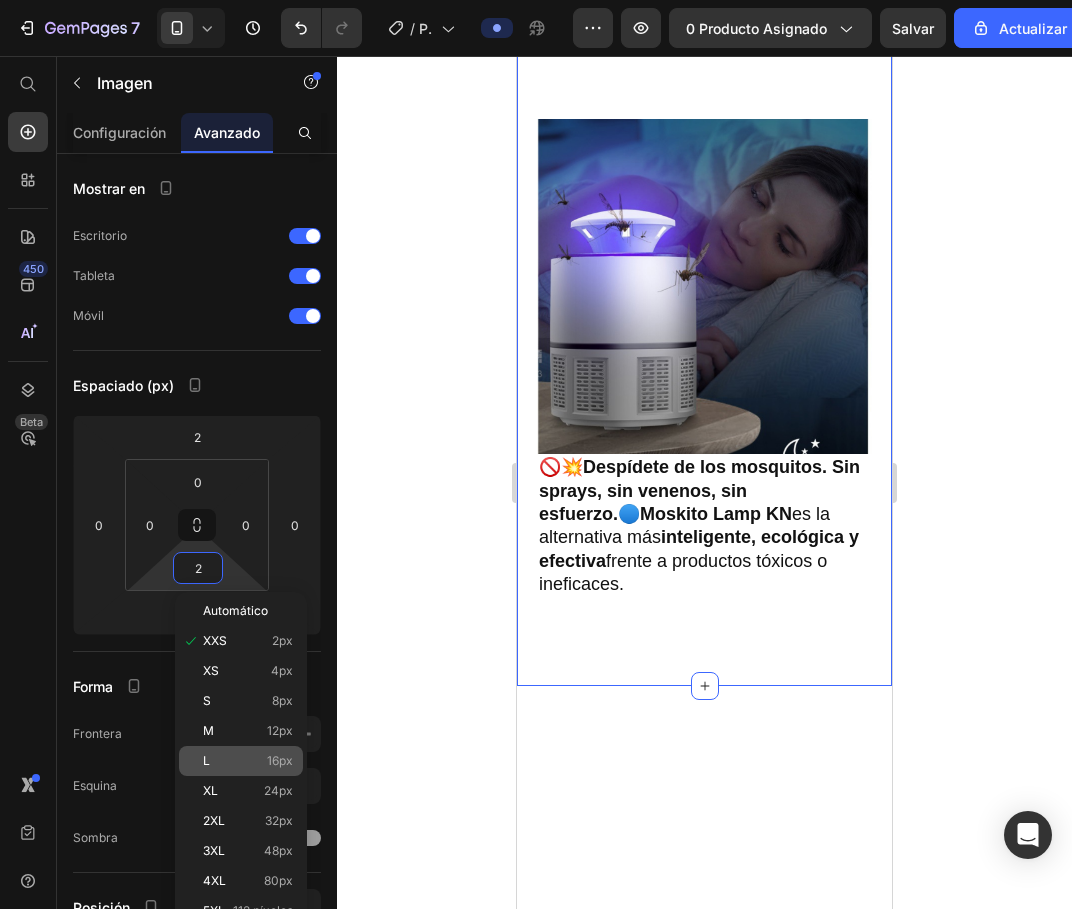 click on "16px" at bounding box center (280, 761) 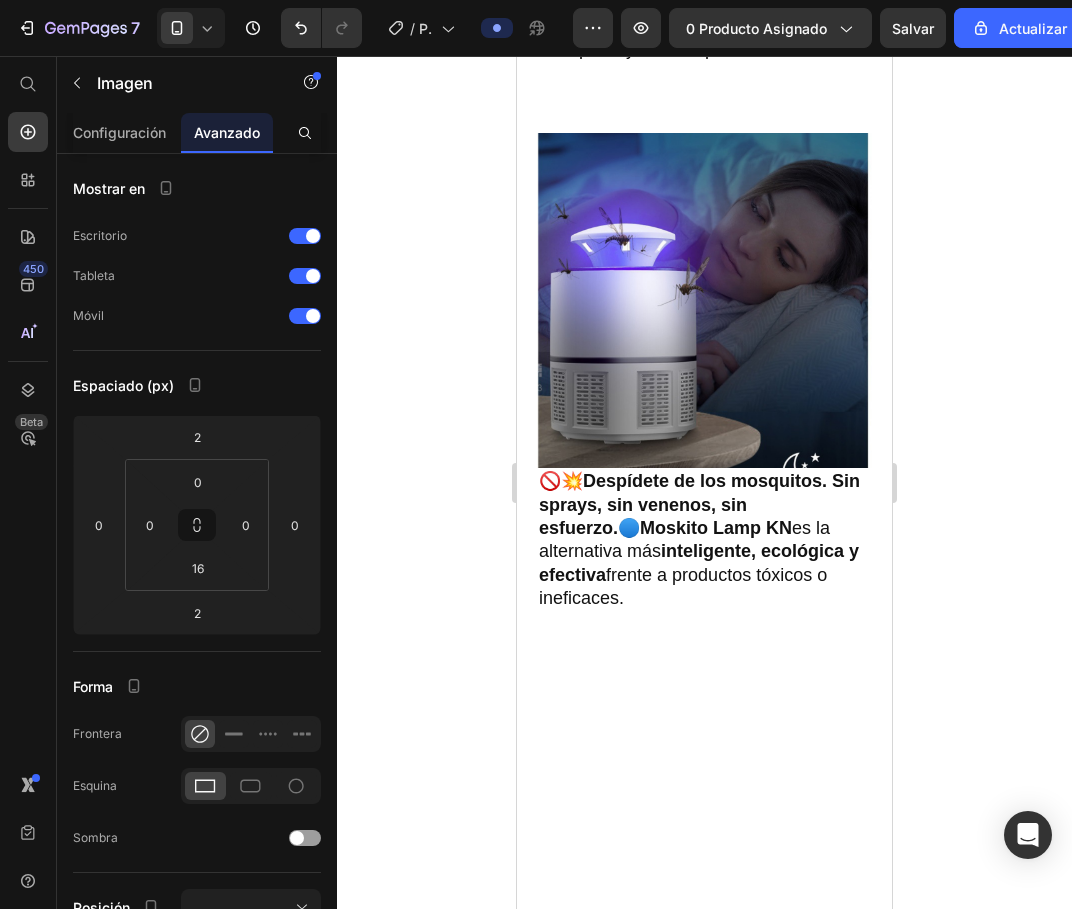 click 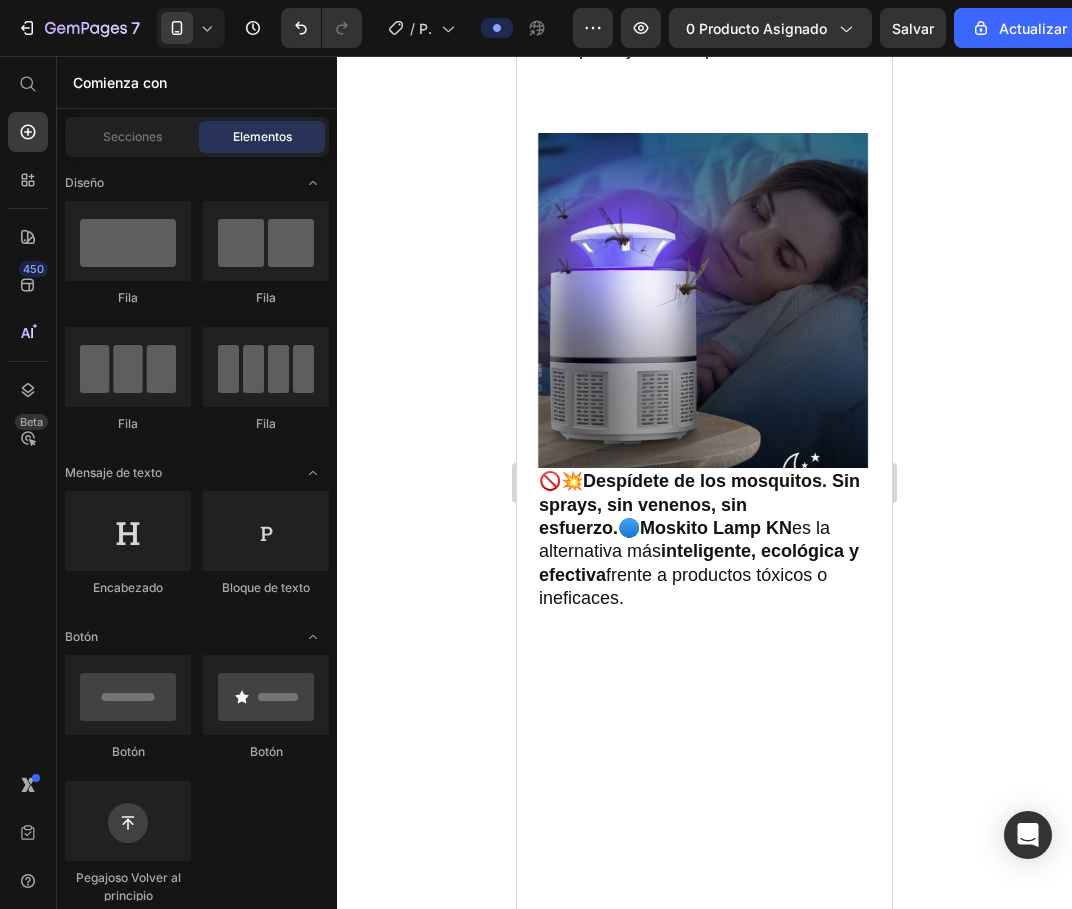 click on "💡 Modelo: MKN-01 🔌 Entrada: 5V ⎓ 1A (USB) ⚡ Potencia: 5W 🌍 Uso interior/exterior - Área: 20–60 m² 🔇 Silenciosa - Sin productos químicos 📏 Medidas: 12 x 19 cm" at bounding box center (704, -612) 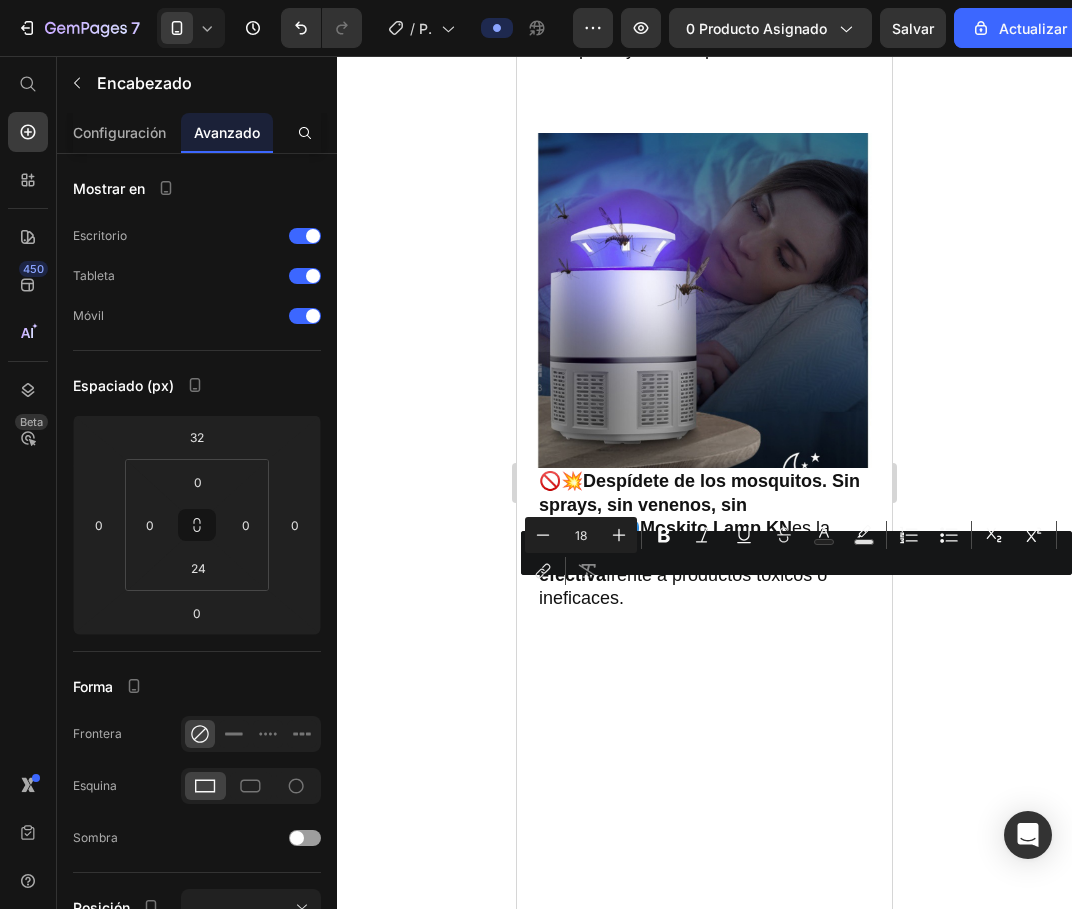 drag, startPoint x: 682, startPoint y: 582, endPoint x: 692, endPoint y: 511, distance: 71.70077 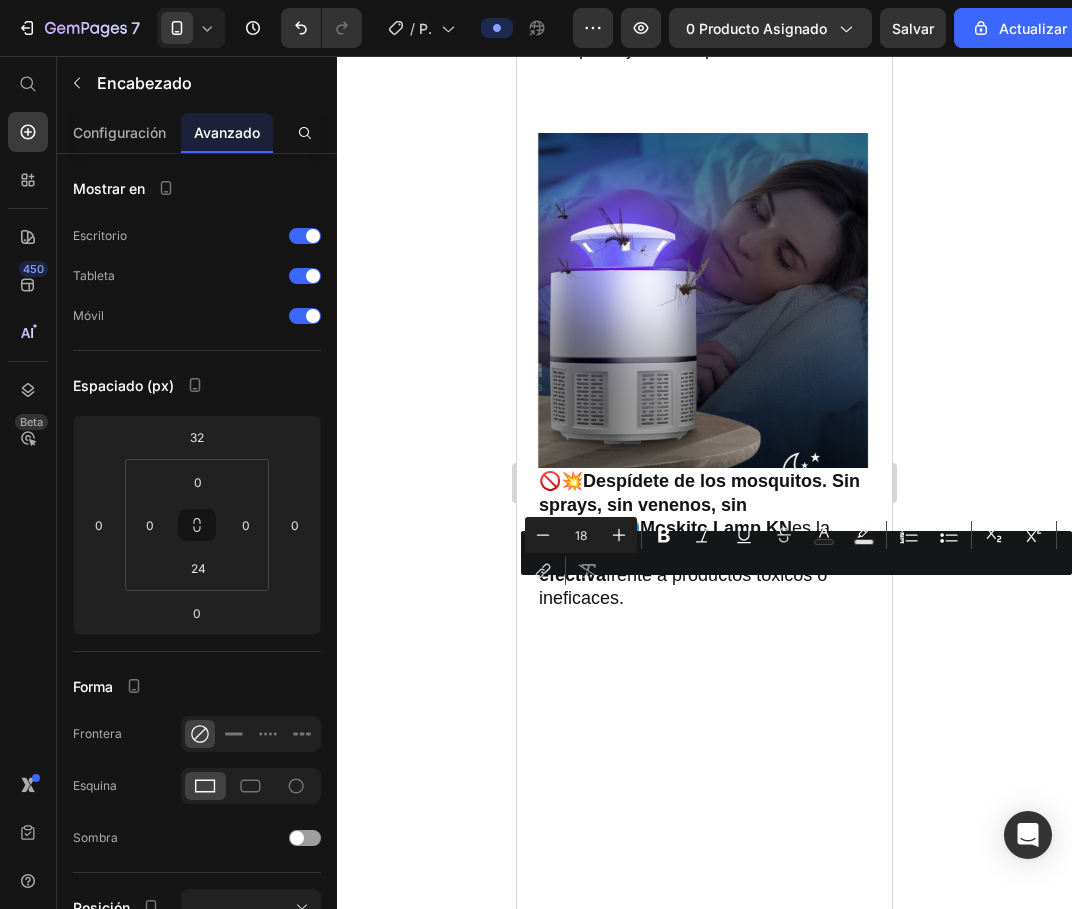 click on "Image 💡 Modelo: MKN-01 🔌 Entrada: 5V ⎓ 1A (USB) ⚡ Potencia: 5W 🌍 Uso interior/exterior - Área: 20–60 m² 🔇 Silenciosa - Sin productos químicos 📏 Medidas: 12 x 19 cm   Heading   0" at bounding box center [704, -793] 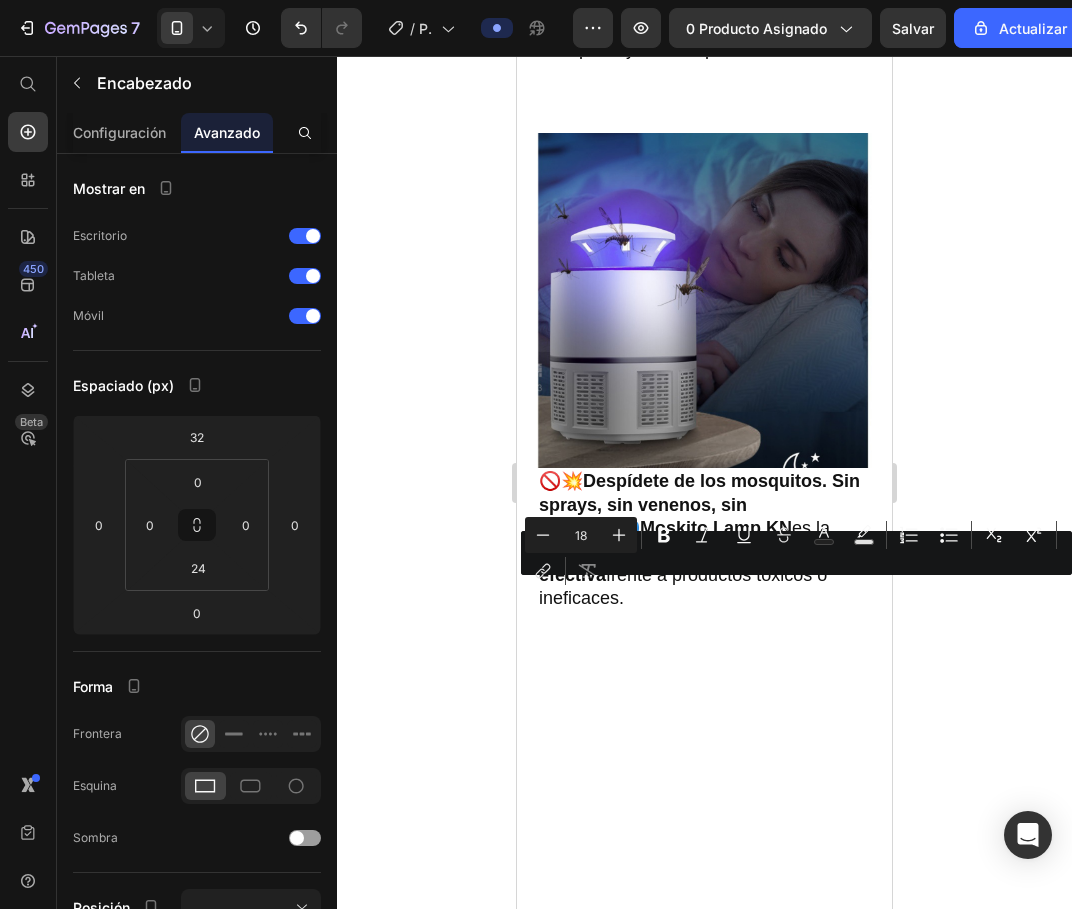 click 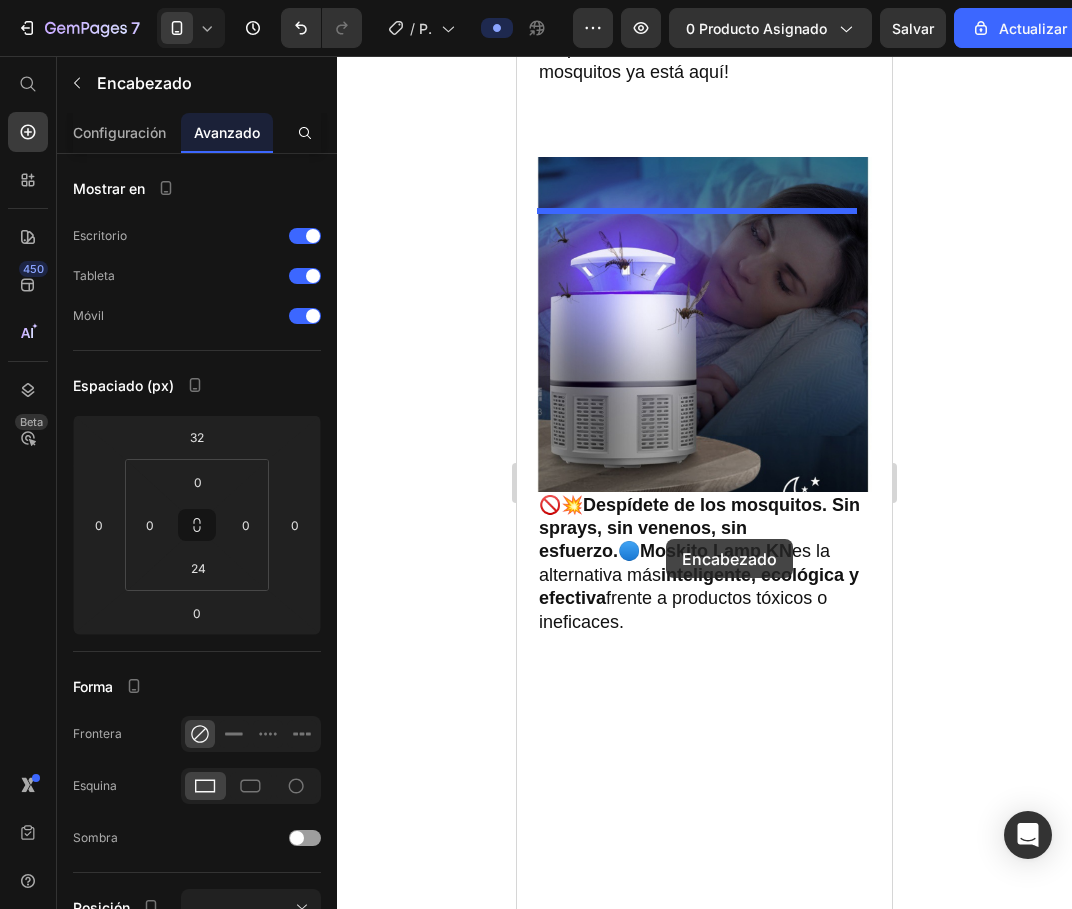 drag, startPoint x: 662, startPoint y: 582, endPoint x: 666, endPoint y: 539, distance: 43.185646 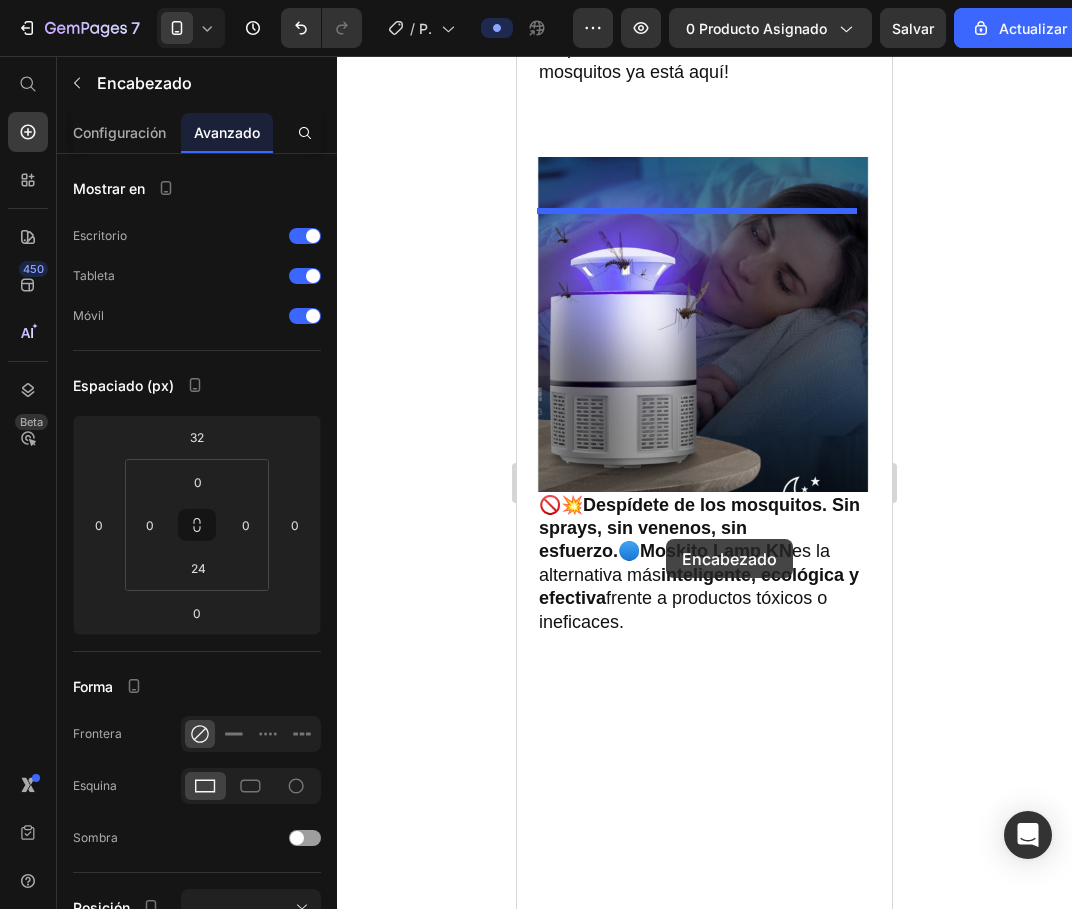 click on "Header
Drop element here Row Image 💡 Modelo: MKN-01 🔌 Entrada: 5V ⎓ 1A (USB) ⚡ Potencia: 5W 🌍 Uso interior/exterior - Área: 20–60 m² 🔇 Silenciosa - Sin productos químicos 📏 Medidas: 12 x 19 cm   Heading   0 💡 Modelo: MKN-01 🔌 Entrada: 5V ⎓ 1A (USB) ⚡ Potencia: 5W 🌍 Uso interior/exterior - Área: 20–60 m² 🔇 Silenciosa - Sin productos químicos 📏 Medidas: 12 x 19 cm   Heading   0 Image 💡 Esta lámpara combina una potente trampa de luz UVA con una  luz LED ambiental suave , ideal para dormitorios, salas de estar o terrazas. Es totalmente  segura para niños y bebés , ya que no emite gases, humo ni requiere ningún tipo de aerosol. ¡Una elección confiable para un hogar saludable! Heading Row Image Image Image Row Row 🏆 ¿Por qué elegir nuestra lámpara? 🌿  Sin químicos, sin humo, sin residuos 👶  Apta para dormitorios, zonas de bebés o mascotas 🔋  Carga USB + batería de larga duración 🏕️  🌙  💪  💡 En resumen:  Row" at bounding box center (704, -426) 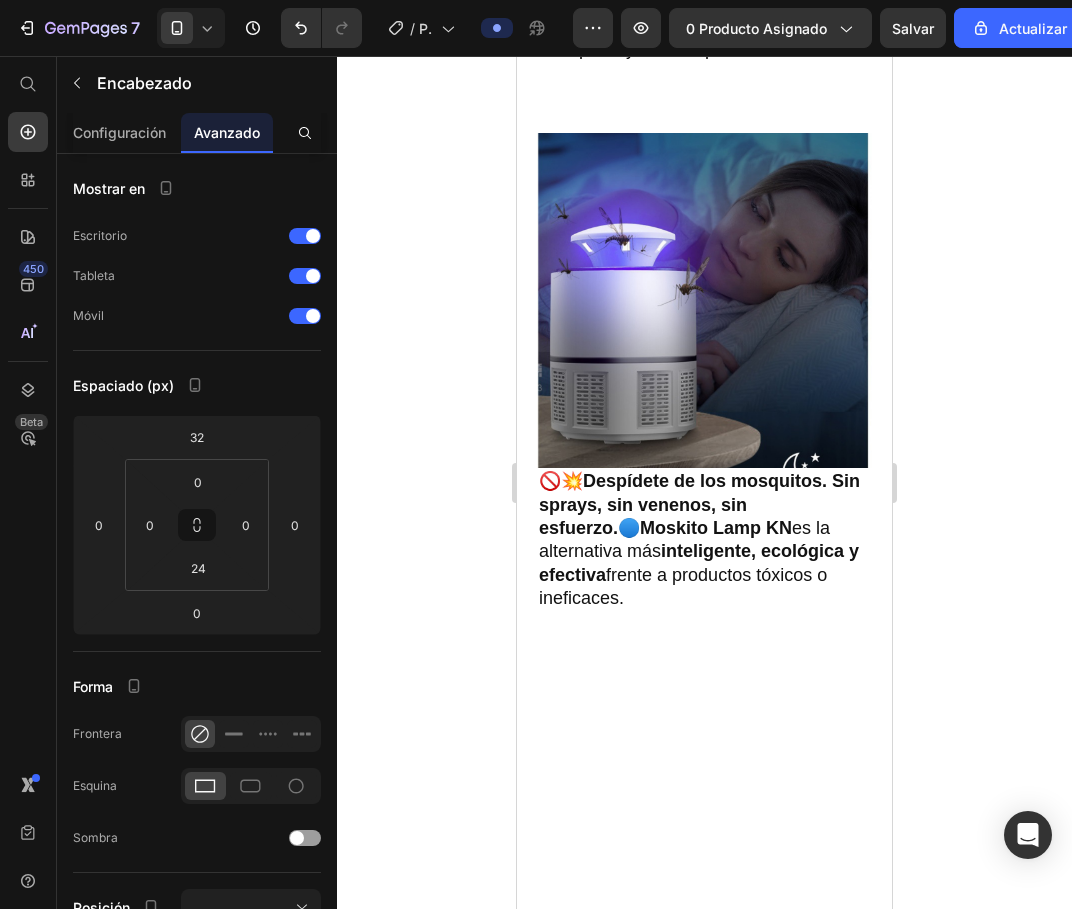 click 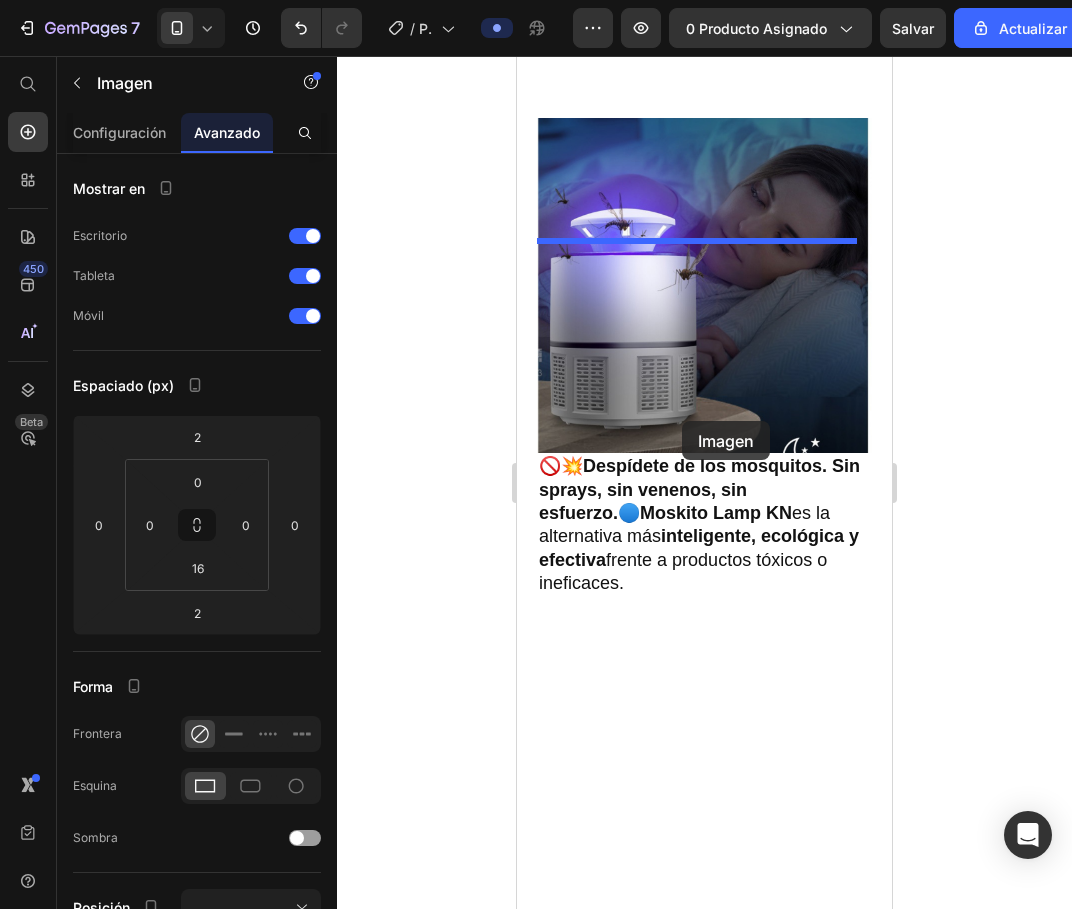 drag, startPoint x: 678, startPoint y: 482, endPoint x: 682, endPoint y: 421, distance: 61.13101 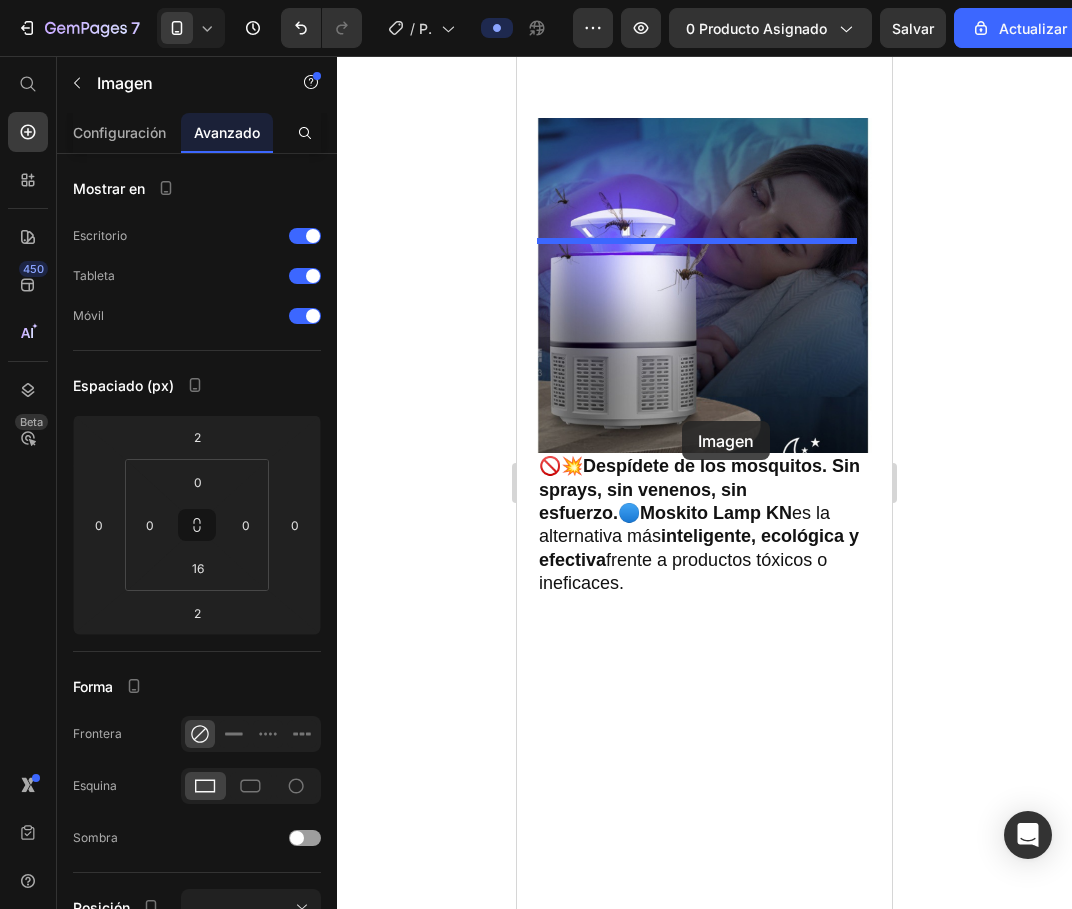 click on "Header
Drop element here Row 💡 Modelo: MKN-01 🔌 Entrada: 5V ⎓ 1A (USB) ⚡ Potencia: 5W 🌍 Uso interior/exterior - Área: 20–60 m² 🔇 Silenciosa - Sin productos químicos 📏 Medidas: 12 x 19 cm   Heading Image   0 Image   0 Image 💡 Esta lámpara combina una potente trampa de luz UVA con una  luz LED ambiental suave , ideal para dormitorios, salas de estar o terrazas. Es totalmente  segura para niños y bebés , ya que no emite gases, humo ni requiere ningún tipo de aerosol. ¡Una elección confiable para un hogar saludable! Heading Row Image Image Image Row Row 🏆 ¿Por qué elegir nuestra lámpara? 🌿  Sin químicos, sin humo, sin residuos 👶  Apta para dormitorios, zonas de bebés o mascotas 🔋  Carga USB + batería de larga duración 🏕️  Ideal para interiores y aventuras al aire libre 🌙  Funciona como luz ambiental o de noche 💪  Diseño robusto, compacto y verificado 💡 En resumen:  más limpia, más segura y mucho más versátil Heading Row Row" at bounding box center [704, -445] 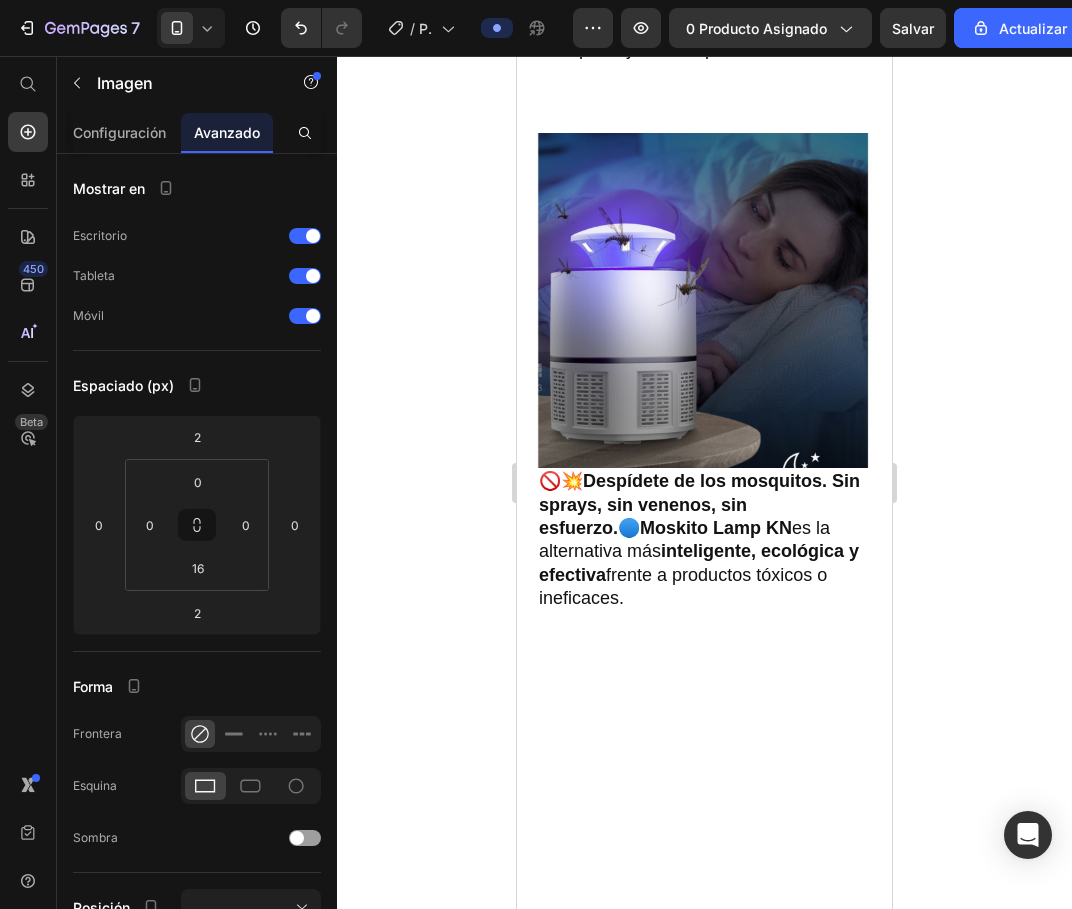click 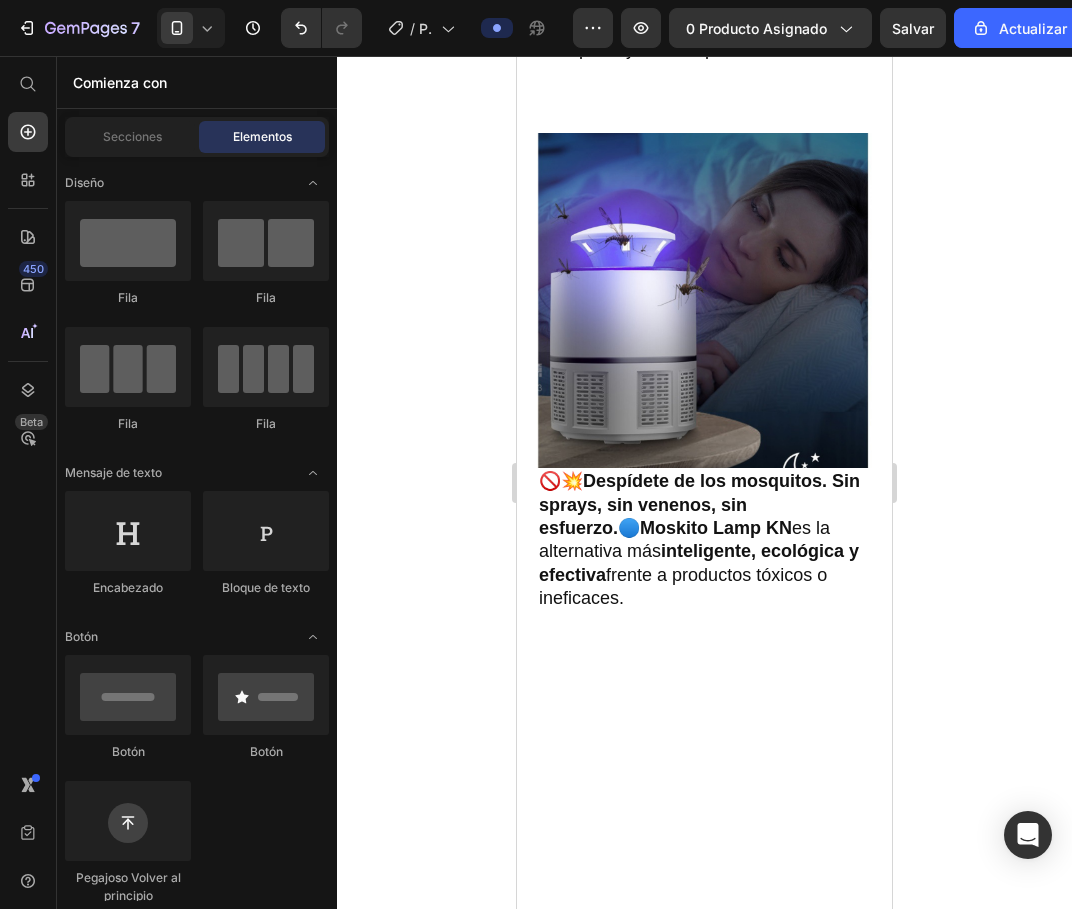 click on "💡 Modelo: MKN-01 🔌 Entrada: 5V ⎓ 1A (USB) ⚡ Potencia: 5W 🌍 Uso interior/exterior - Área: 20–60 m² 🔇 Silenciosa - Sin productos químicos 📏 Medidas: 12 x 19 cm" at bounding box center (704, -612) 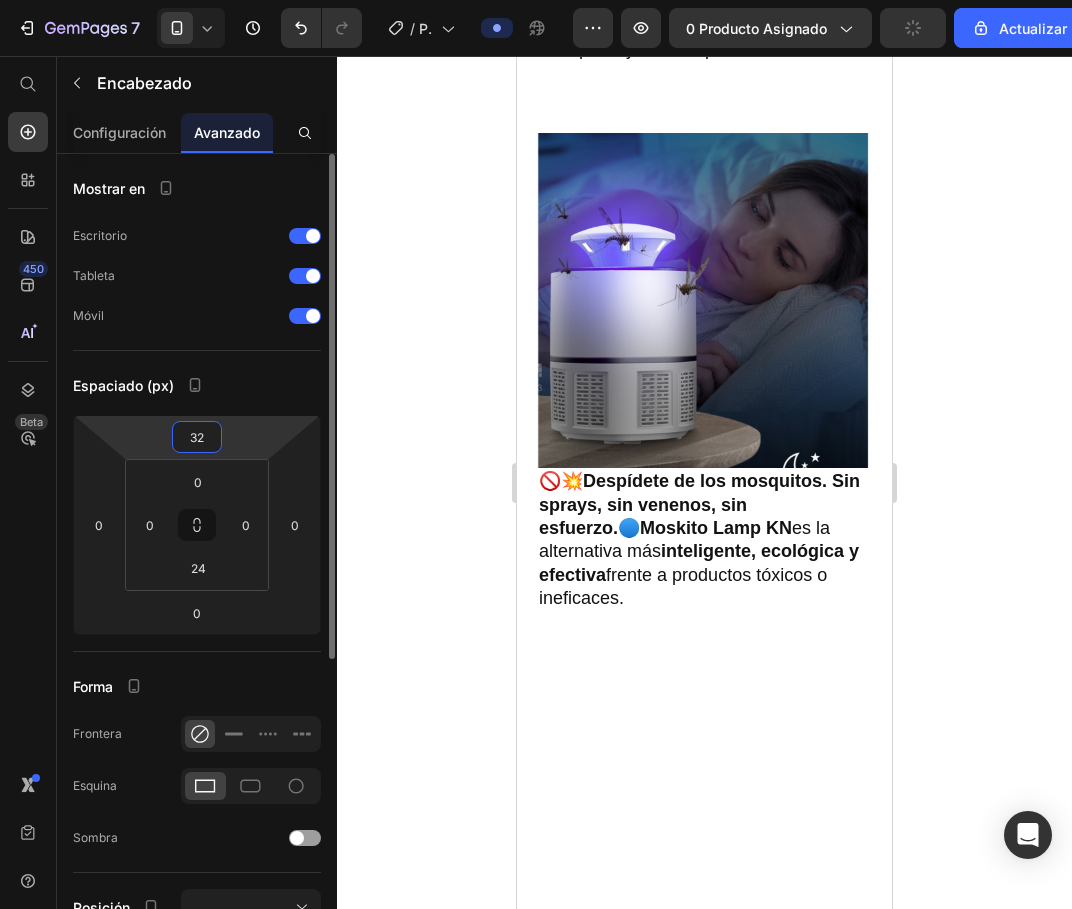 click on "32" at bounding box center [197, 437] 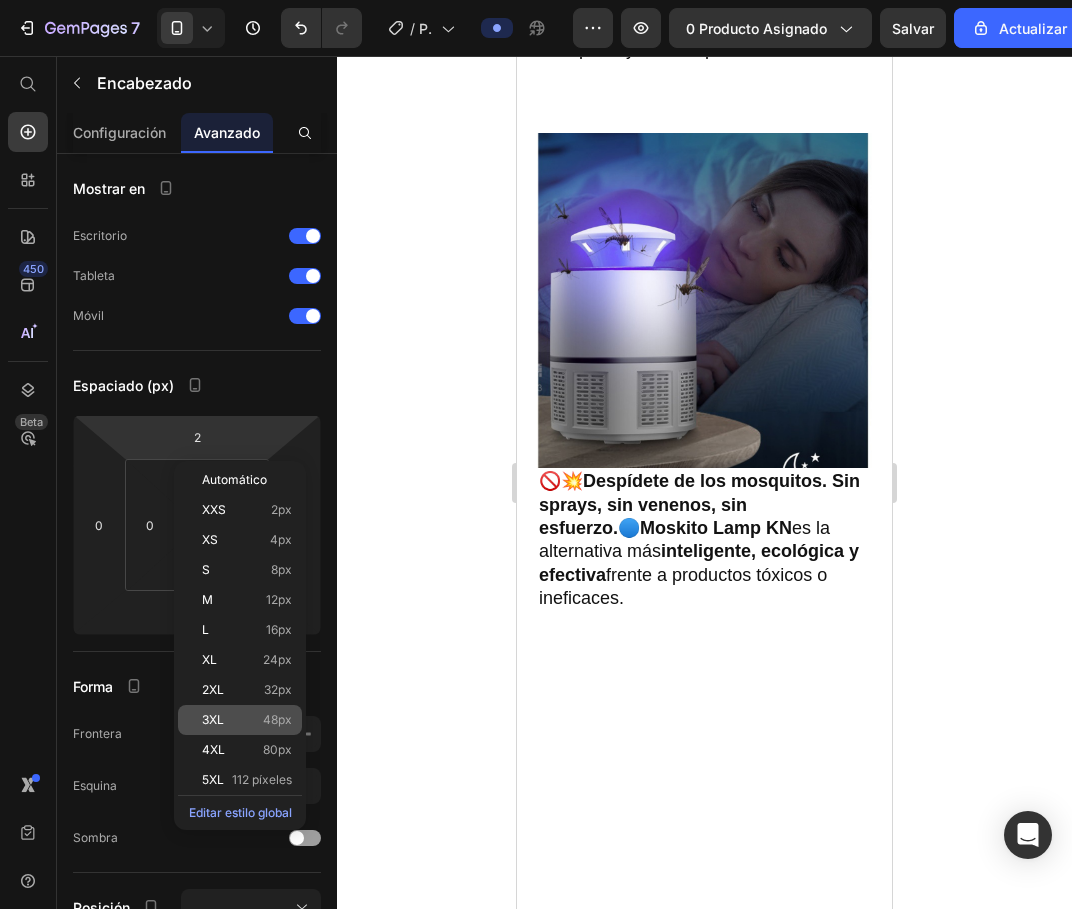 click on "48px" at bounding box center [277, 720] 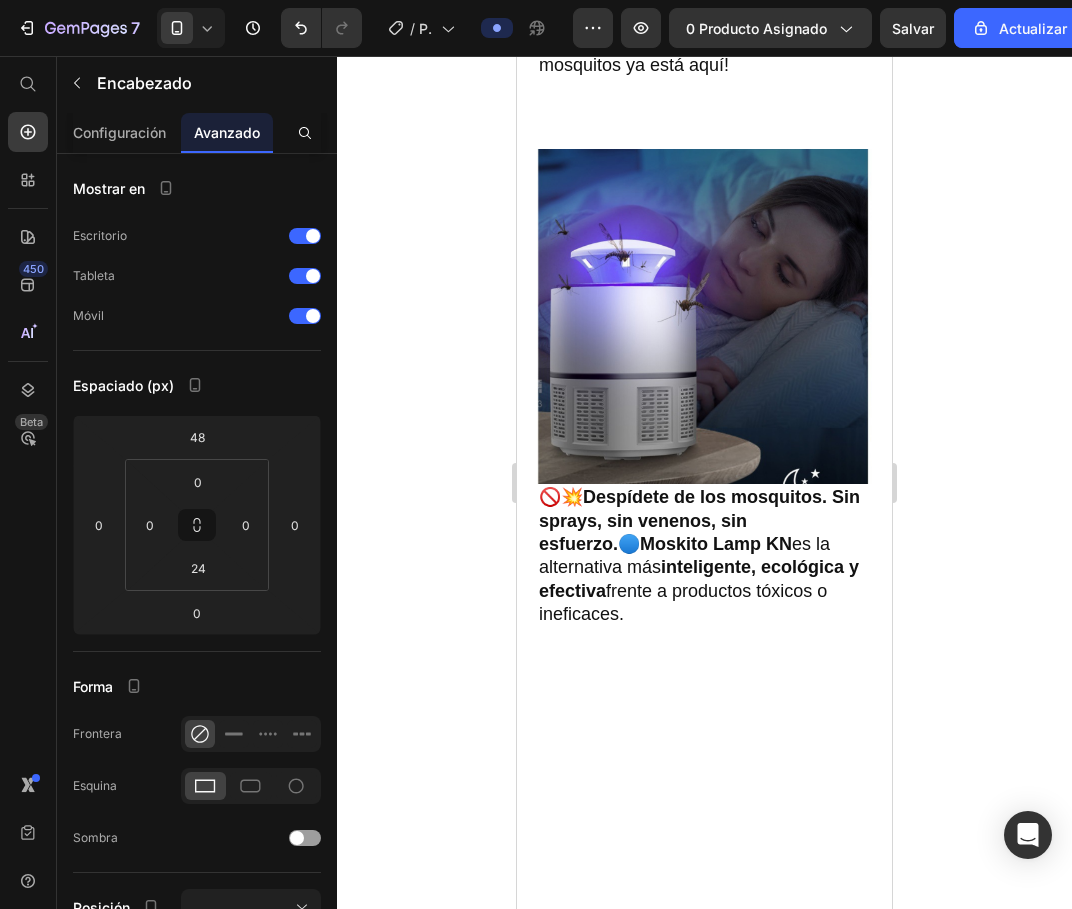 click on "Forma Frontera Esquina Sombra" 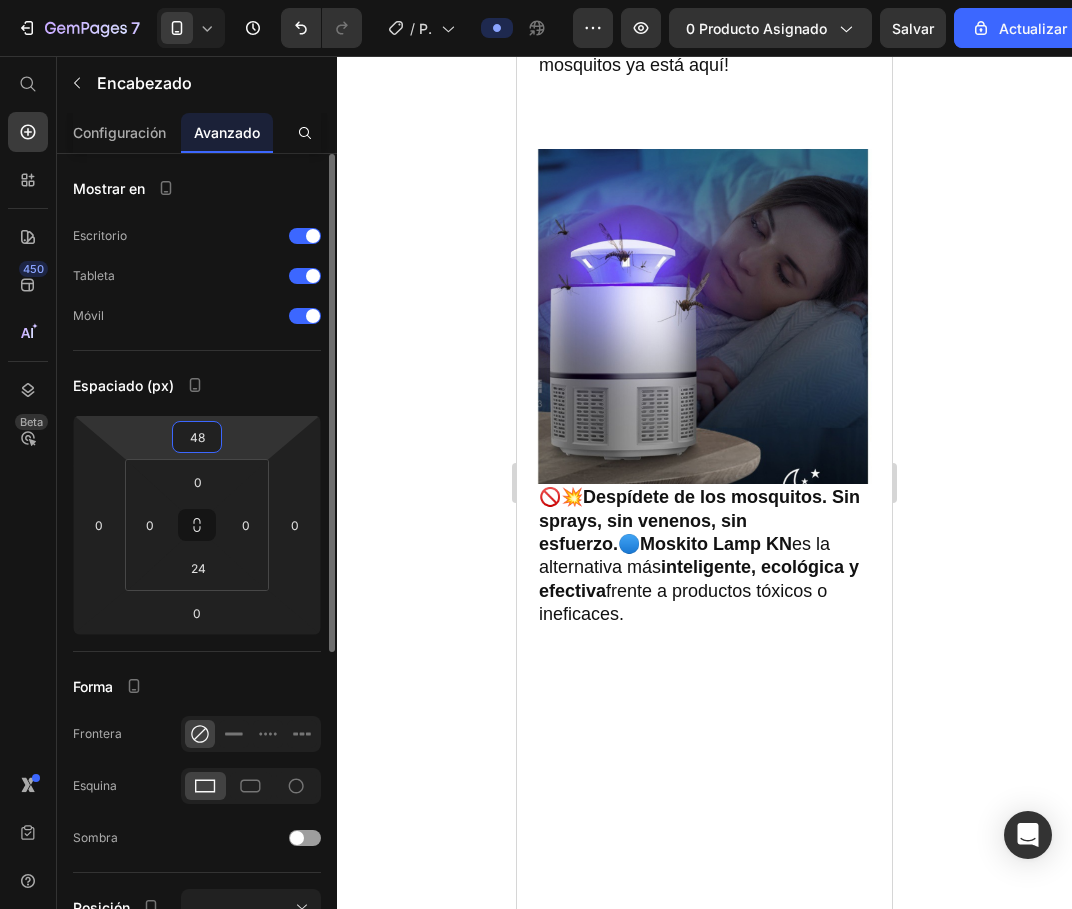 click on "48" at bounding box center (197, 437) 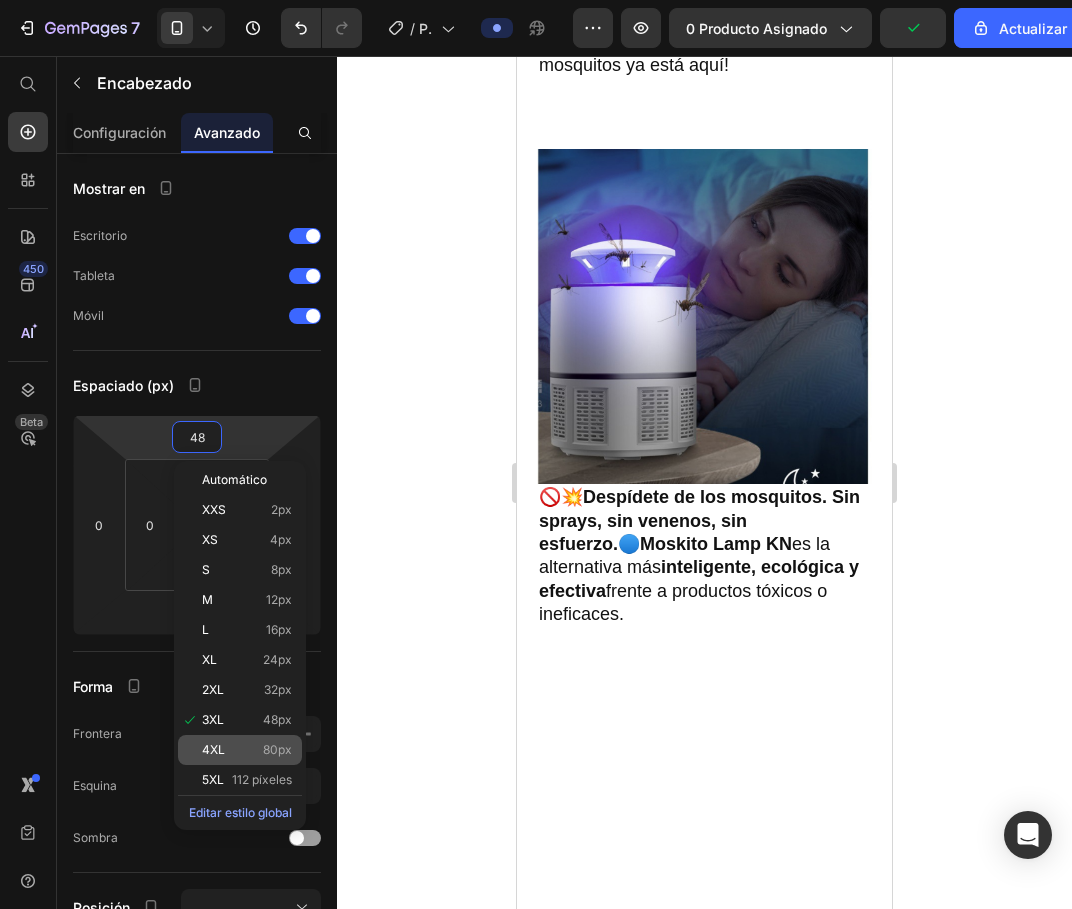 click on "80px" at bounding box center (277, 750) 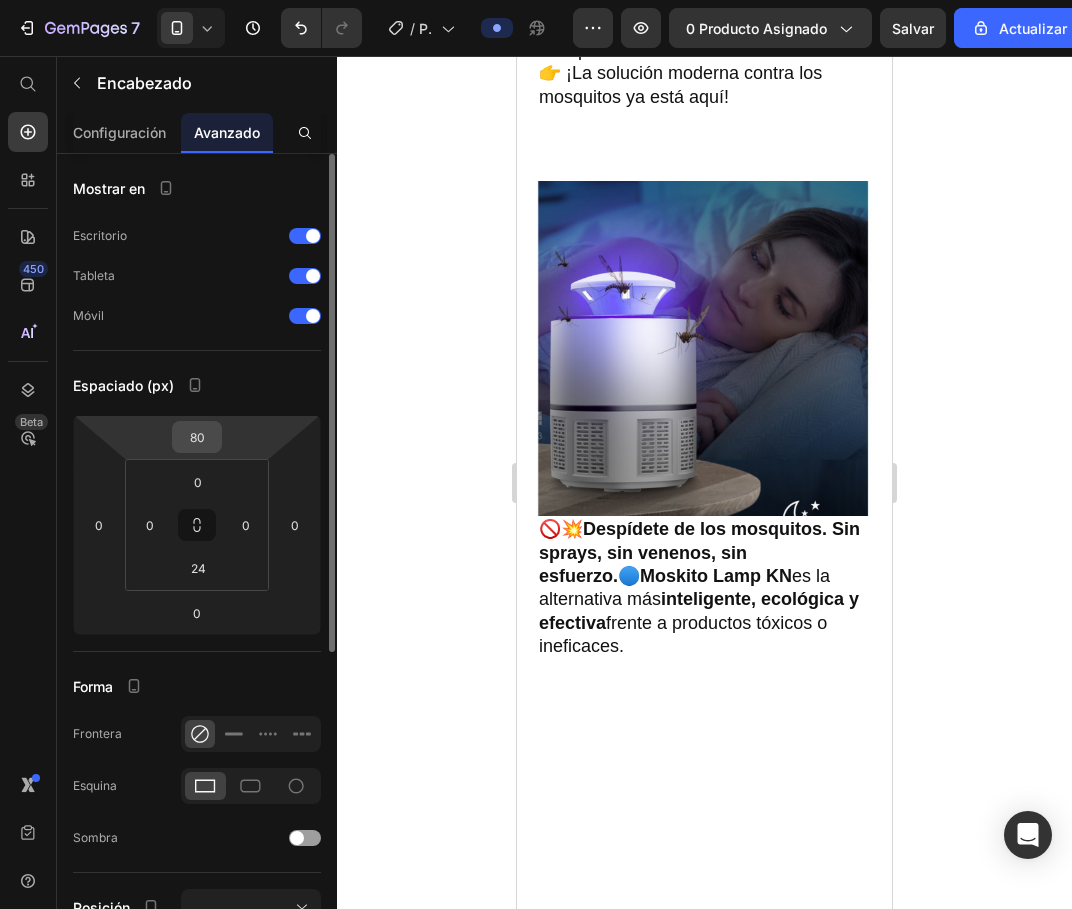 click on "80" at bounding box center [197, 437] 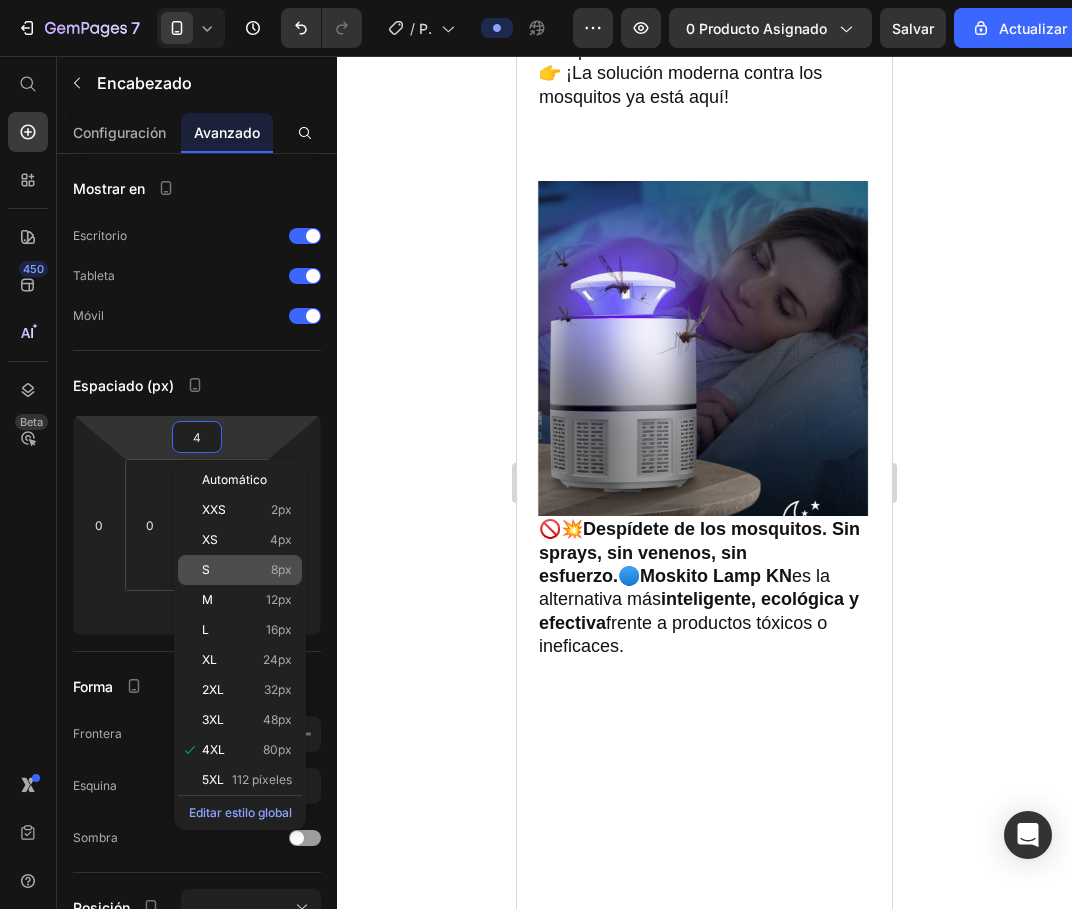 click on "8px" at bounding box center [281, 570] 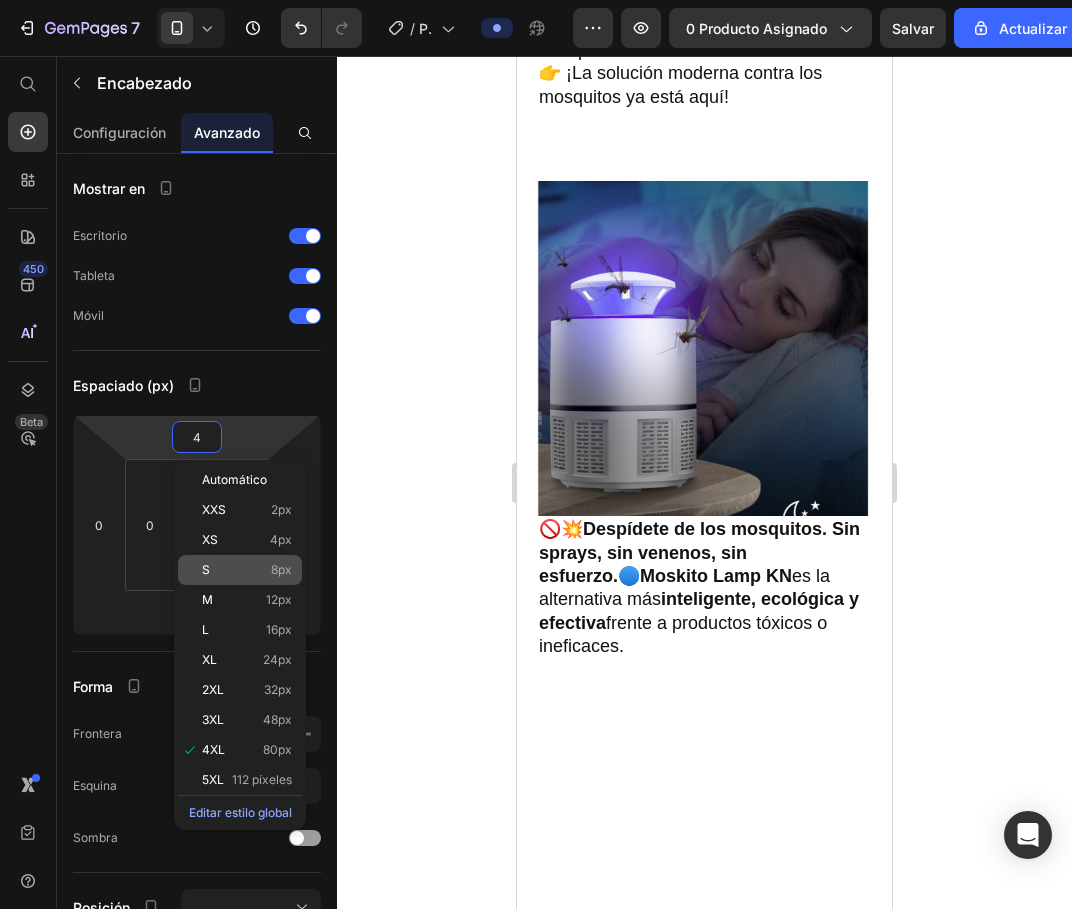 type on "8" 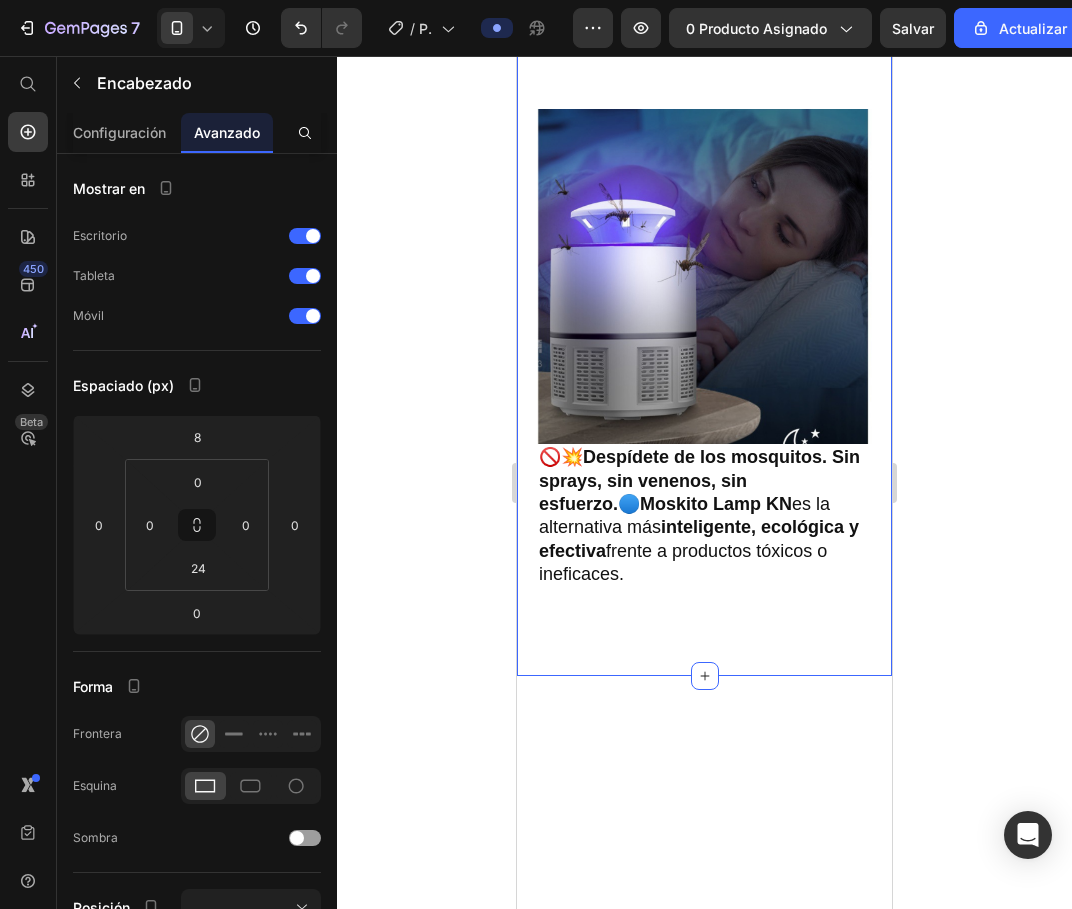 click 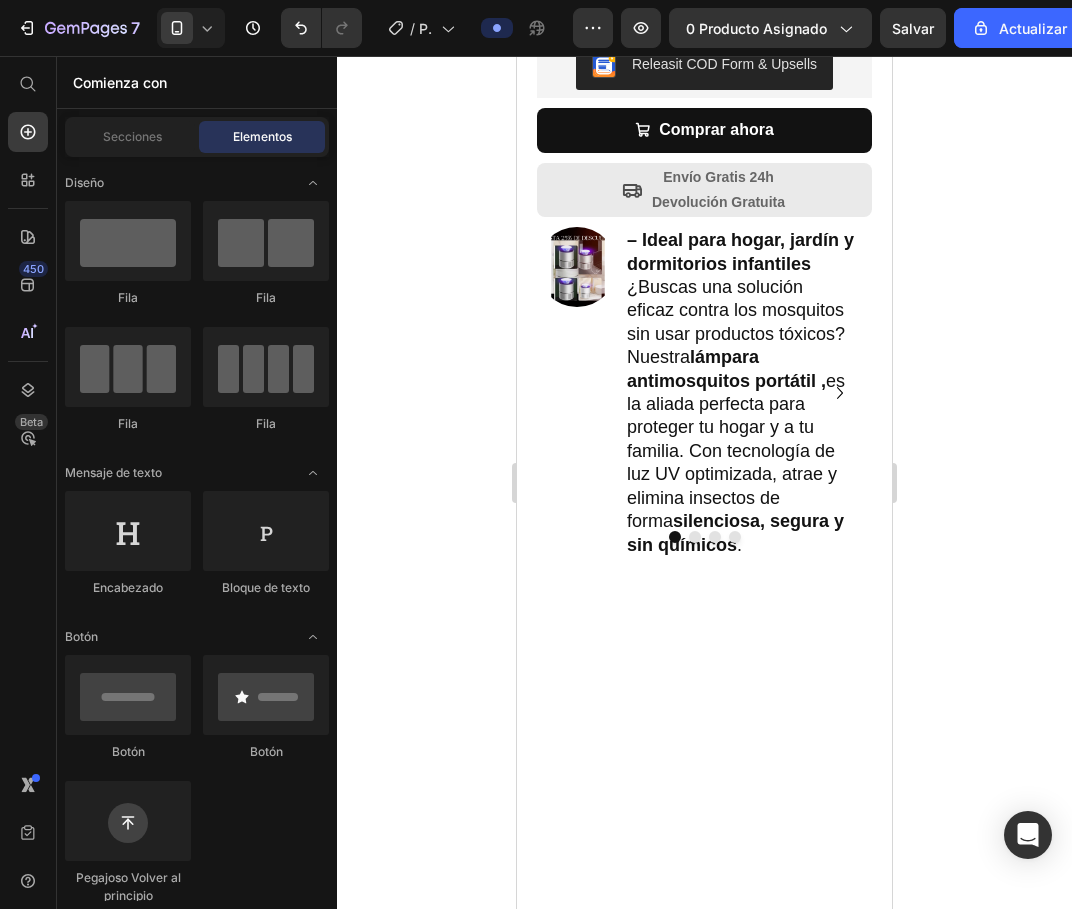 scroll, scrollTop: 700, scrollLeft: 0, axis: vertical 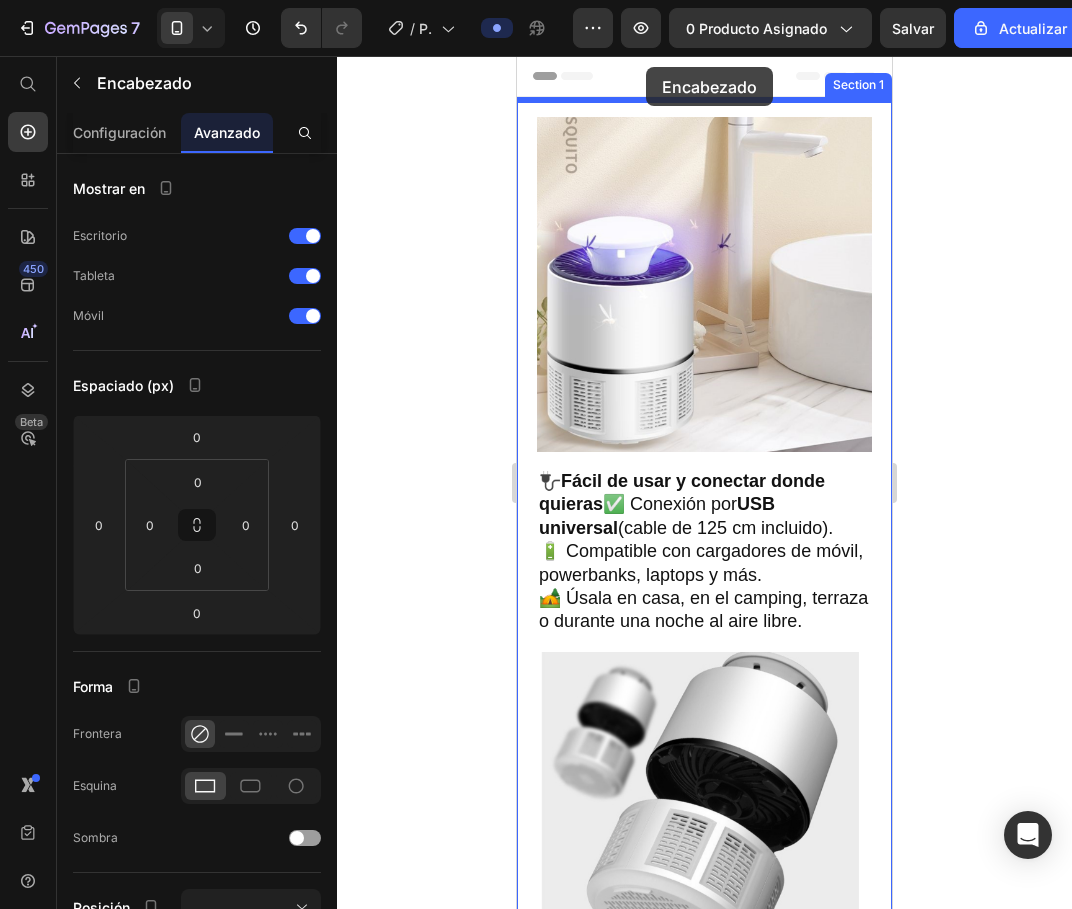 drag, startPoint x: 689, startPoint y: 714, endPoint x: 646, endPoint y: 67, distance: 648.4273 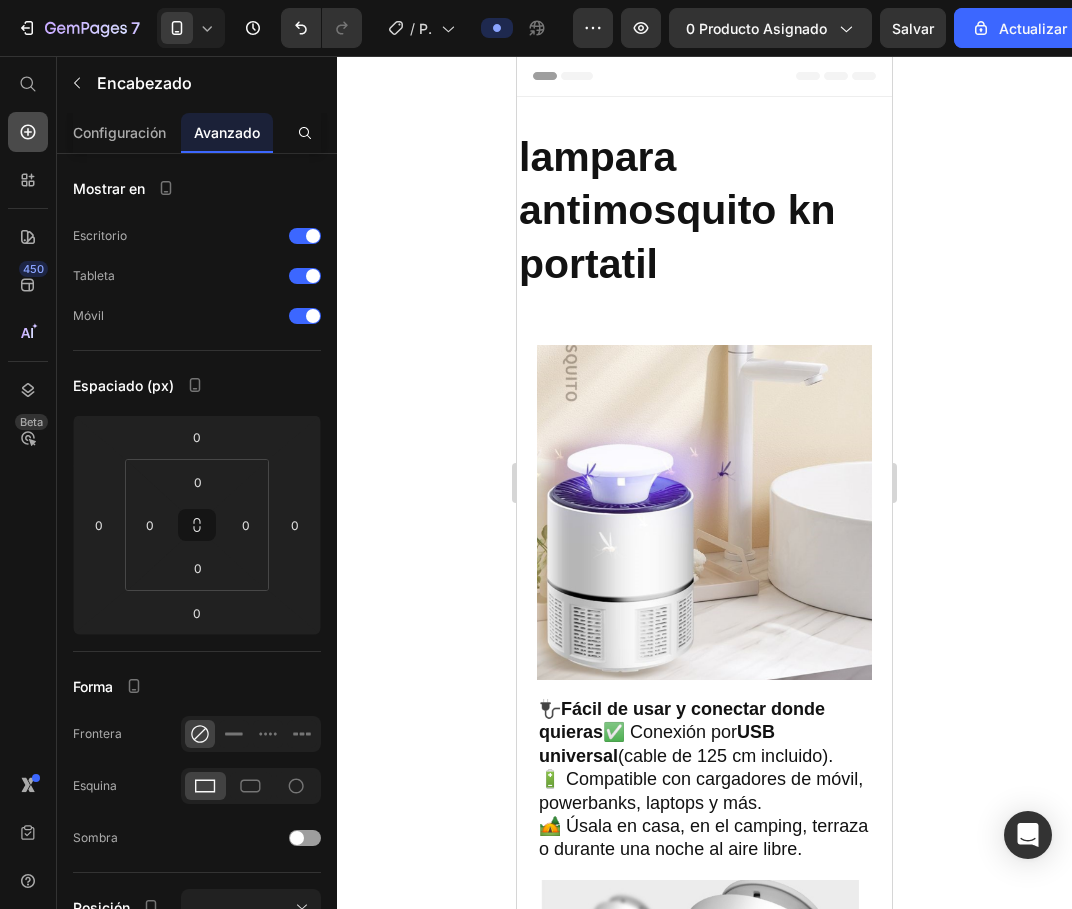 click 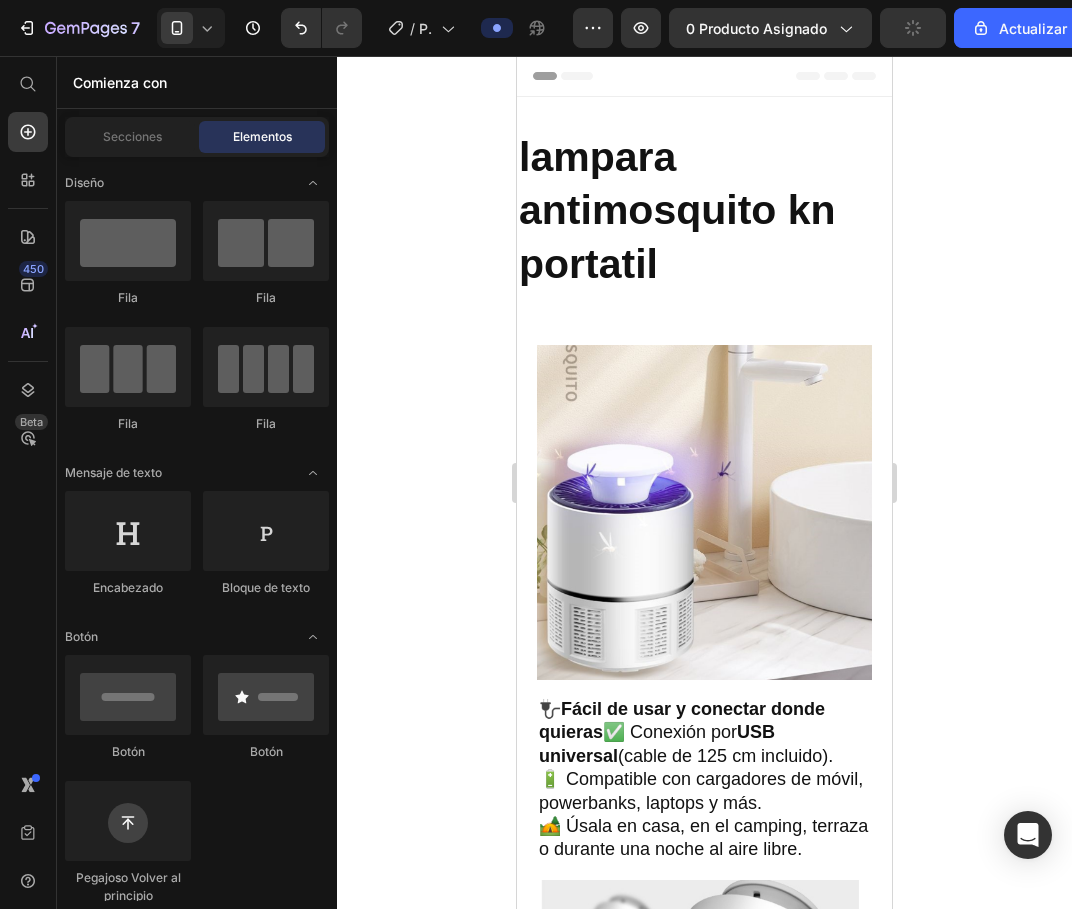 click on "Elementos" at bounding box center (262, 137) 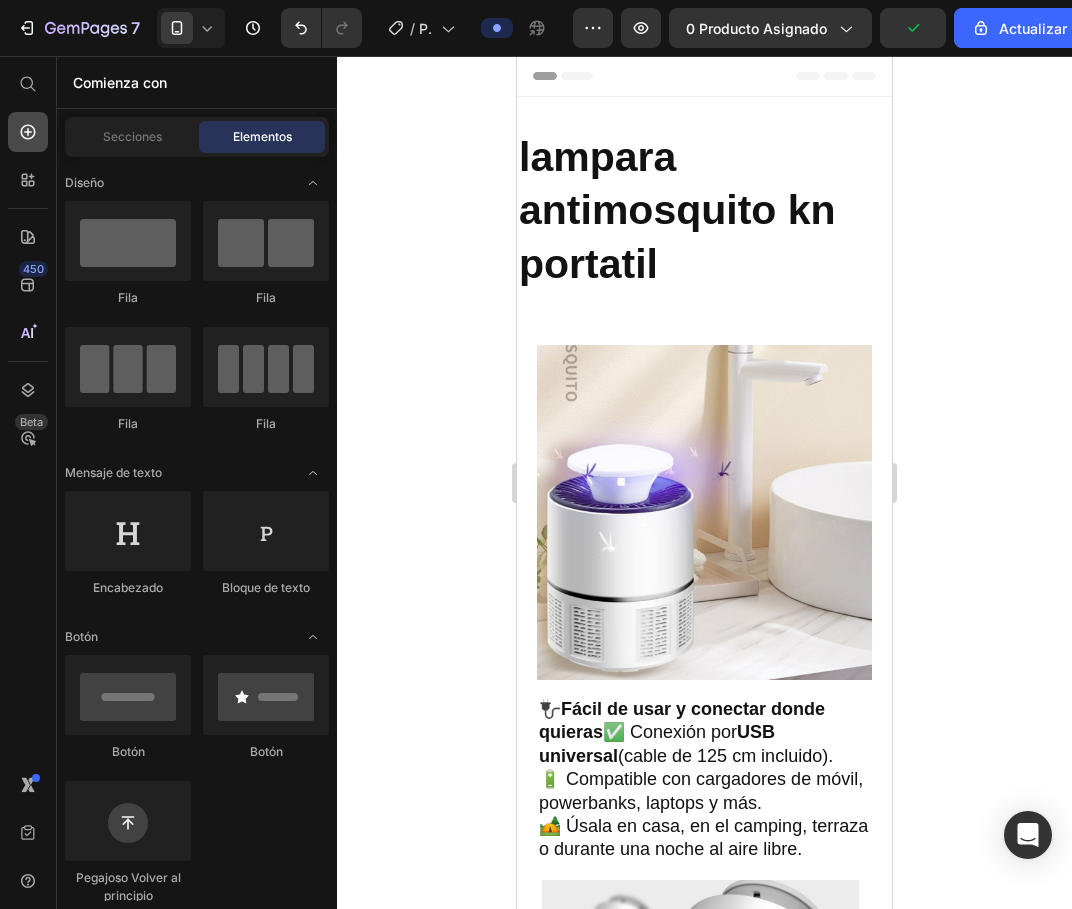 click 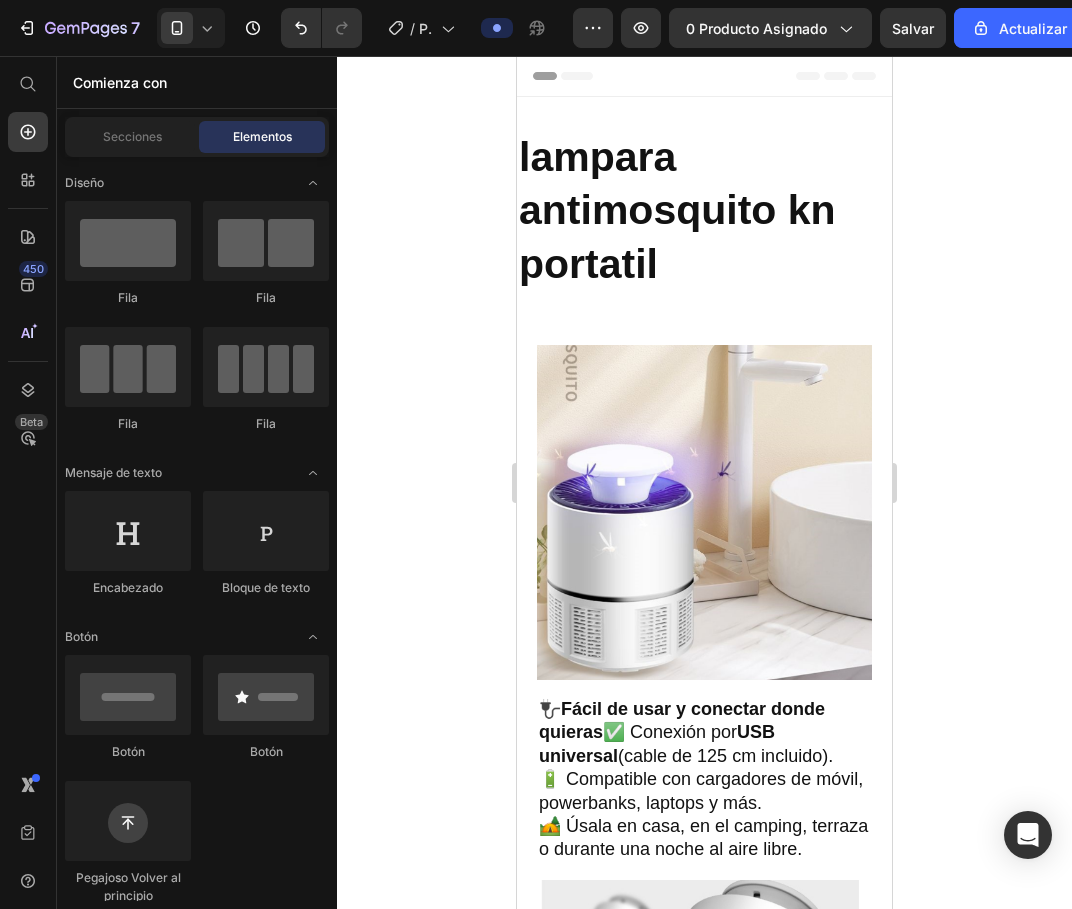 click on "Elementos" at bounding box center [262, 137] 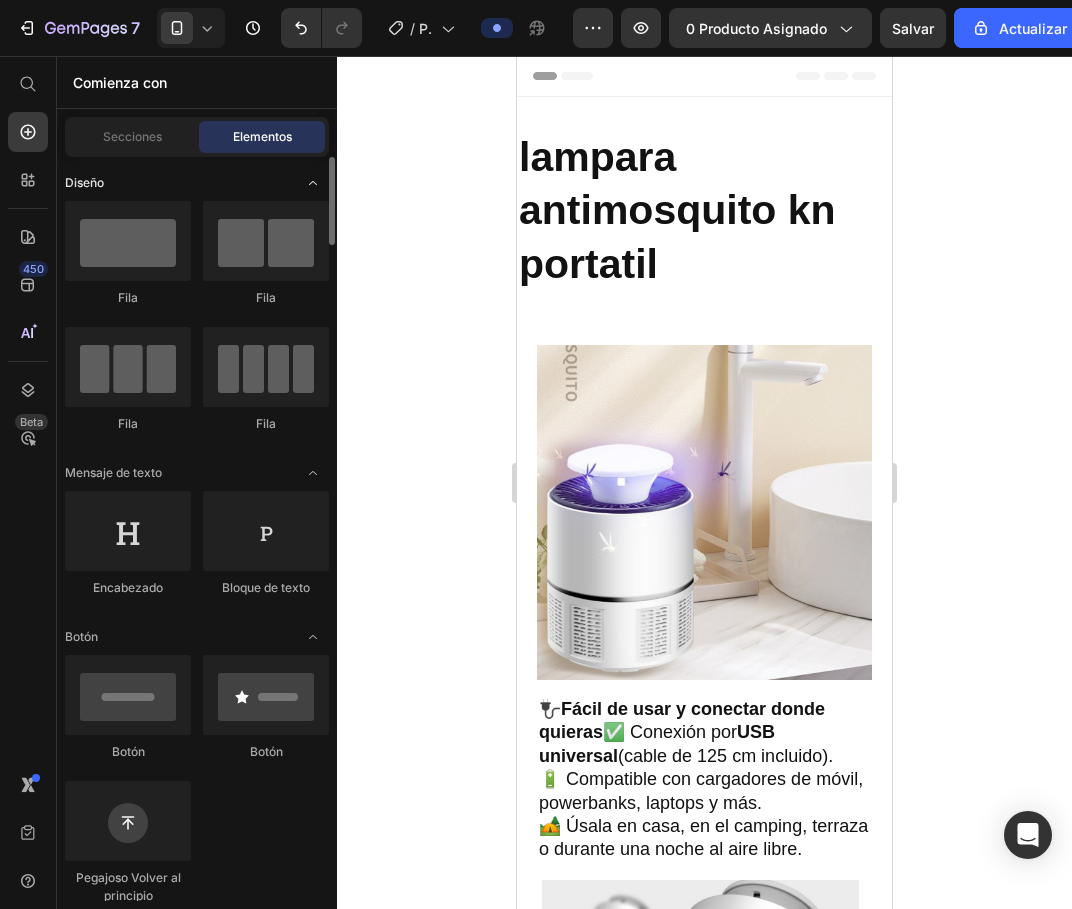 click on "Diseño" at bounding box center (84, 183) 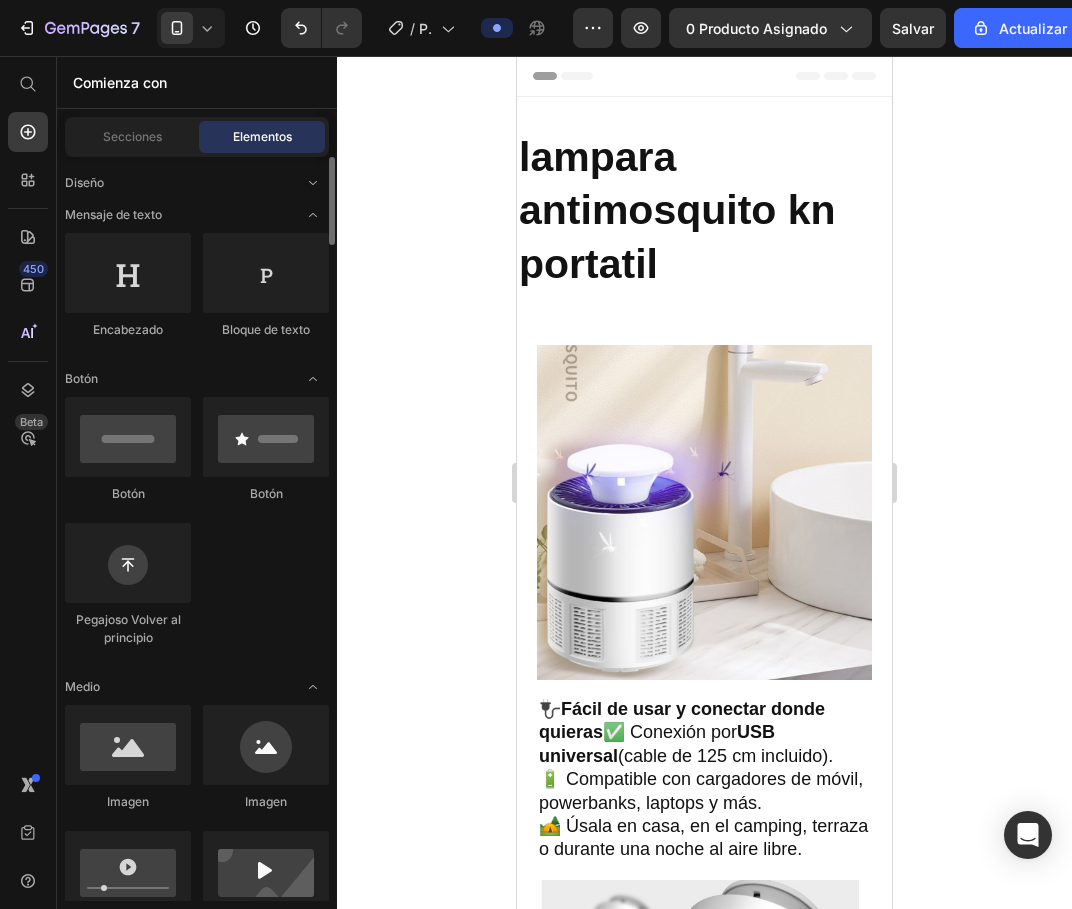 scroll, scrollTop: 0, scrollLeft: 0, axis: both 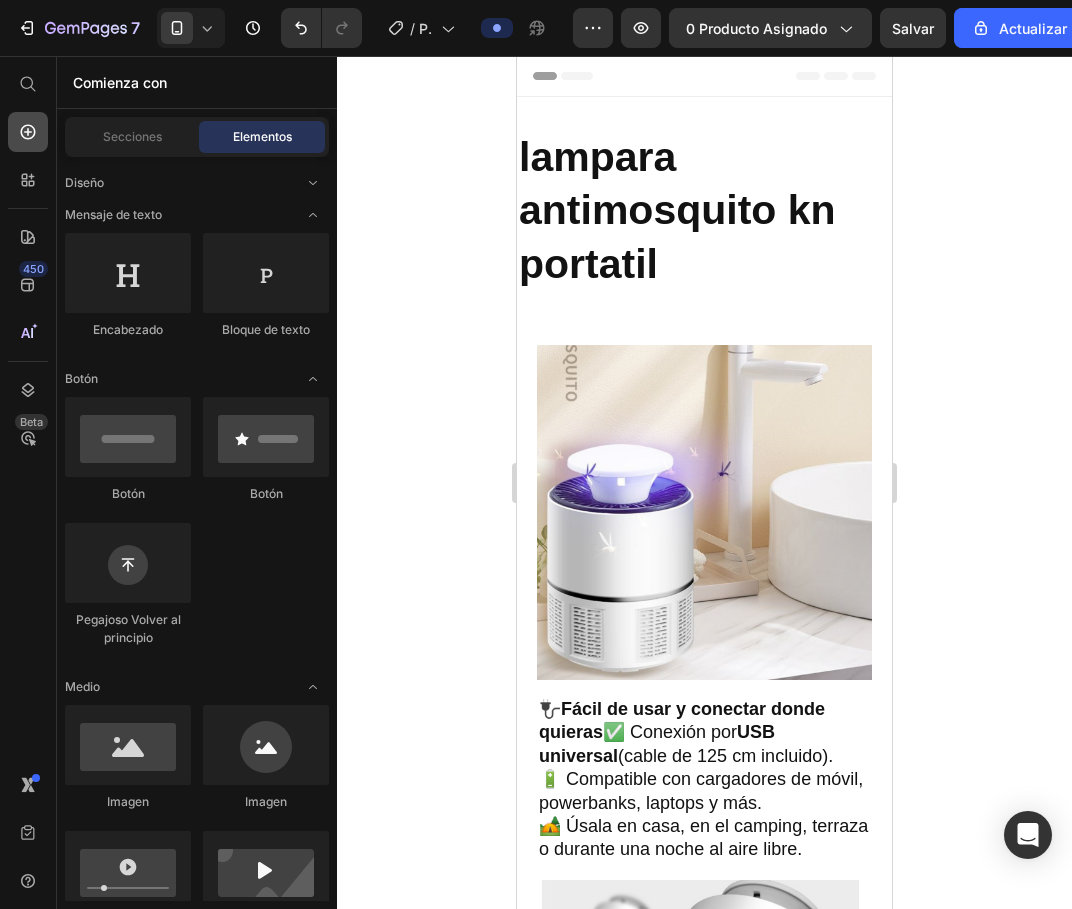 click 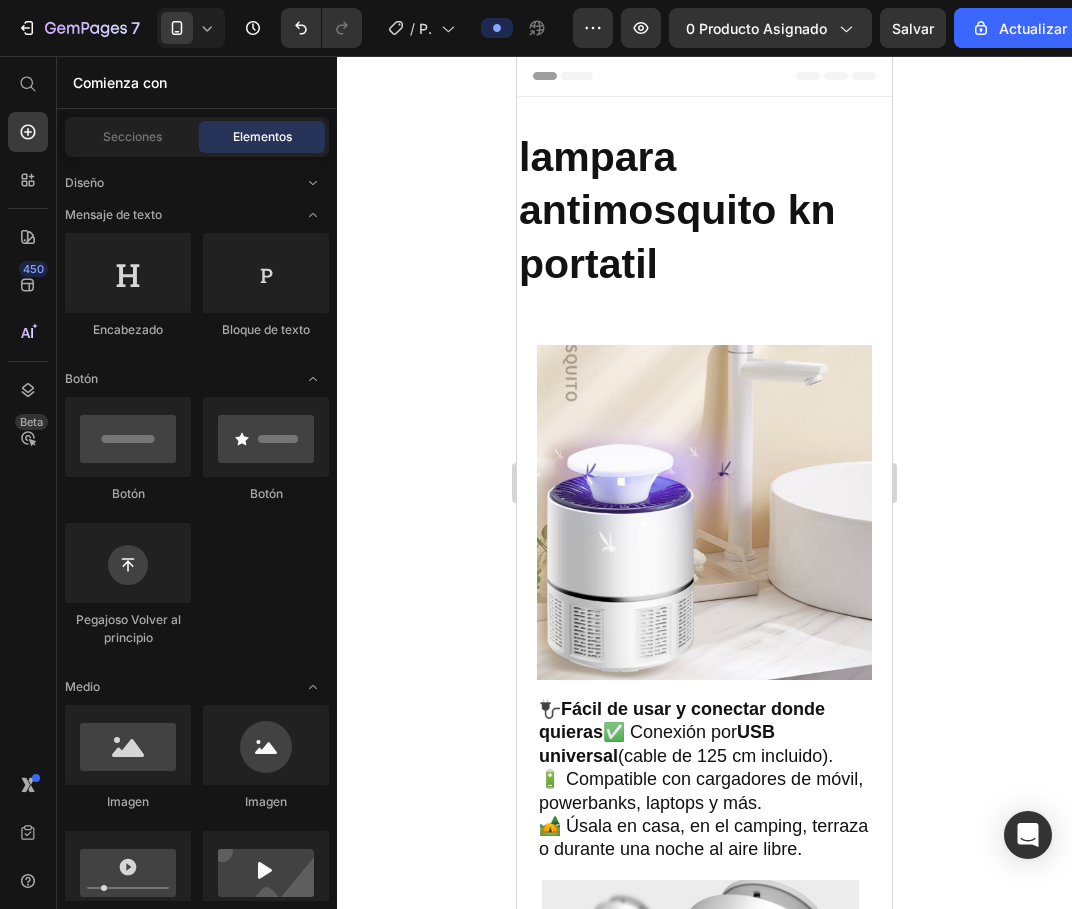 click on "Elementos" at bounding box center (262, 137) 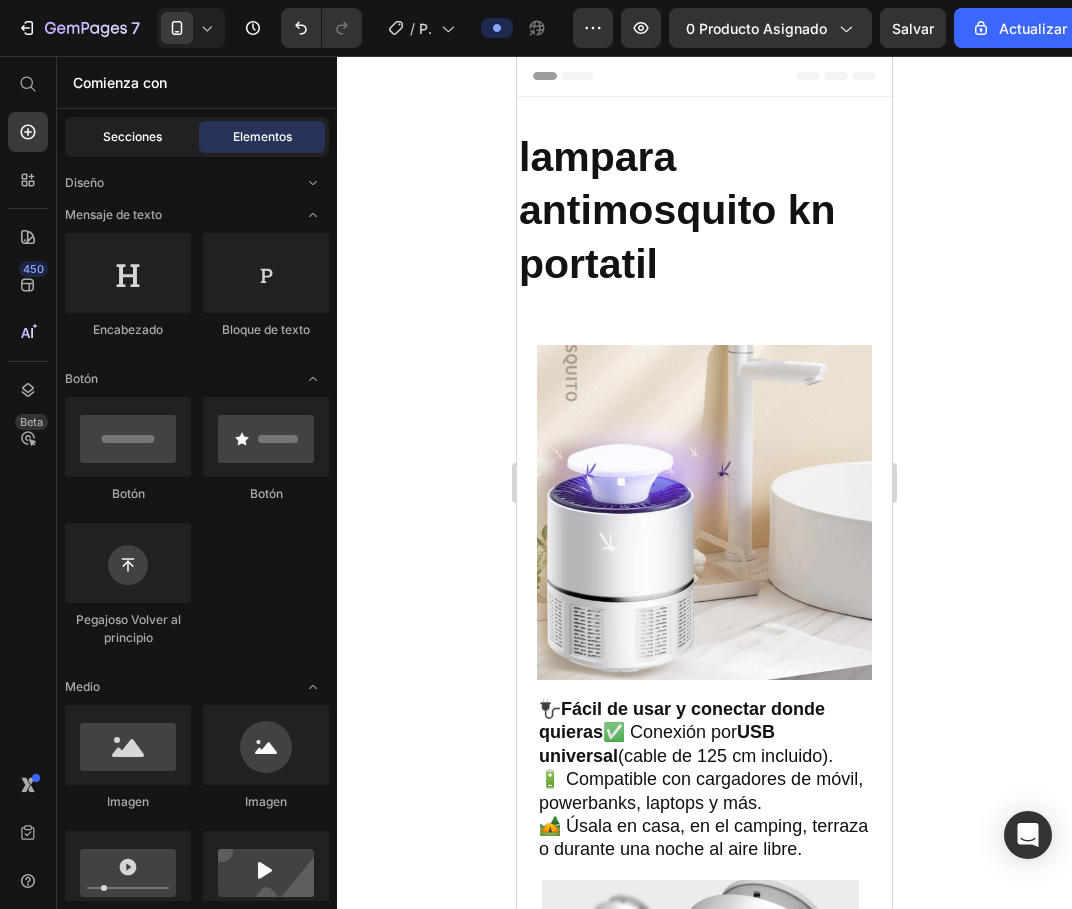 click on "Secciones" at bounding box center [132, 137] 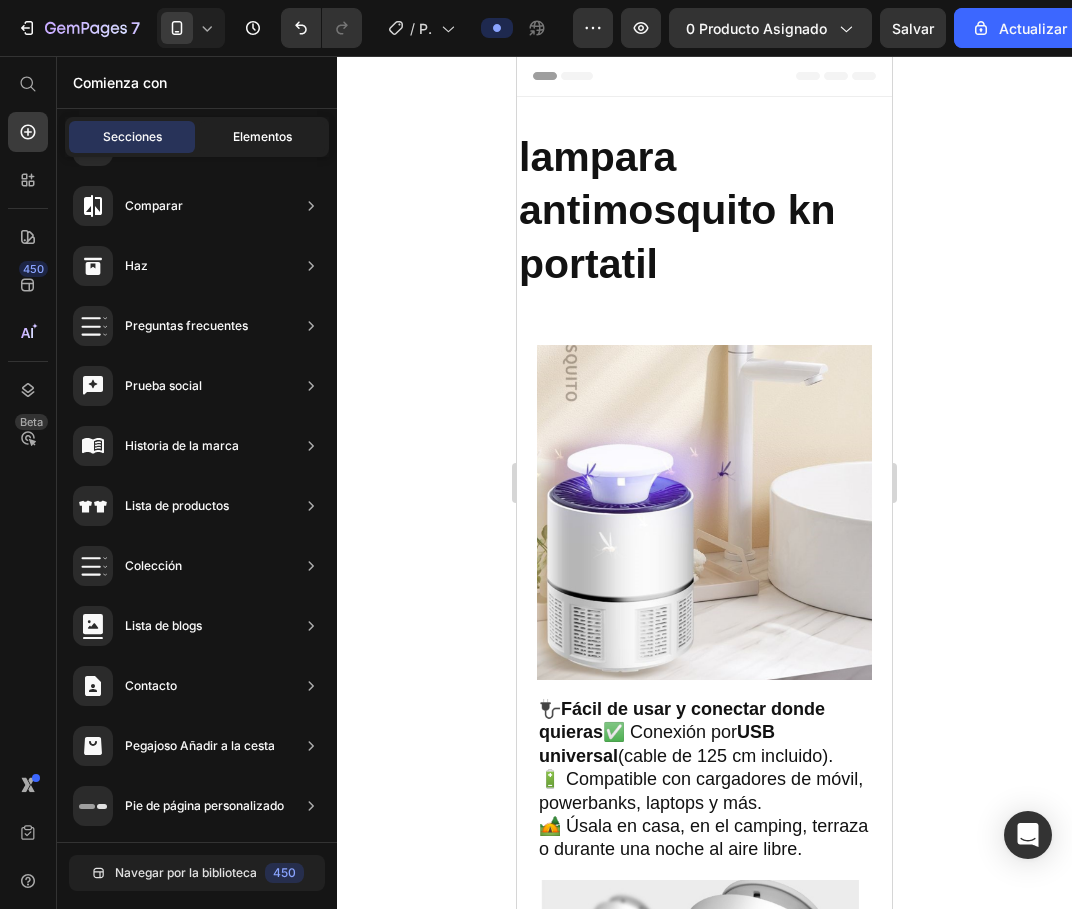click on "Elementos" at bounding box center (262, 137) 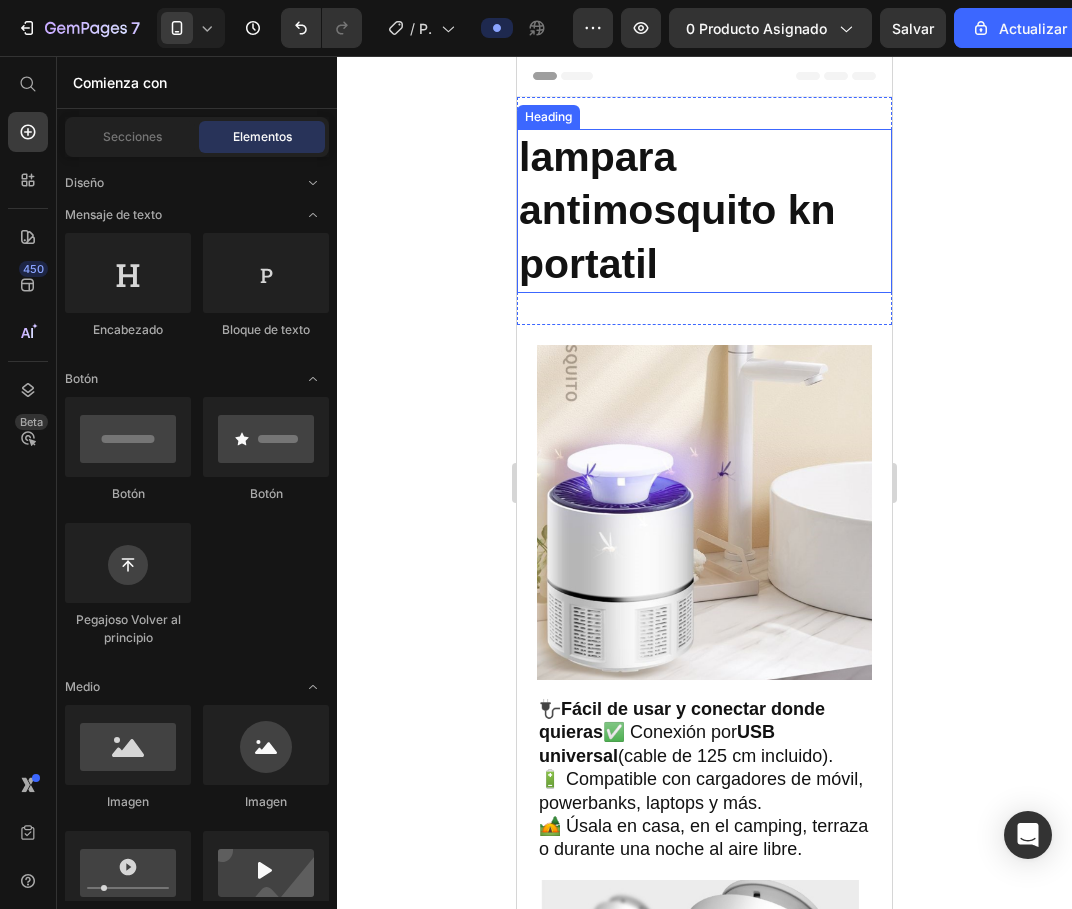 click on "lampara antimosquito kn portatil" at bounding box center [704, 211] 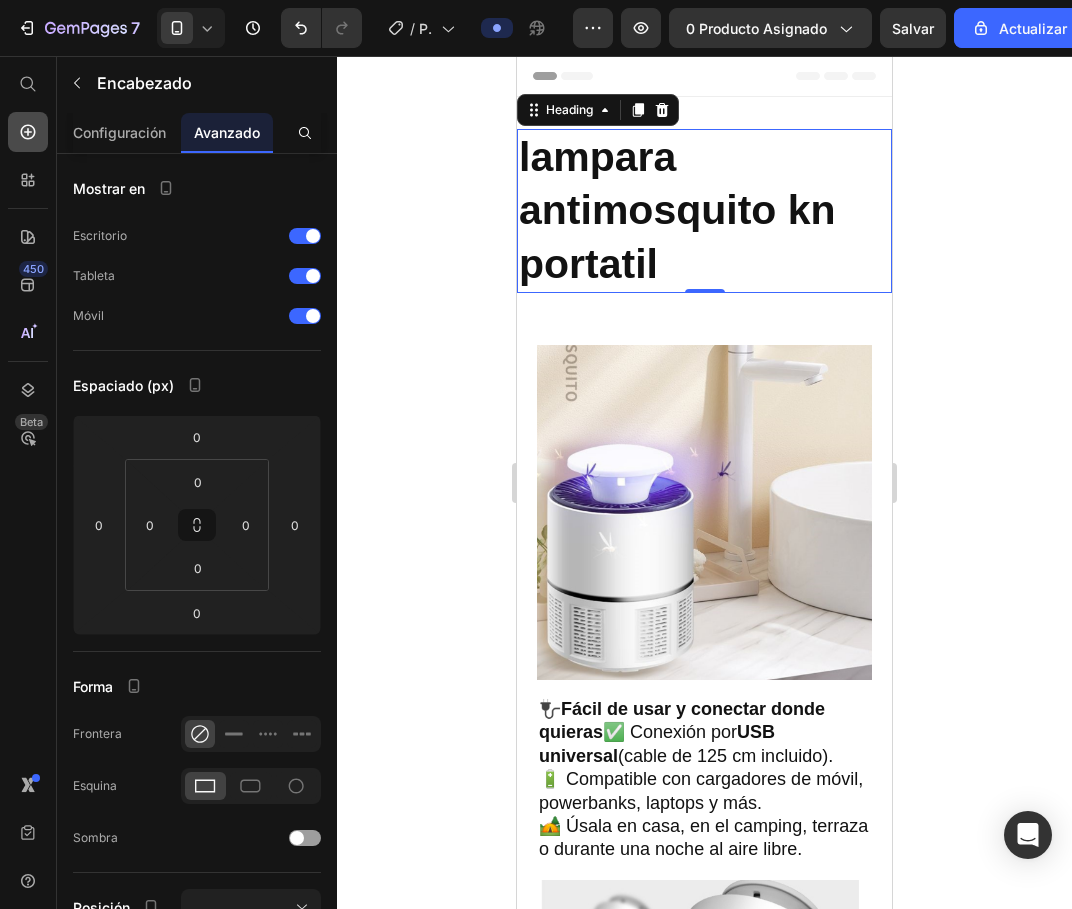 click 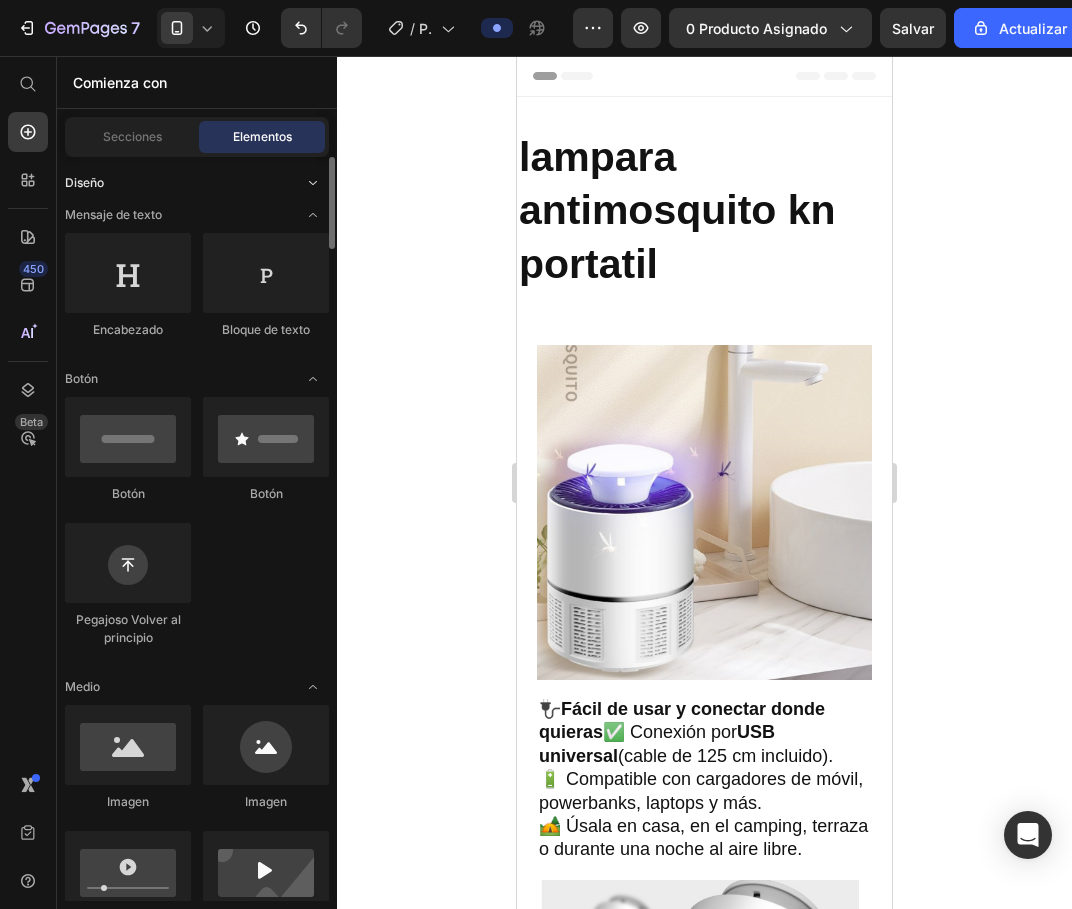click on "Diseño" 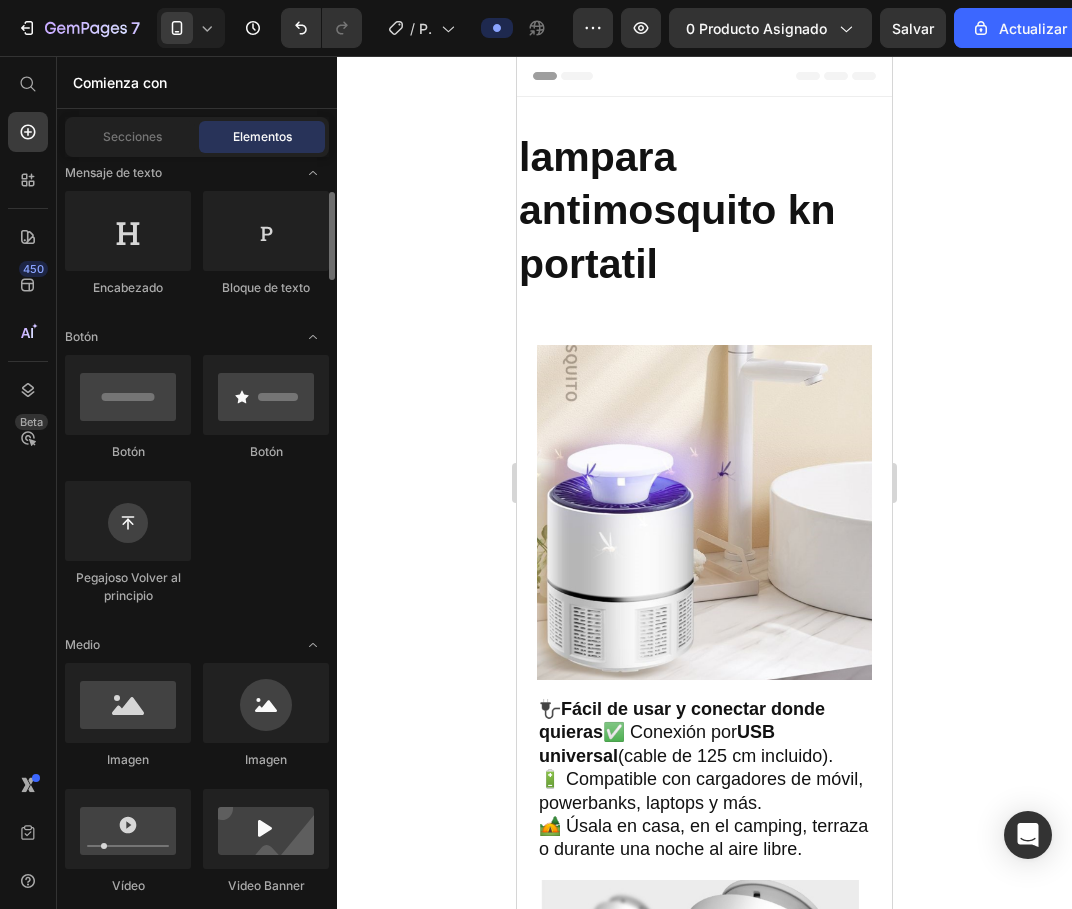scroll, scrollTop: 0, scrollLeft: 0, axis: both 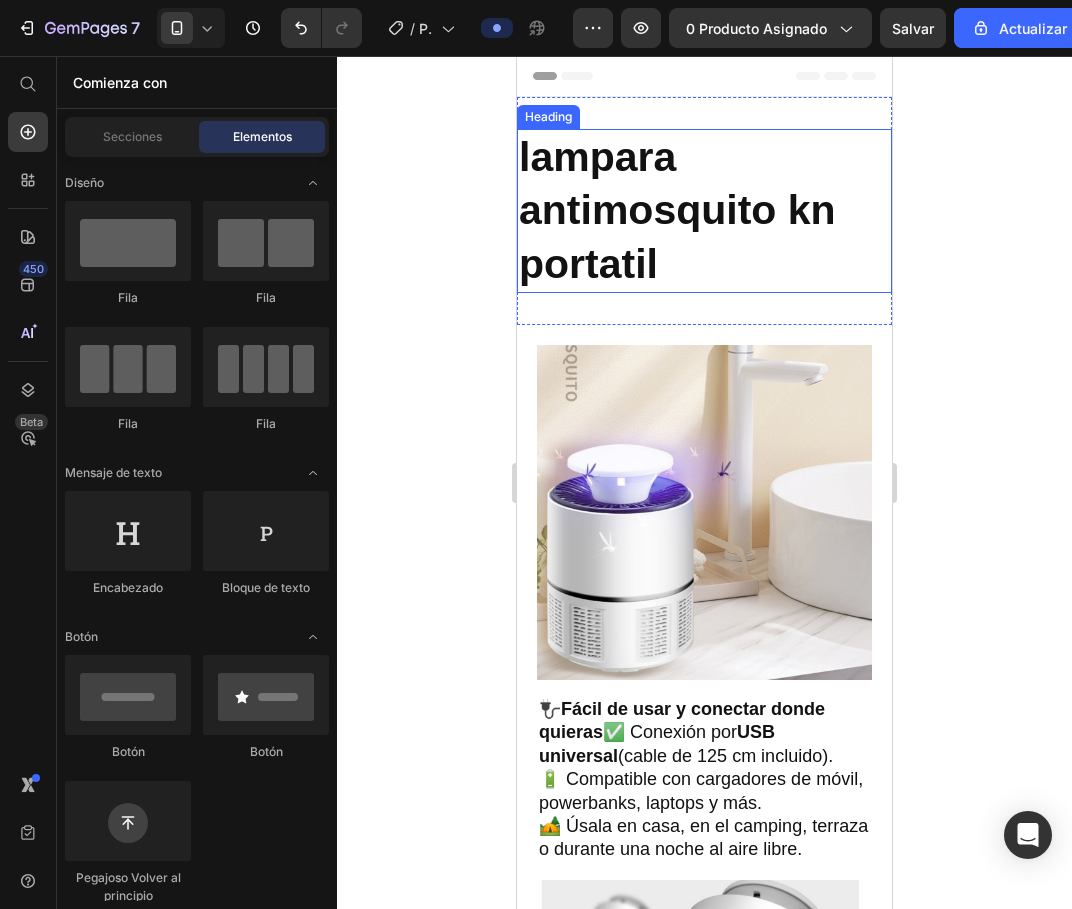 click on "lampara antimosquito kn portatil" at bounding box center [704, 211] 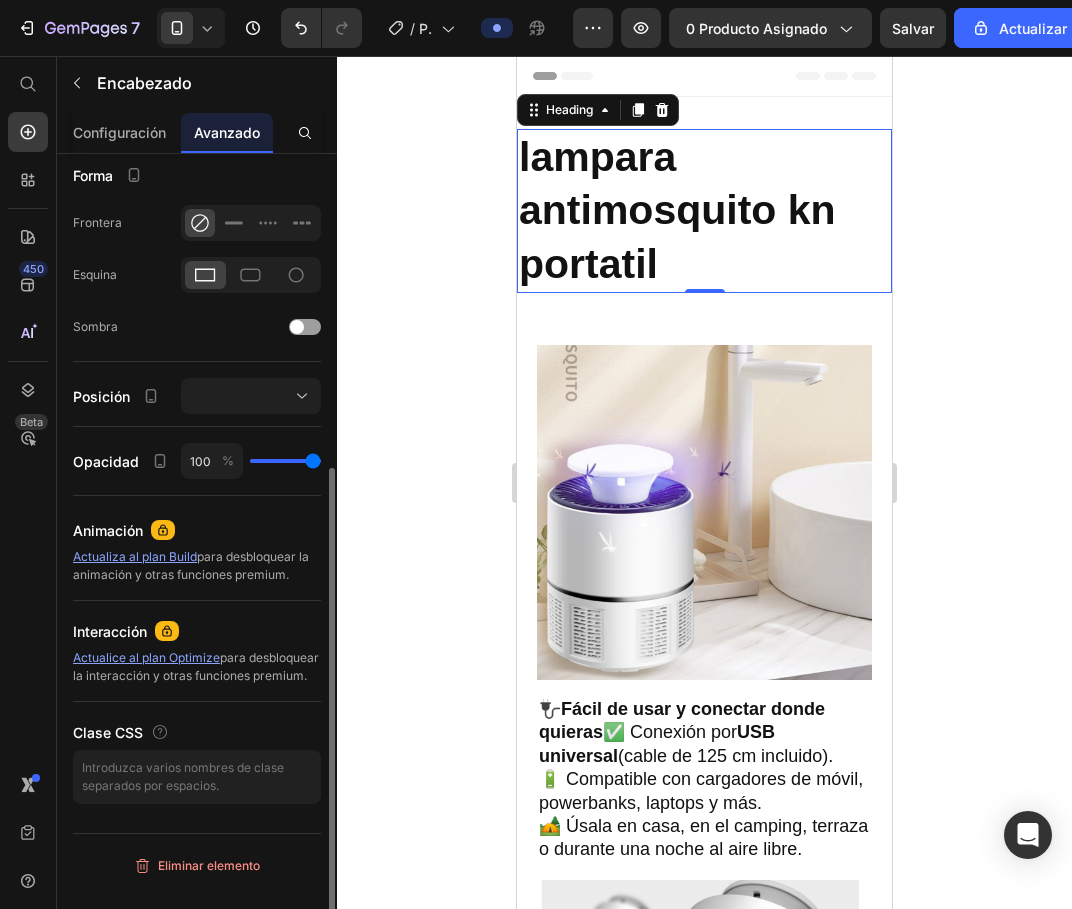 scroll, scrollTop: 211, scrollLeft: 0, axis: vertical 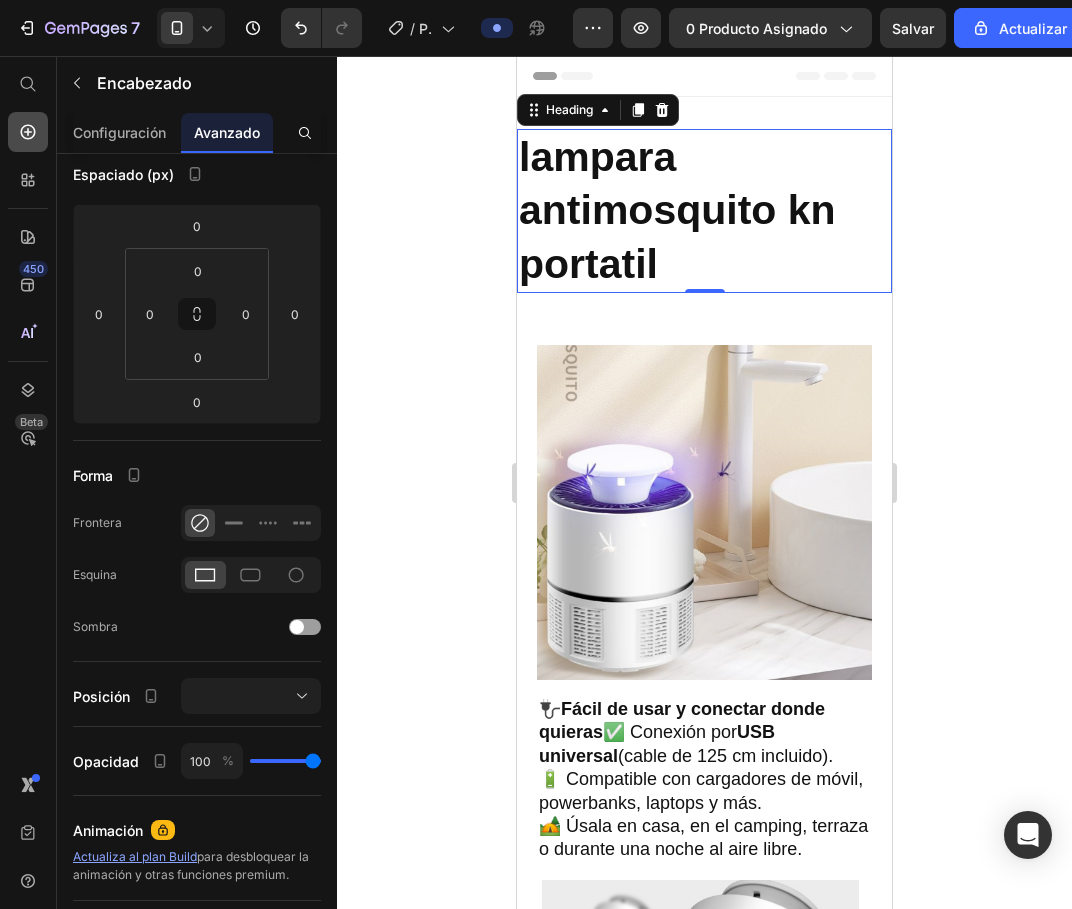 click 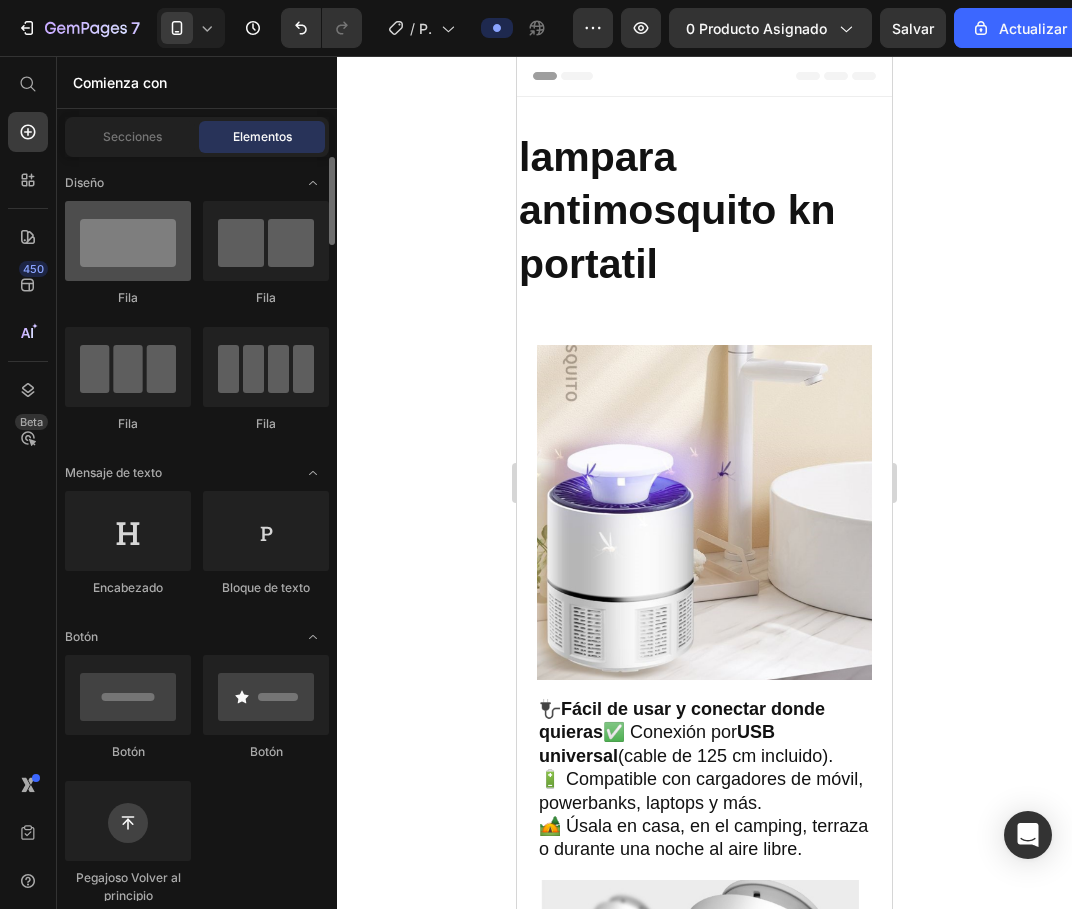 click at bounding box center (128, 241) 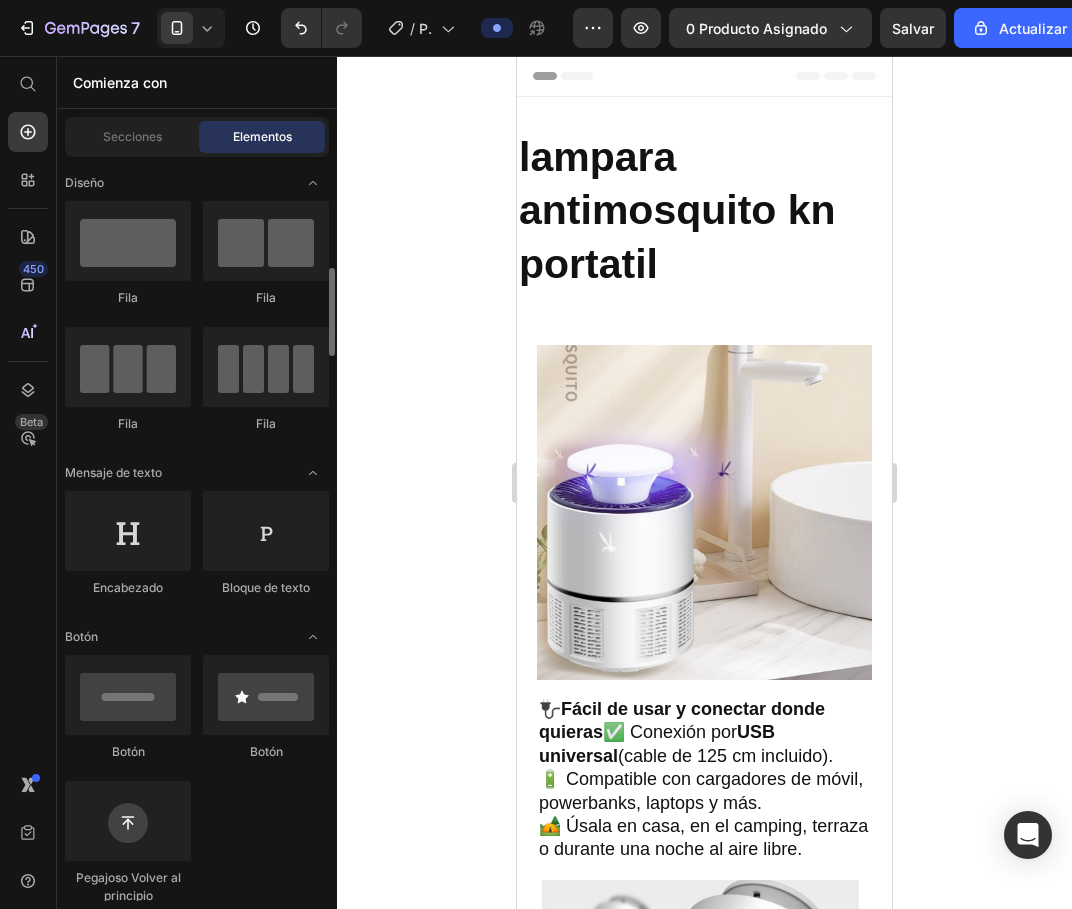 scroll, scrollTop: 100, scrollLeft: 0, axis: vertical 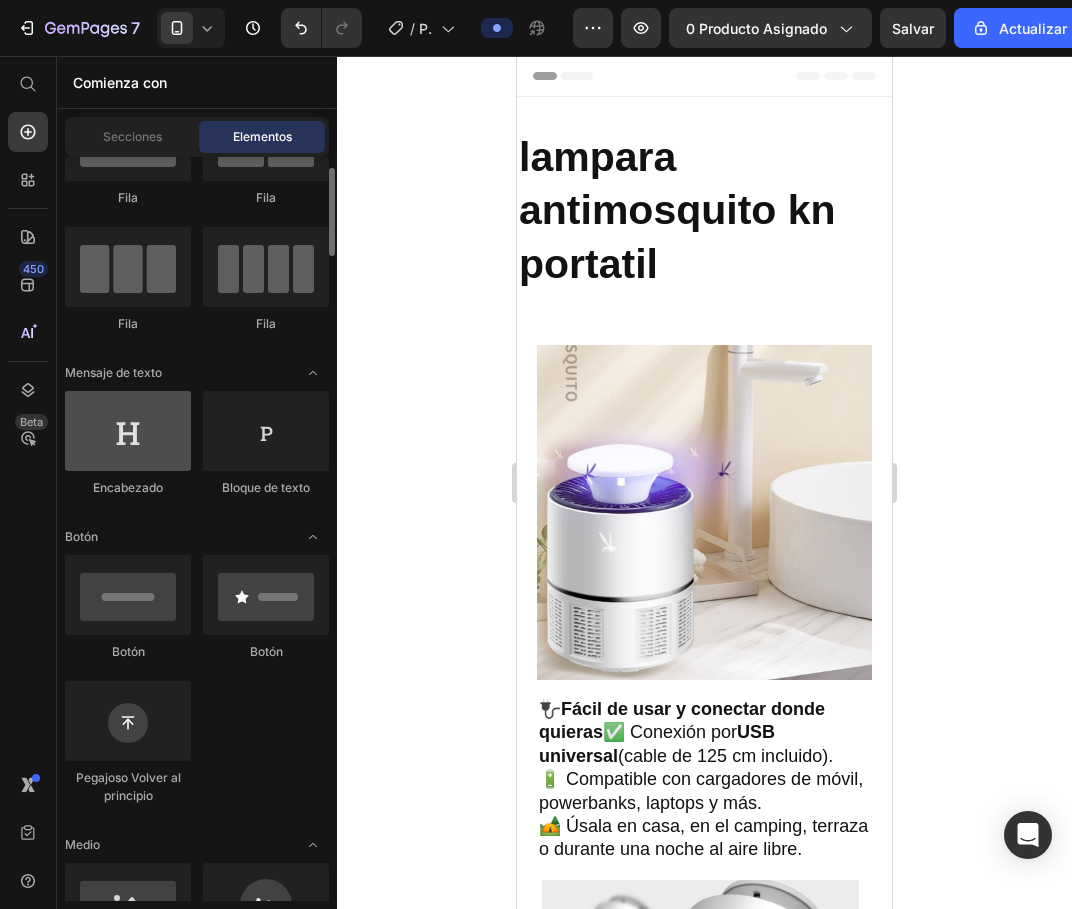 click at bounding box center [128, 431] 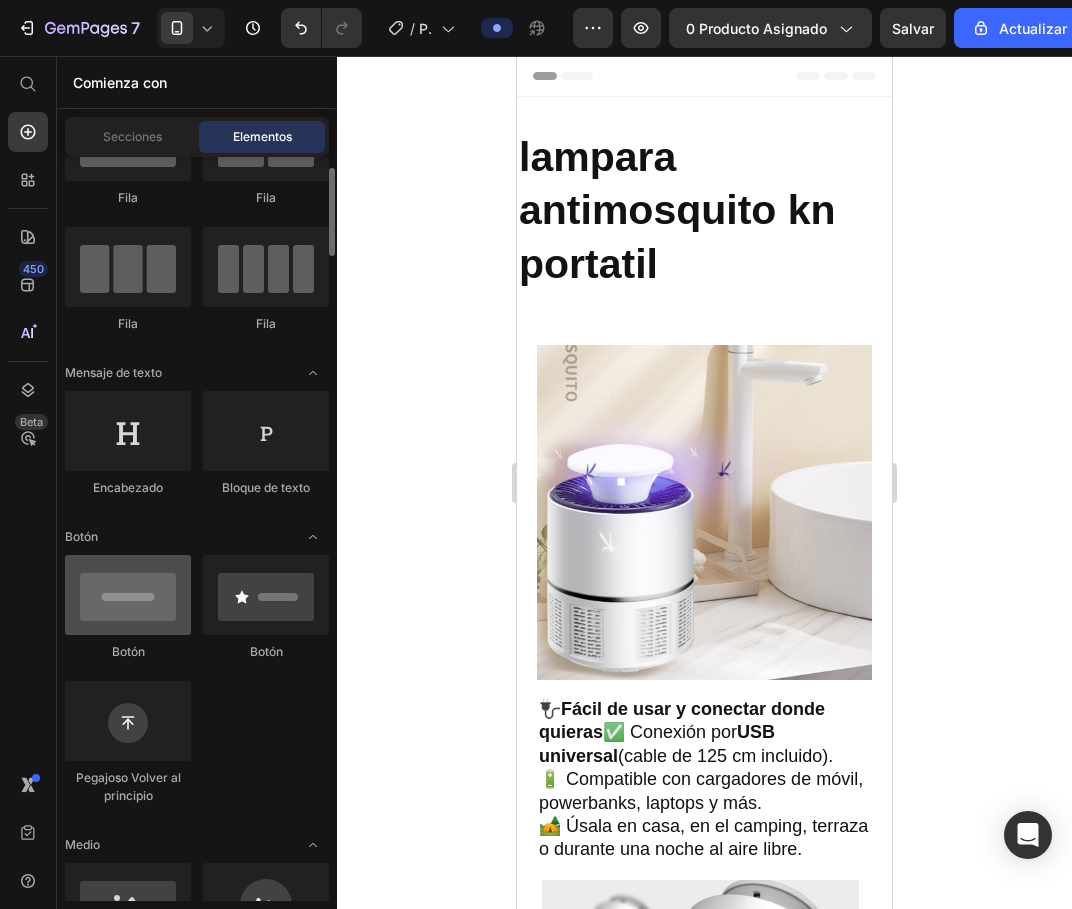 scroll, scrollTop: 0, scrollLeft: 0, axis: both 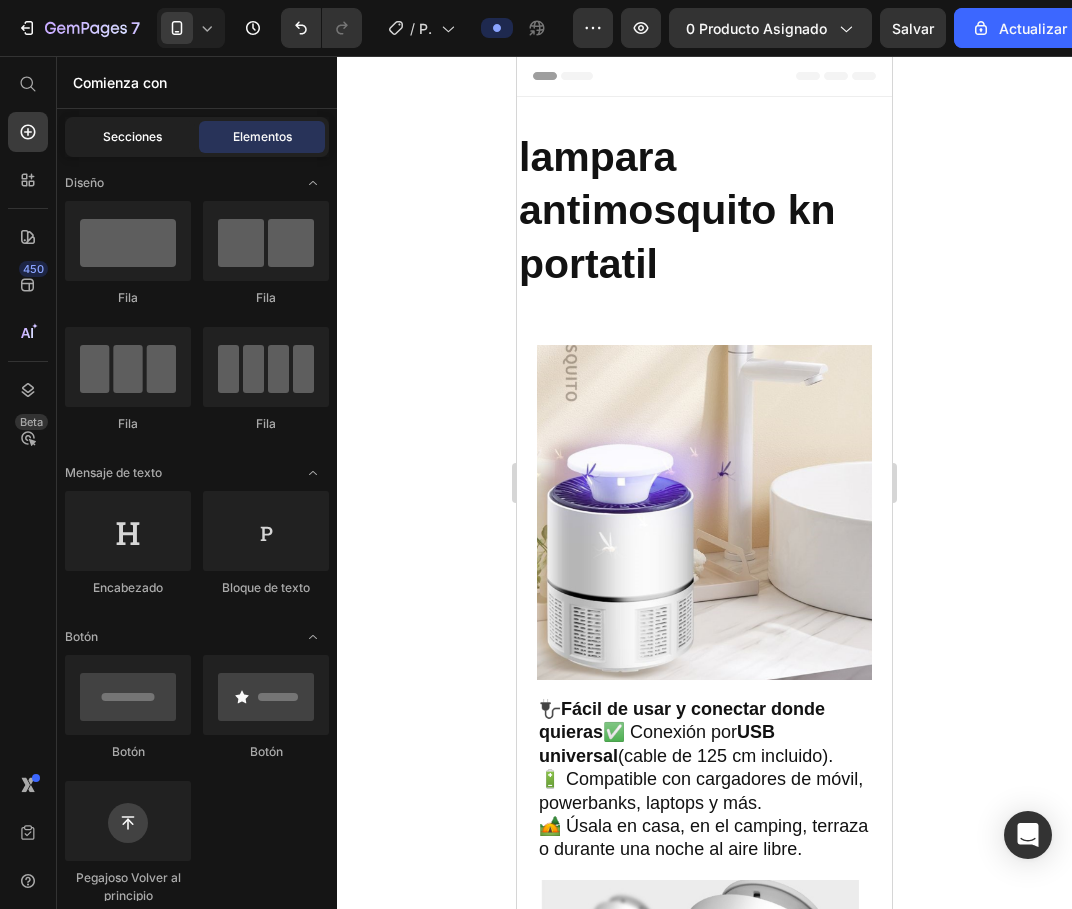 click on "Secciones" at bounding box center (132, 137) 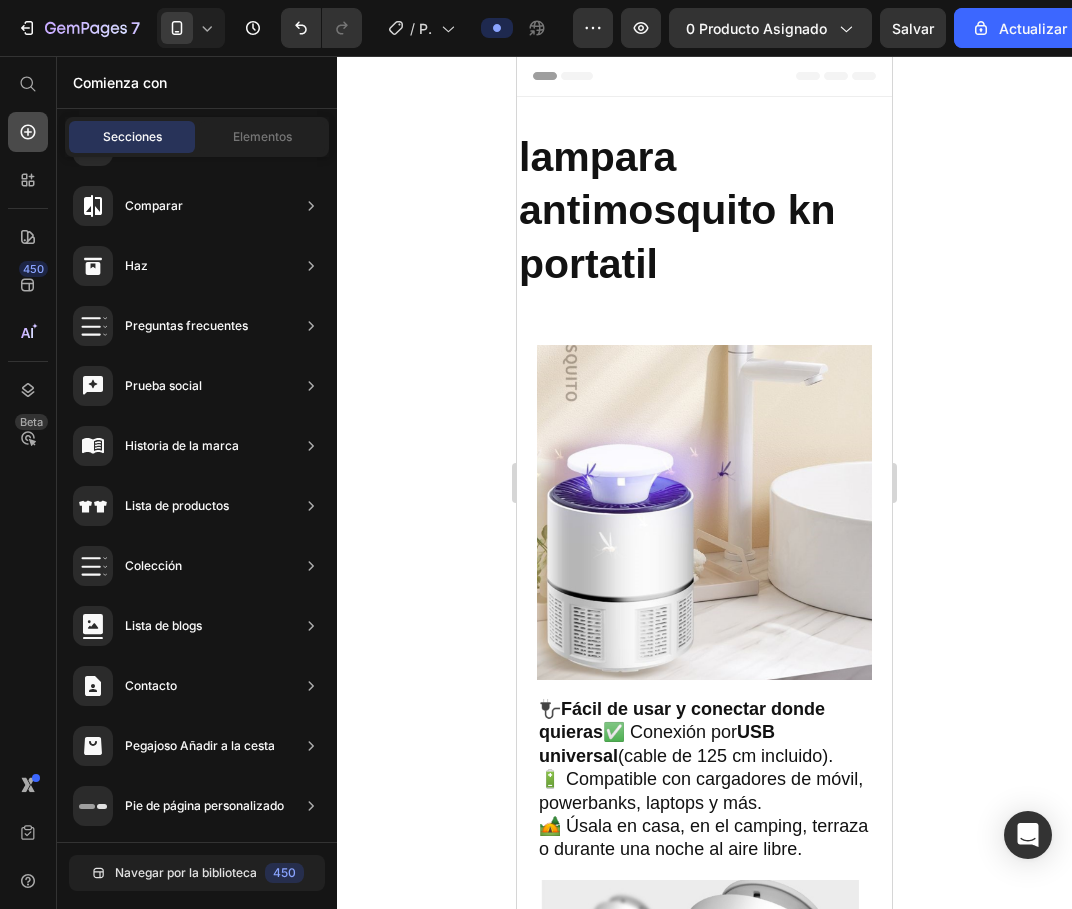 click 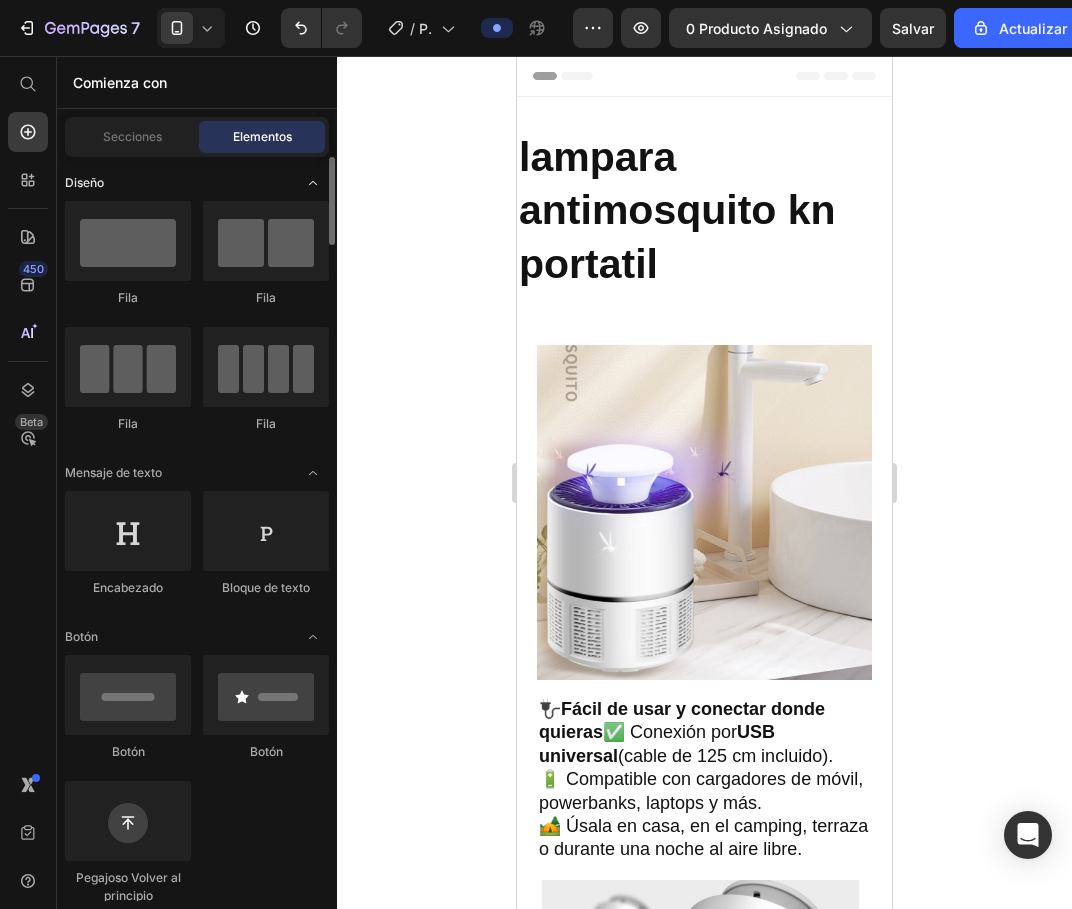 click on "Diseño" at bounding box center [84, 183] 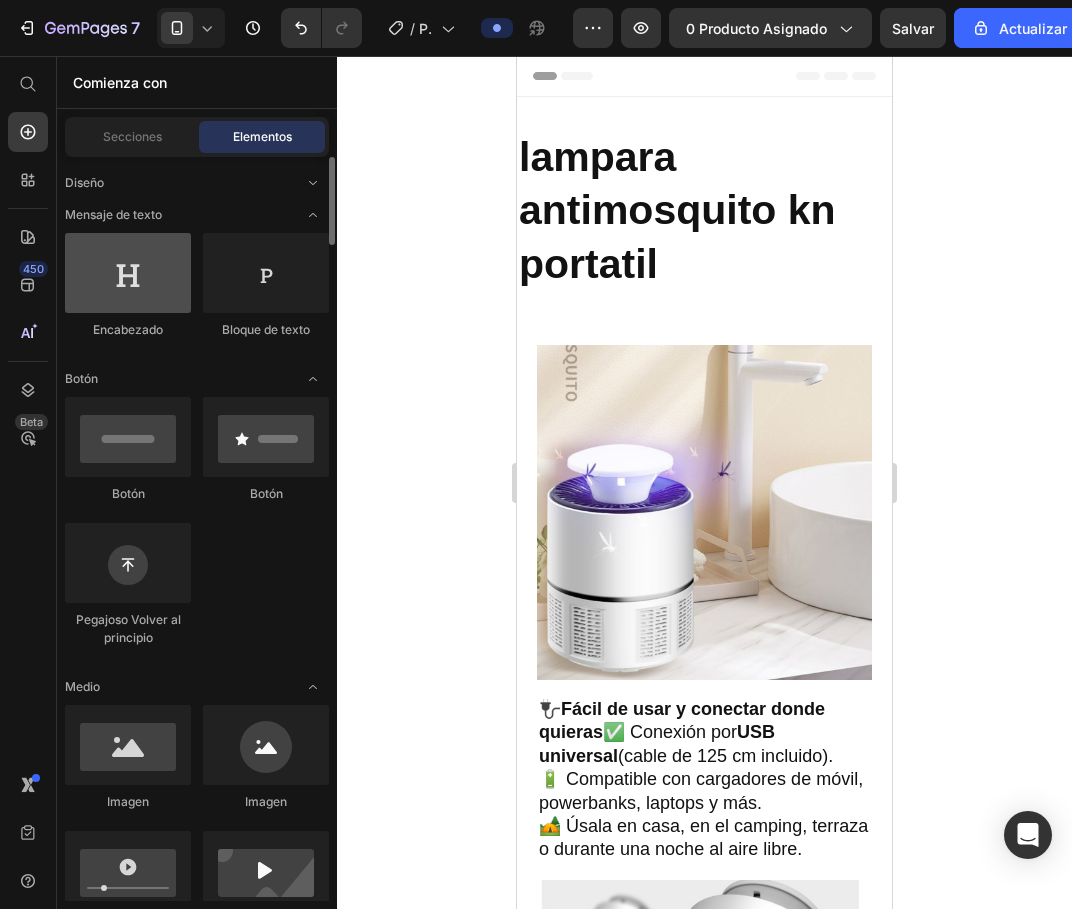 click at bounding box center [128, 273] 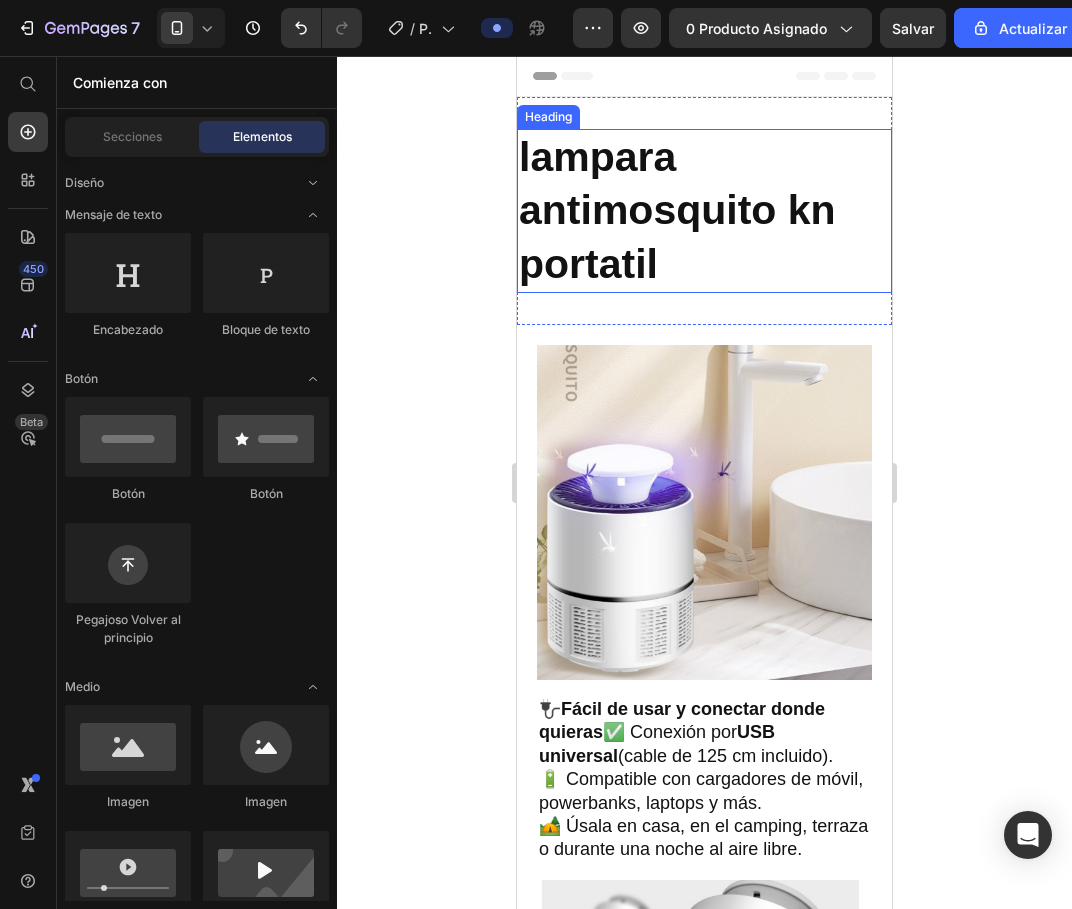click on "lampara antimosquito kn portatil" at bounding box center (704, 211) 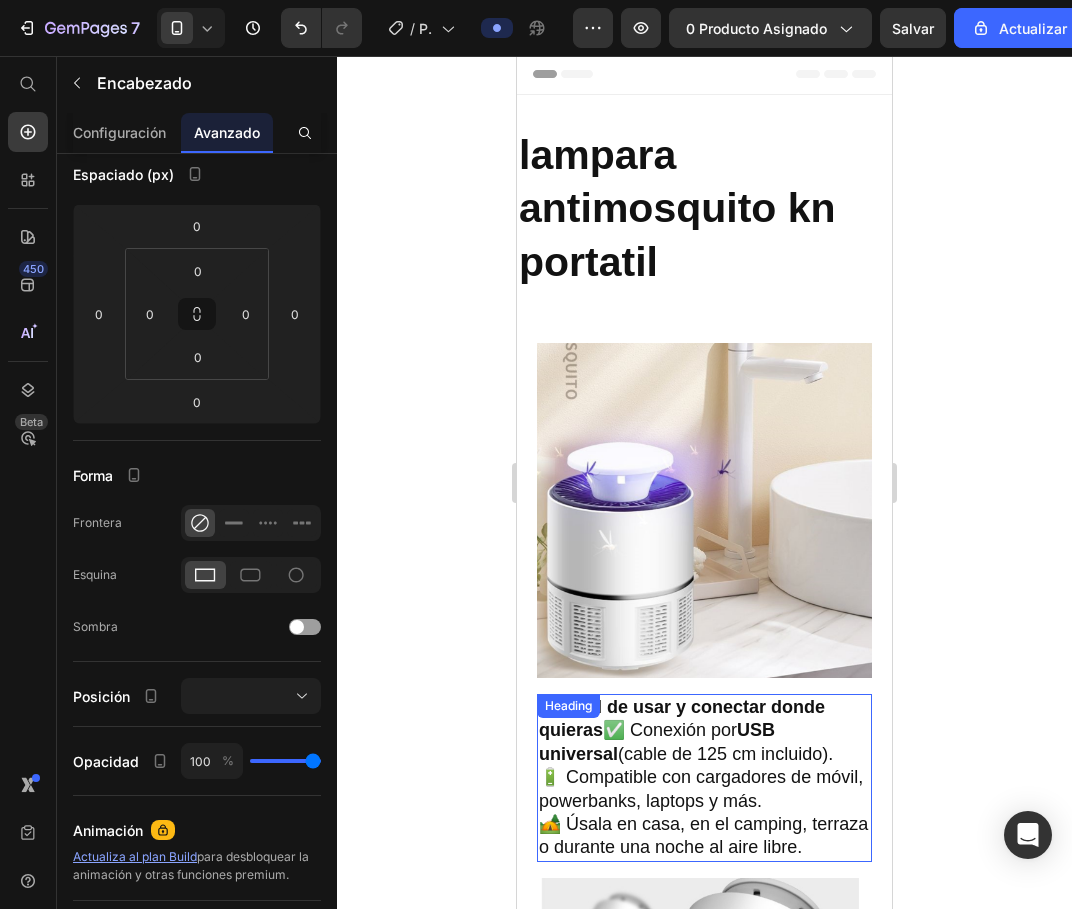 scroll, scrollTop: 0, scrollLeft: 0, axis: both 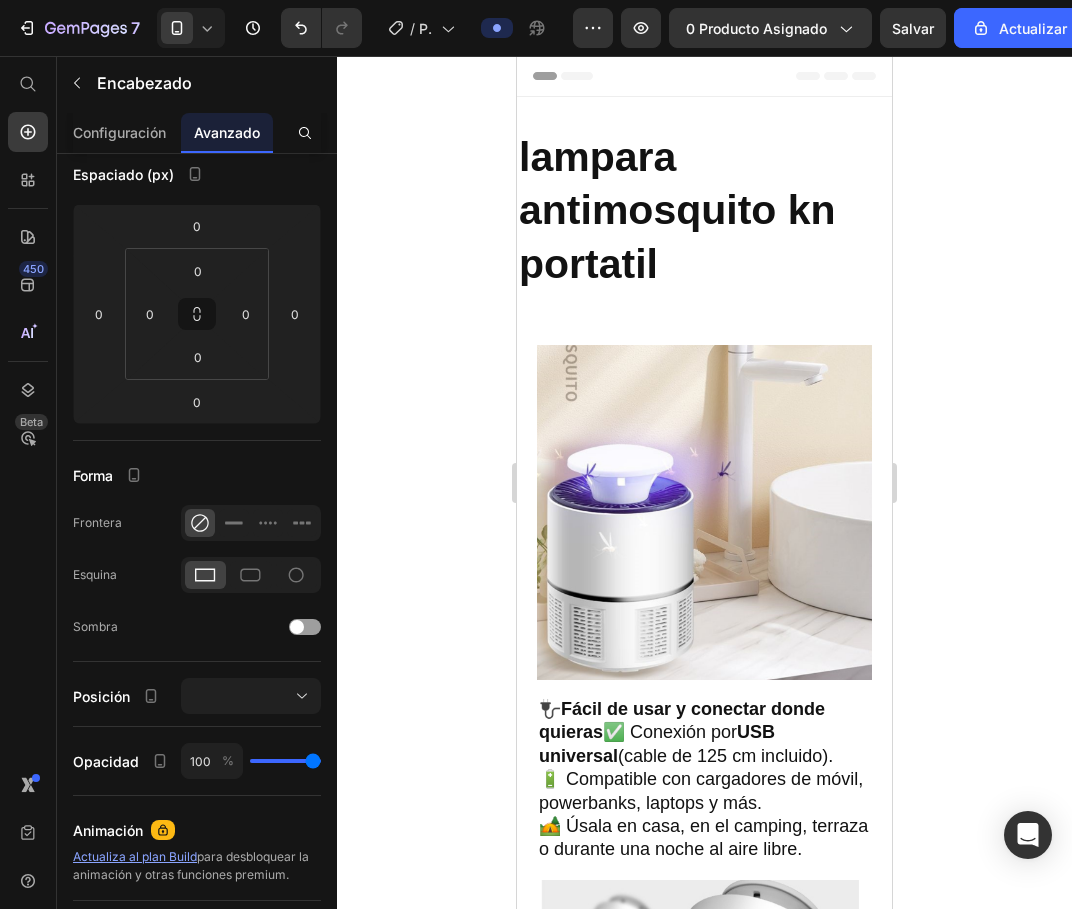 click on "lampara antimosquito kn portatil" at bounding box center [704, 211] 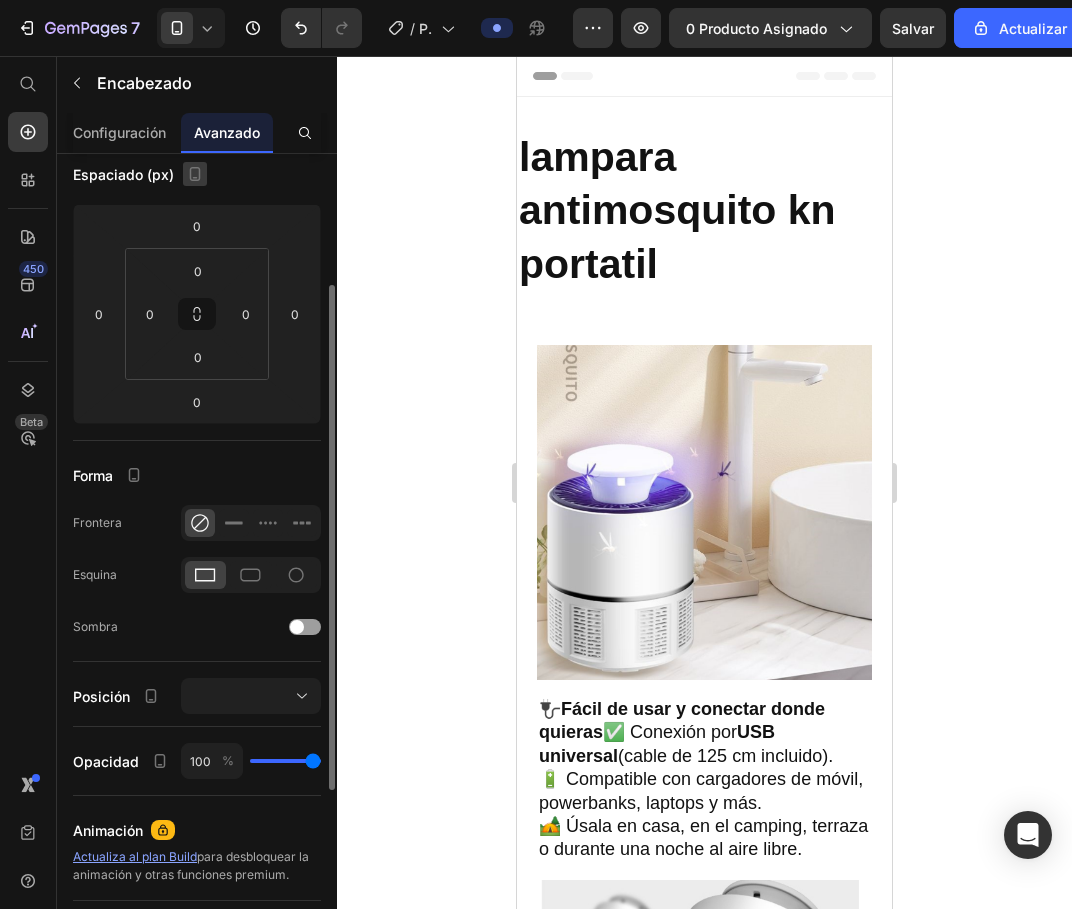 click 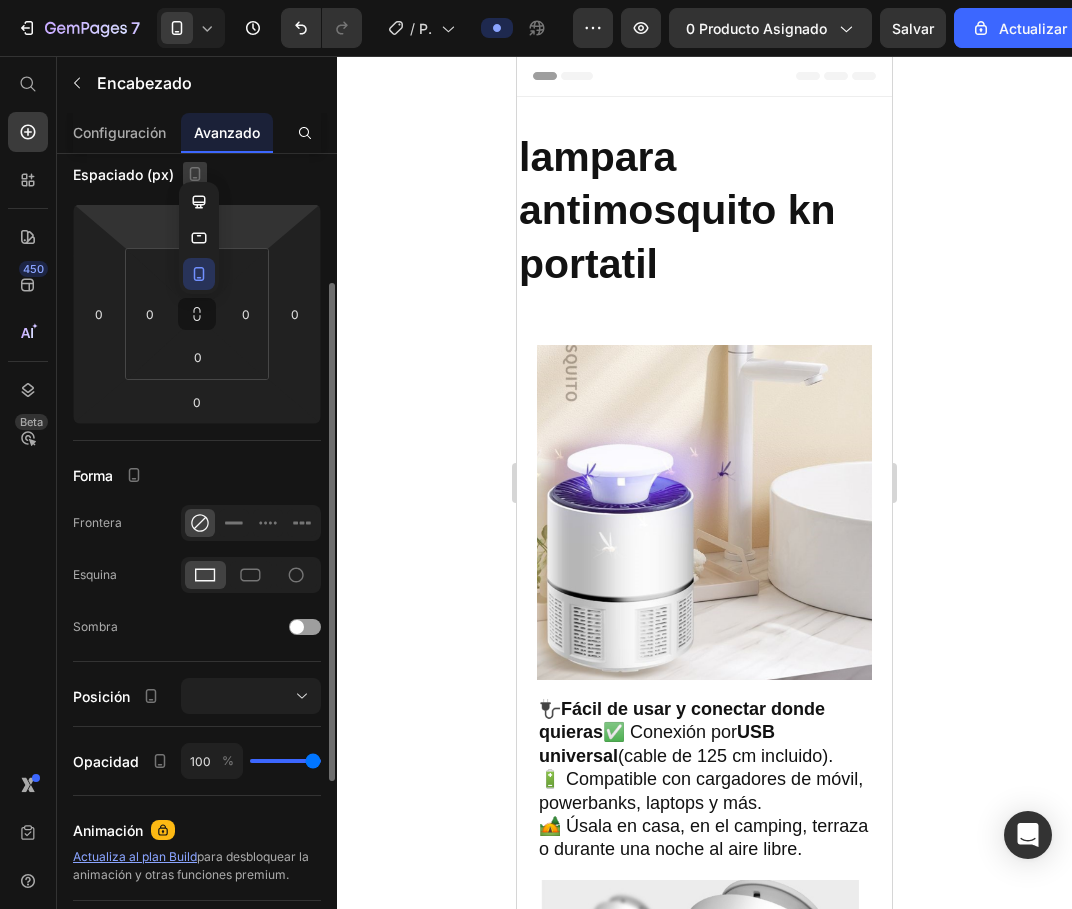 click 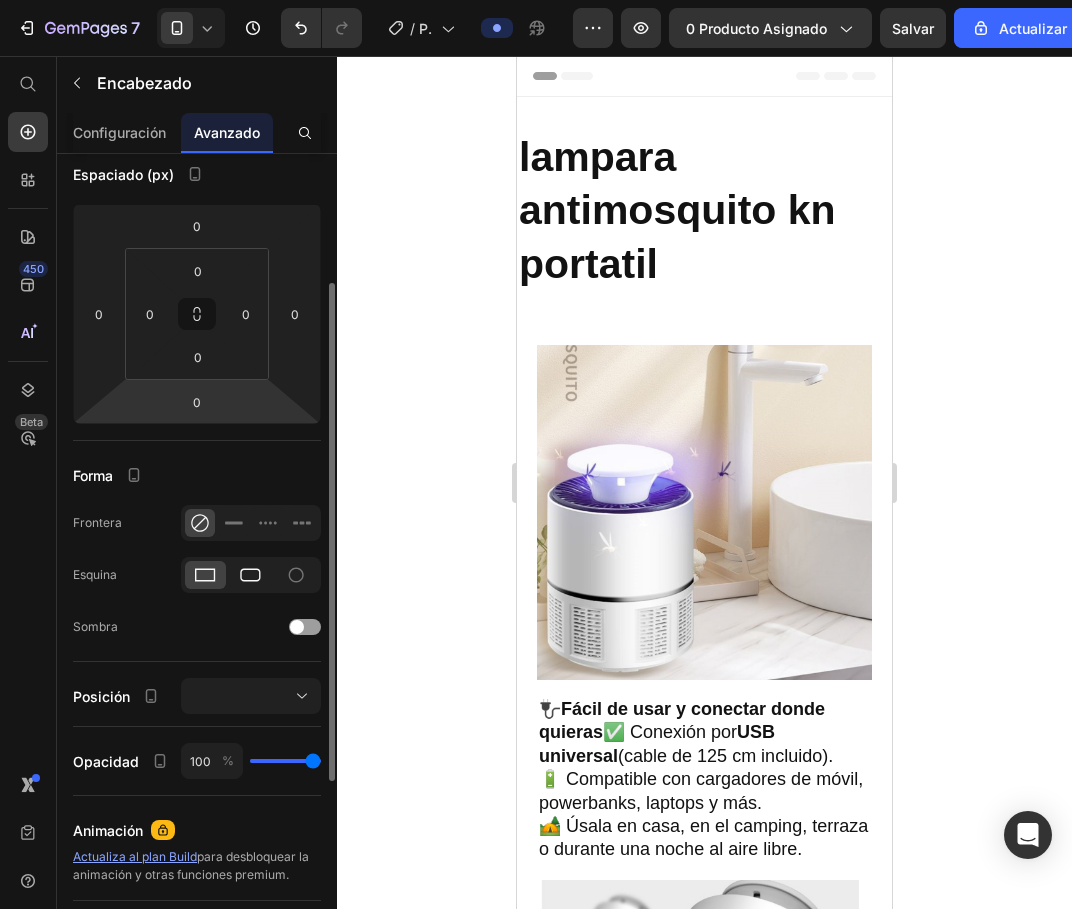 click 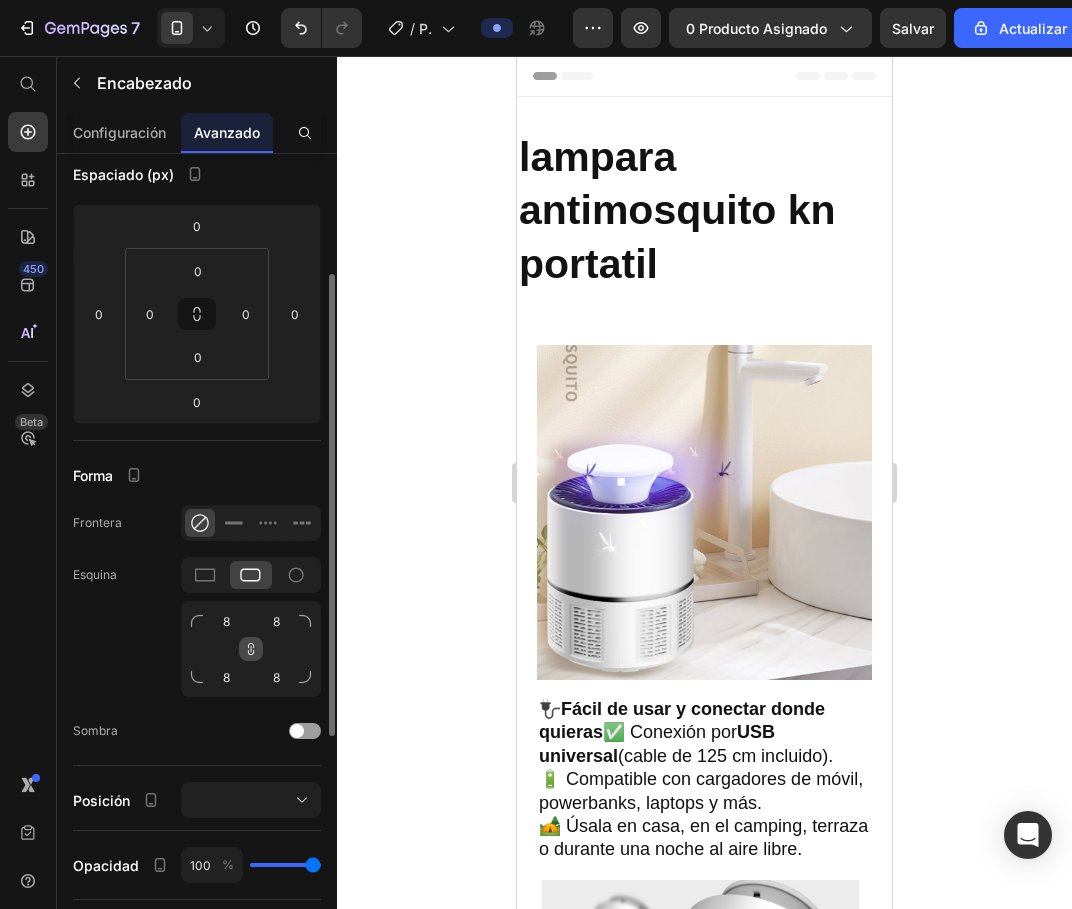 click 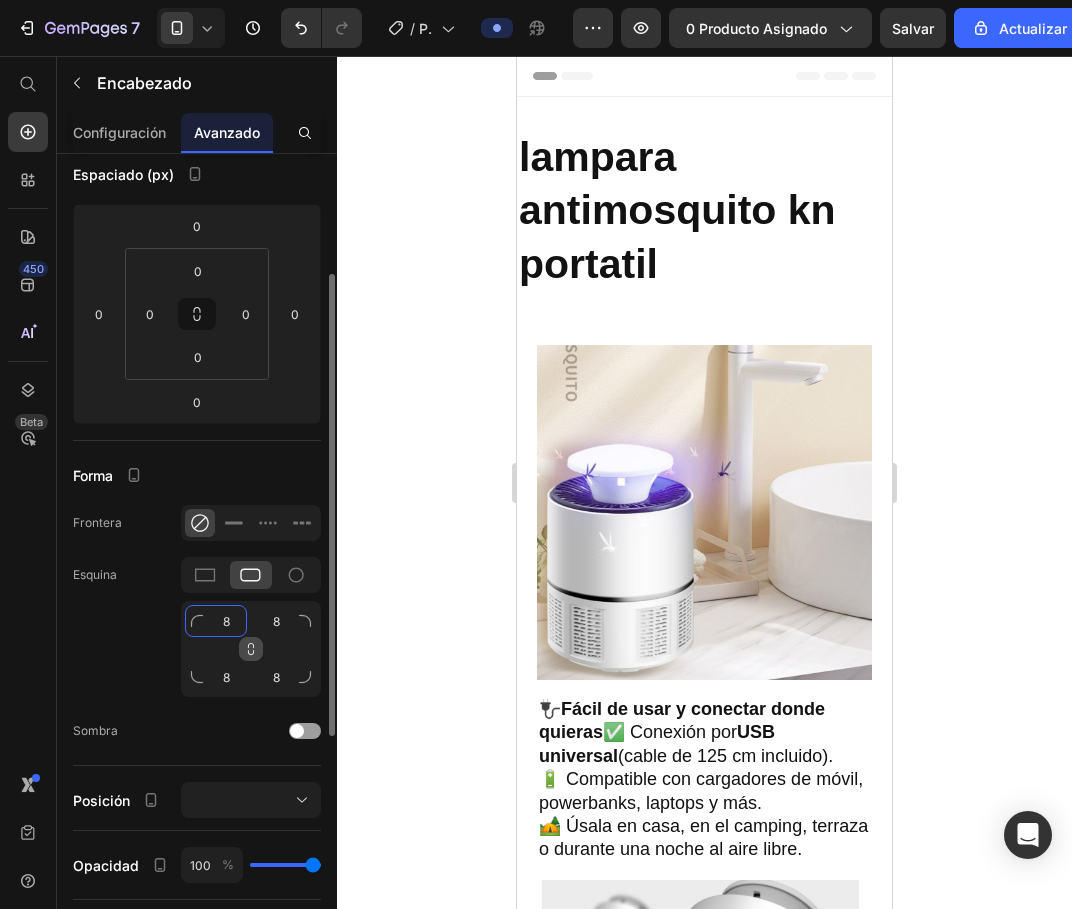 click on "8" 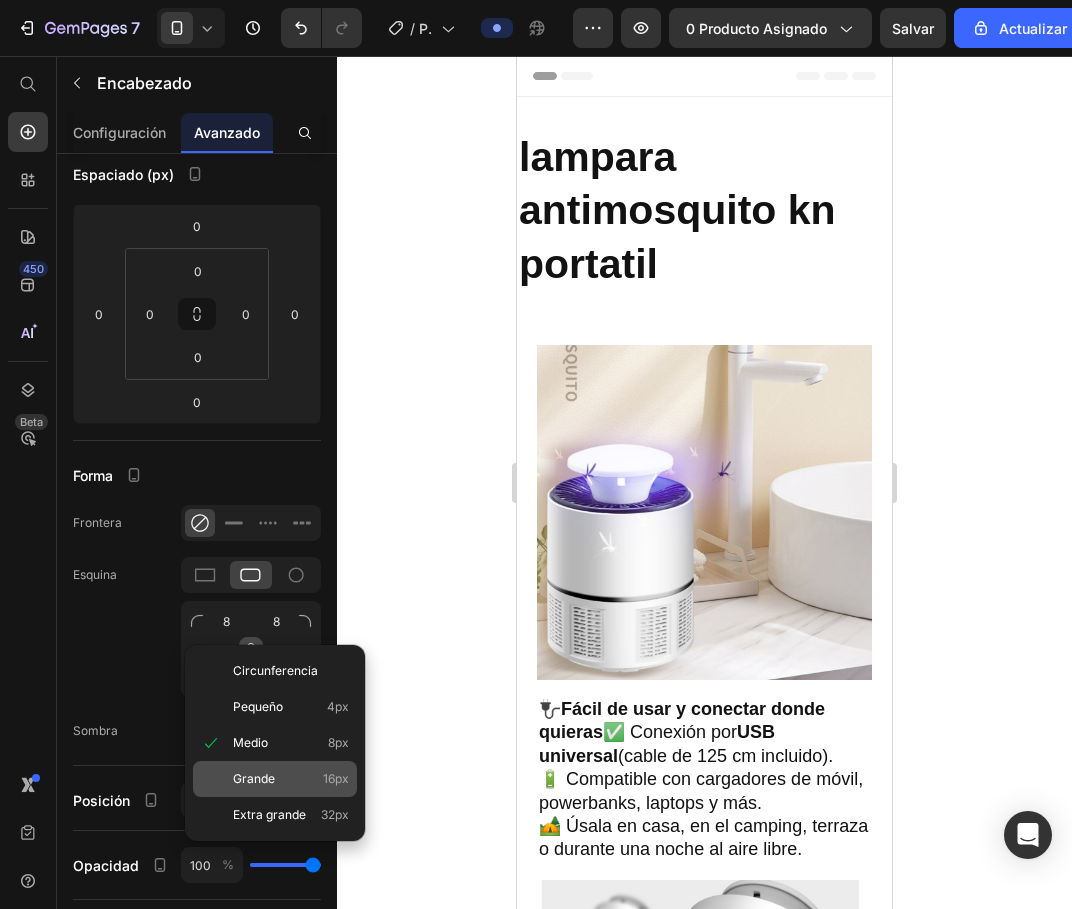 click on "Grande" at bounding box center (254, 779) 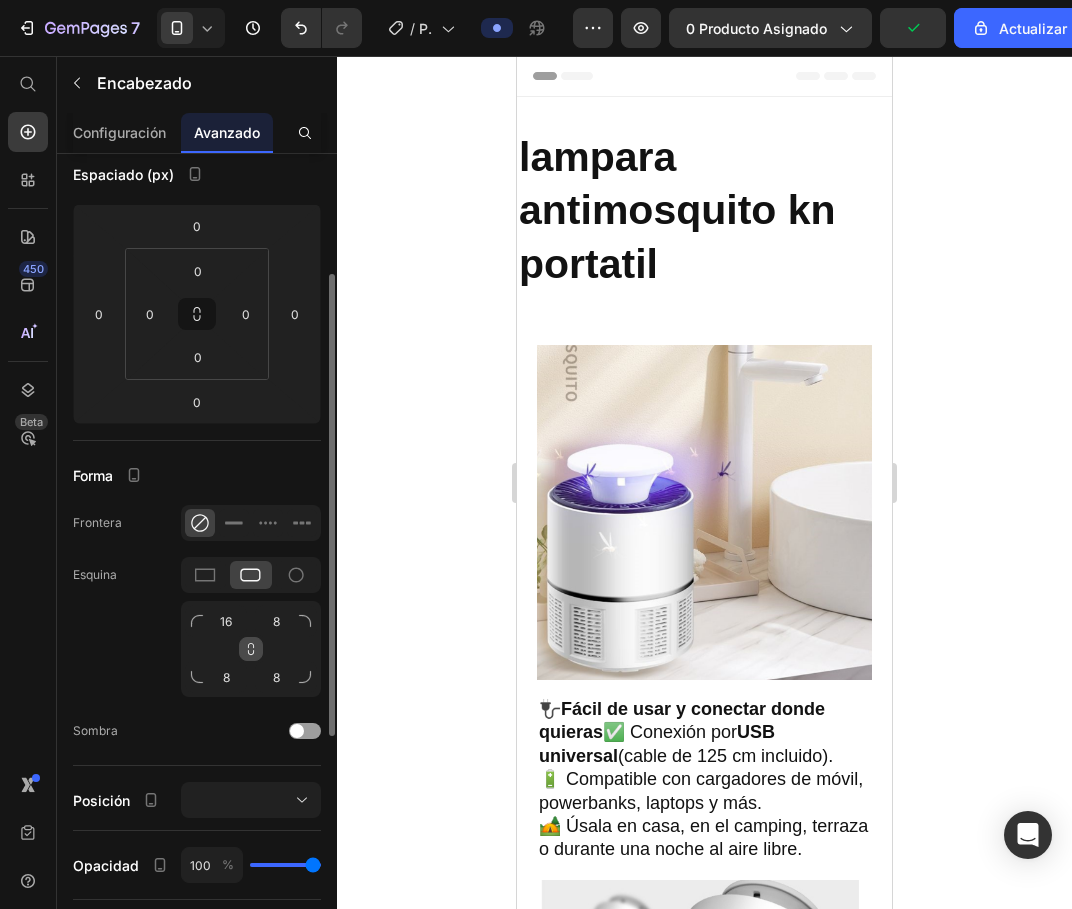 click 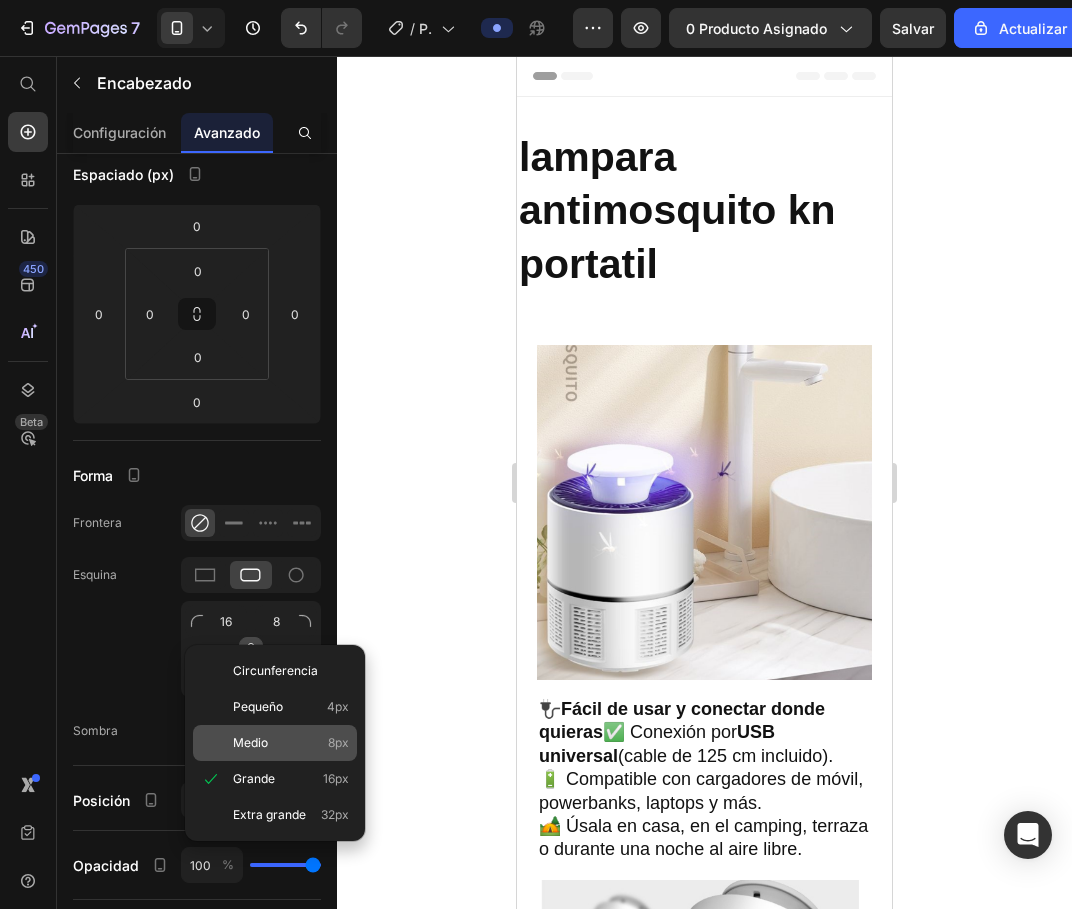 click on "Medio 8px" at bounding box center [291, 743] 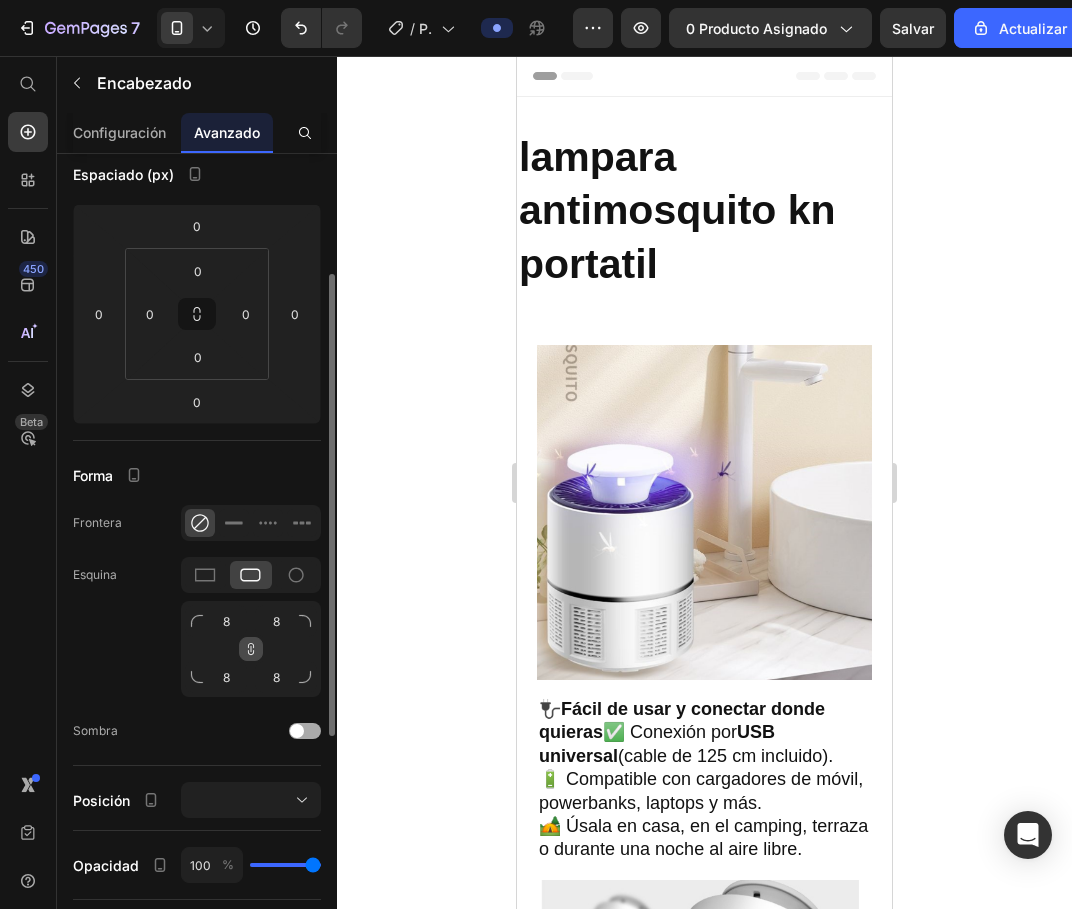 click at bounding box center (305, 731) 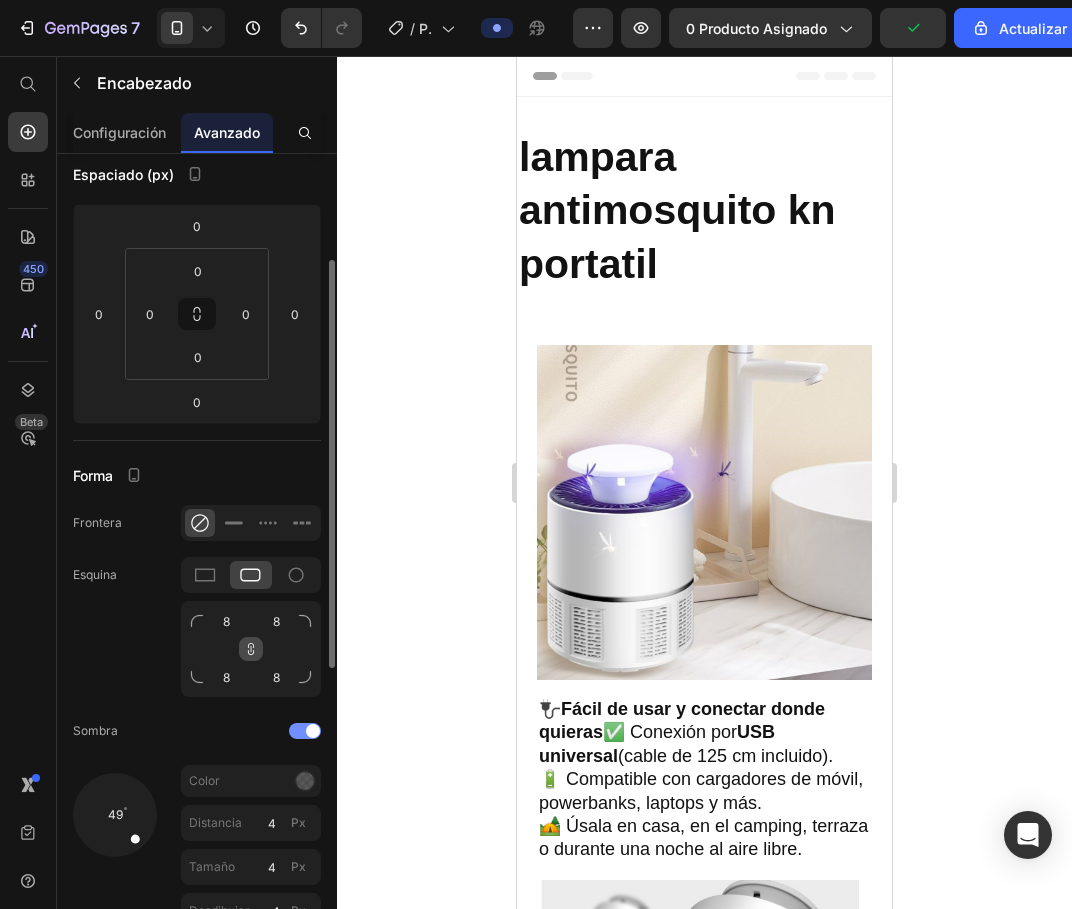 click at bounding box center (305, 731) 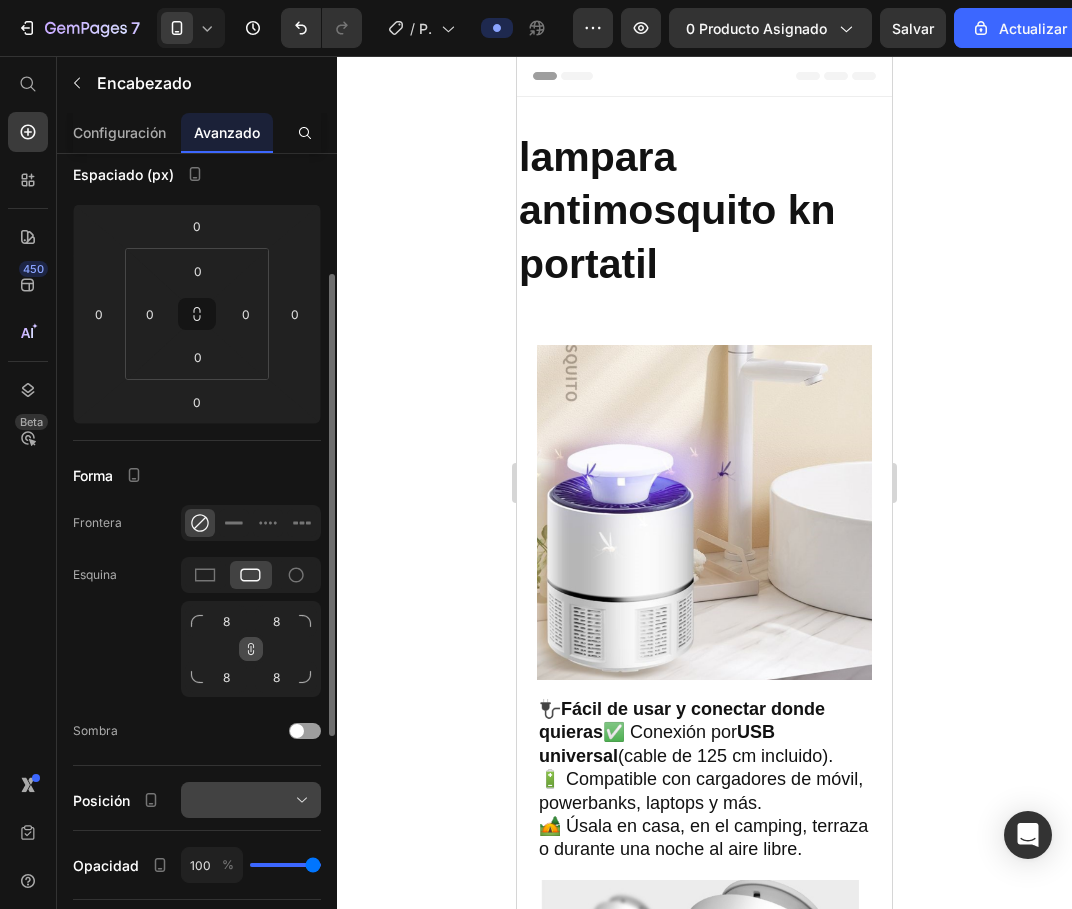 click 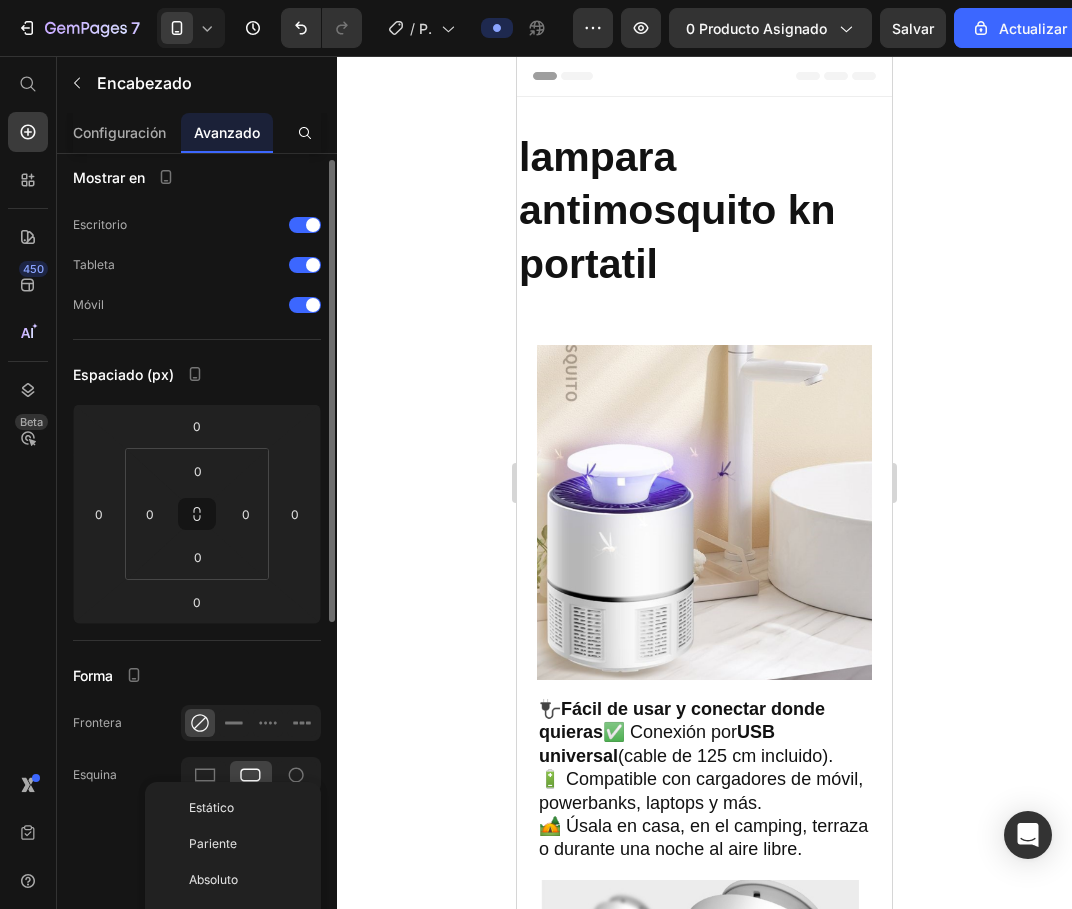 scroll, scrollTop: 0, scrollLeft: 0, axis: both 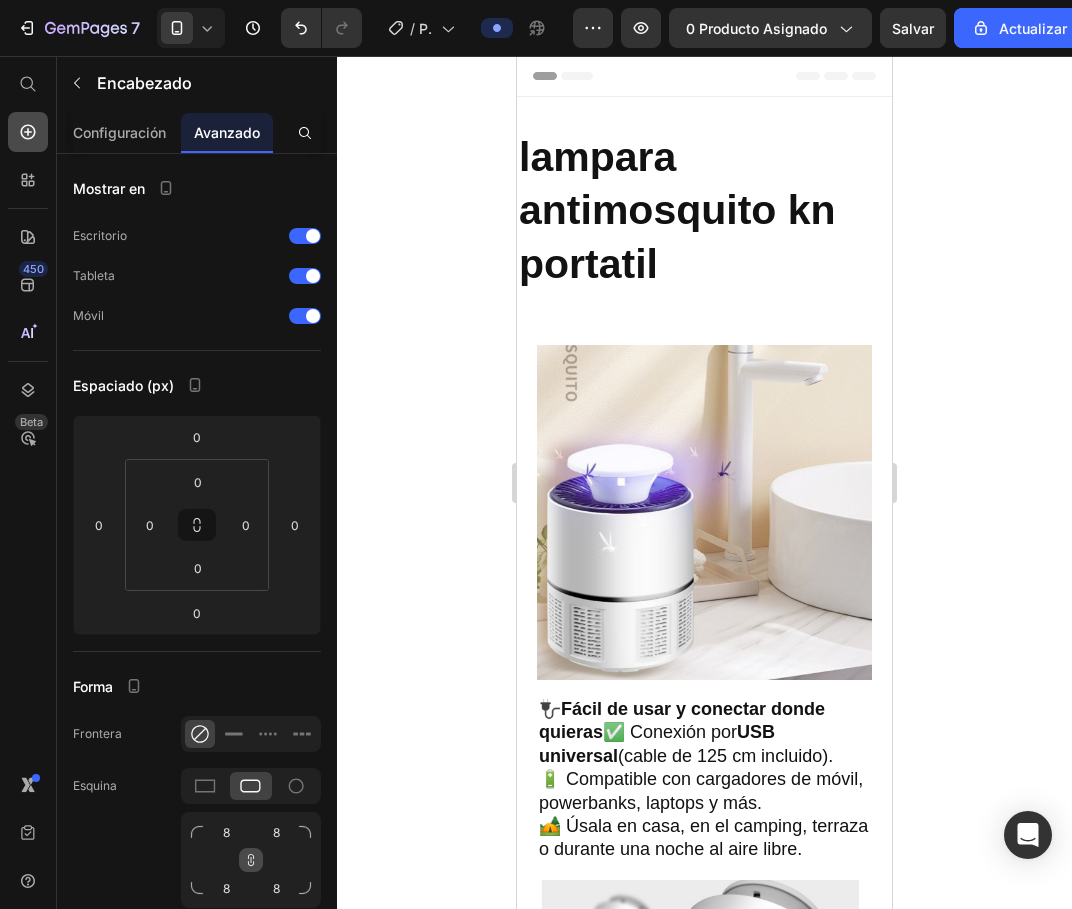click 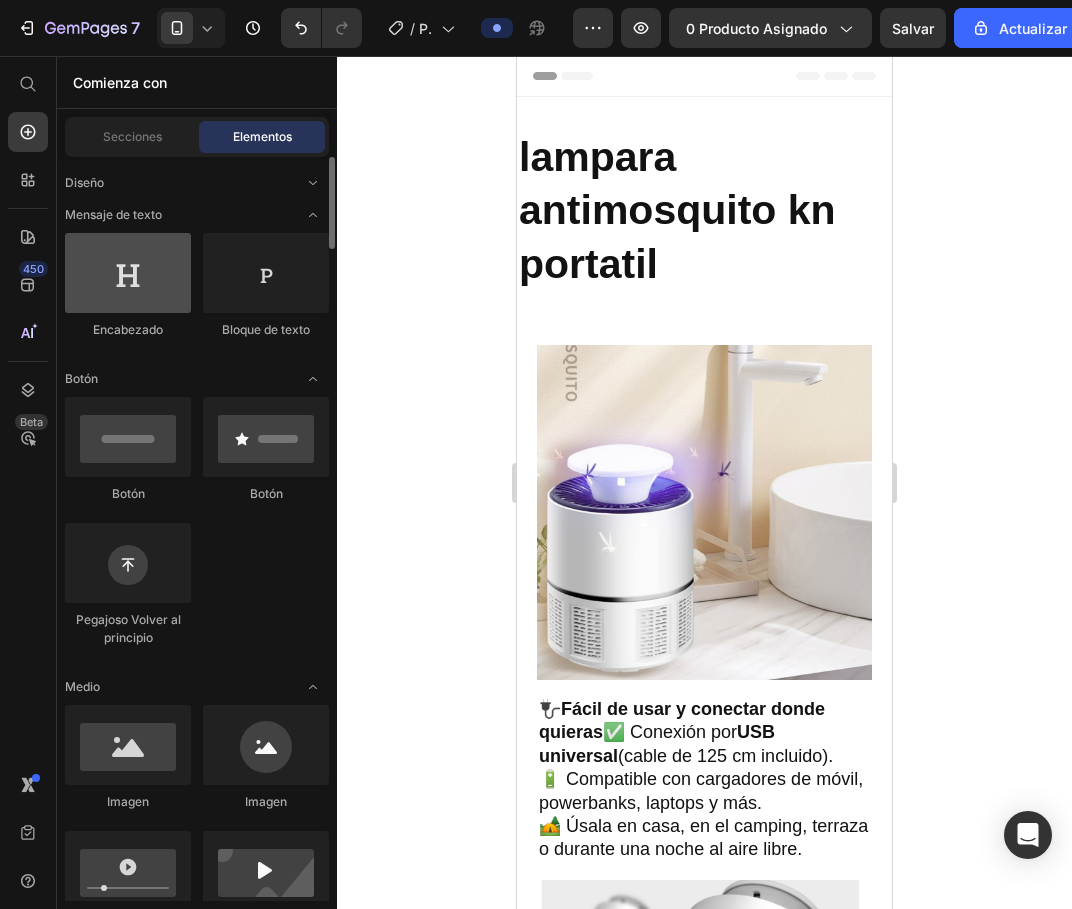 click at bounding box center (128, 273) 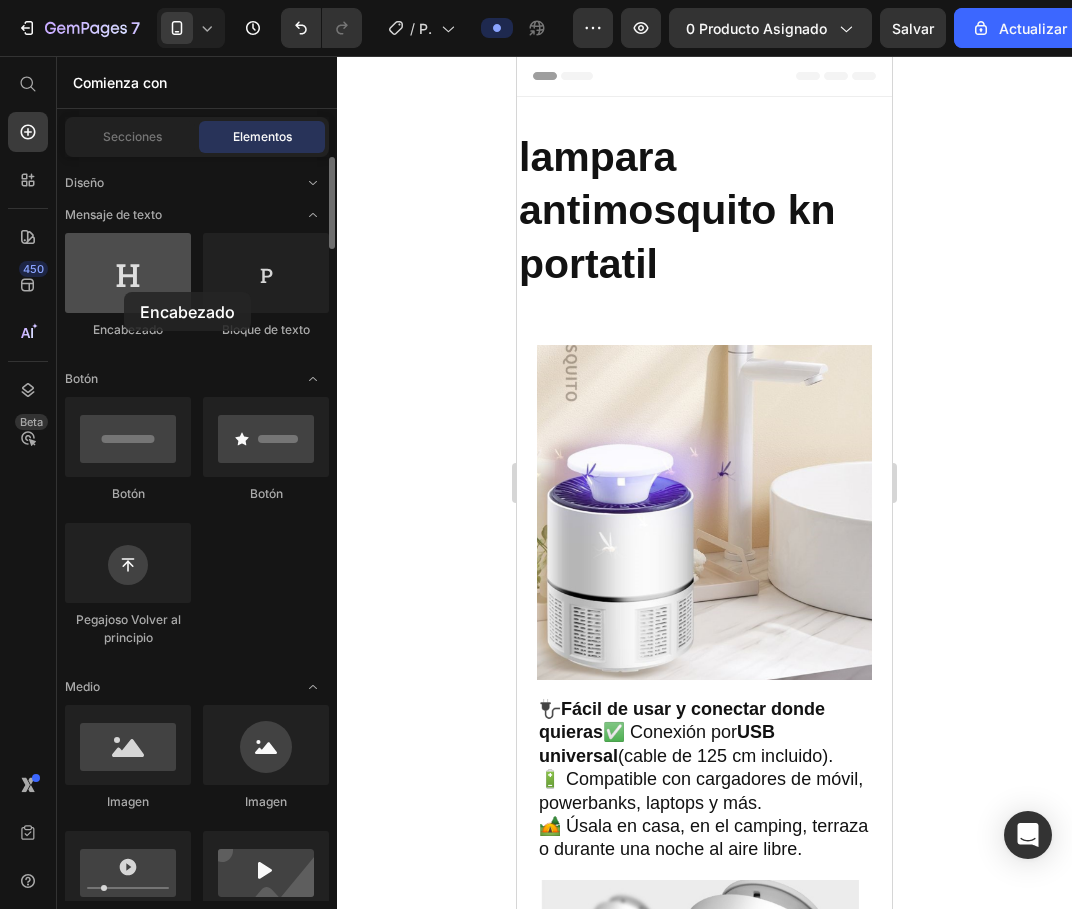 click at bounding box center (128, 273) 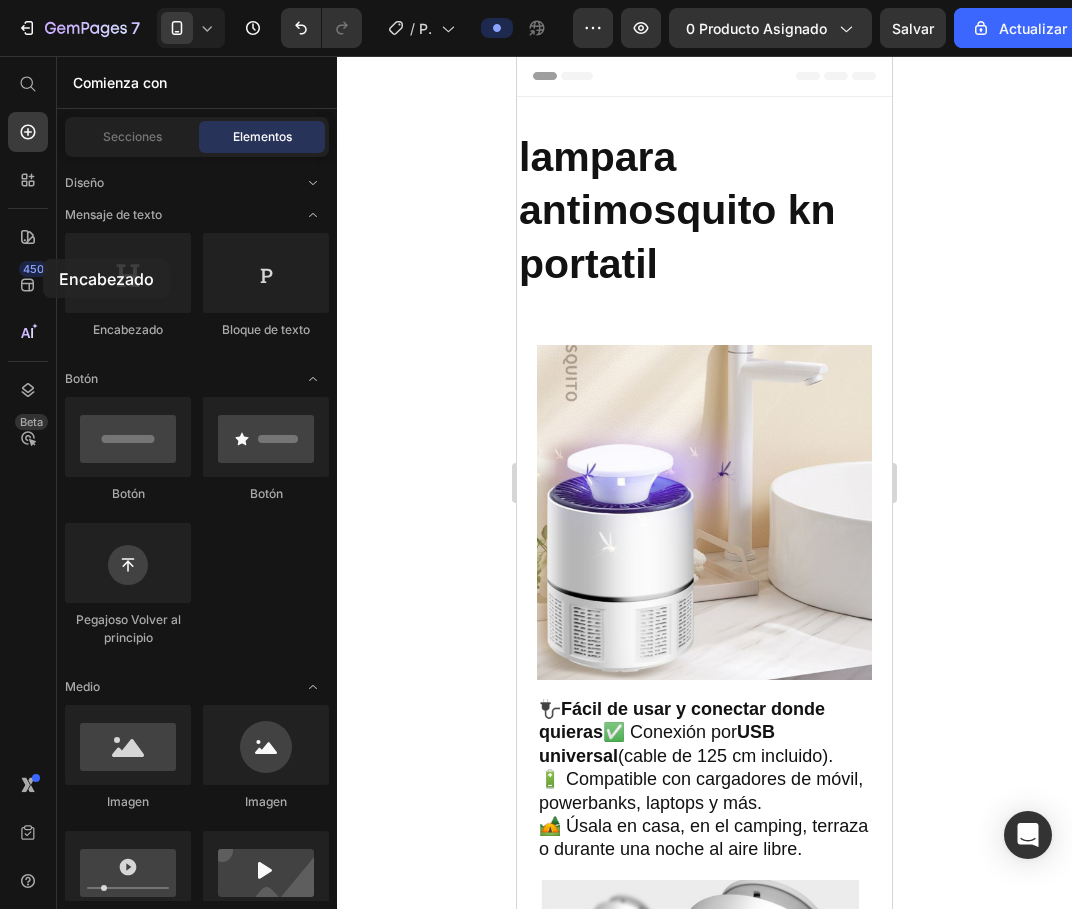 drag, startPoint x: 124, startPoint y: 292, endPoint x: 50, endPoint y: 260, distance: 80.622574 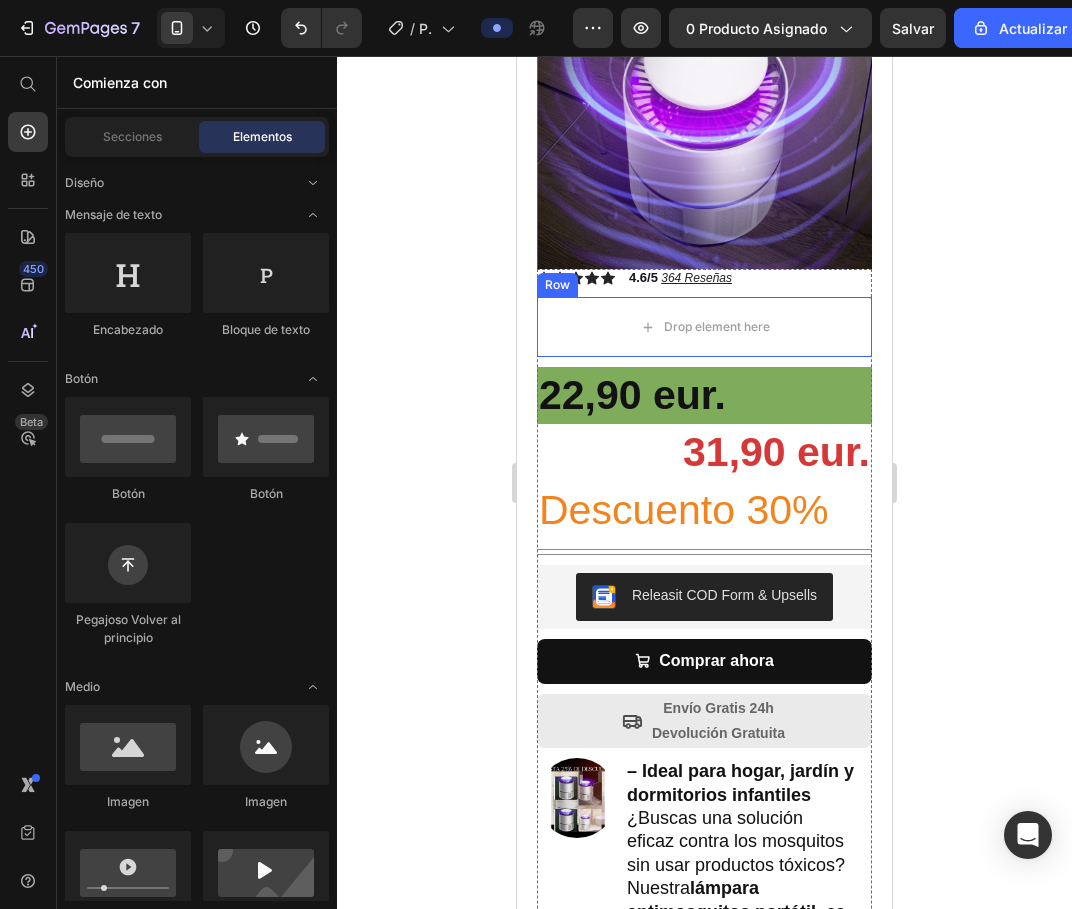 scroll, scrollTop: 1300, scrollLeft: 0, axis: vertical 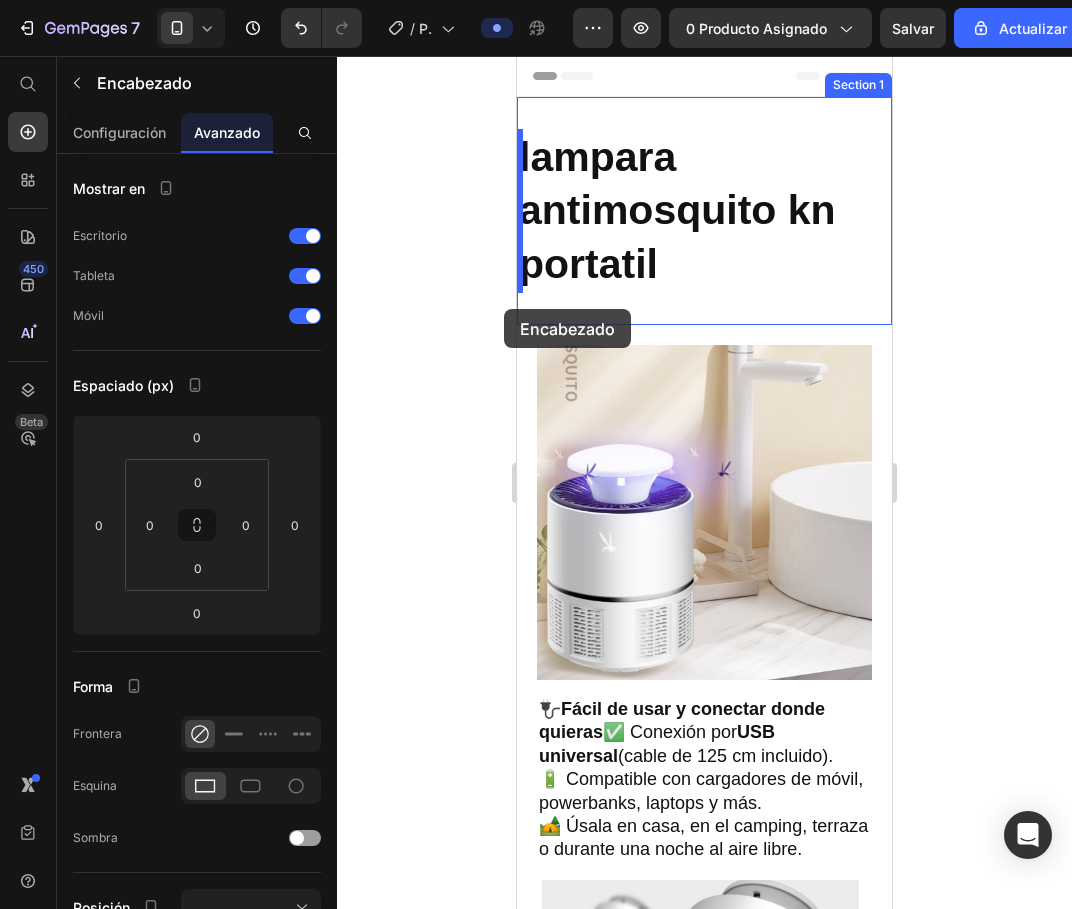 drag, startPoint x: 662, startPoint y: 375, endPoint x: 1021, endPoint y: 365, distance: 359.13925 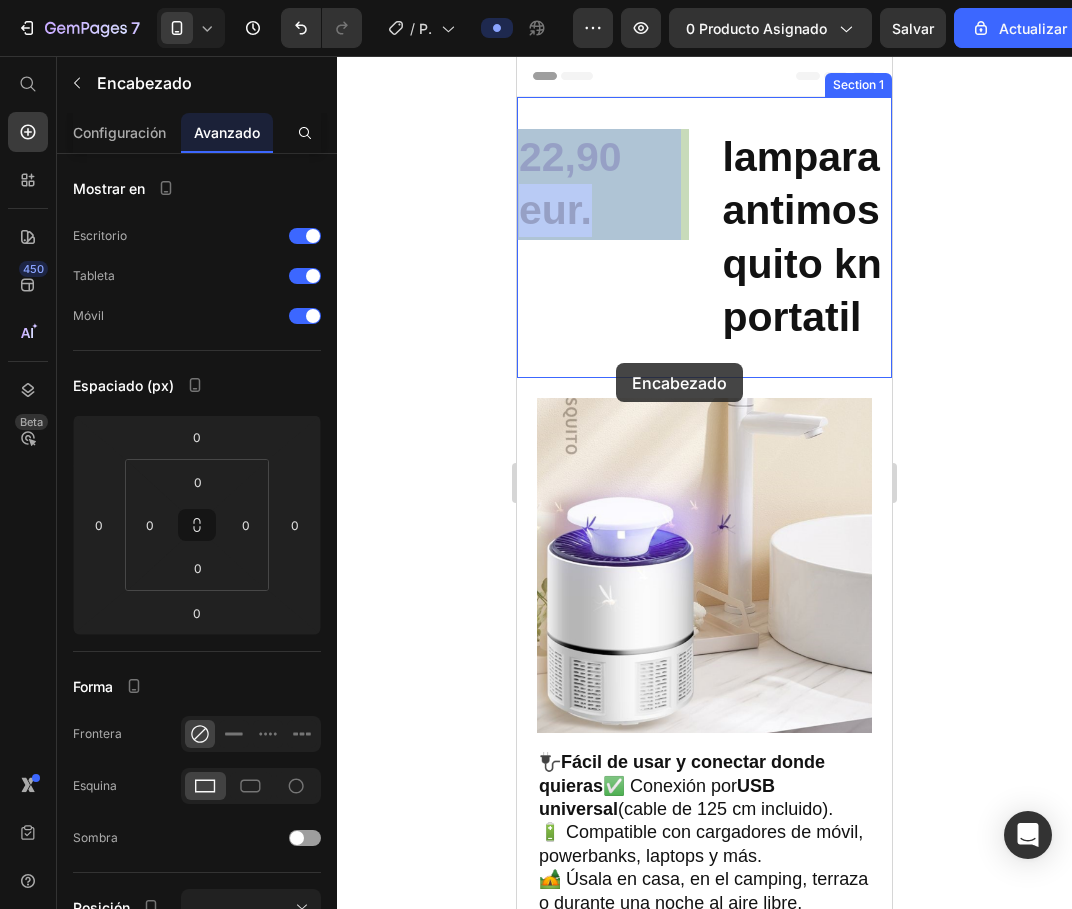 drag, startPoint x: 638, startPoint y: 162, endPoint x: 616, endPoint y: 363, distance: 202.2004 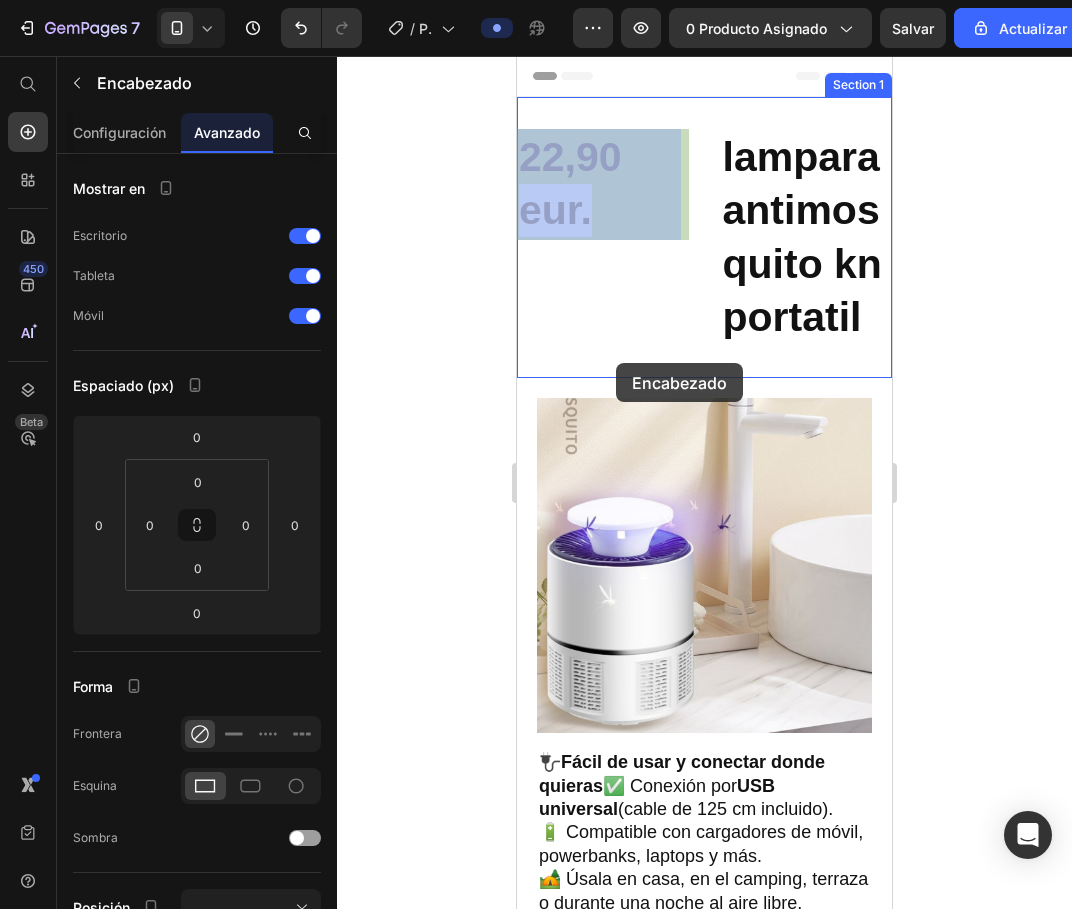 click on "Header 22,90 eur. Heading   0 22,90 eur. Heading   0 lampara antimosquito kn portatil Heading Section 1 Image 🔌  Fácil de usar y conectar donde quieras ✅ Conexión por  USB universal  (cable de 125 cm incluido). 🔋 Compatible con cargadores de móvil, powerbanks, laptops y más. 🏕️ Úsala en casa, en el camping, terraza o durante una noche al aire libre. Heading Row Row Image Image Row Icon Icon Icon Icon Icon Icon List 4.6/5   364 Reseñas Text Block Row
Drop element here Row
Drop element here 31,90 eur. Heading Descuento 30% Heading Row Heading Row Releasit COD Form & Upsells Releasit COD Form & Upsells
Comprar ahora Add to Cart Row
Icon Envío Gratis 24h Devolución Gratuita Text Block Row
Image – Ideal para hogar, jardín y dormitorios infantiles ¿Buscas una solución eficaz contra los mosquitos sin usar productos tóxicos? Nuestra  lámpara antimosquitos portátil , . Row" at bounding box center [704, 4308] 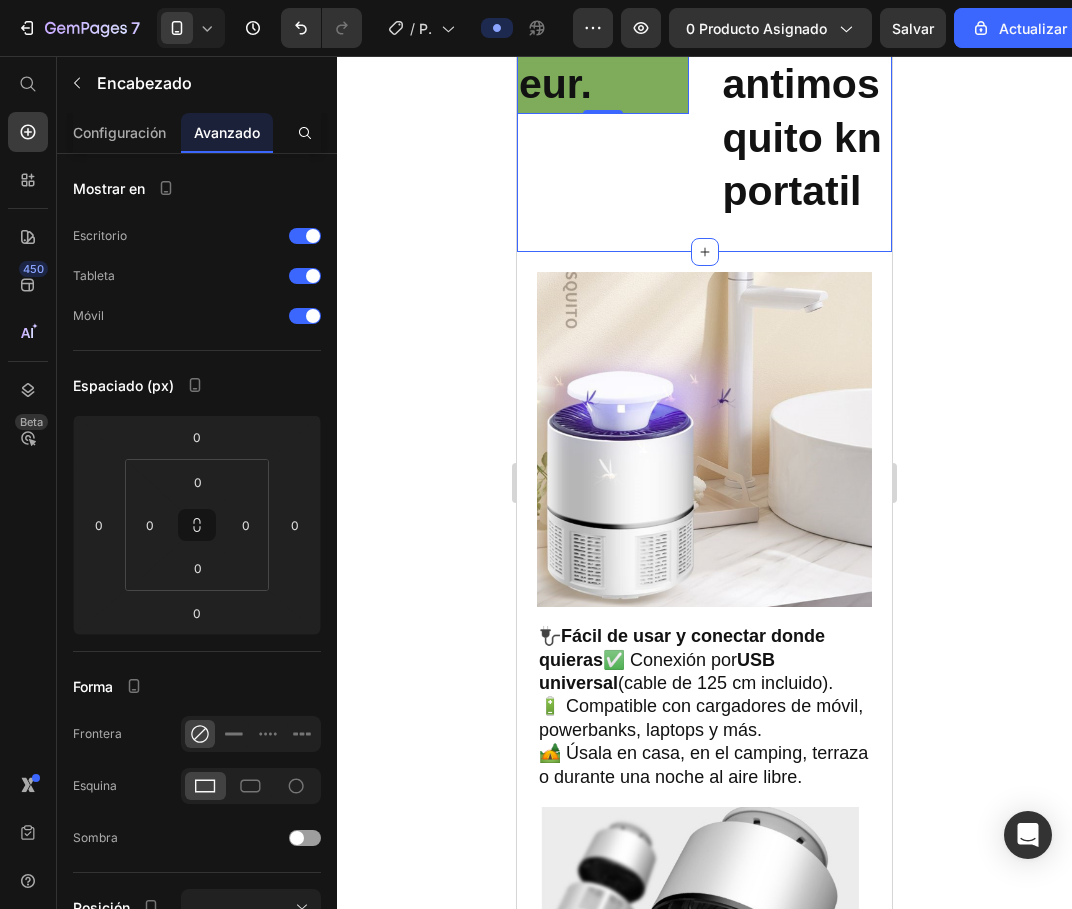 scroll, scrollTop: 200, scrollLeft: 0, axis: vertical 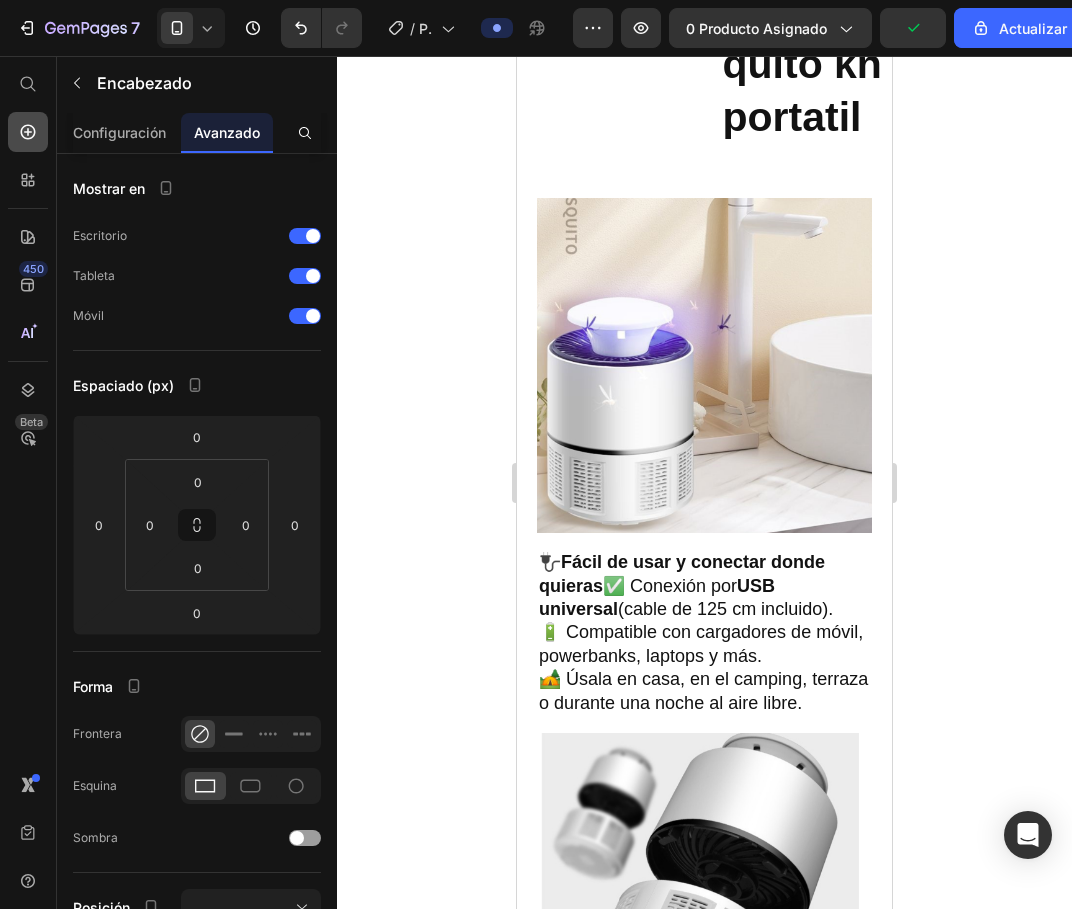 click 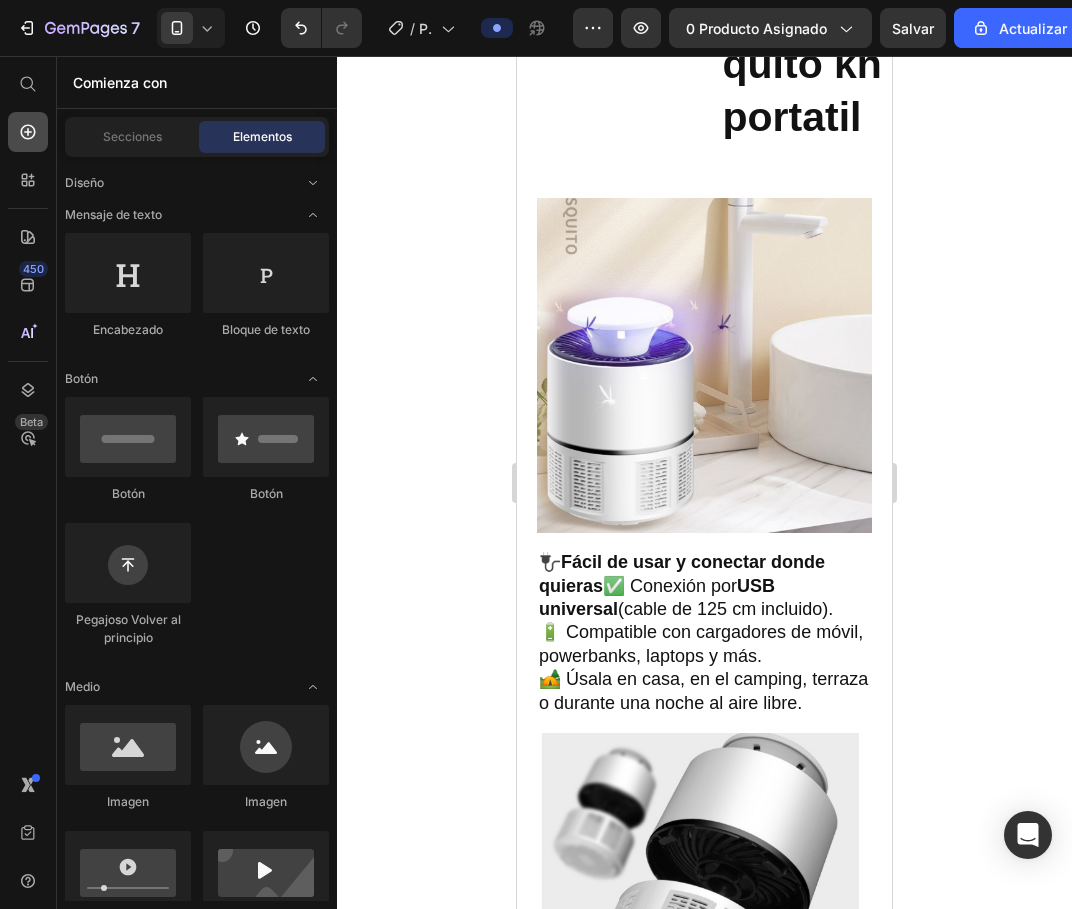 click 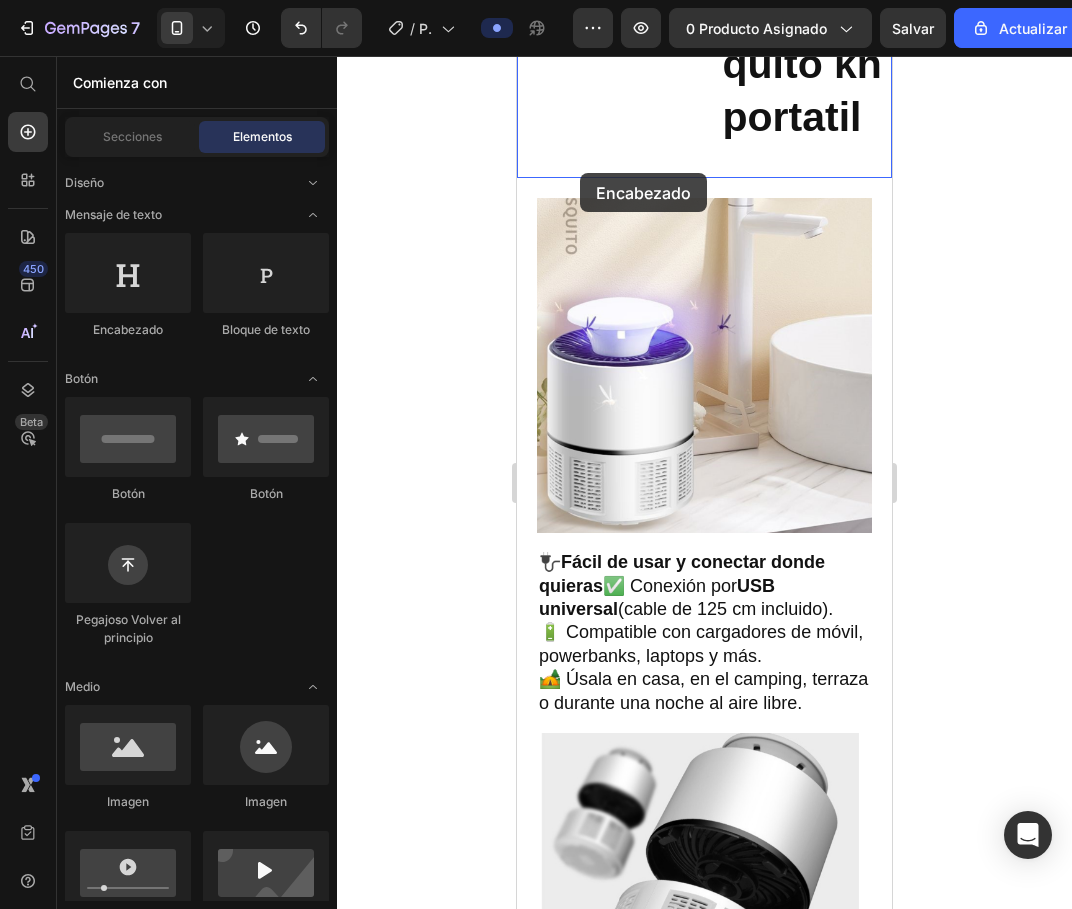 drag, startPoint x: 653, startPoint y: 348, endPoint x: 580, endPoint y: 173, distance: 189.6154 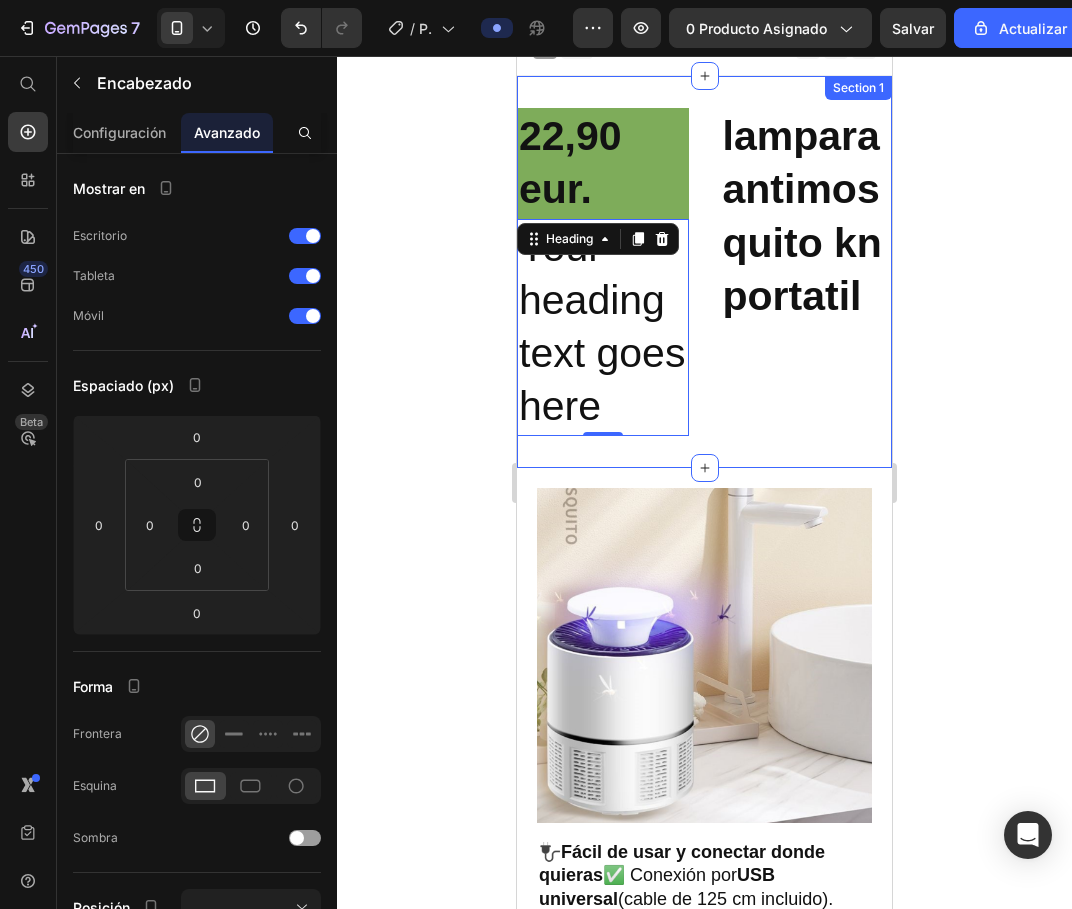 scroll, scrollTop: 0, scrollLeft: 0, axis: both 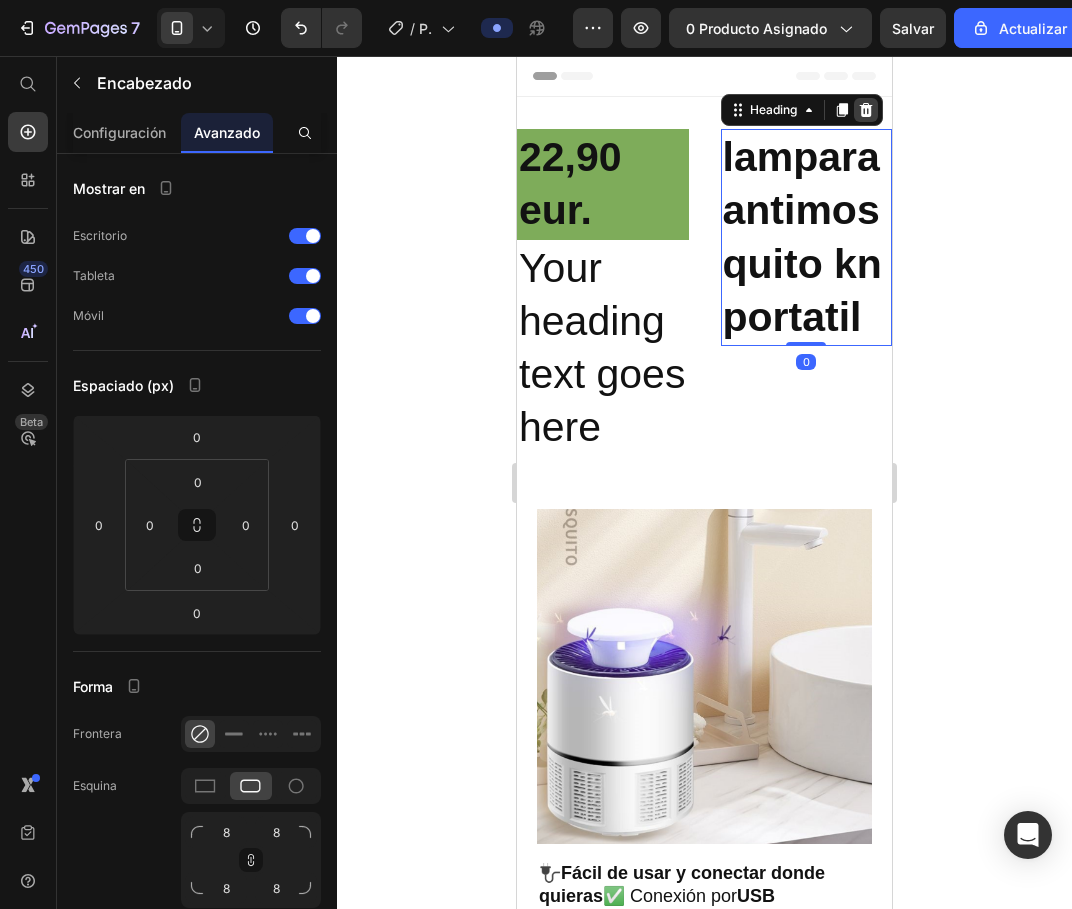 click 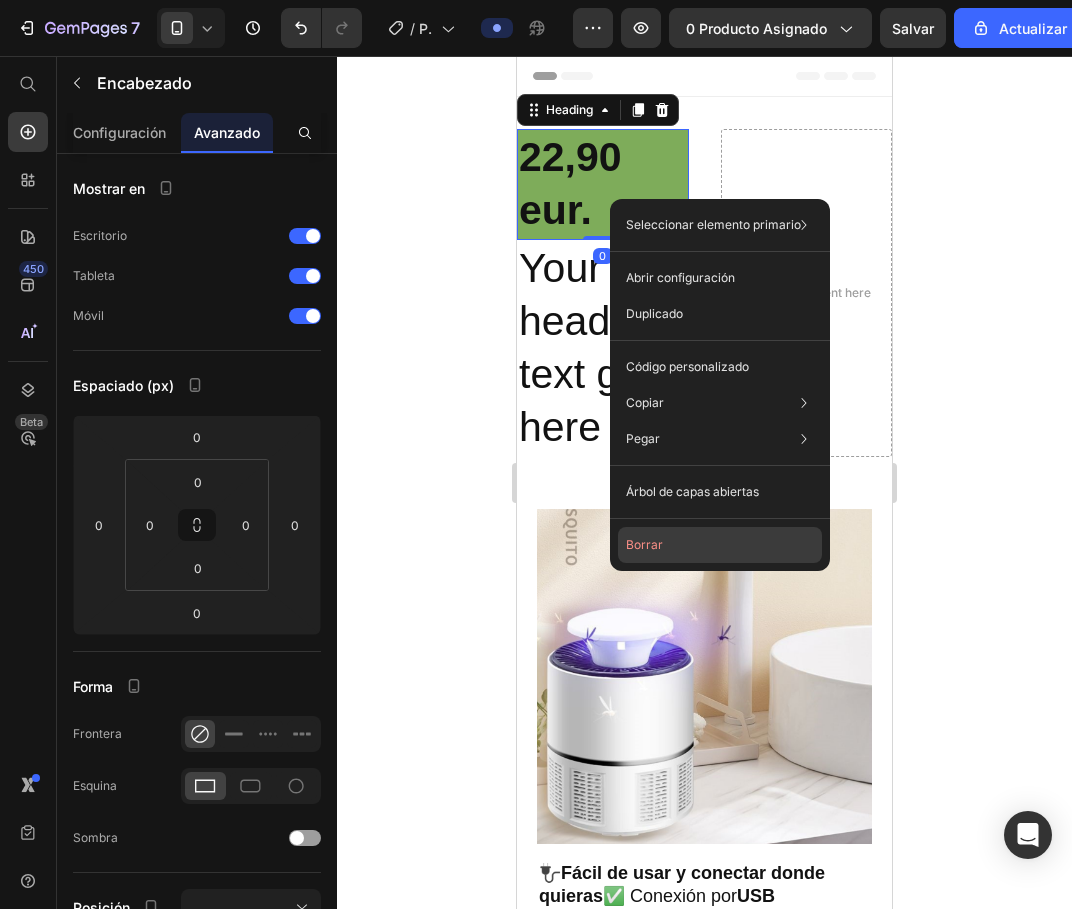 click on "Borrar" 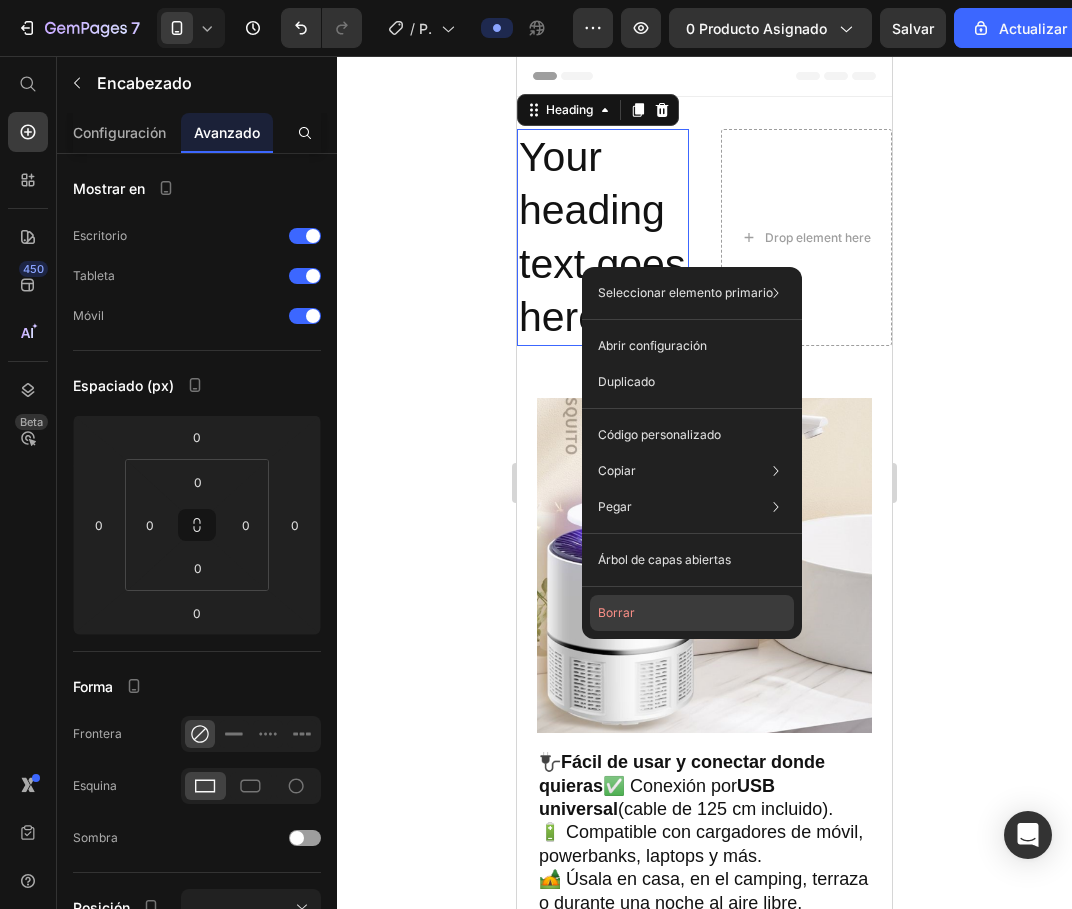 click on "Borrar" 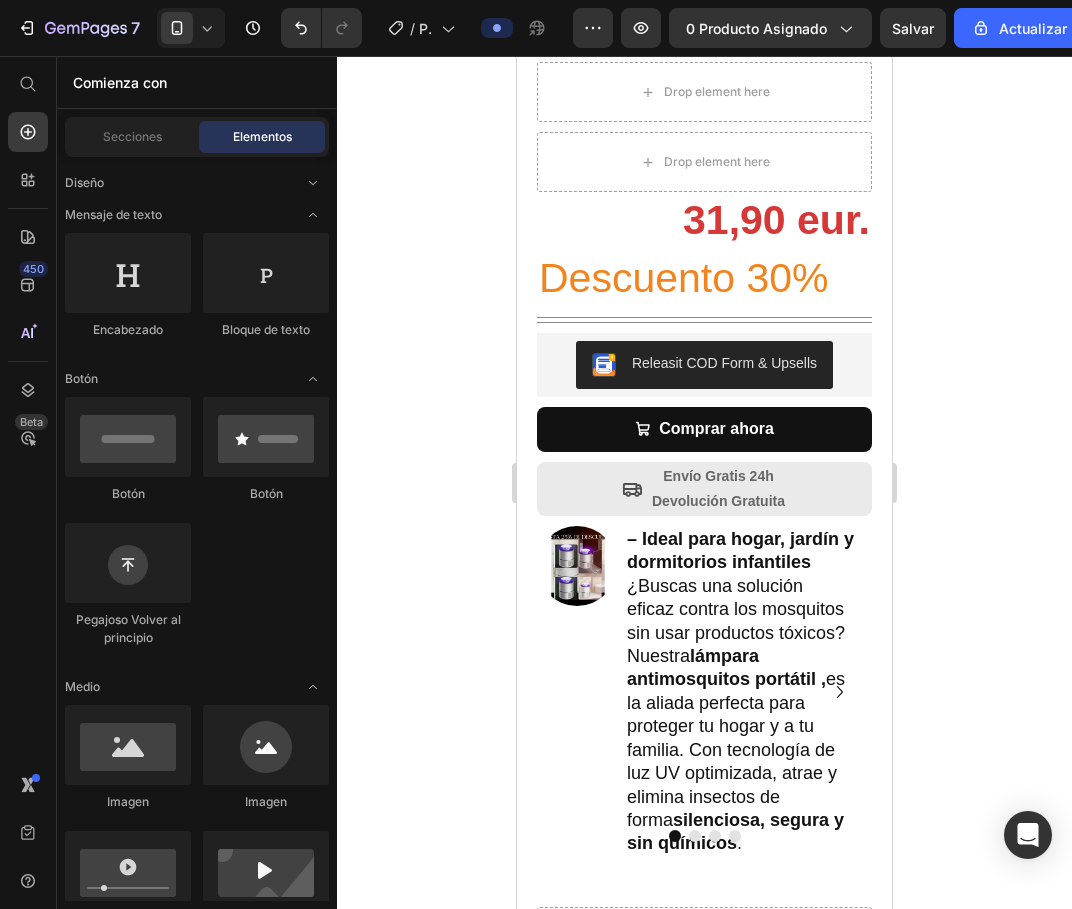scroll, scrollTop: 1300, scrollLeft: 0, axis: vertical 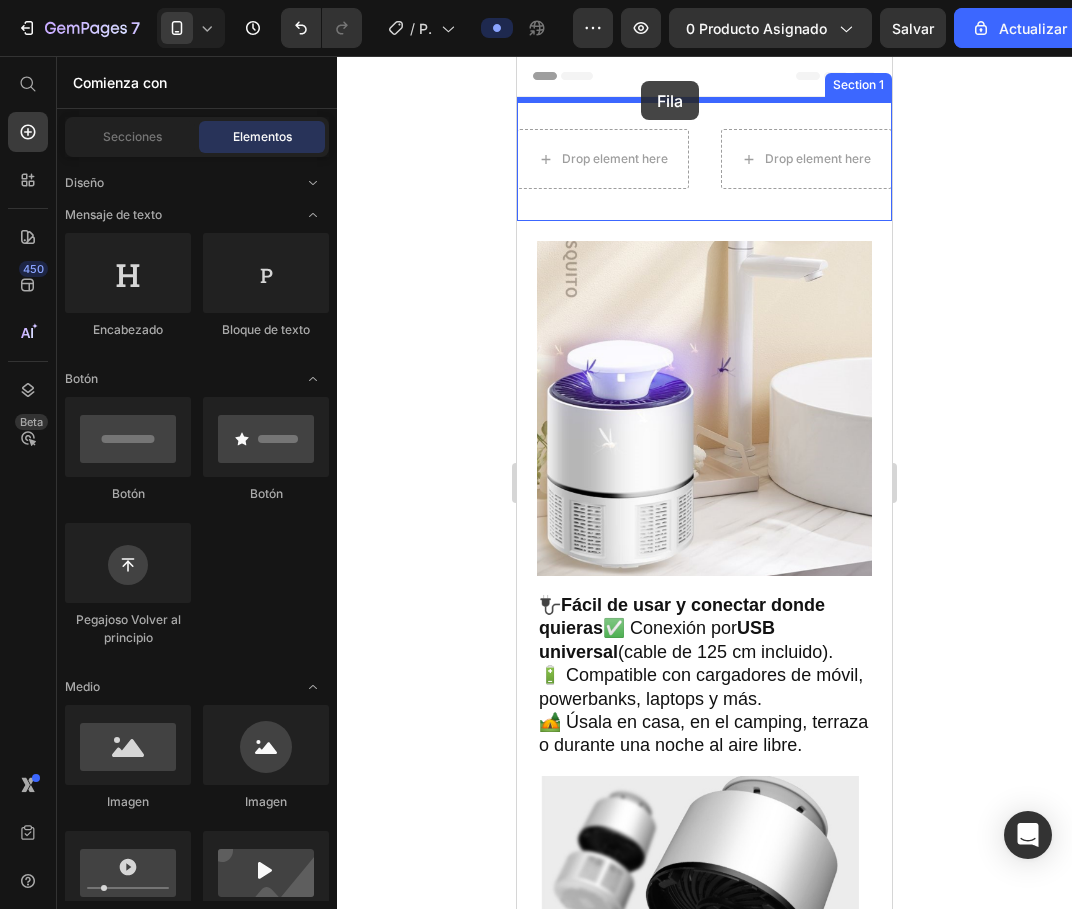 drag, startPoint x: 740, startPoint y: 205, endPoint x: 641, endPoint y: 81, distance: 158.67262 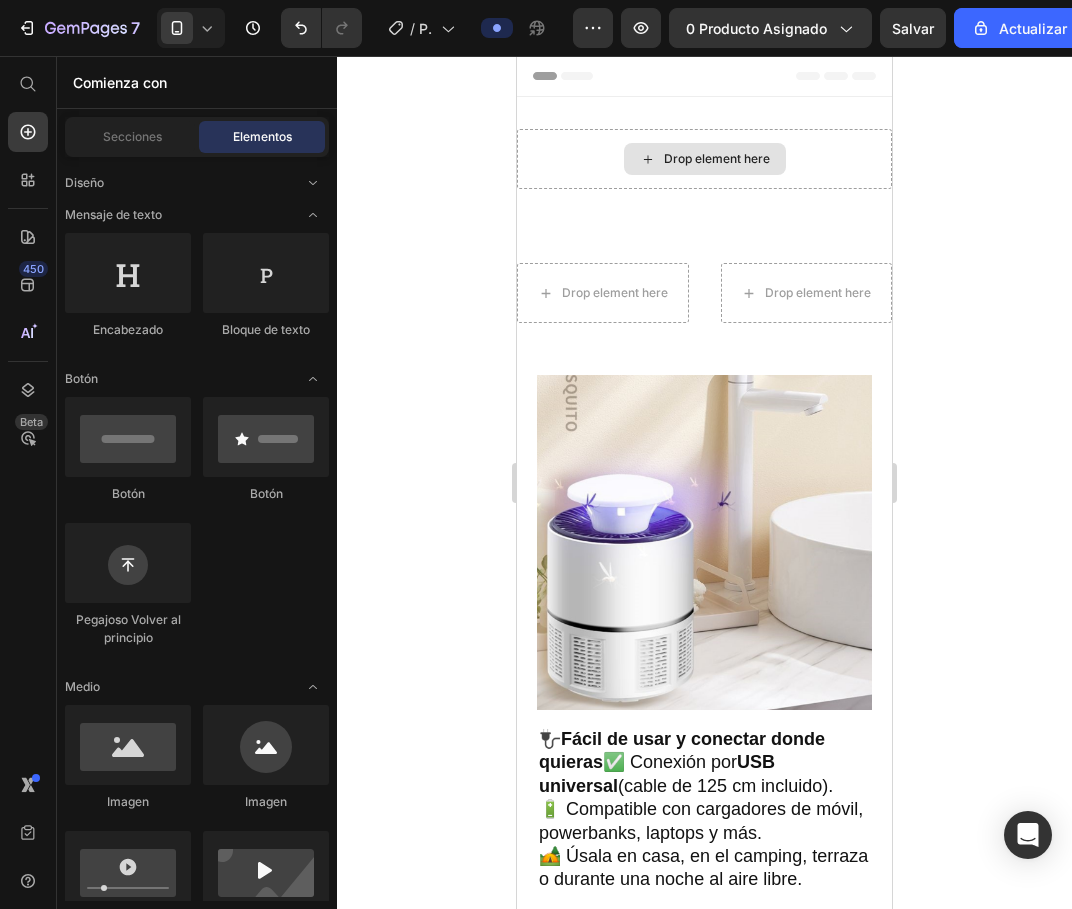 click 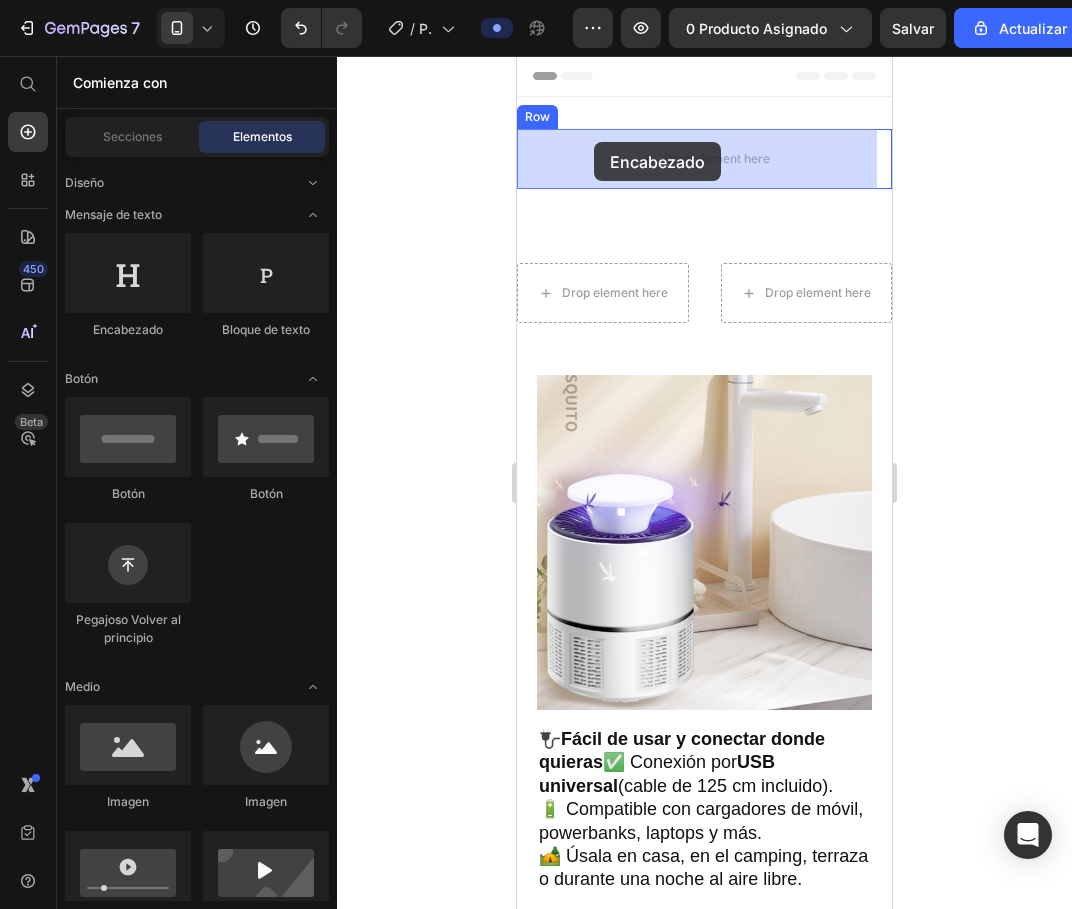 drag, startPoint x: 656, startPoint y: 336, endPoint x: 594, endPoint y: 142, distance: 203.6664 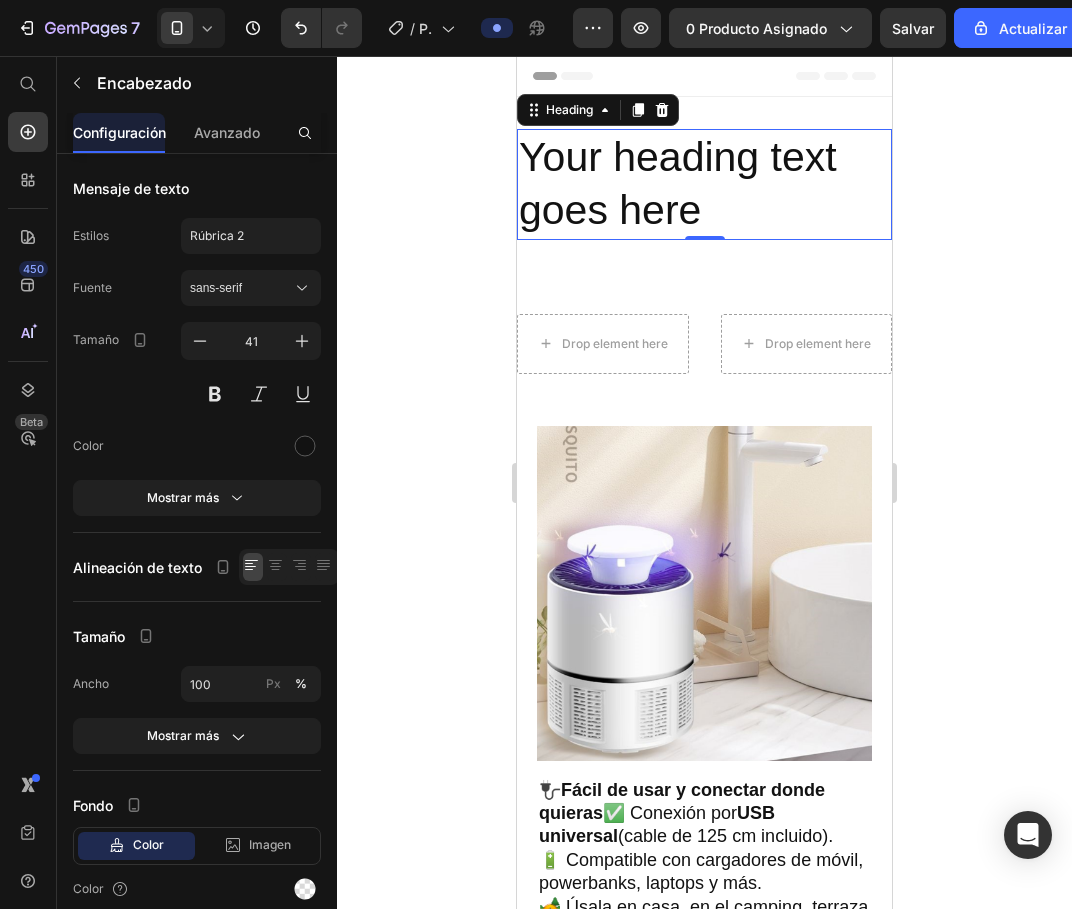 click on "Your heading text goes here" at bounding box center (704, 184) 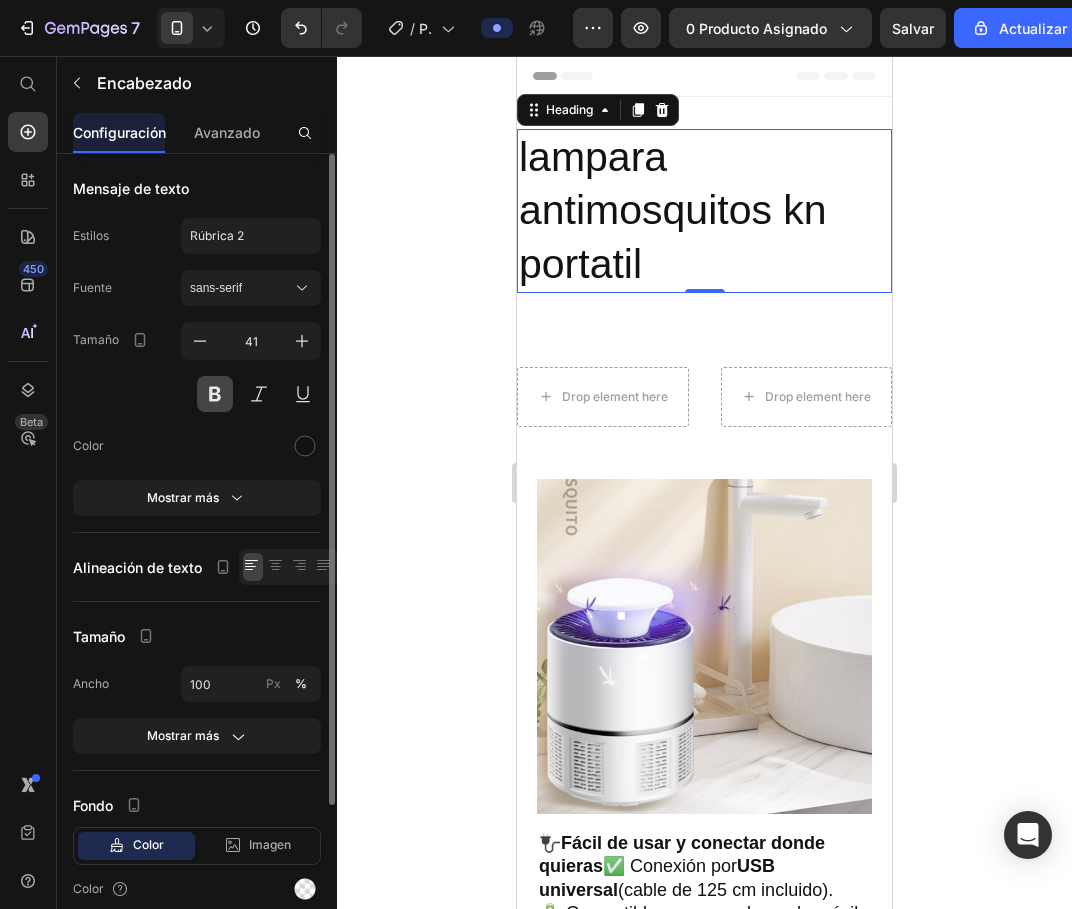 click at bounding box center (215, 394) 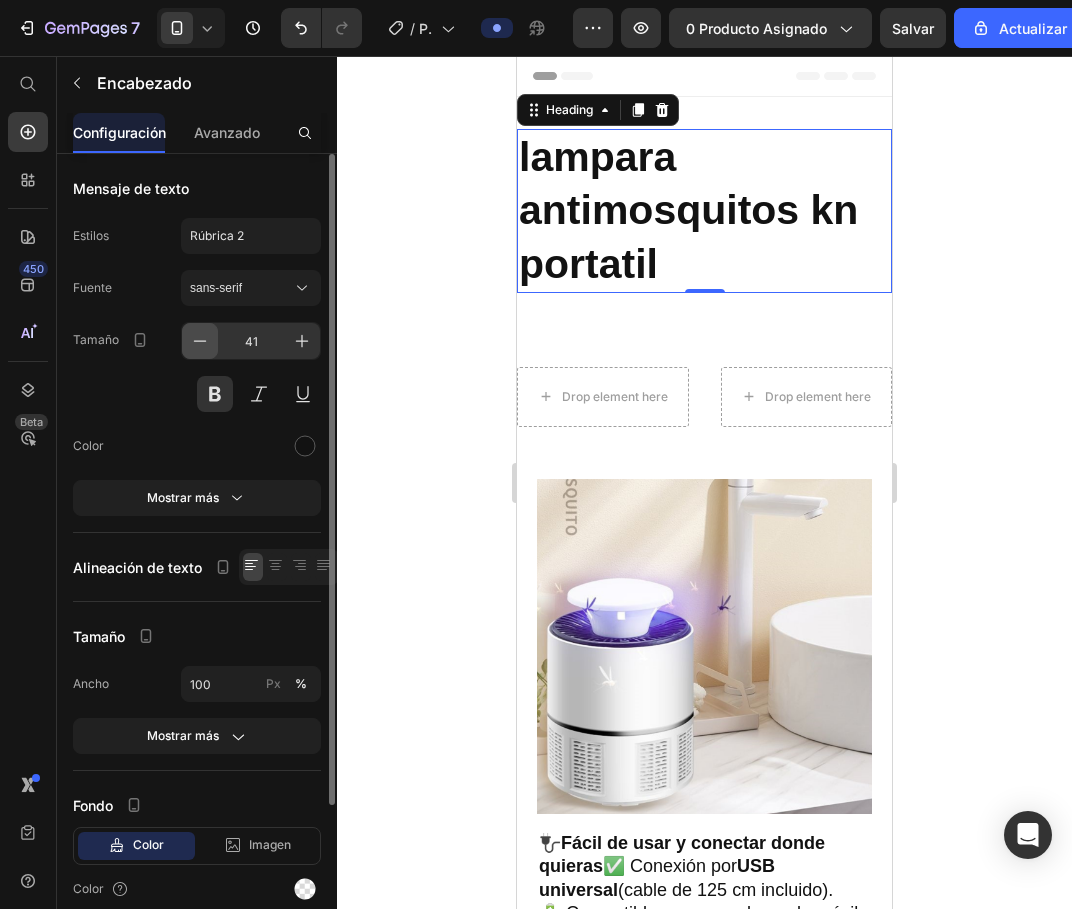 click 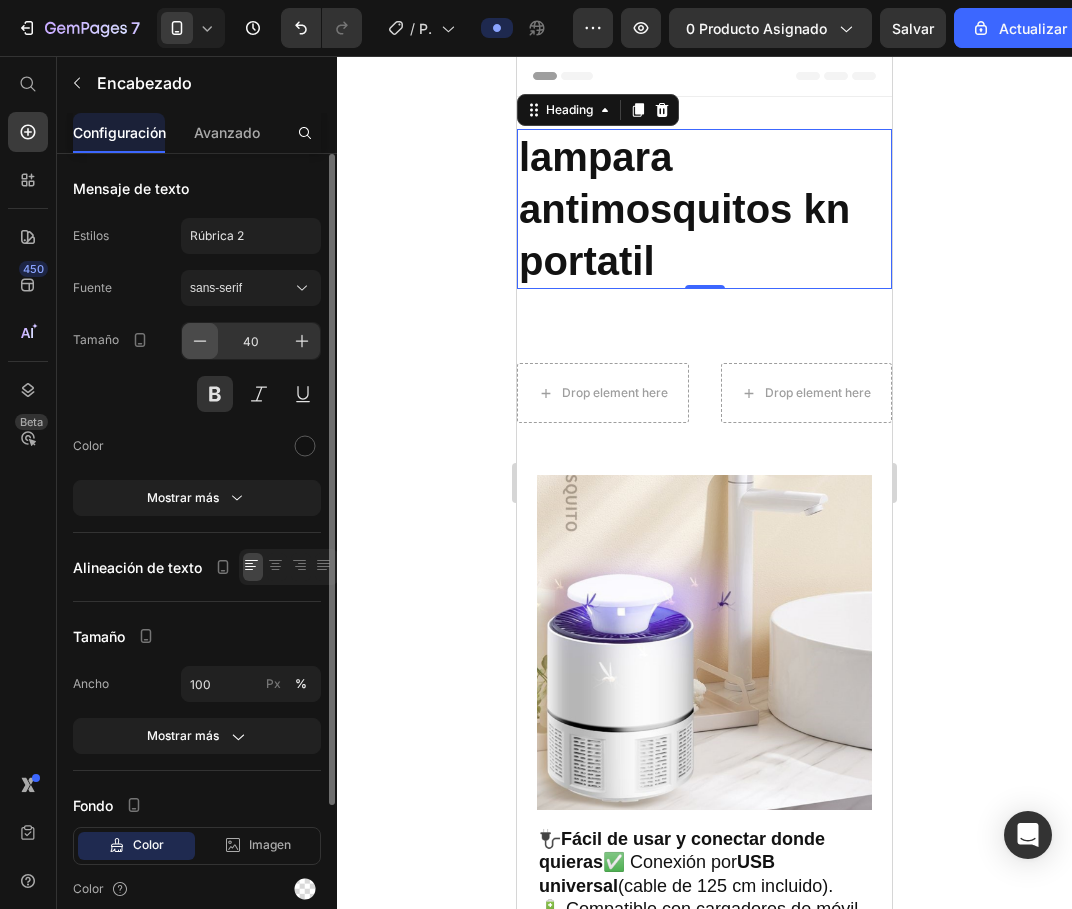 click 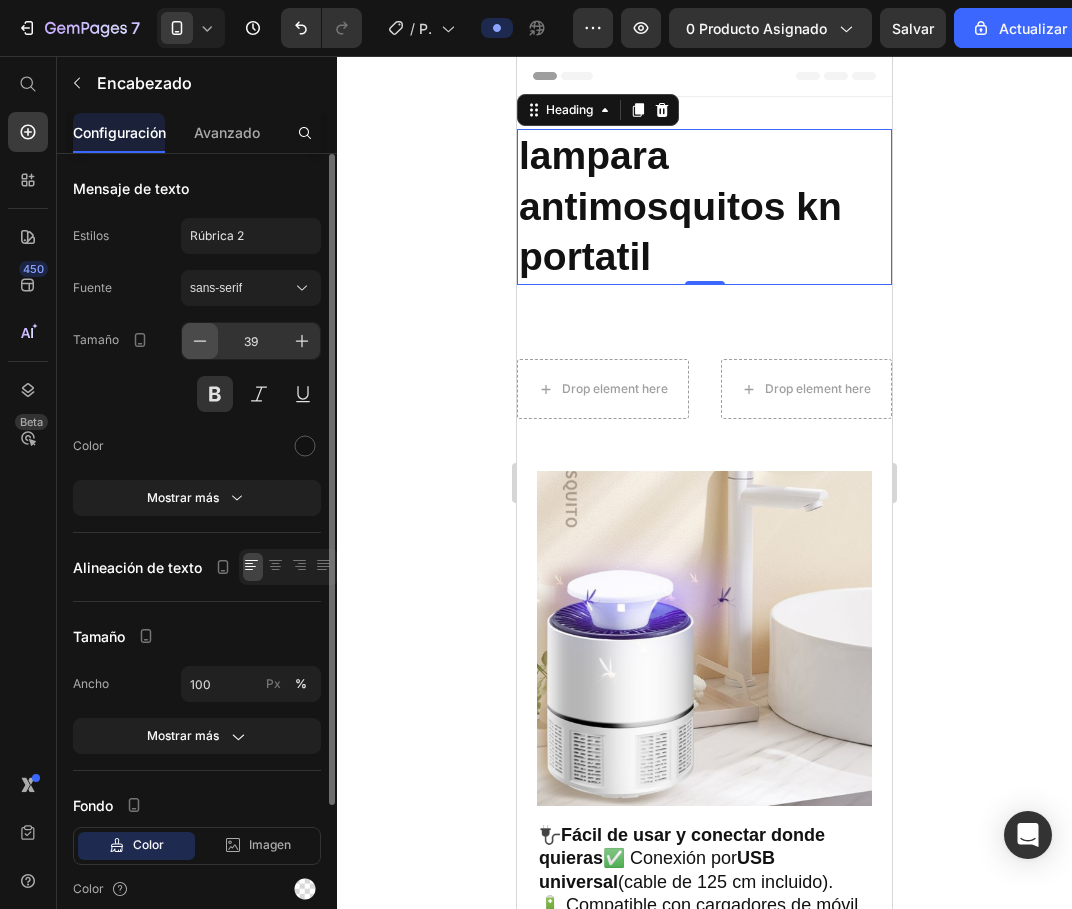 click 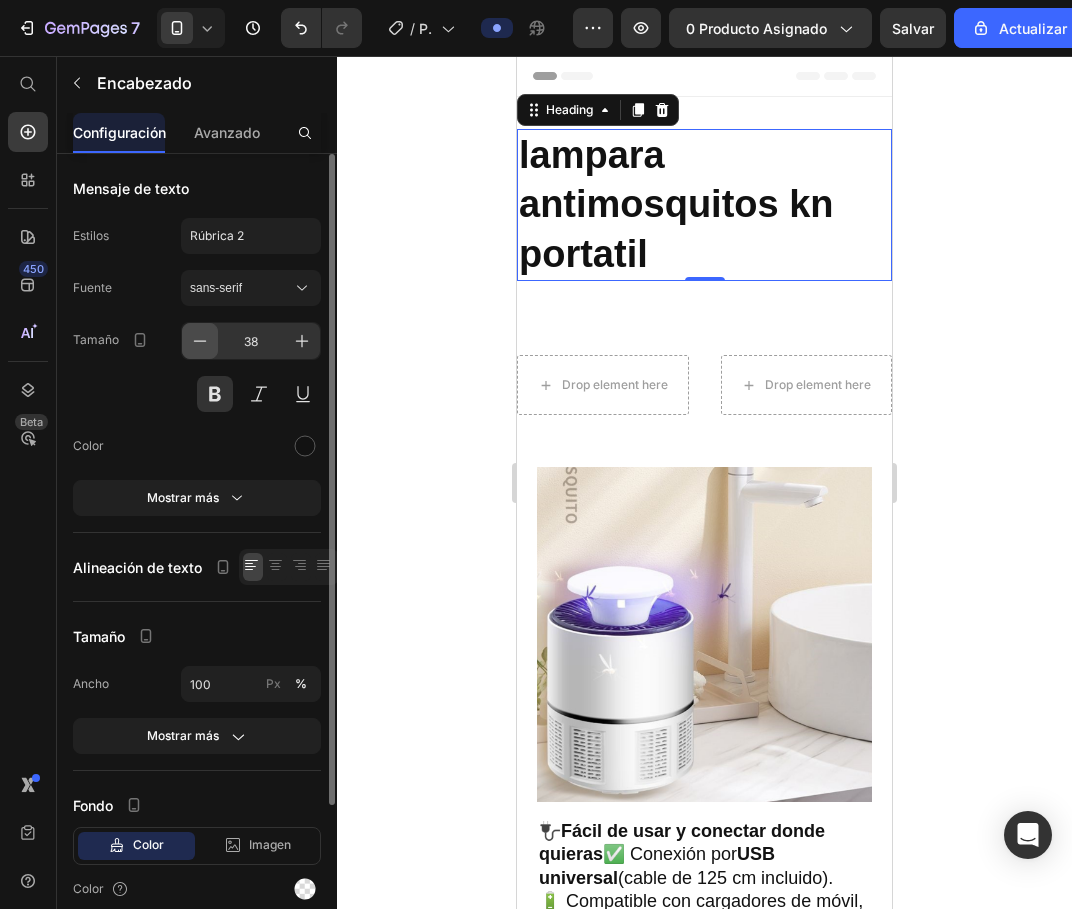 click 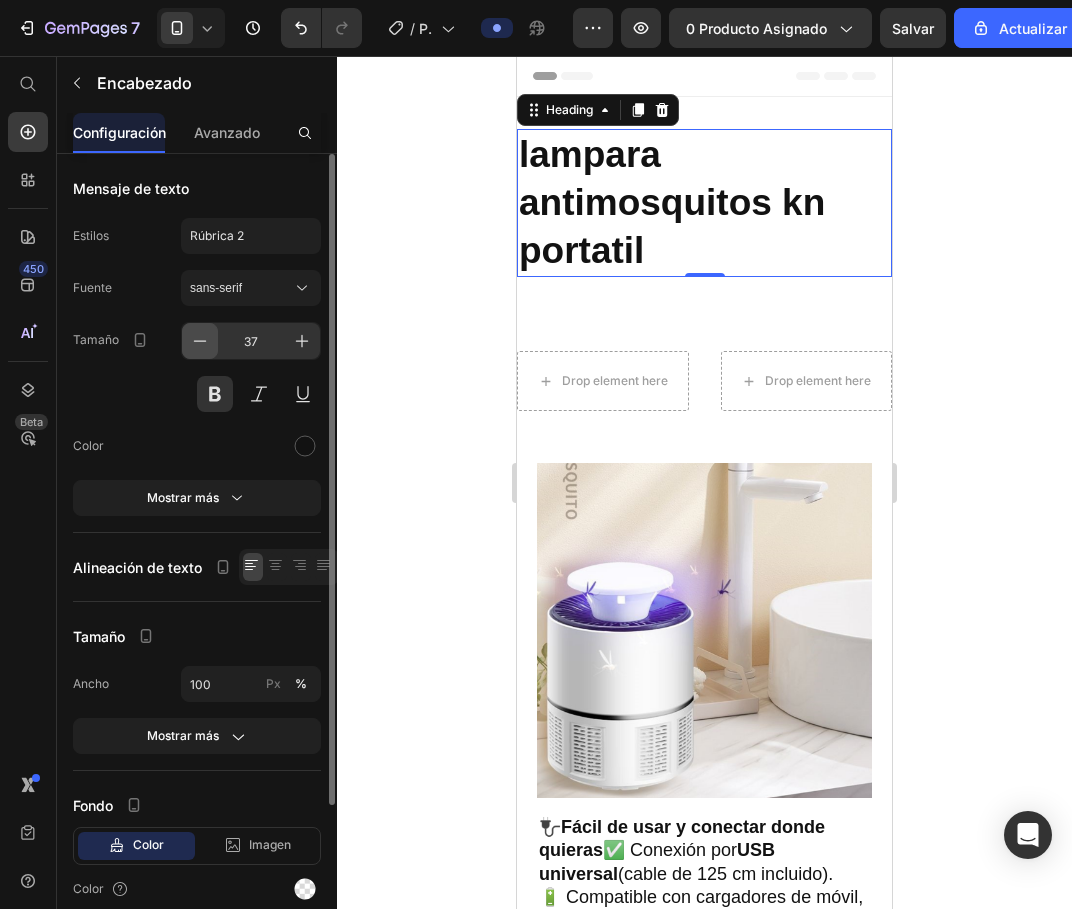 click 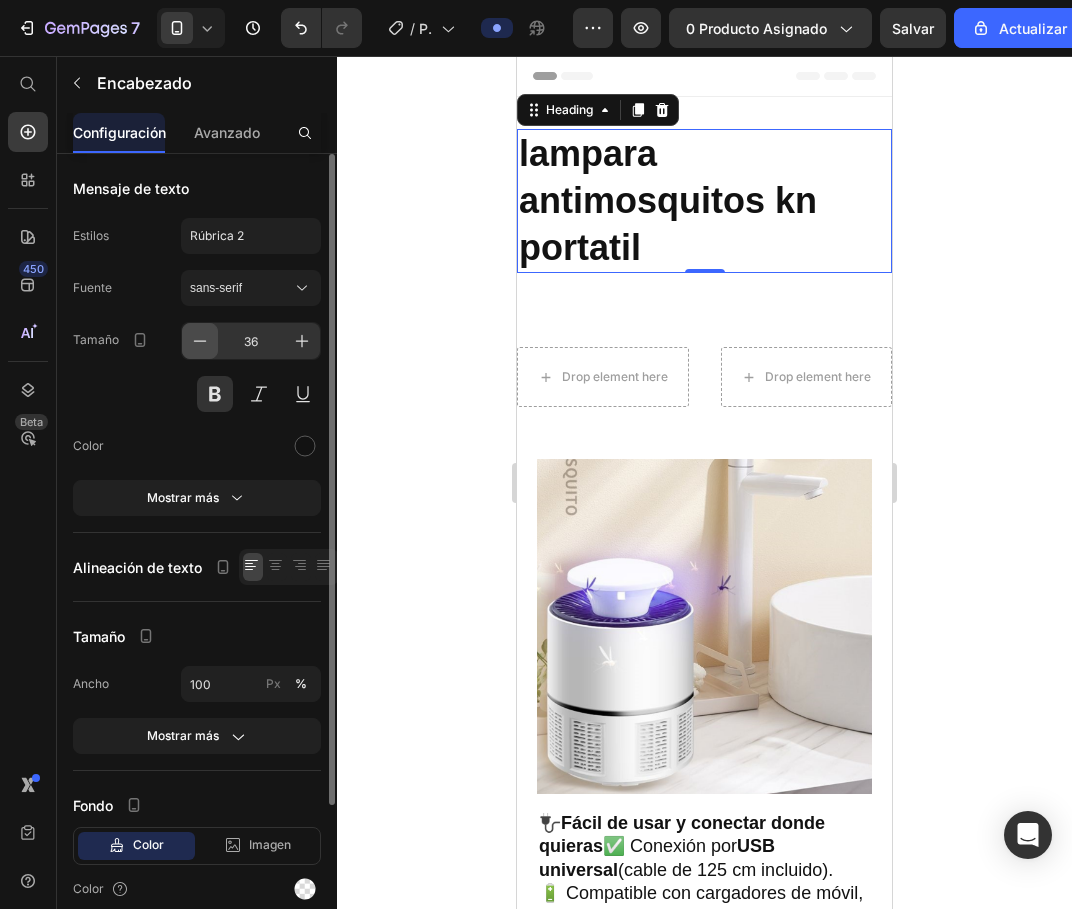 click 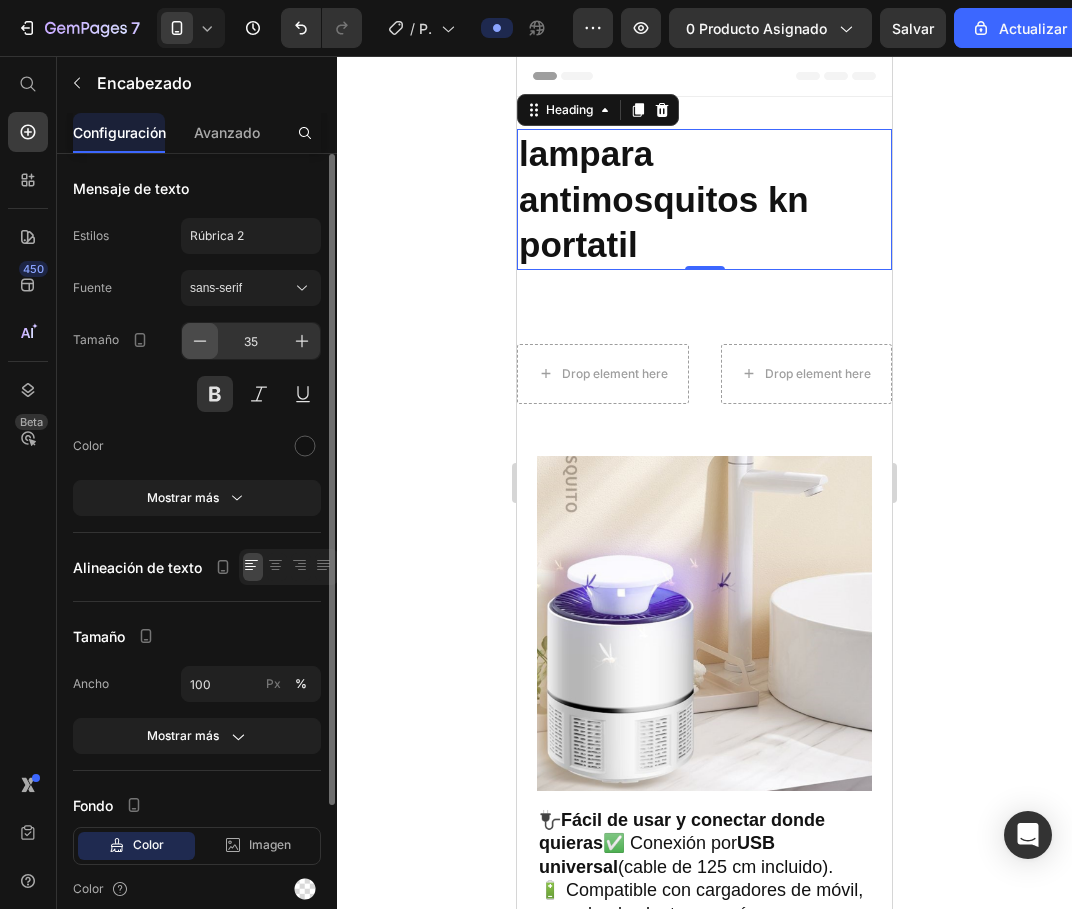 click 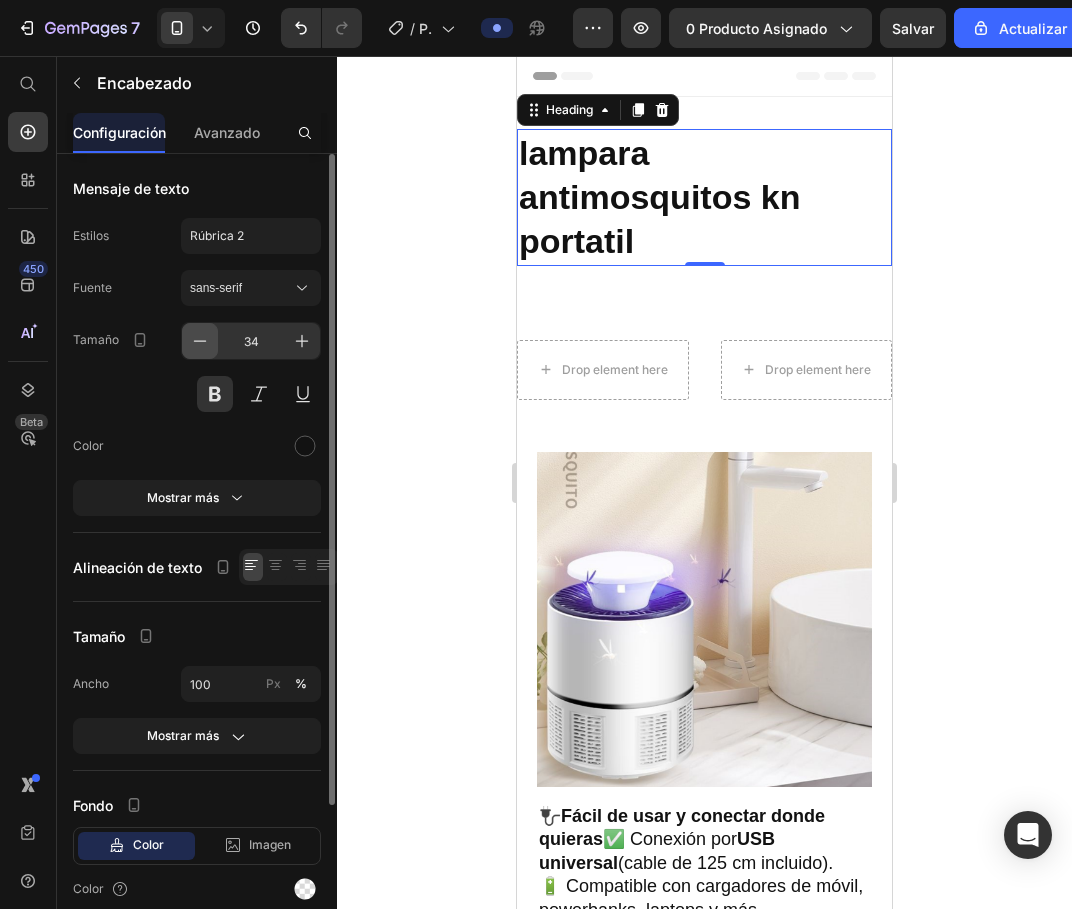click 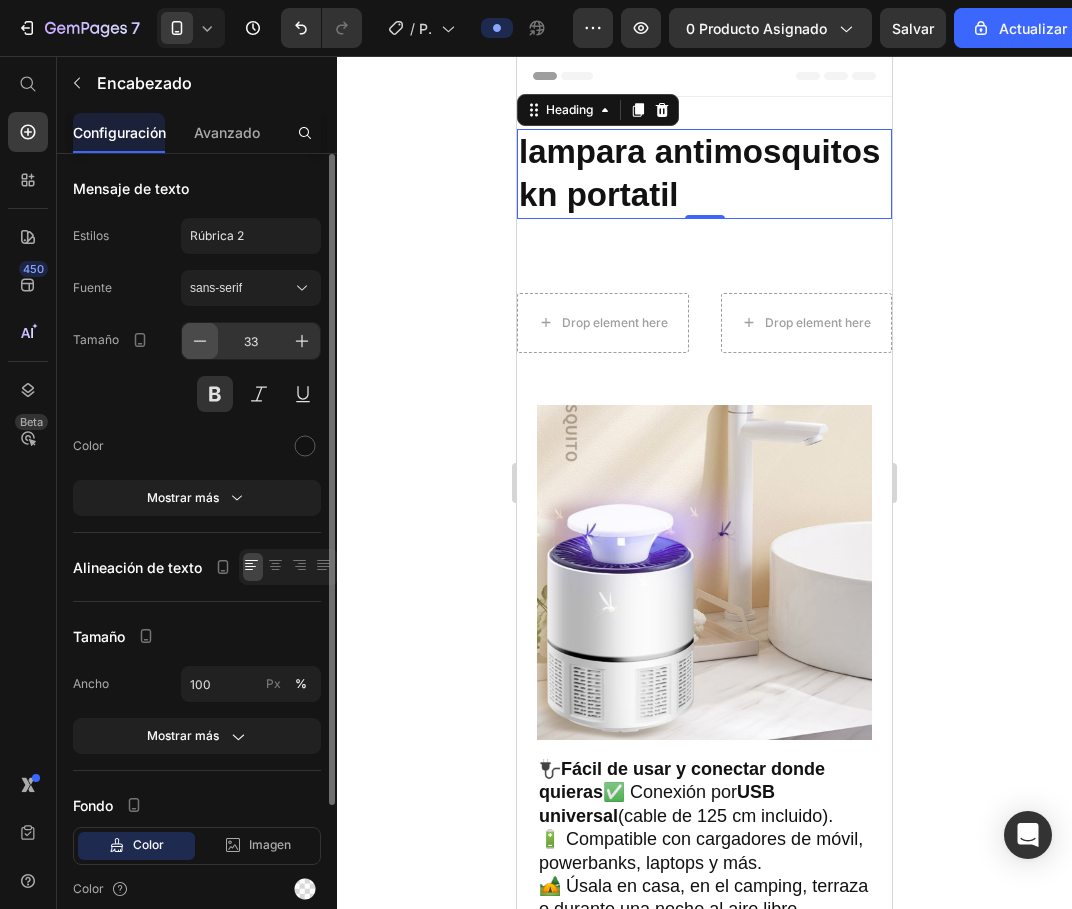 click 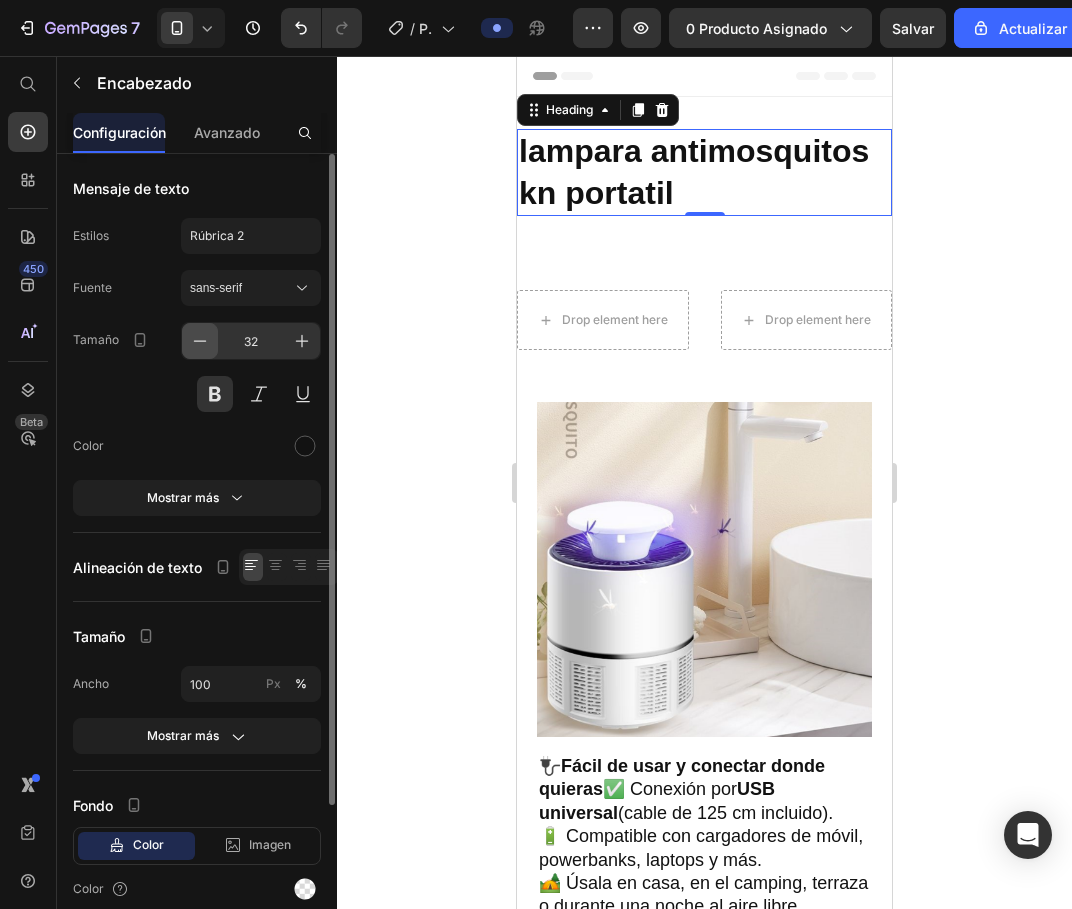 click 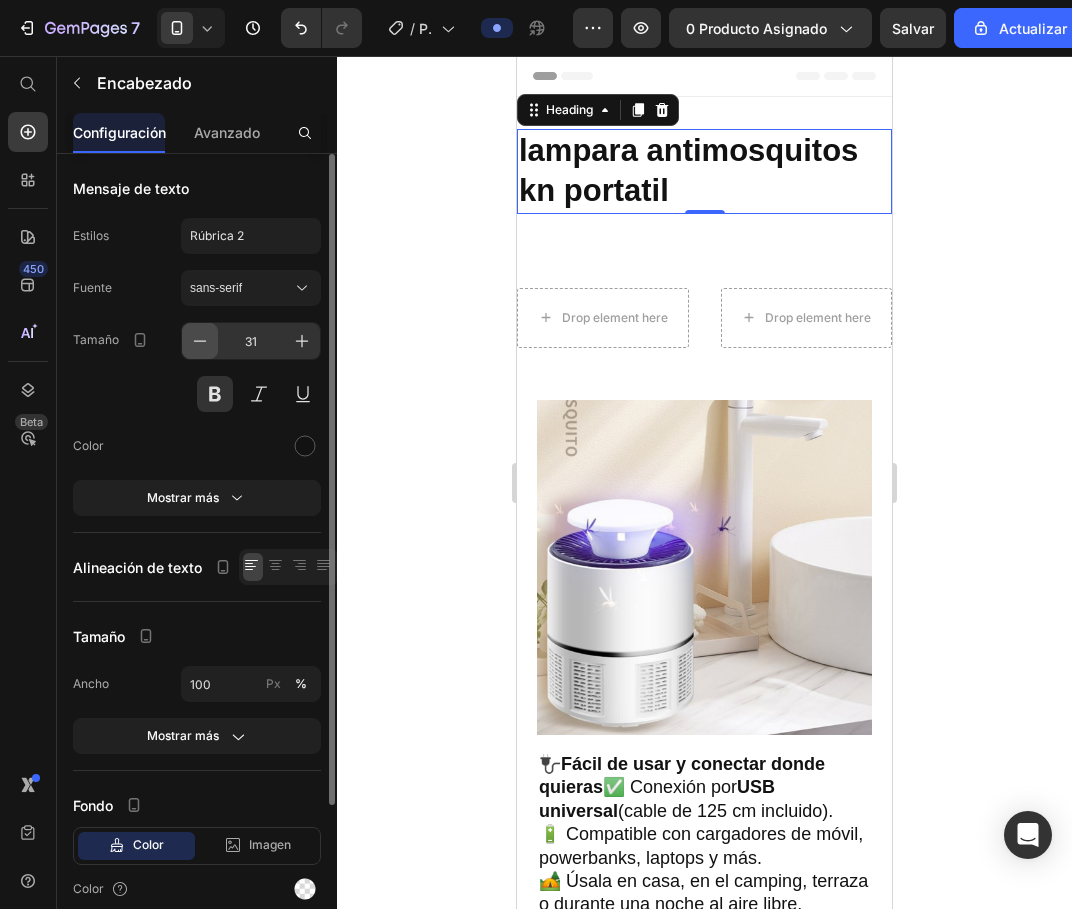 click 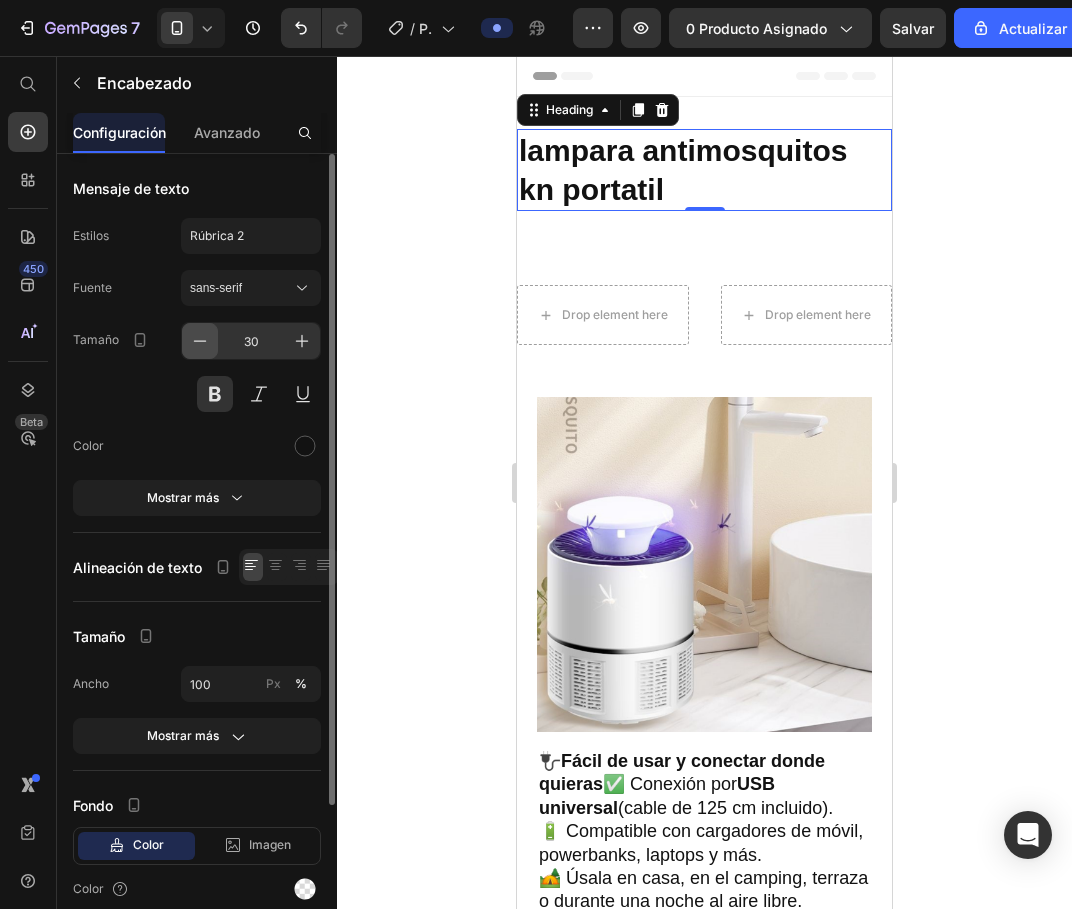 click 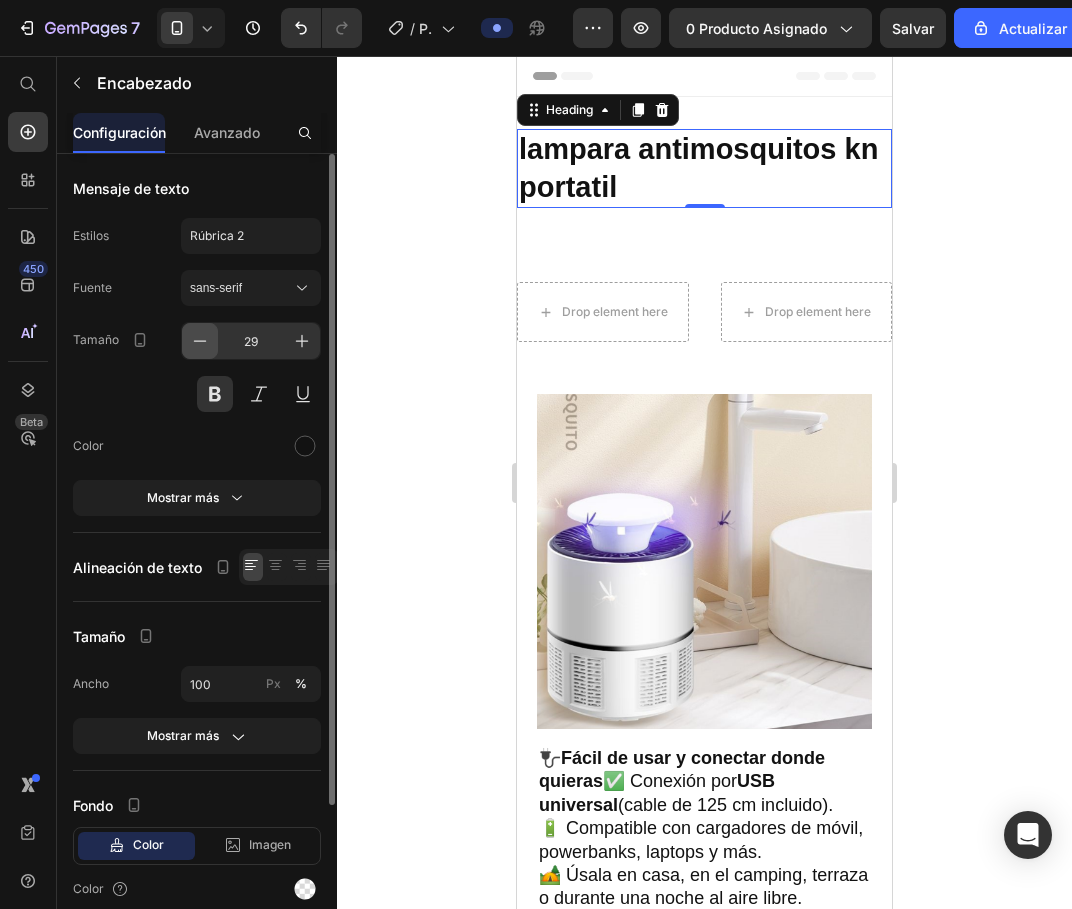 click 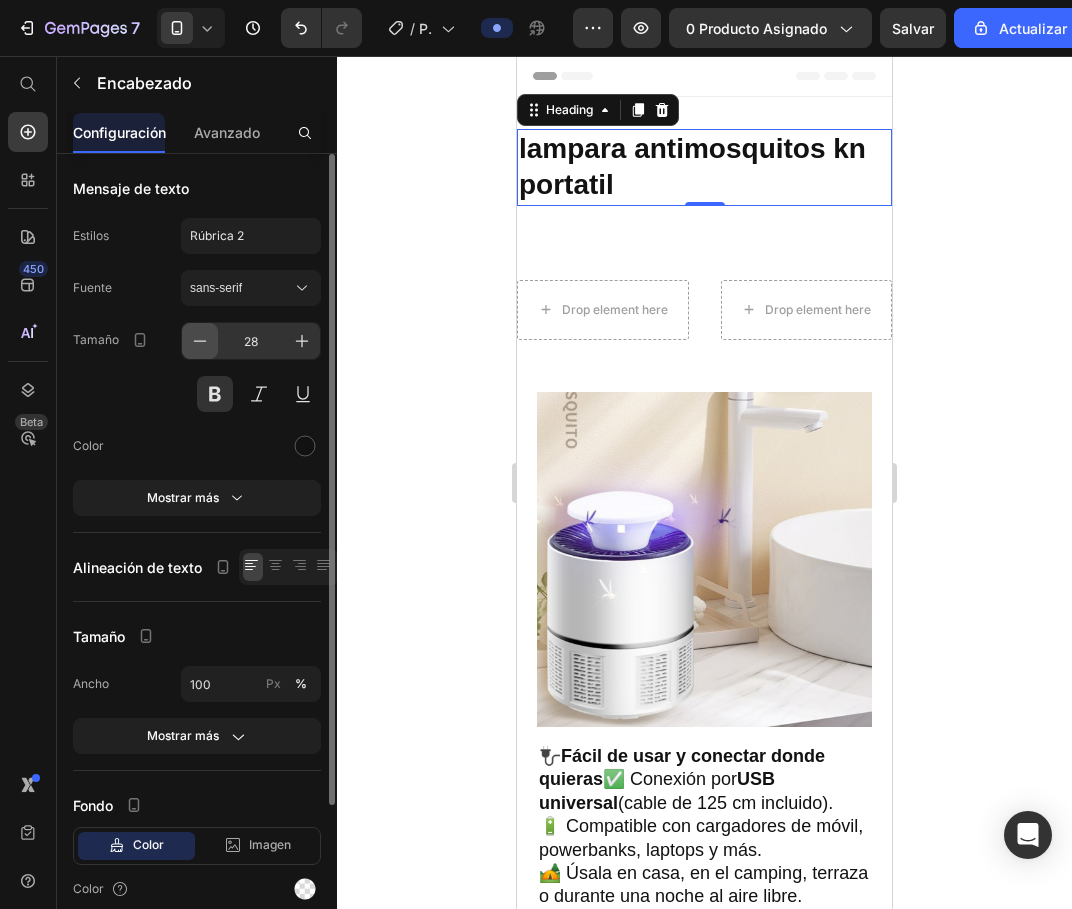 click 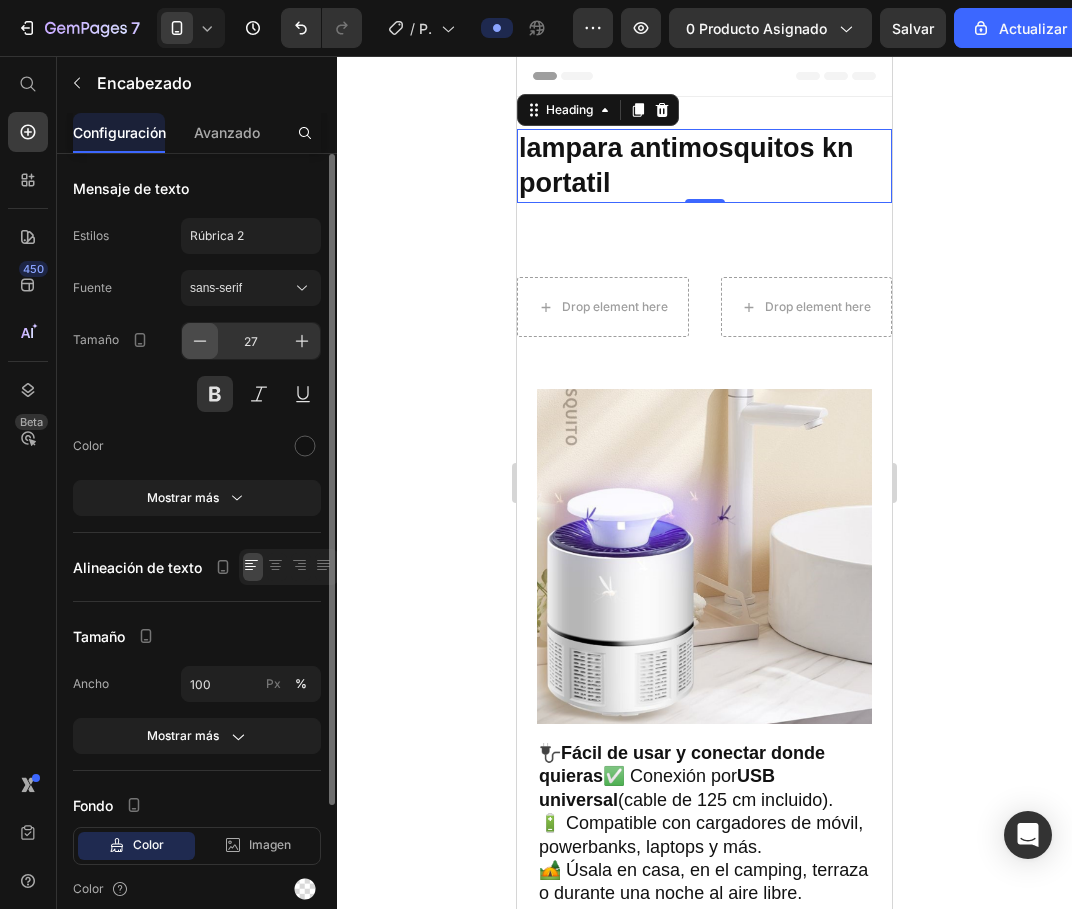 click 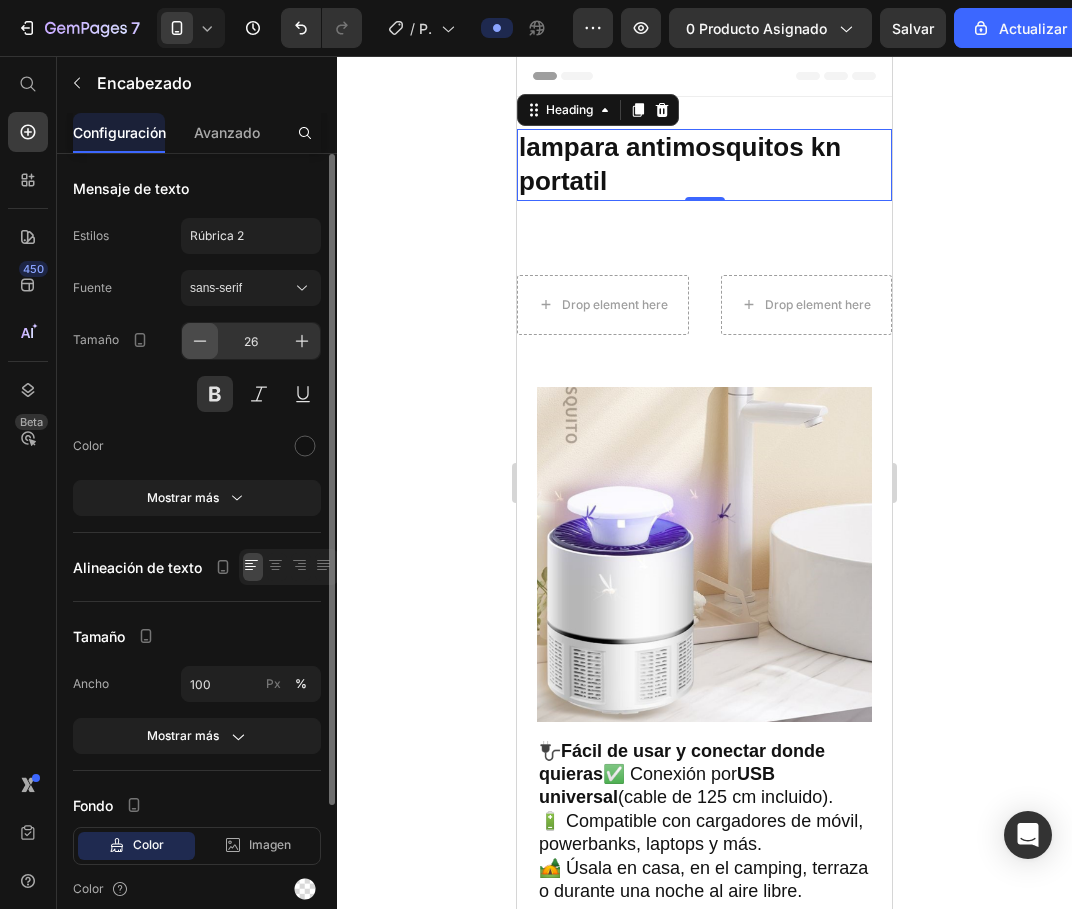 click 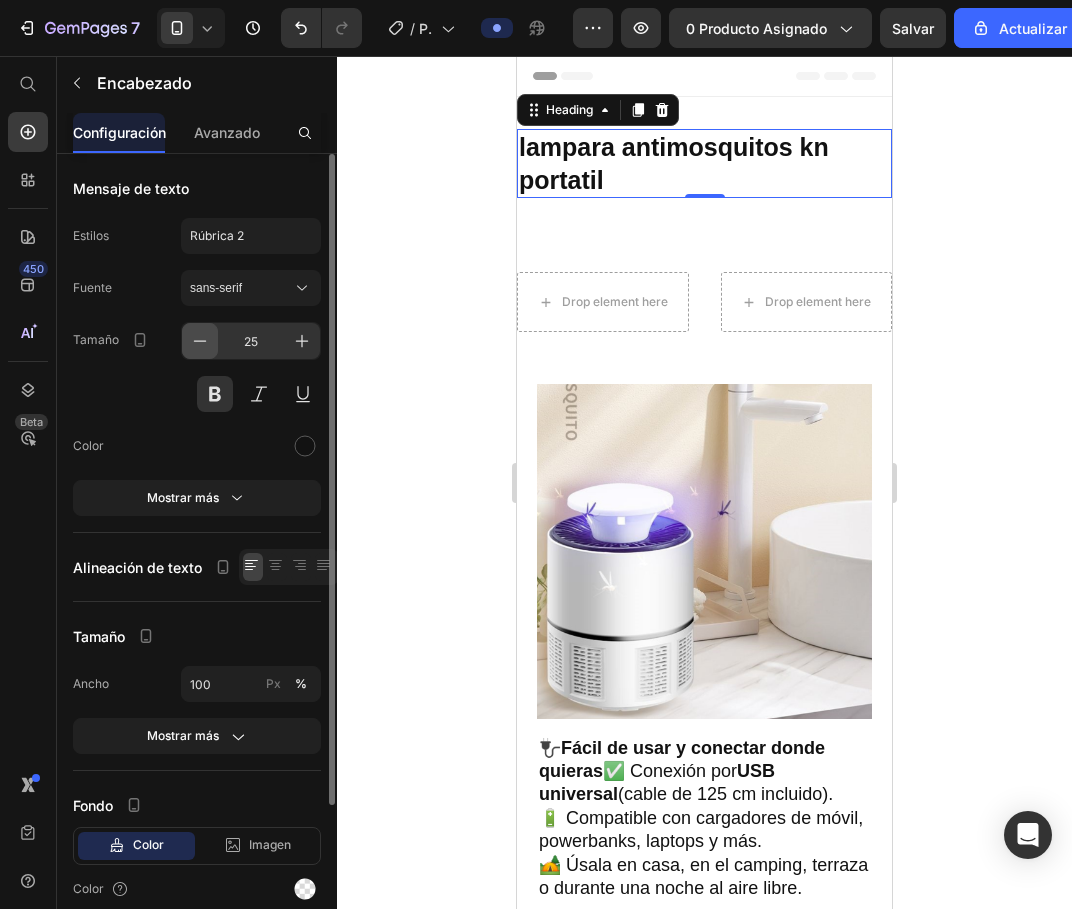 click 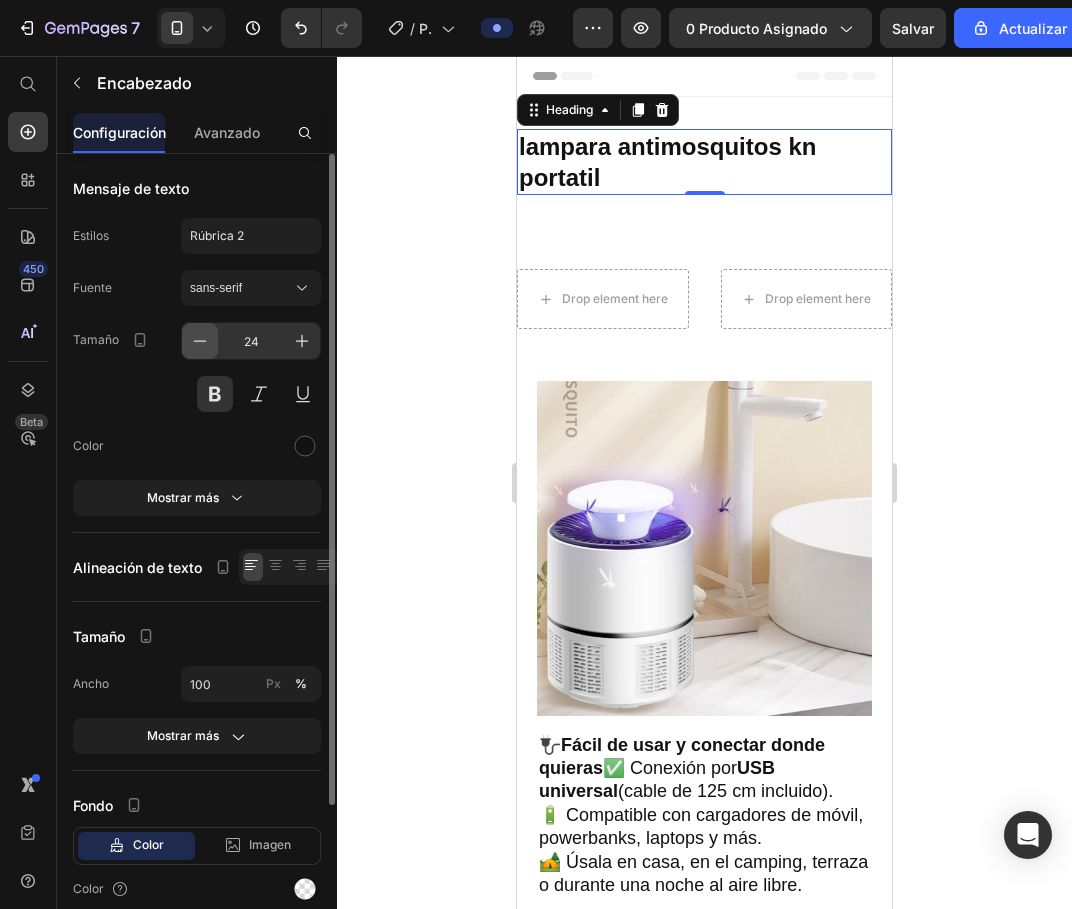 click 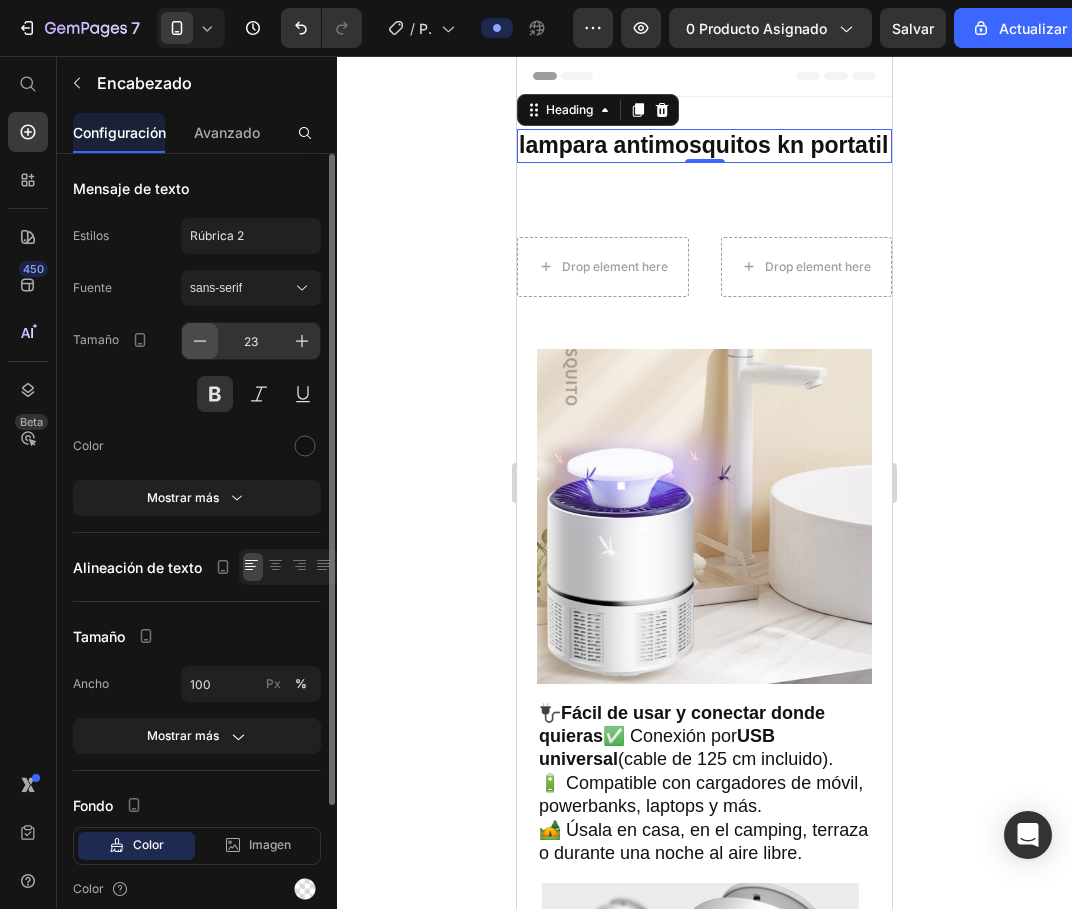 click 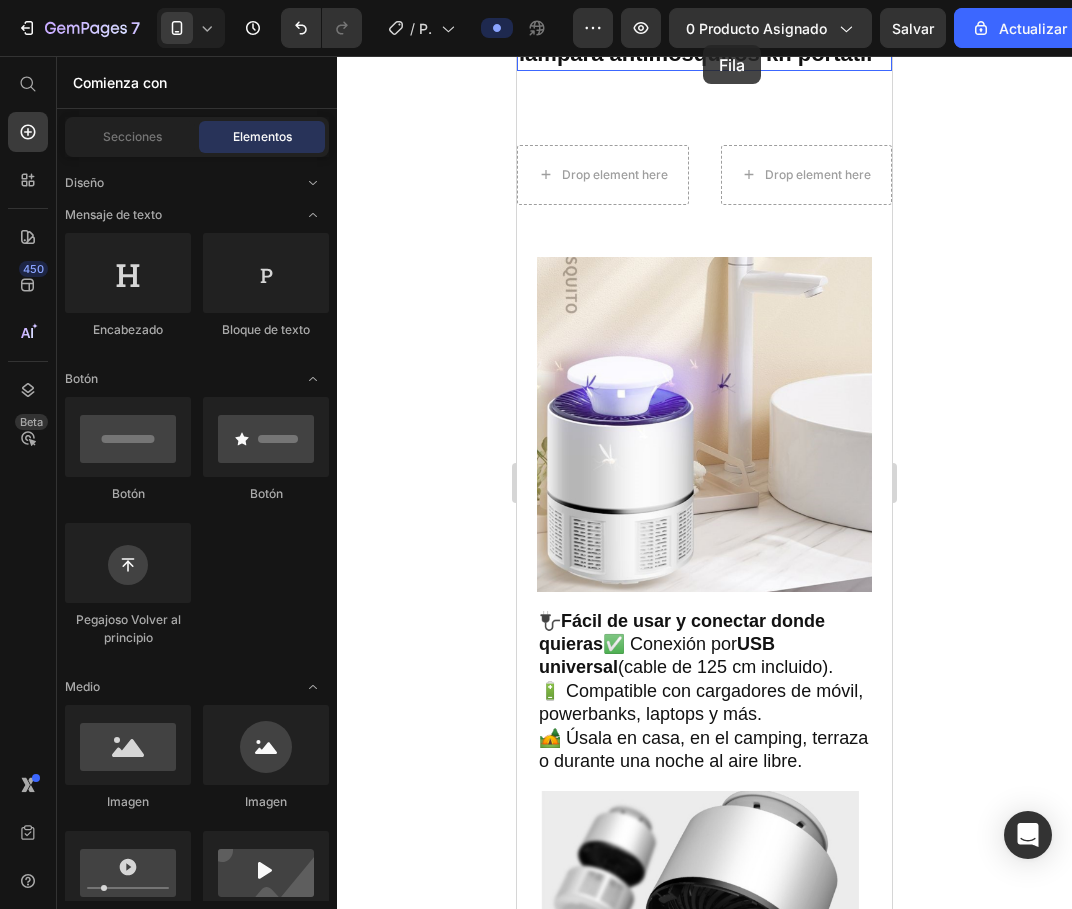 scroll, scrollTop: 0, scrollLeft: 0, axis: both 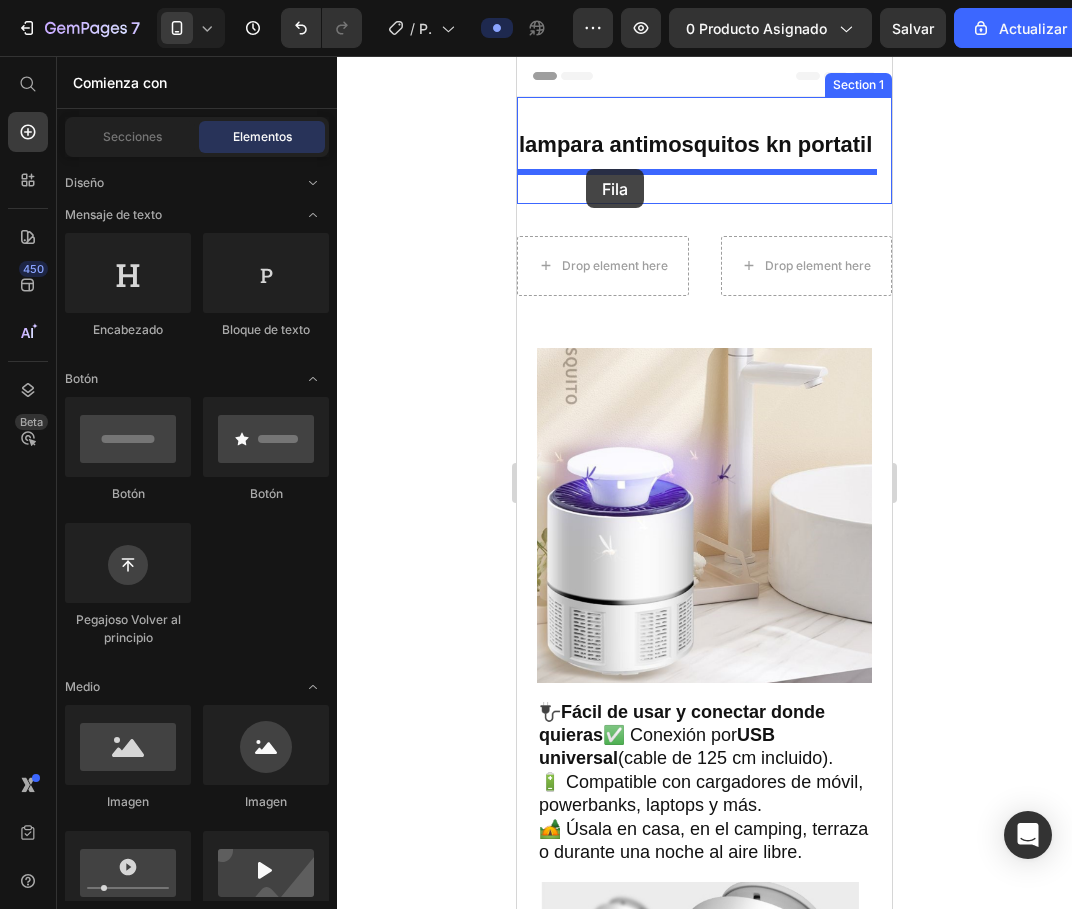 drag, startPoint x: 693, startPoint y: 205, endPoint x: 586, endPoint y: 169, distance: 112.89375 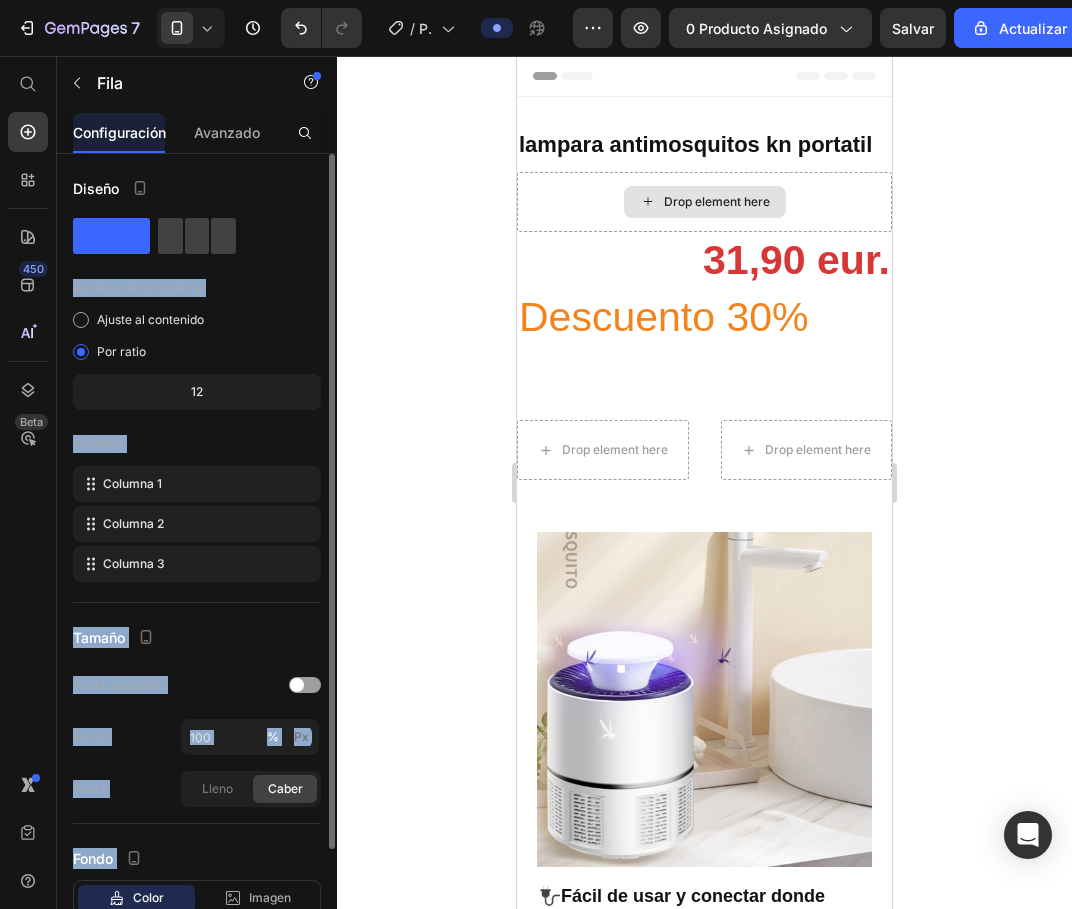 drag, startPoint x: 625, startPoint y: 293, endPoint x: 684, endPoint y: 197, distance: 112.68097 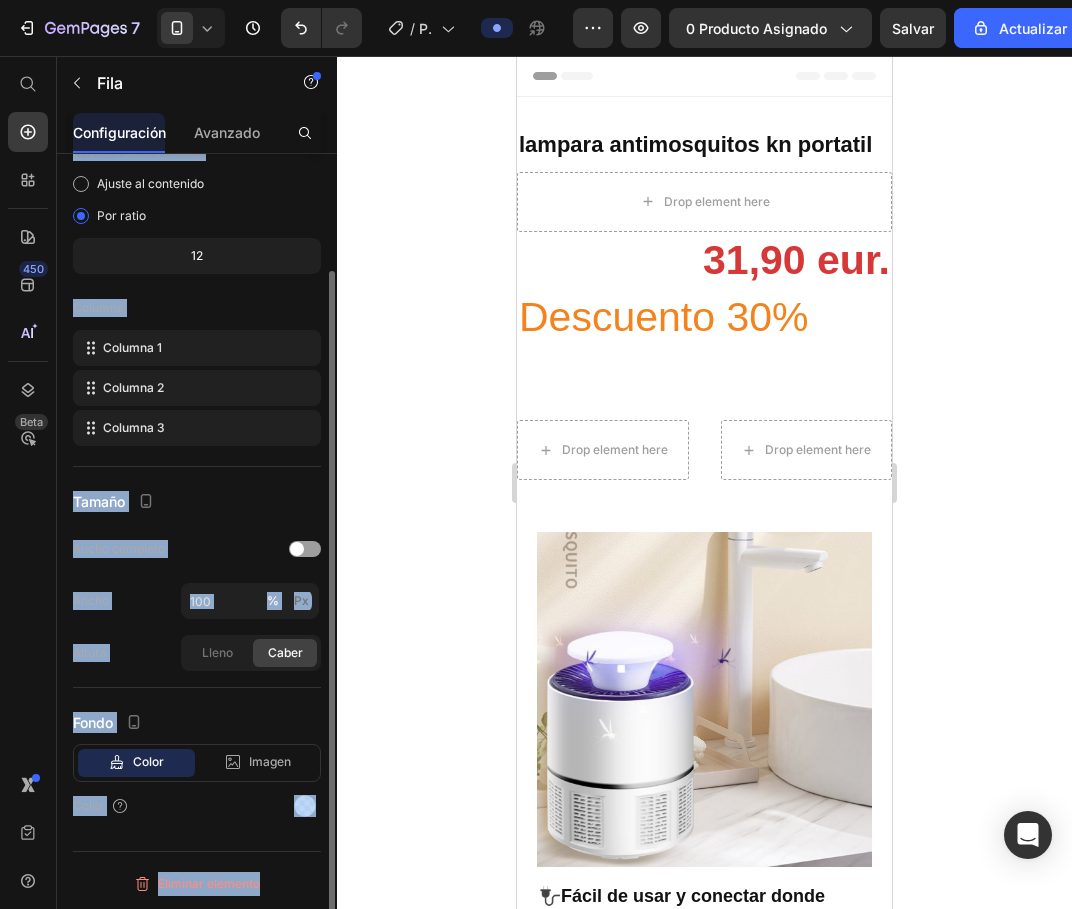 scroll, scrollTop: 0, scrollLeft: 0, axis: both 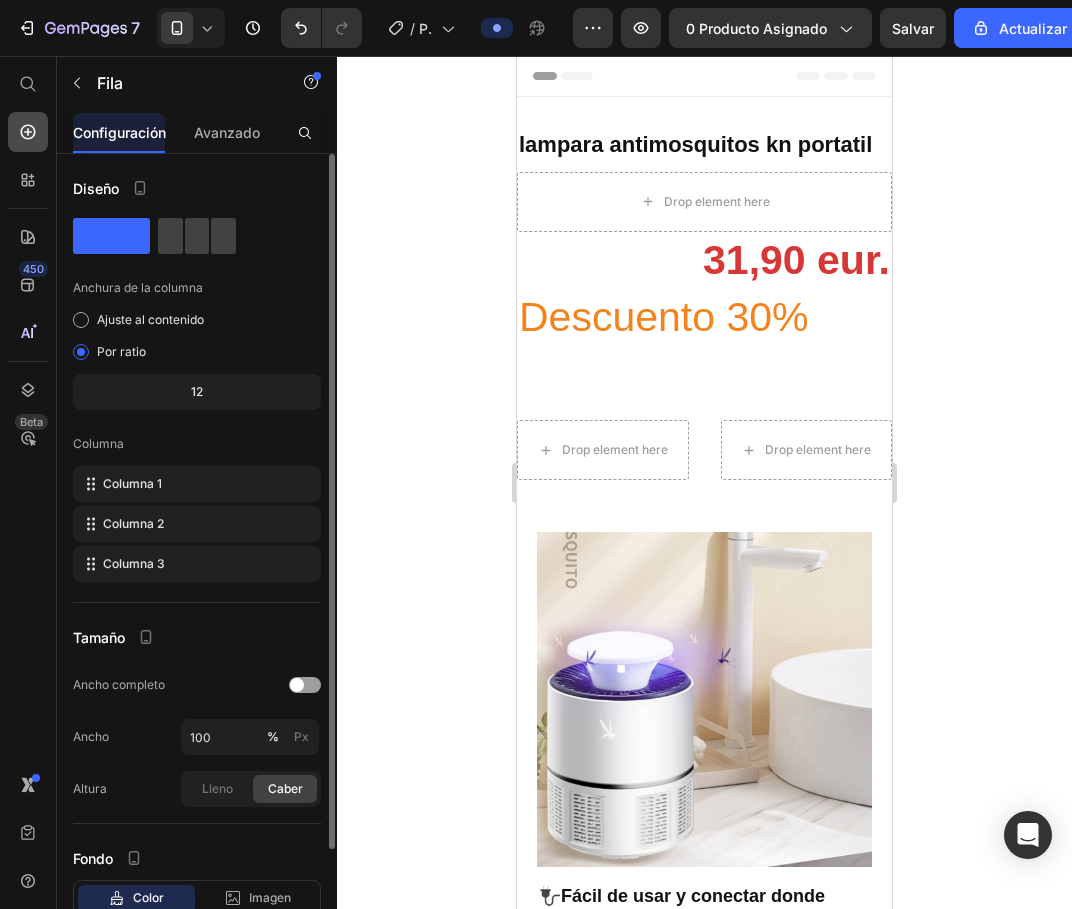 click 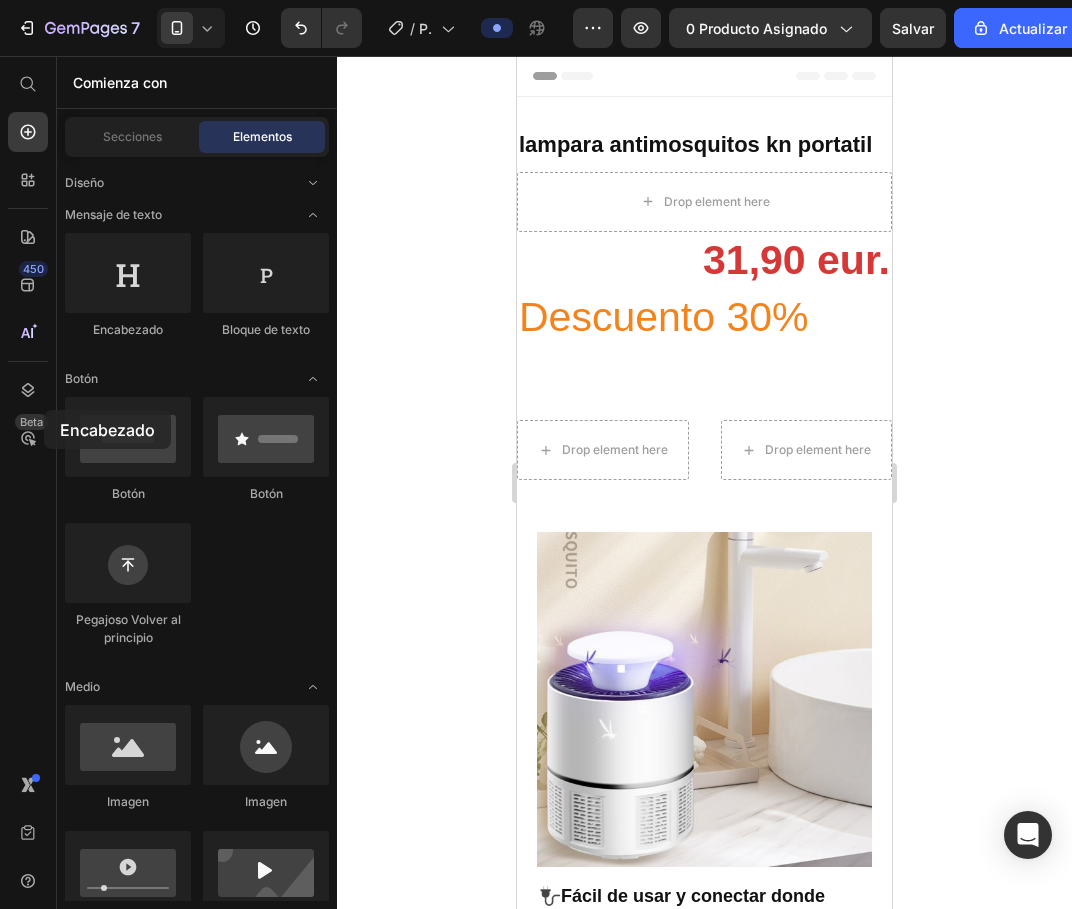 drag, startPoint x: 126, startPoint y: 280, endPoint x: 44, endPoint y: 410, distance: 153.701 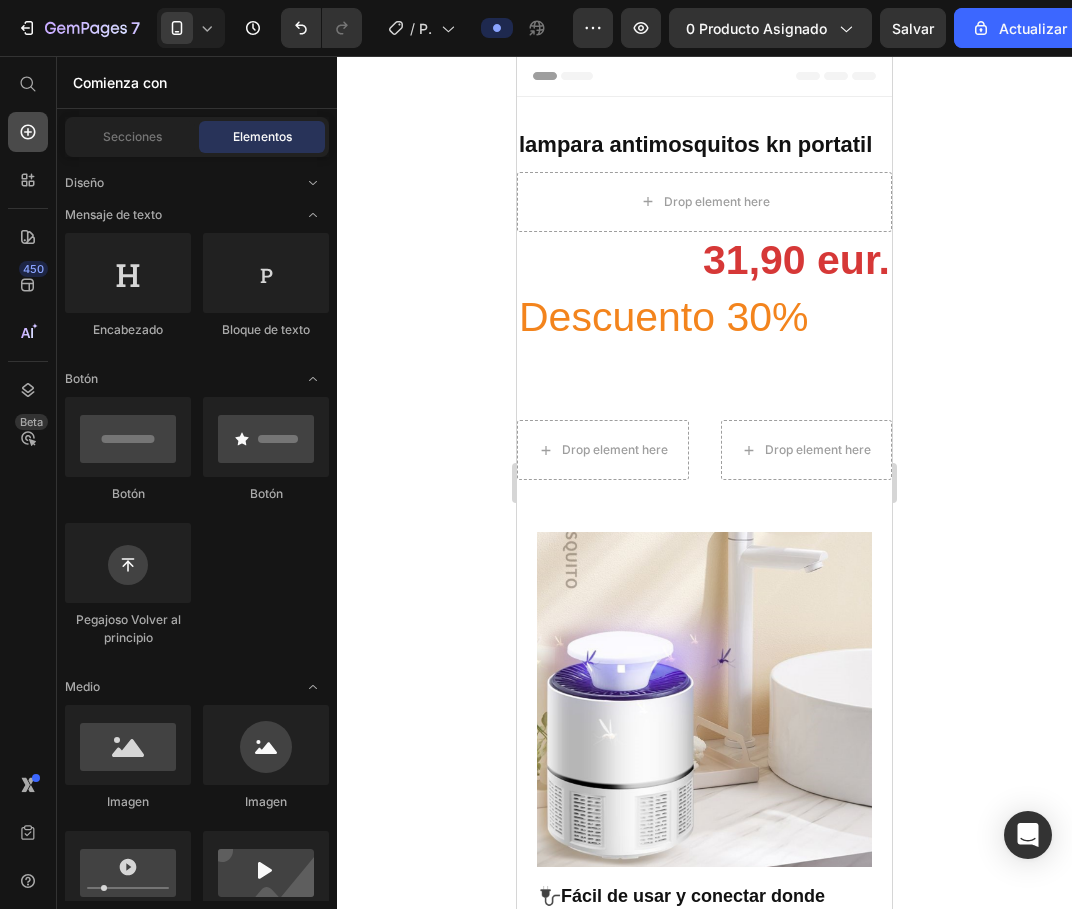 click 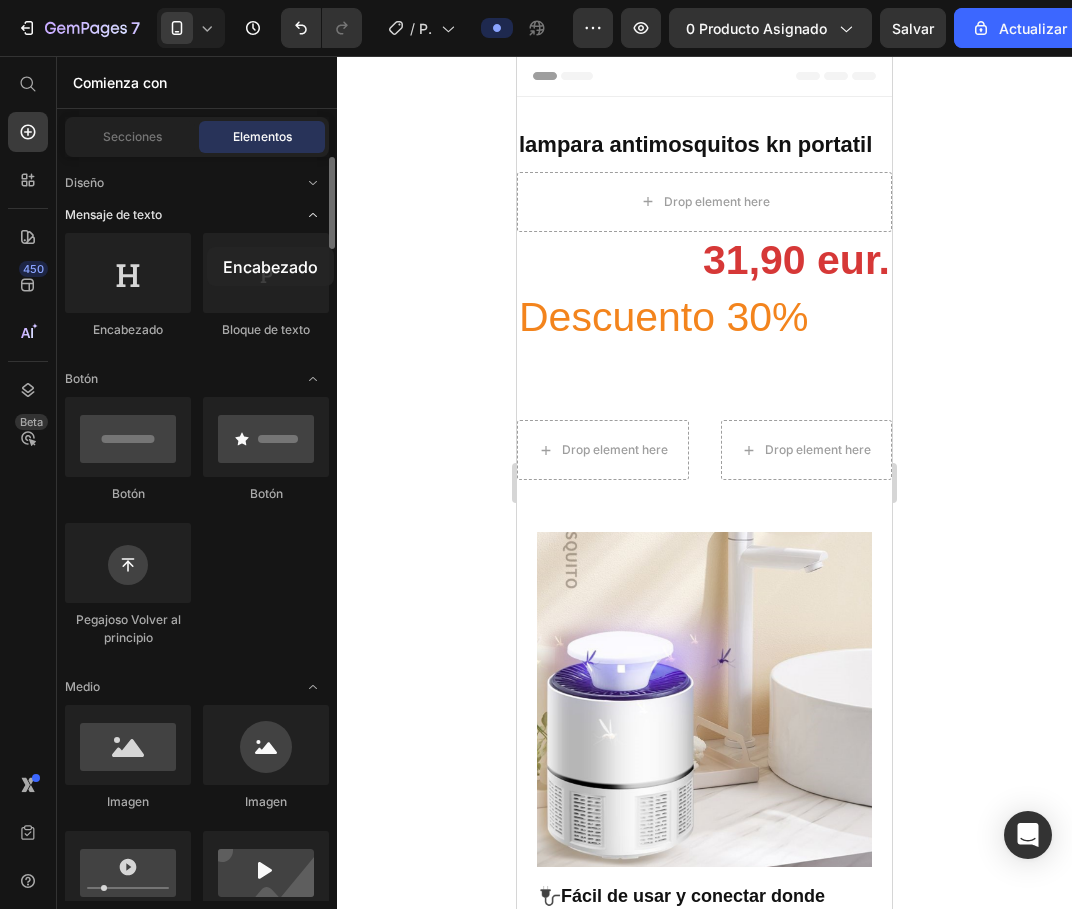 drag, startPoint x: 139, startPoint y: 287, endPoint x: 105, endPoint y: 214, distance: 80.529495 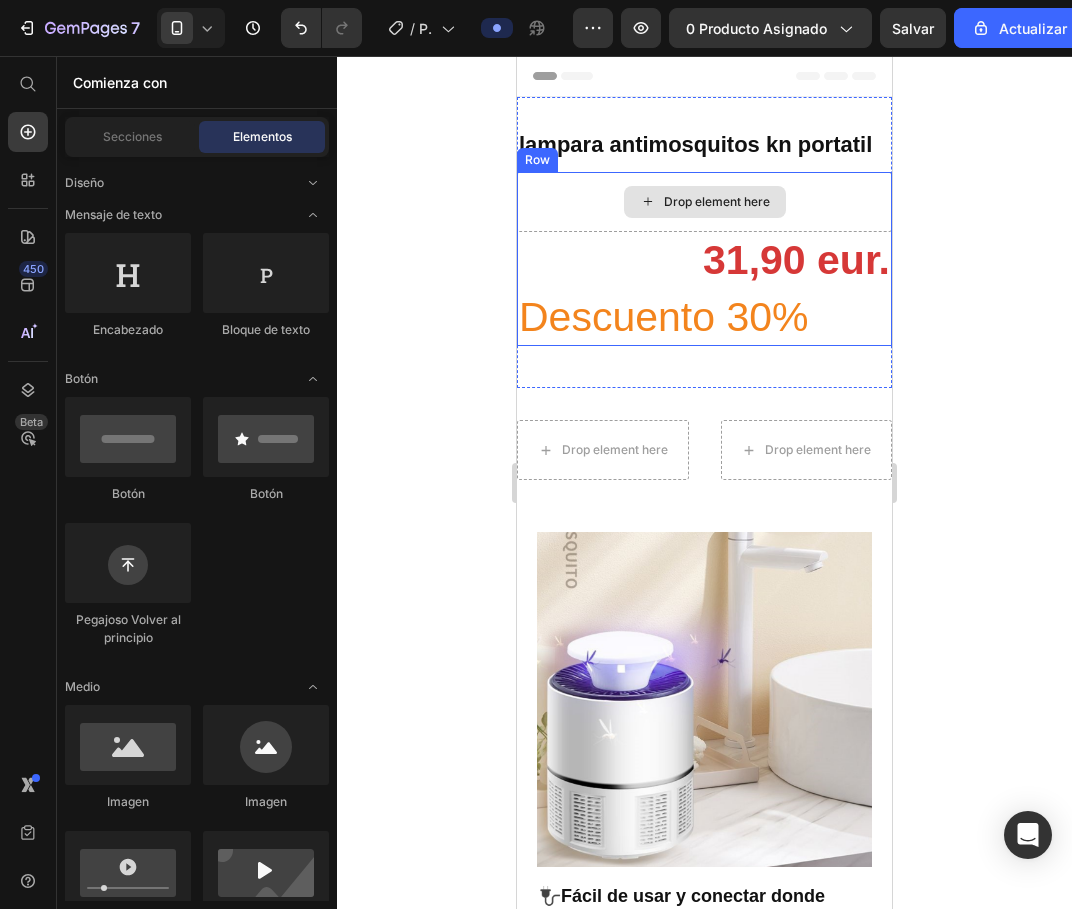 click on "Drop element here" at bounding box center (717, 202) 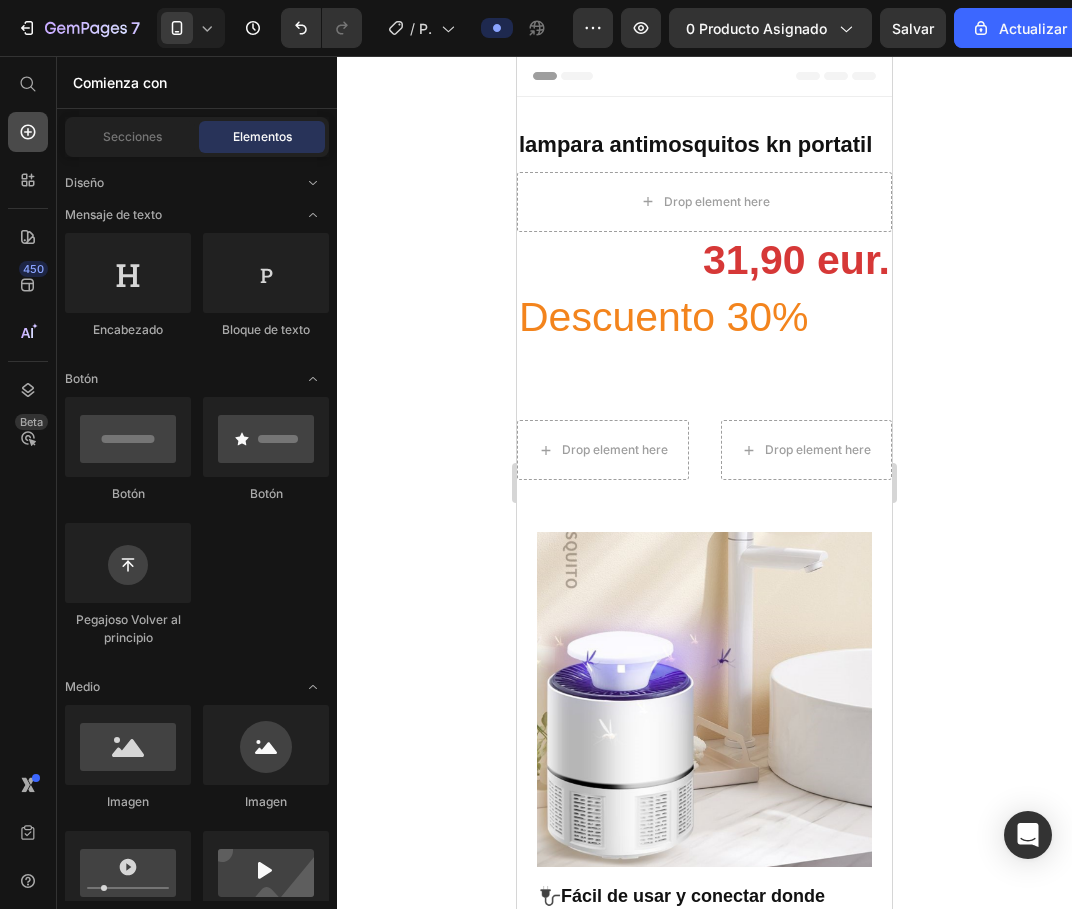 click 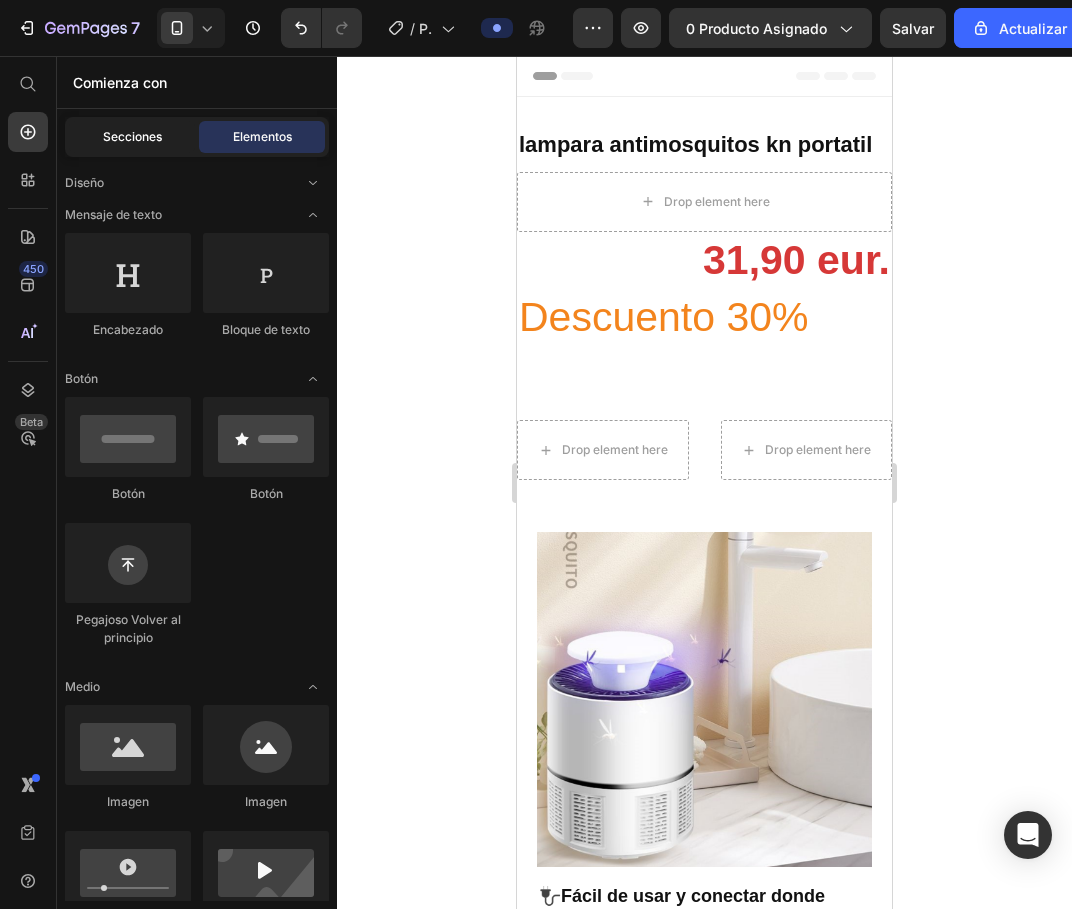 click on "Secciones" at bounding box center (132, 137) 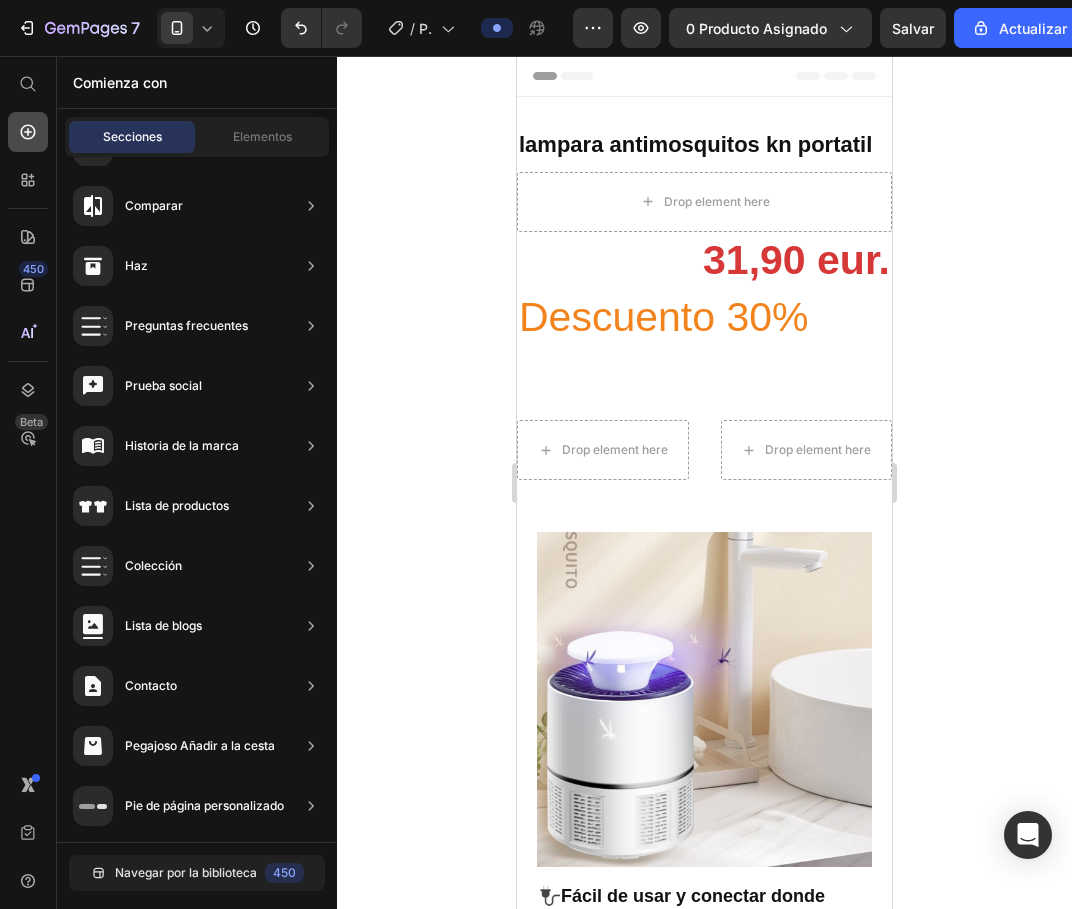 click 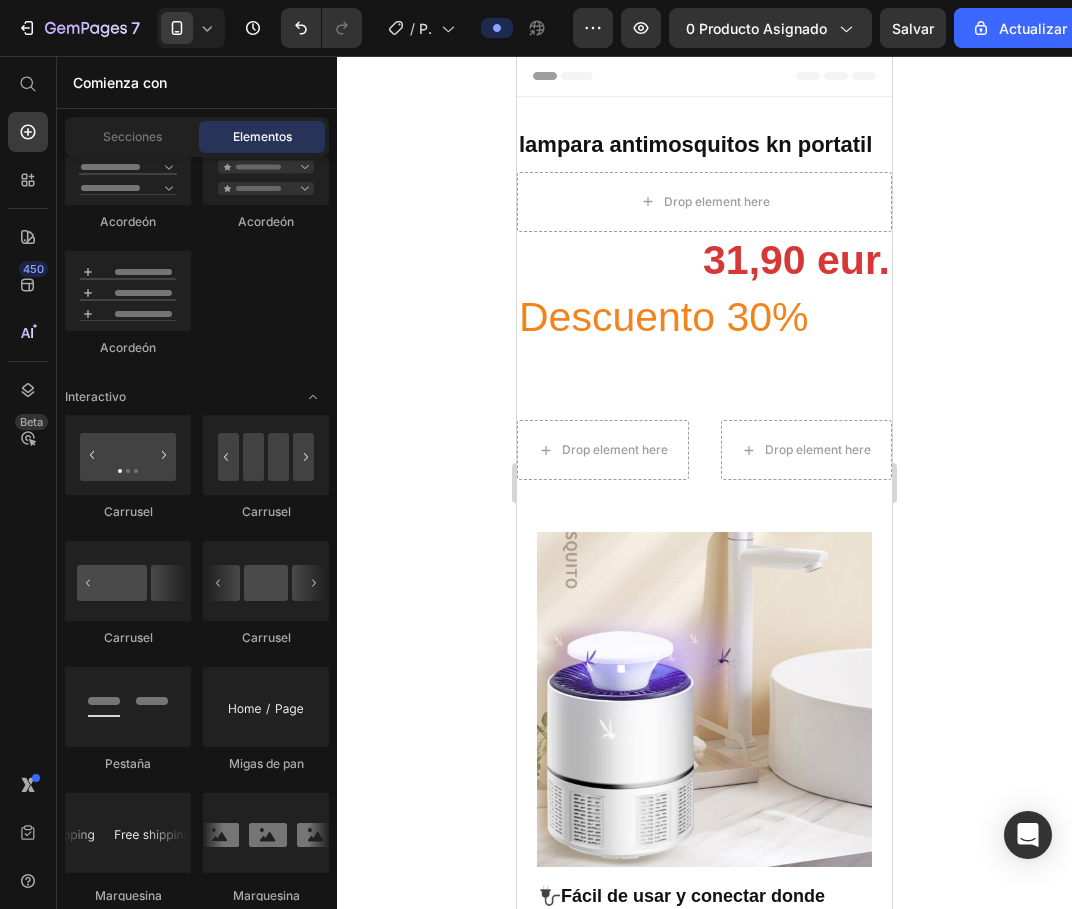 scroll, scrollTop: 1206, scrollLeft: 0, axis: vertical 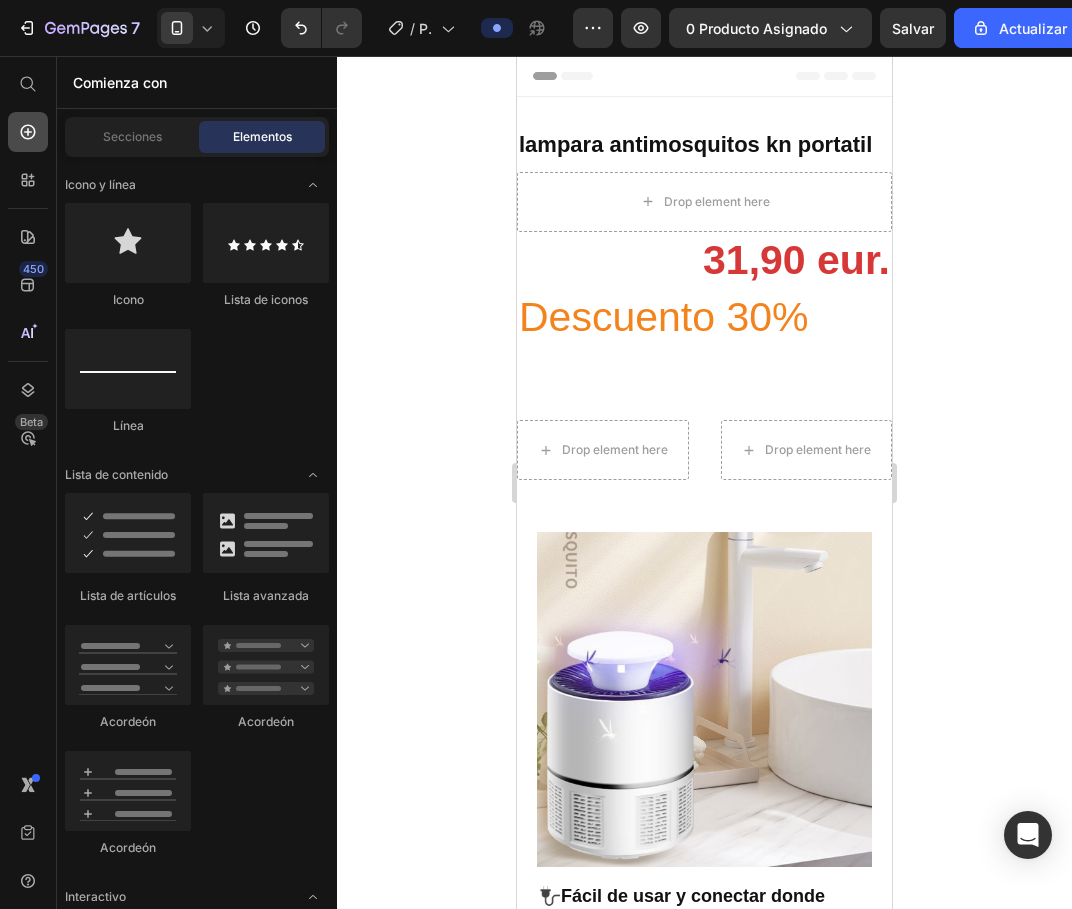 click 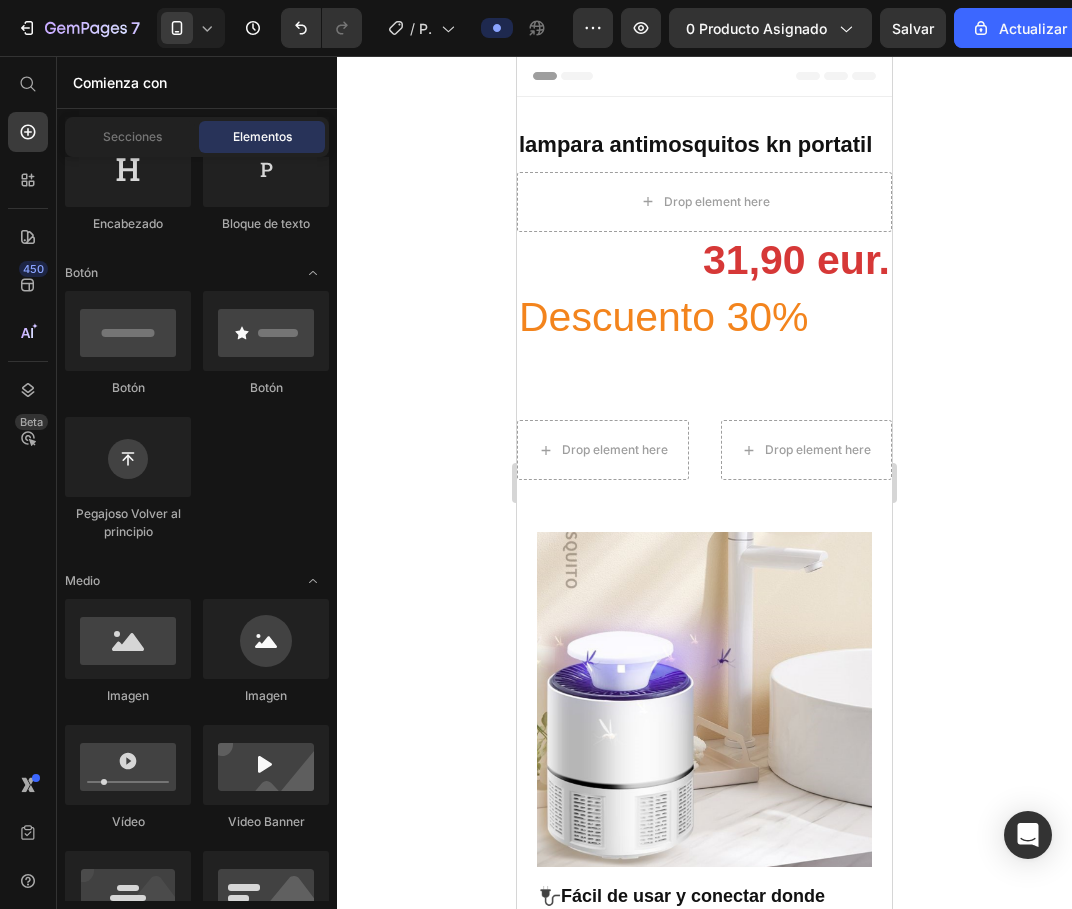 scroll, scrollTop: 0, scrollLeft: 0, axis: both 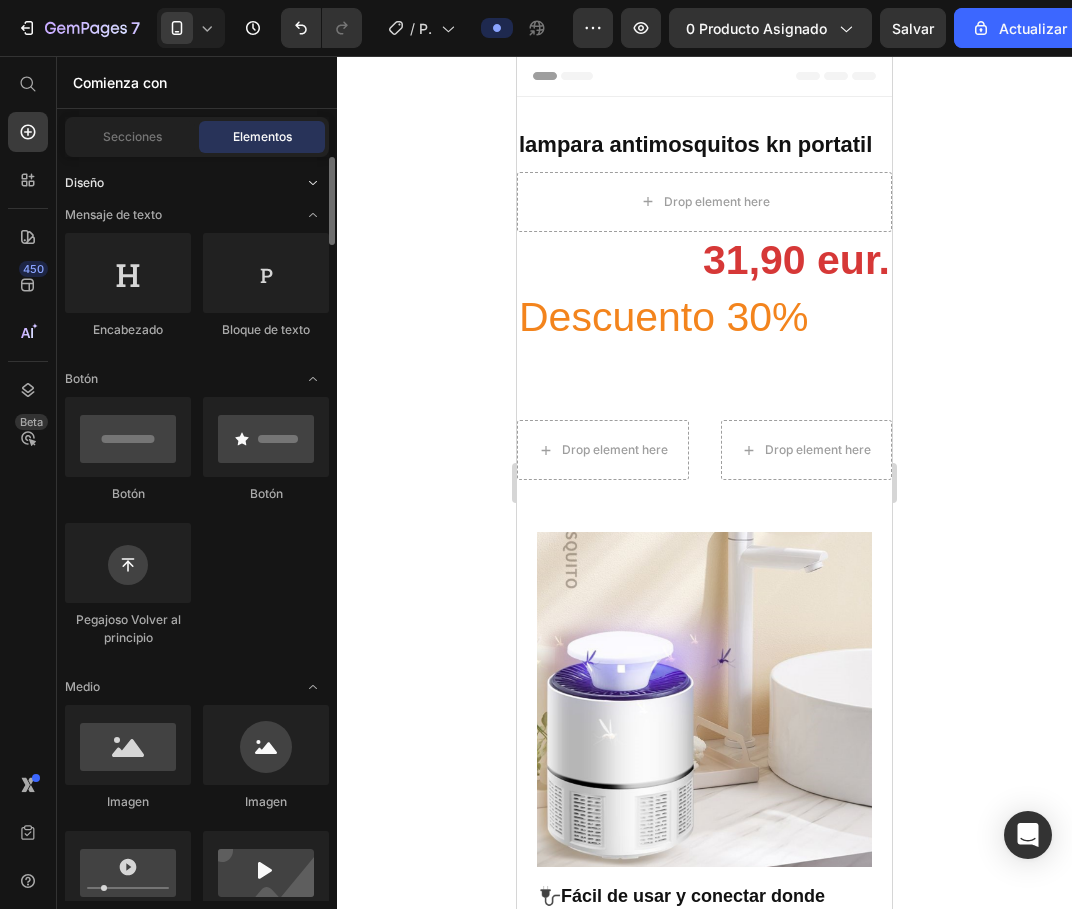 click on "Diseño" at bounding box center (84, 183) 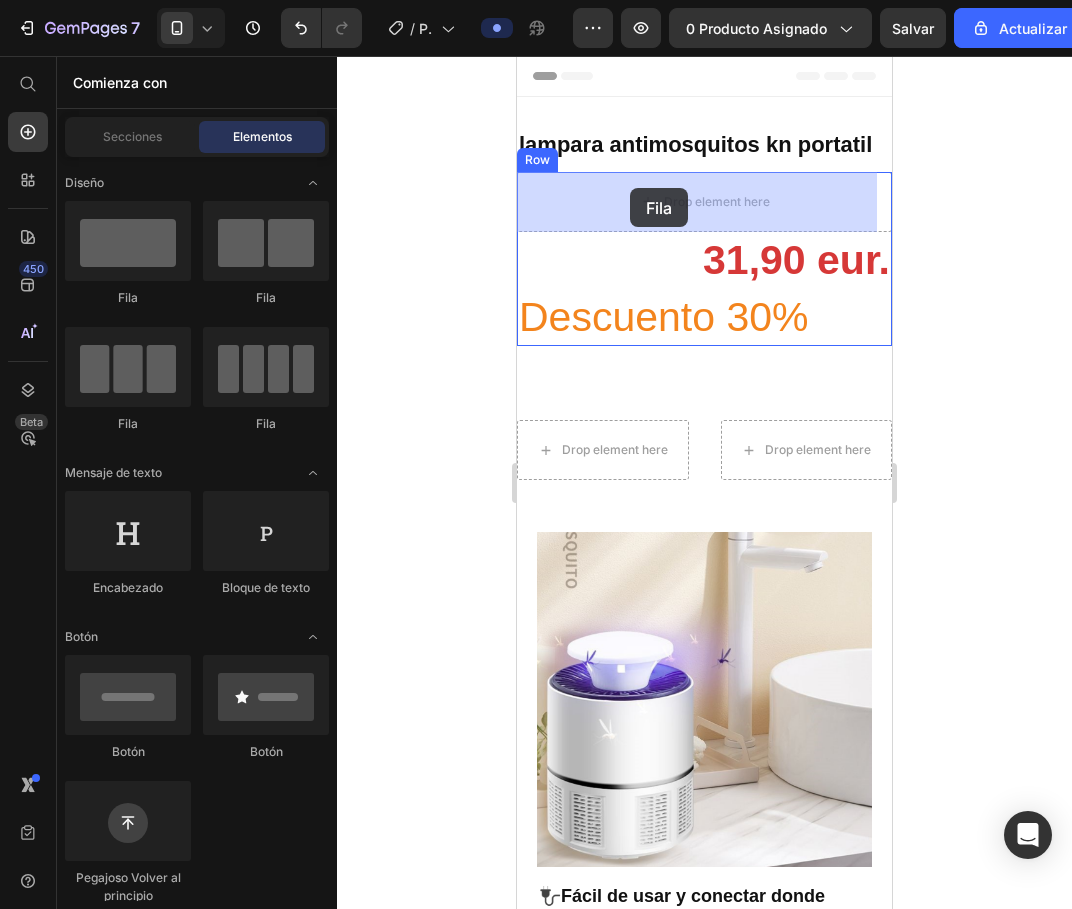 drag, startPoint x: 666, startPoint y: 430, endPoint x: 630, endPoint y: 188, distance: 244.66304 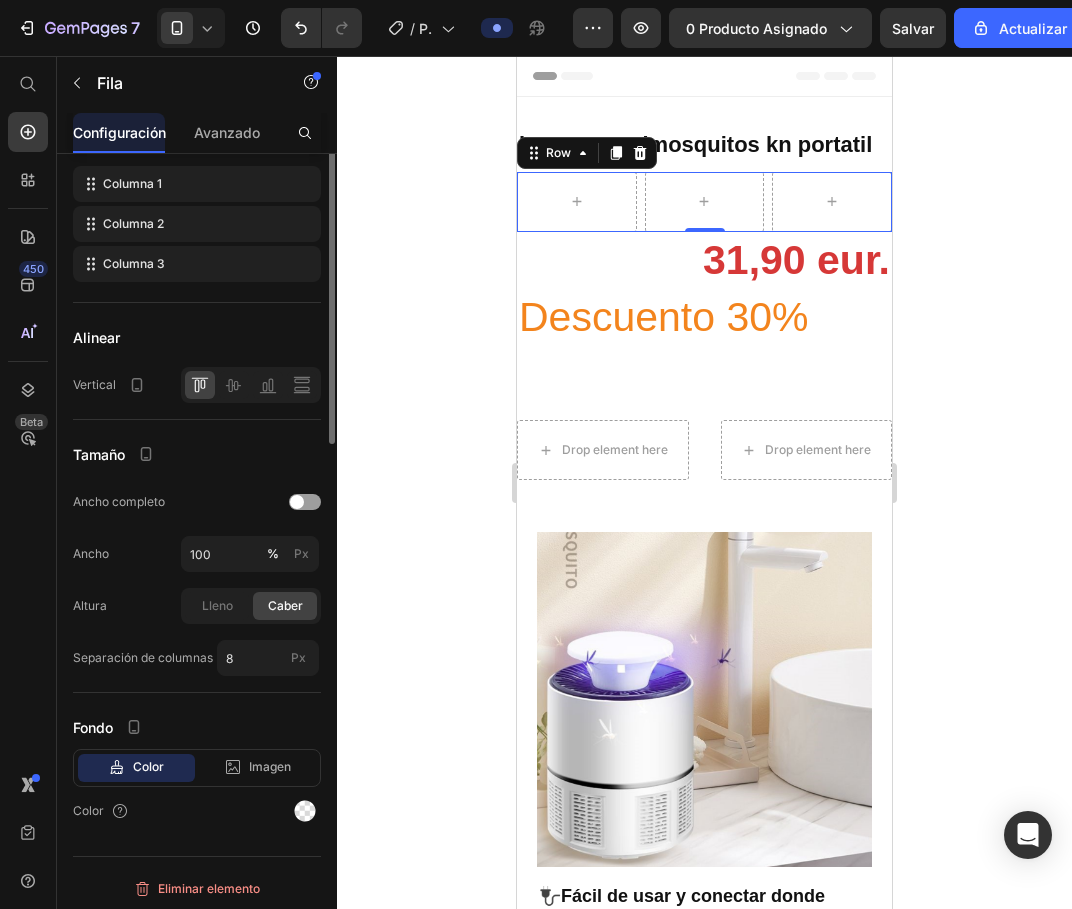 scroll, scrollTop: 0, scrollLeft: 0, axis: both 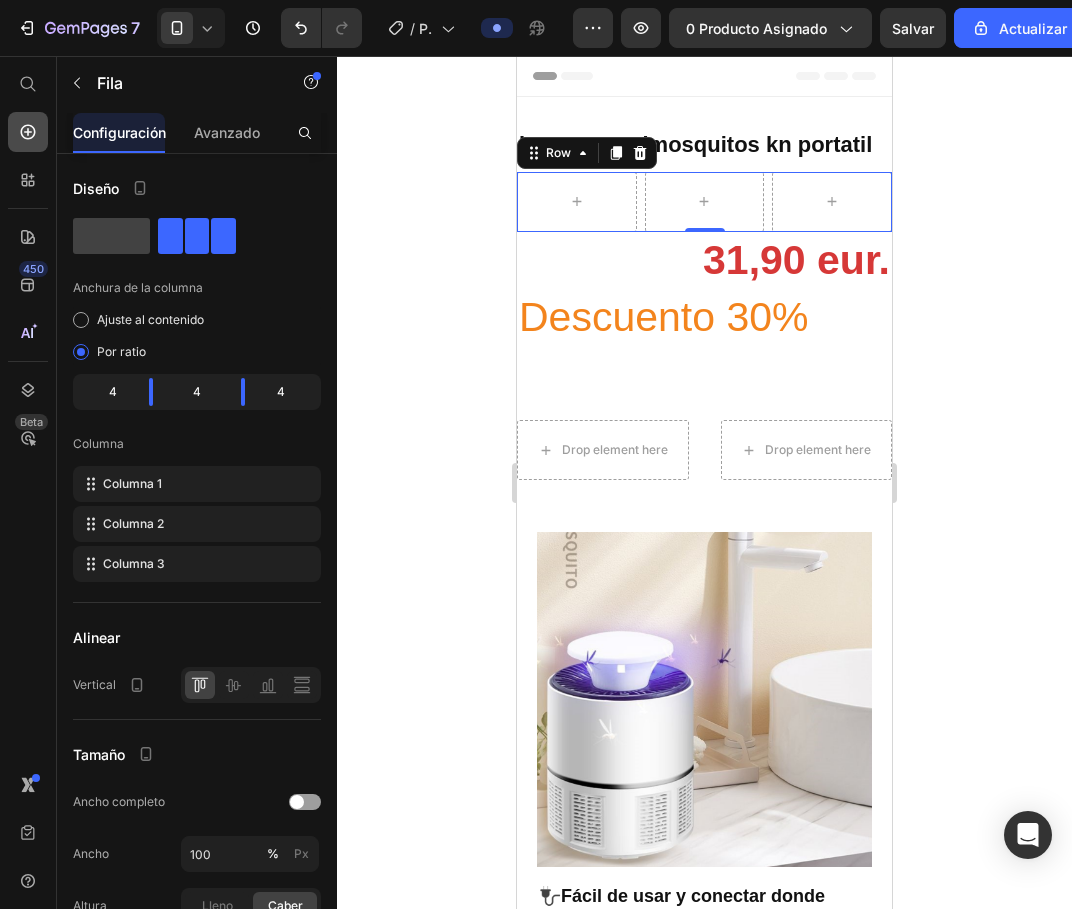 click 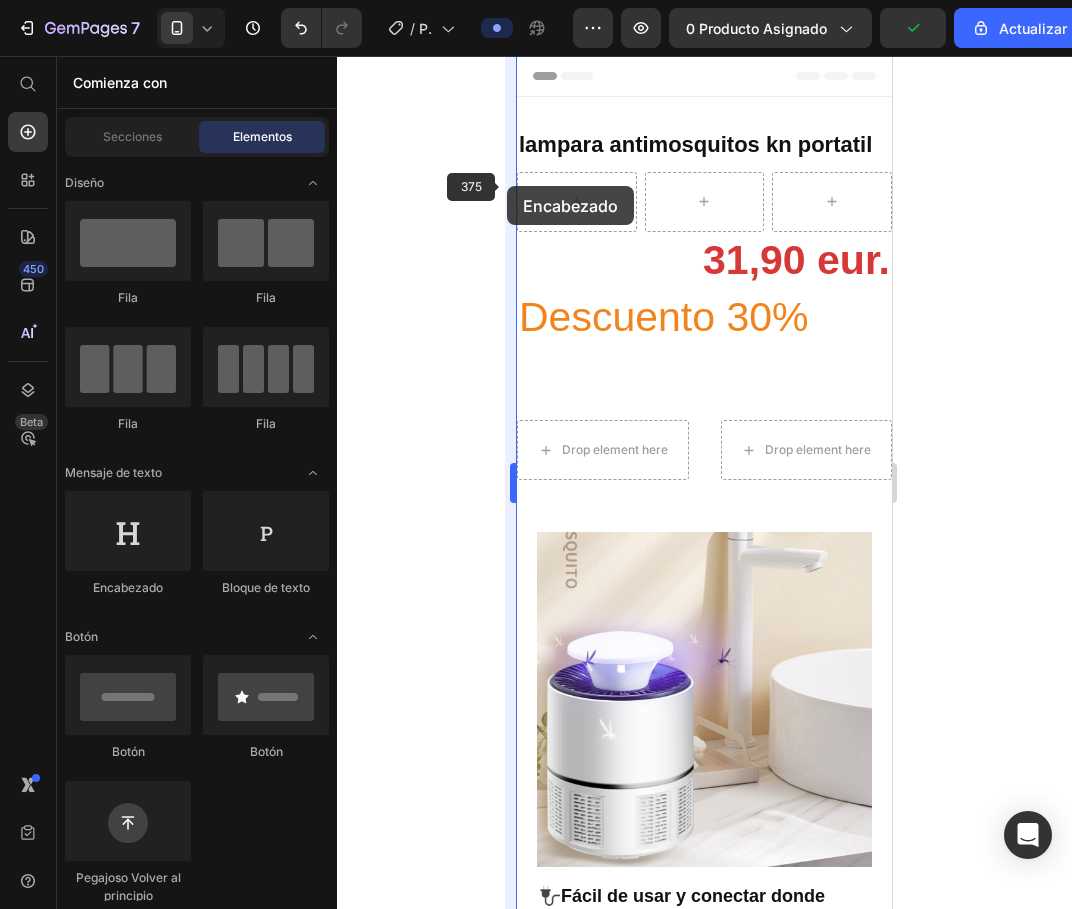 drag, startPoint x: 115, startPoint y: 533, endPoint x: 507, endPoint y: 186, distance: 523.51984 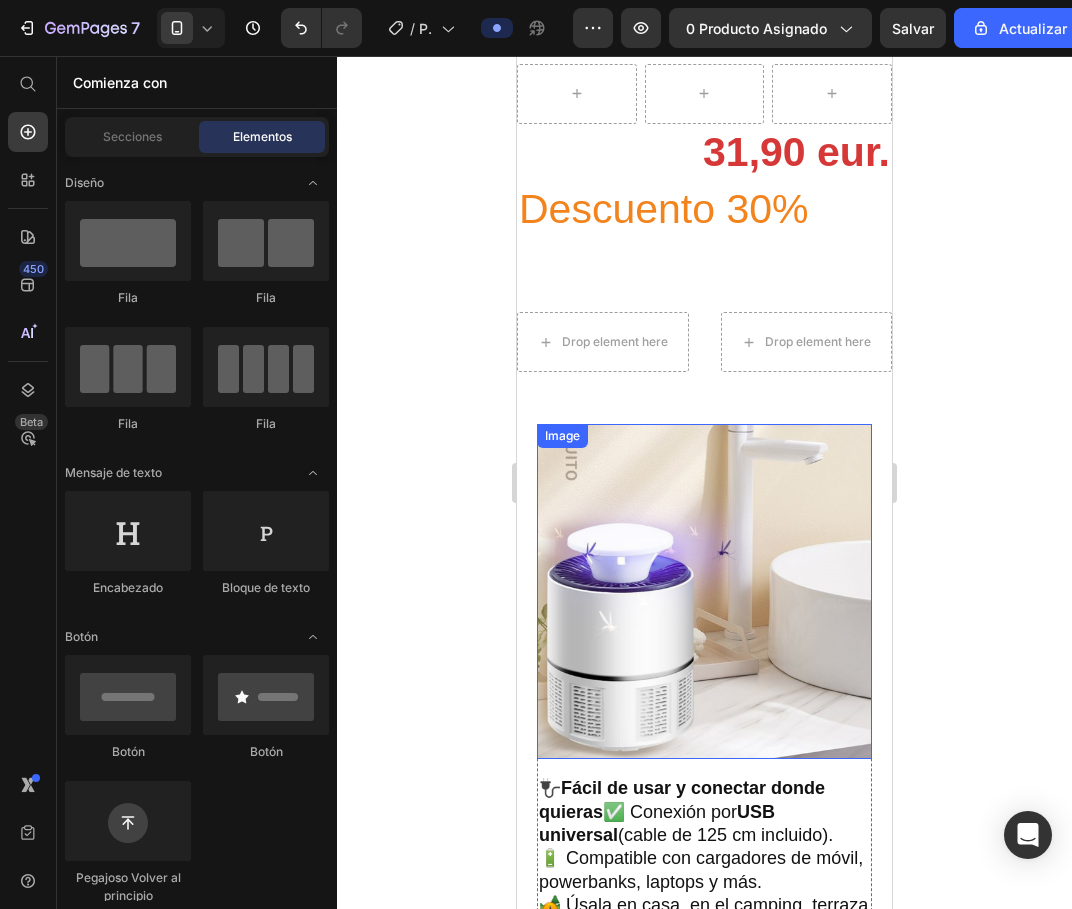 scroll, scrollTop: 0, scrollLeft: 0, axis: both 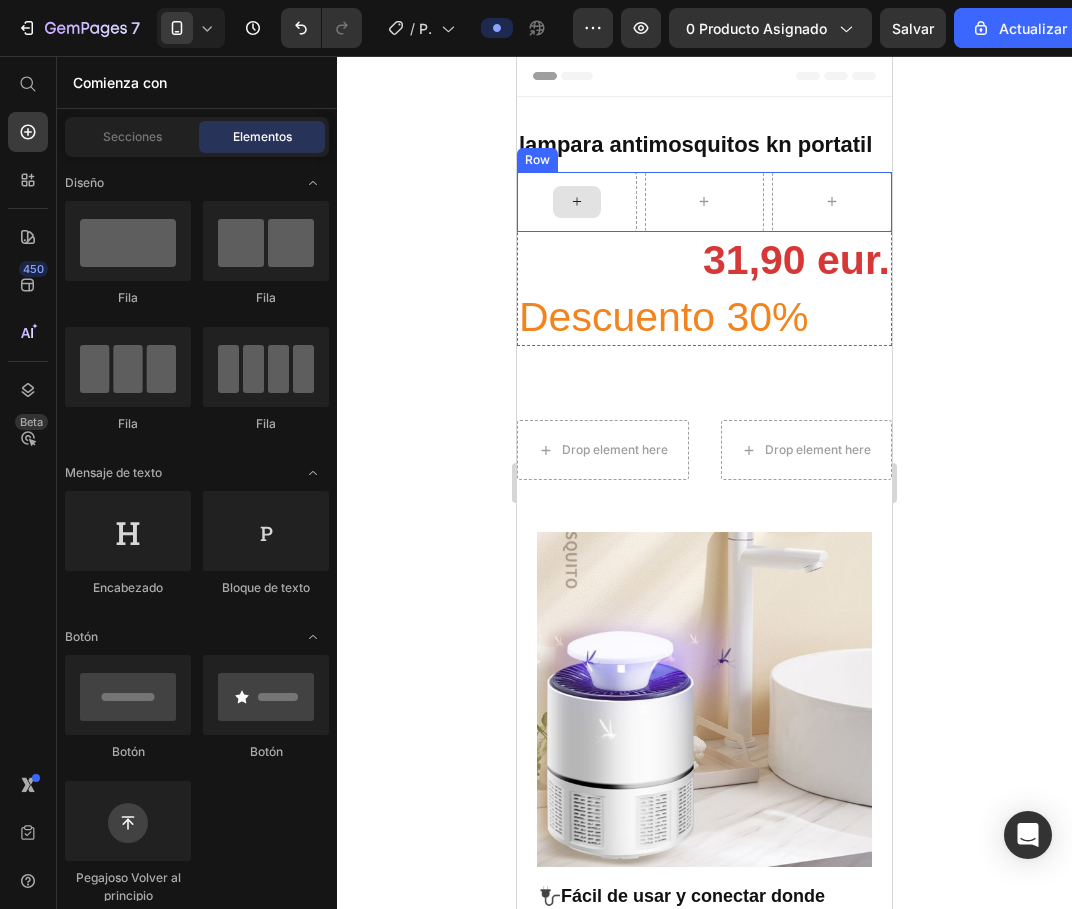 click at bounding box center [577, 202] 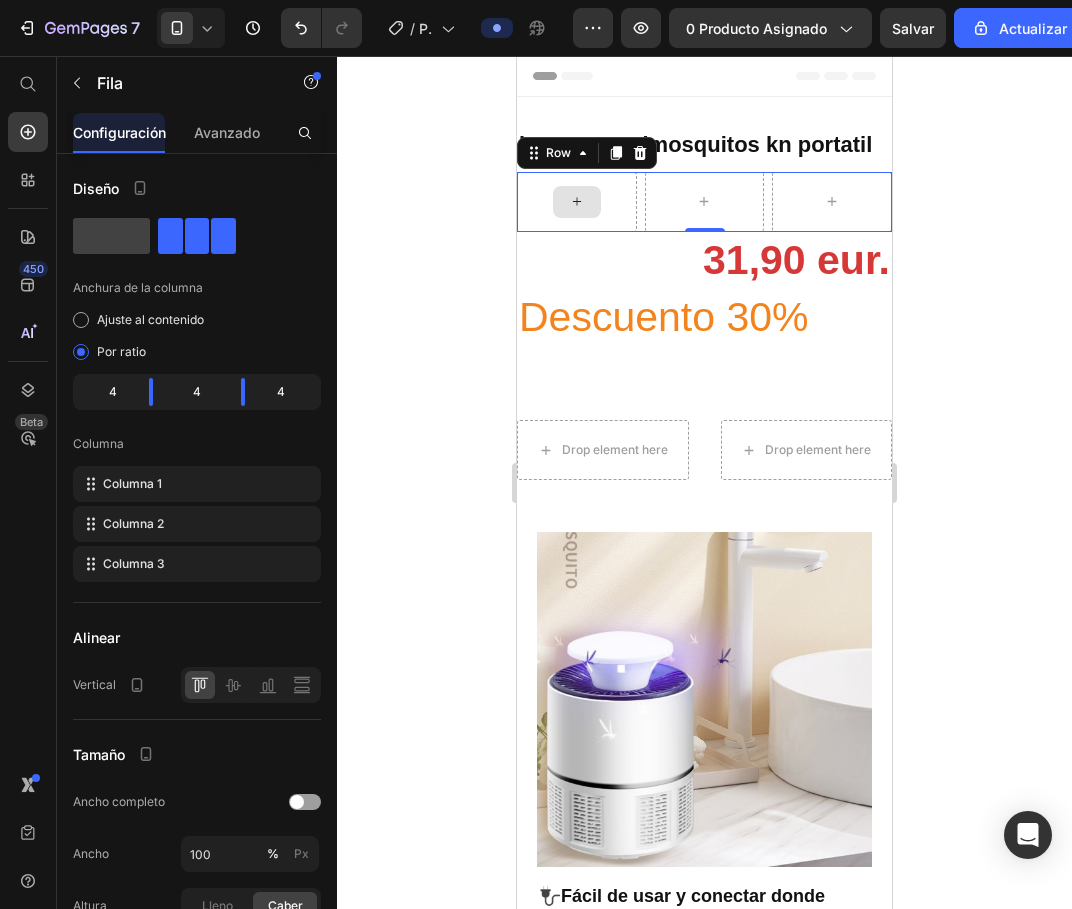 click 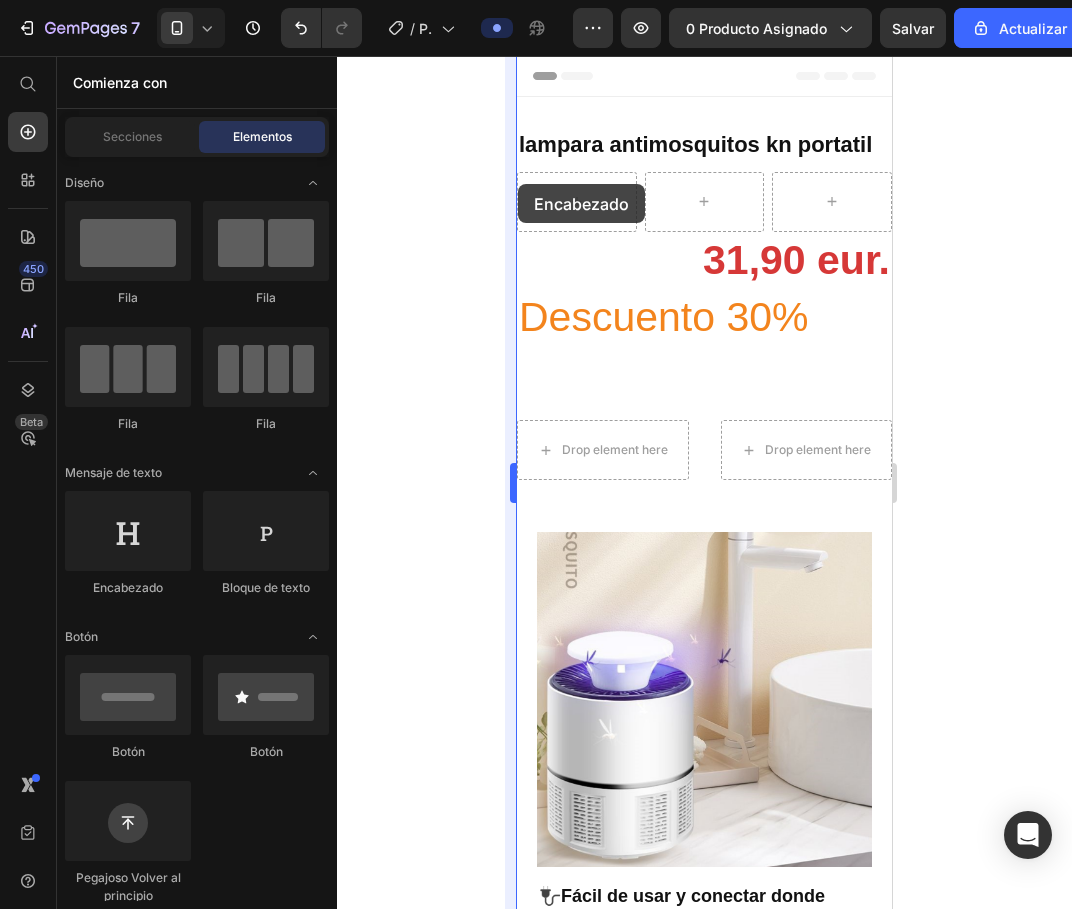 drag, startPoint x: 126, startPoint y: 534, endPoint x: 514, endPoint y: 183, distance: 523.2065 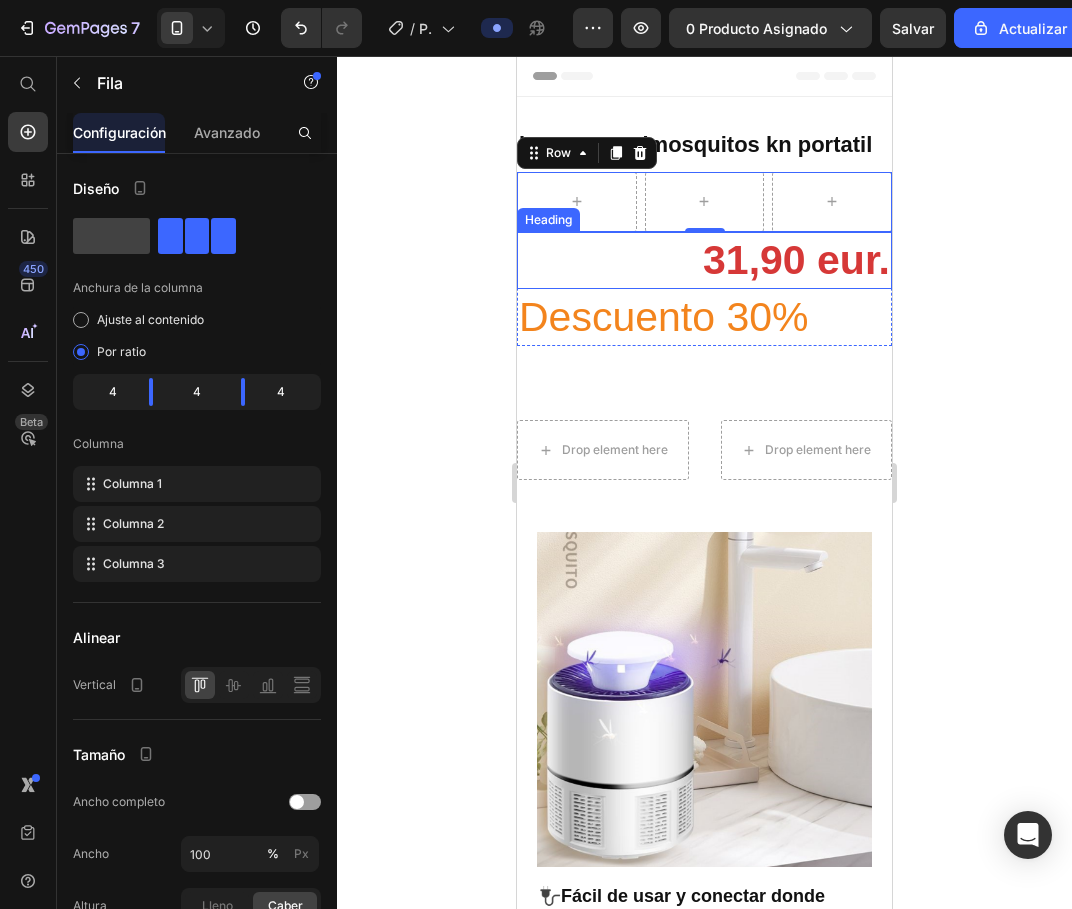 click 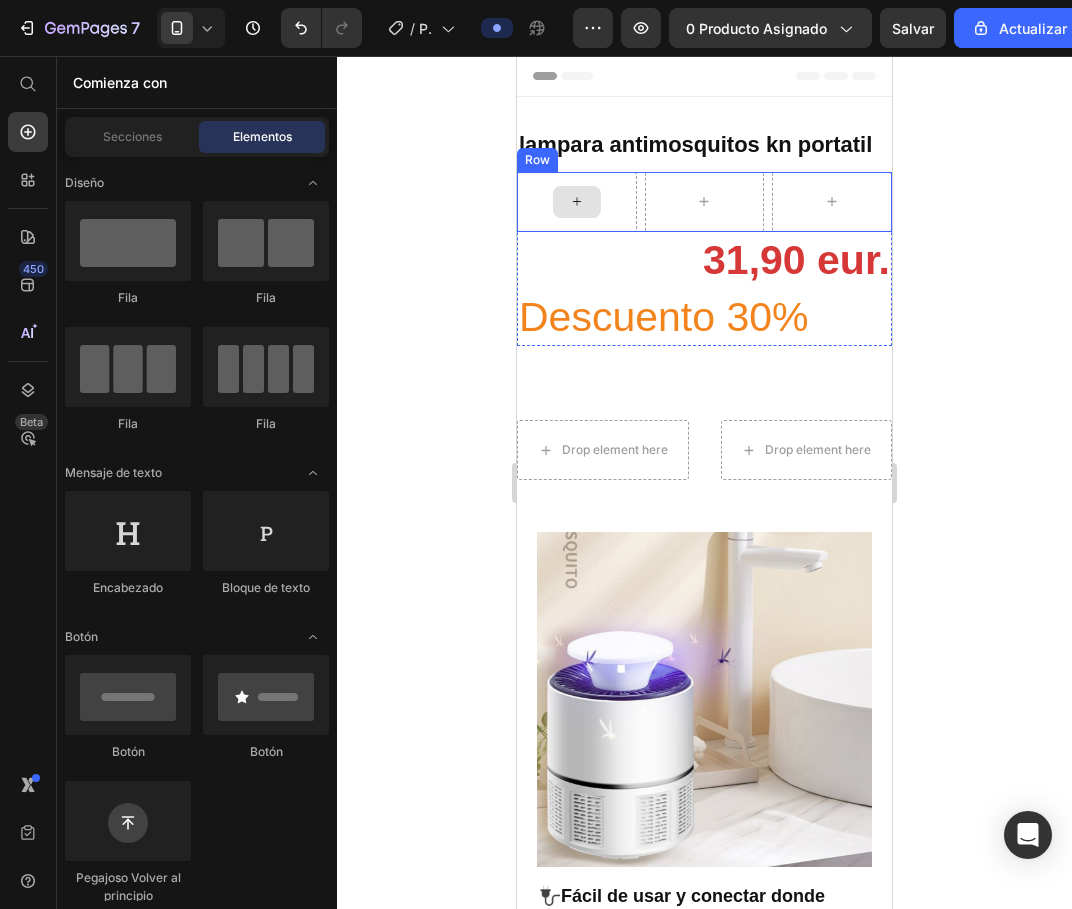 click 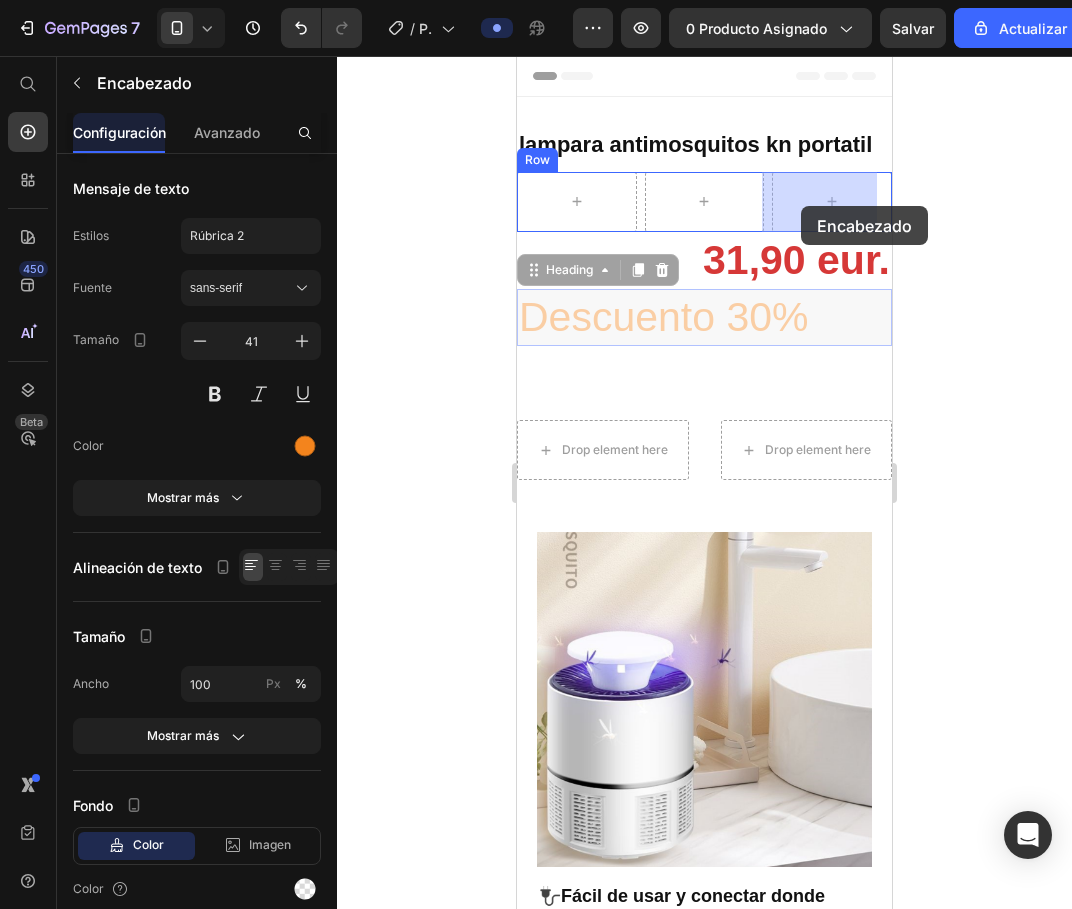 drag, startPoint x: 719, startPoint y: 302, endPoint x: 801, endPoint y: 206, distance: 126.253716 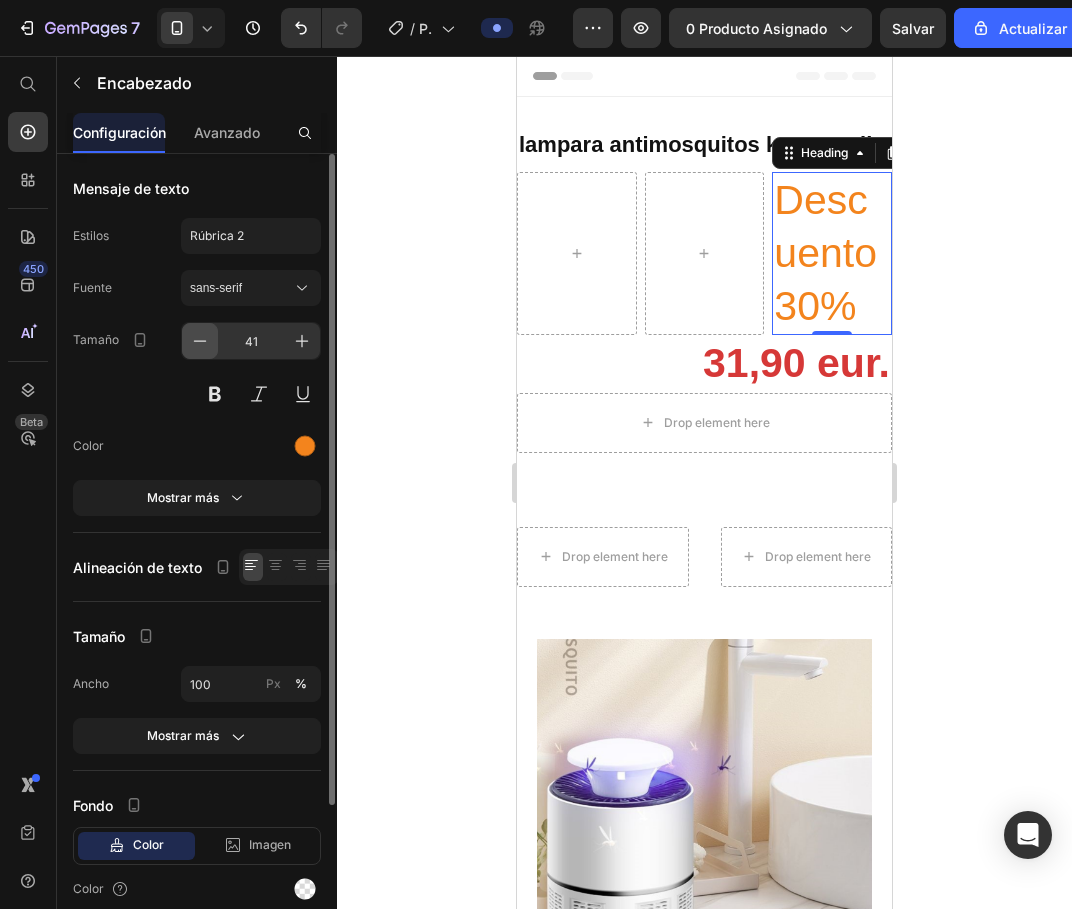 click 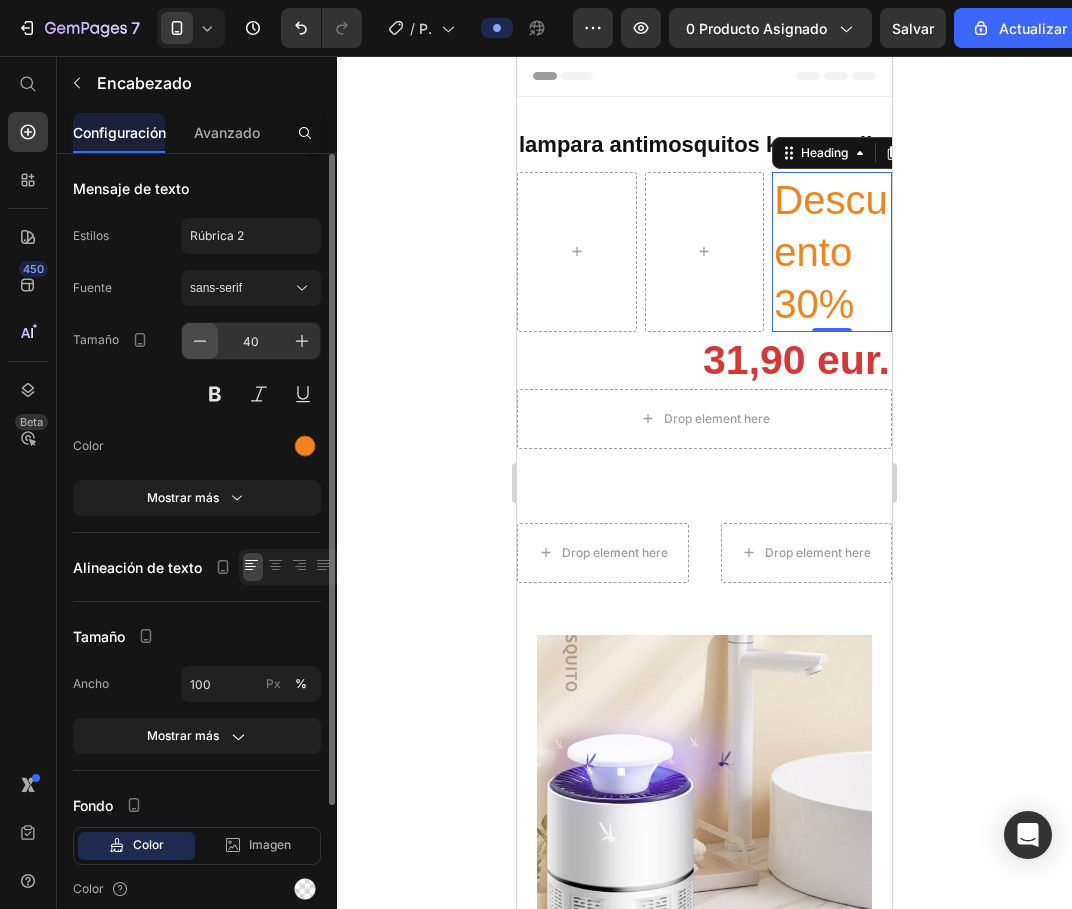 click 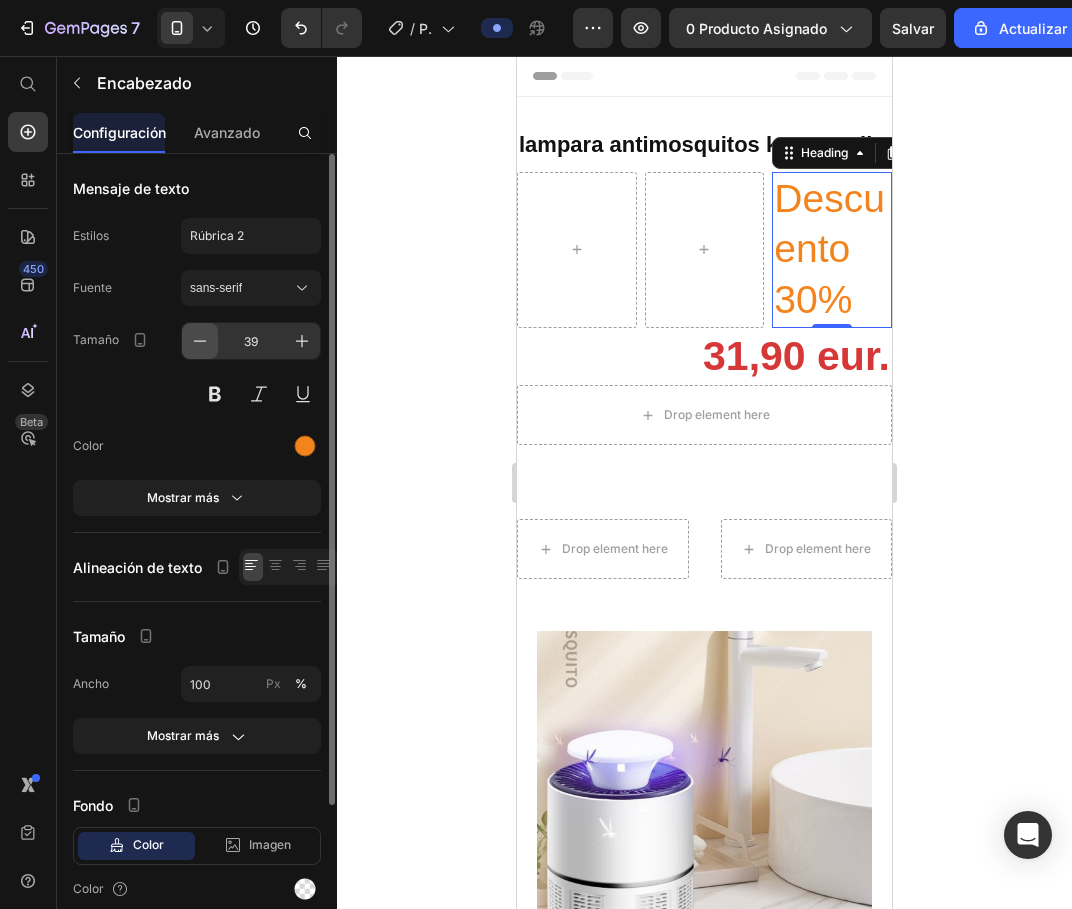 click 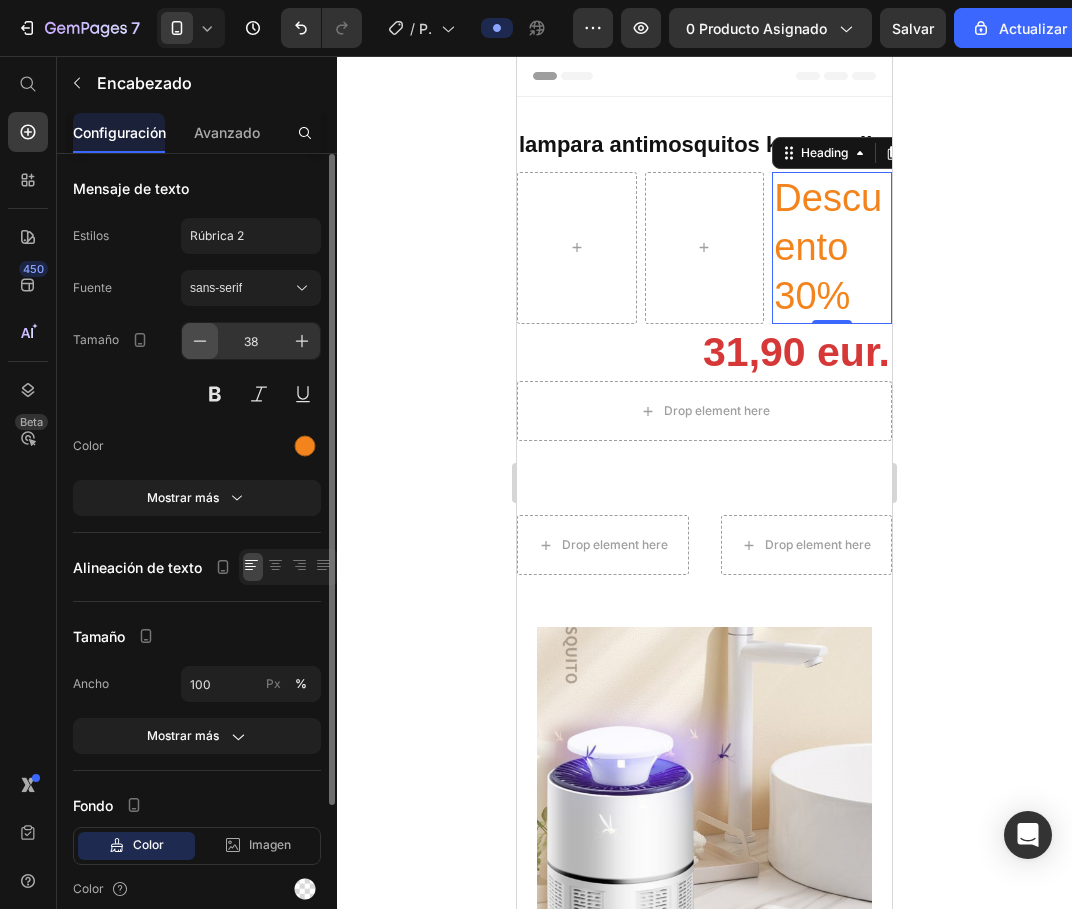 click 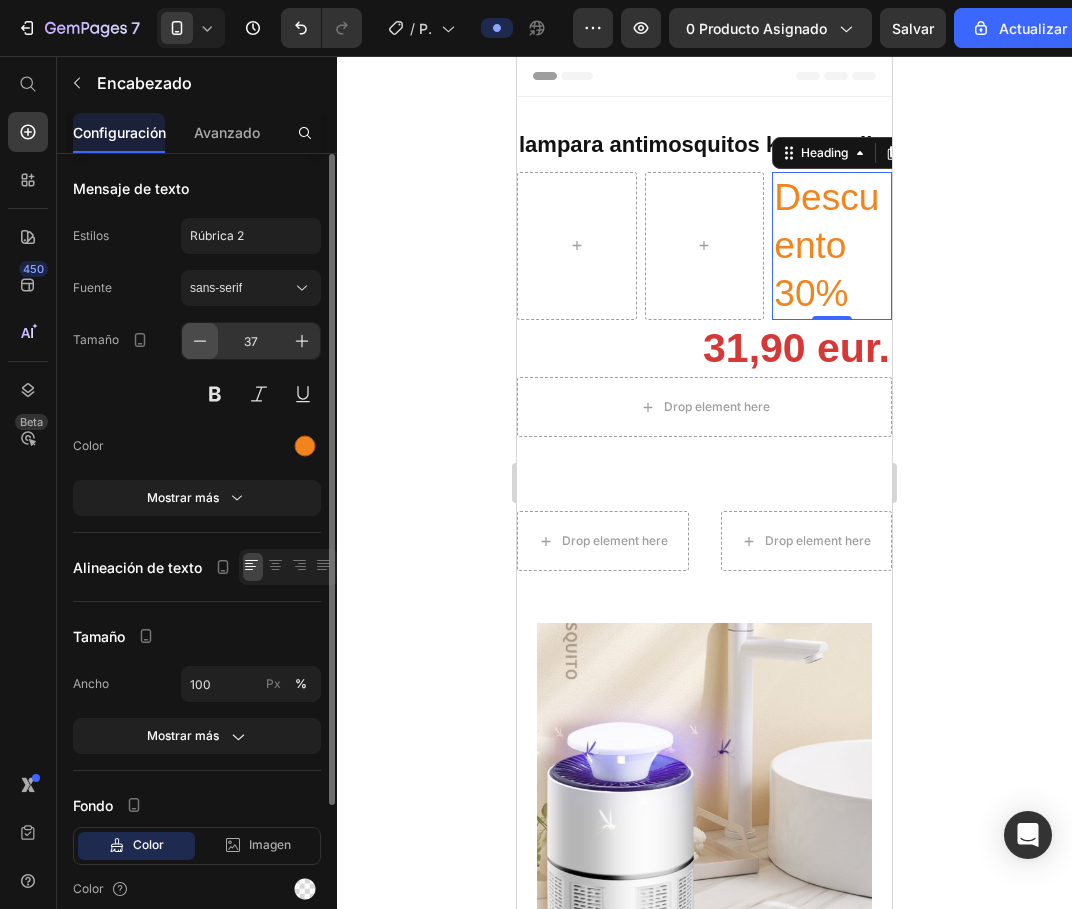 click 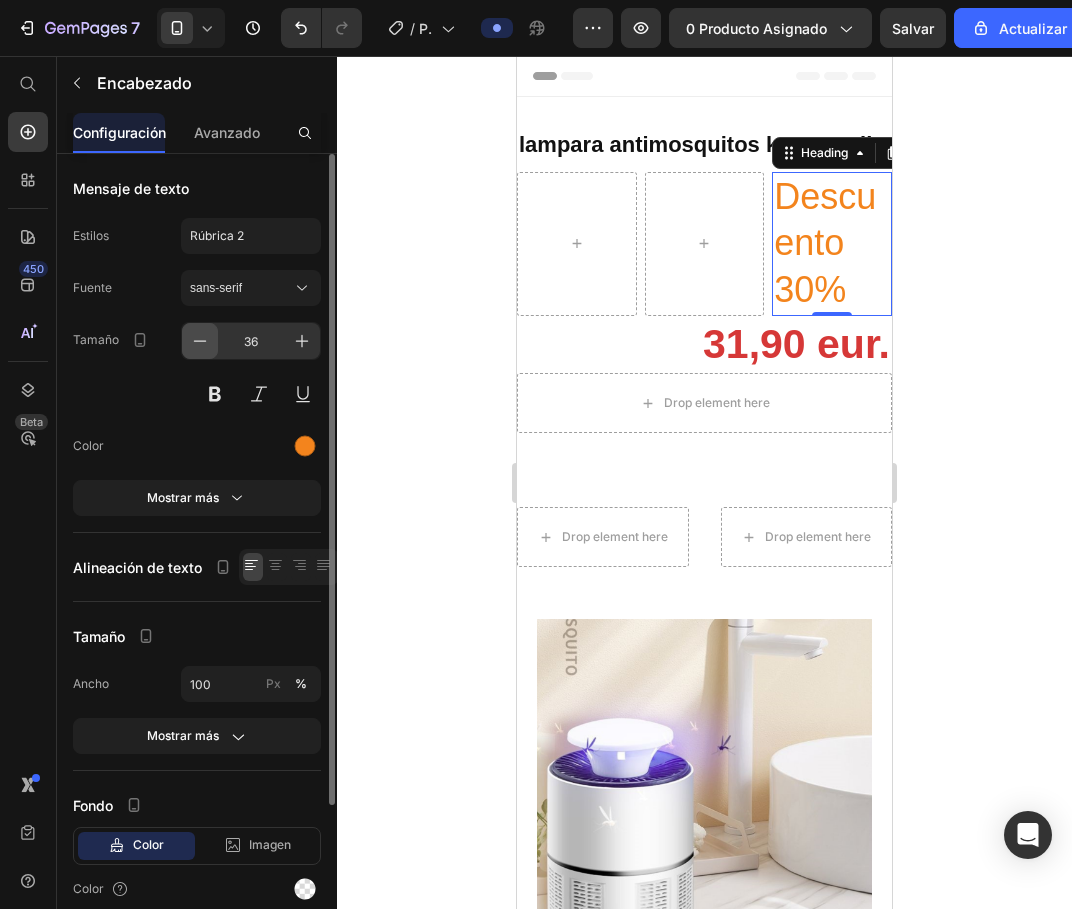 click 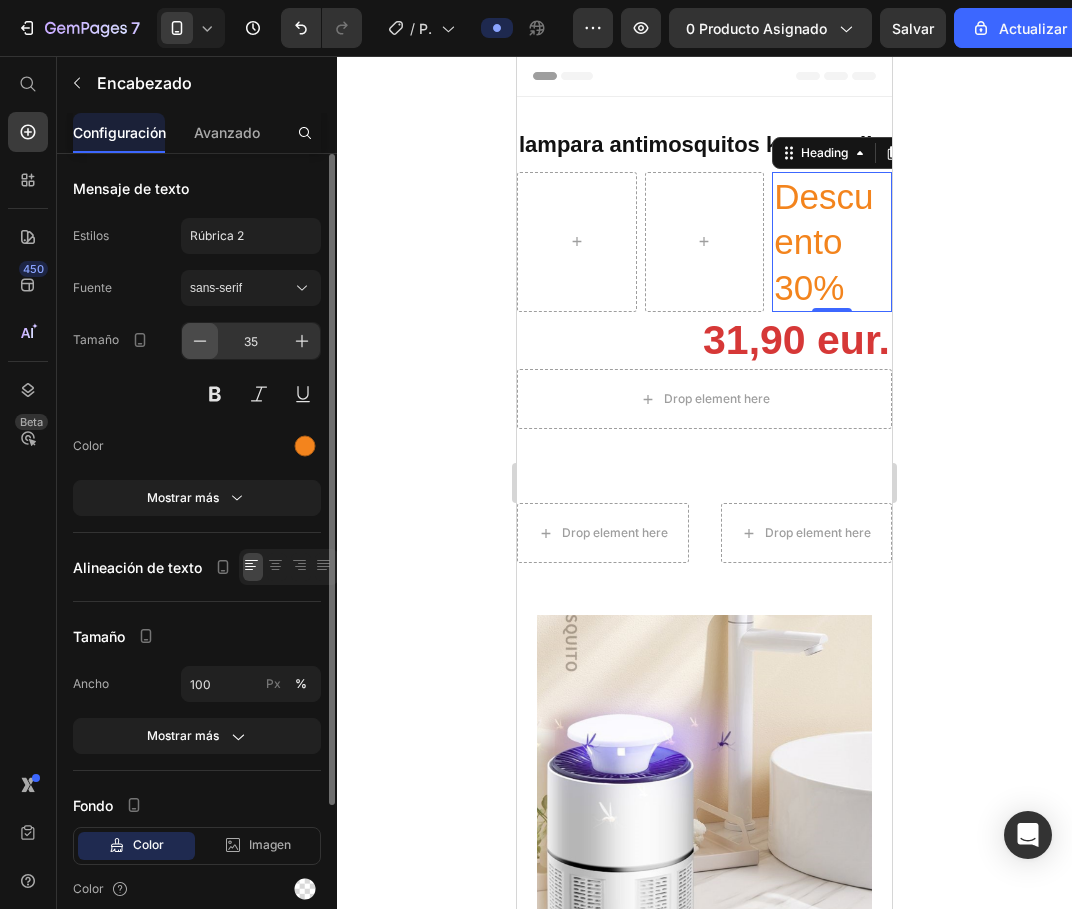 click 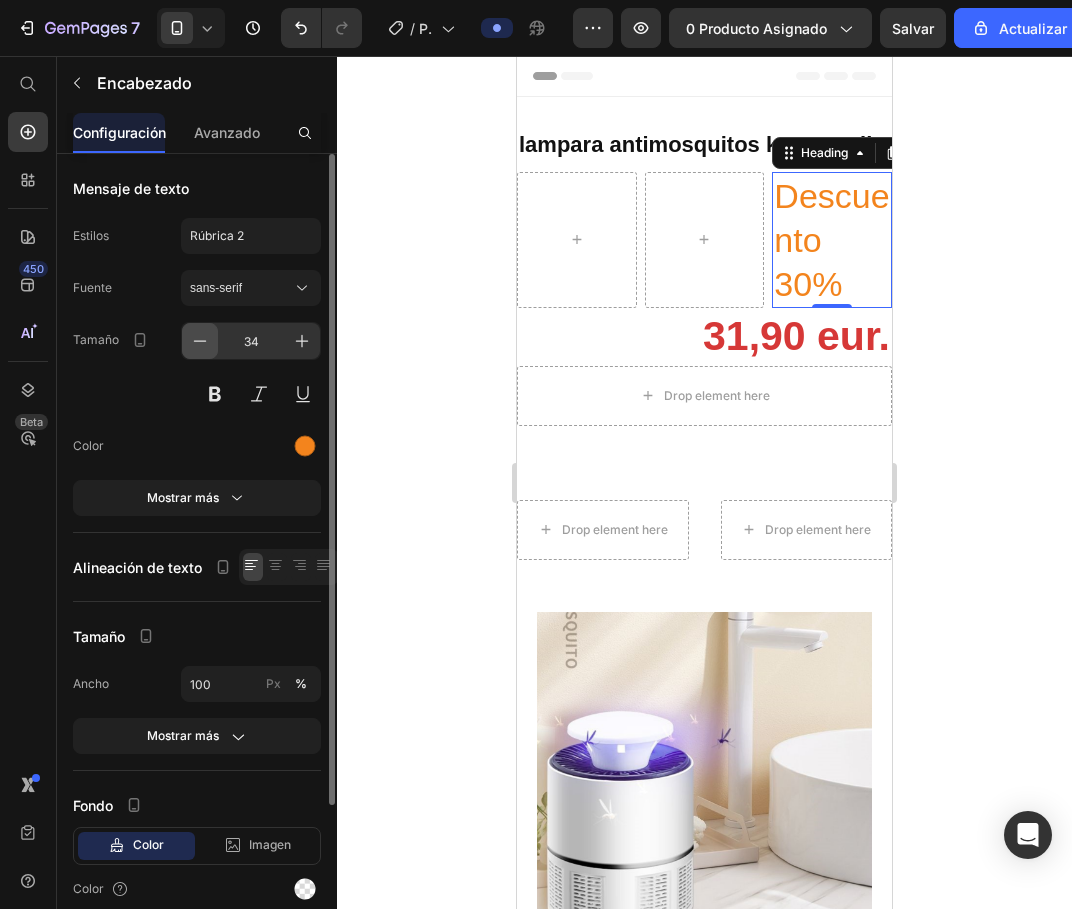 click 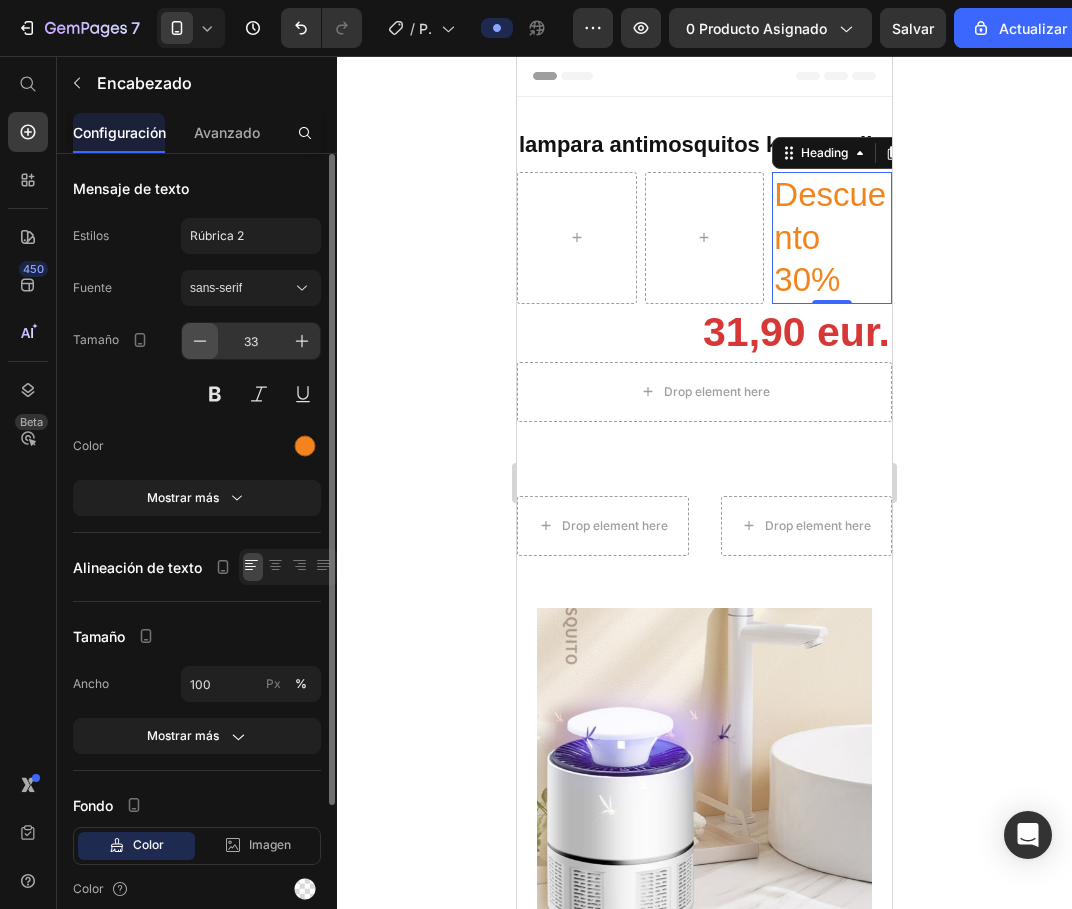 click 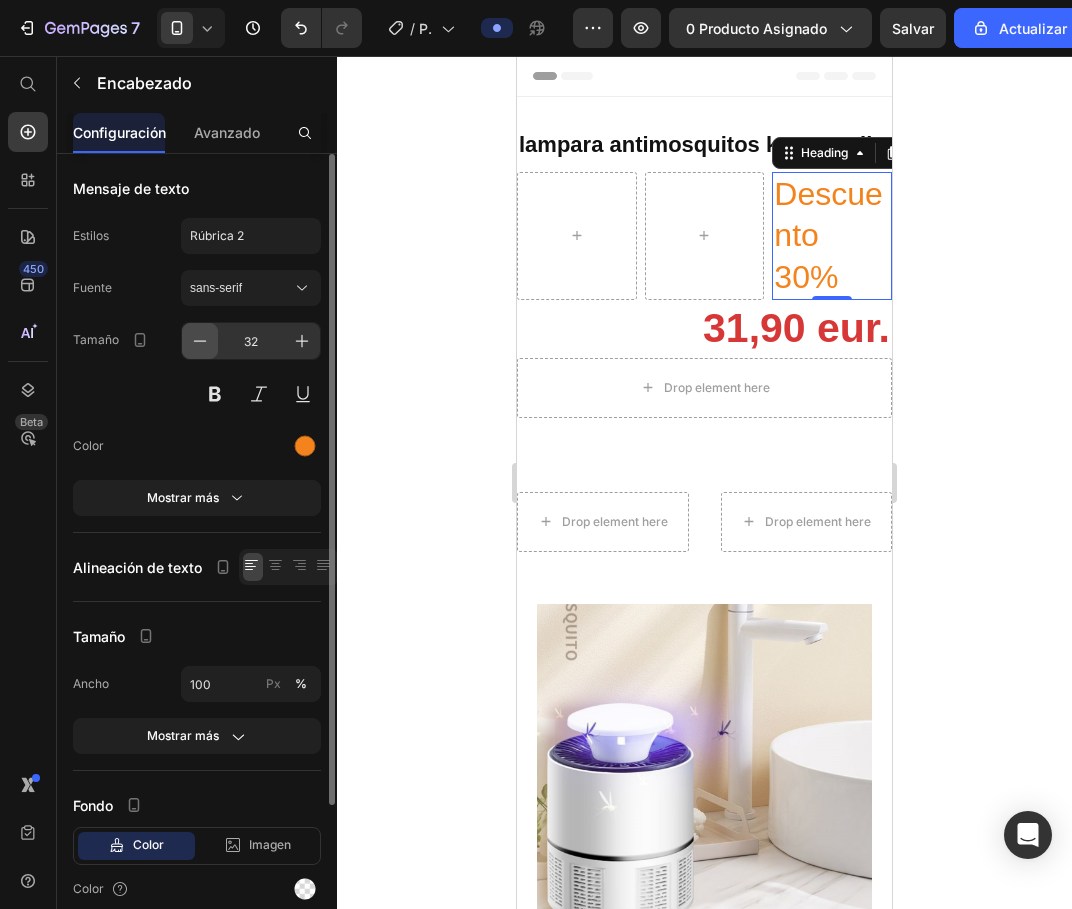 click 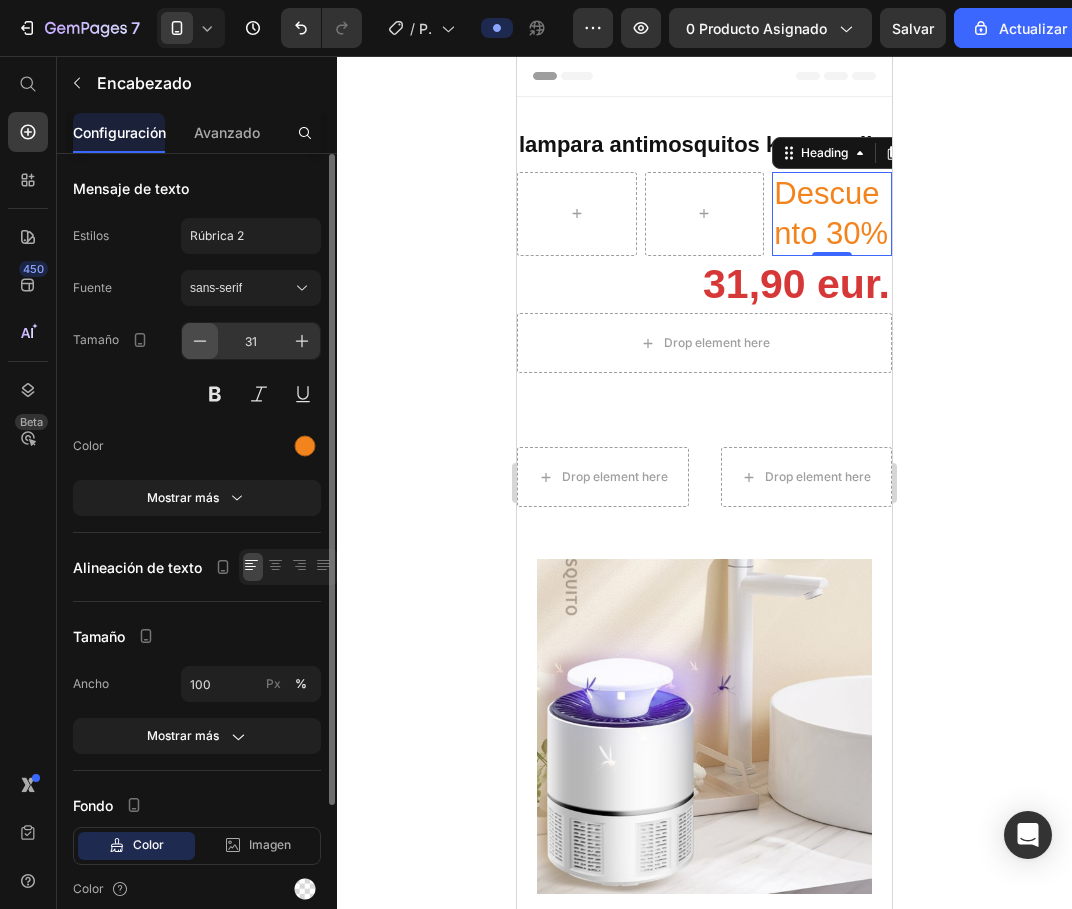click 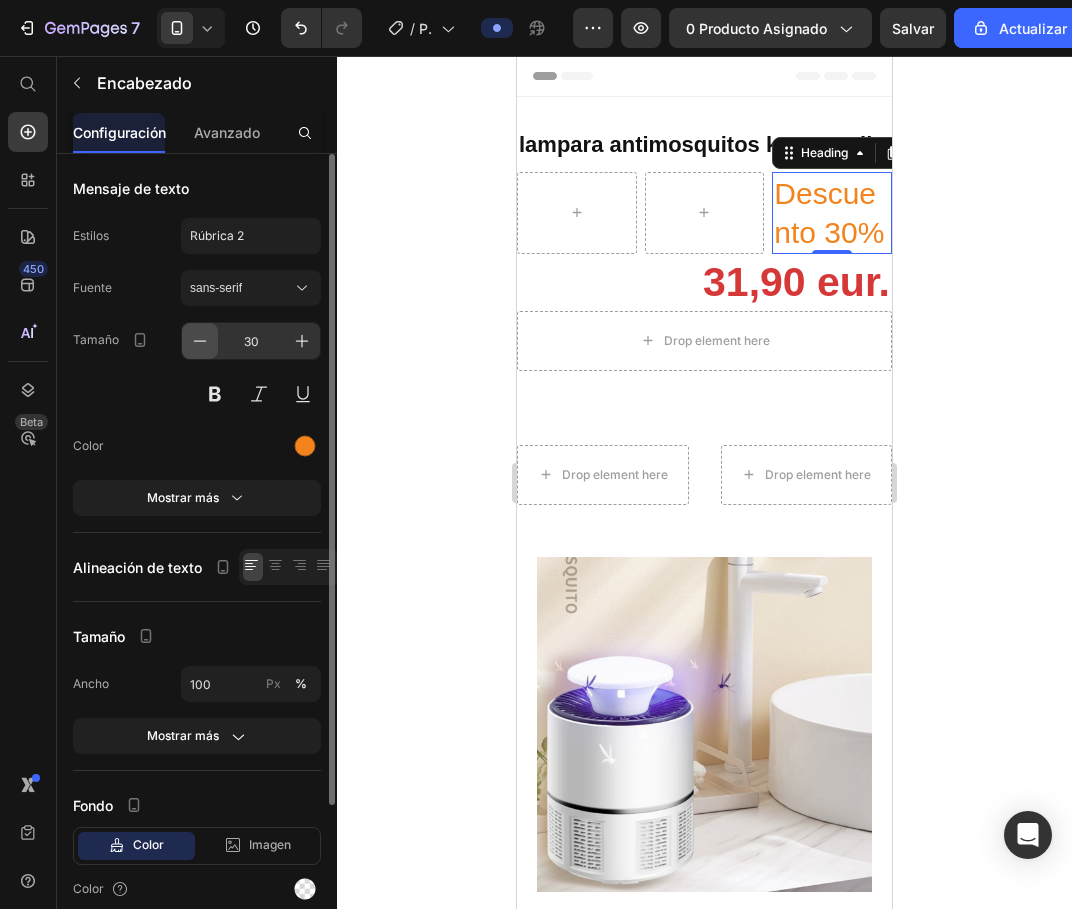 click 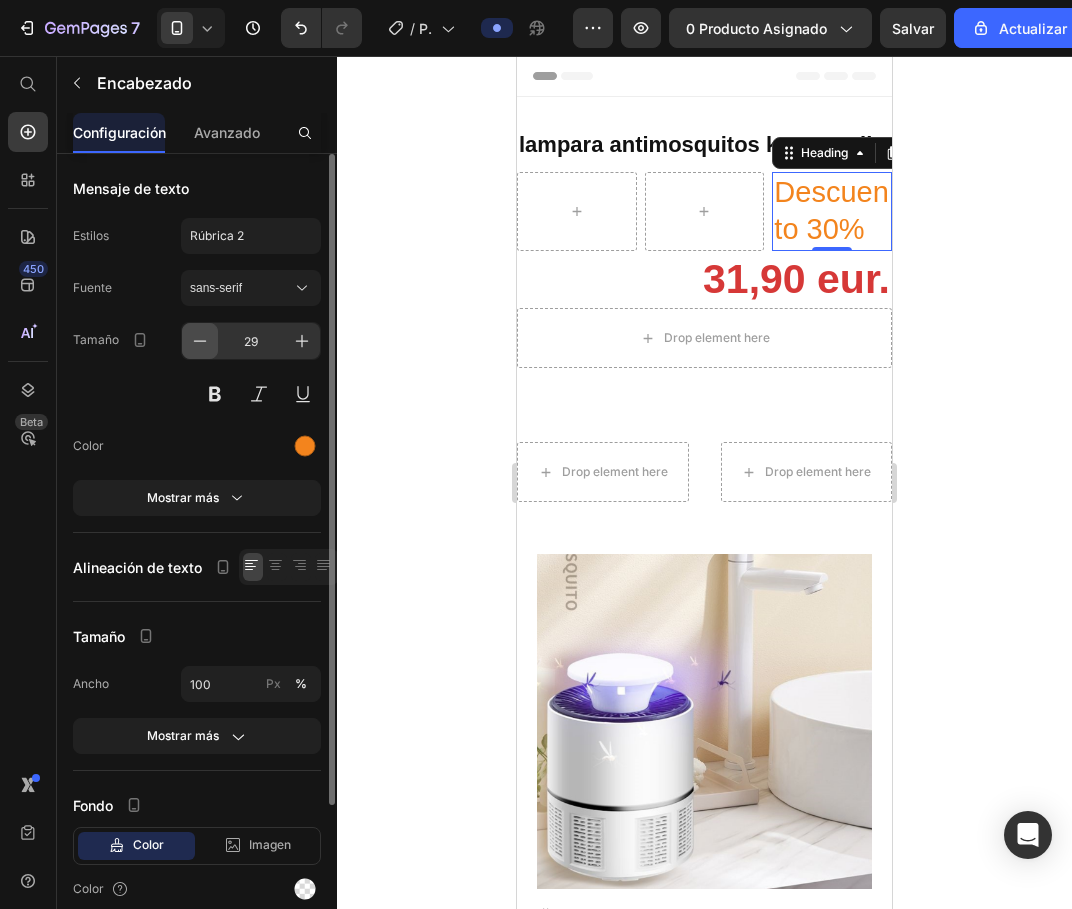 click 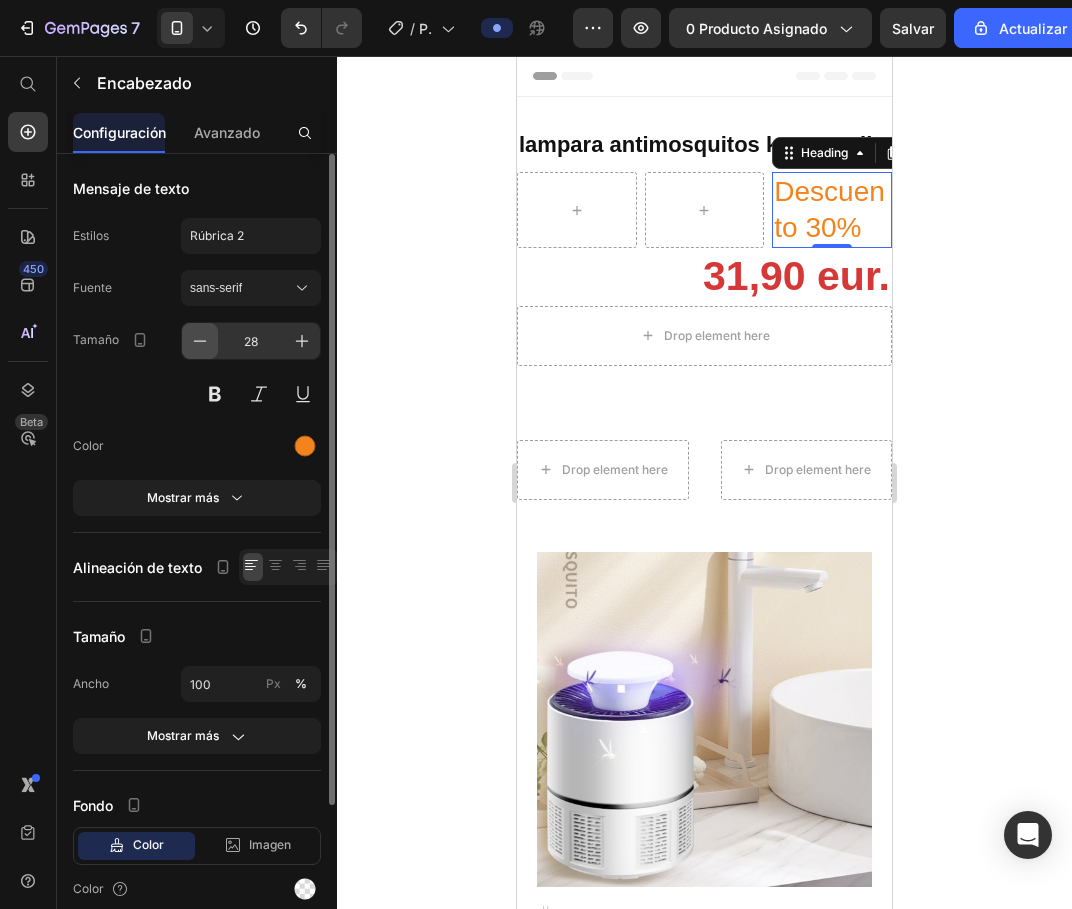 click 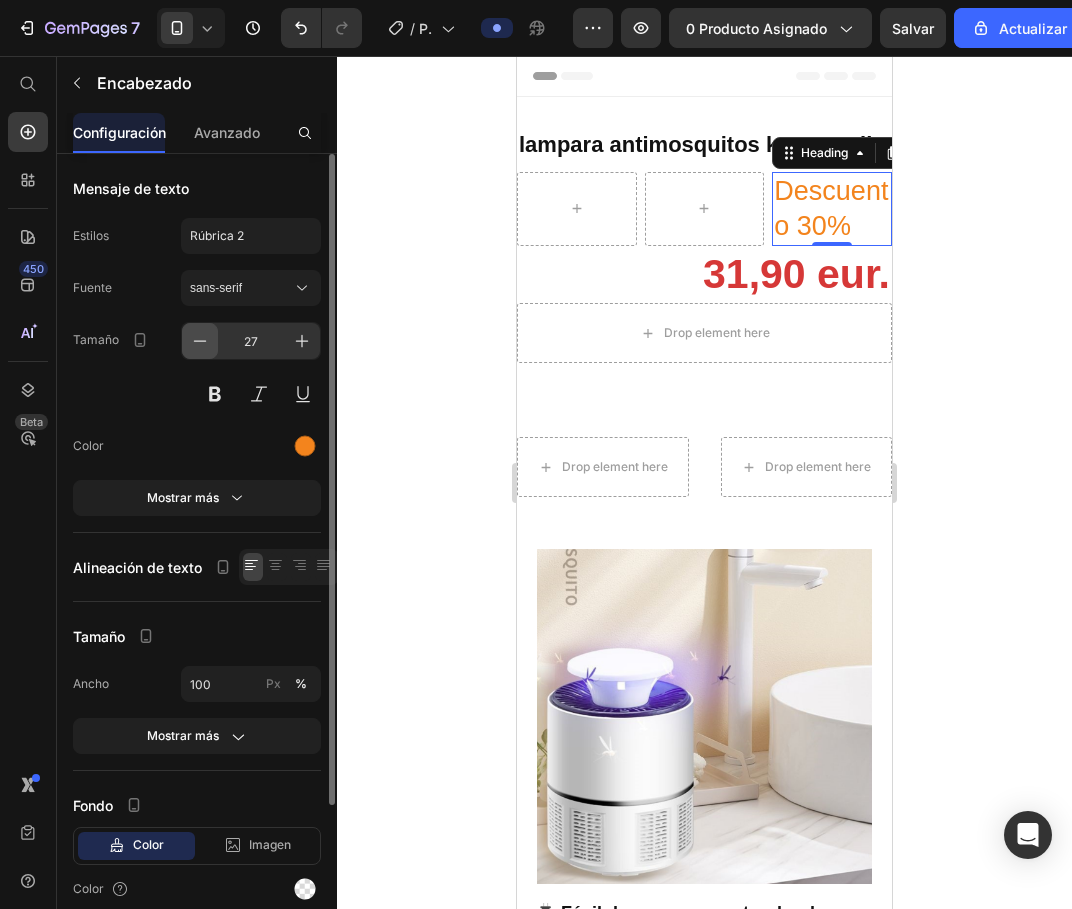 click 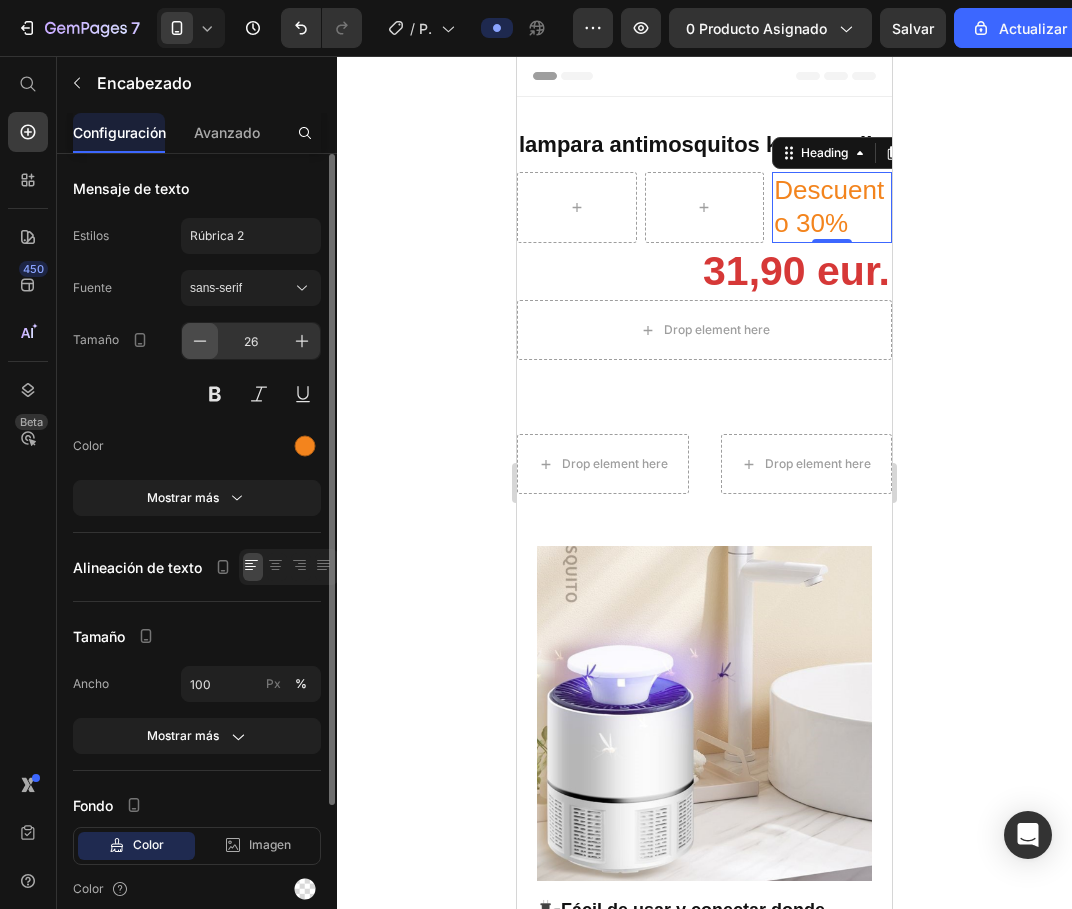 click 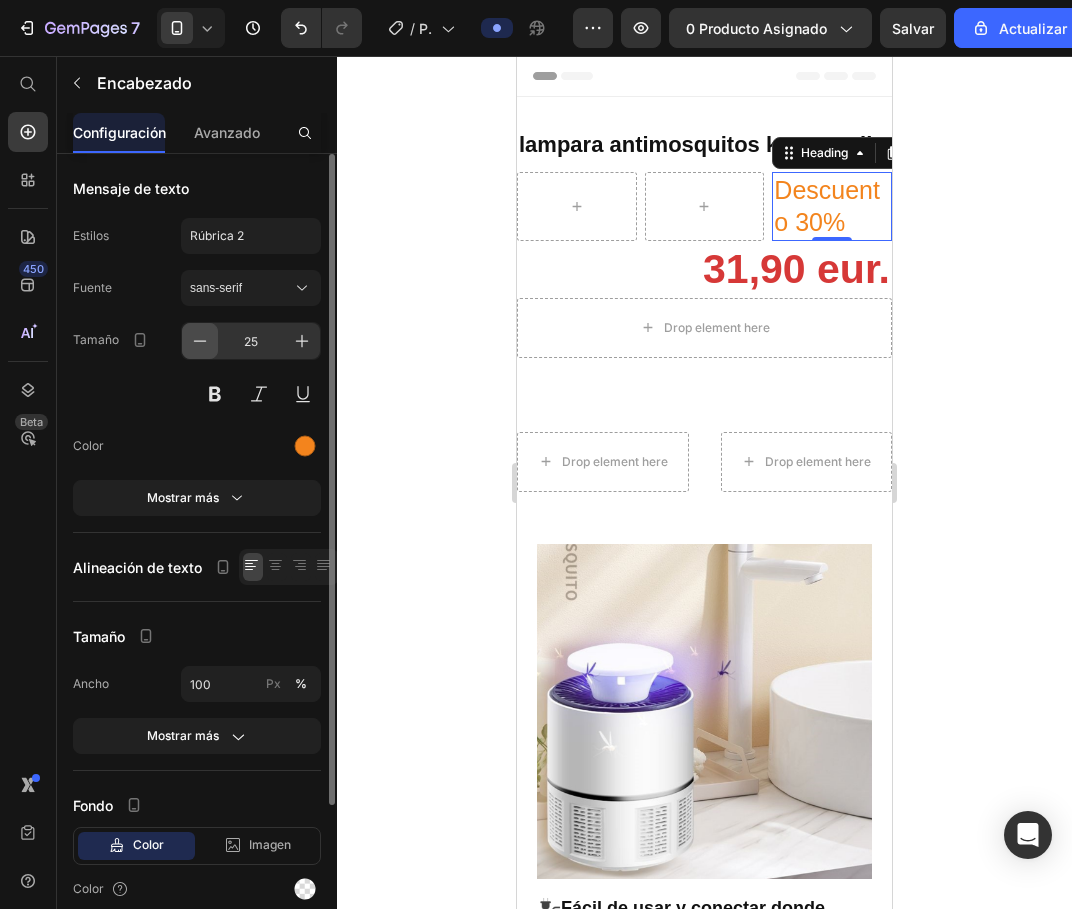 click 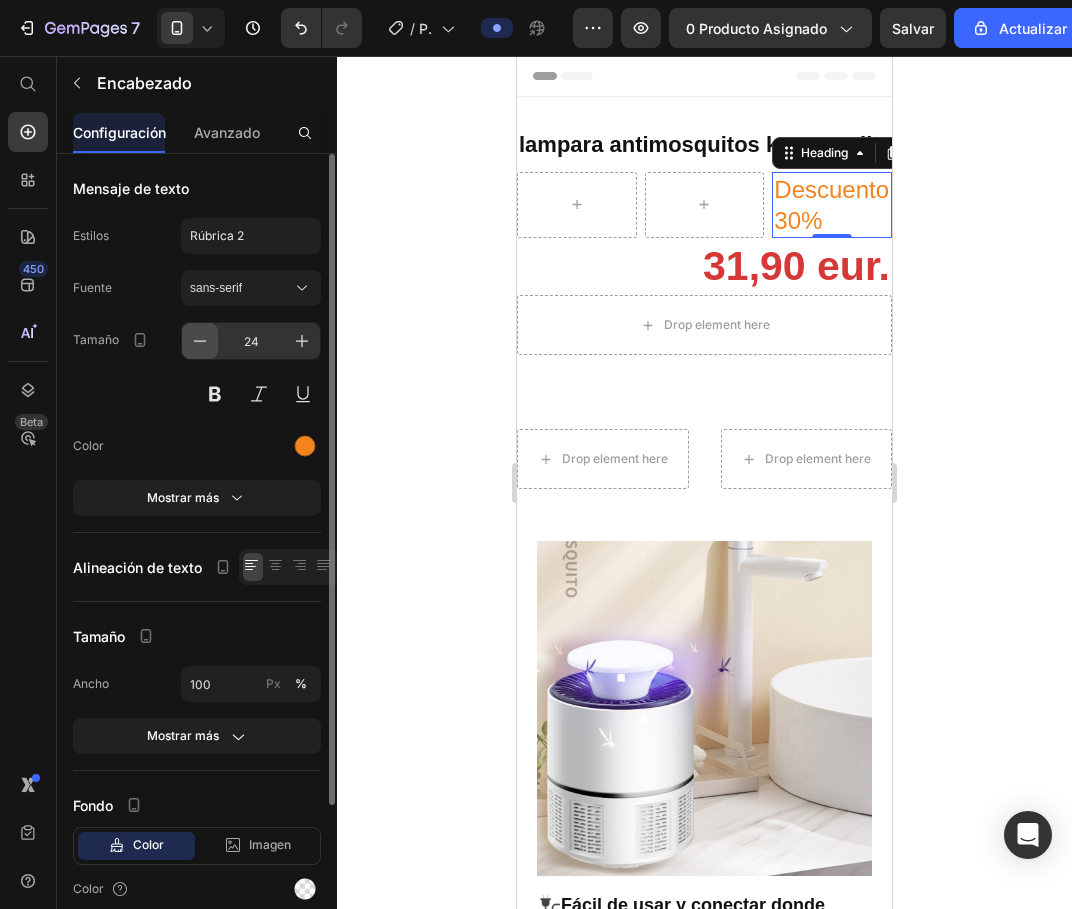 click 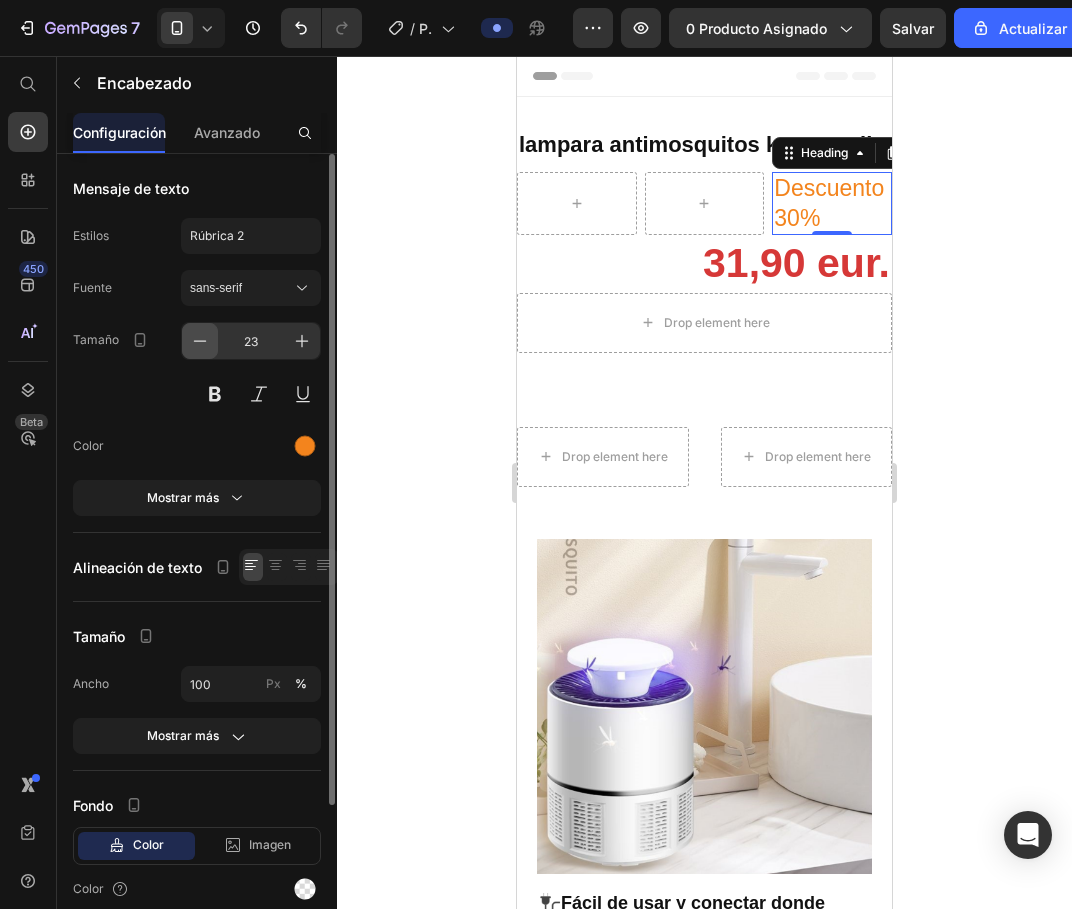 click 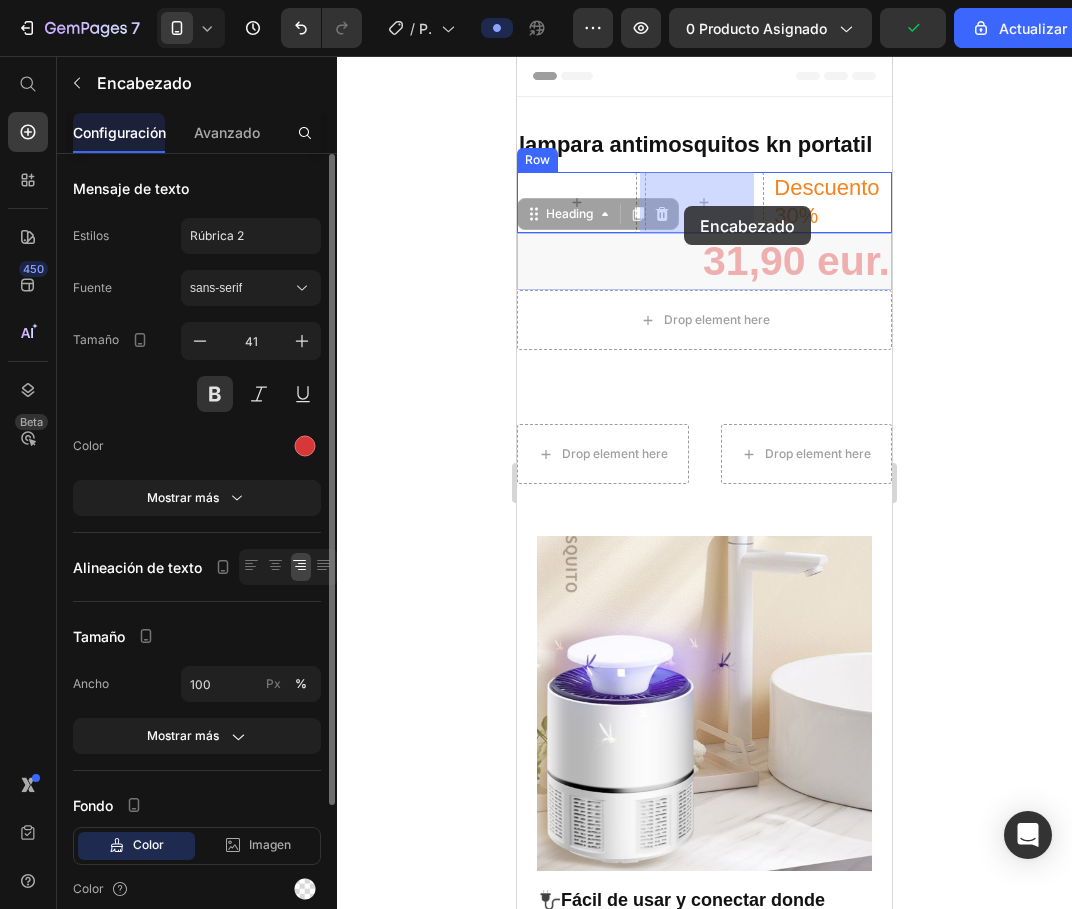 drag, startPoint x: 735, startPoint y: 256, endPoint x: 689, endPoint y: 216, distance: 60.959003 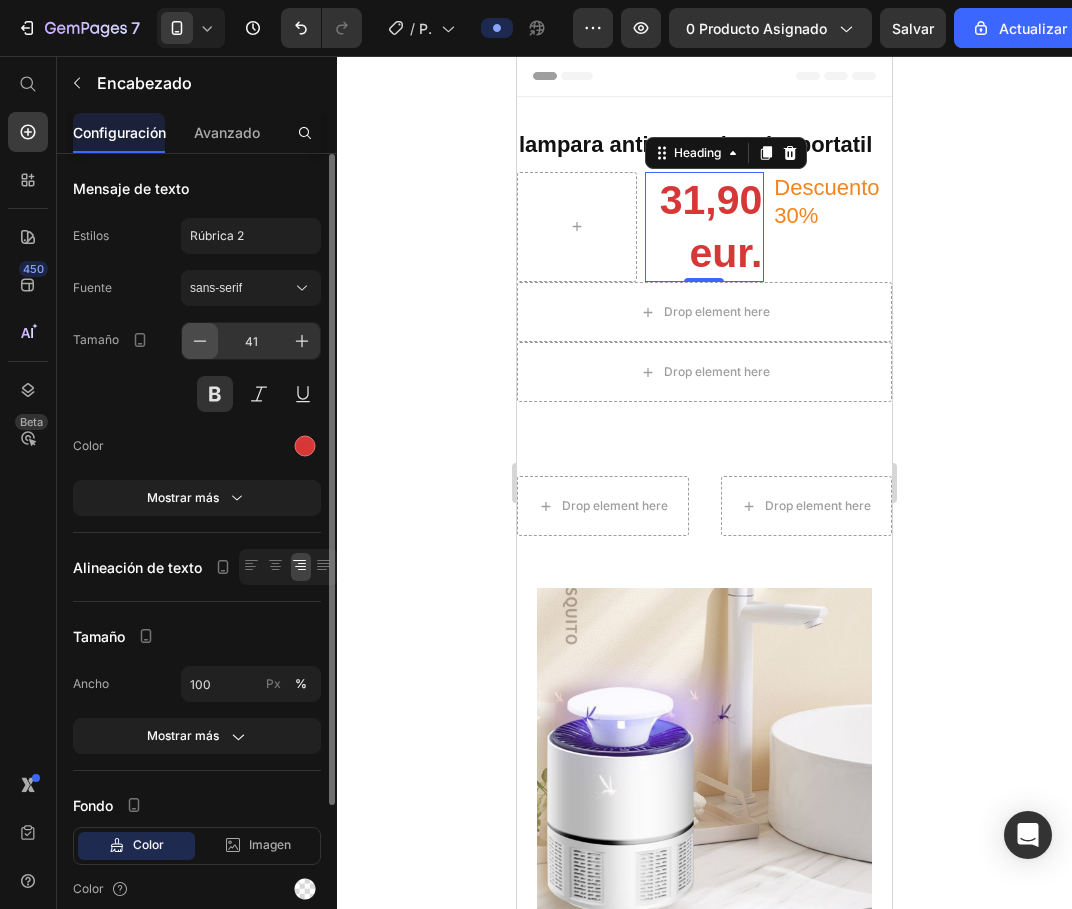 click 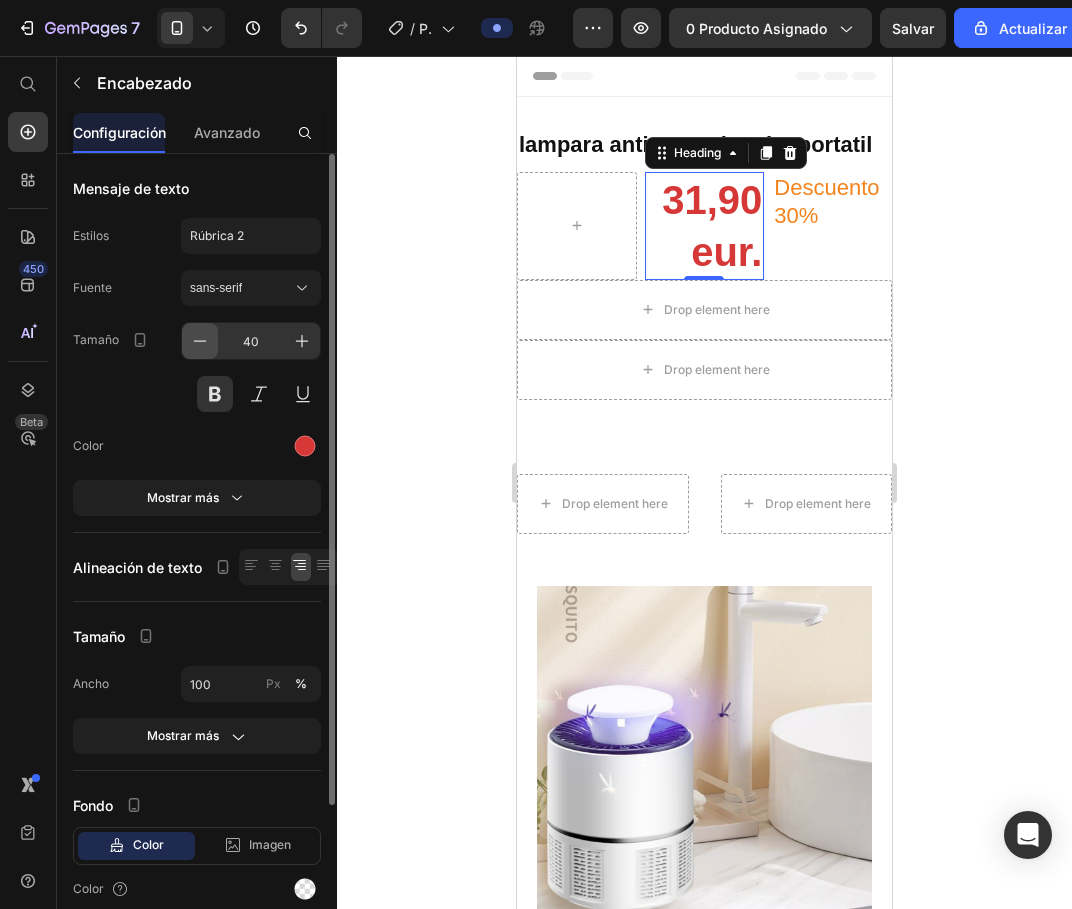 click 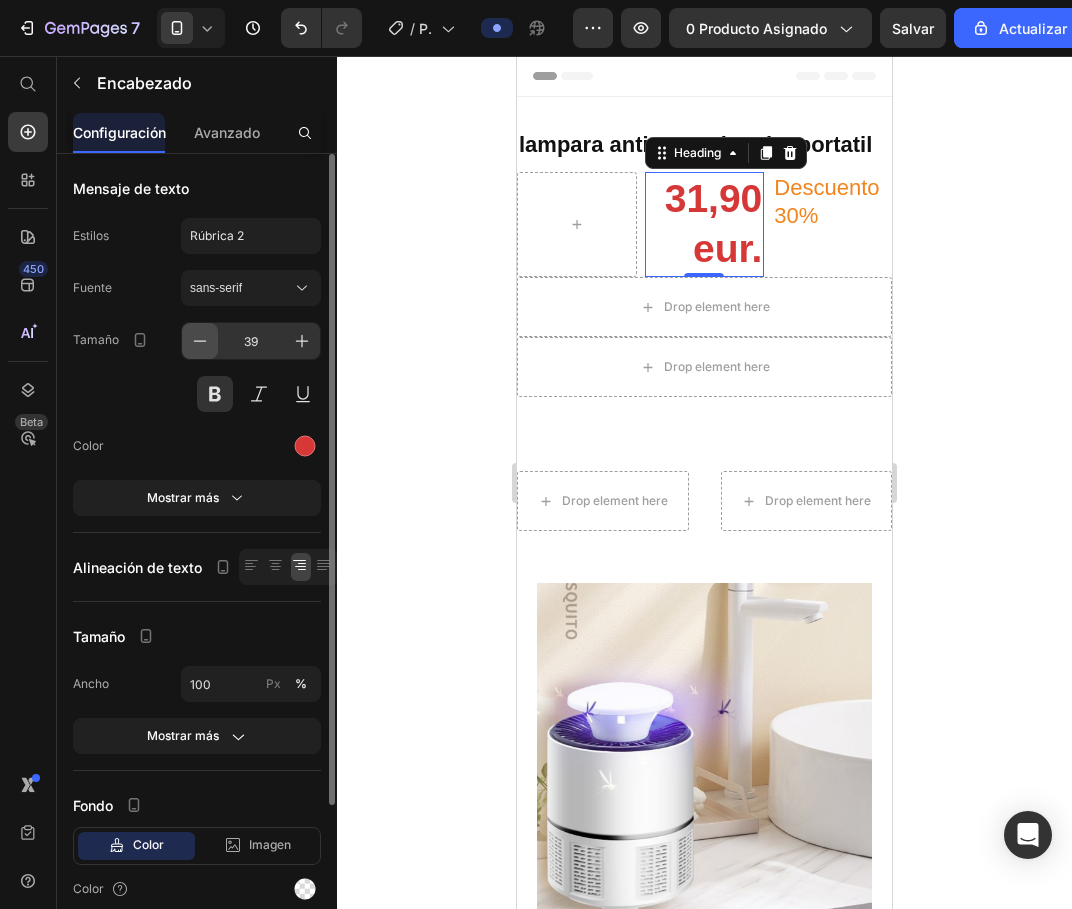 click 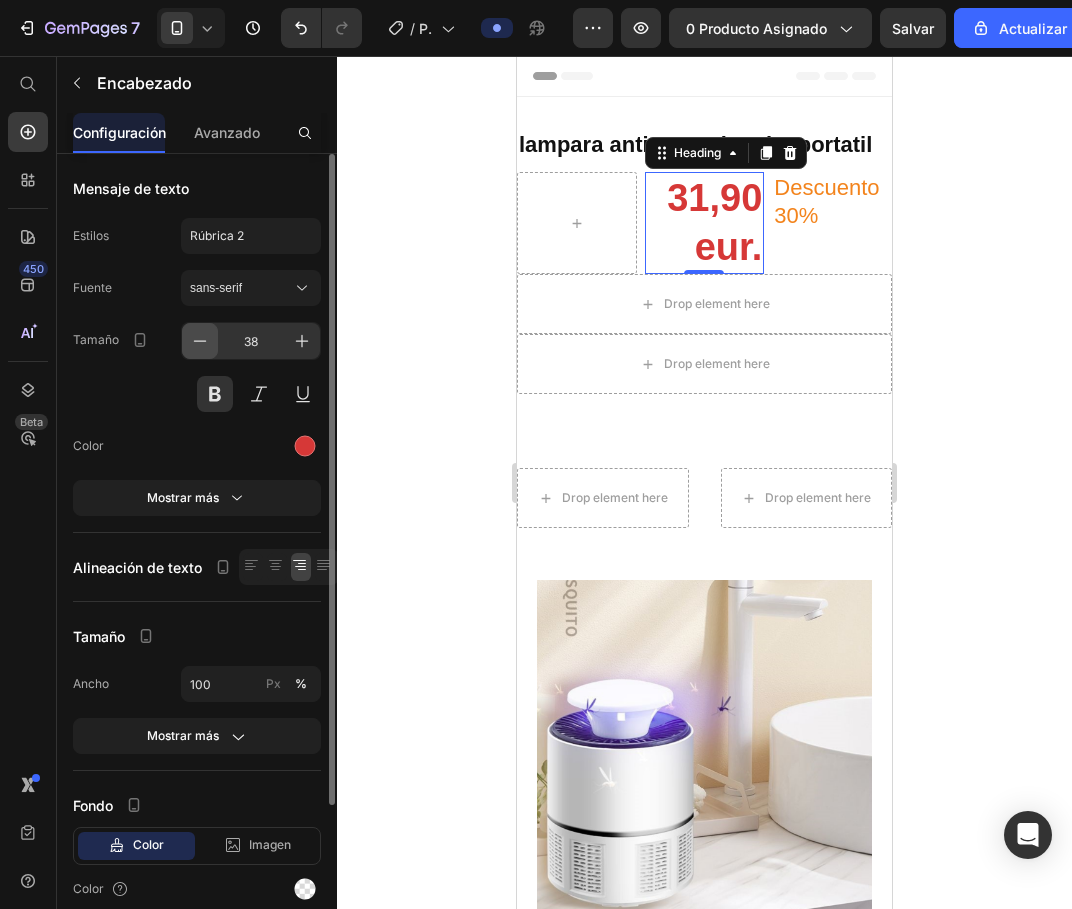 click 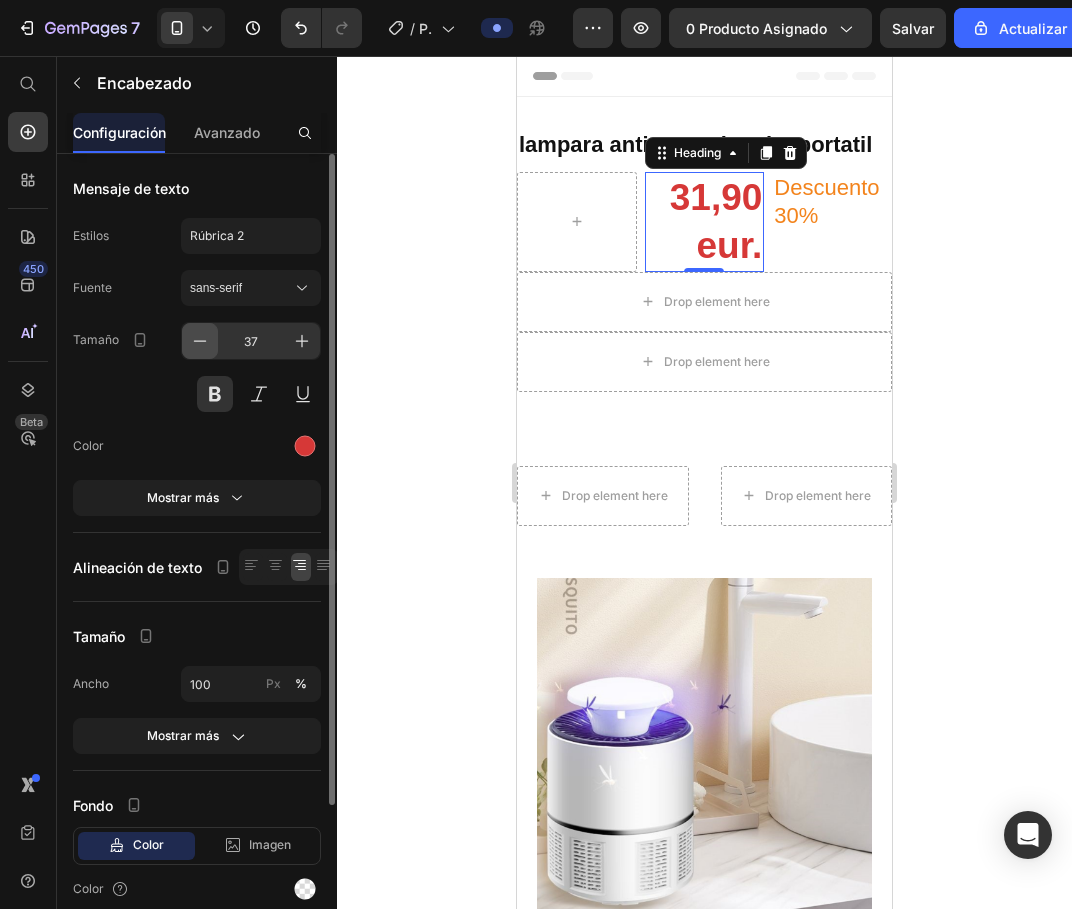 click 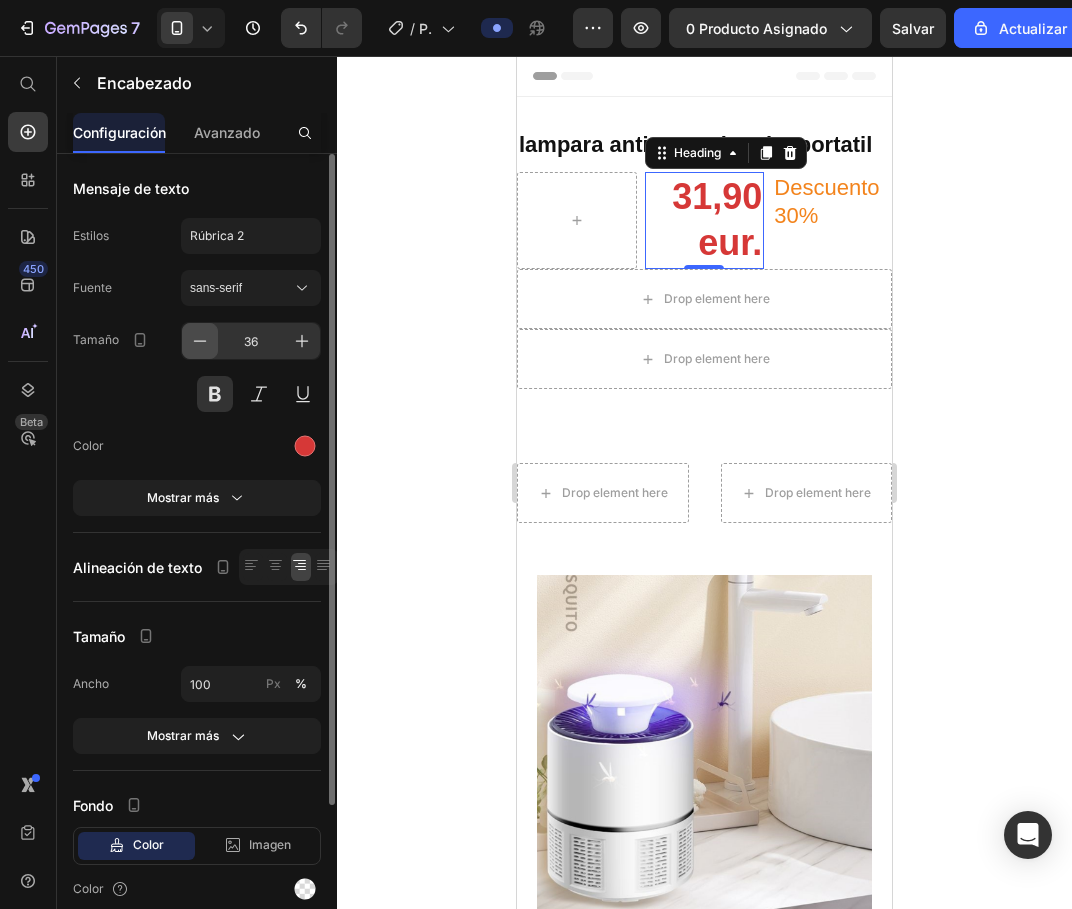 click 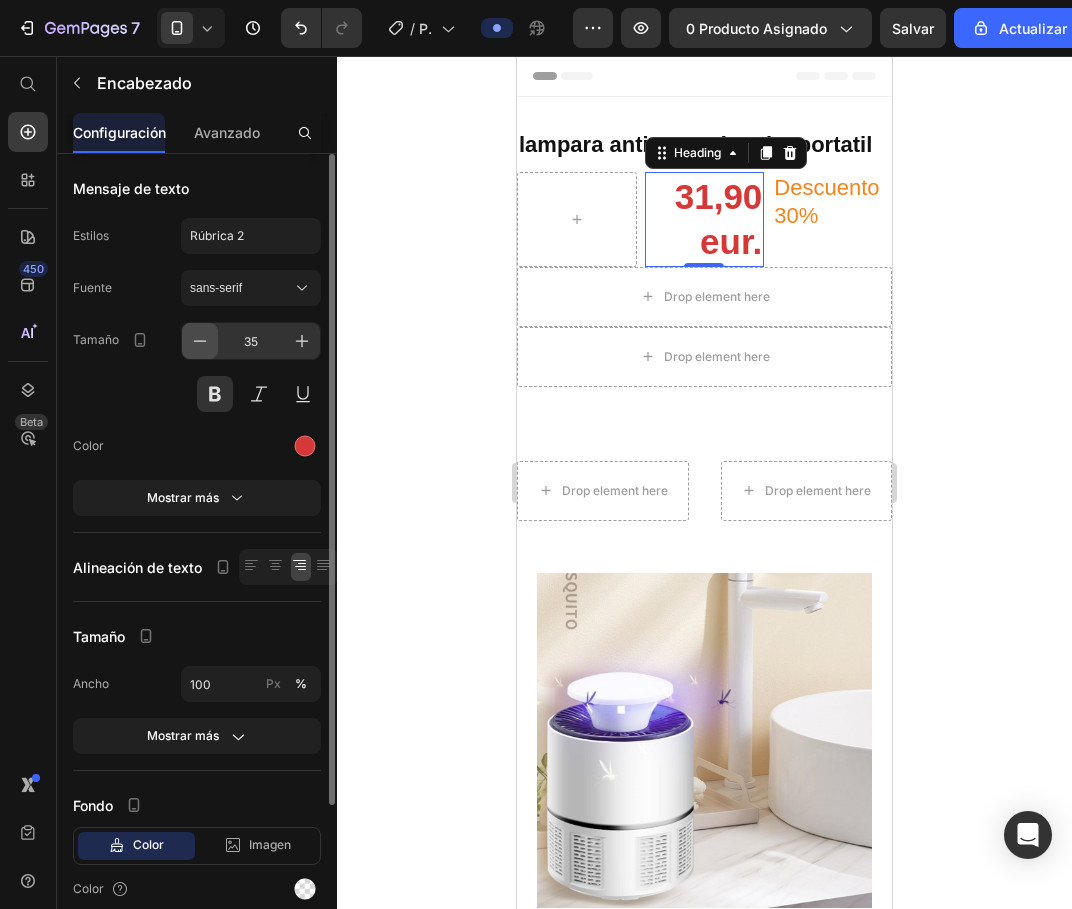 click 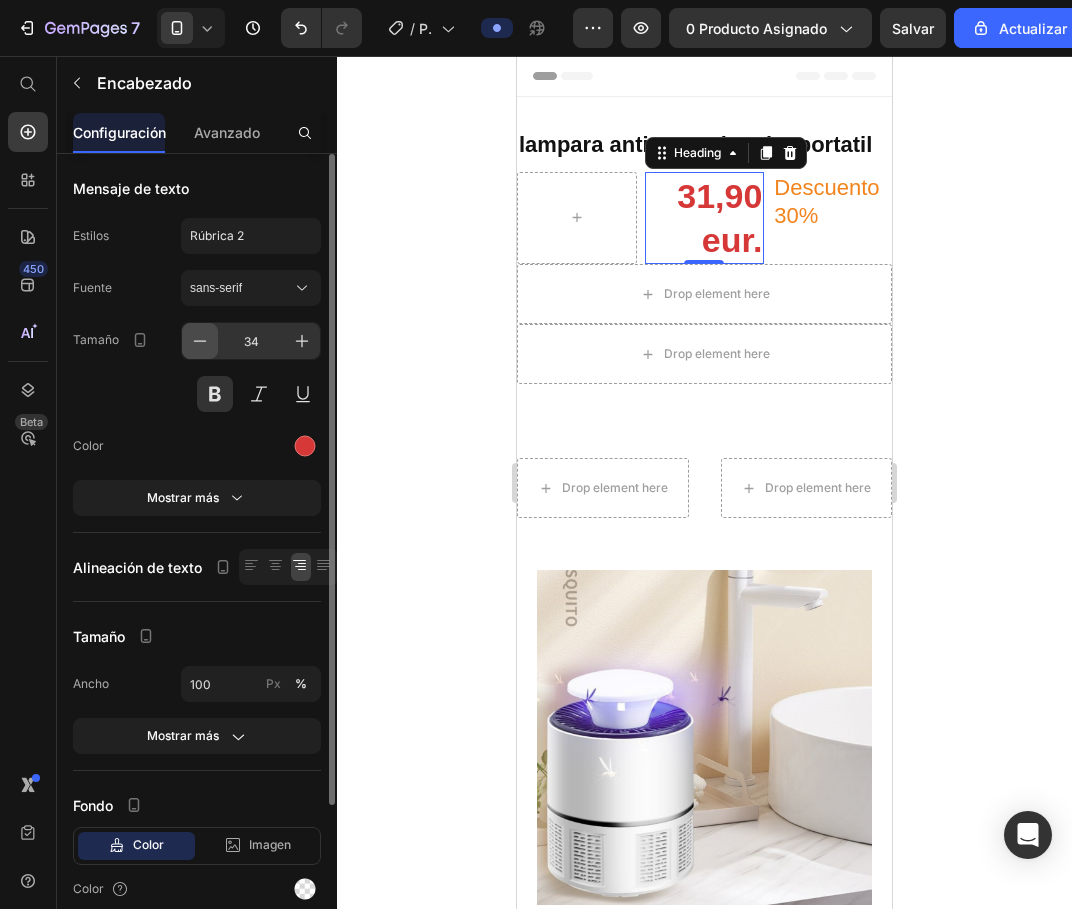 click 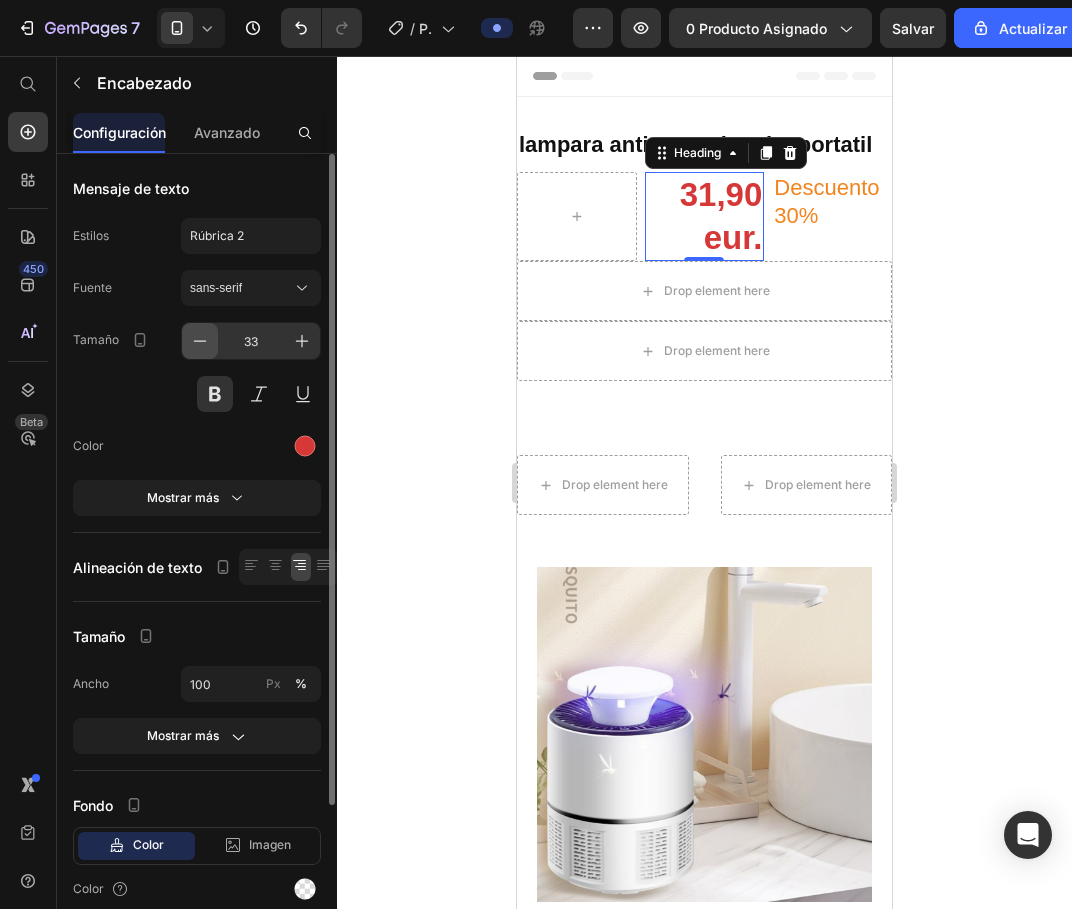 click 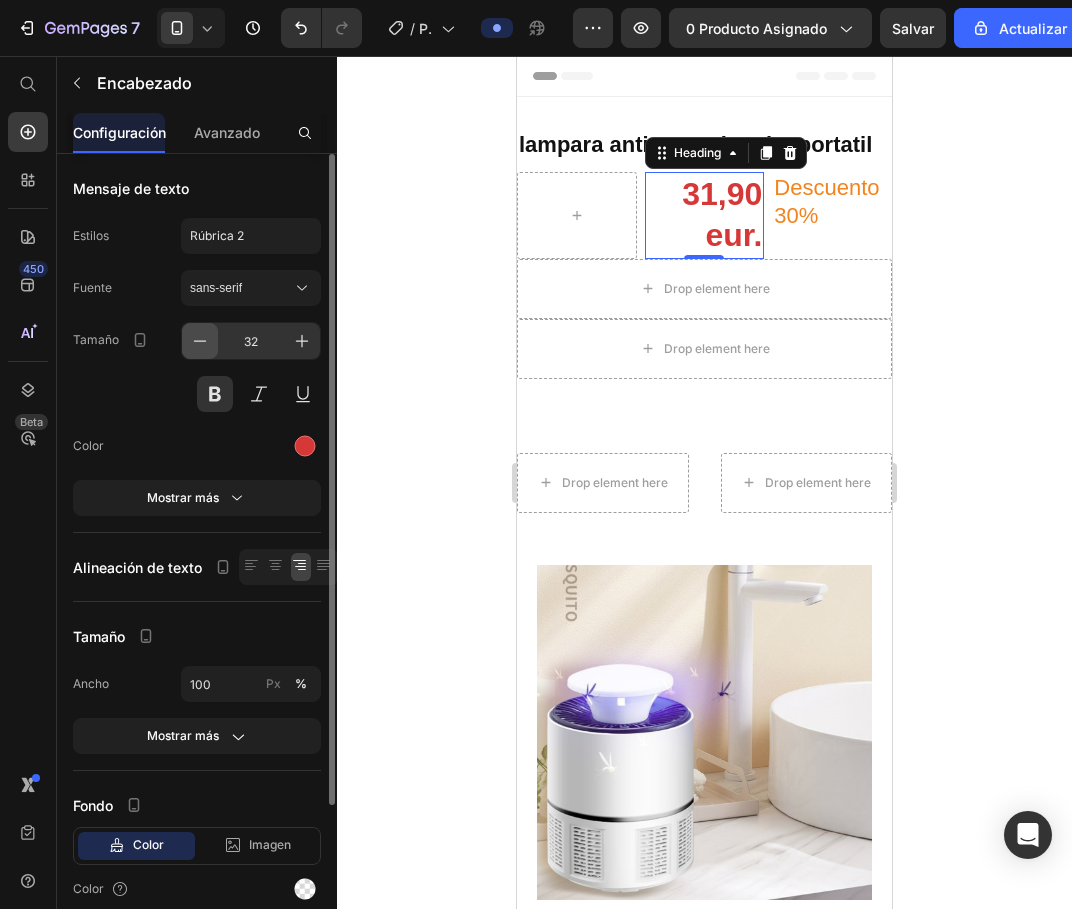 click 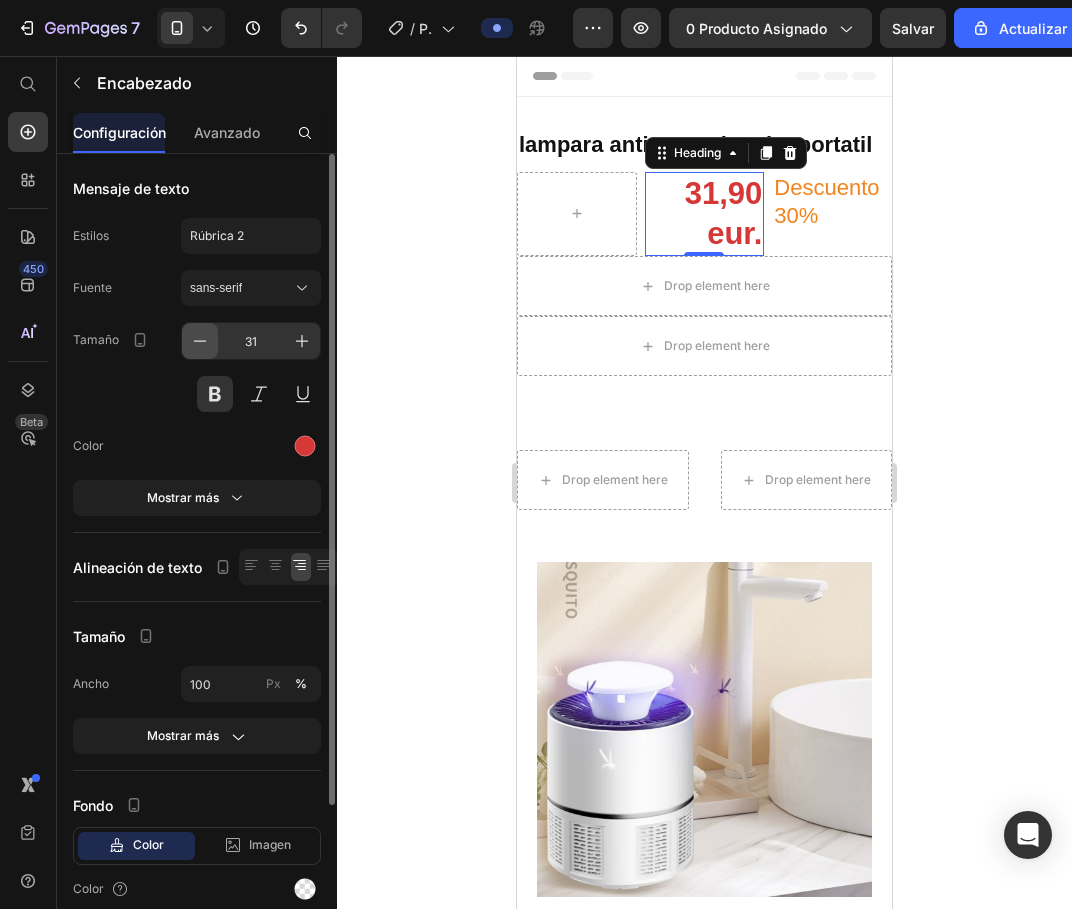 click 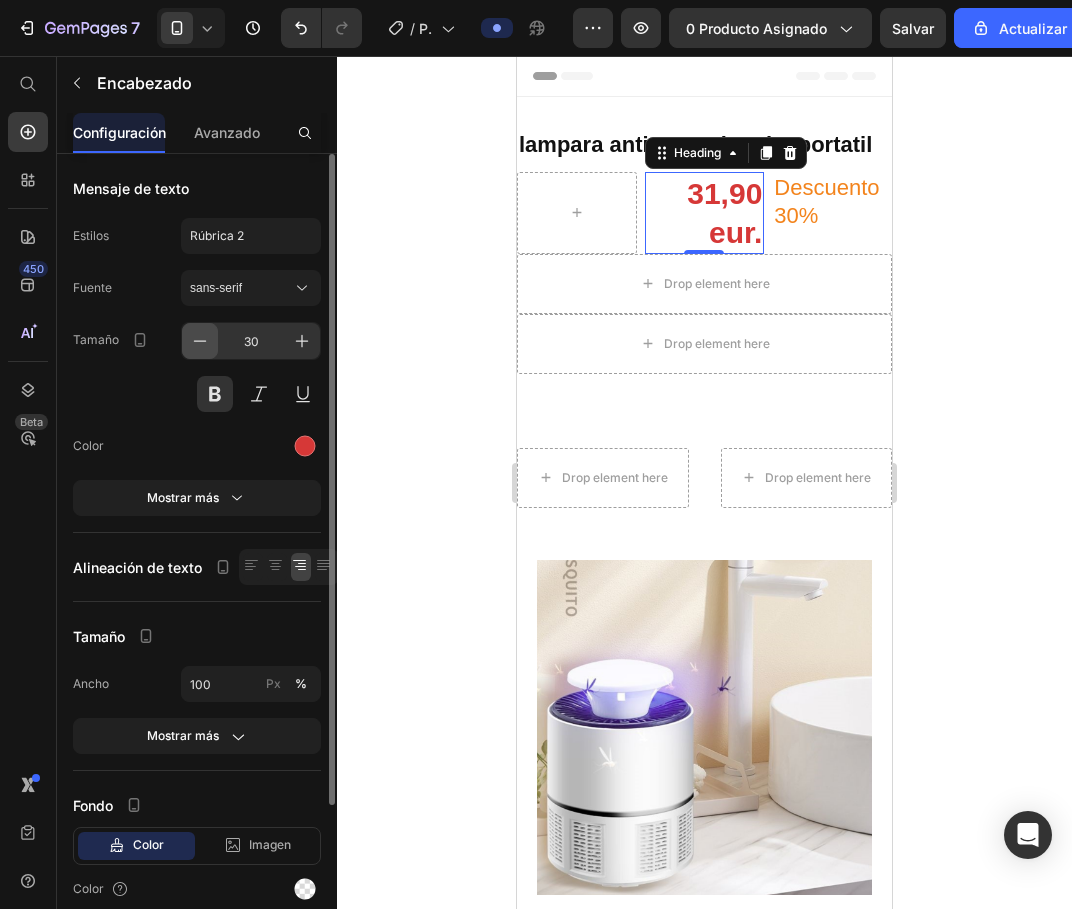 click 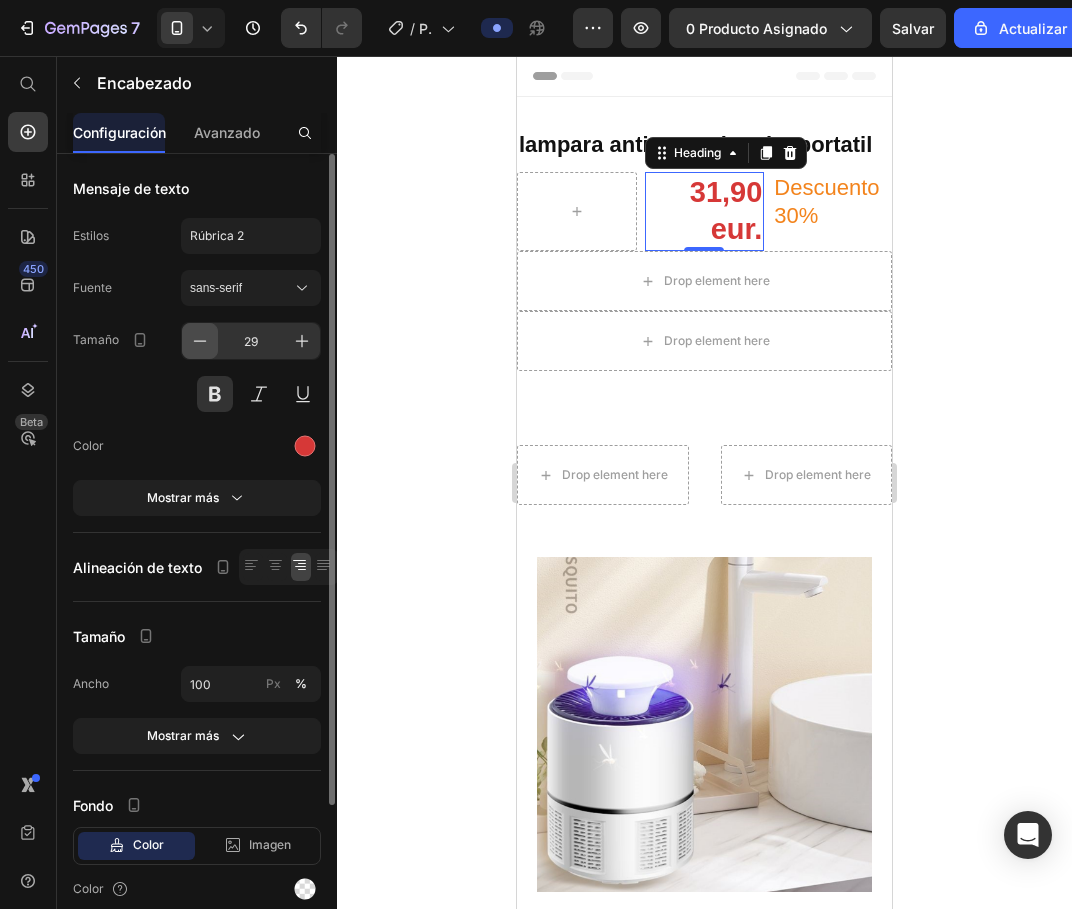 click 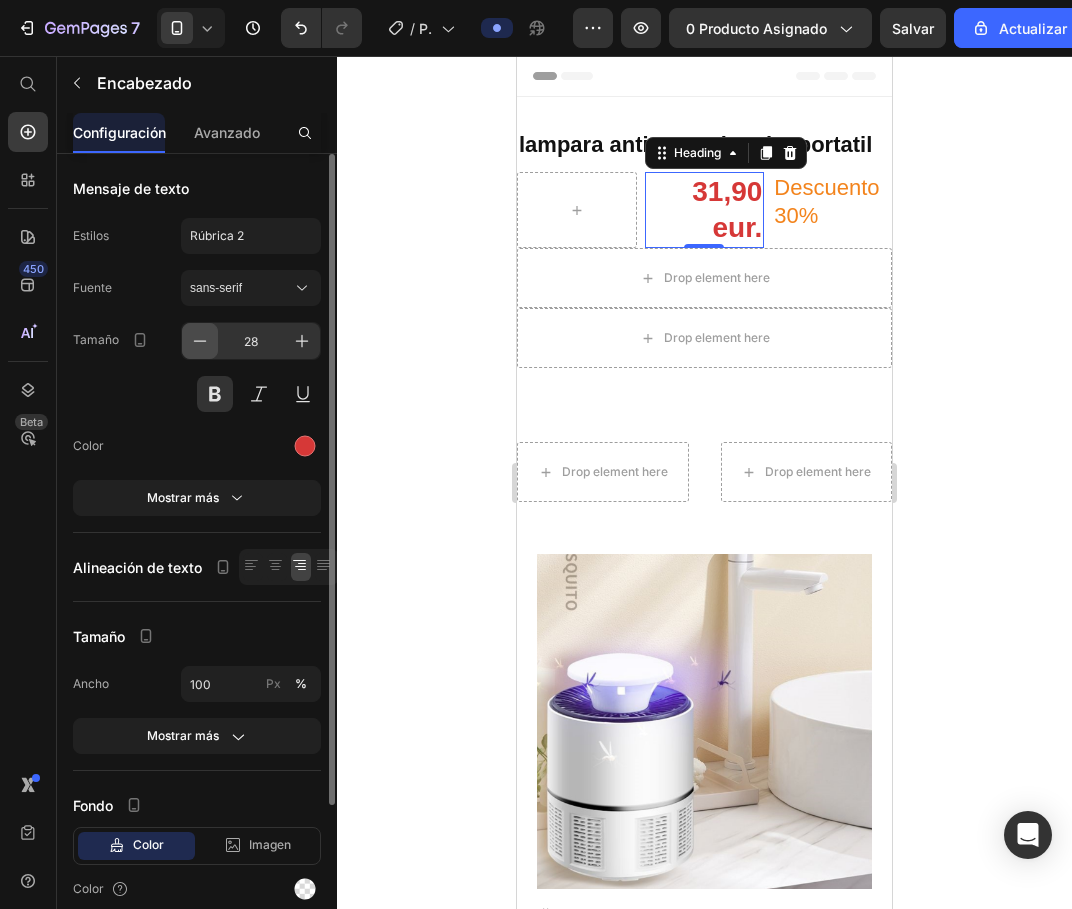 click 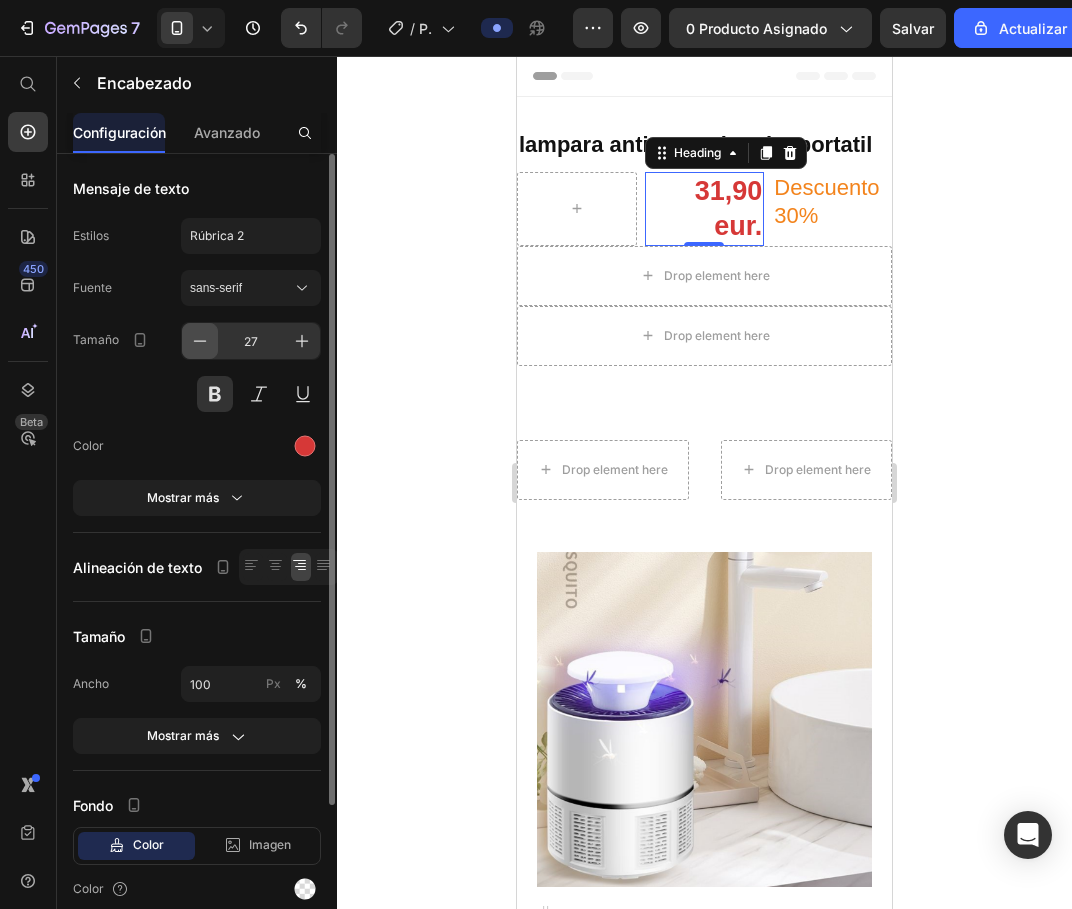 click 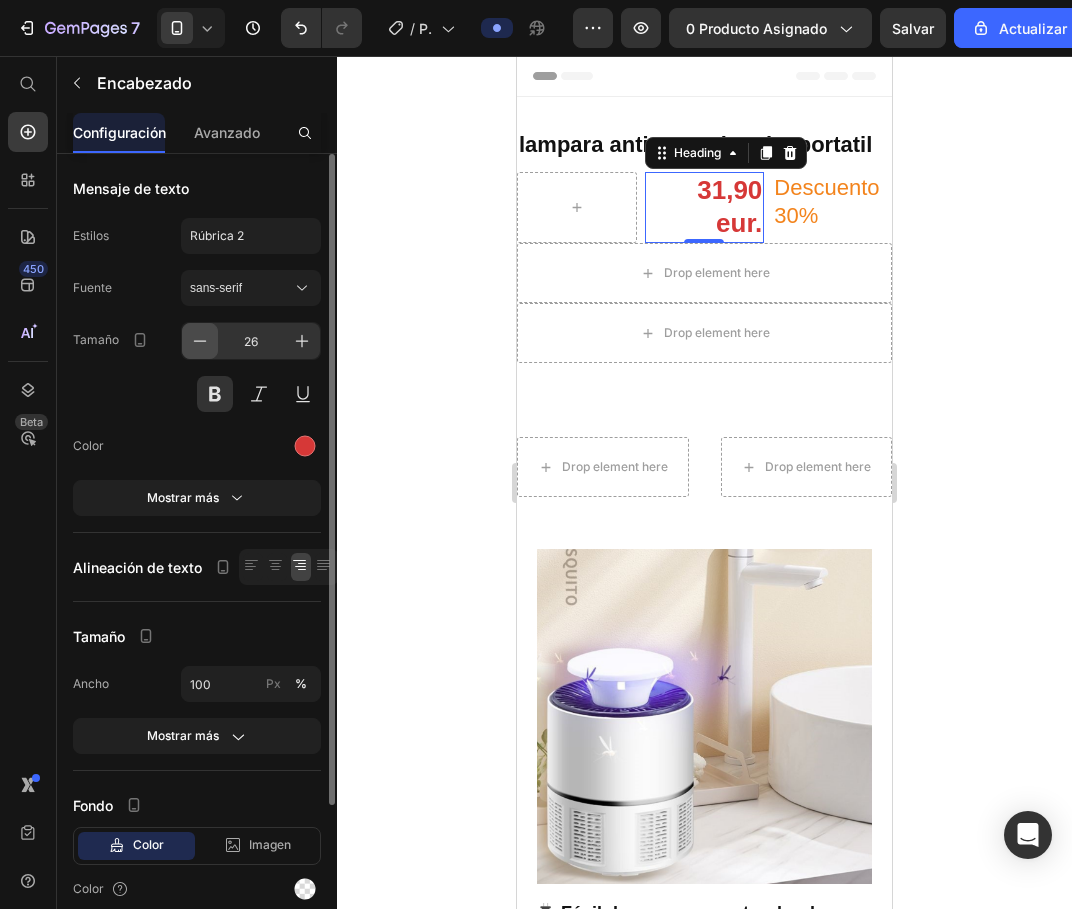 click 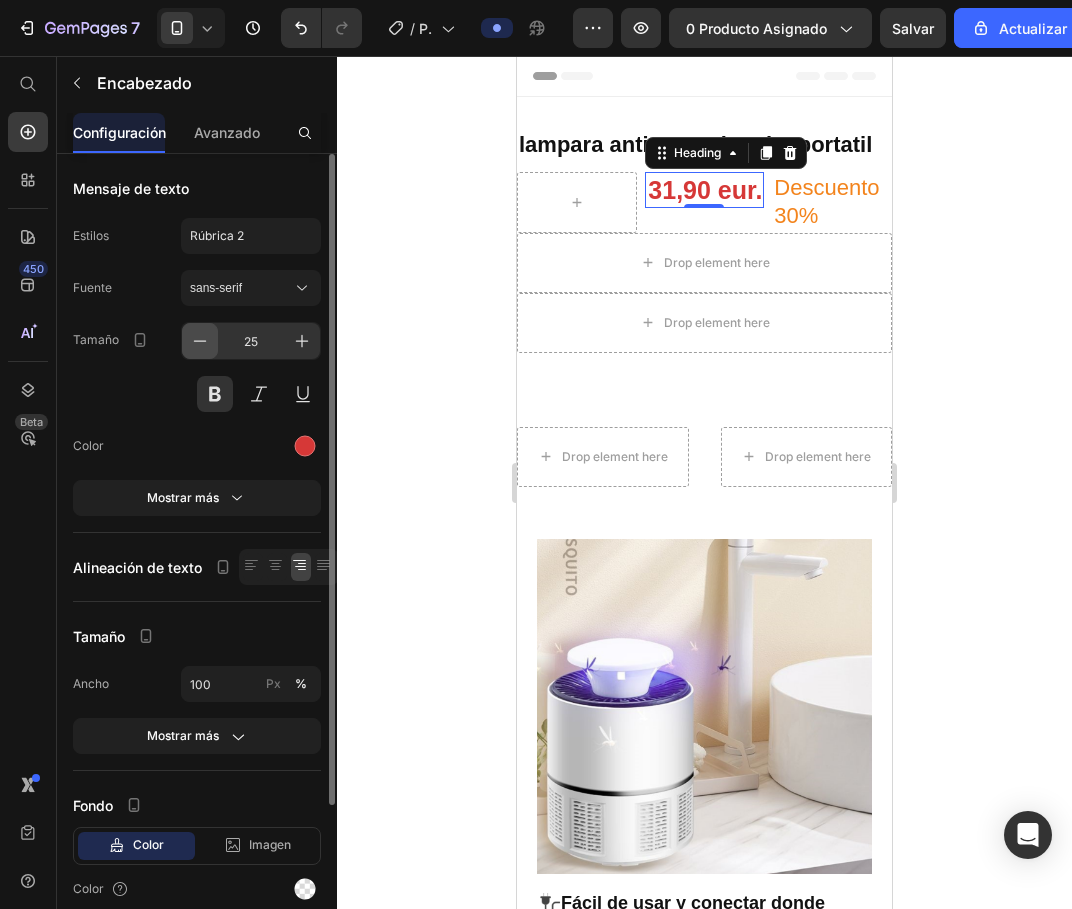 click 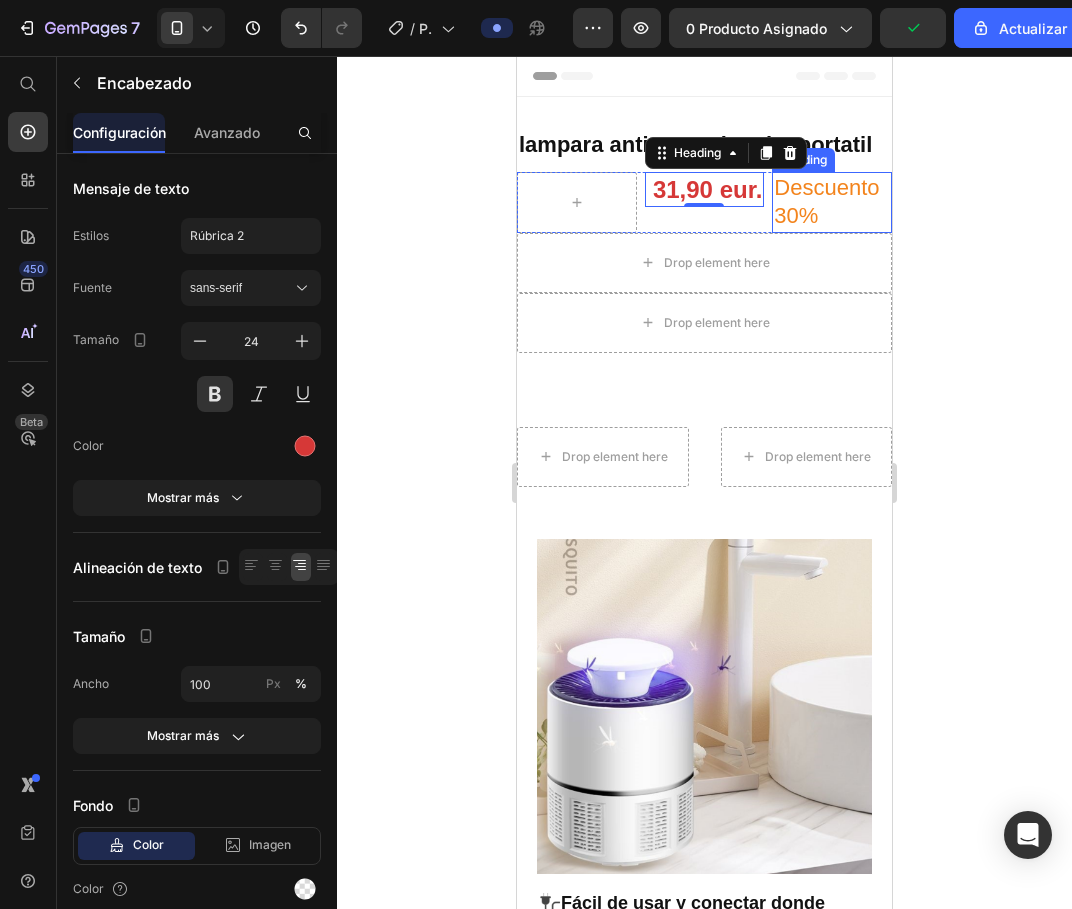 click on "Descuento 30%" at bounding box center (832, 202) 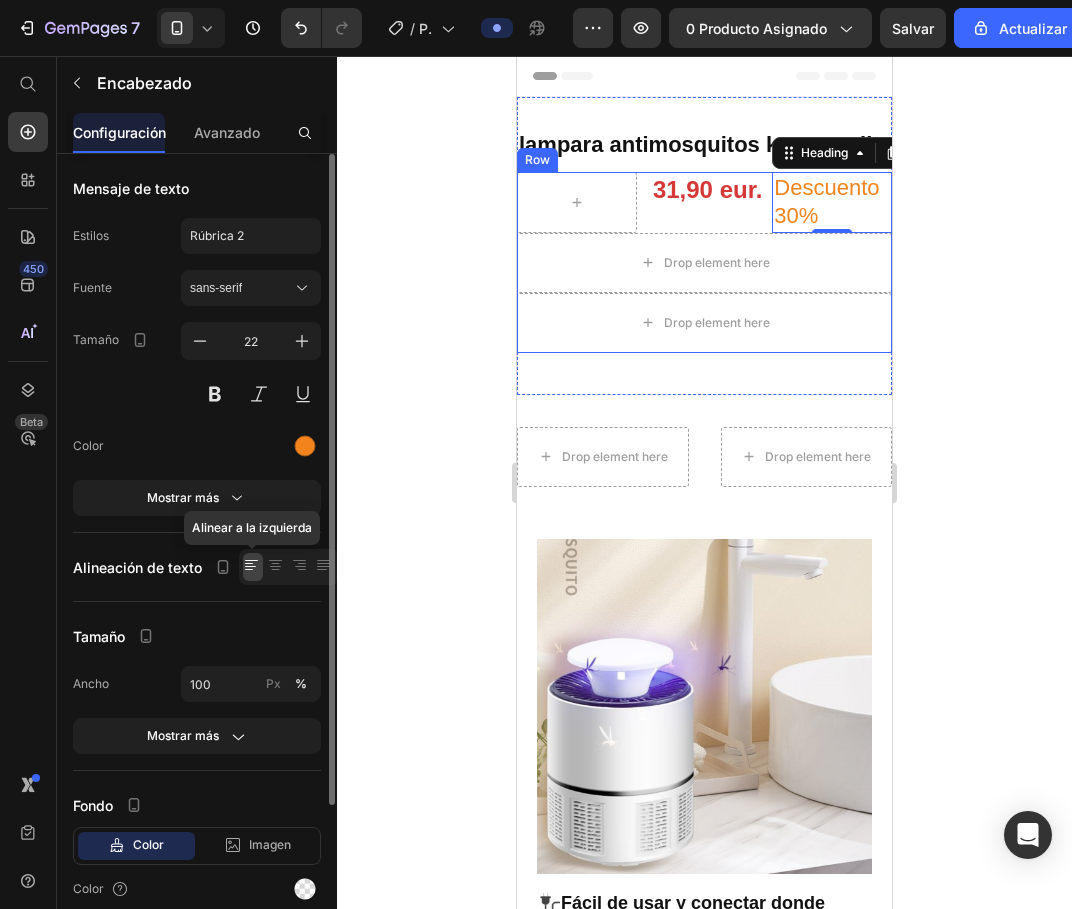 click 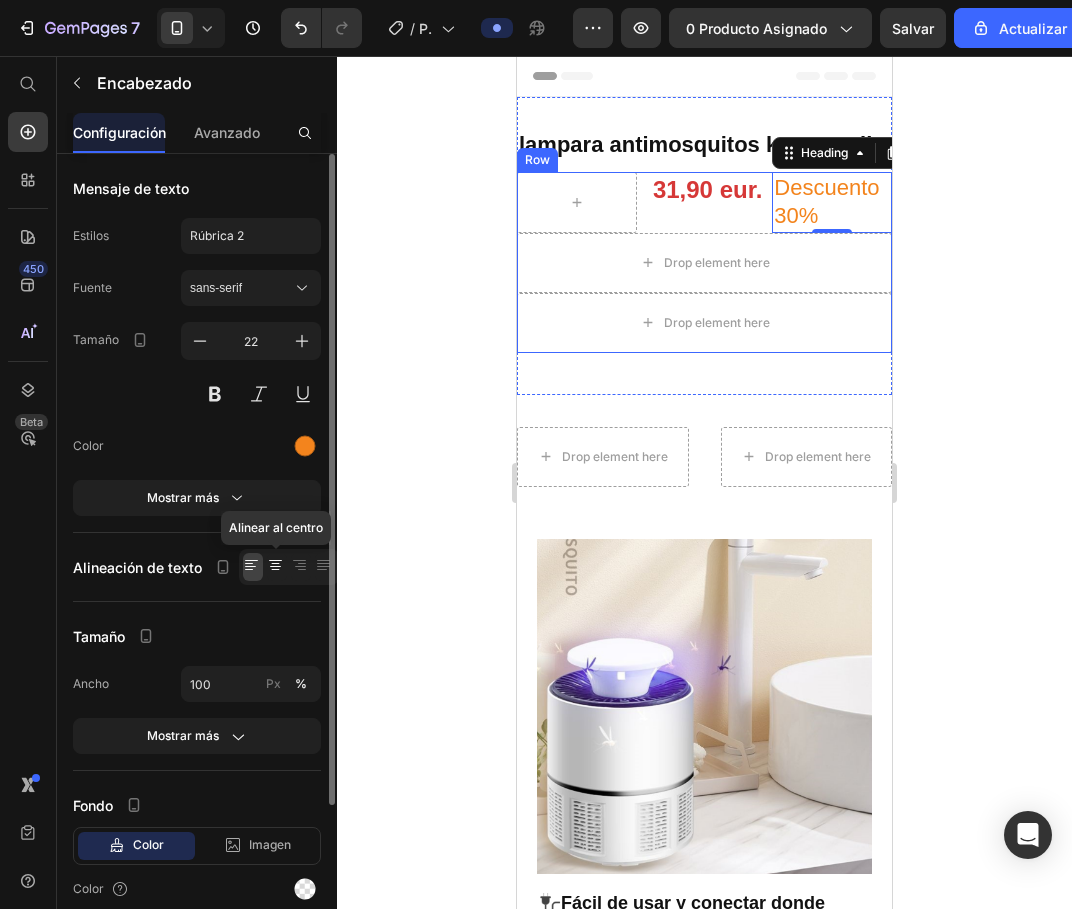 click 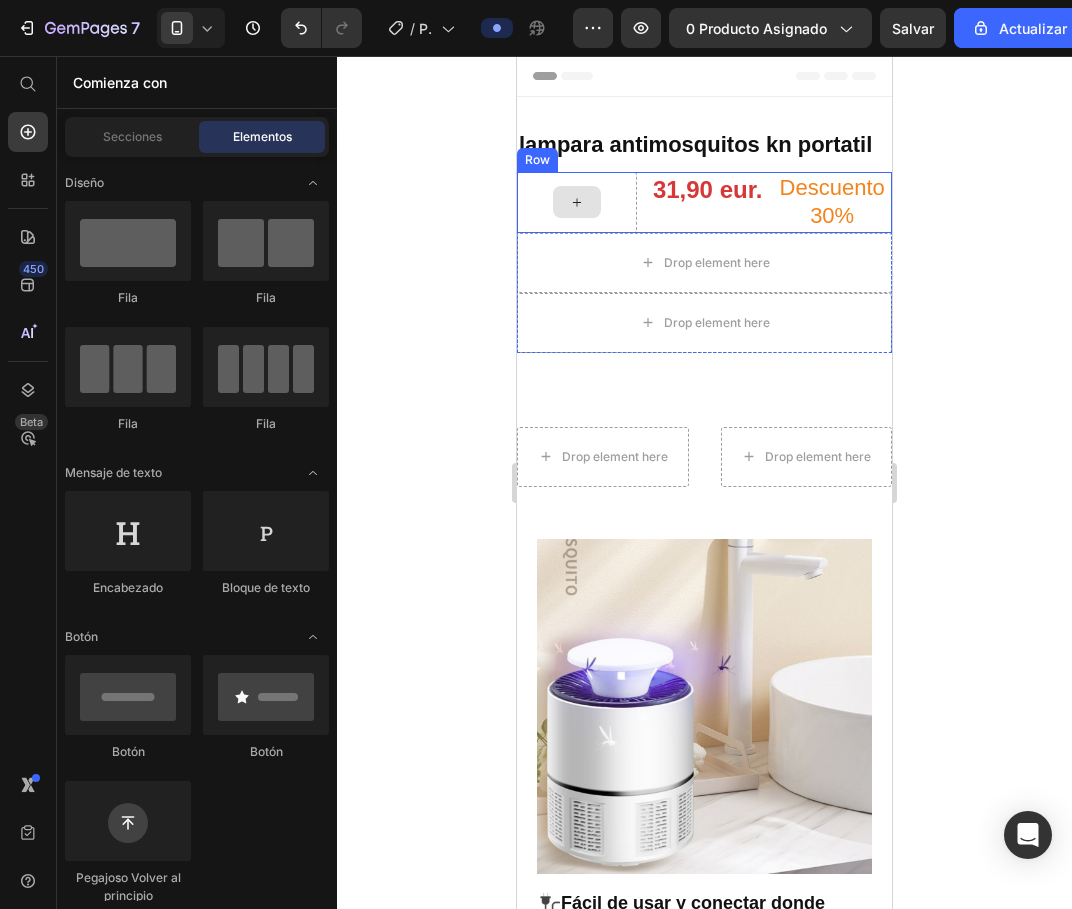 click 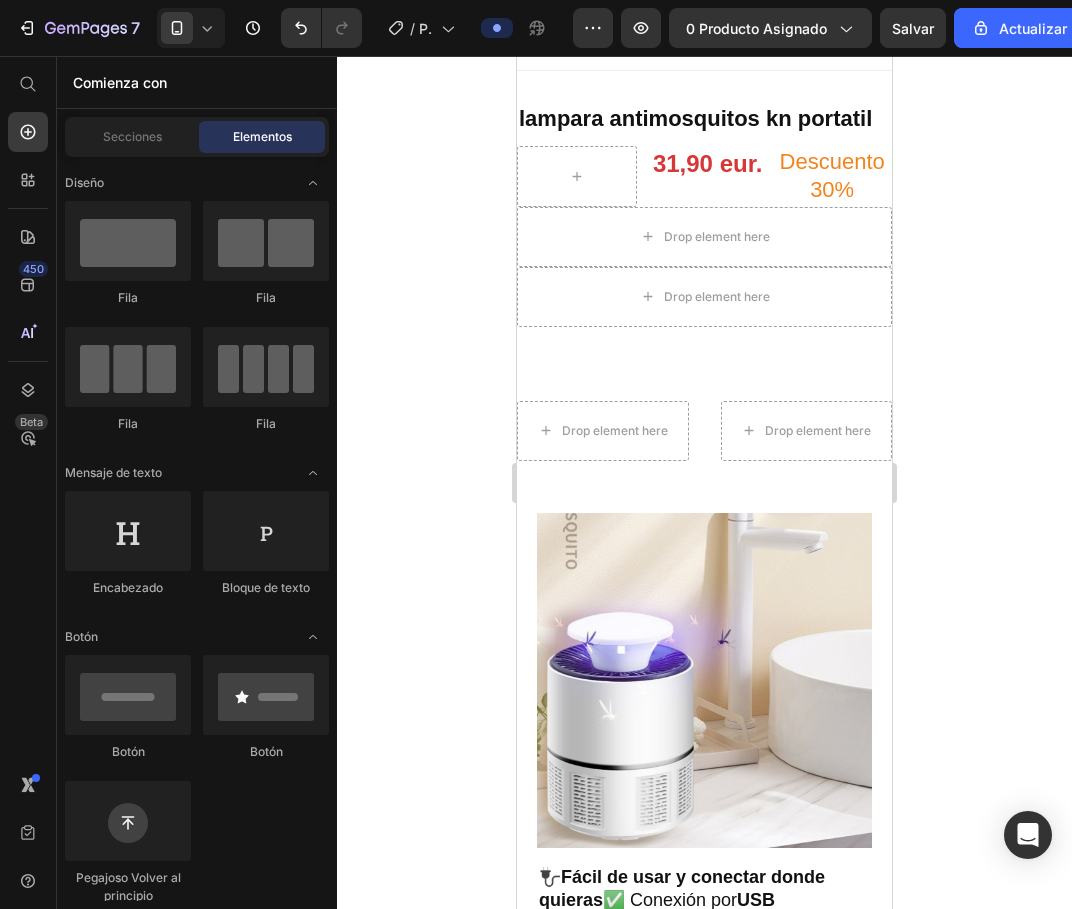scroll, scrollTop: 0, scrollLeft: 0, axis: both 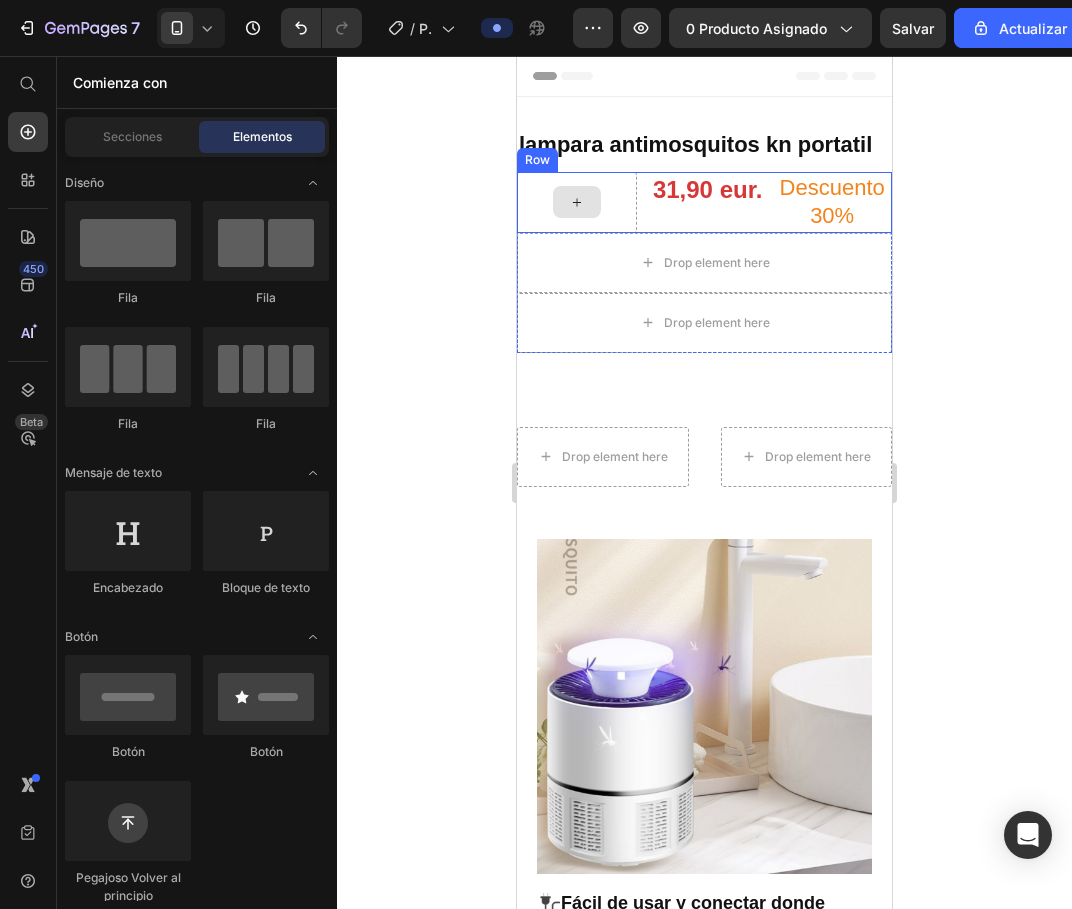 click 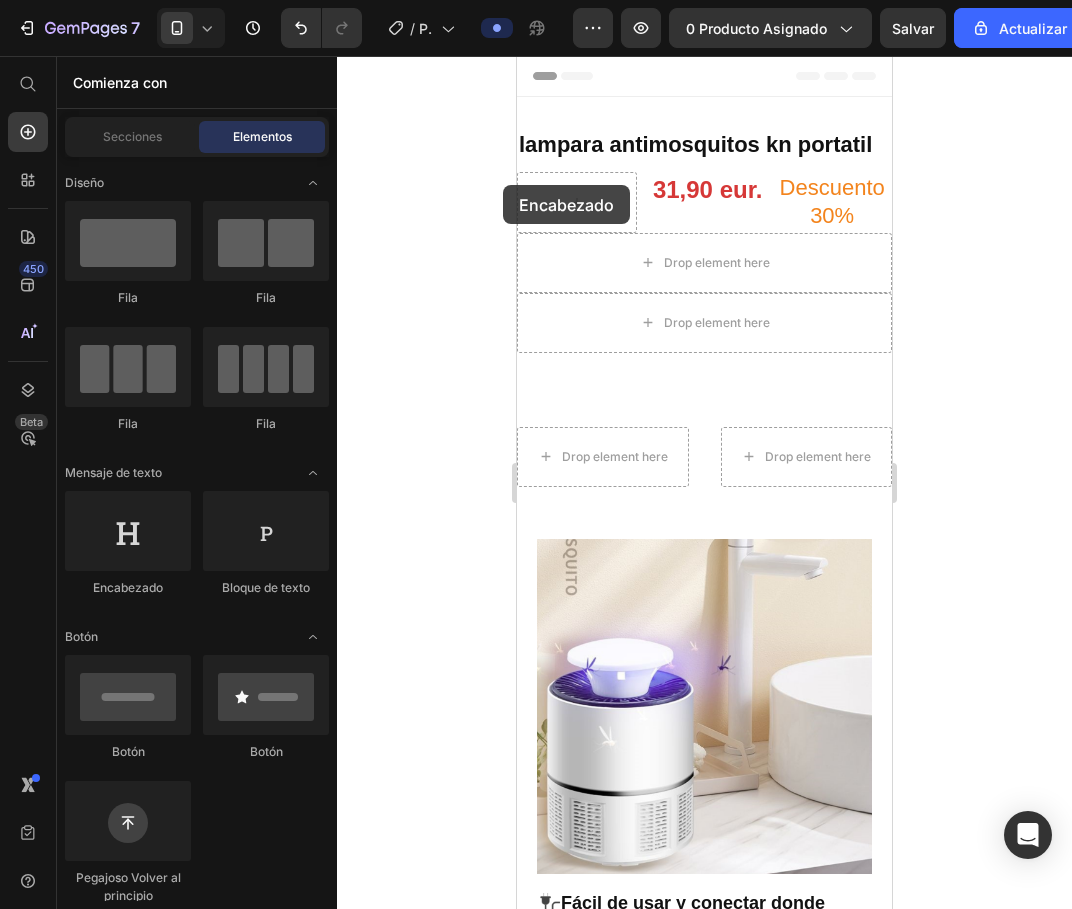 drag, startPoint x: 125, startPoint y: 536, endPoint x: 504, endPoint y: 181, distance: 519.29376 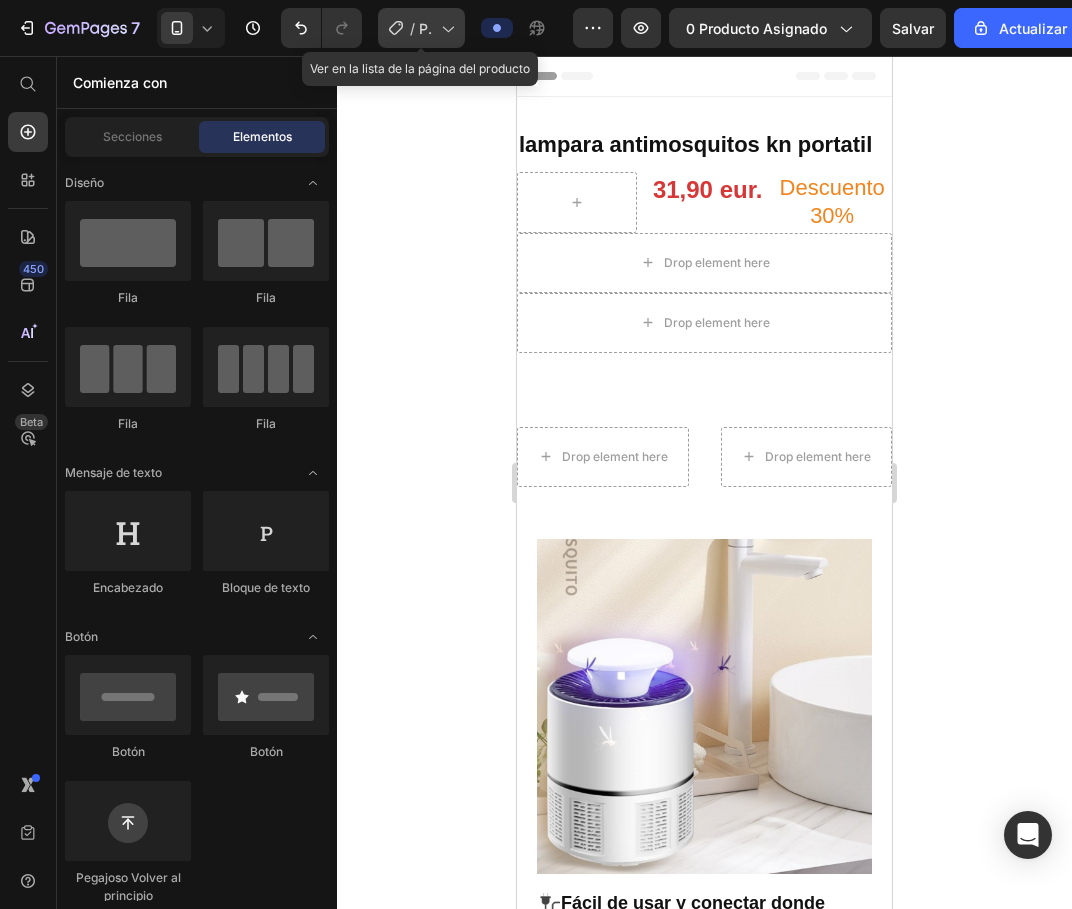 click 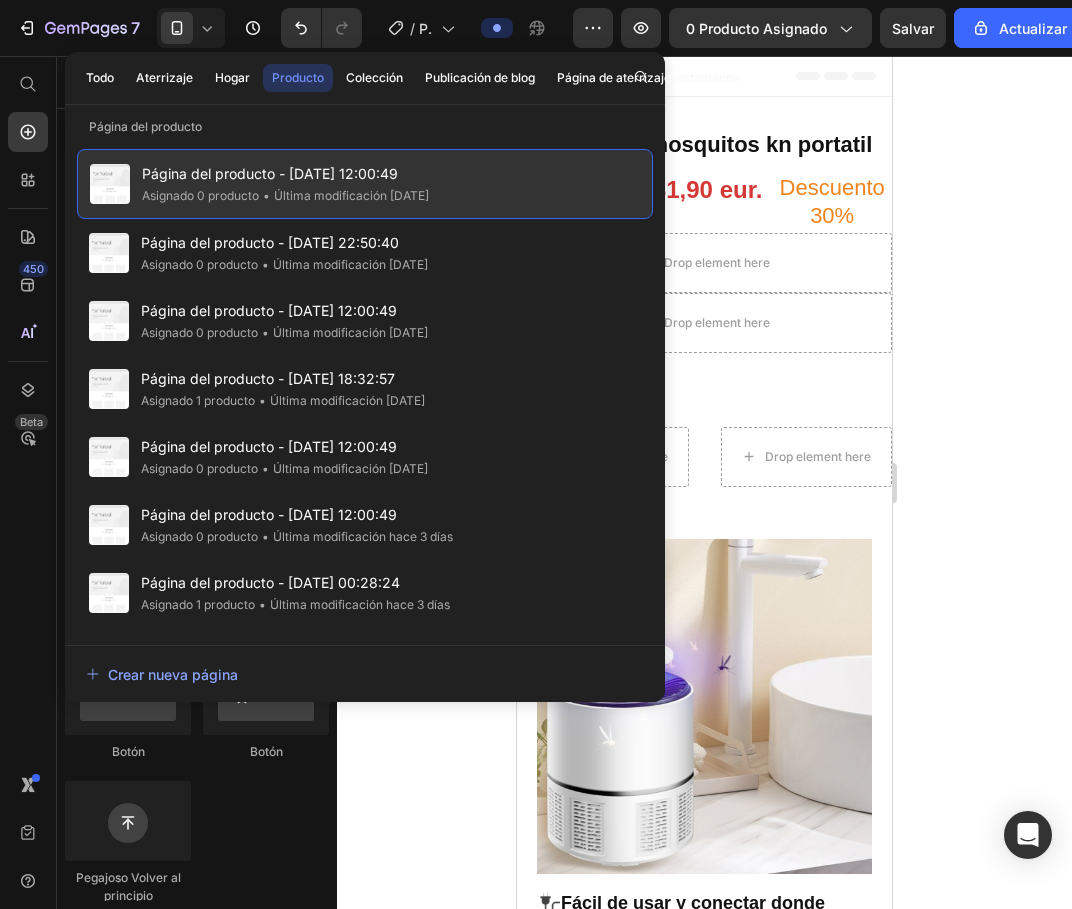 click on "• Última modificación hace 2 días" 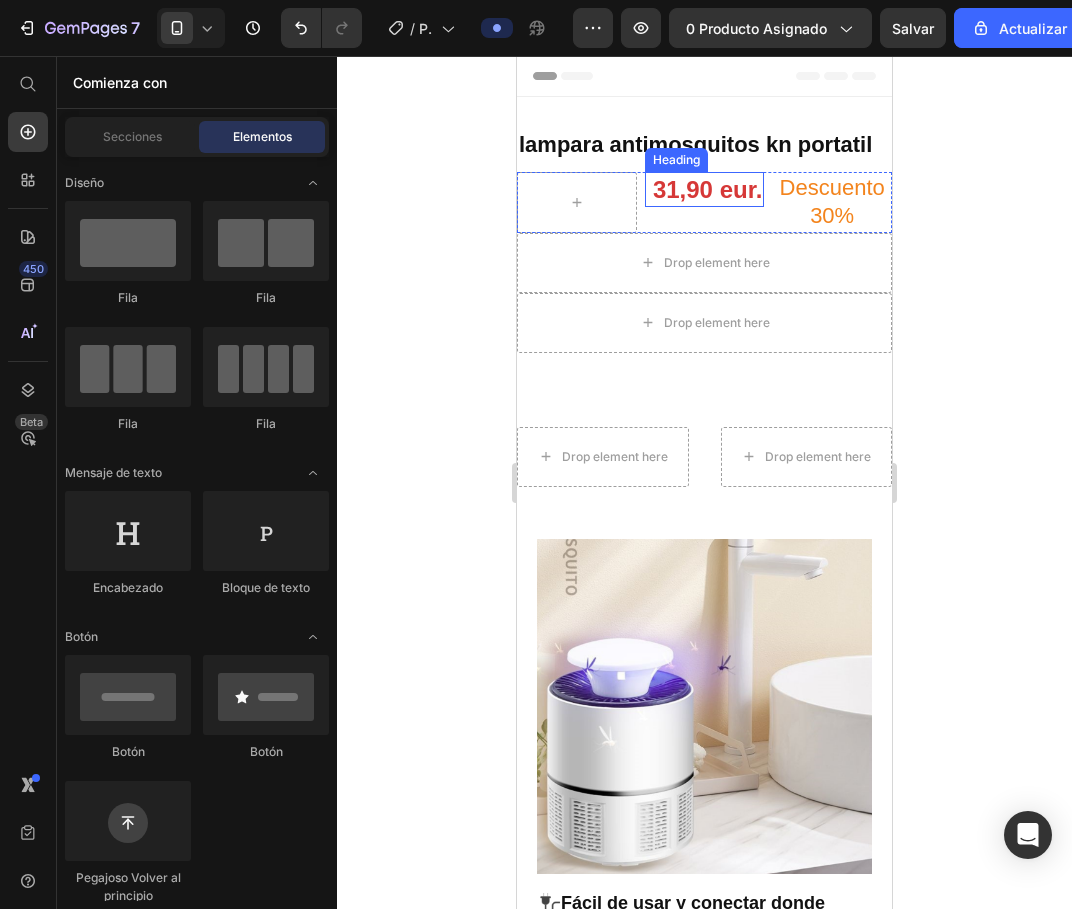 click on "31,90 eur." at bounding box center [705, 189] 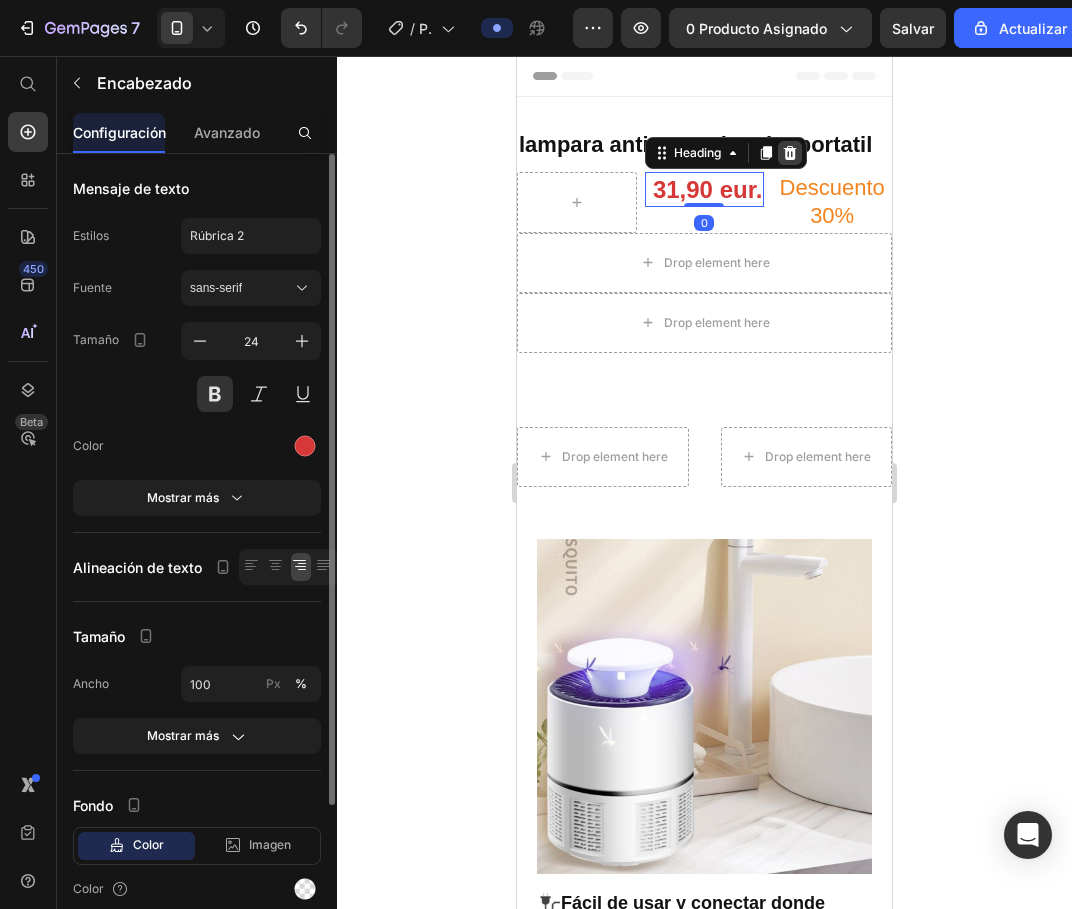 click 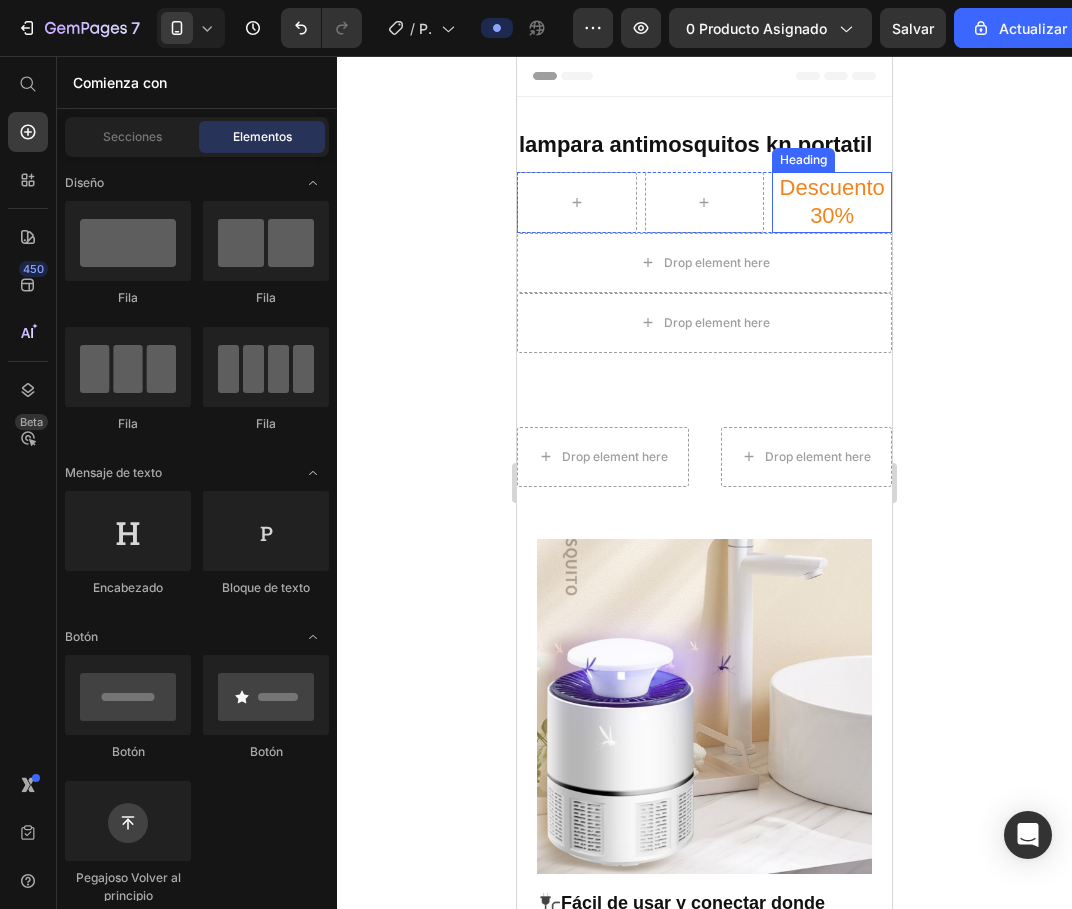 click on "Descuento 30%" at bounding box center (832, 202) 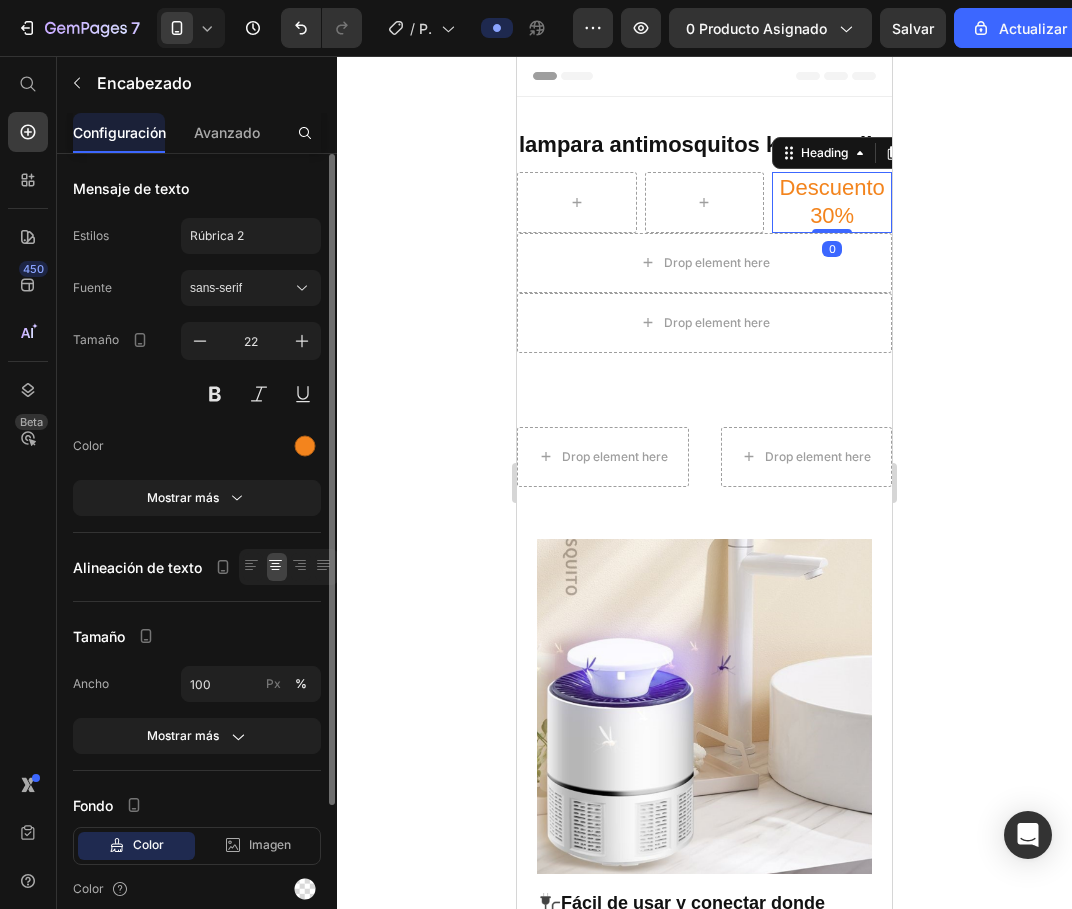 click on "Descuento 30%" at bounding box center (832, 202) 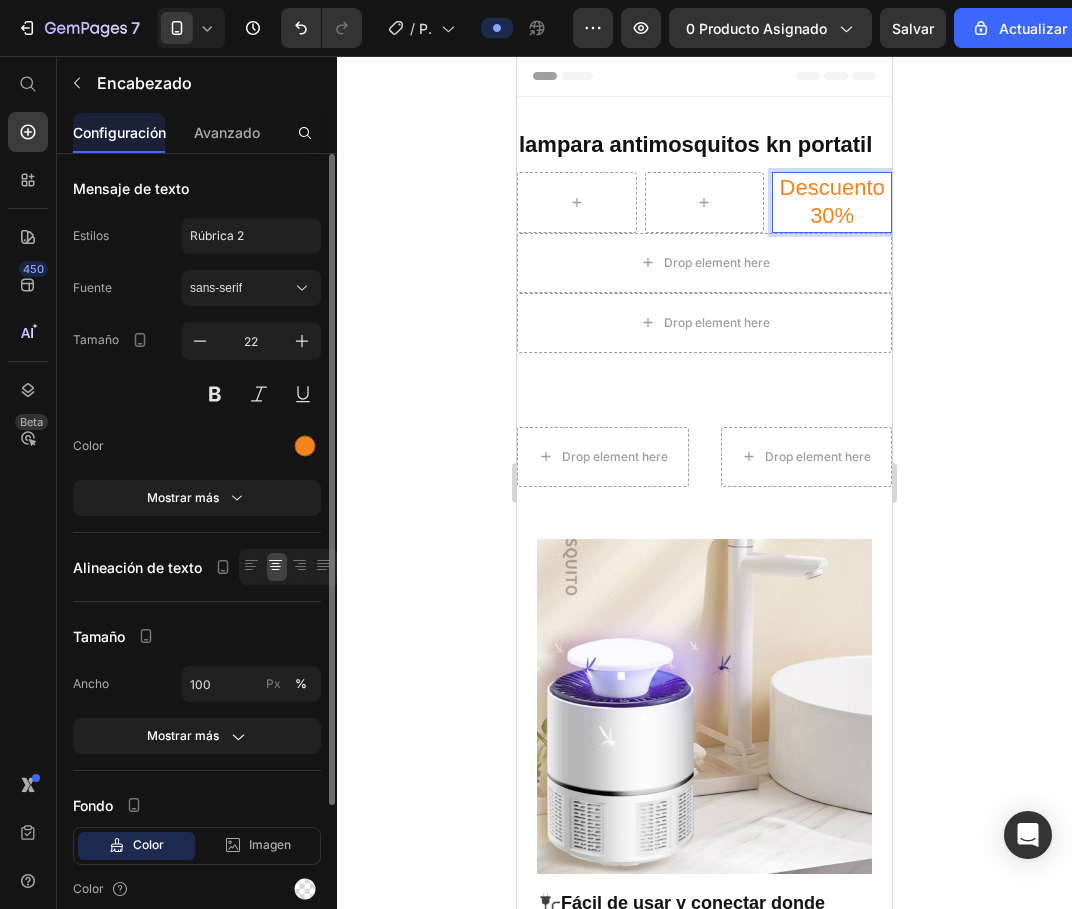 click on "Descuento 30%" at bounding box center (832, 202) 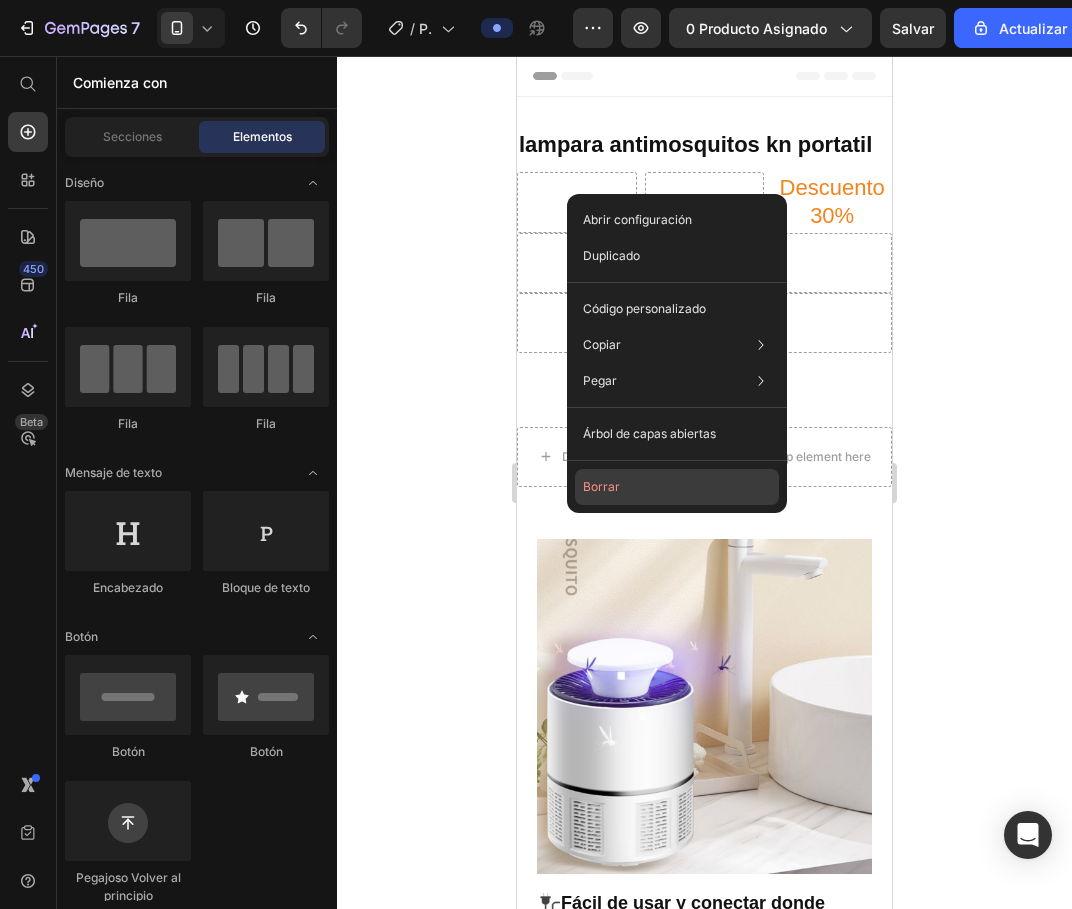 click on "Borrar" 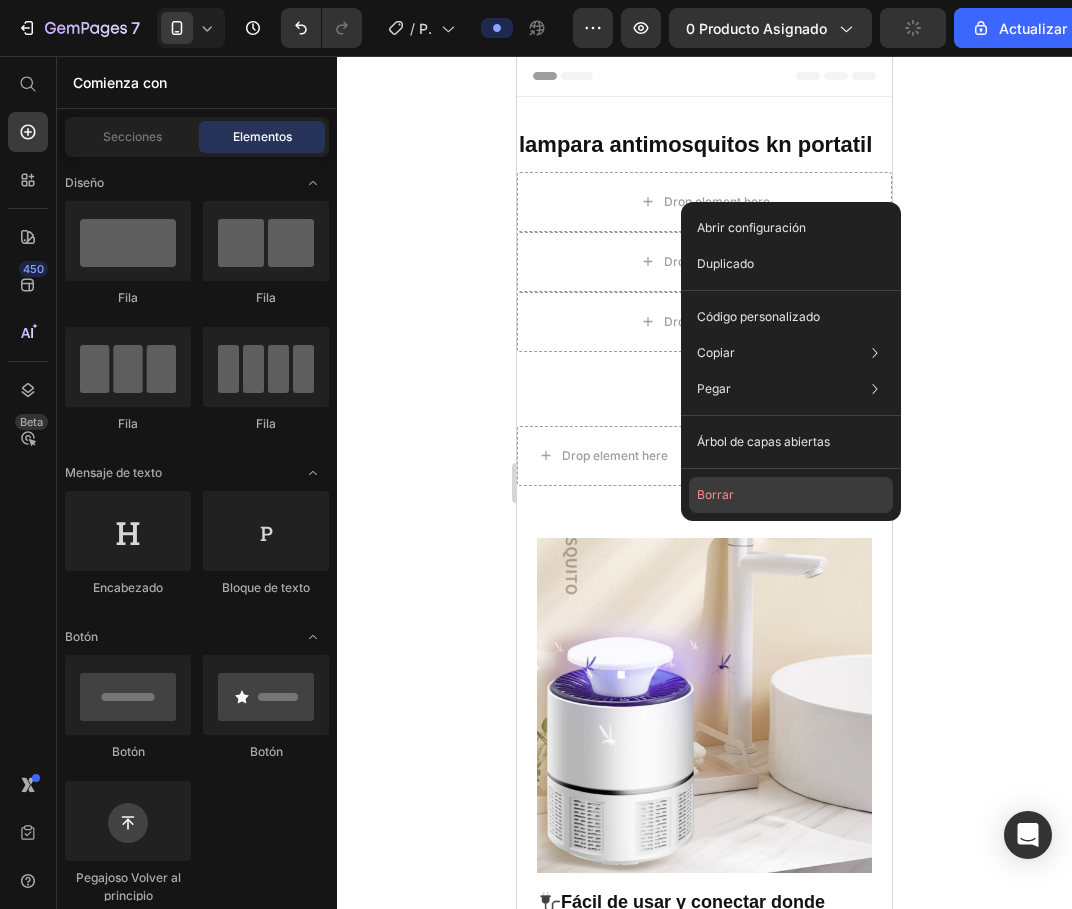 click on "Borrar" 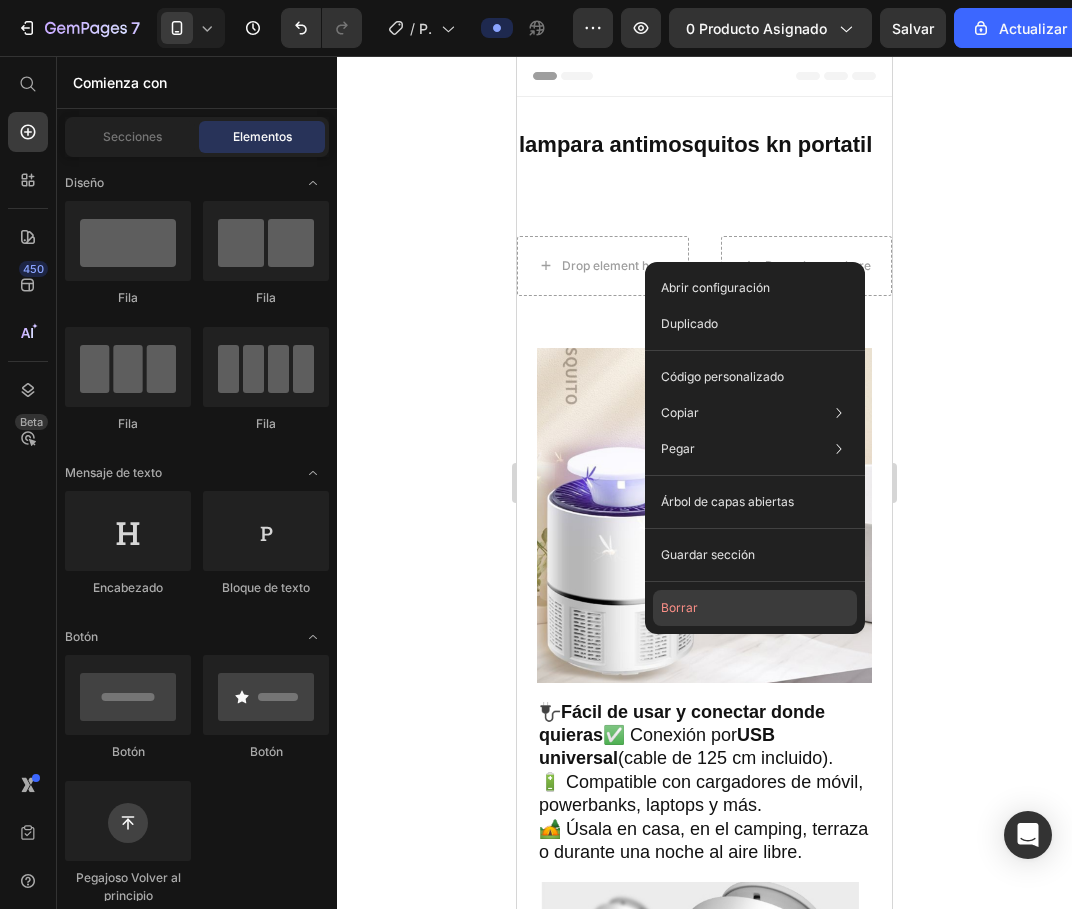 click on "Borrar" 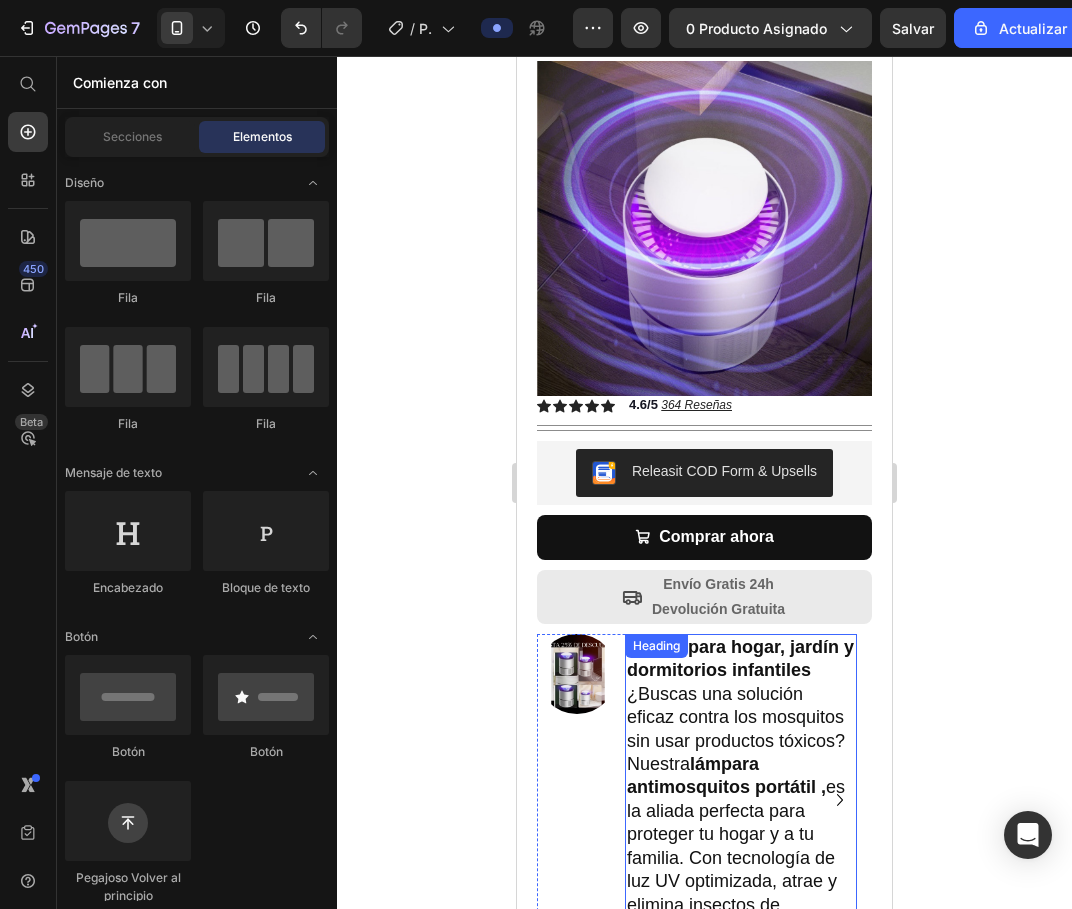 scroll, scrollTop: 1000, scrollLeft: 0, axis: vertical 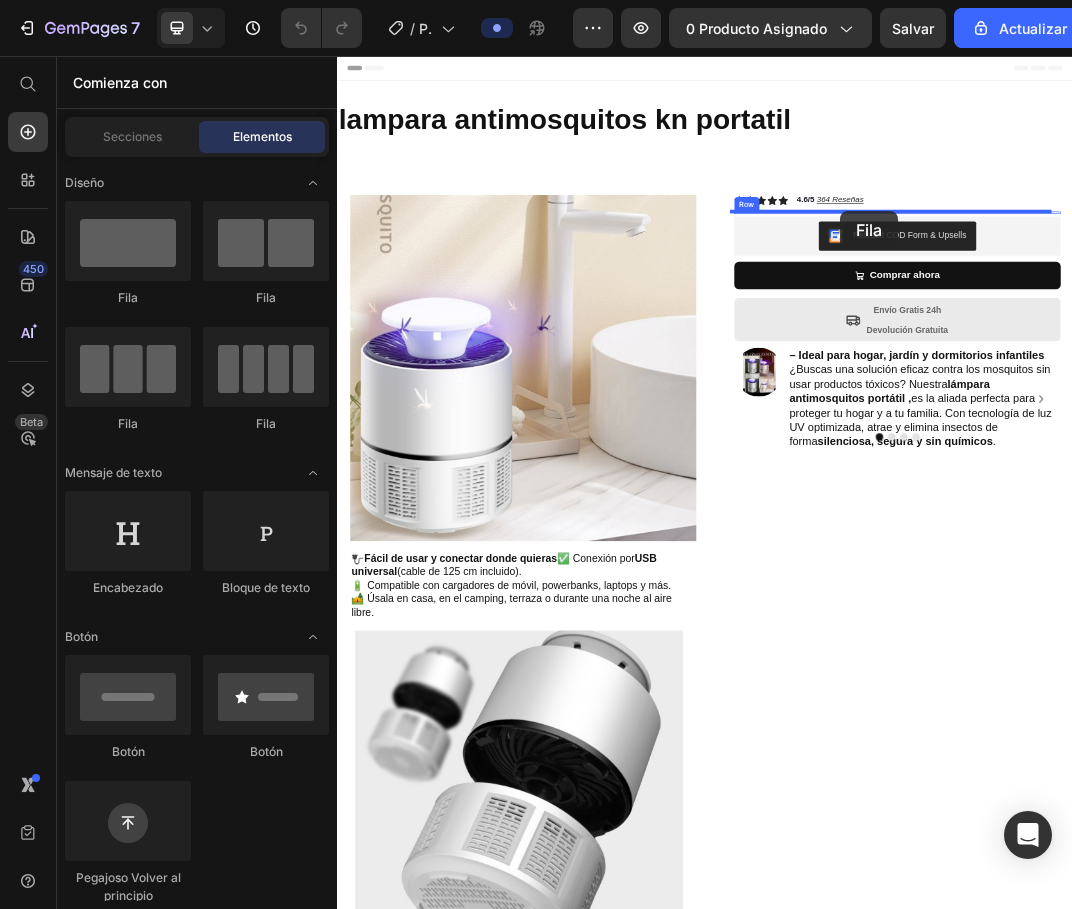 drag, startPoint x: 460, startPoint y: 319, endPoint x: 1159, endPoint y: 309, distance: 699.07153 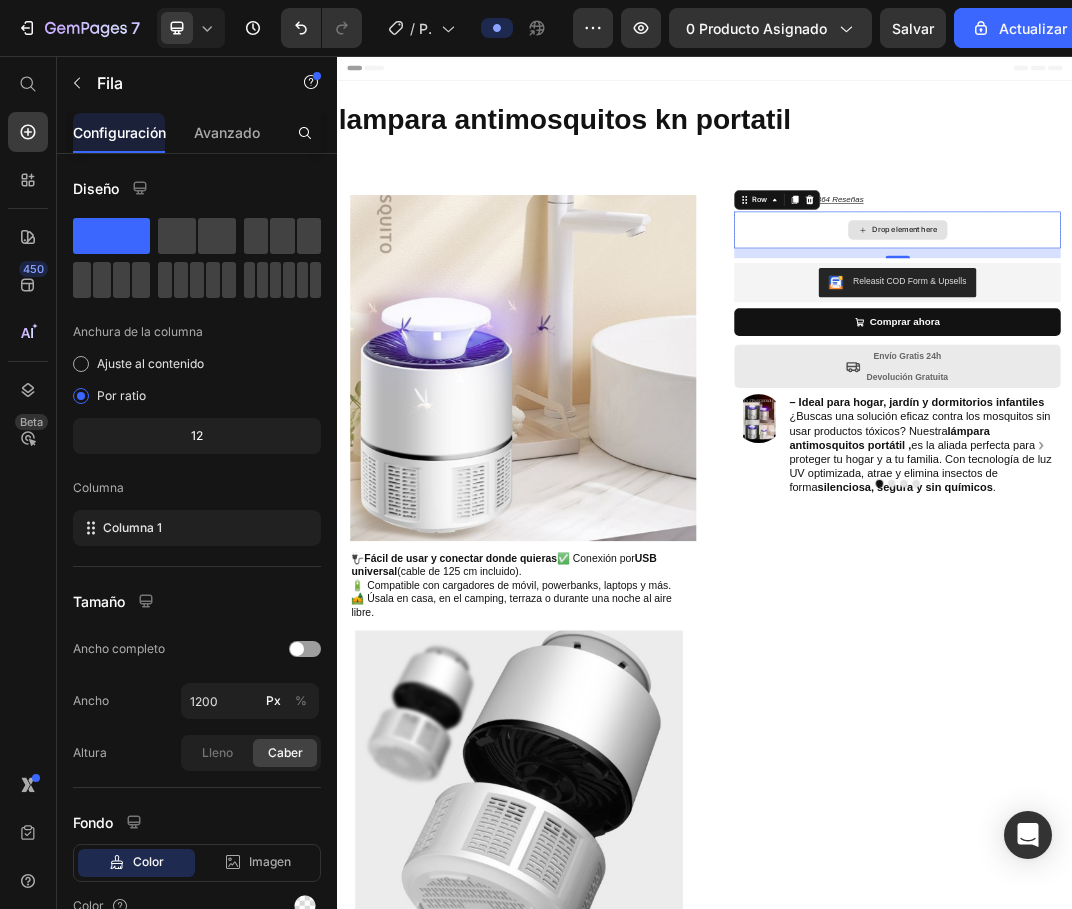 drag, startPoint x: 598, startPoint y: 292, endPoint x: 1172, endPoint y: 338, distance: 575.8403 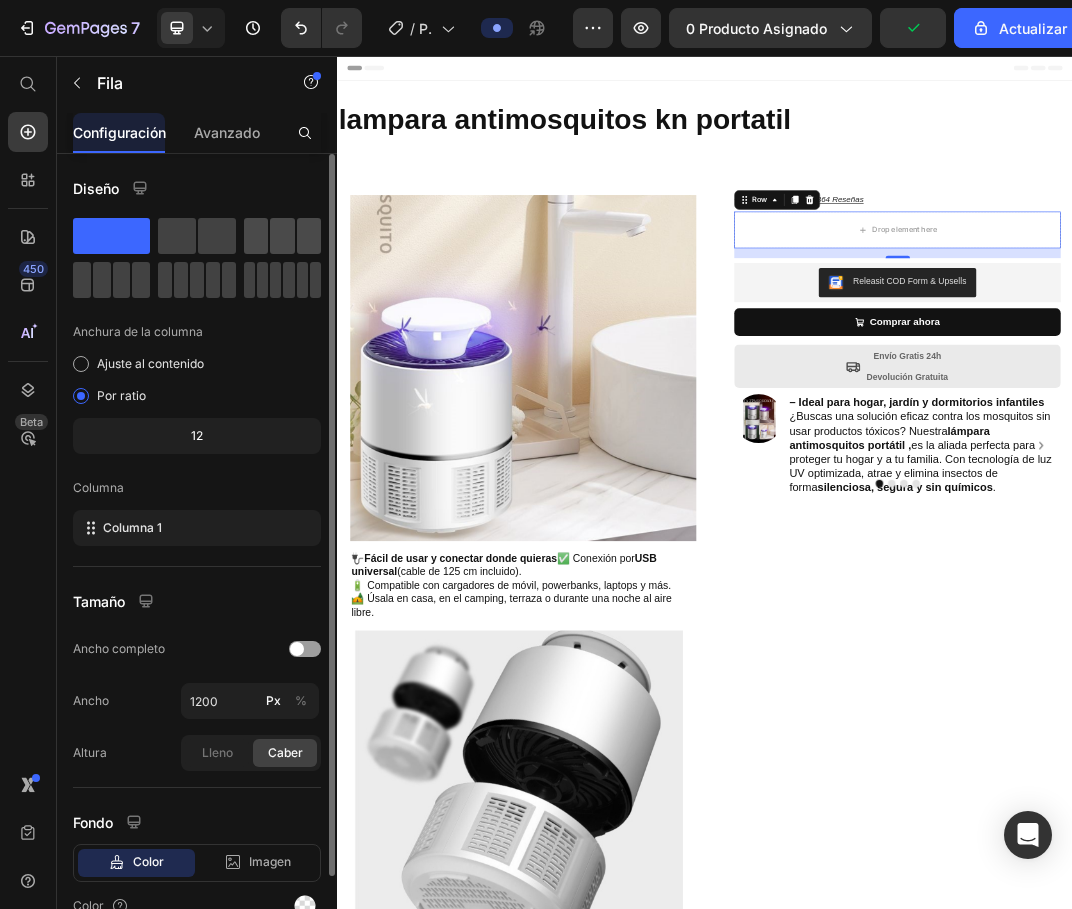 click 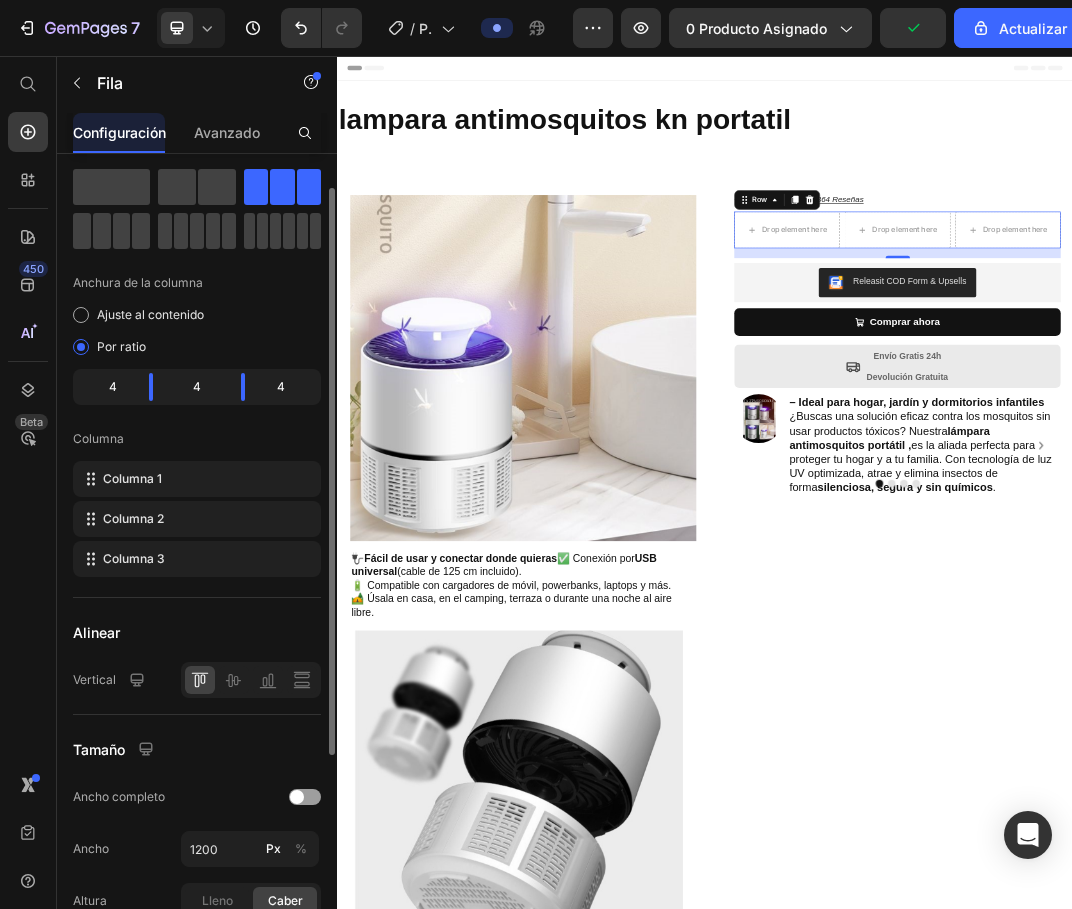 scroll, scrollTop: 0, scrollLeft: 0, axis: both 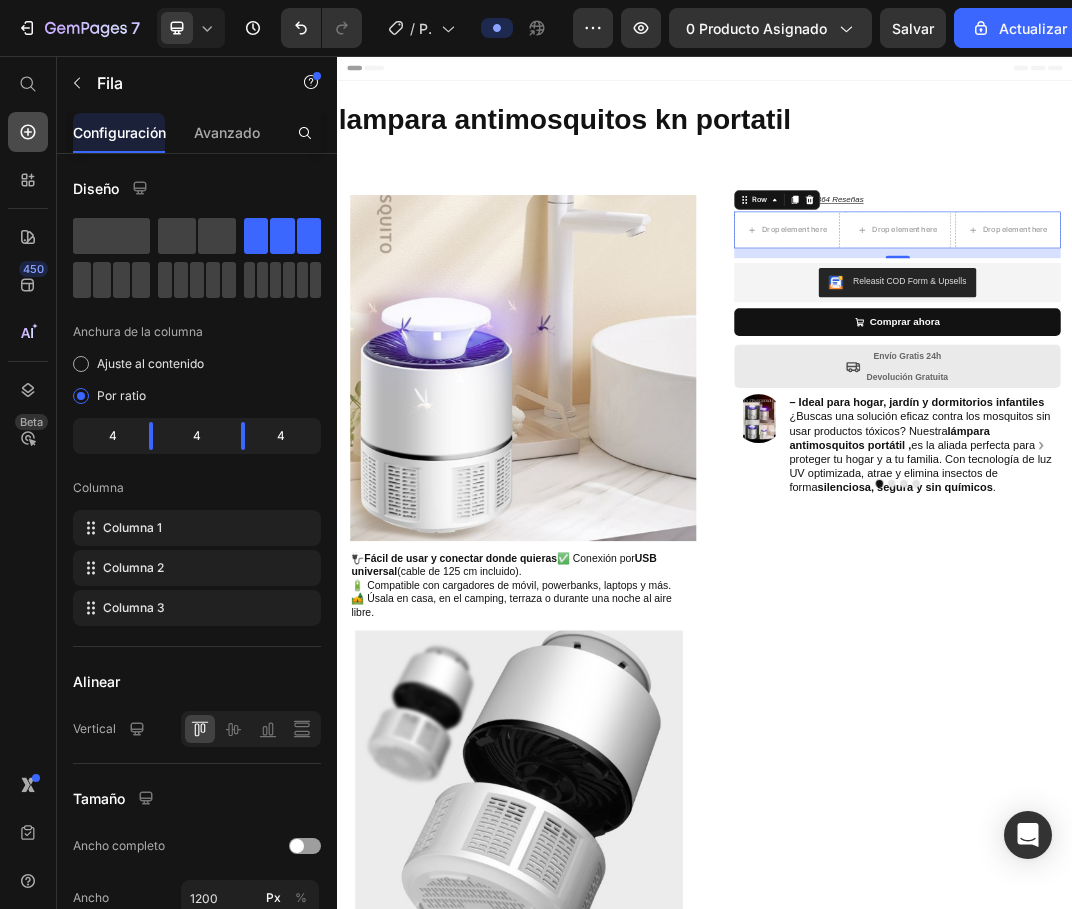 click 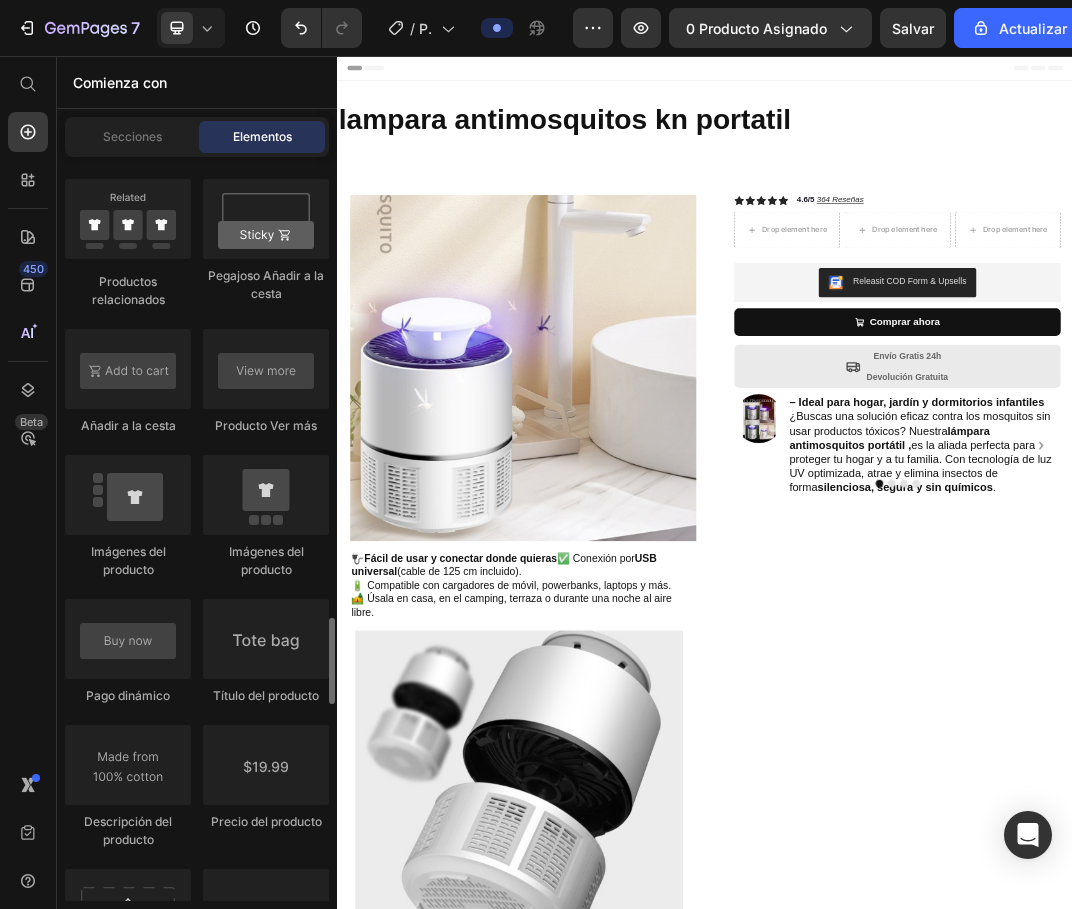 scroll, scrollTop: 3100, scrollLeft: 0, axis: vertical 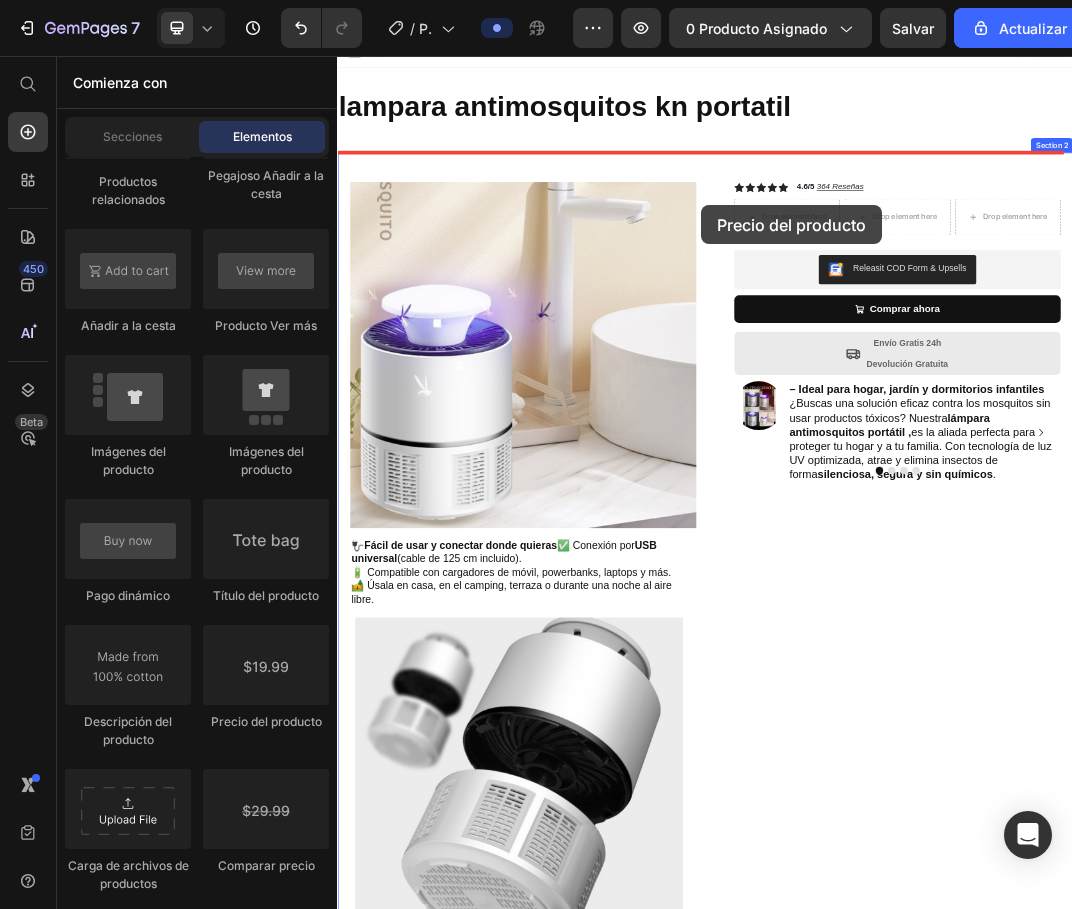 drag, startPoint x: 605, startPoint y: 739, endPoint x: 931, endPoint y: 300, distance: 546.80615 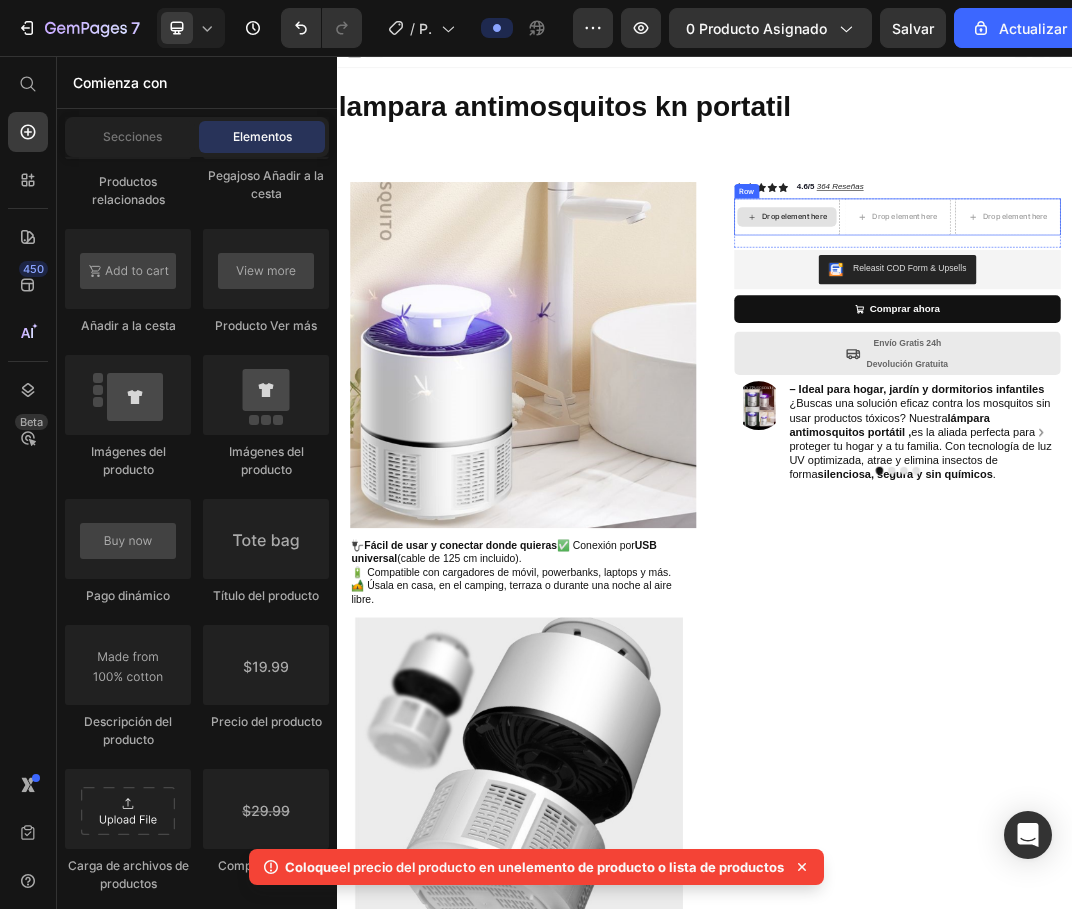 click on "Drop element here" at bounding box center (1070, 319) 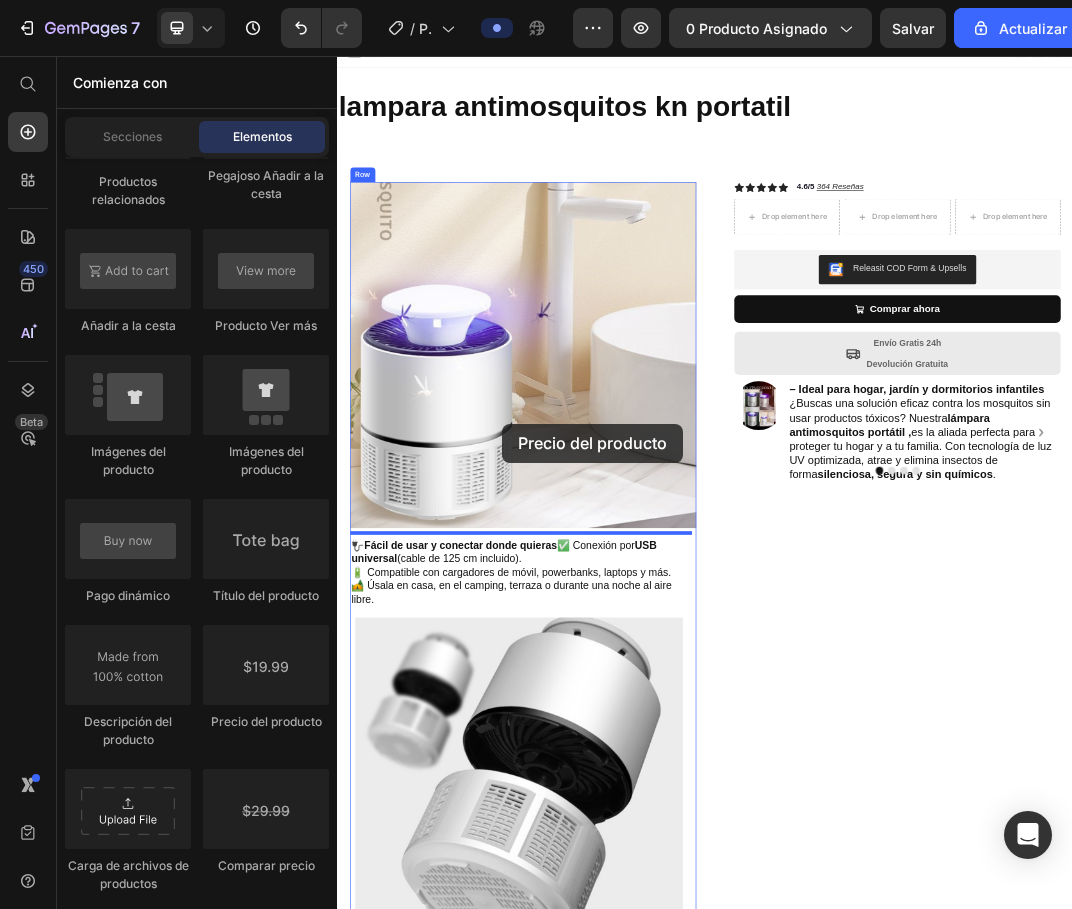 scroll, scrollTop: 27, scrollLeft: 0, axis: vertical 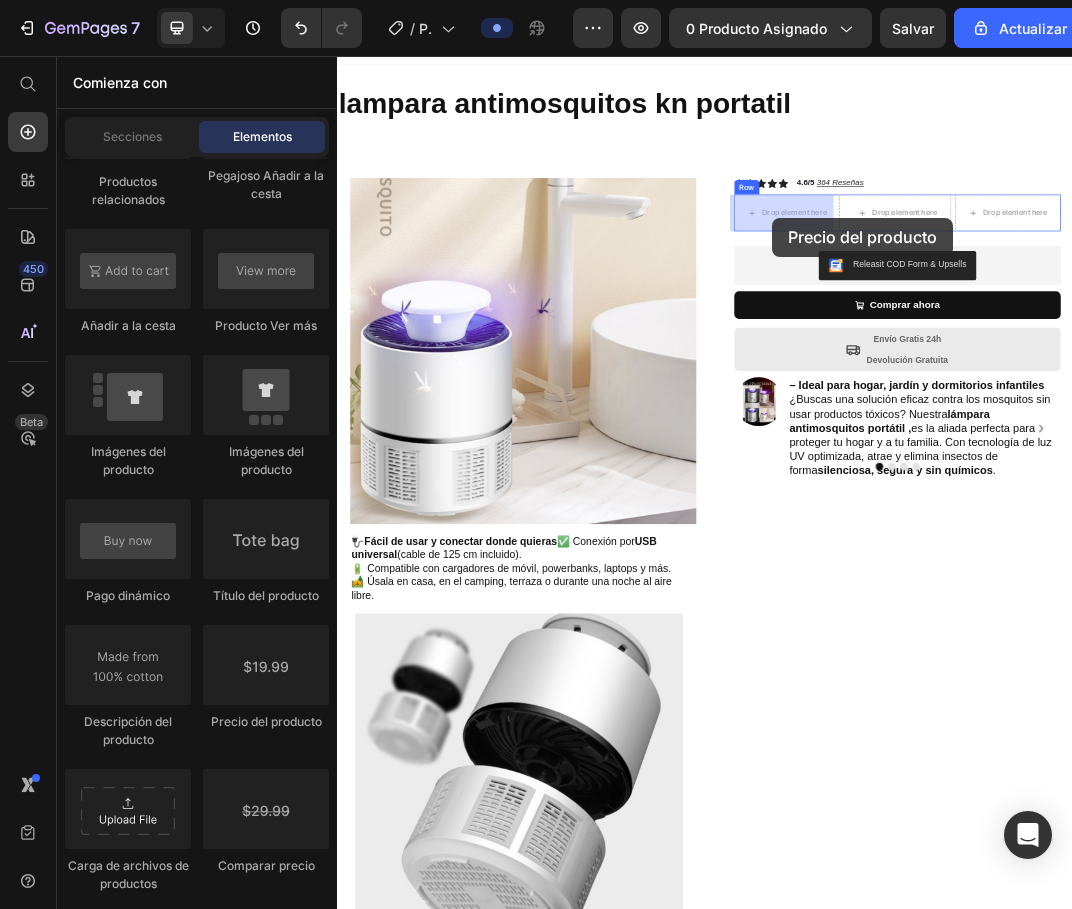 drag, startPoint x: 612, startPoint y: 731, endPoint x: 1047, endPoint y: 320, distance: 598.453 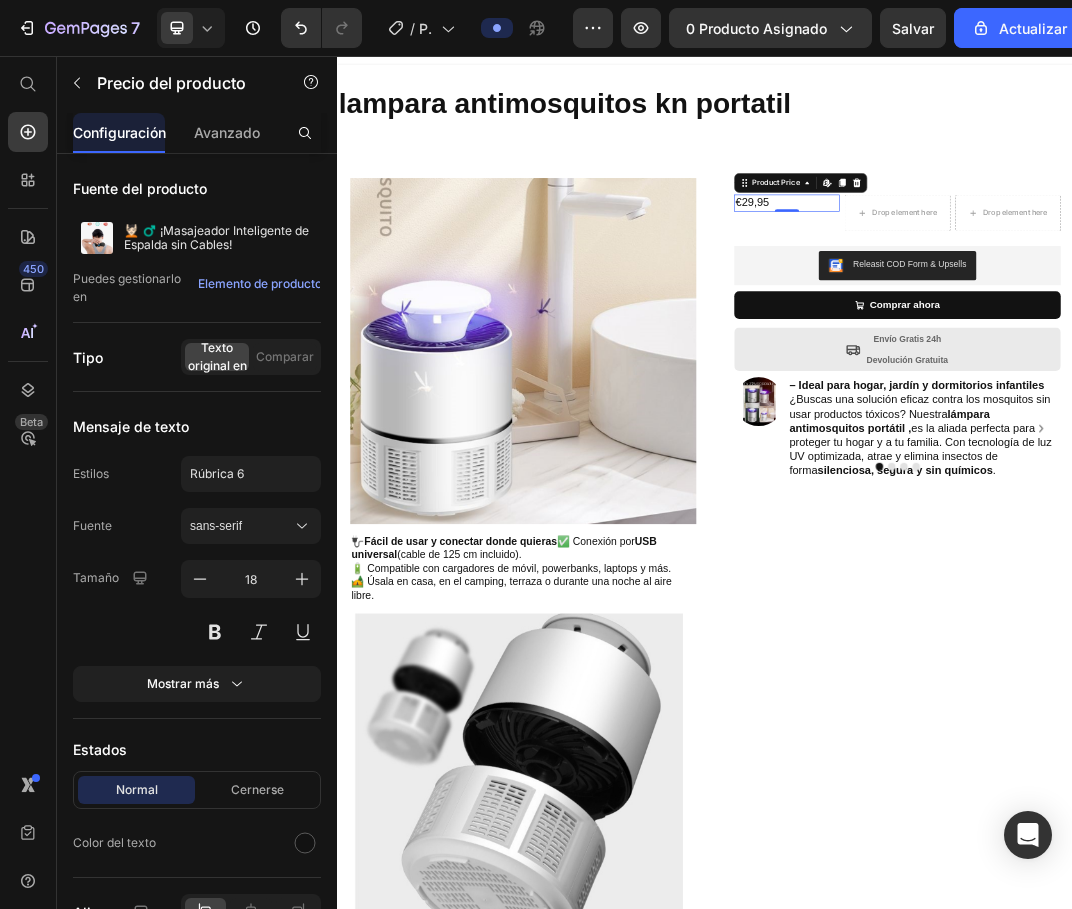 click on "€29,95" at bounding box center [1070, 296] 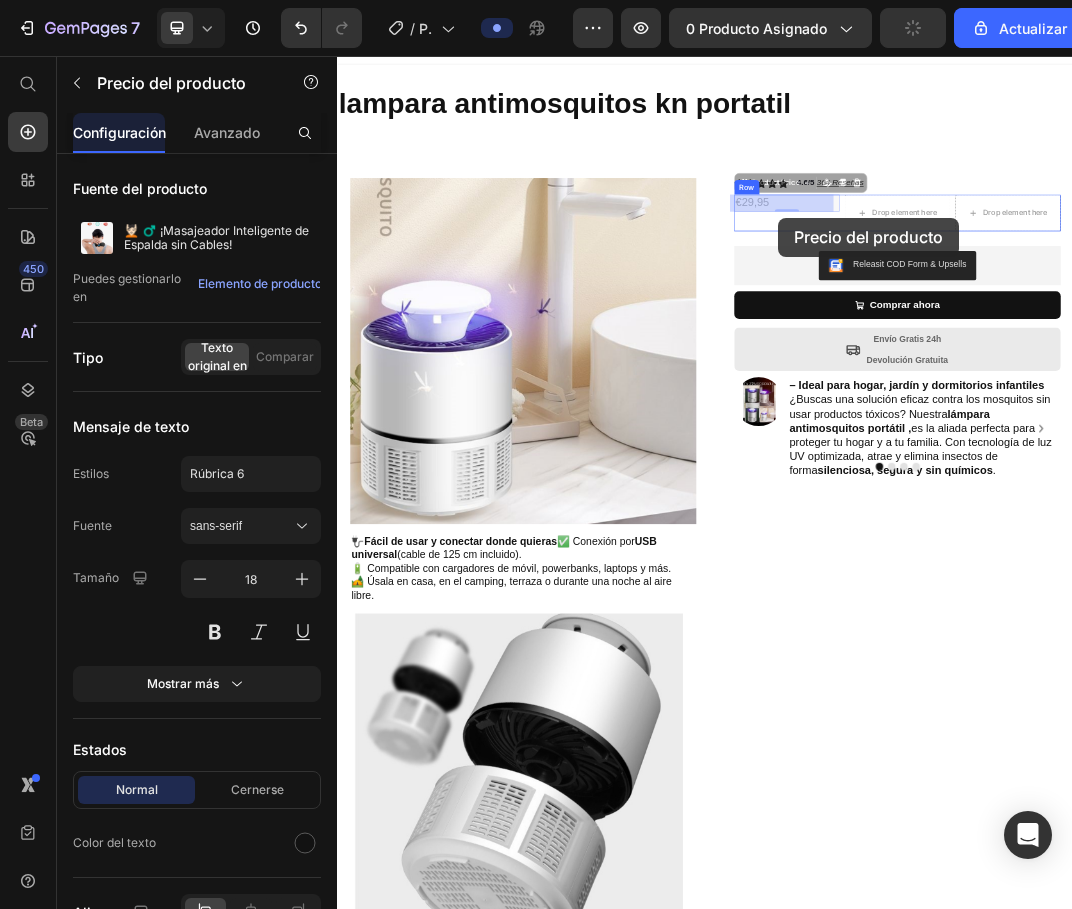 drag, startPoint x: 1060, startPoint y: 305, endPoint x: 1057, endPoint y: 320, distance: 15.297058 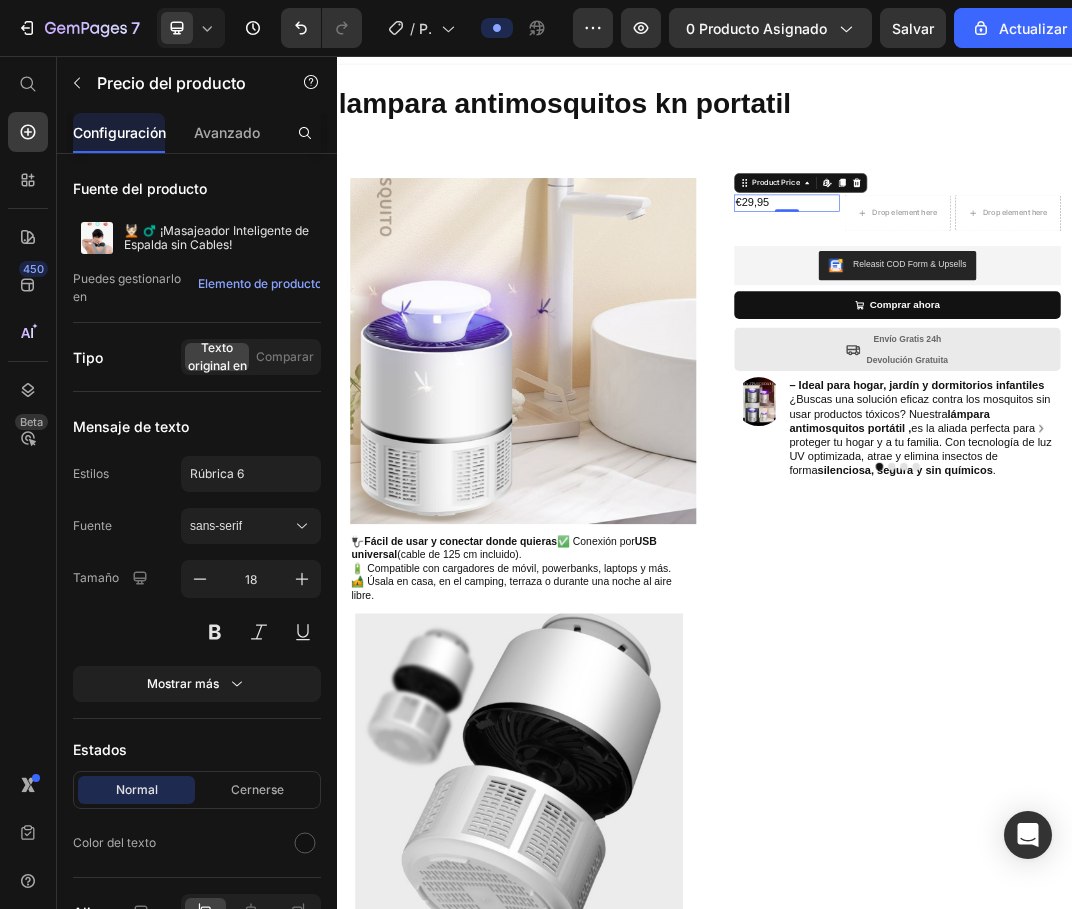 click on "€29,95" at bounding box center [1070, 296] 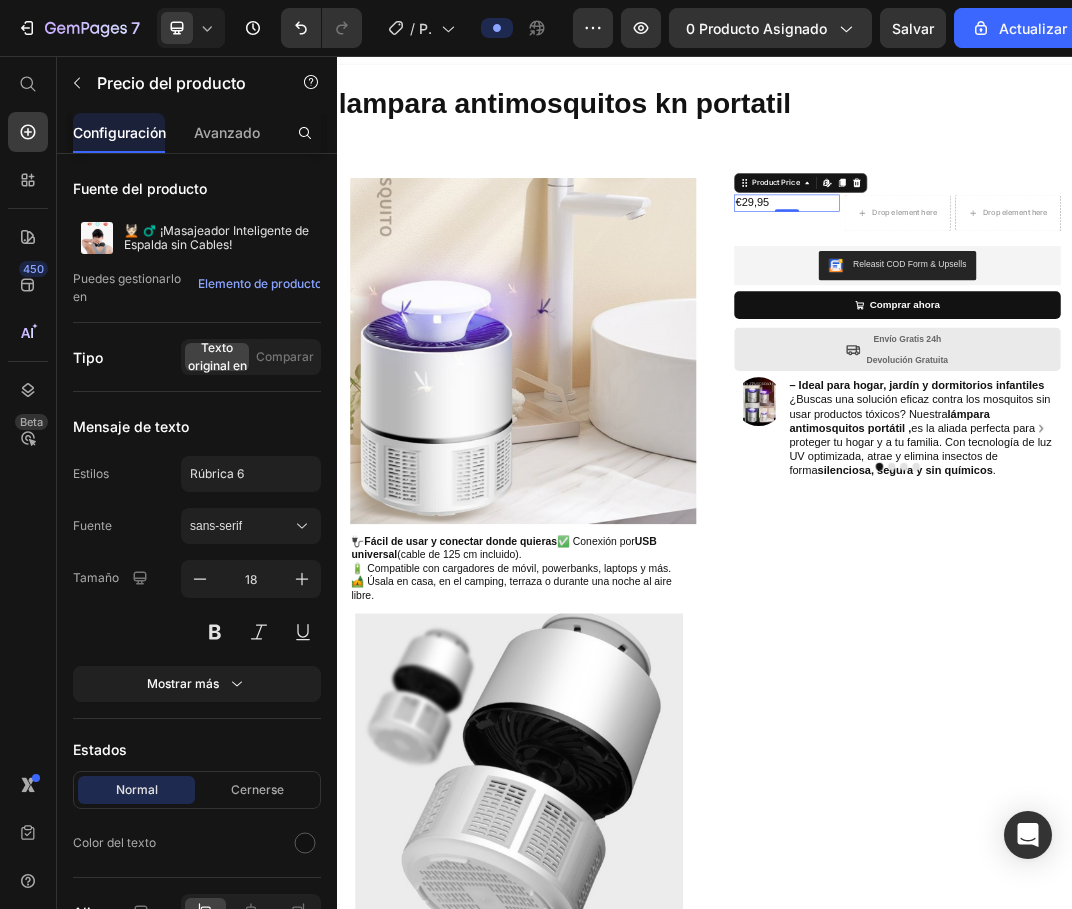 click on "€29,95" at bounding box center [1070, 296] 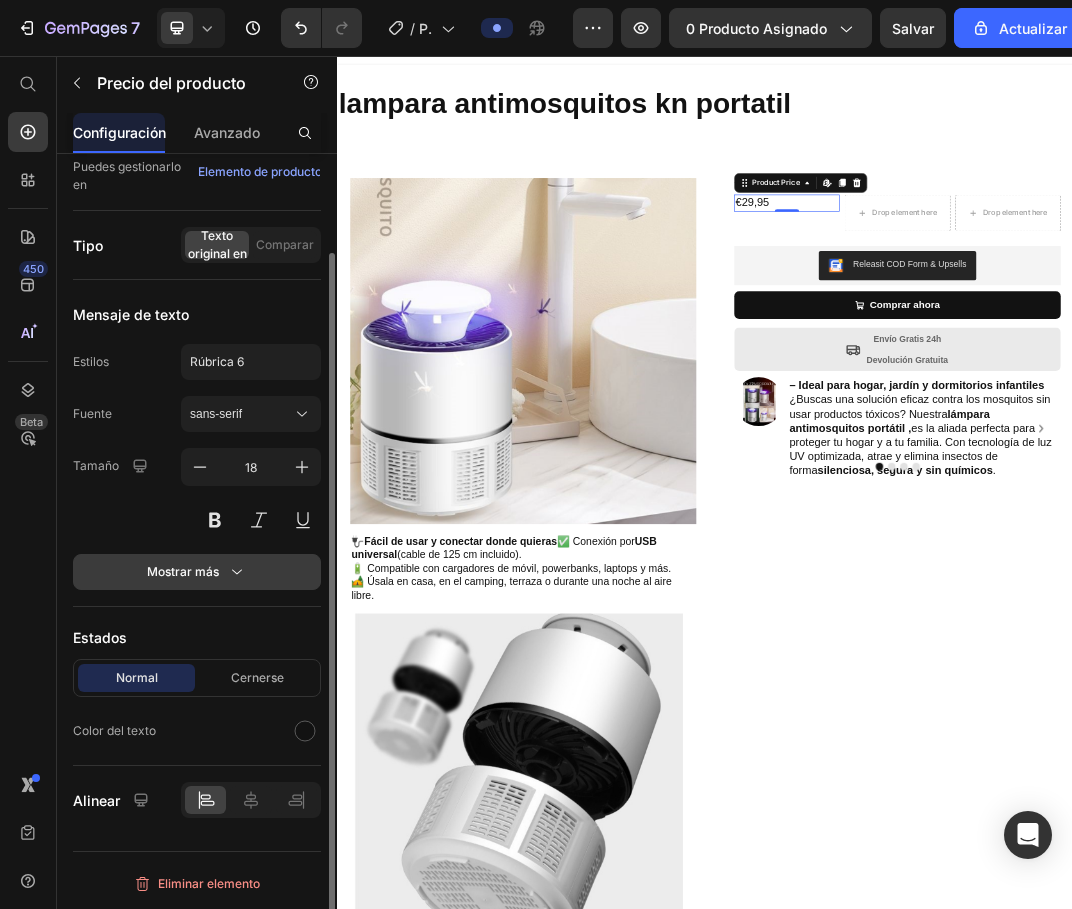 scroll, scrollTop: 0, scrollLeft: 0, axis: both 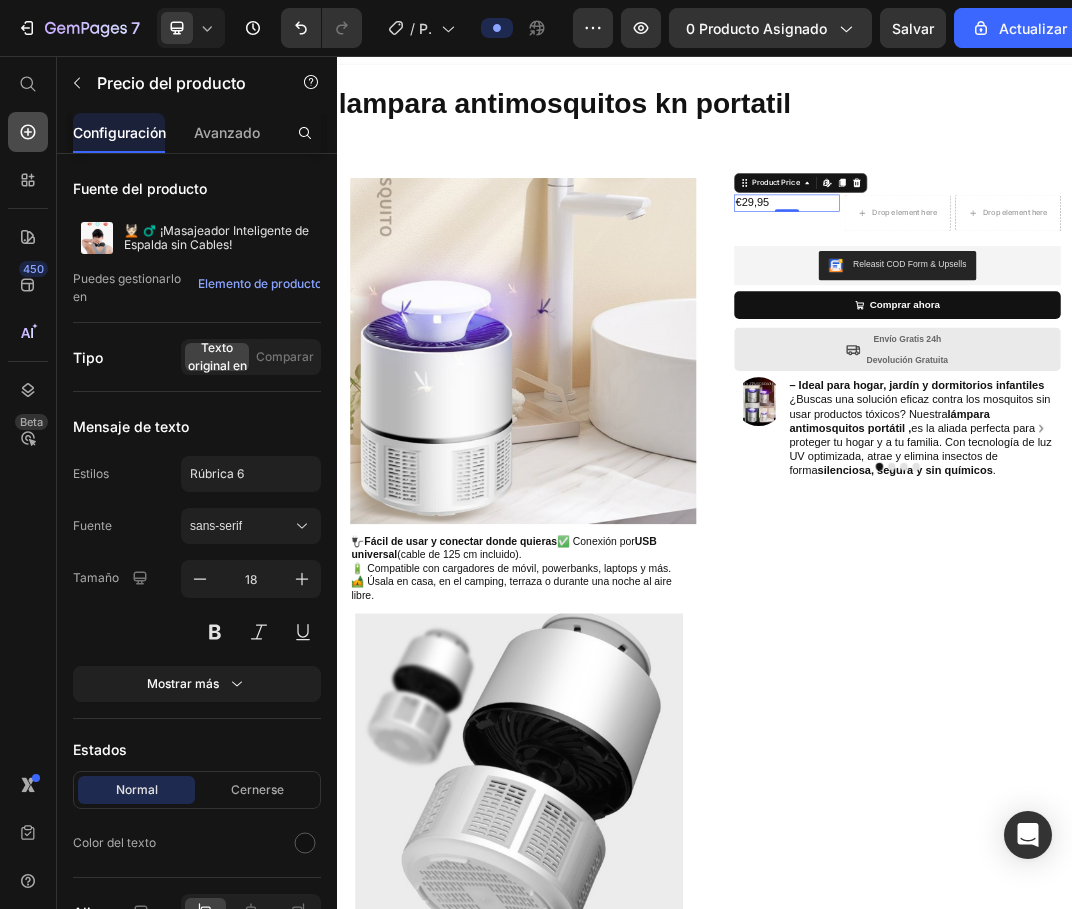 click 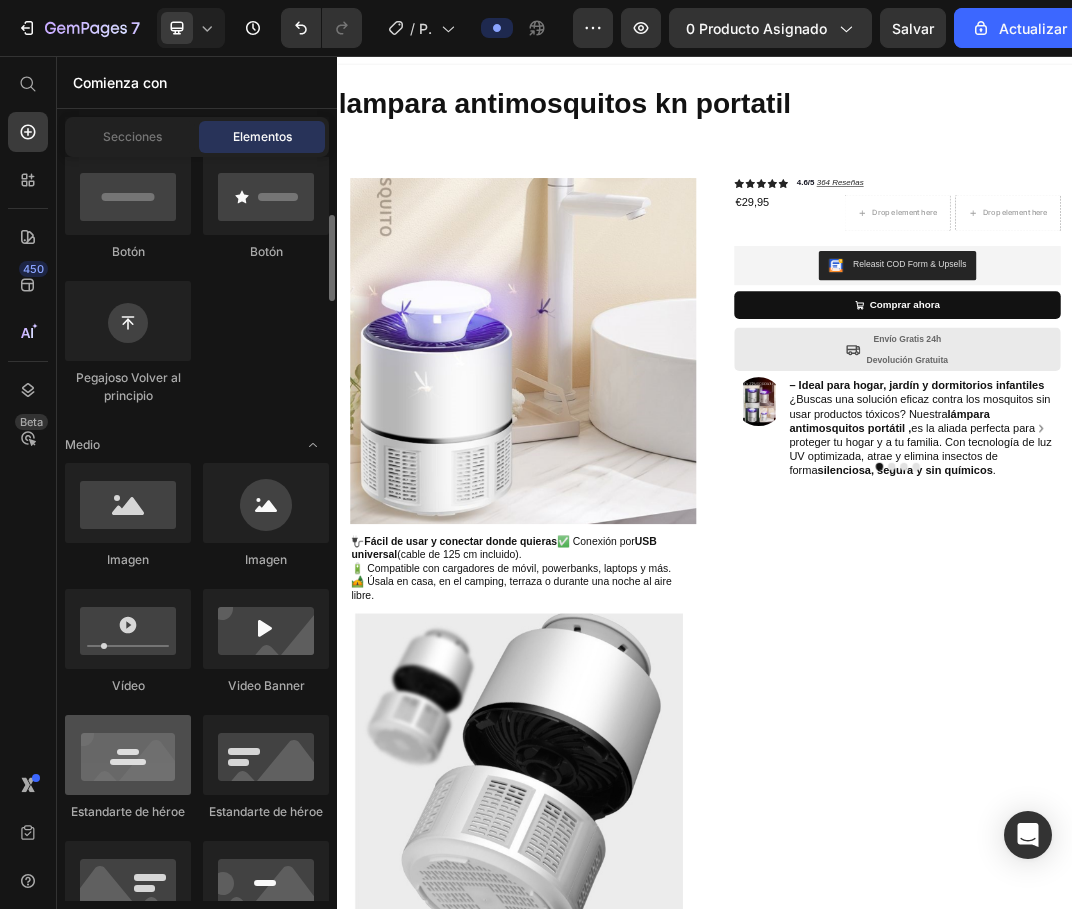 scroll, scrollTop: 200, scrollLeft: 0, axis: vertical 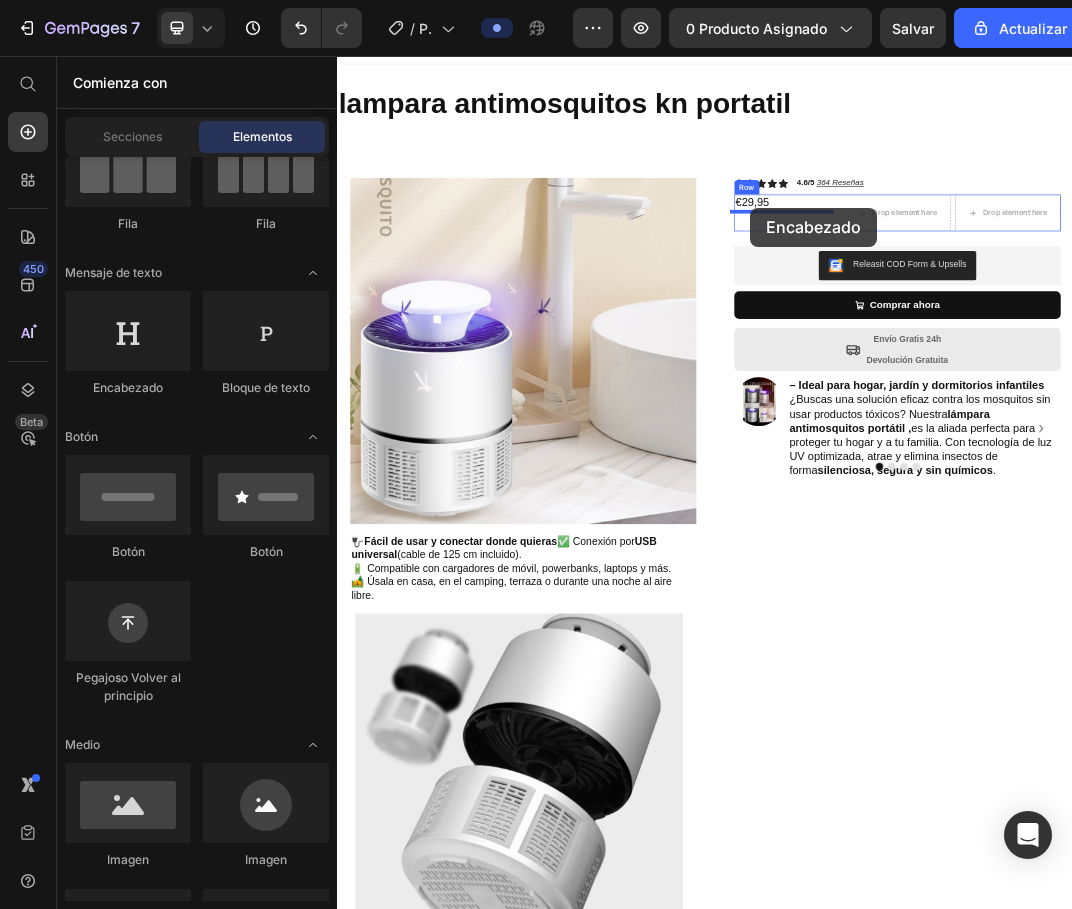 drag, startPoint x: 474, startPoint y: 405, endPoint x: 1012, endPoint y: 304, distance: 547.3984 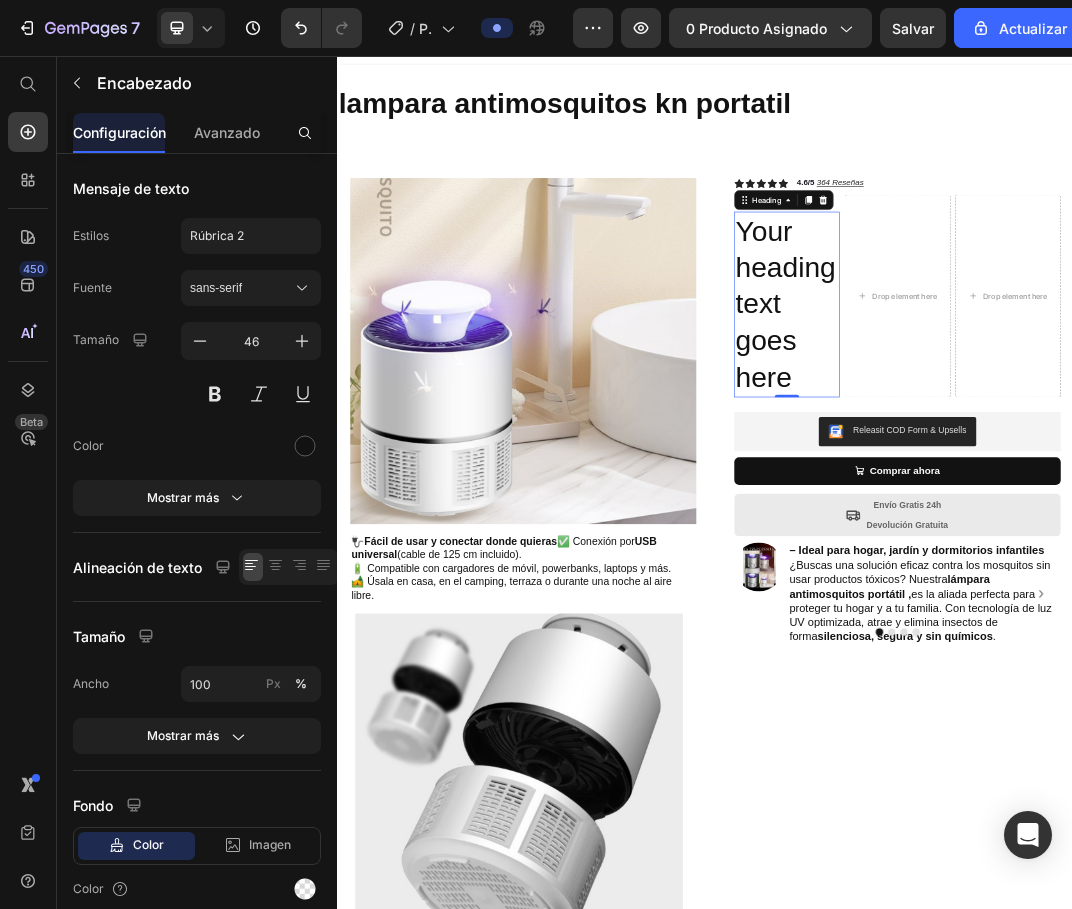 click on "Your heading text goes here" at bounding box center (1070, 462) 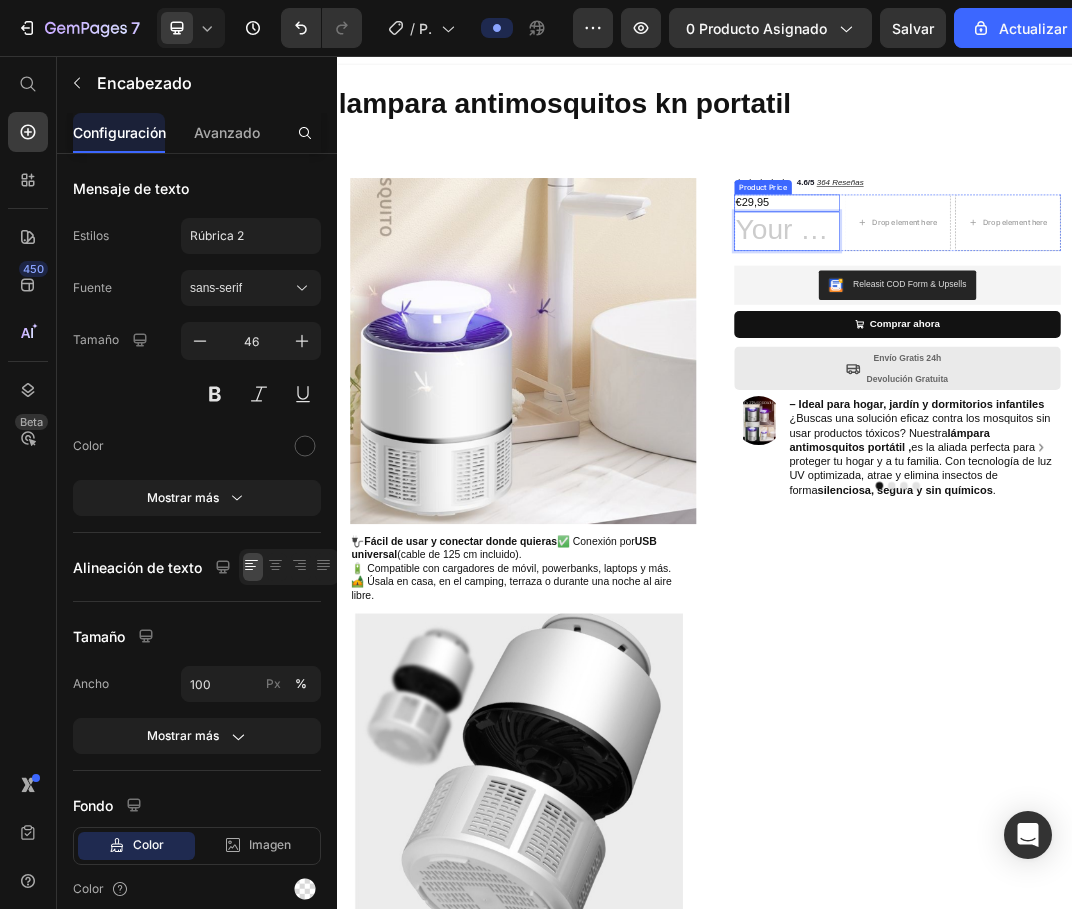 click on "€29,95" at bounding box center [1070, 296] 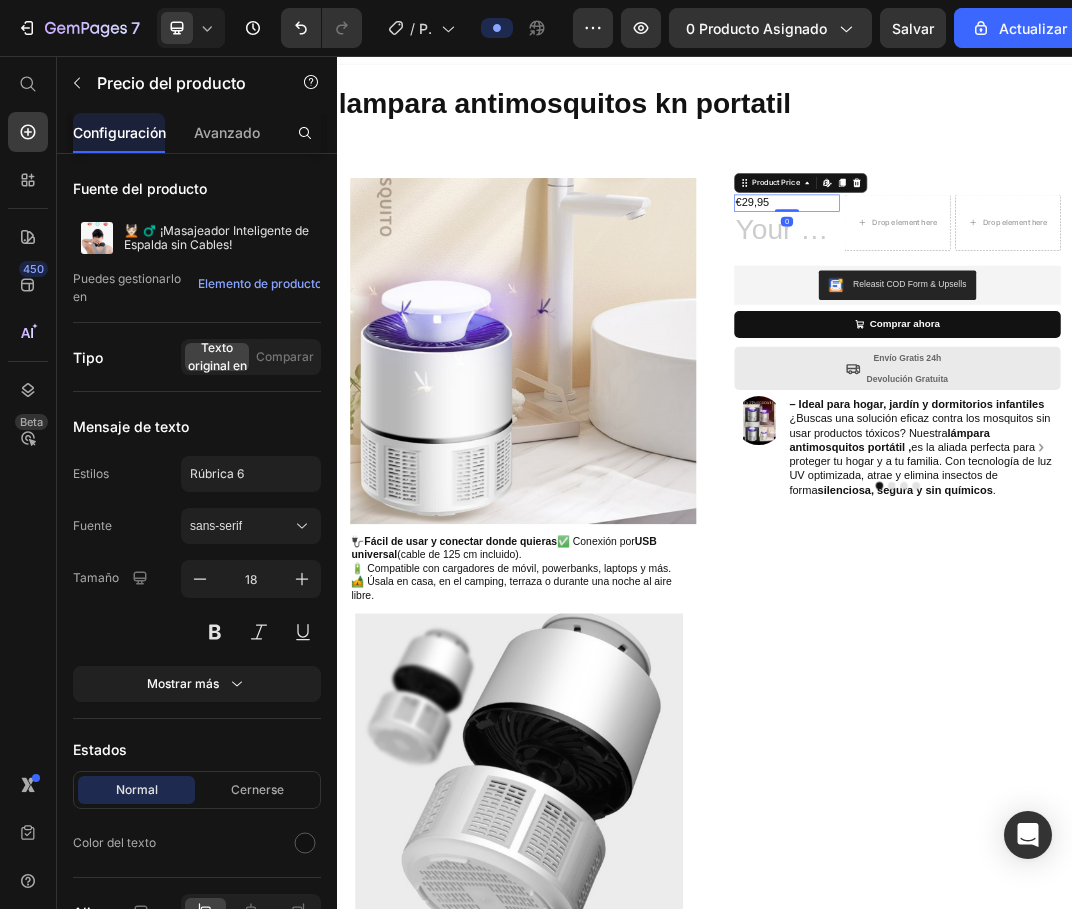 click on "€29,95" at bounding box center [1070, 296] 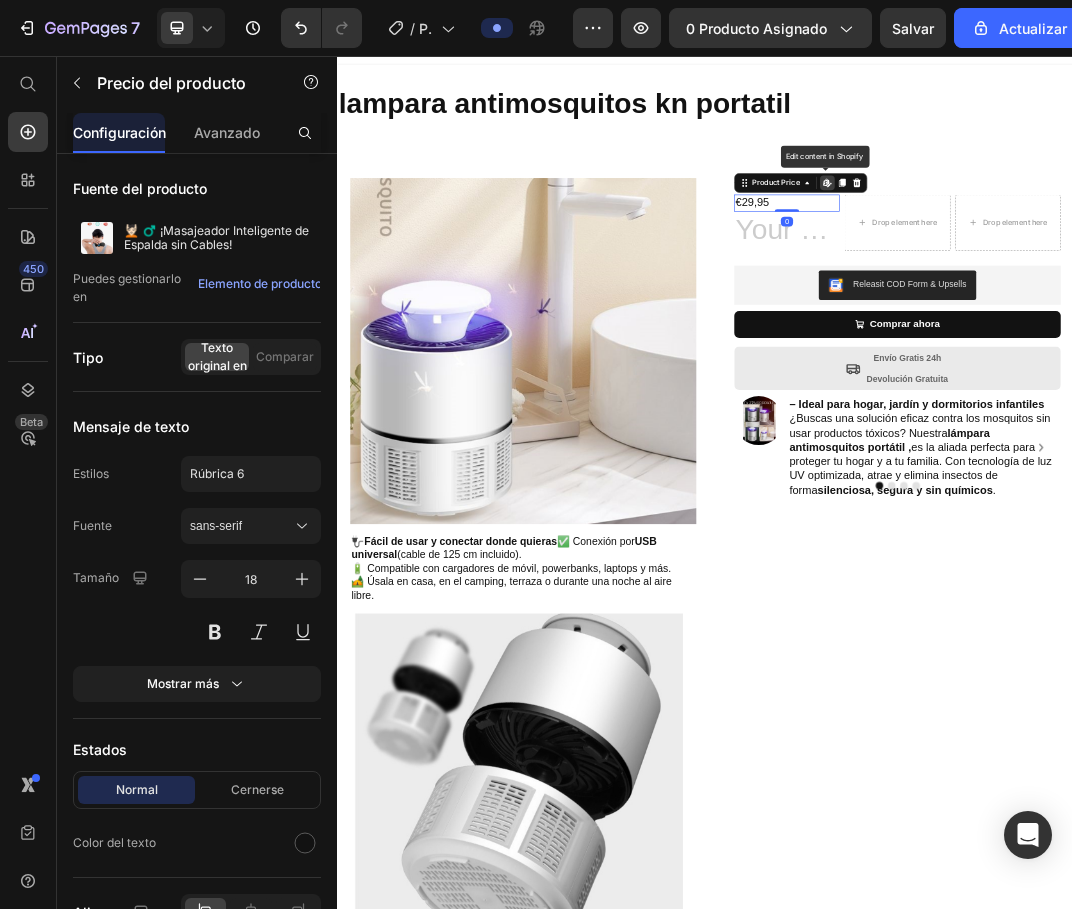 click on "€29,95" at bounding box center [1070, 296] 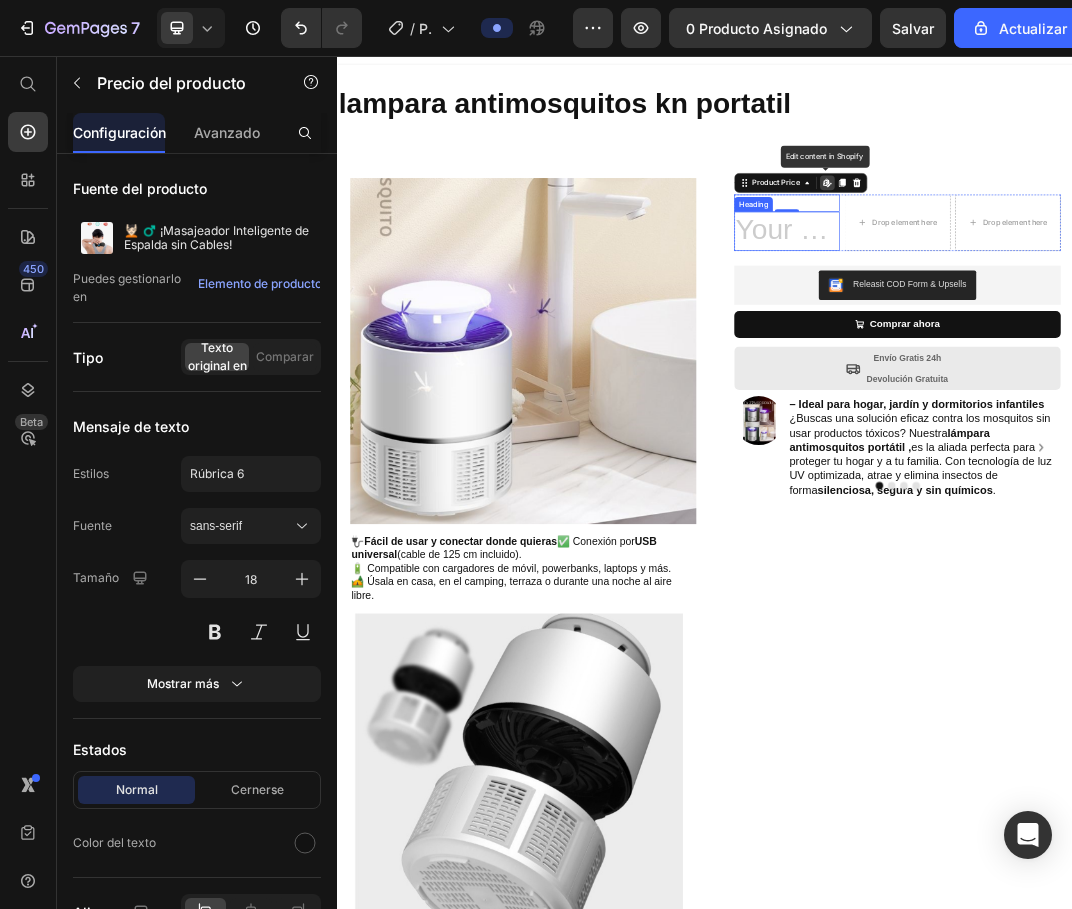 click at bounding box center (1070, 343) 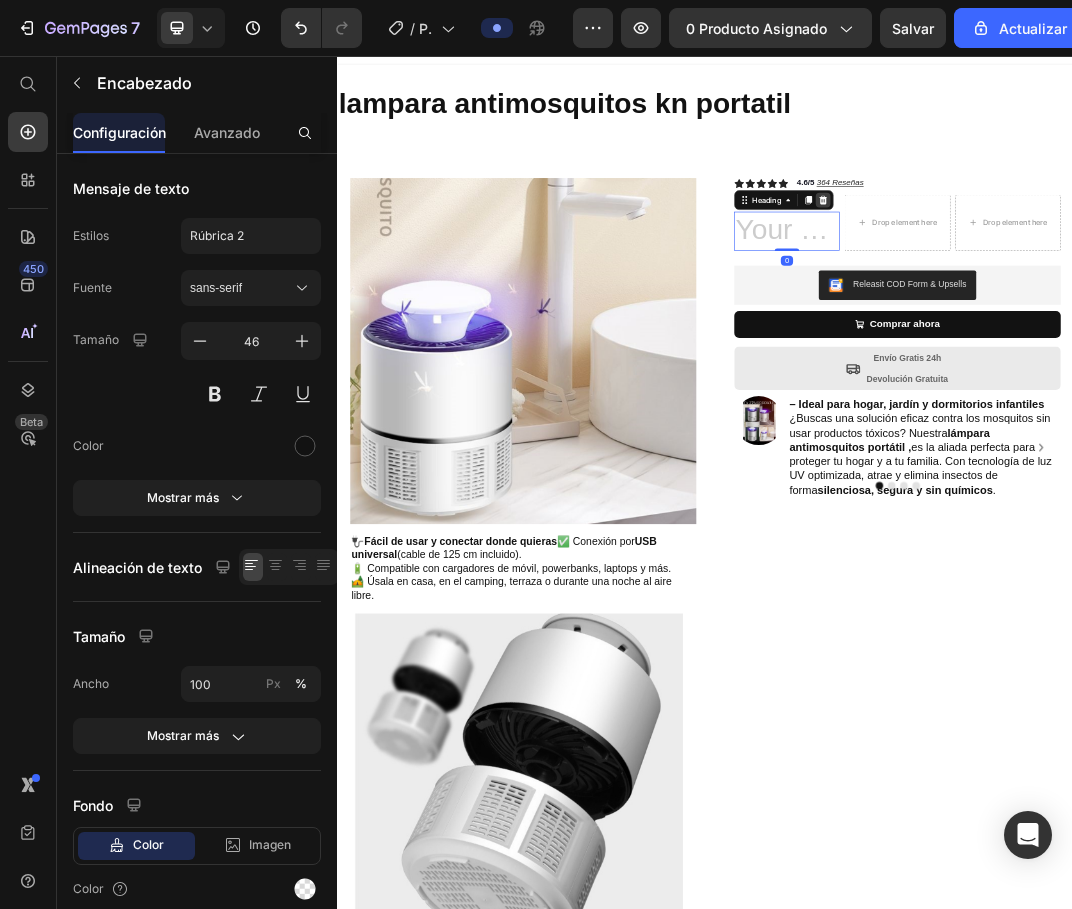 click 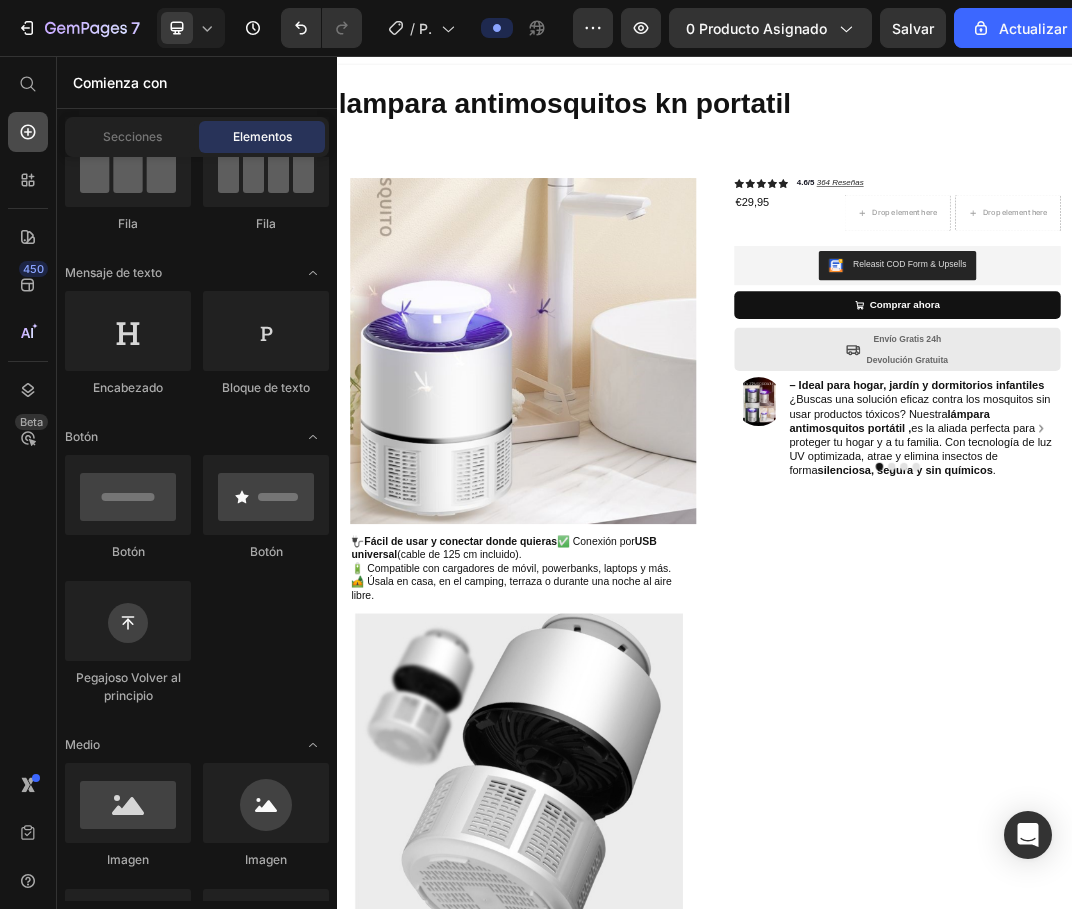 click 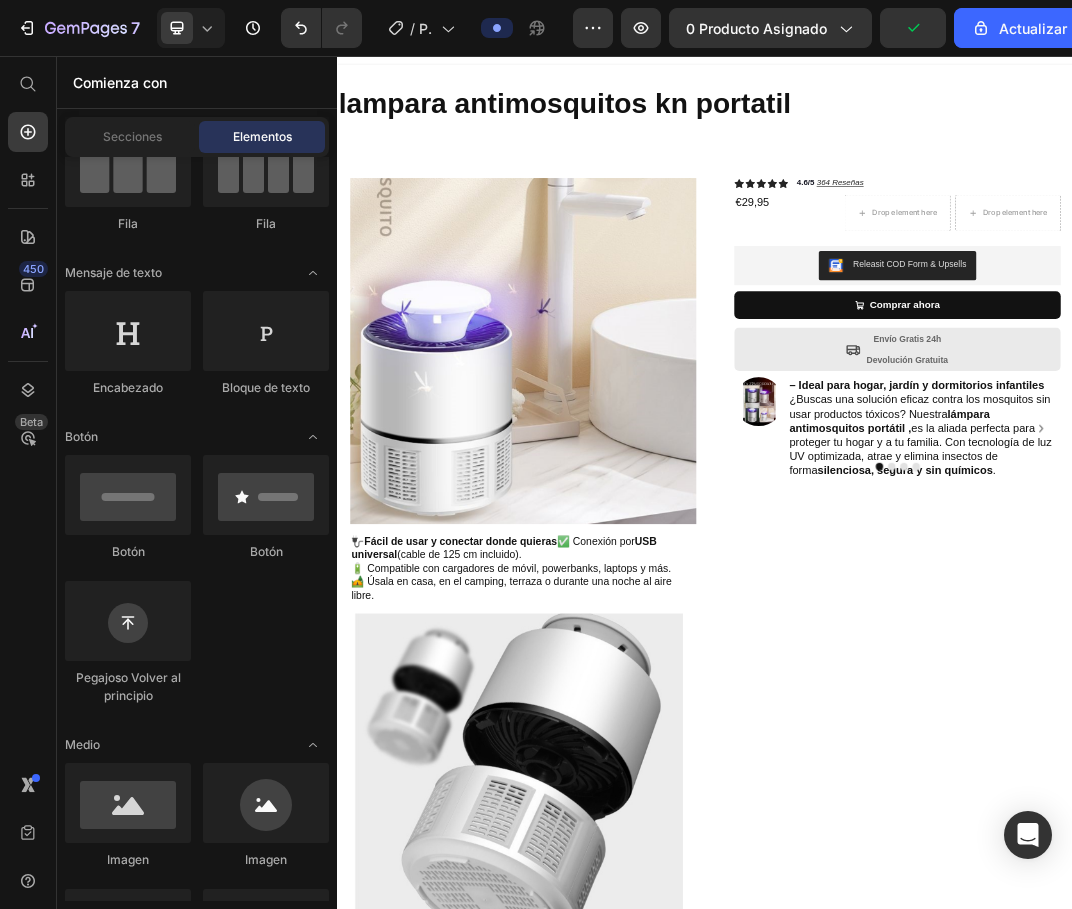 scroll, scrollTop: 0, scrollLeft: 0, axis: both 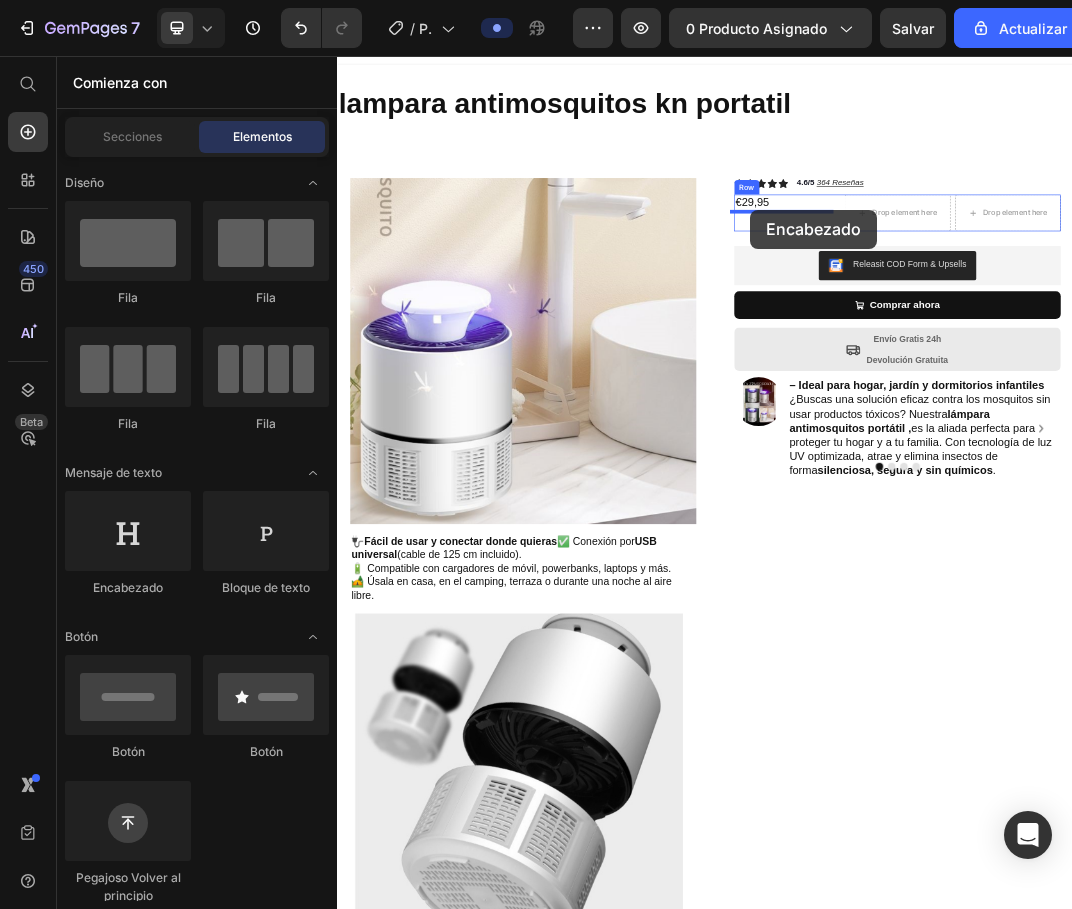 drag, startPoint x: 473, startPoint y: 598, endPoint x: 1011, endPoint y: 307, distance: 611.6576 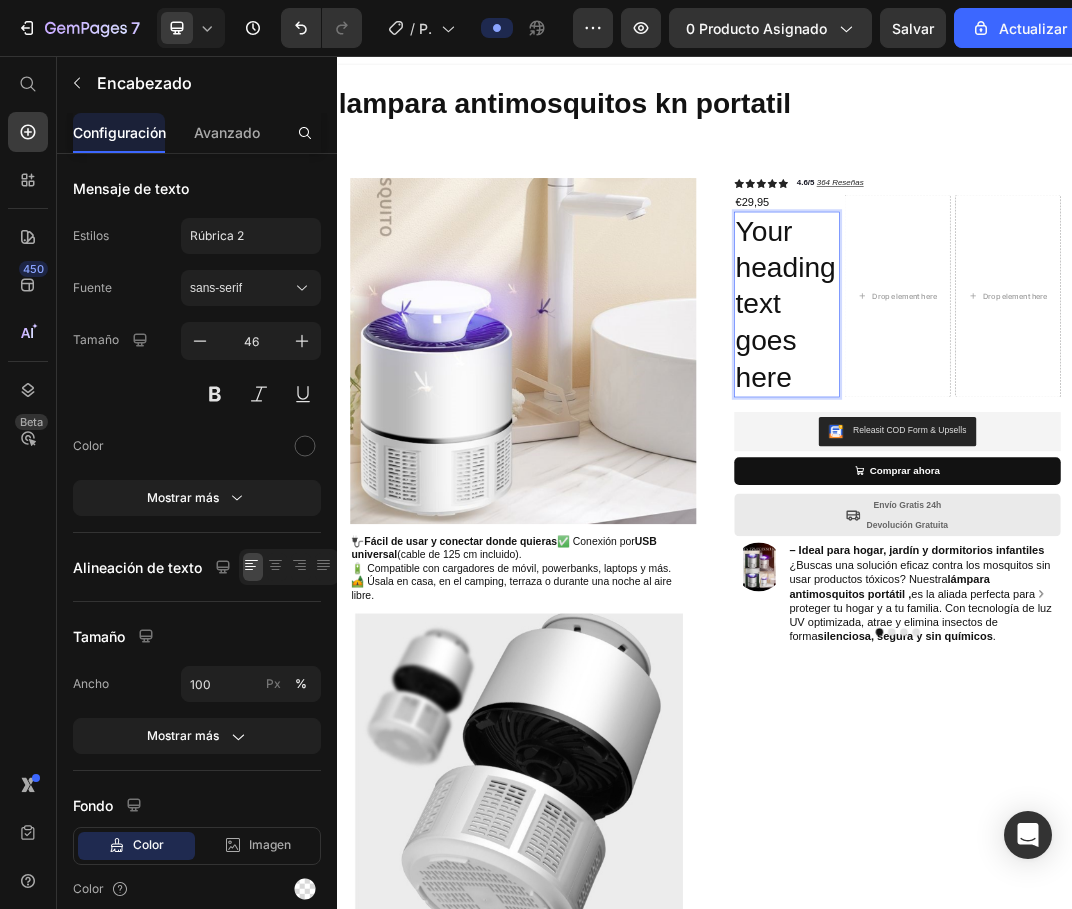 click on "Your heading text goes here" at bounding box center (1070, 462) 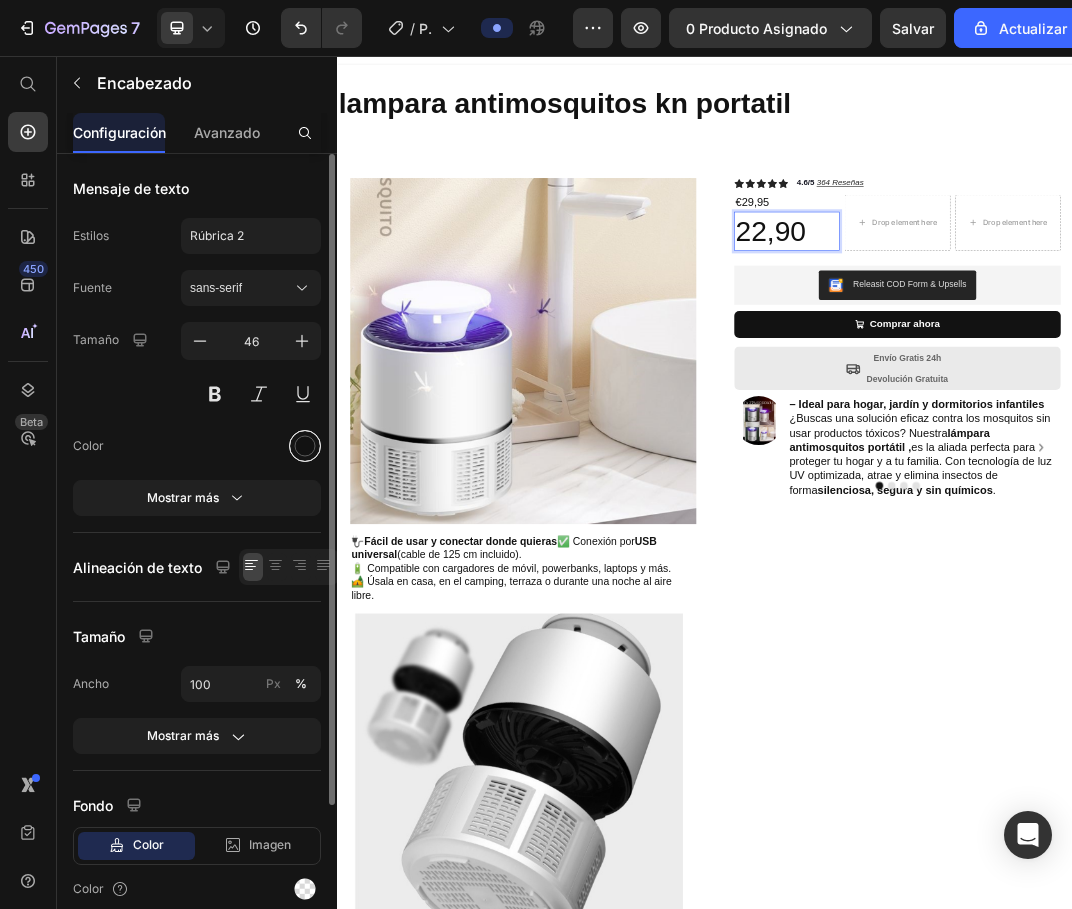 click at bounding box center [305, 446] 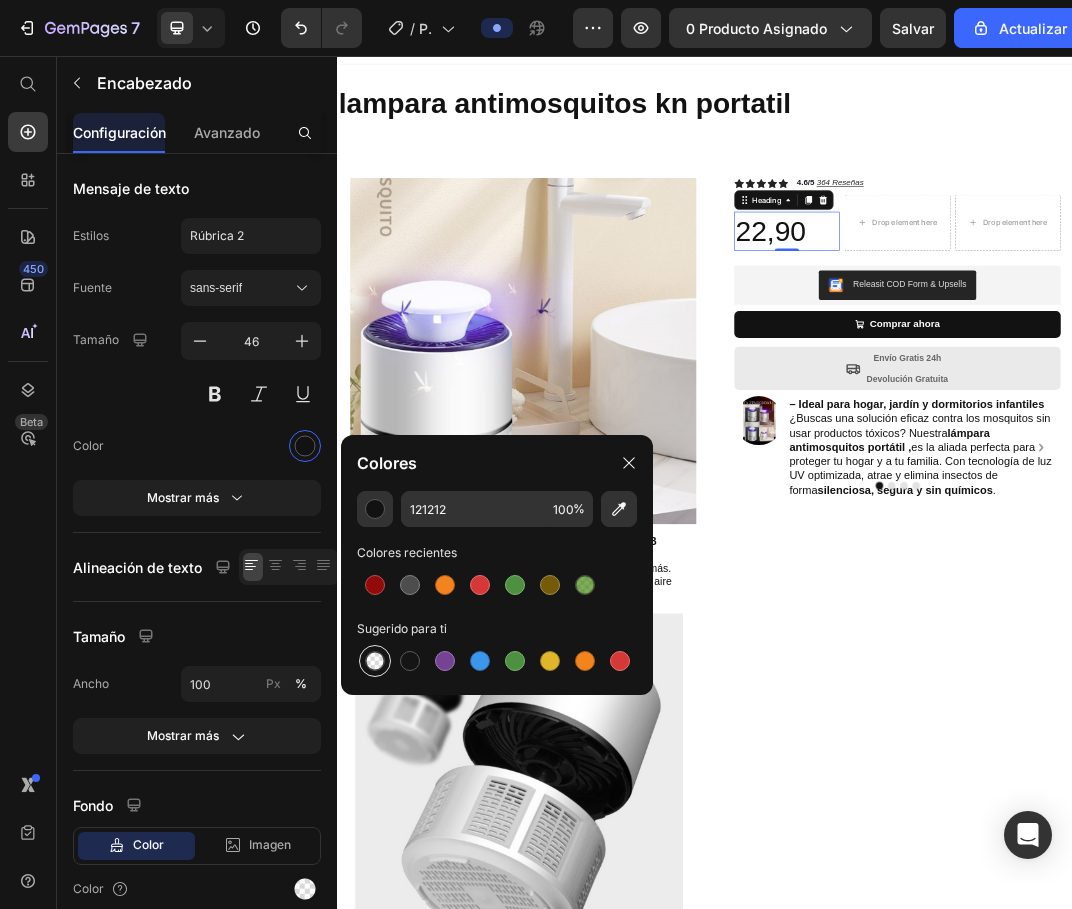 click at bounding box center (375, 661) 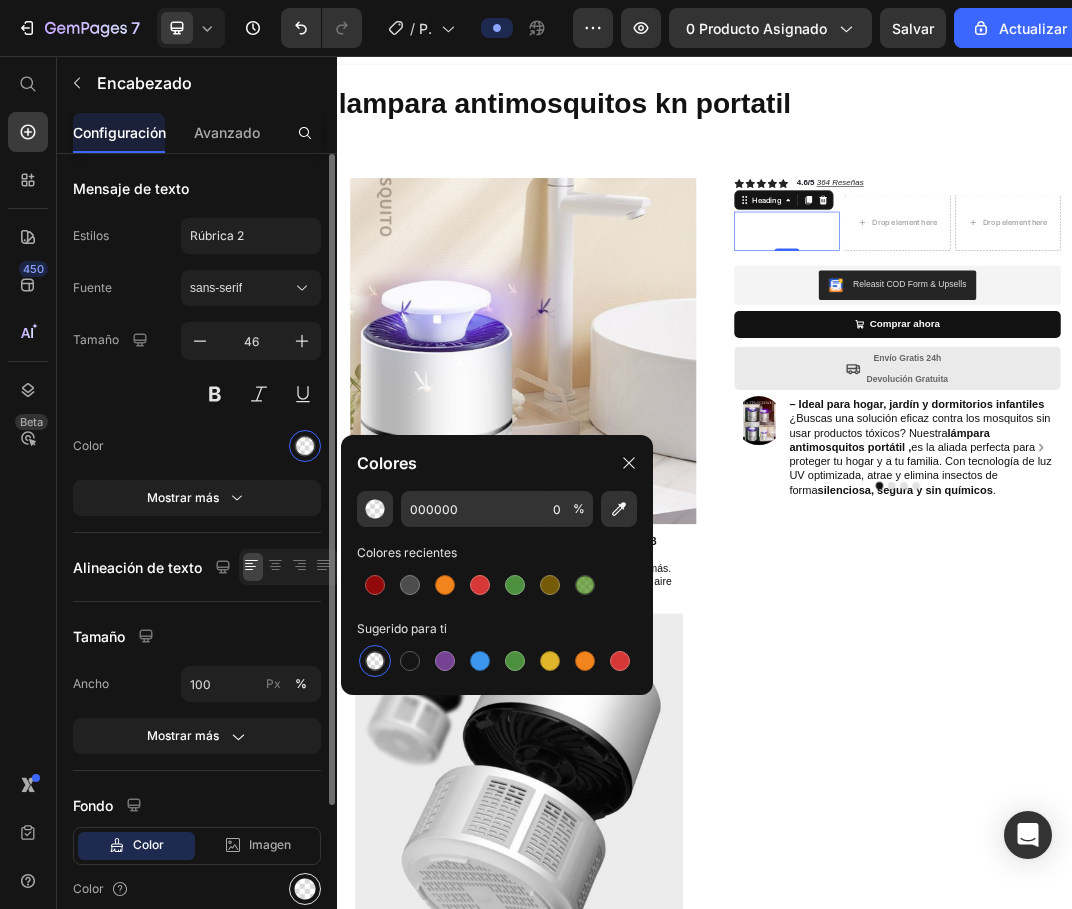 click at bounding box center (305, 889) 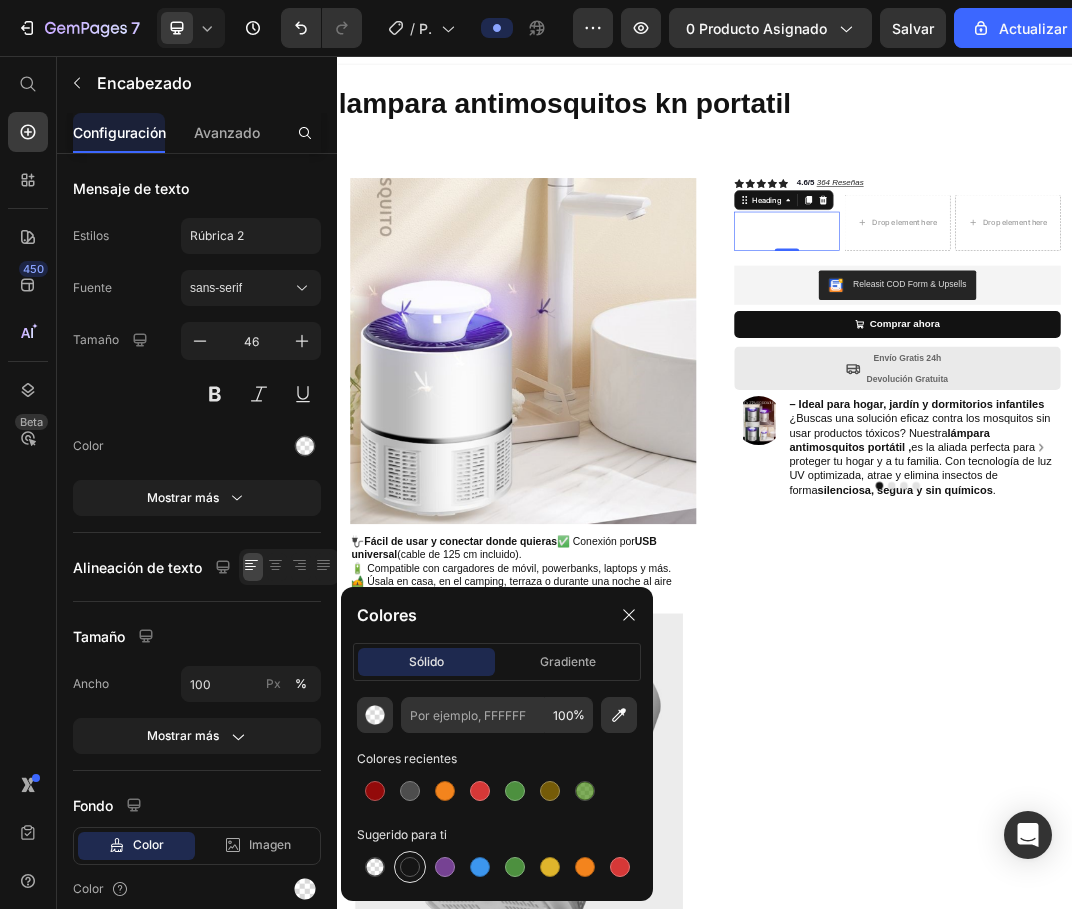click at bounding box center [410, 867] 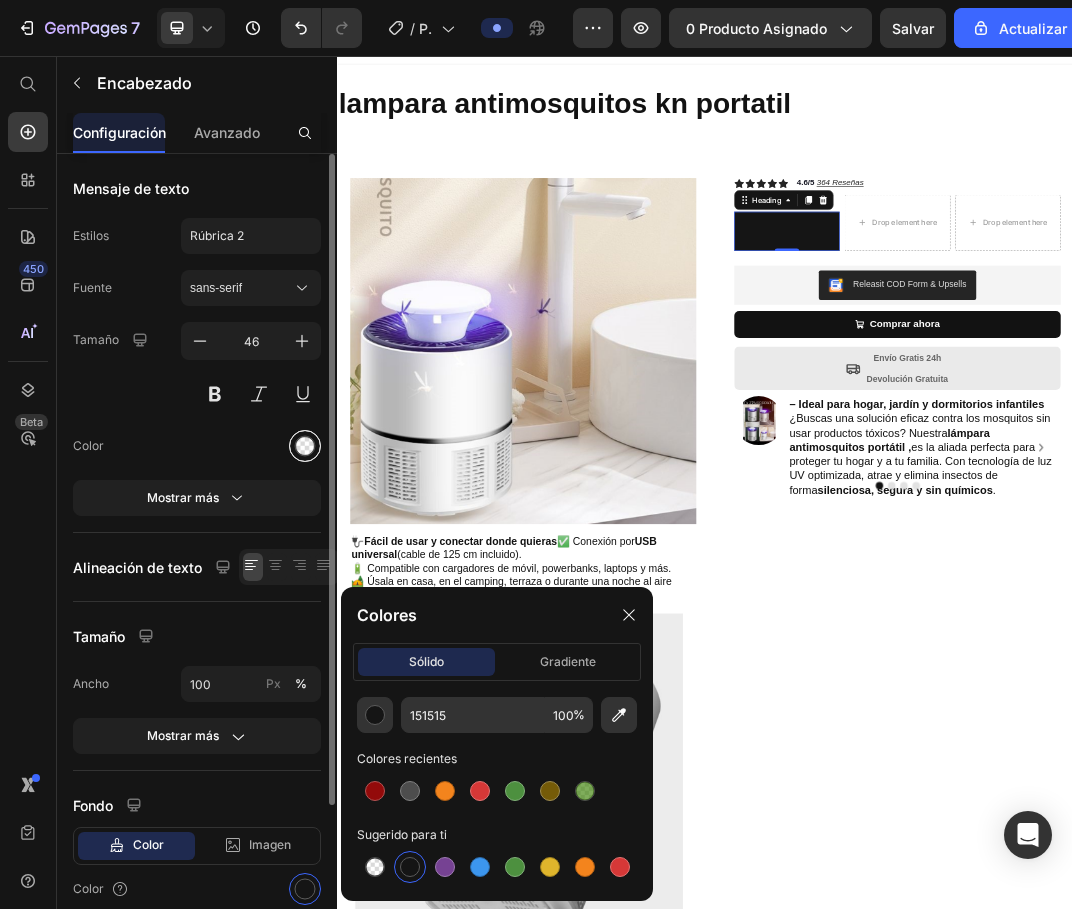 click at bounding box center [305, 446] 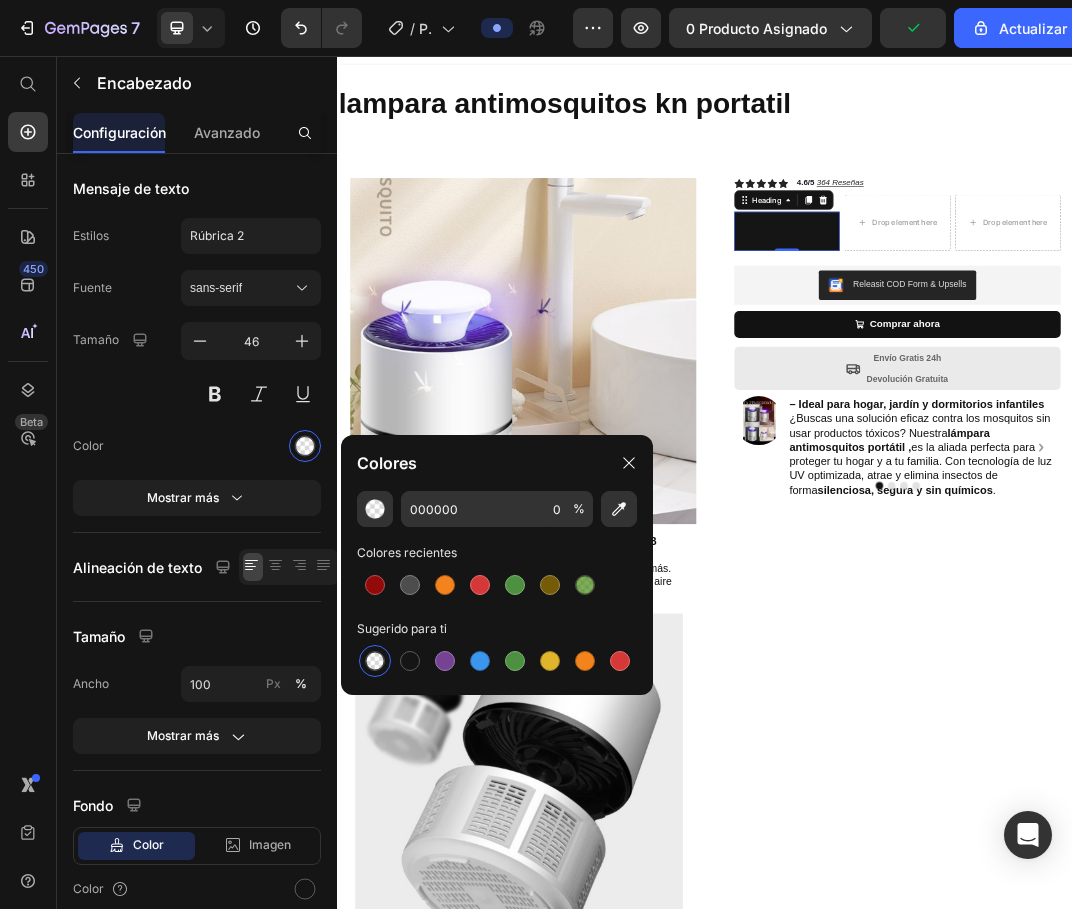 click at bounding box center (375, 661) 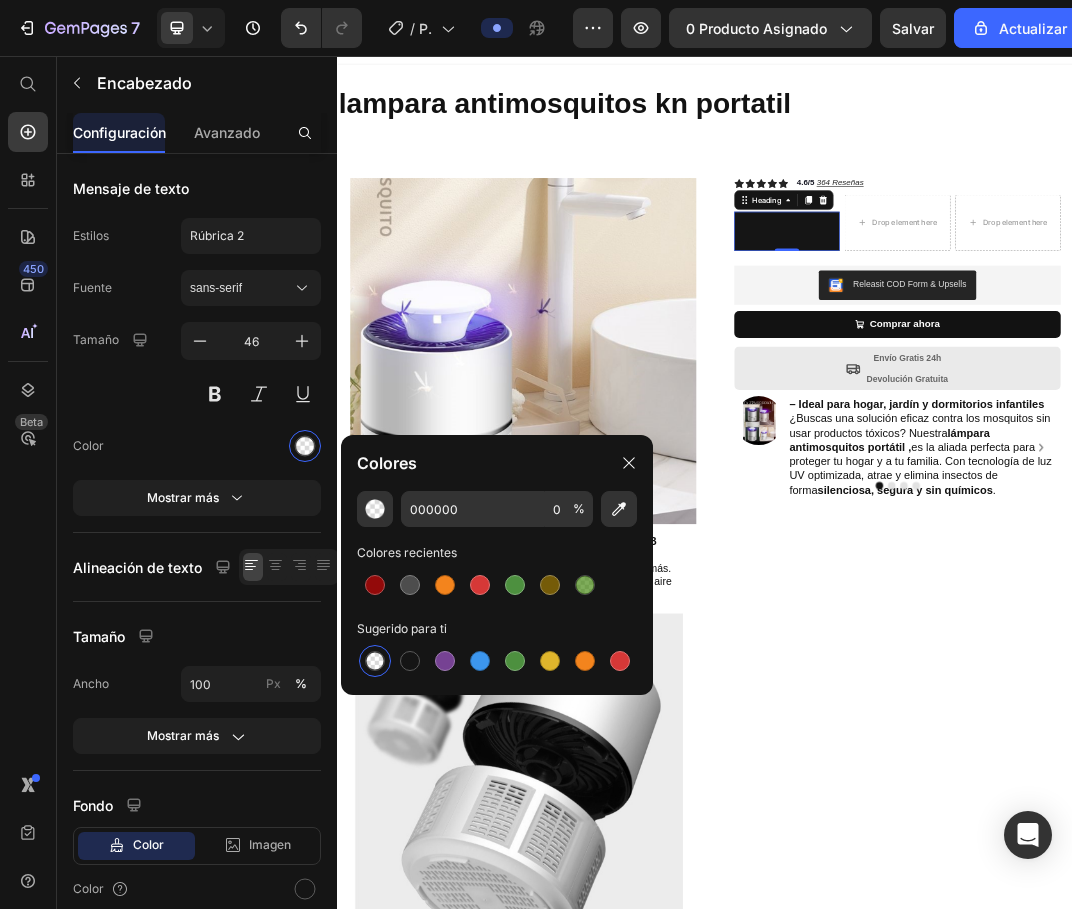 click on "22,90" at bounding box center (1070, 343) 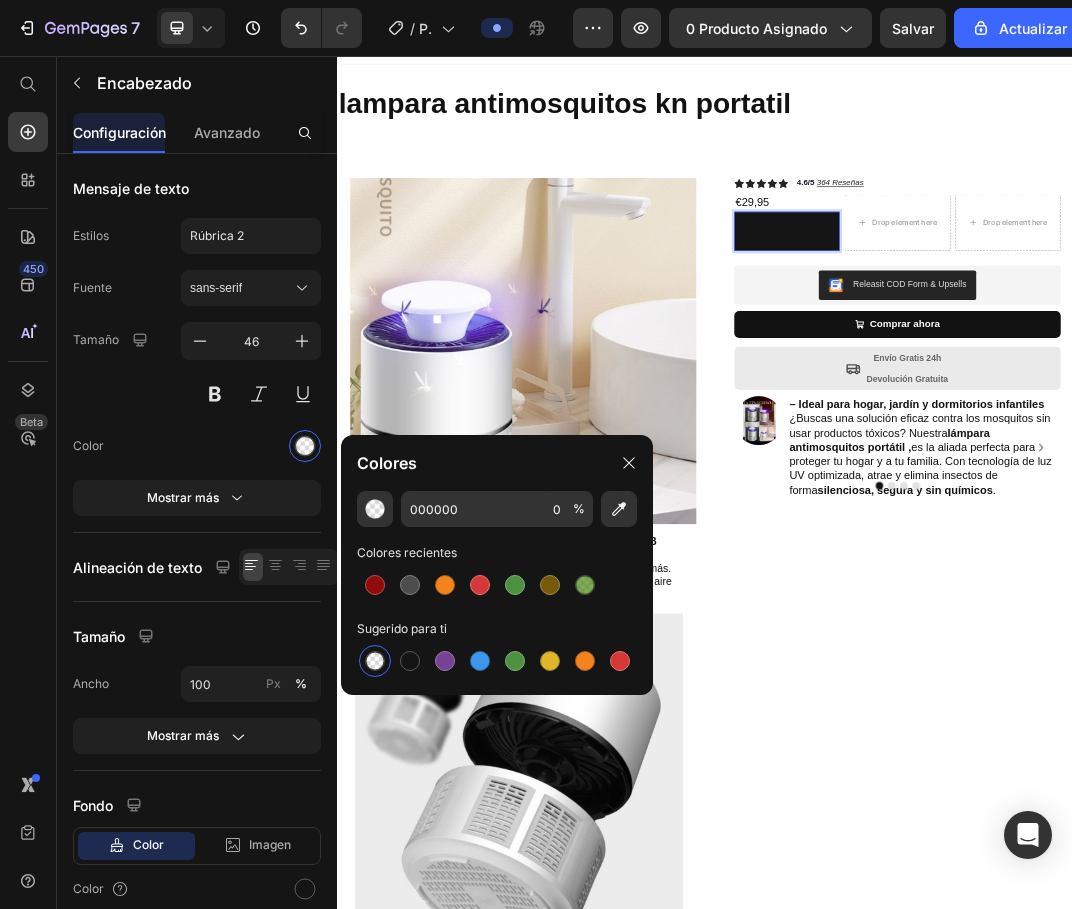 click at bounding box center [375, 661] 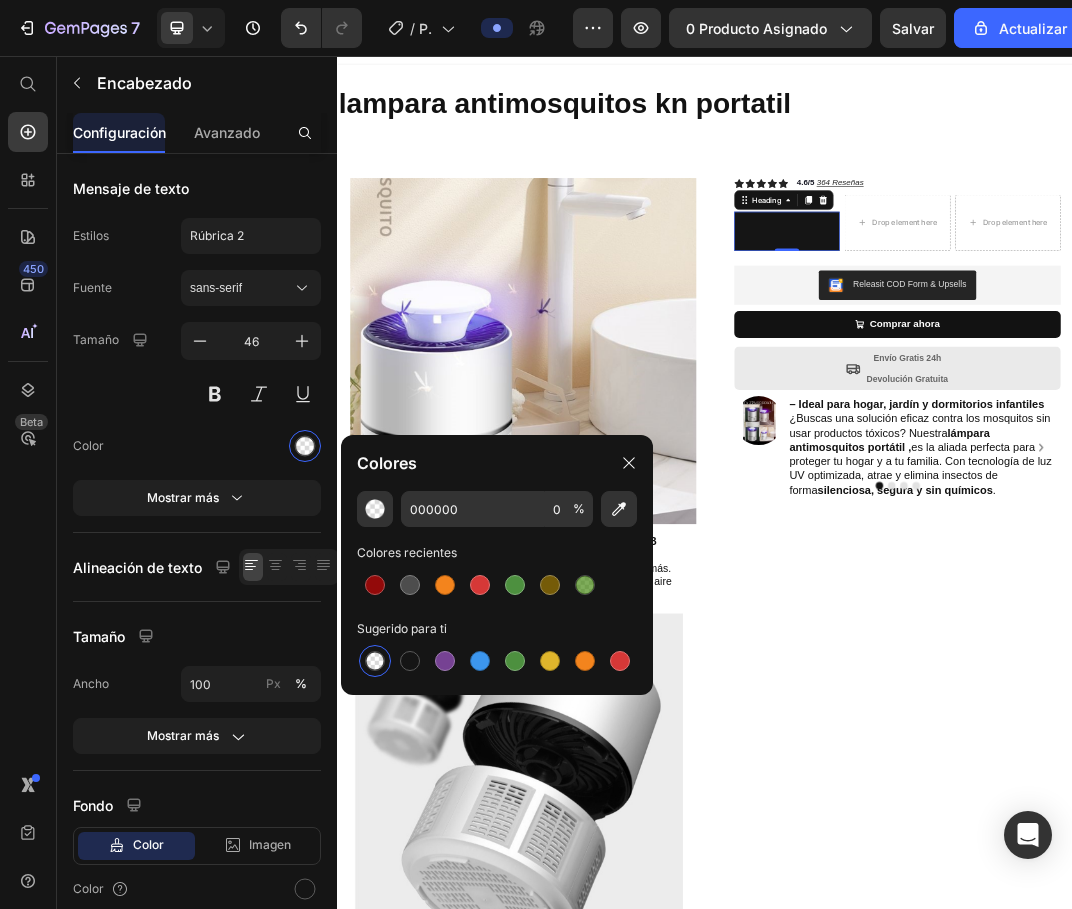 click on "2290" at bounding box center [1070, 343] 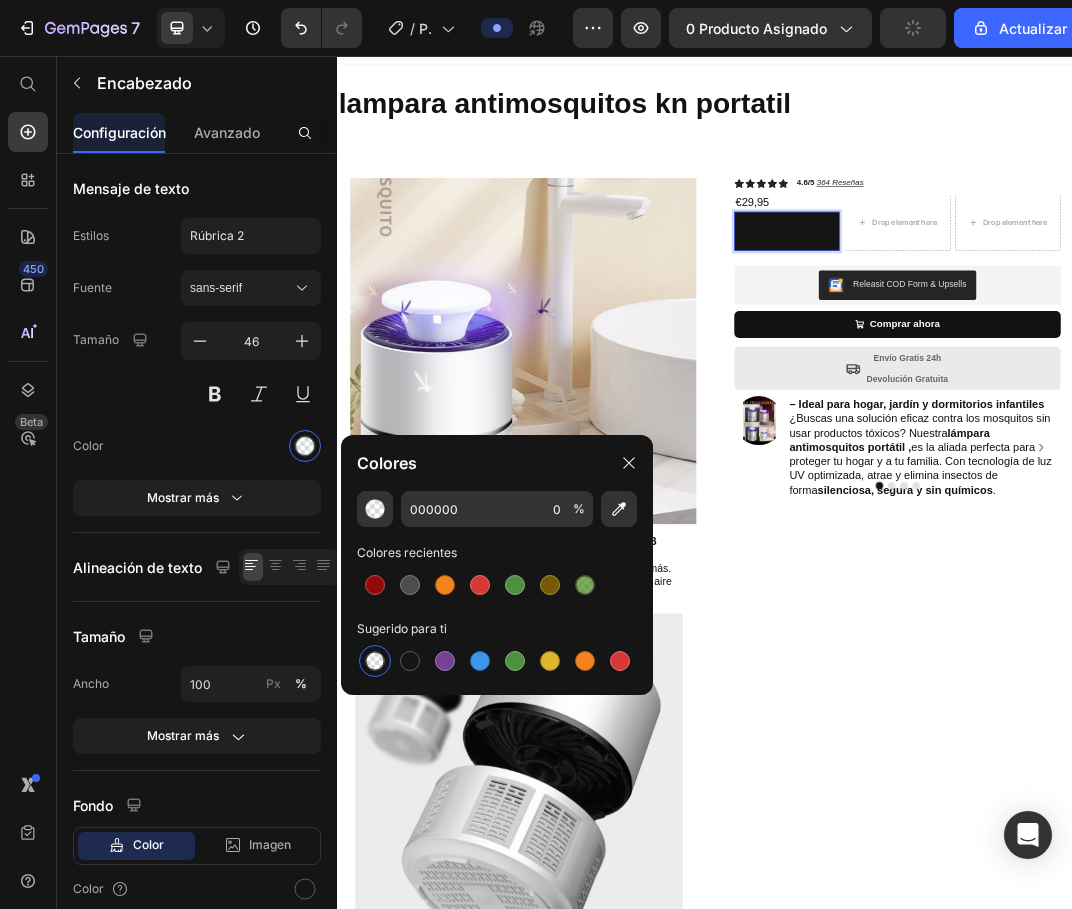 click on "2290" at bounding box center [1070, 343] 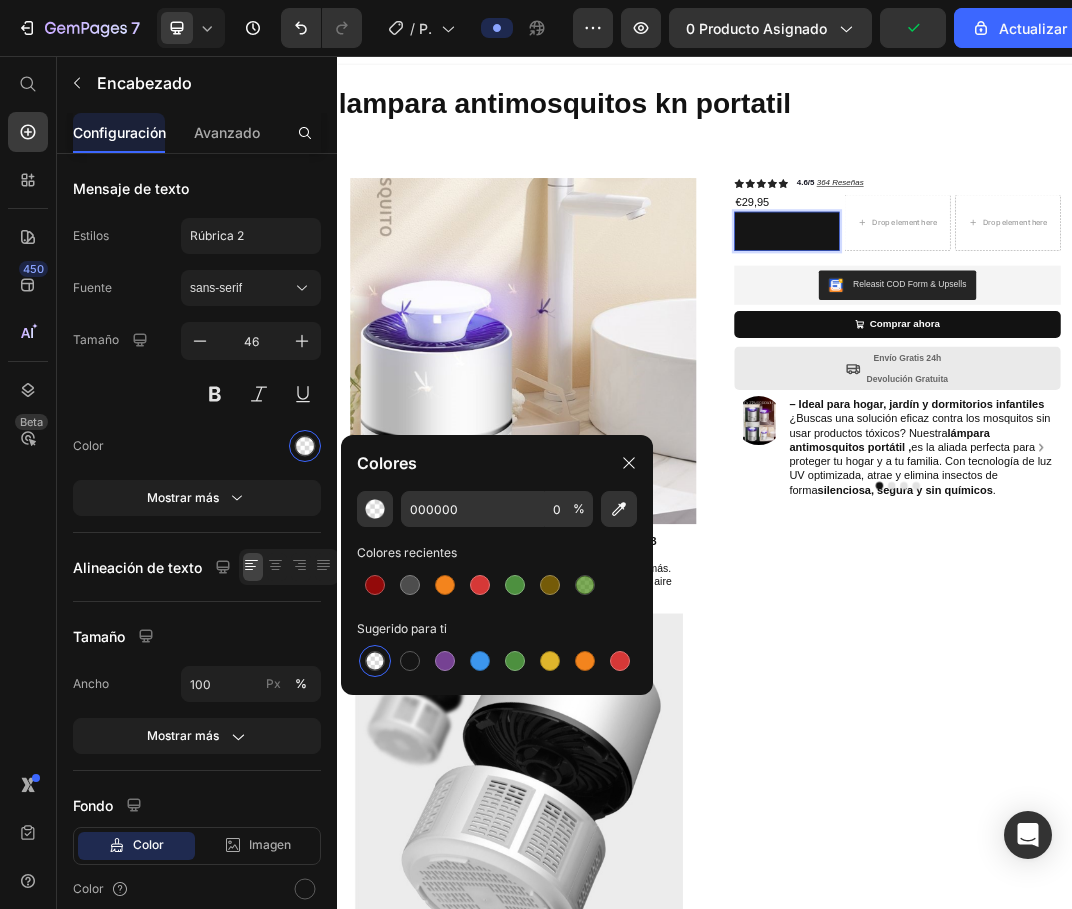 click on "2290" at bounding box center (1070, 343) 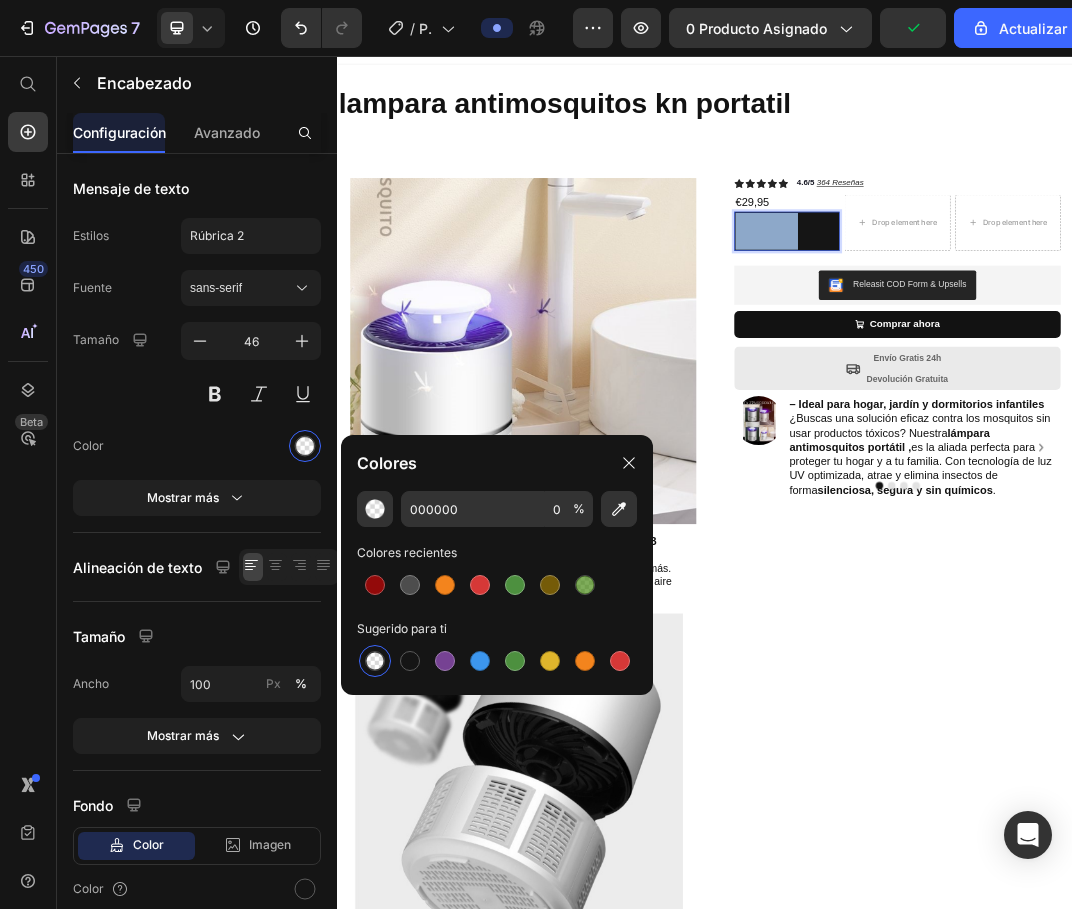 click on "2290" at bounding box center [1070, 343] 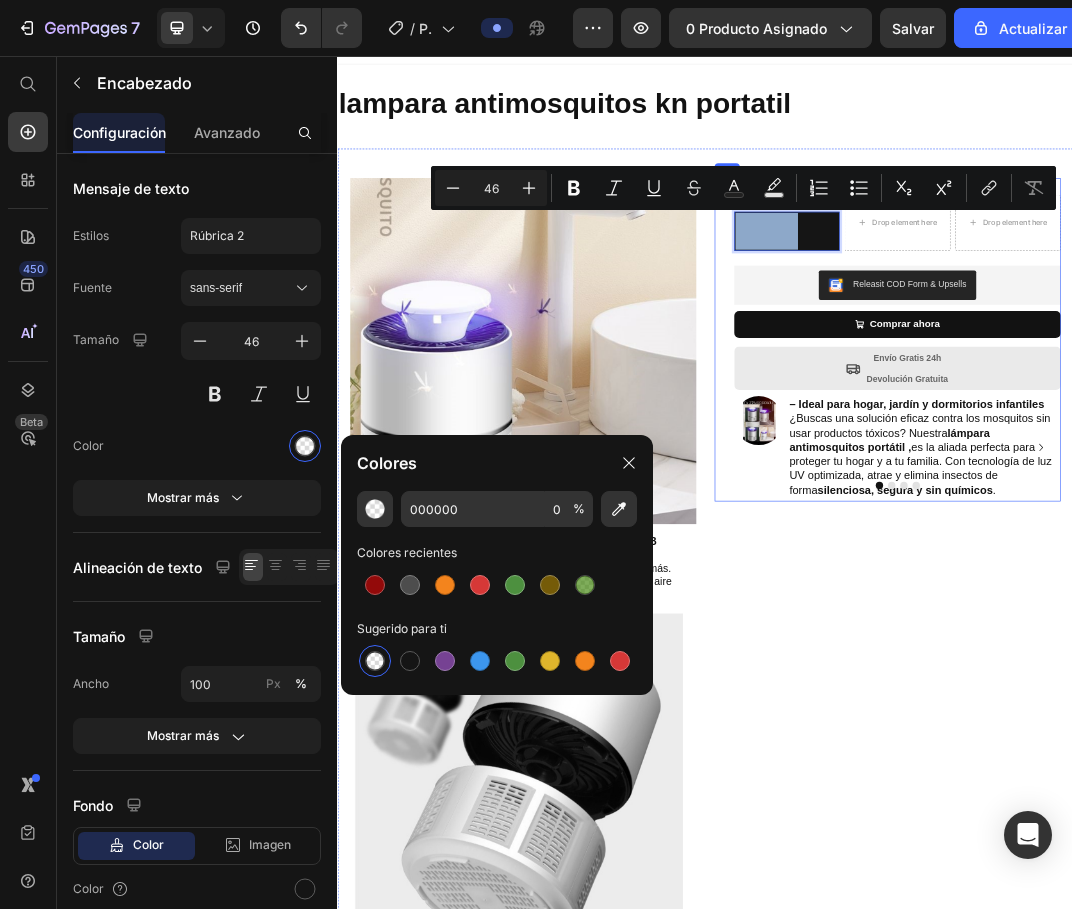 click on "Icon Icon Icon Icon Icon Icon List 4.6/5   364 Reseñas Text Block Row €29,95 Product Price 2290 Heading   0
Drop element here
Drop element here Row Heading Row Releasit COD Form & Upsells Releasit COD Form & Upsells
Comprar ahora Add to Cart Row
Icon Envío Gratis 24h Devolución Gratuita Text Block Row
Image – Ideal para hogar, jardín y dormitorios infantiles ¿Buscas una solución eficaz contra los mosquitos sin usar productos tóxicos? Nuestra  lámpara antimosquitos portátil ,  es la aliada perfecta para proteger tu hogar y a tu familia. Con tecnología de luz UV optimizada, atrae y elimina insectos de forma  silenciosa, segura y sin químicos . Heading Row Image "Trae todo lo que se ve en la imagen y un cepillito para hacer limpieza, lo probé y cumple con lo que se promete, recomendable, llego muy rápido" Marta Ramirez - Compra Verificada Text Block Row Image Text Block Row Image" at bounding box center (1234, 520) 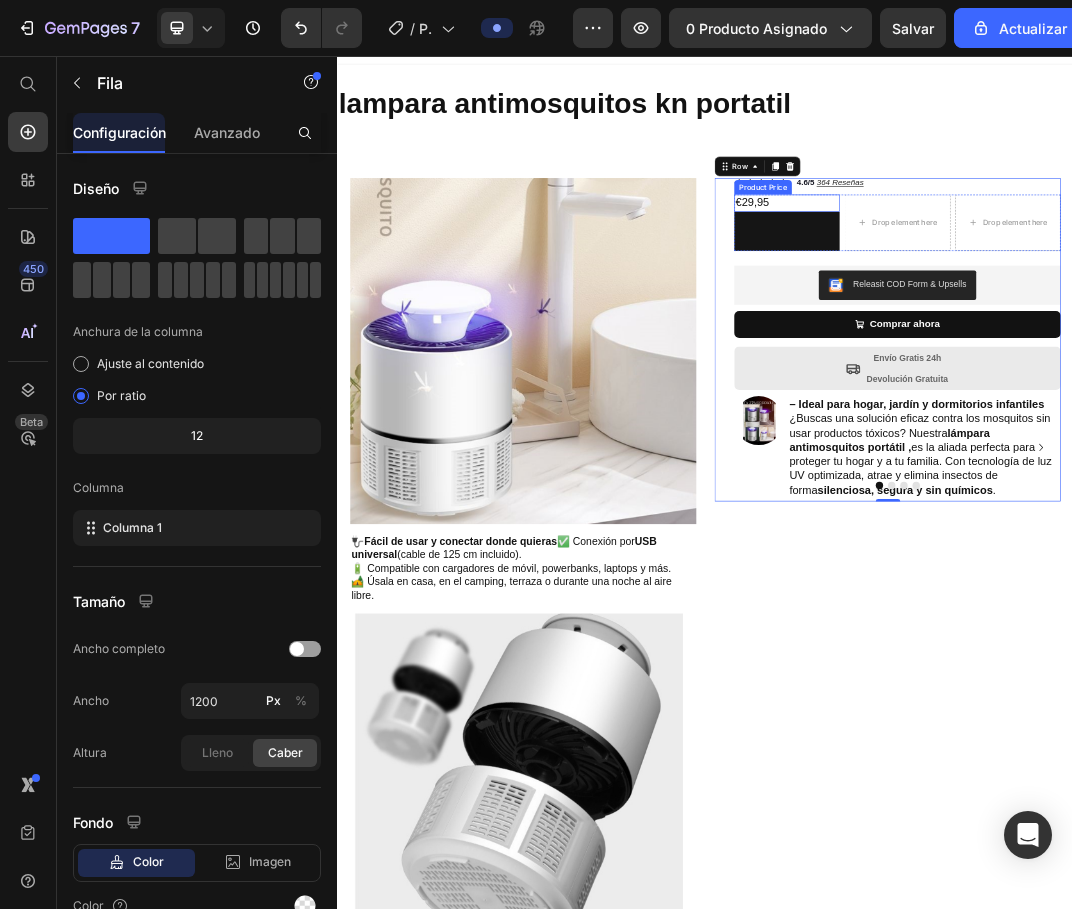 click on "€29,95" at bounding box center [1070, 296] 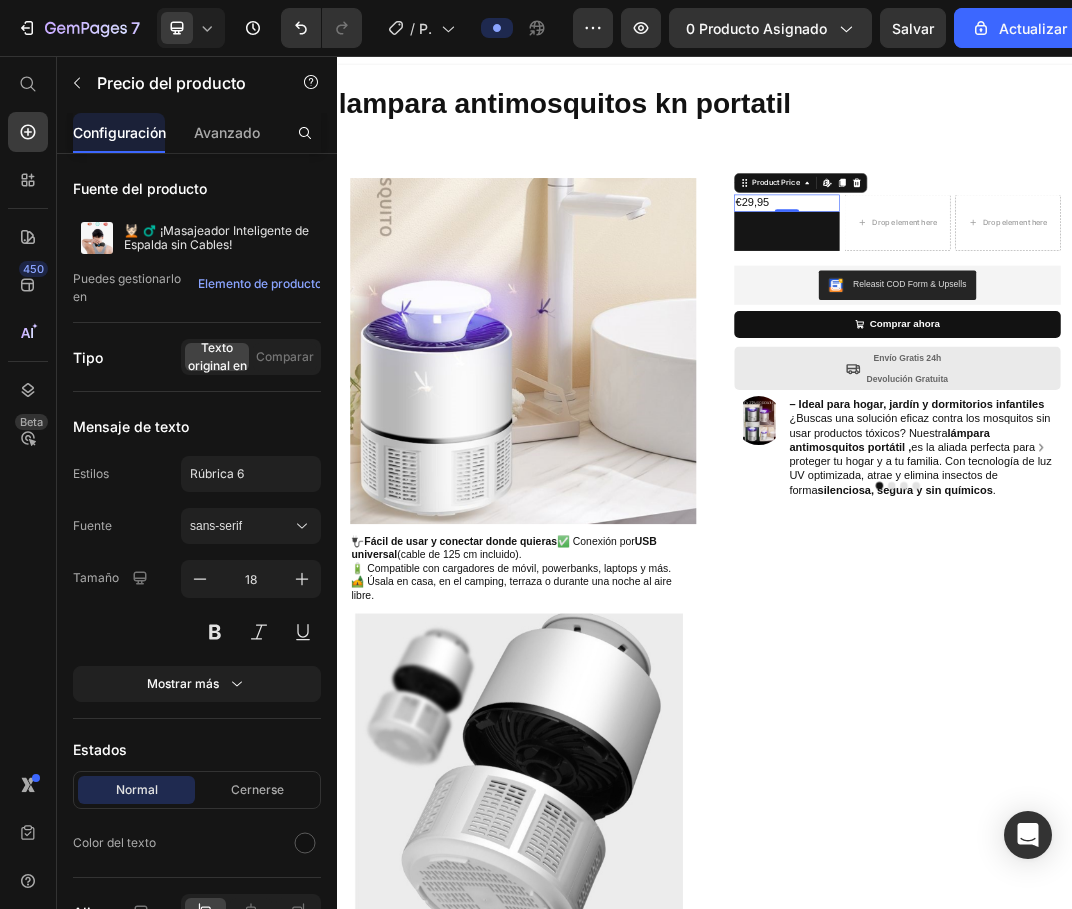 click on "€29,95" at bounding box center [1070, 296] 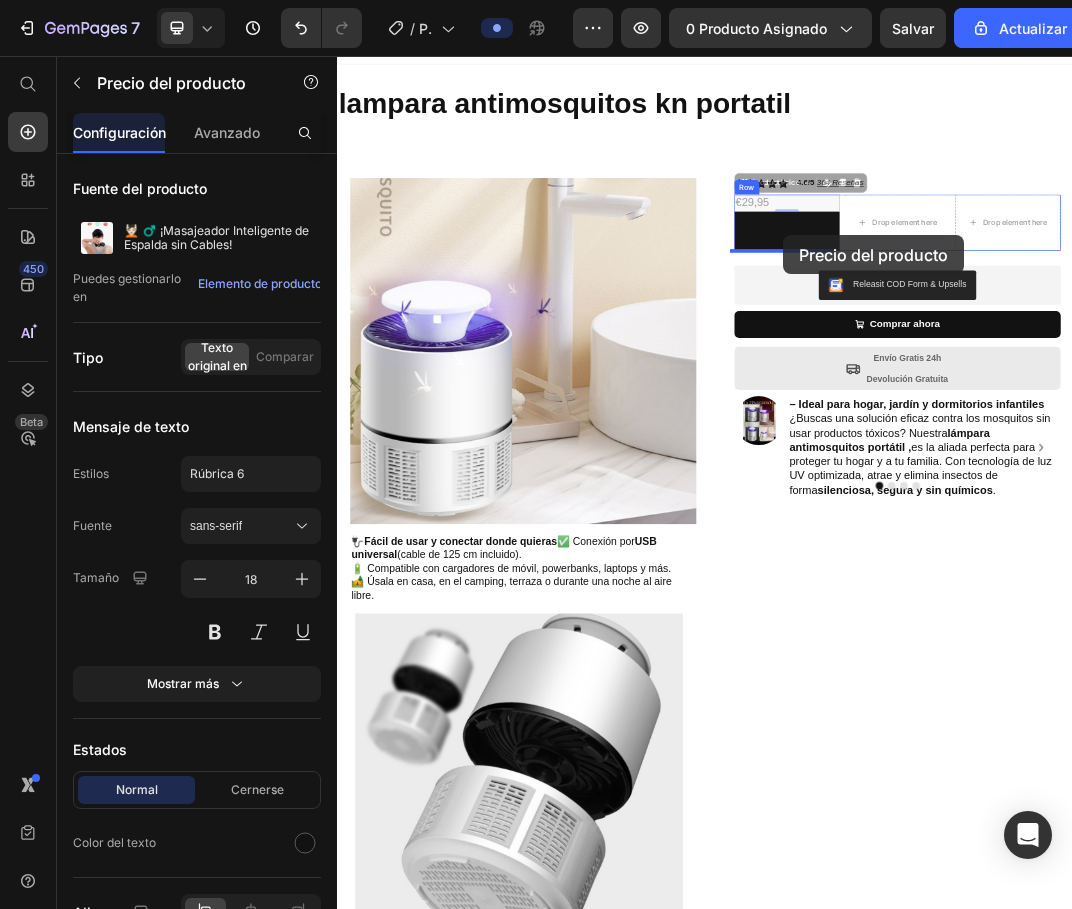 drag, startPoint x: 1065, startPoint y: 304, endPoint x: 1065, endPoint y: 349, distance: 45 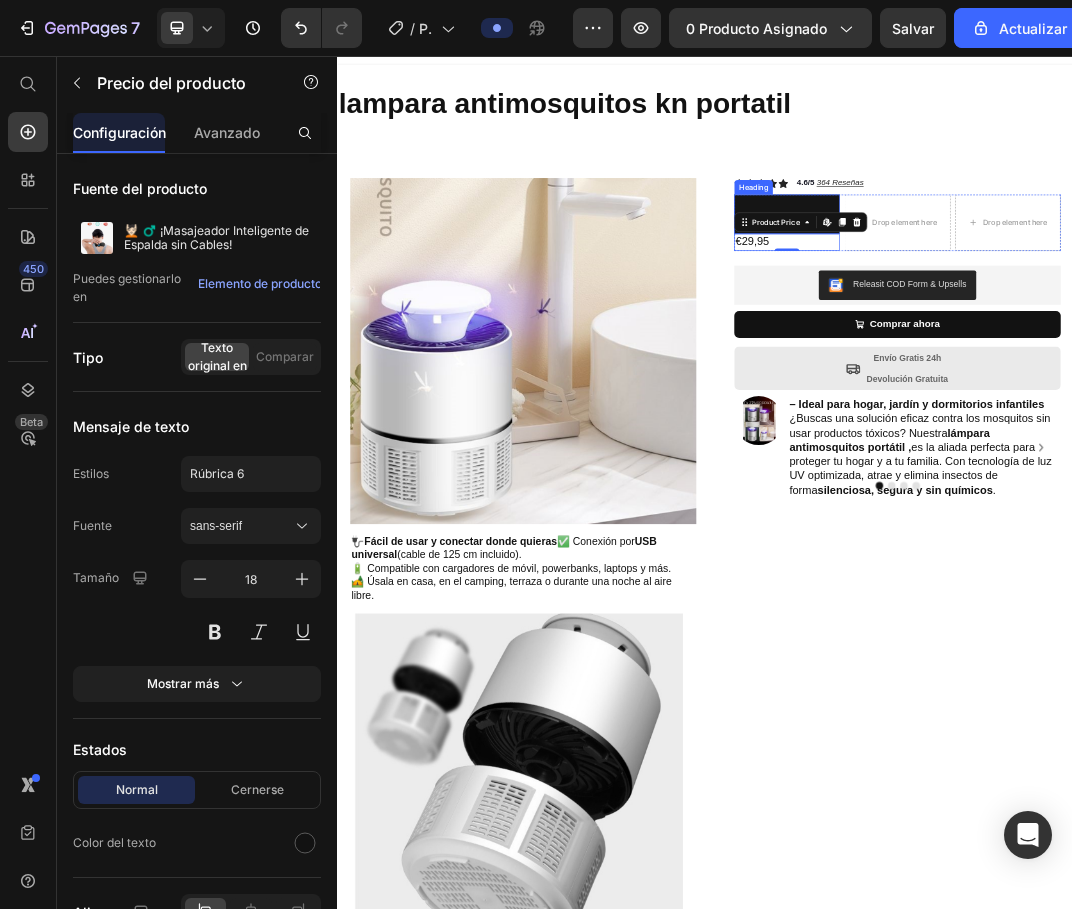 click on "2290" at bounding box center (1070, 315) 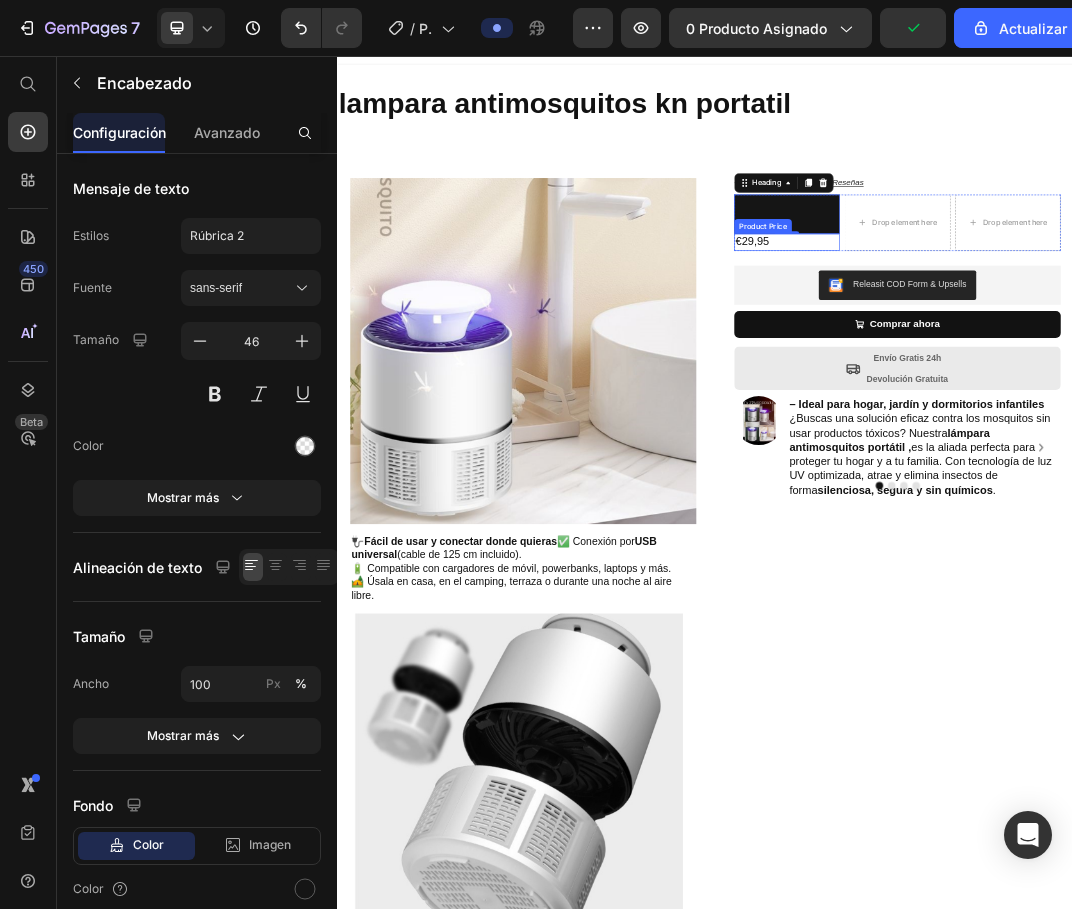click on "€29,95" at bounding box center (1070, 360) 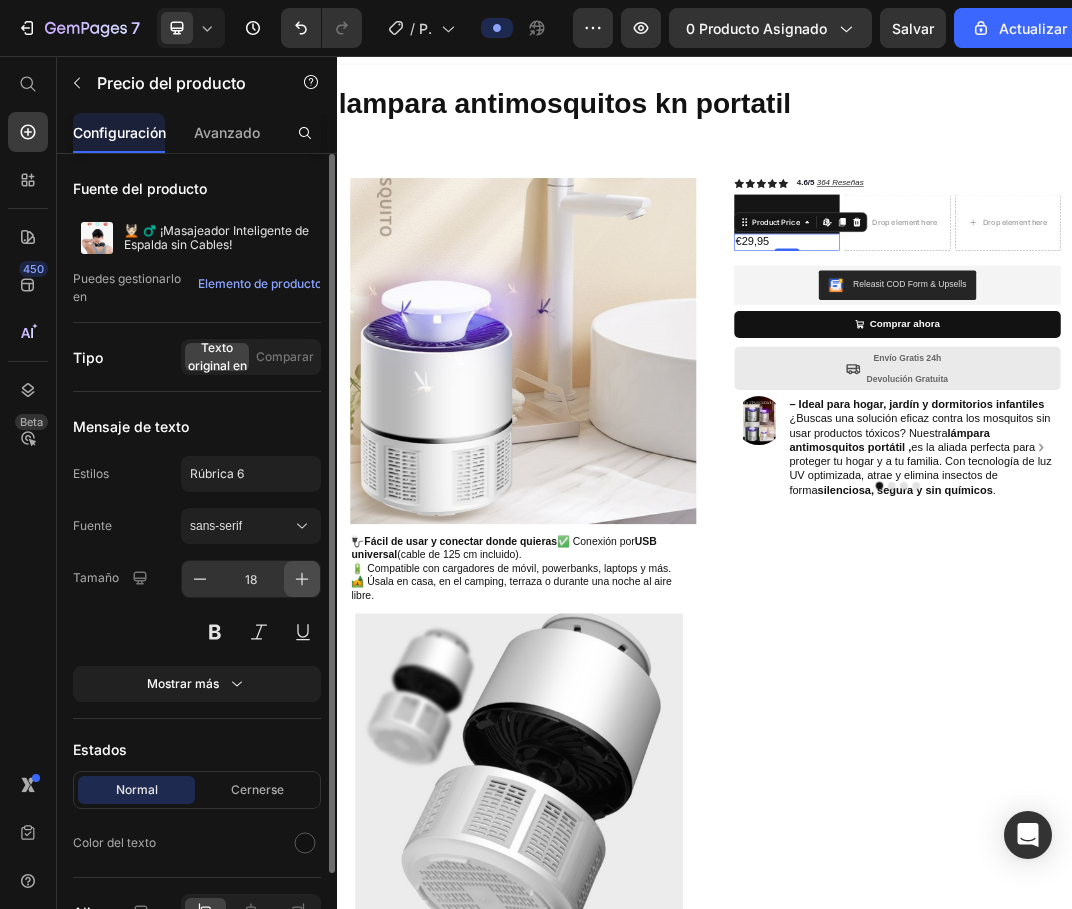 click 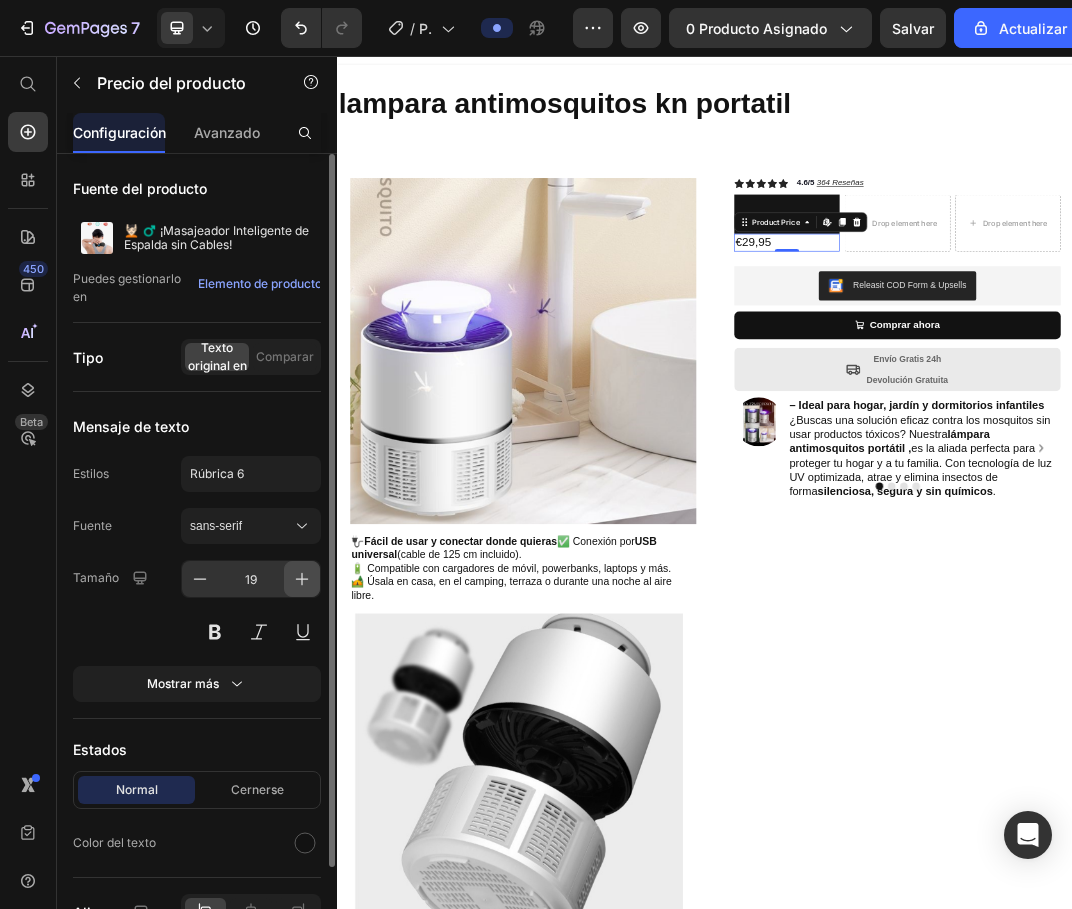 click 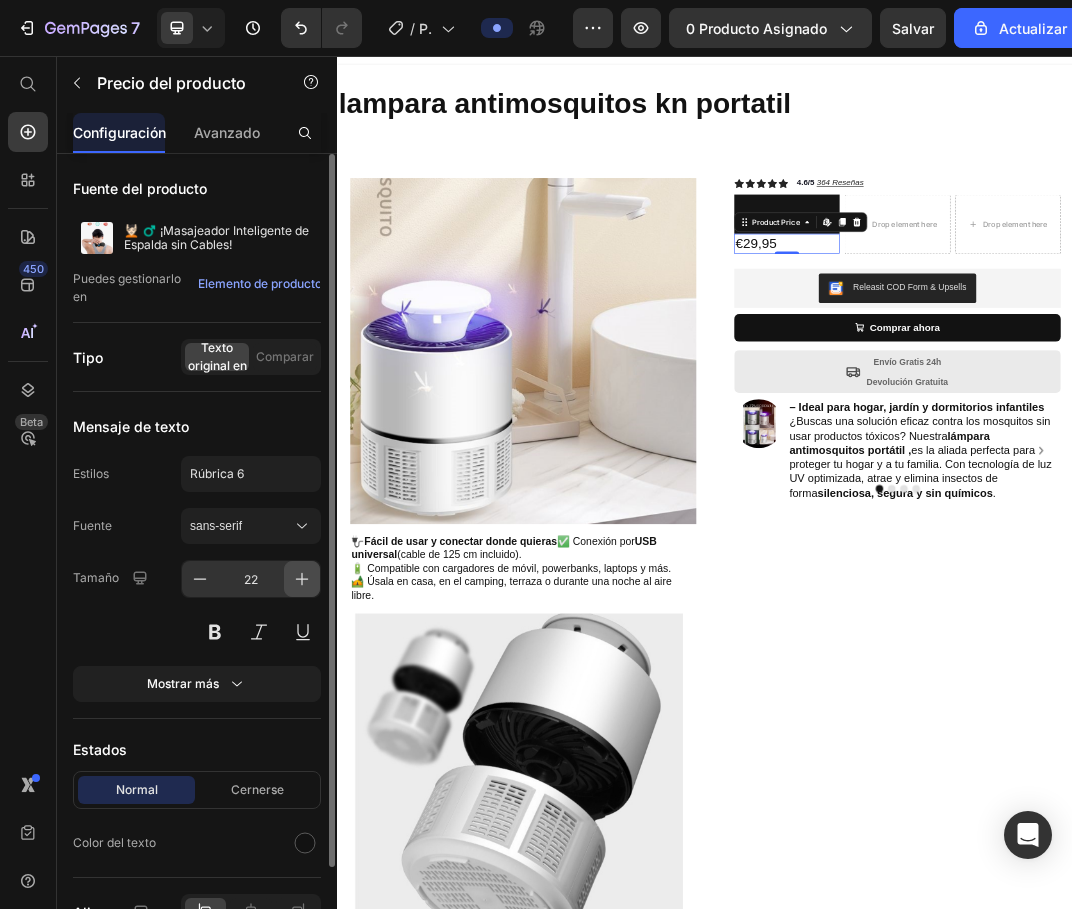 click 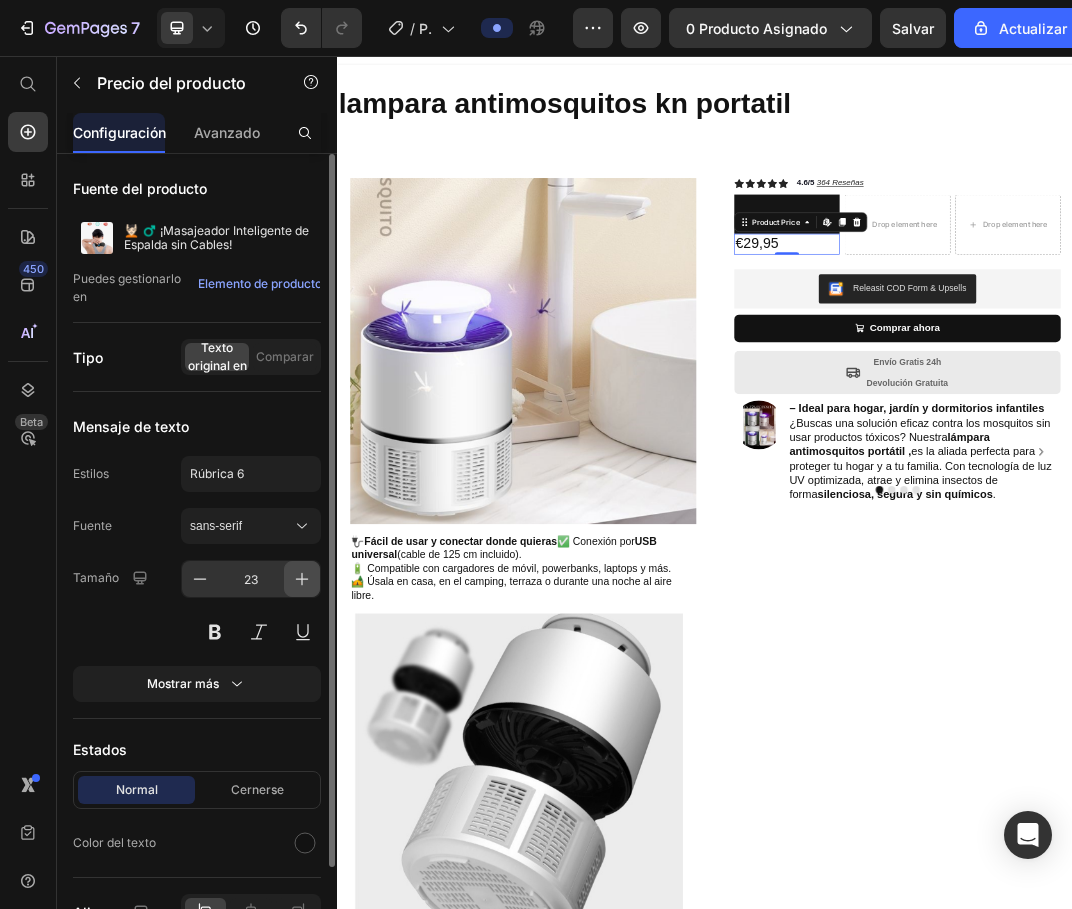 click 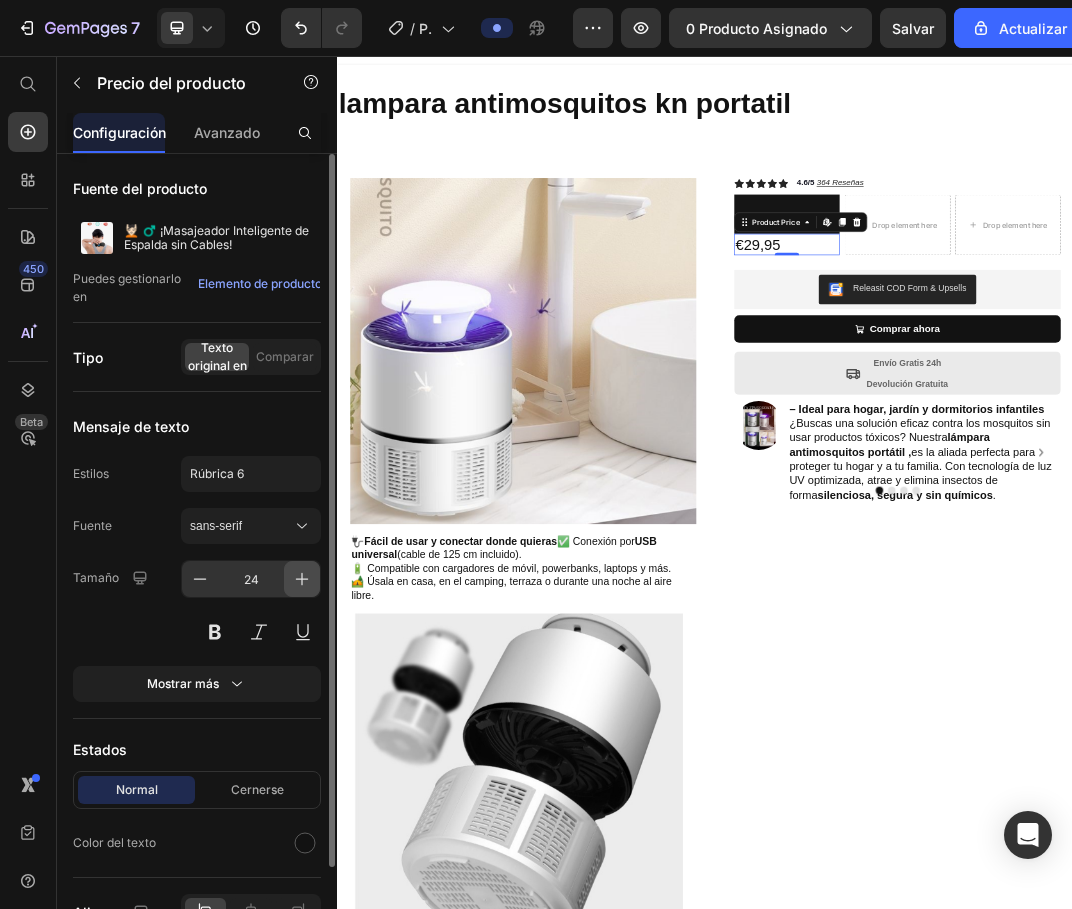click 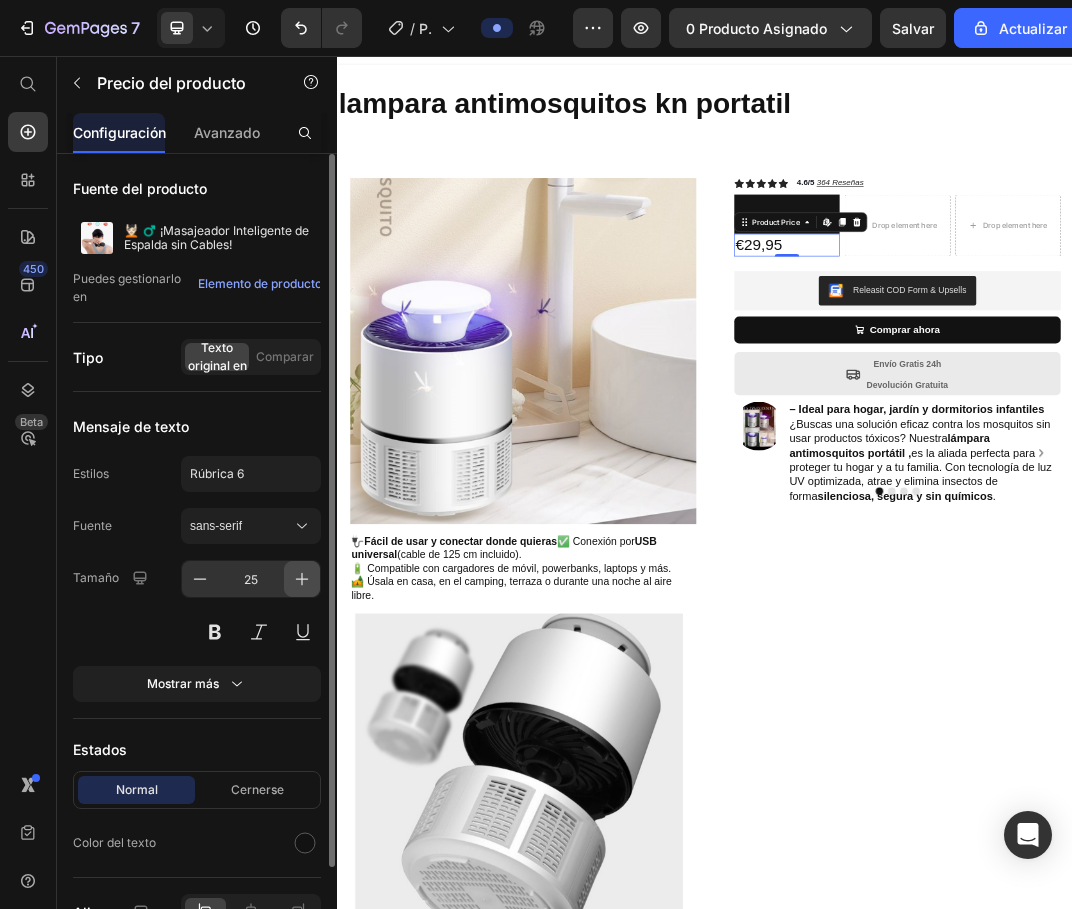 click 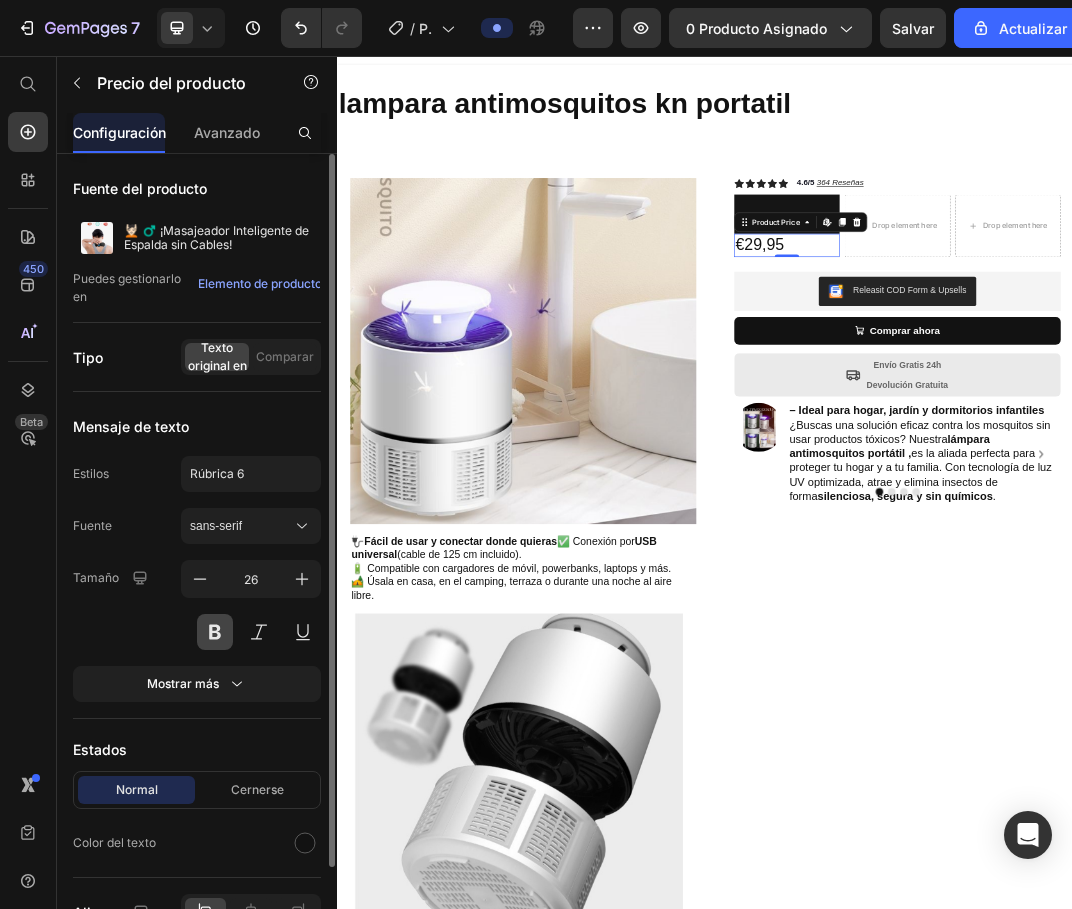 click at bounding box center (215, 632) 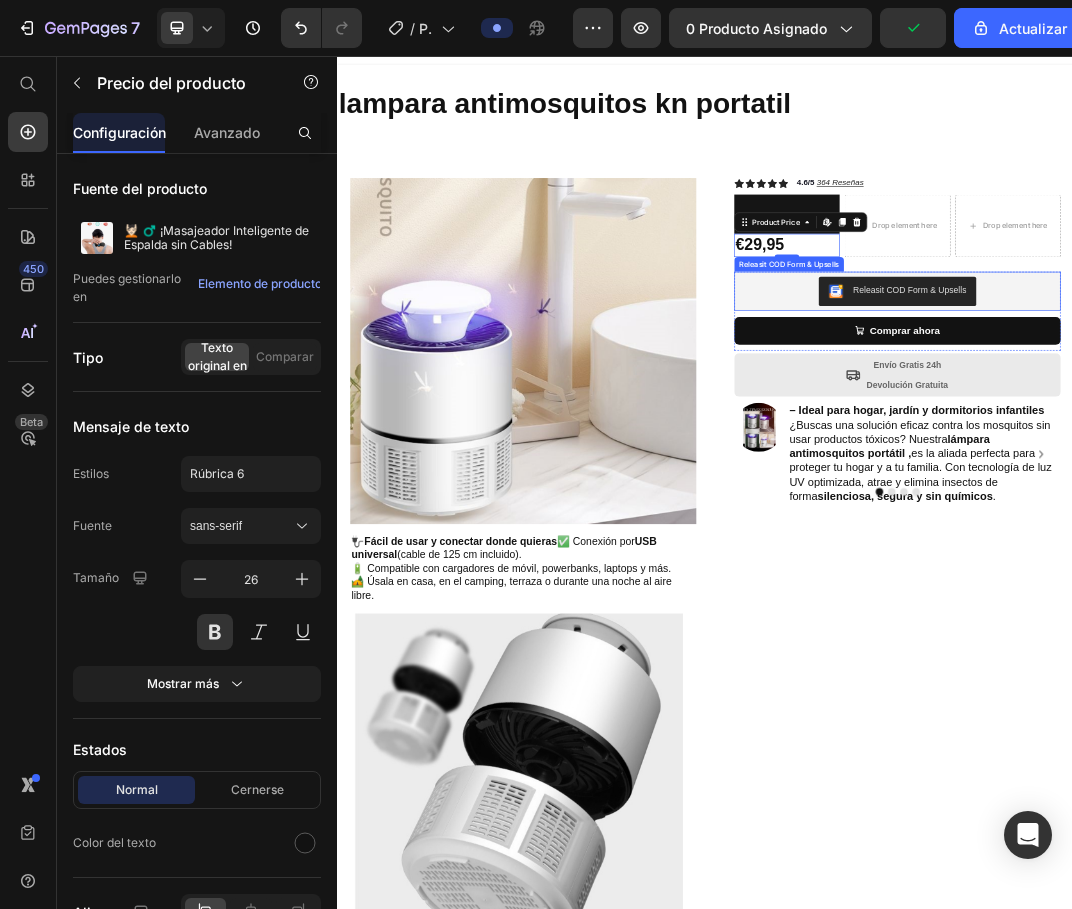 click on "Releasit COD Form & Upsells" at bounding box center (1073, 397) 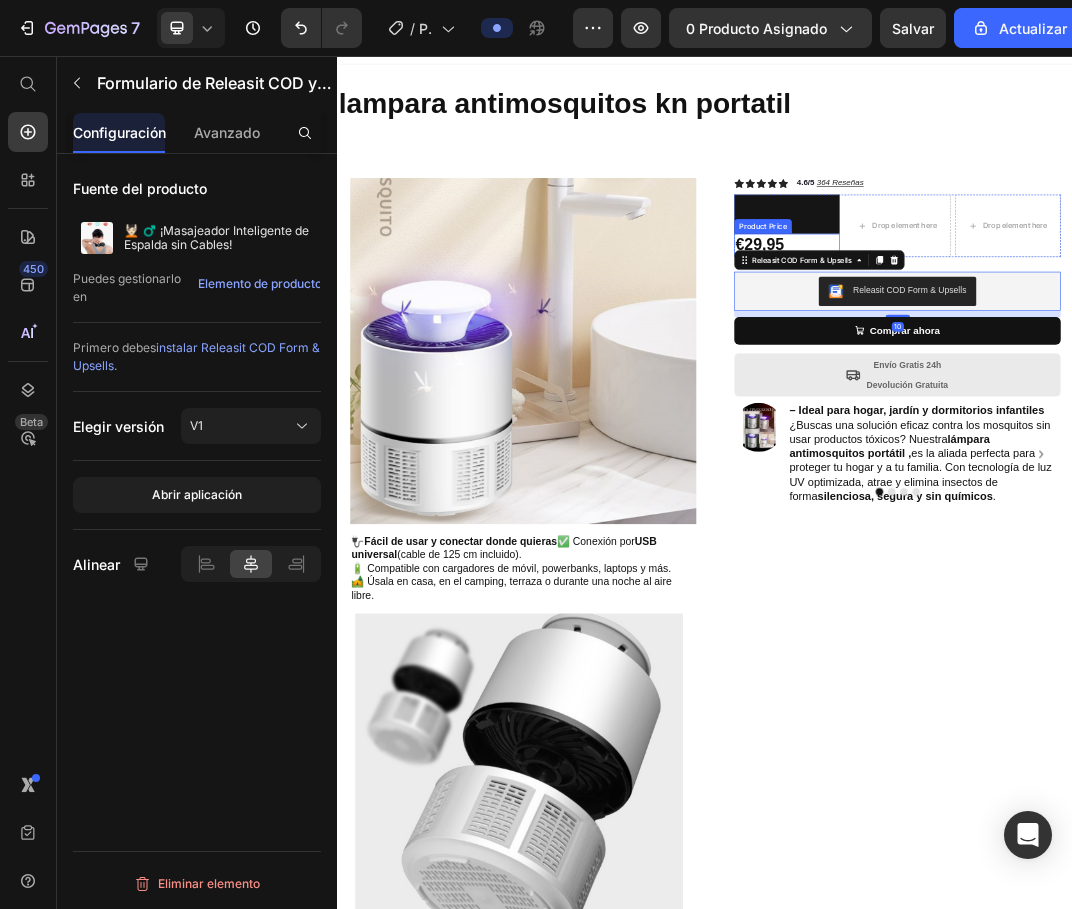 click on "€29,95" at bounding box center (1070, 366) 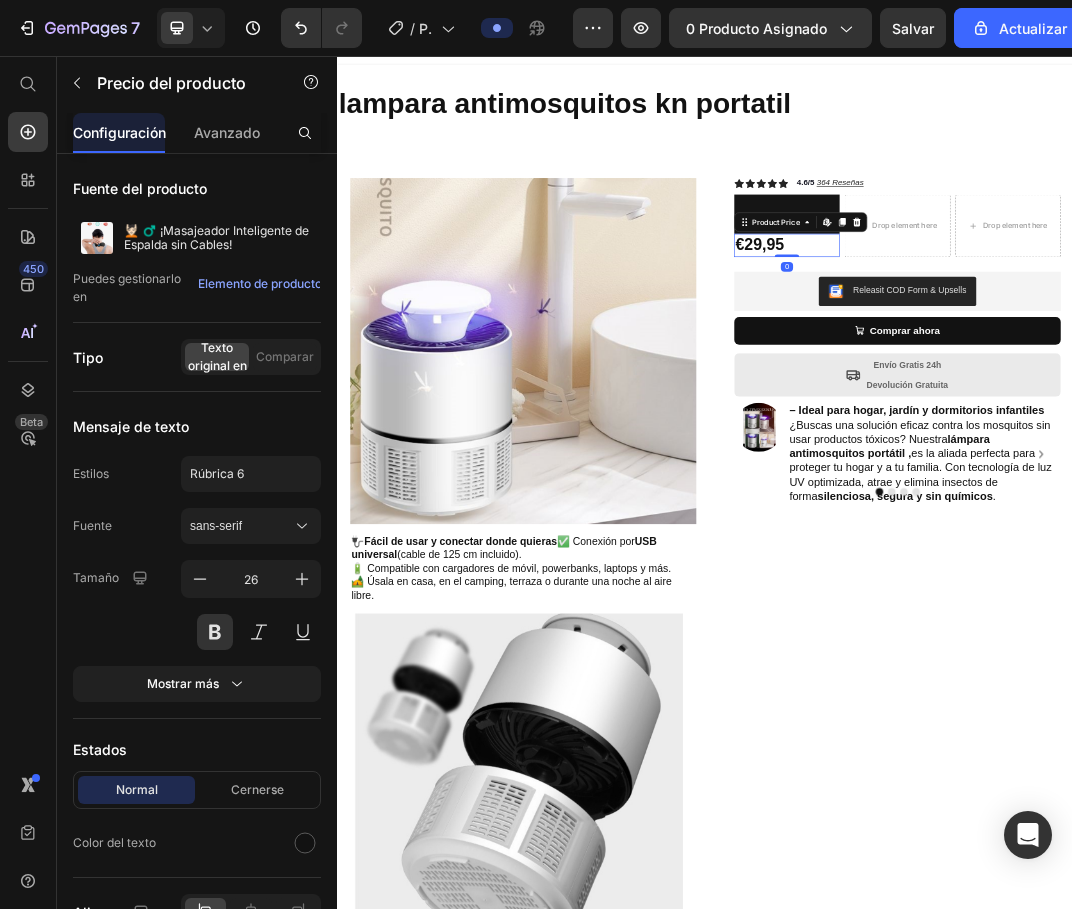 click on "€29,95" at bounding box center (1070, 366) 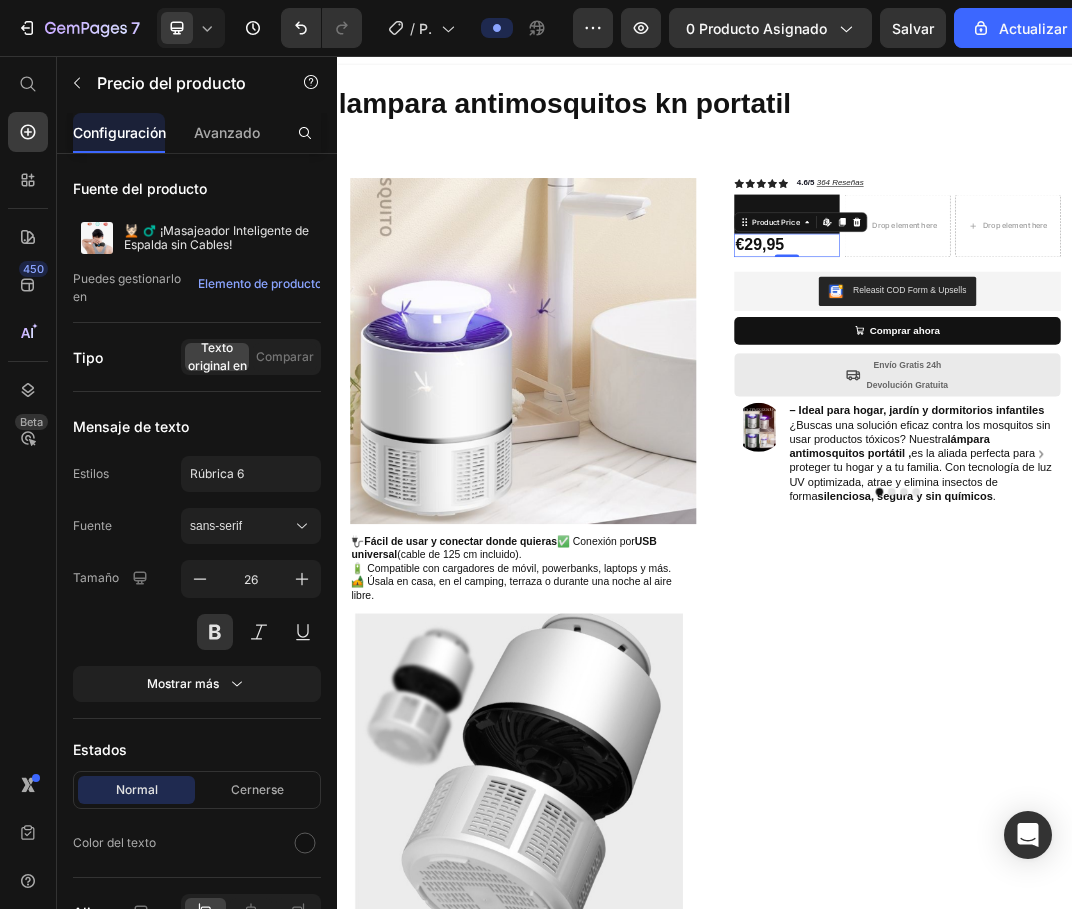 click on "€29,95" at bounding box center (1070, 366) 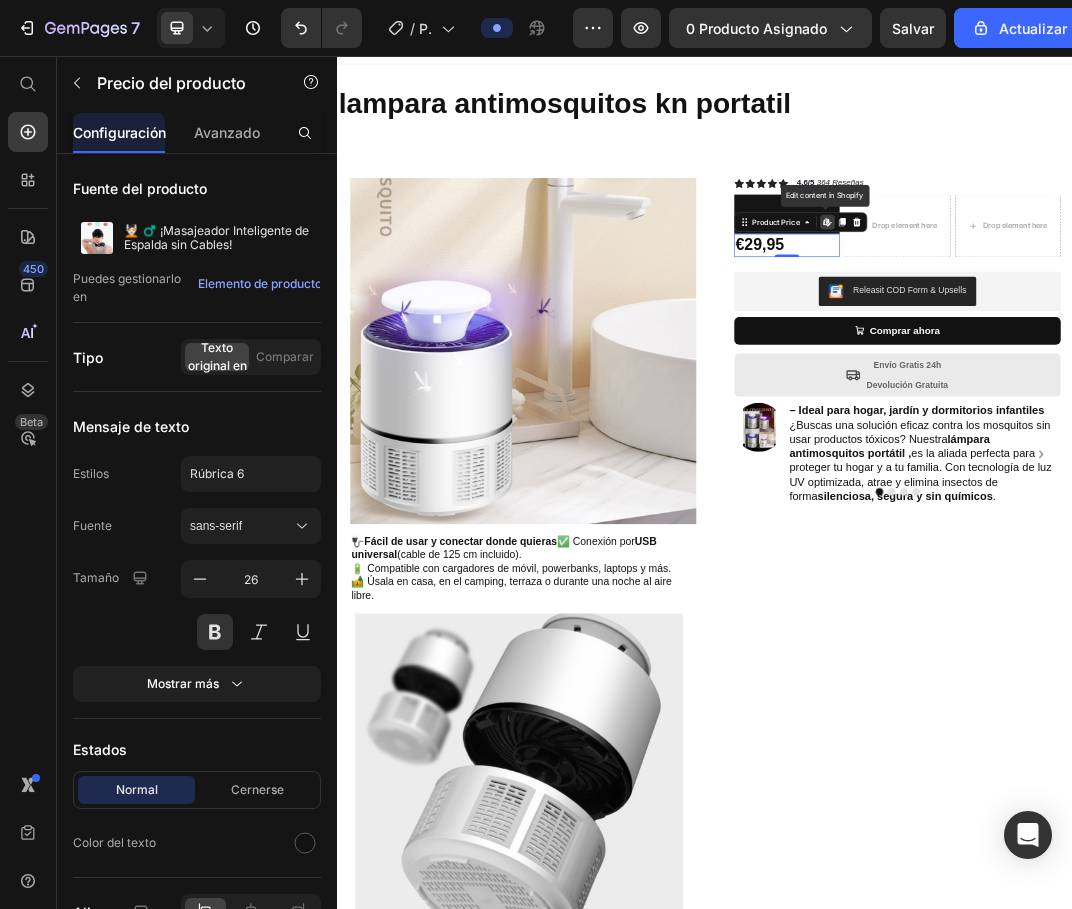 click on "€29,95" at bounding box center (1070, 366) 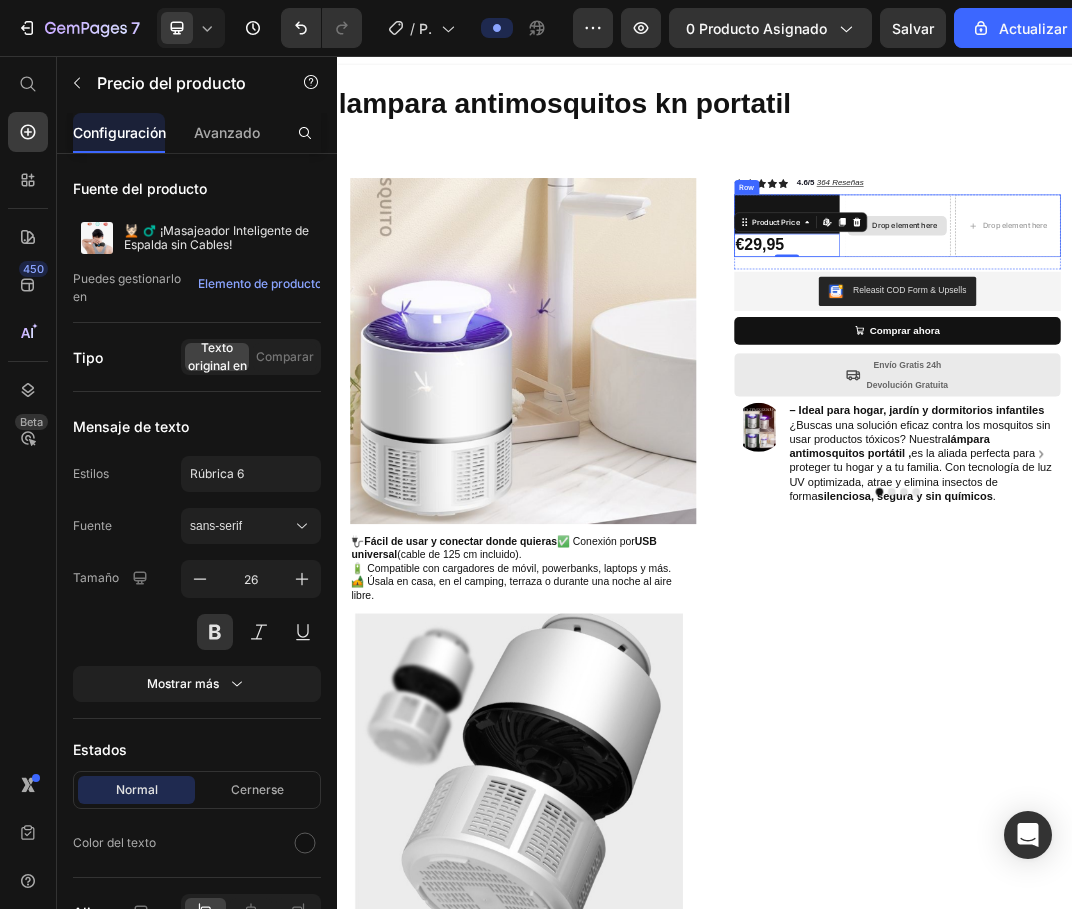 click on "Drop element here" at bounding box center [1262, 334] 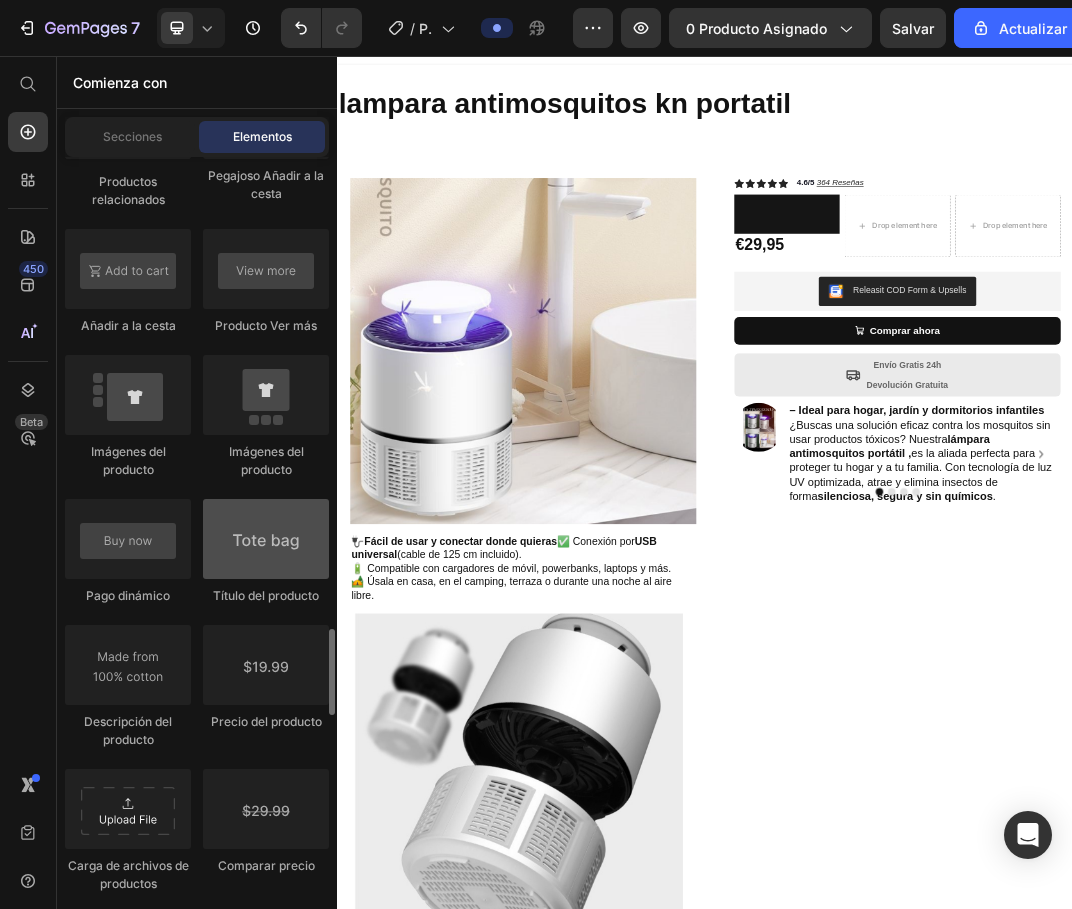scroll, scrollTop: 3200, scrollLeft: 0, axis: vertical 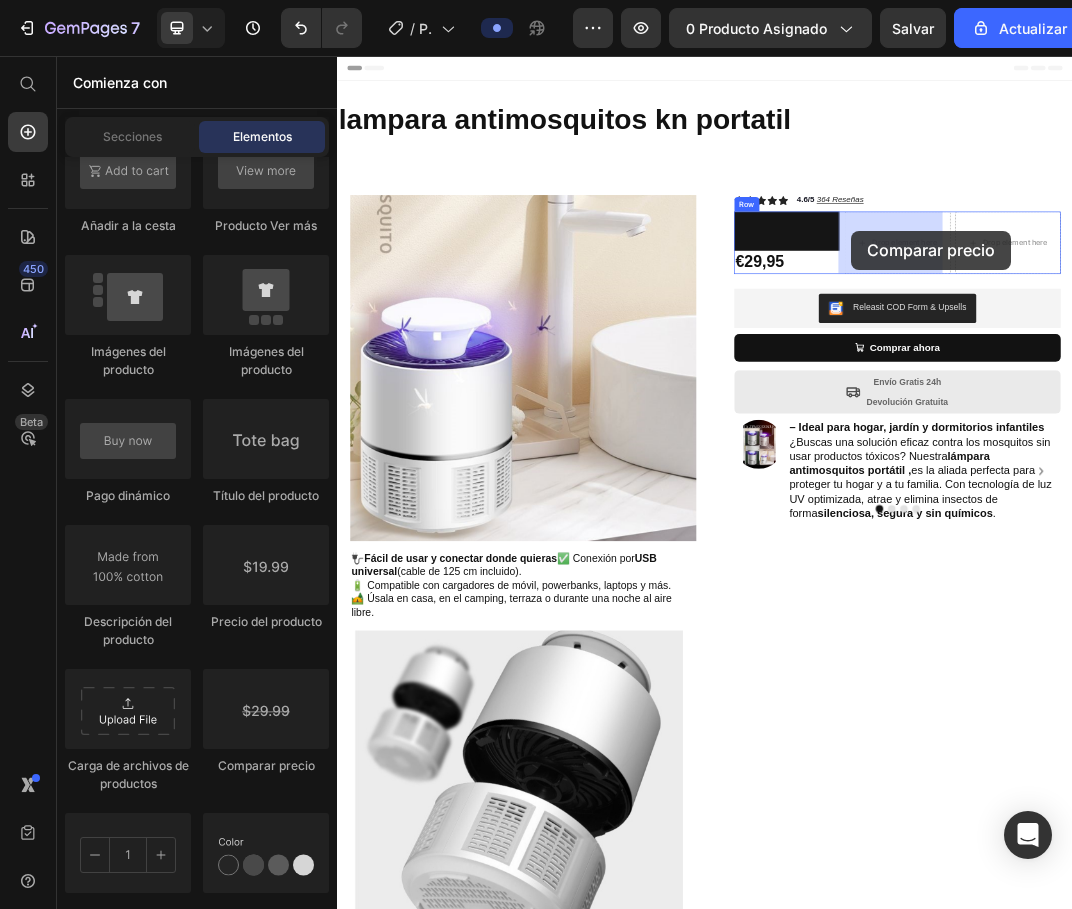 drag, startPoint x: 607, startPoint y: 775, endPoint x: 1176, endPoint y: 341, distance: 715.6235 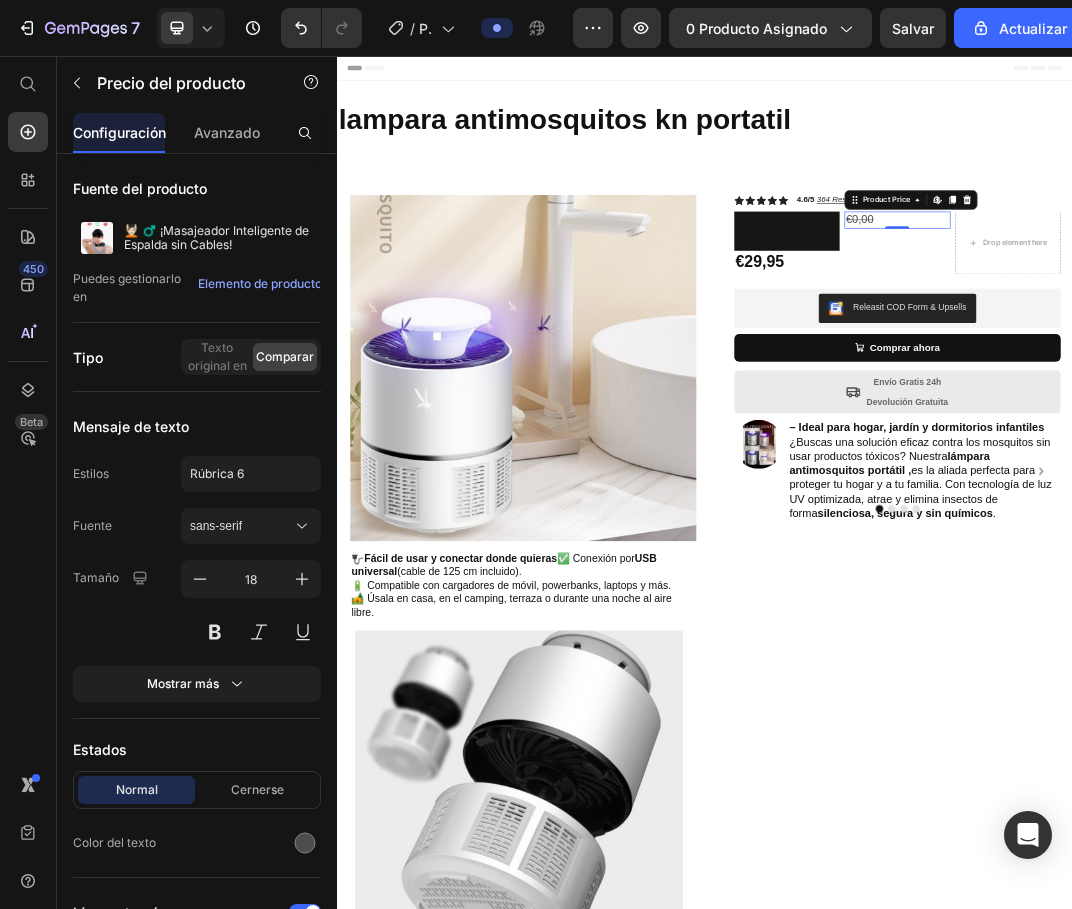 click on "€0,00" at bounding box center (1250, 323) 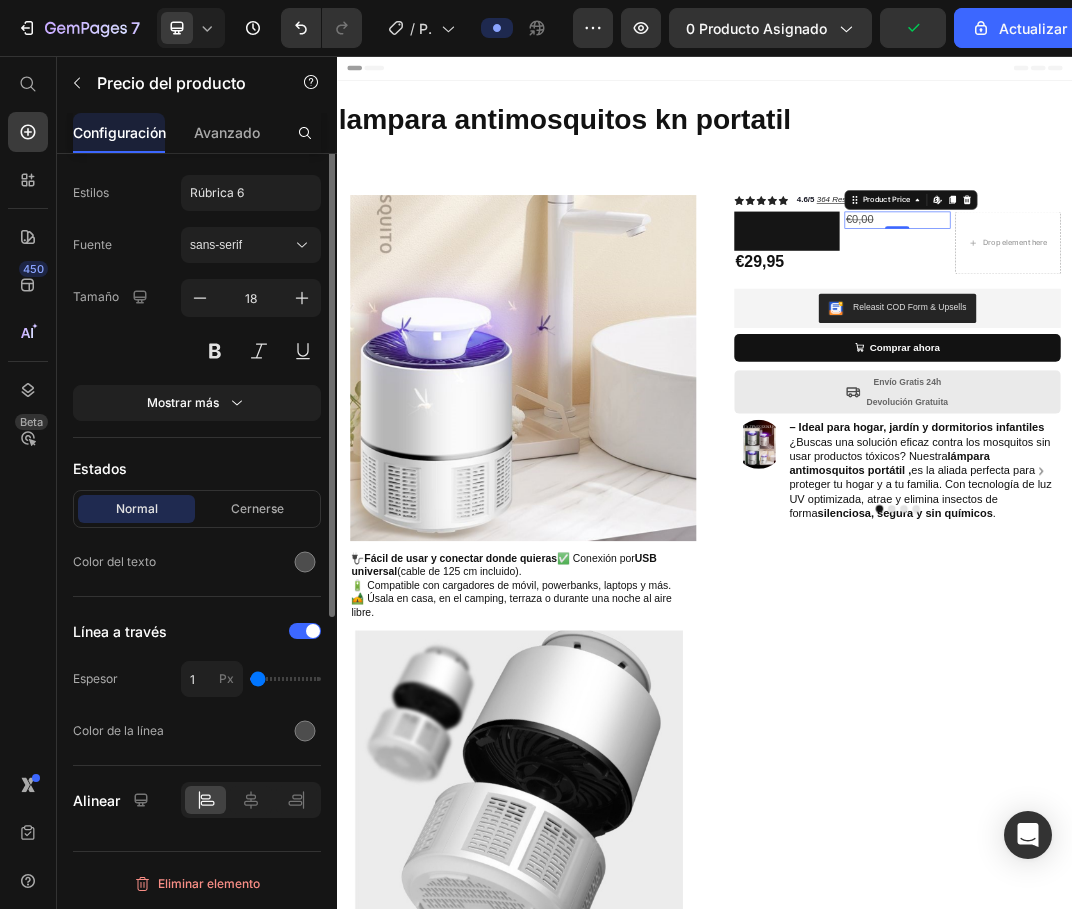scroll, scrollTop: 0, scrollLeft: 0, axis: both 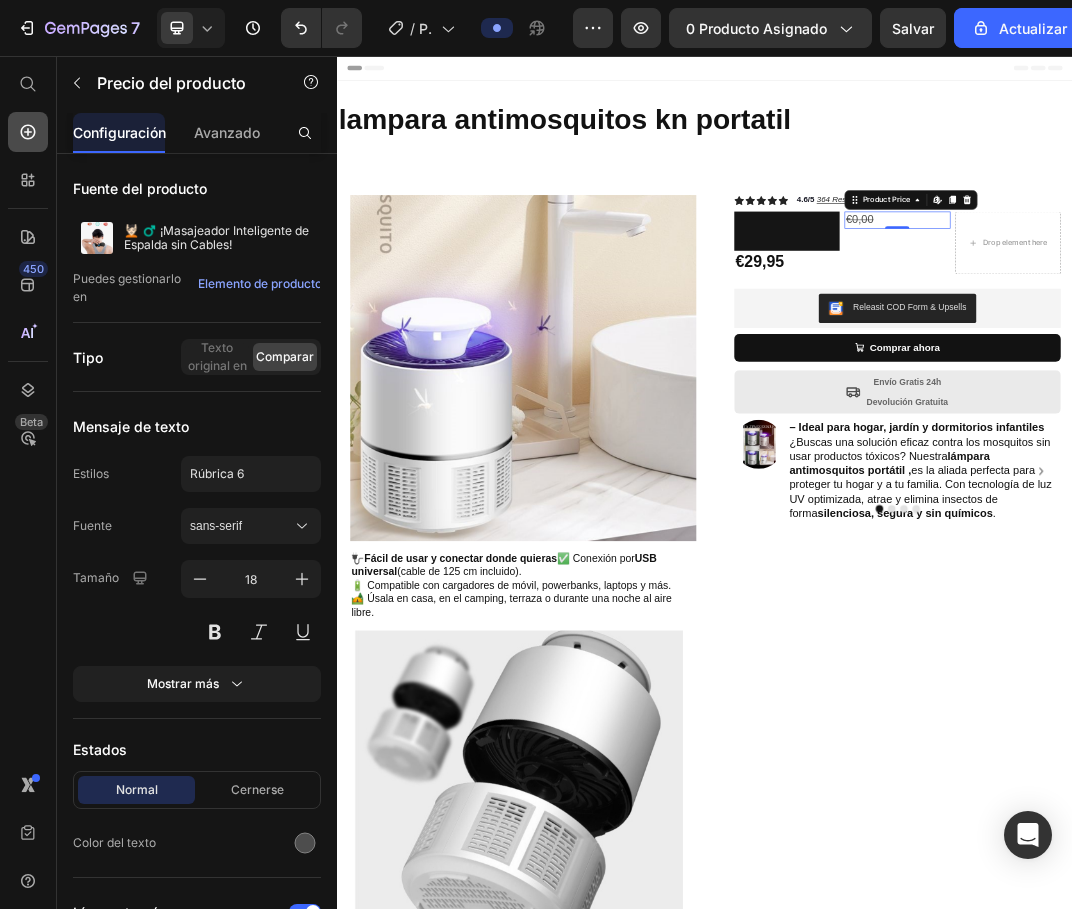 click 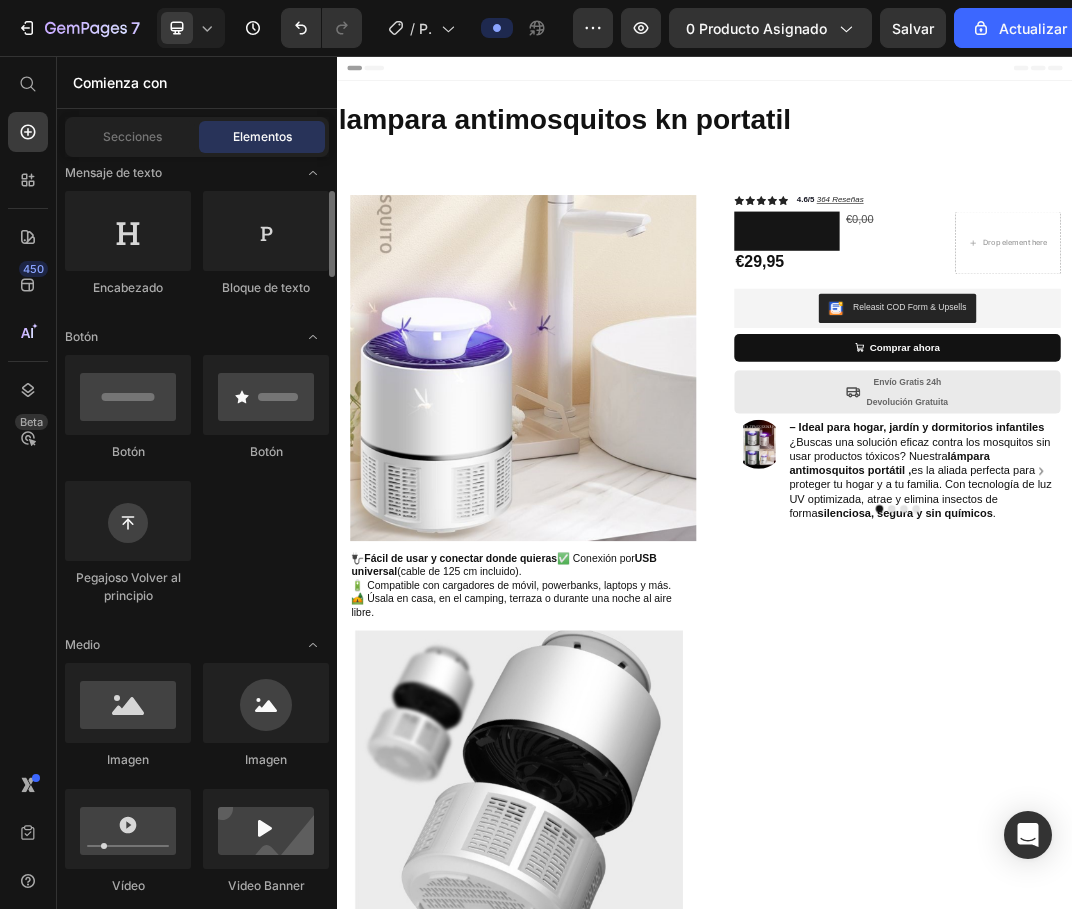scroll, scrollTop: 200, scrollLeft: 0, axis: vertical 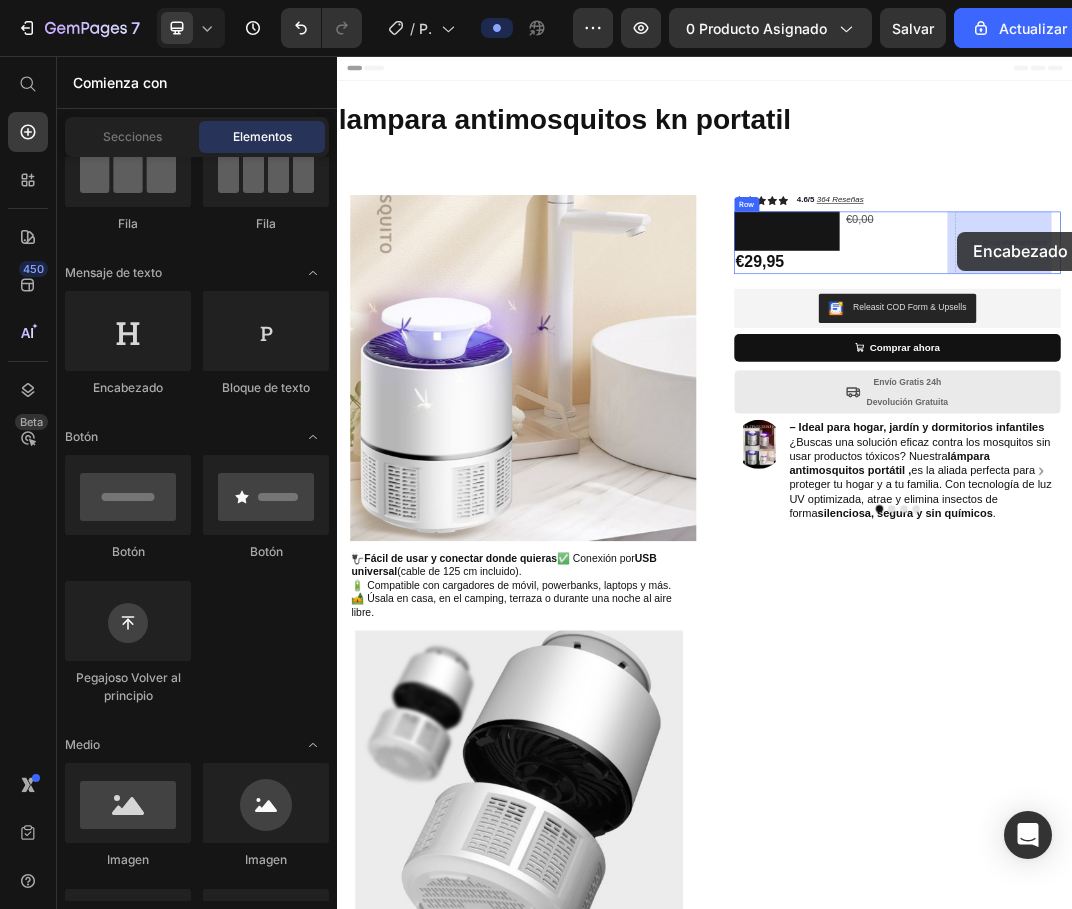drag, startPoint x: 462, startPoint y: 403, endPoint x: 1350, endPoint y: 343, distance: 890.0247 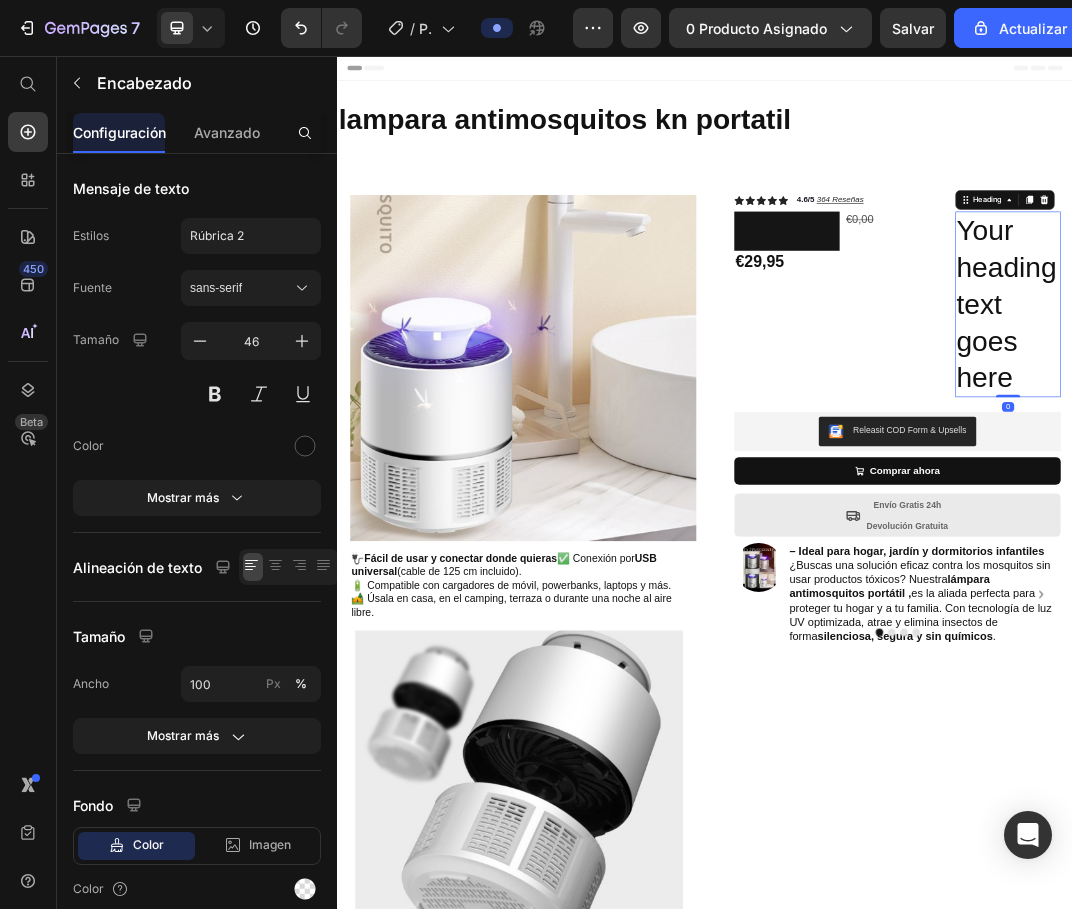 click on "Your heading text goes here" at bounding box center (1431, 461) 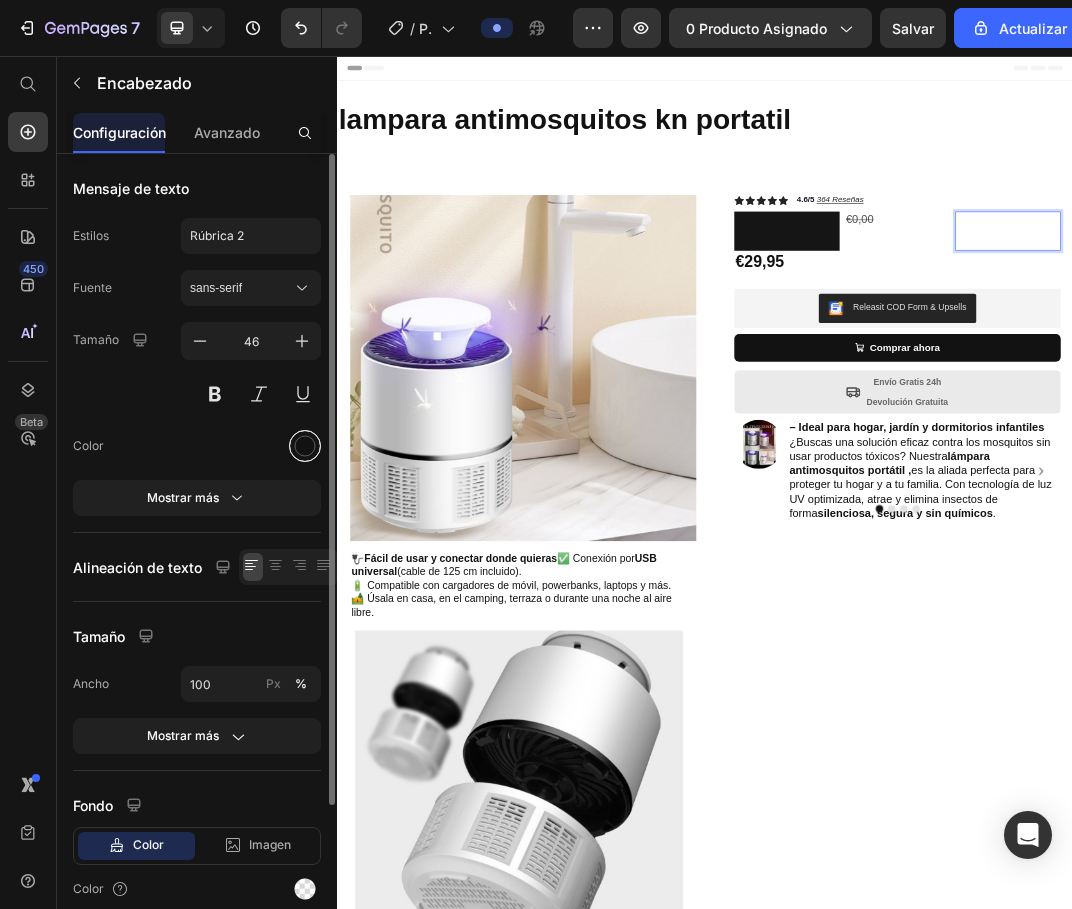 click at bounding box center [305, 446] 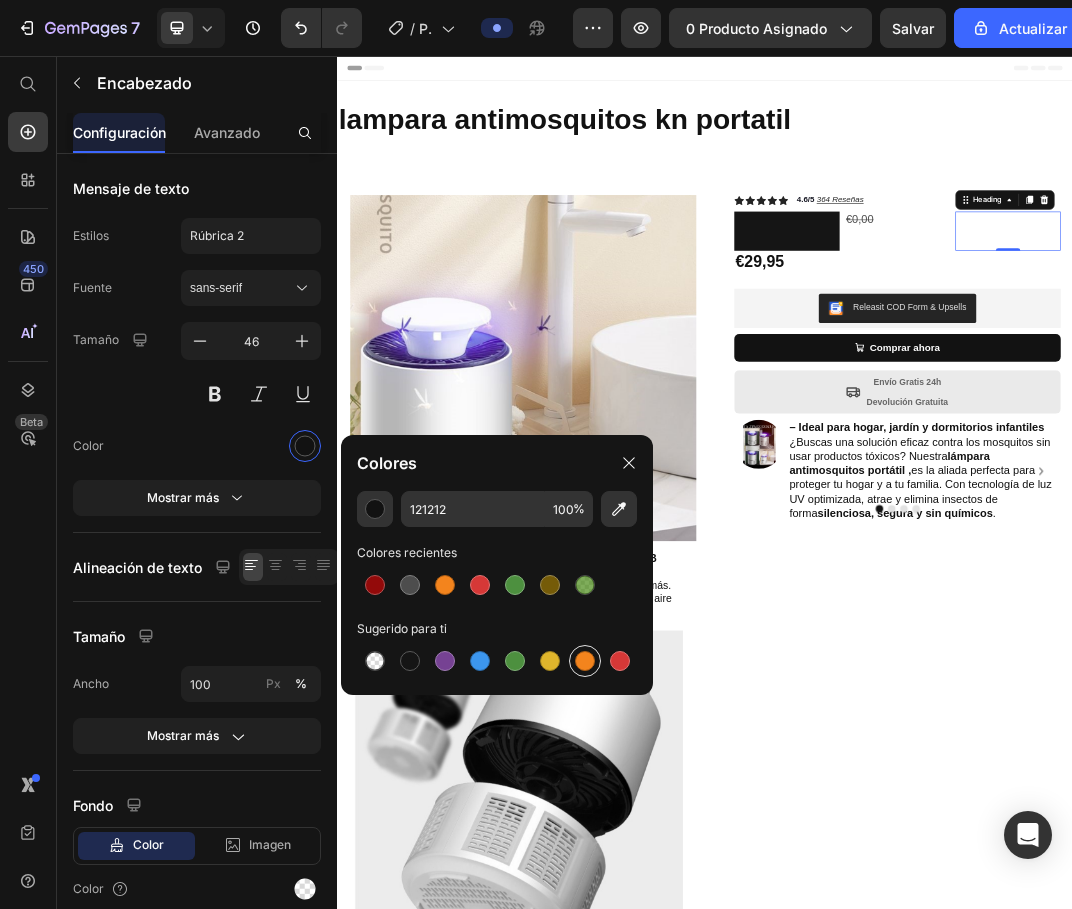 drag, startPoint x: 625, startPoint y: 662, endPoint x: 597, endPoint y: 663, distance: 28.01785 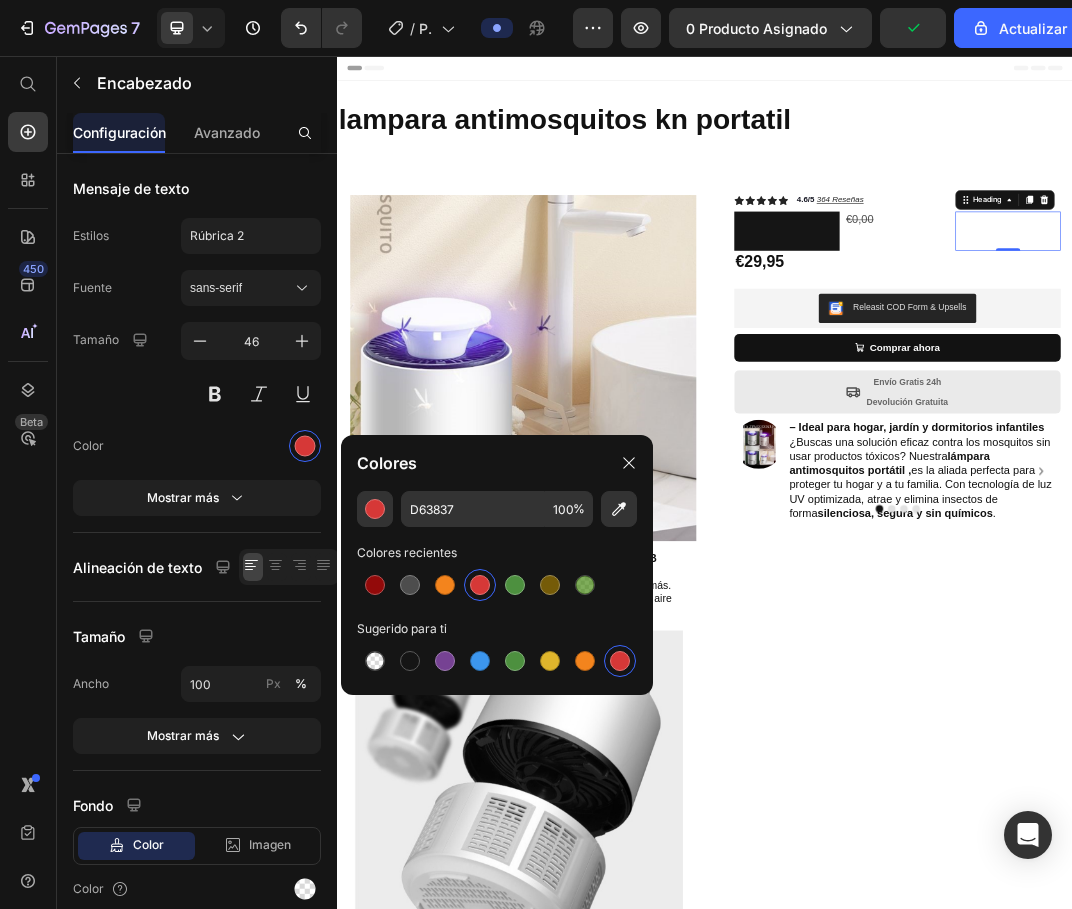click at bounding box center [1431, 342] 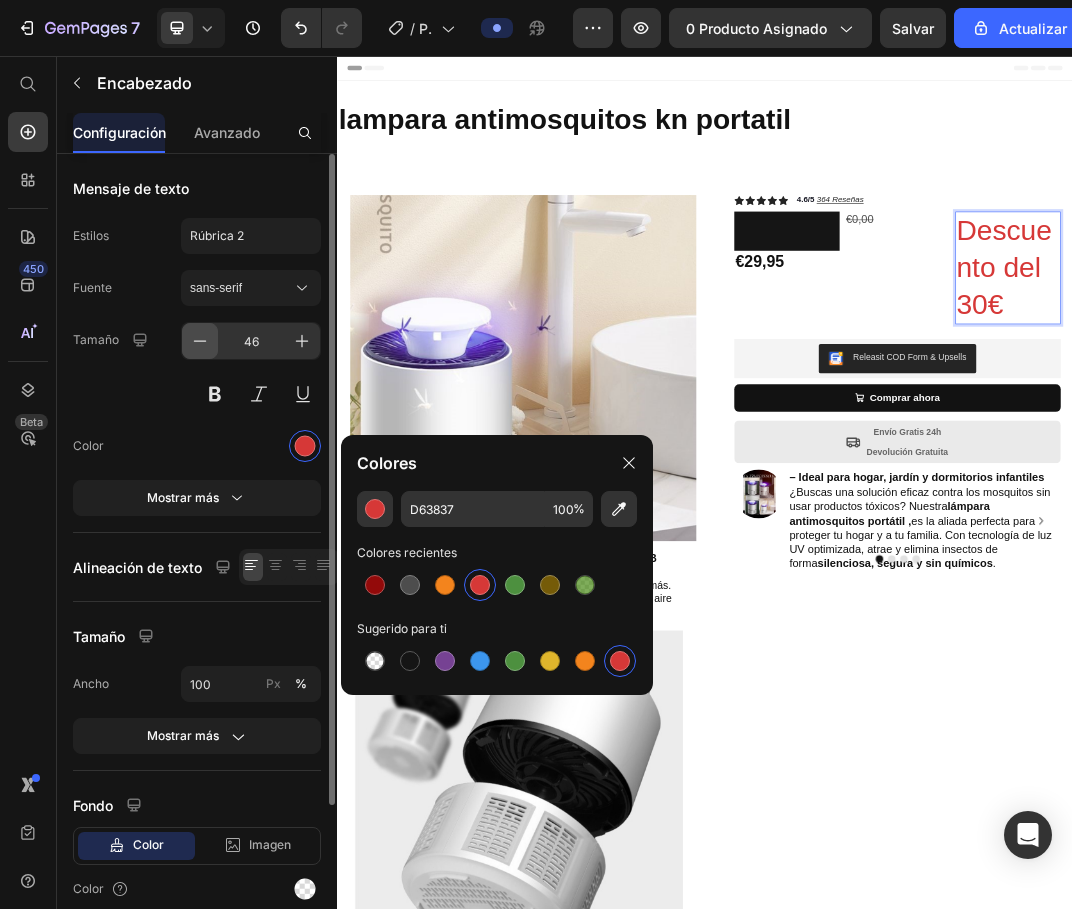 click 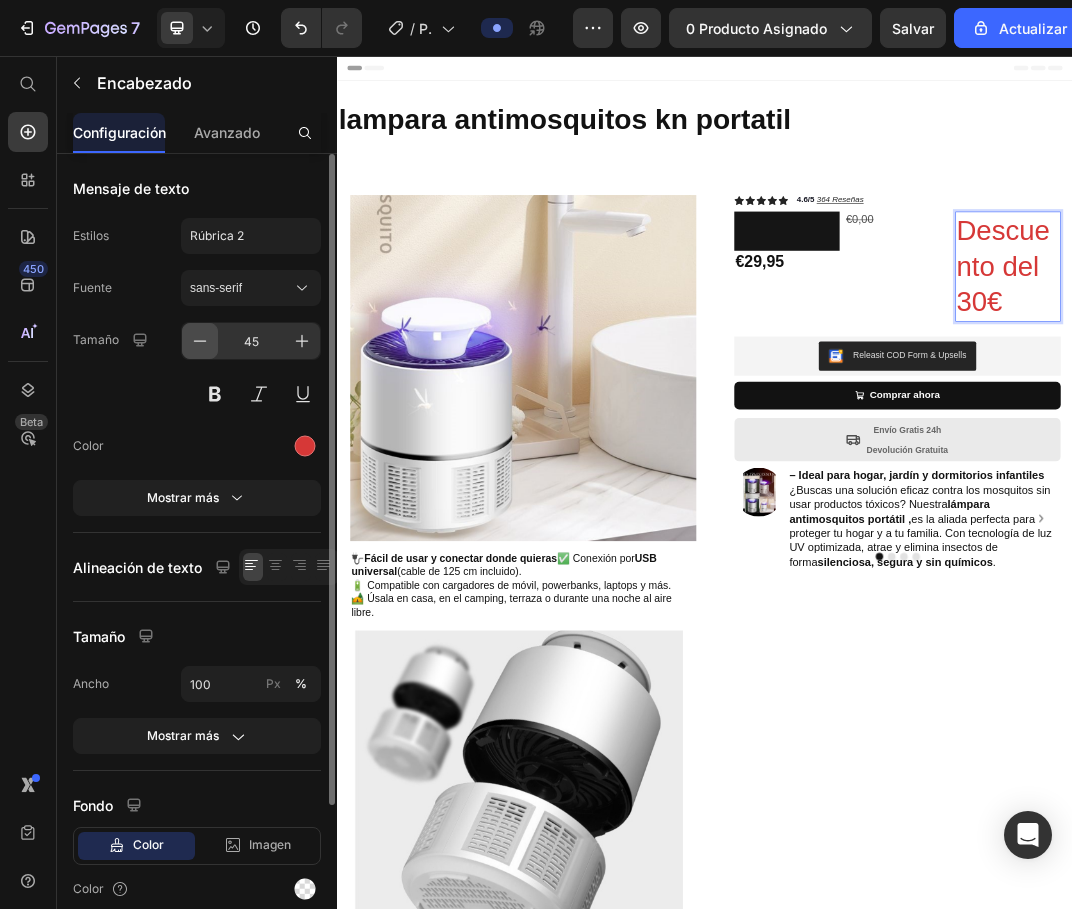 click 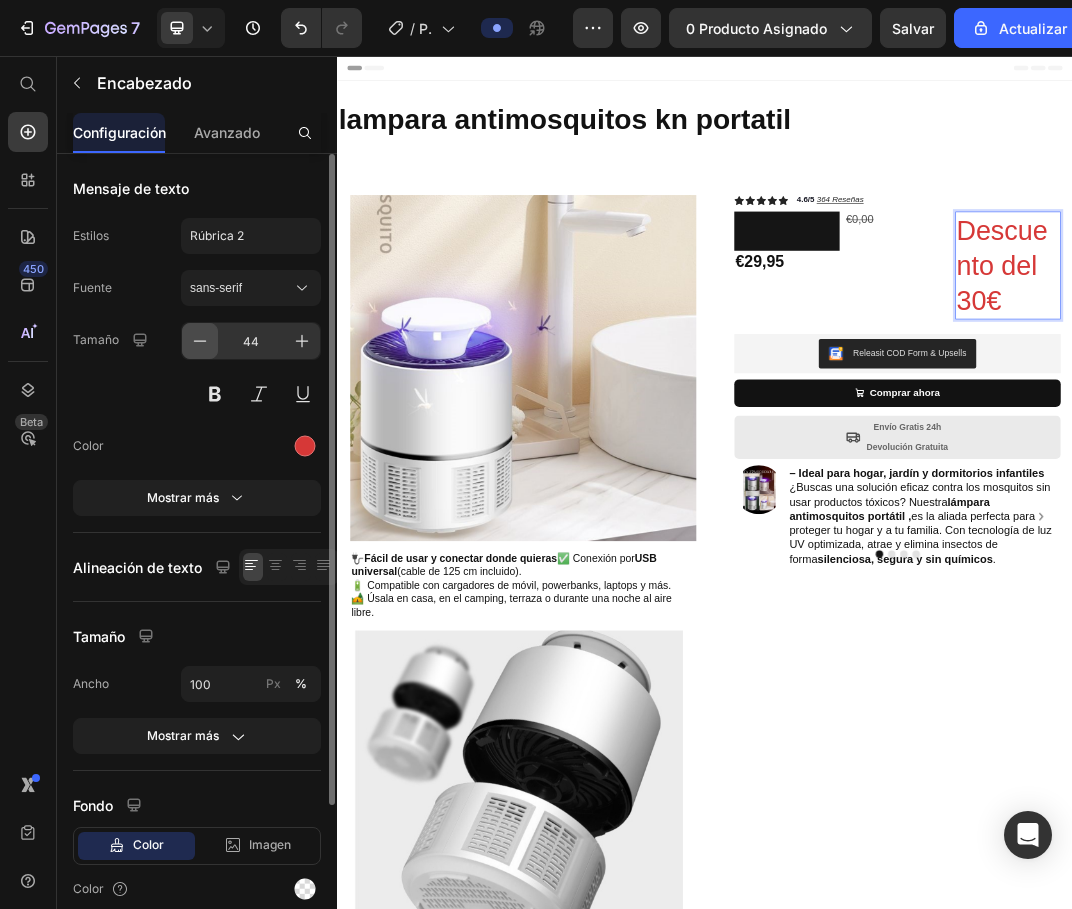 click 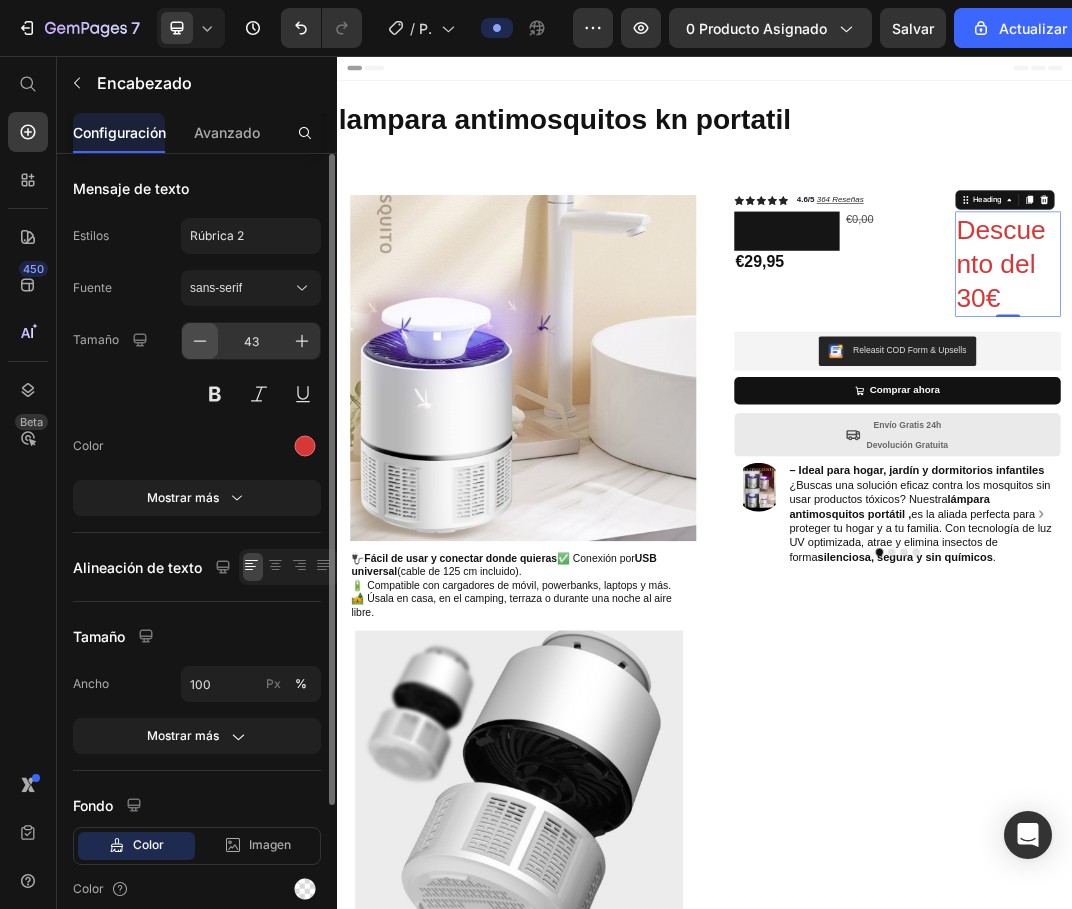 click 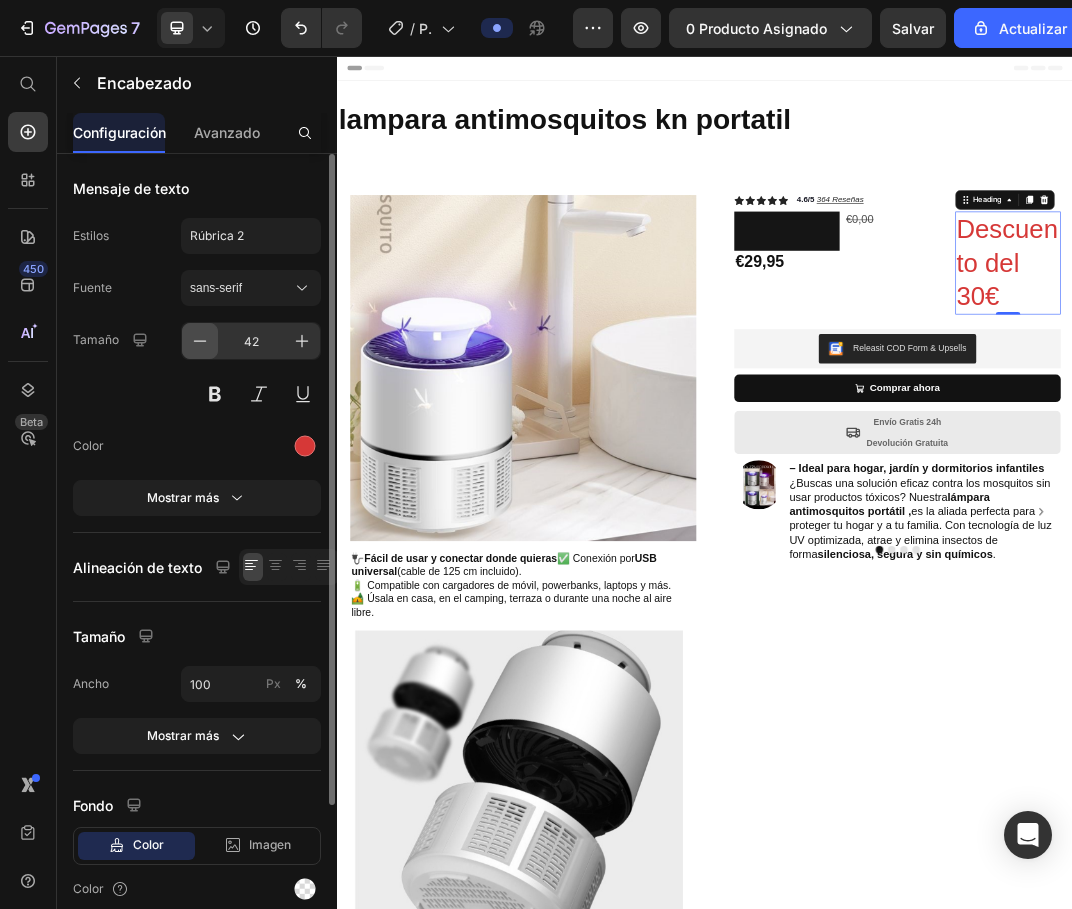 click 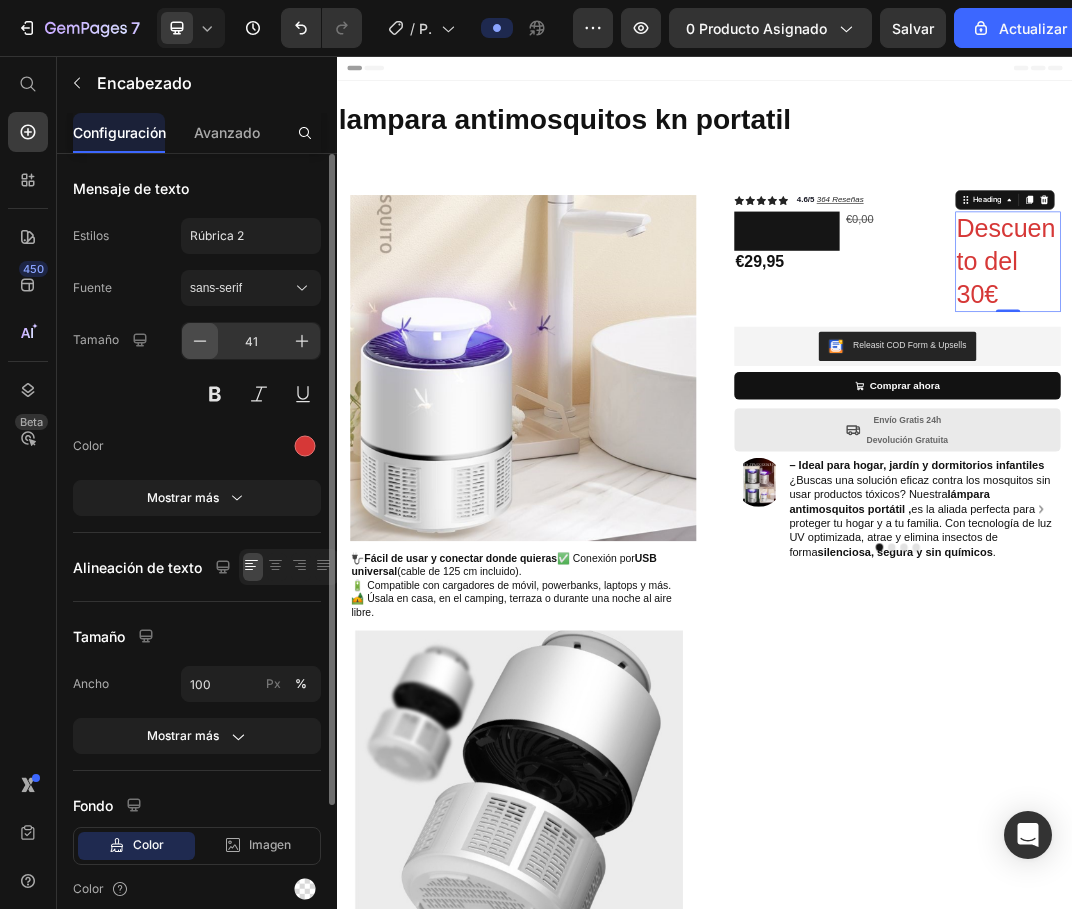 click 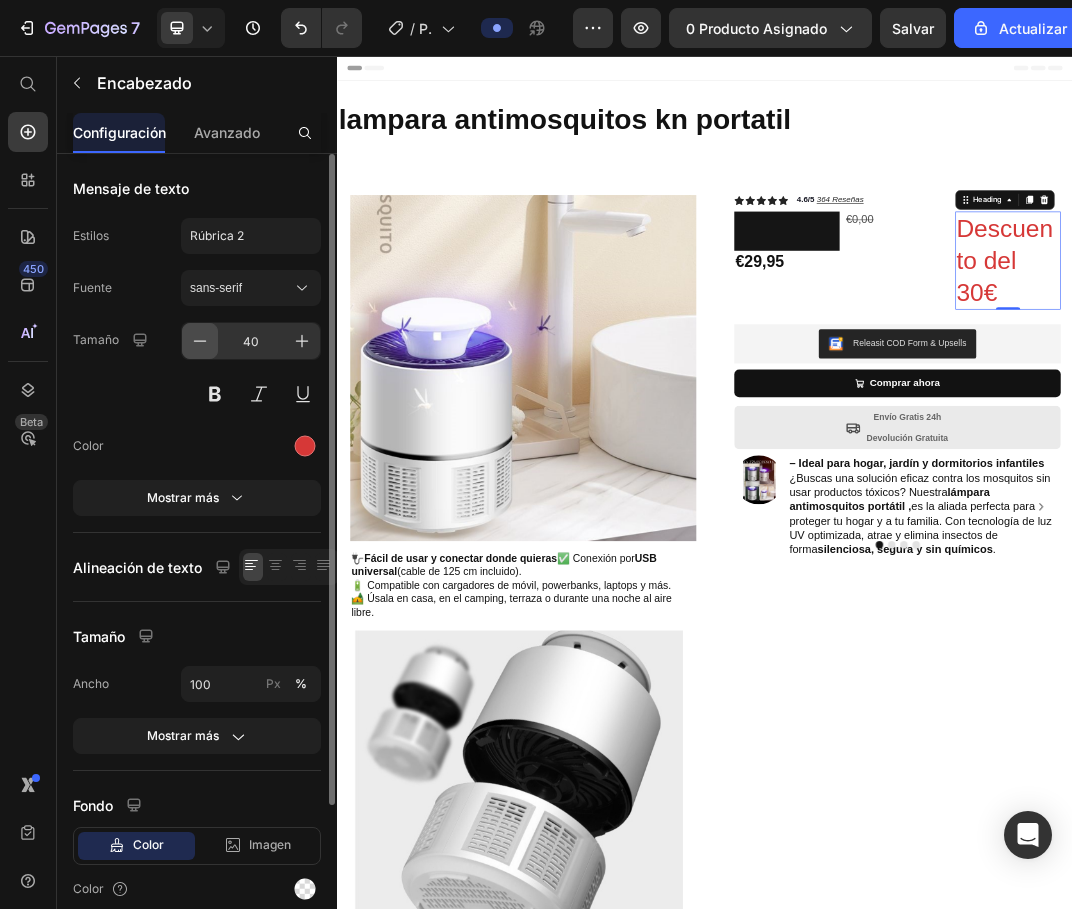 click 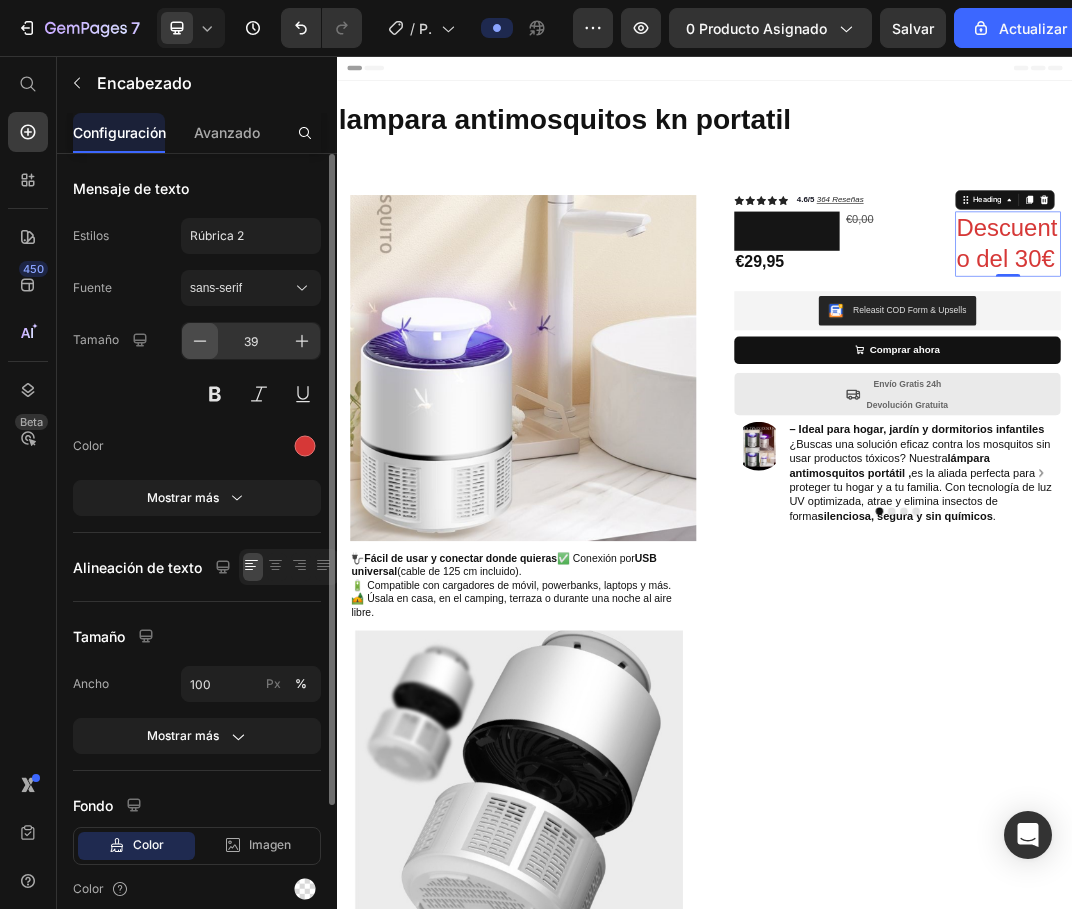 click 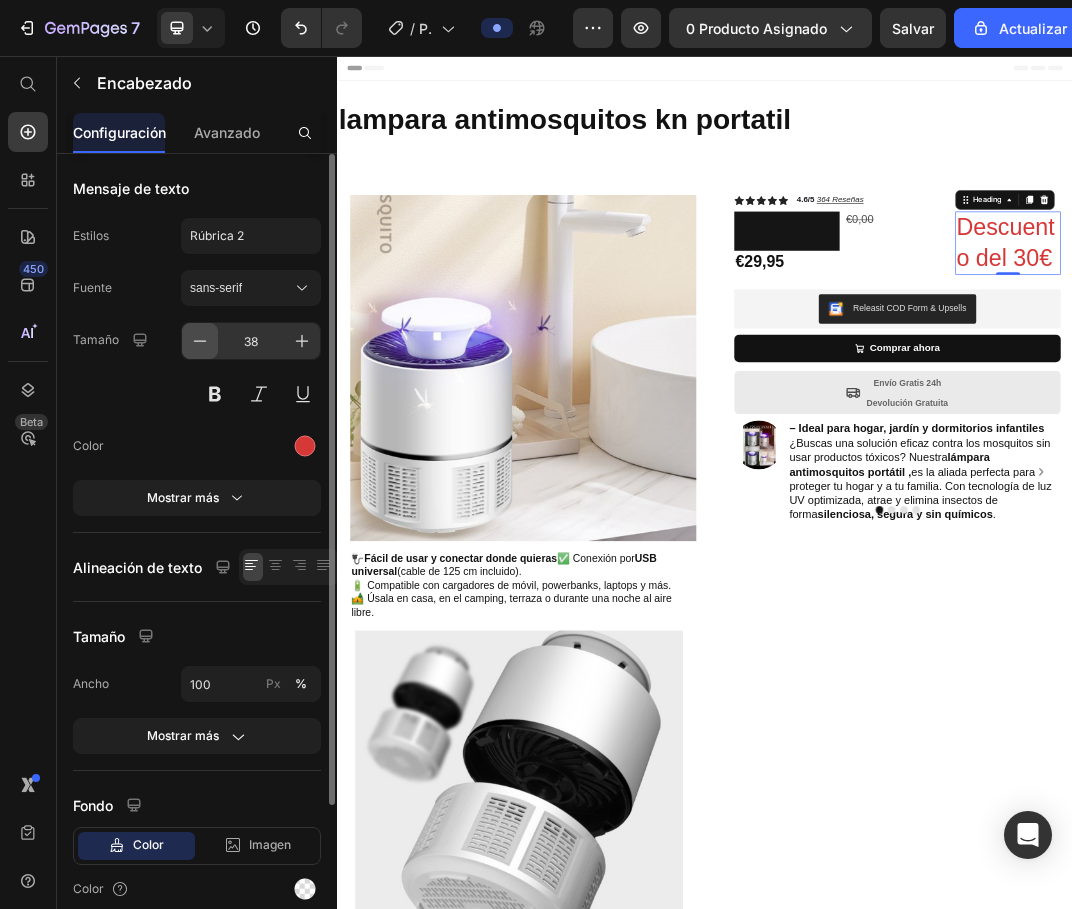 click 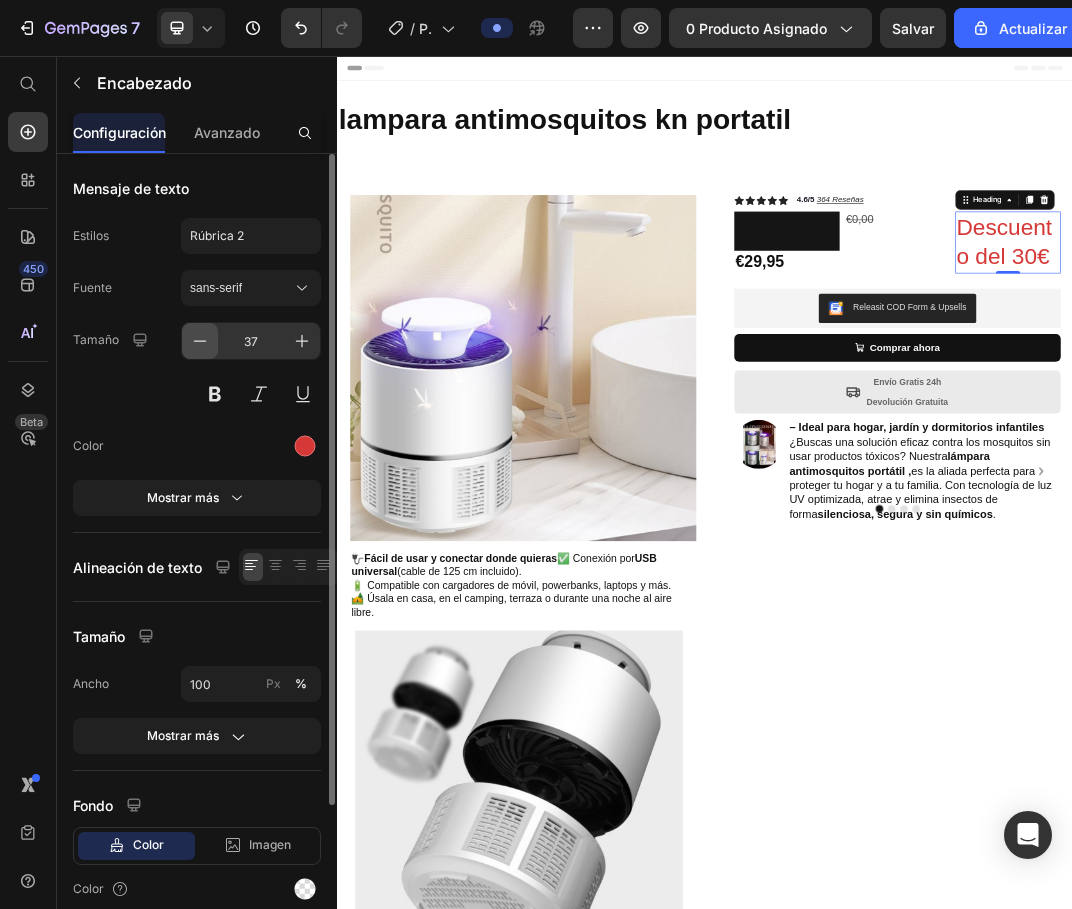 click 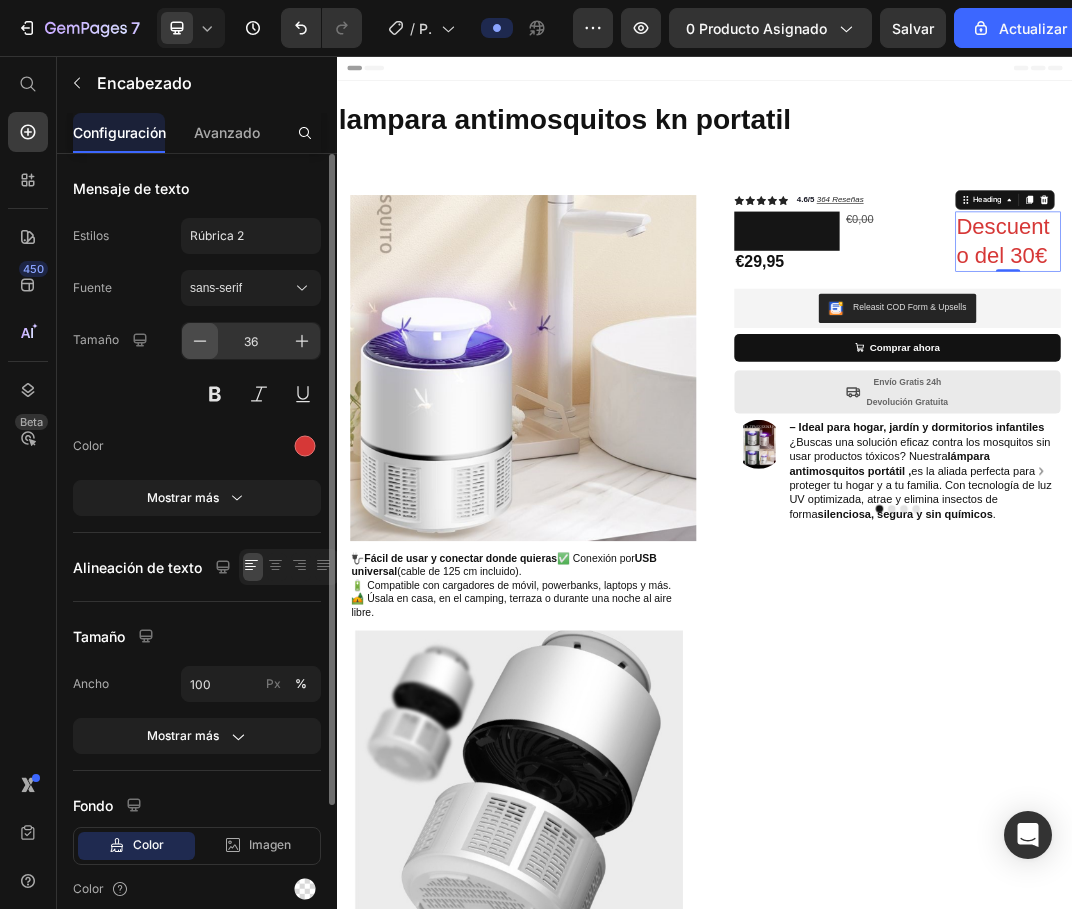 click 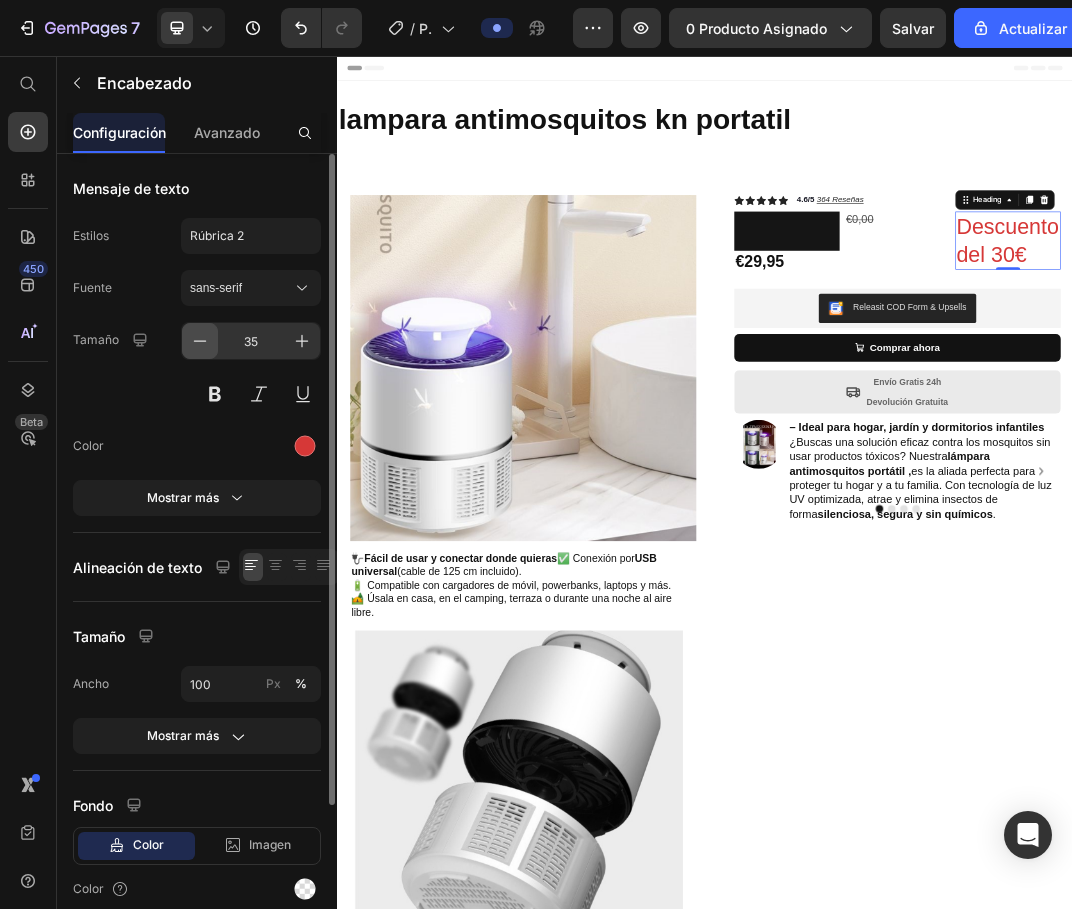 click 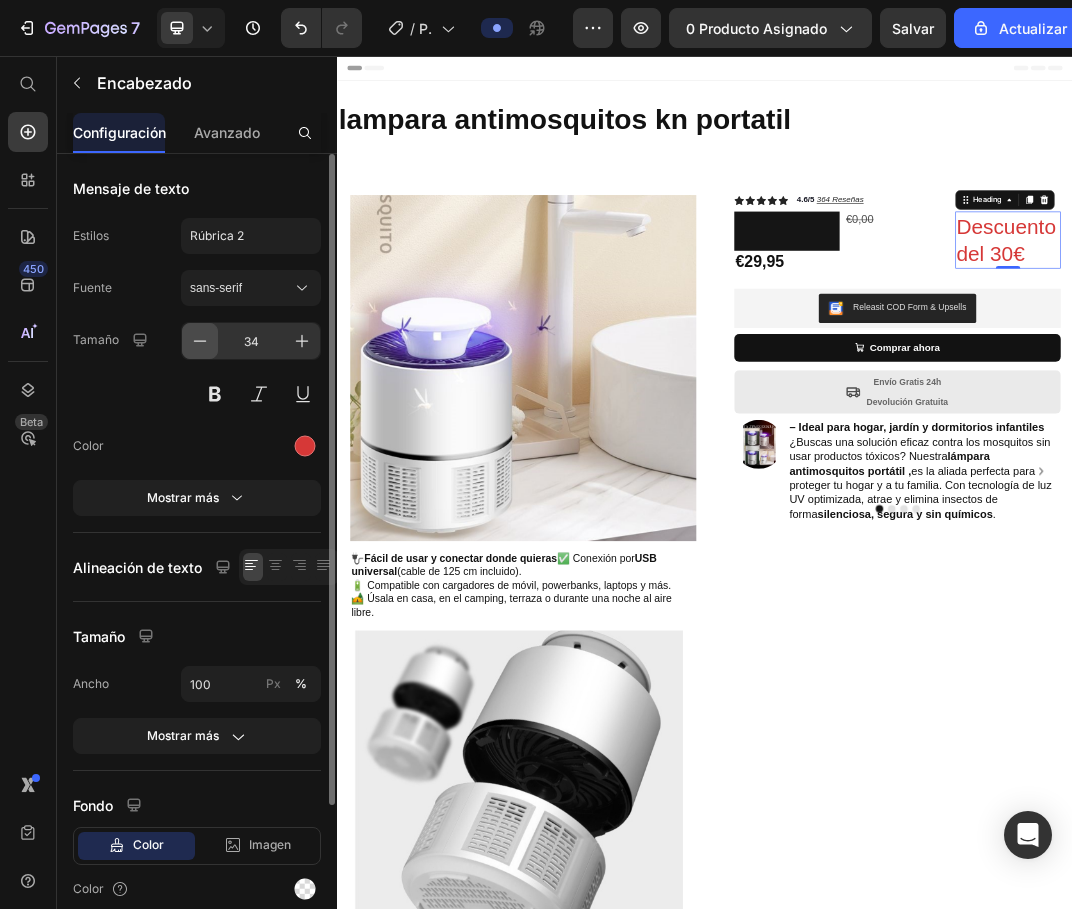 click 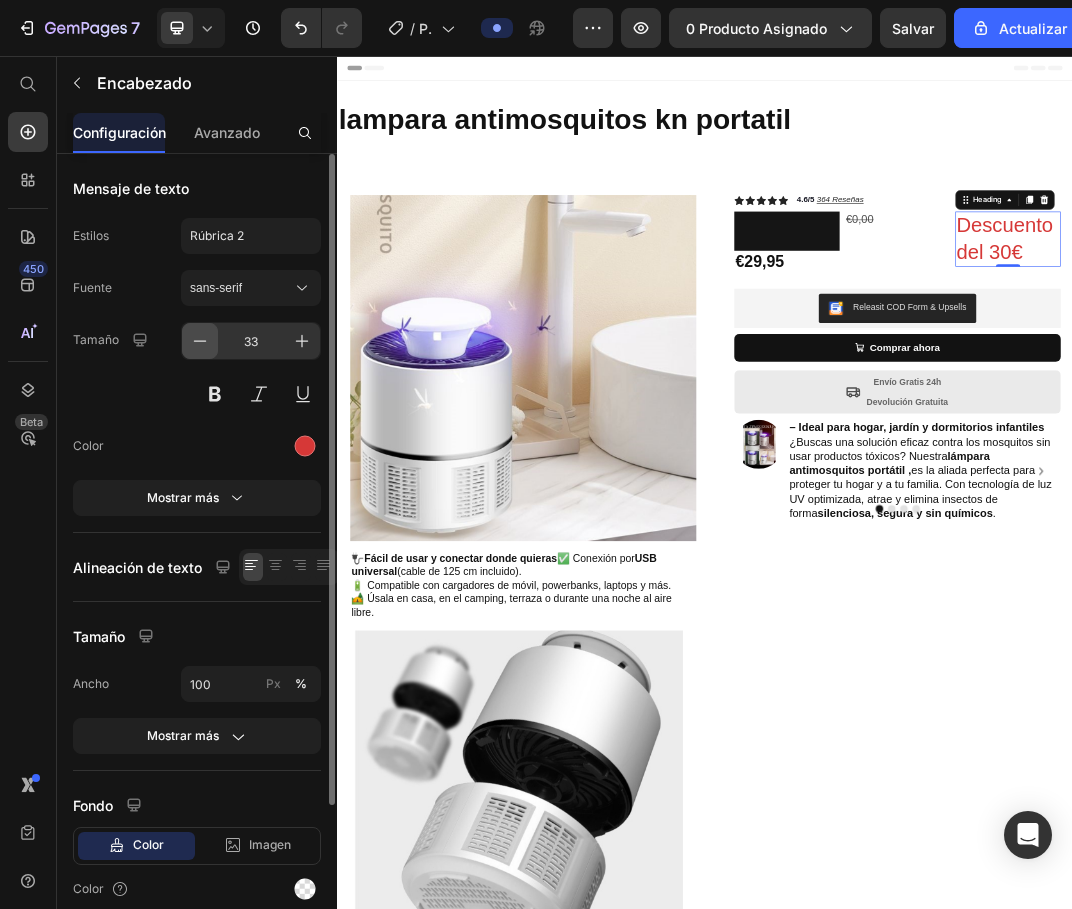 click 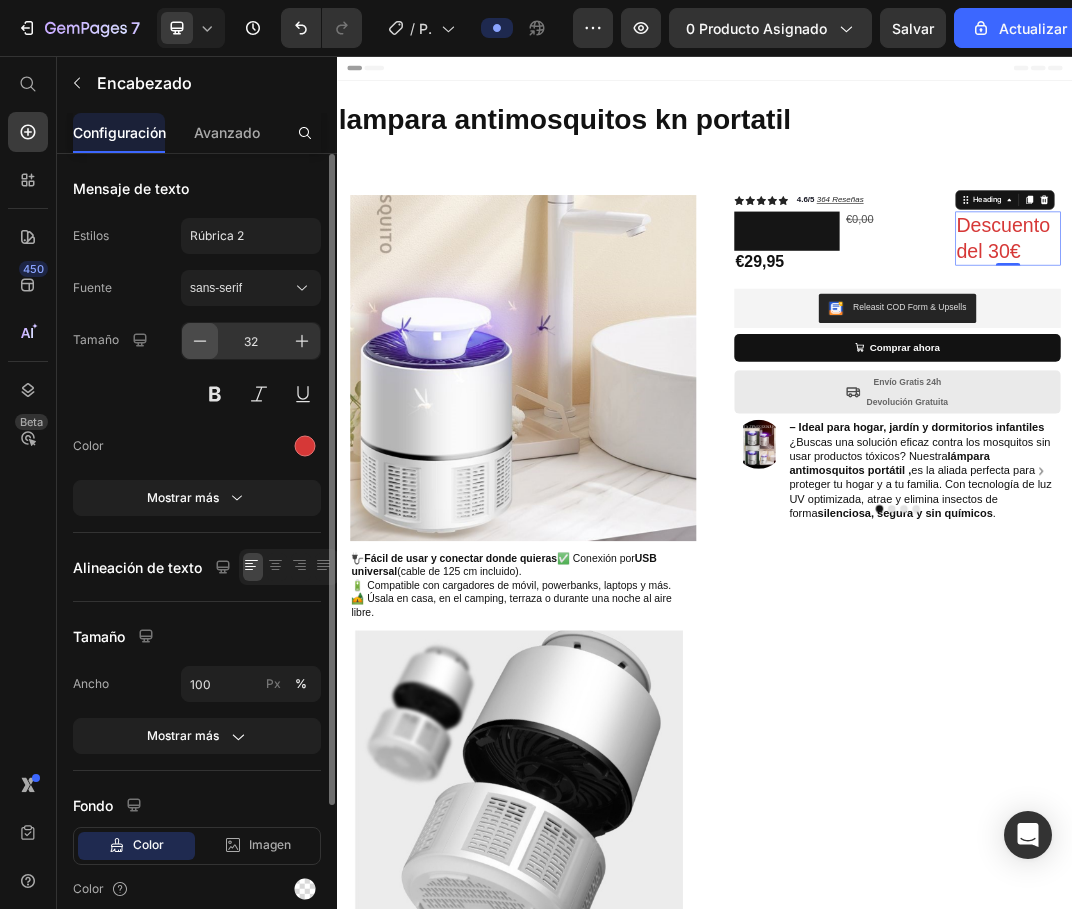 click 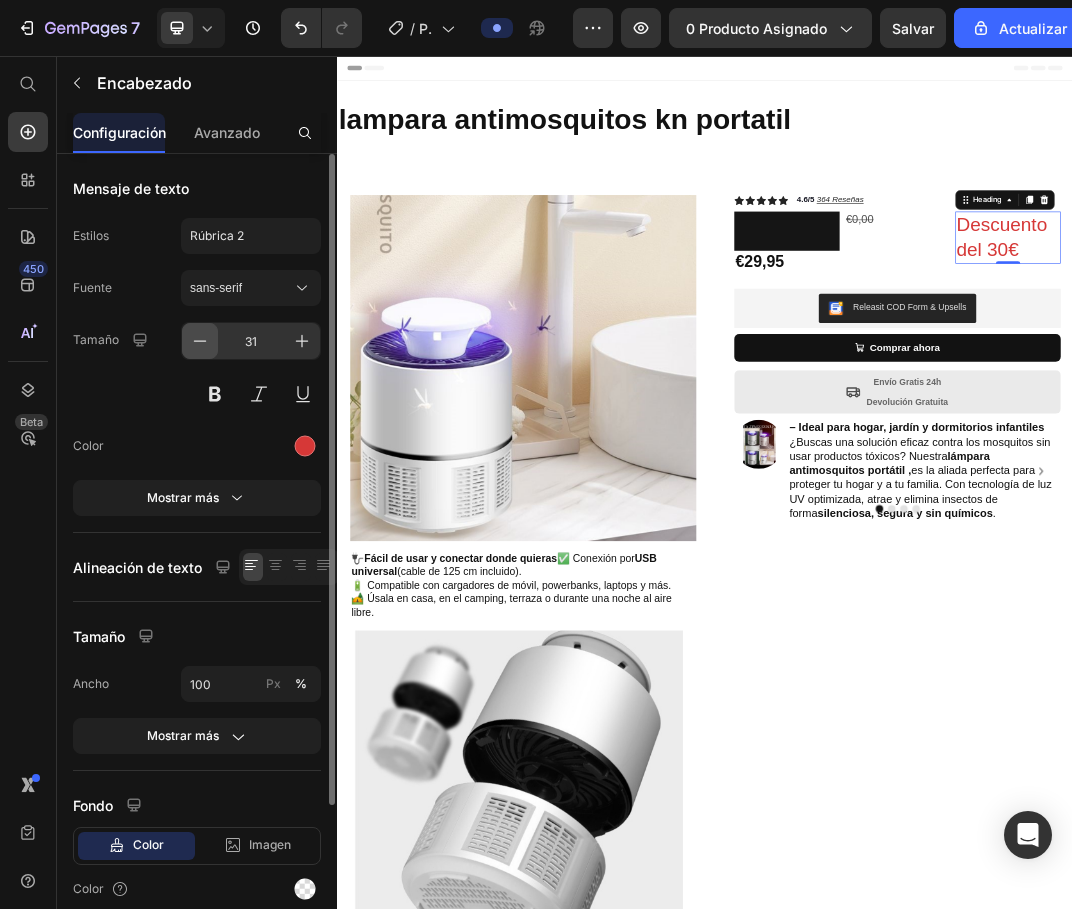 click 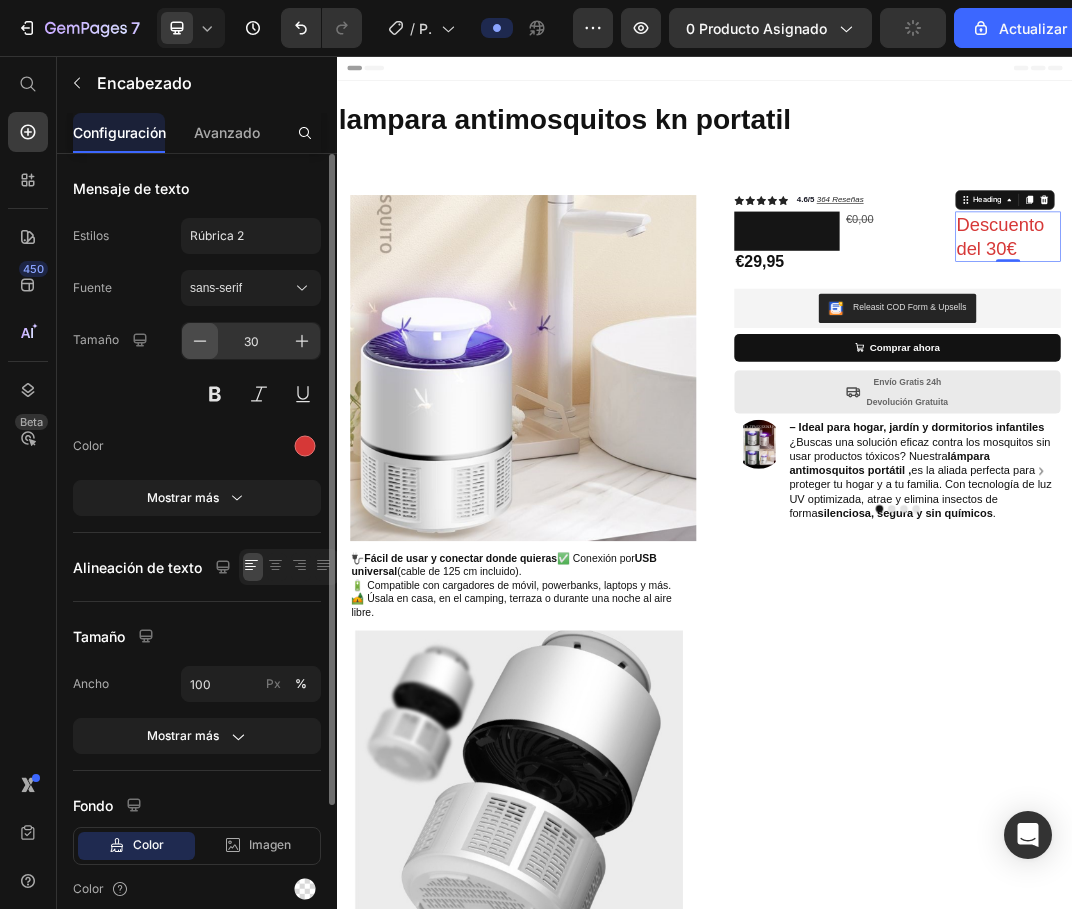 click 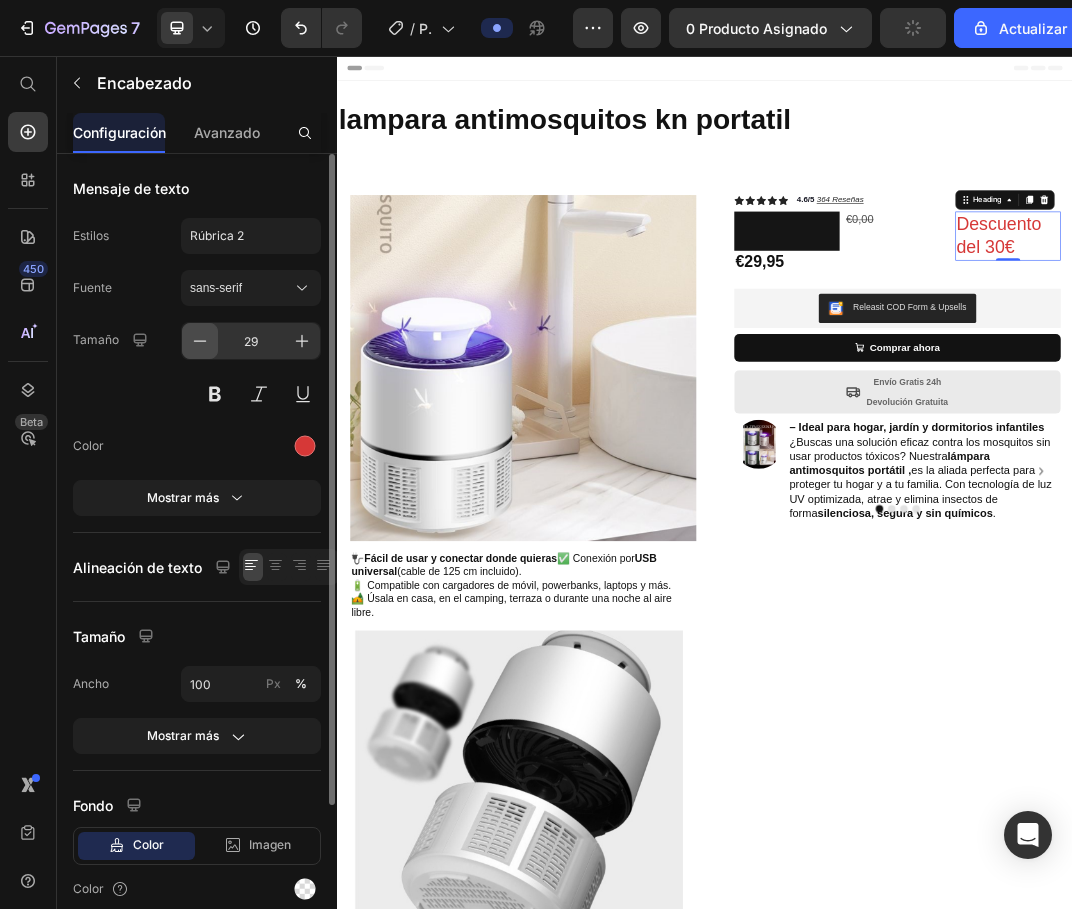 click 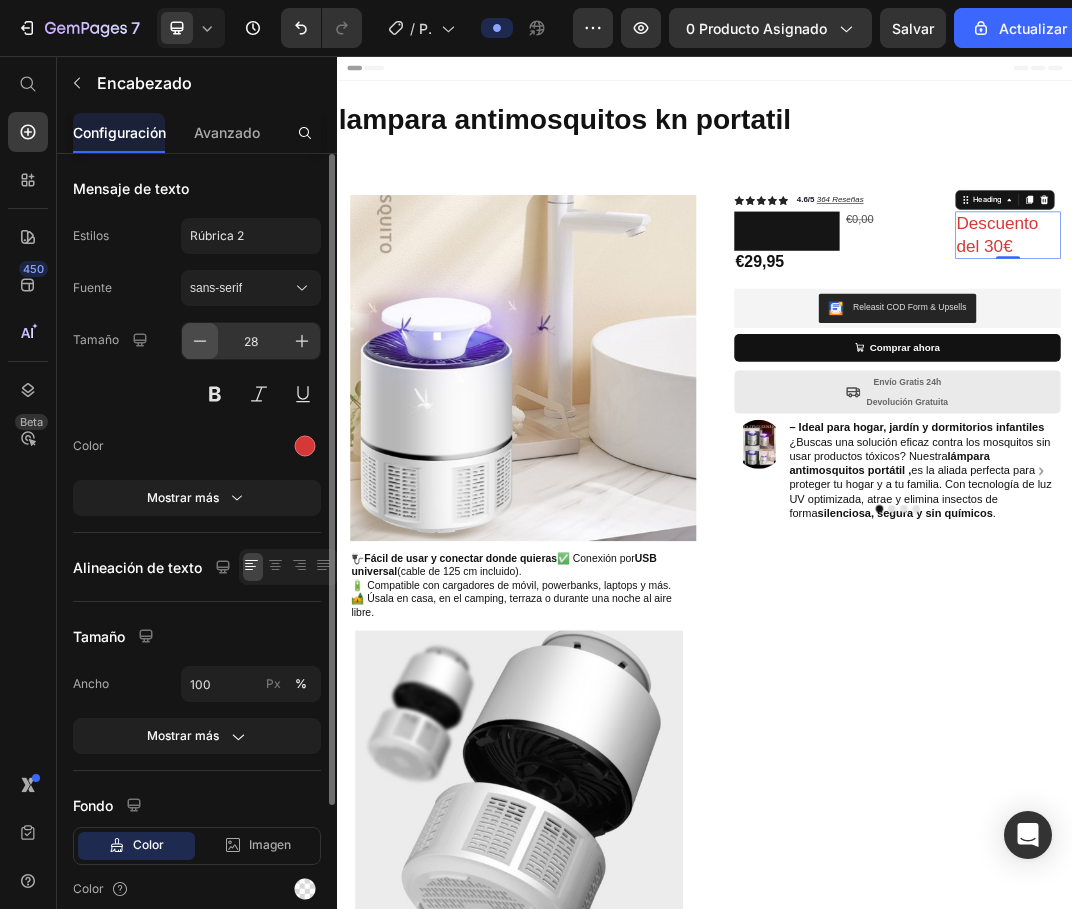 click 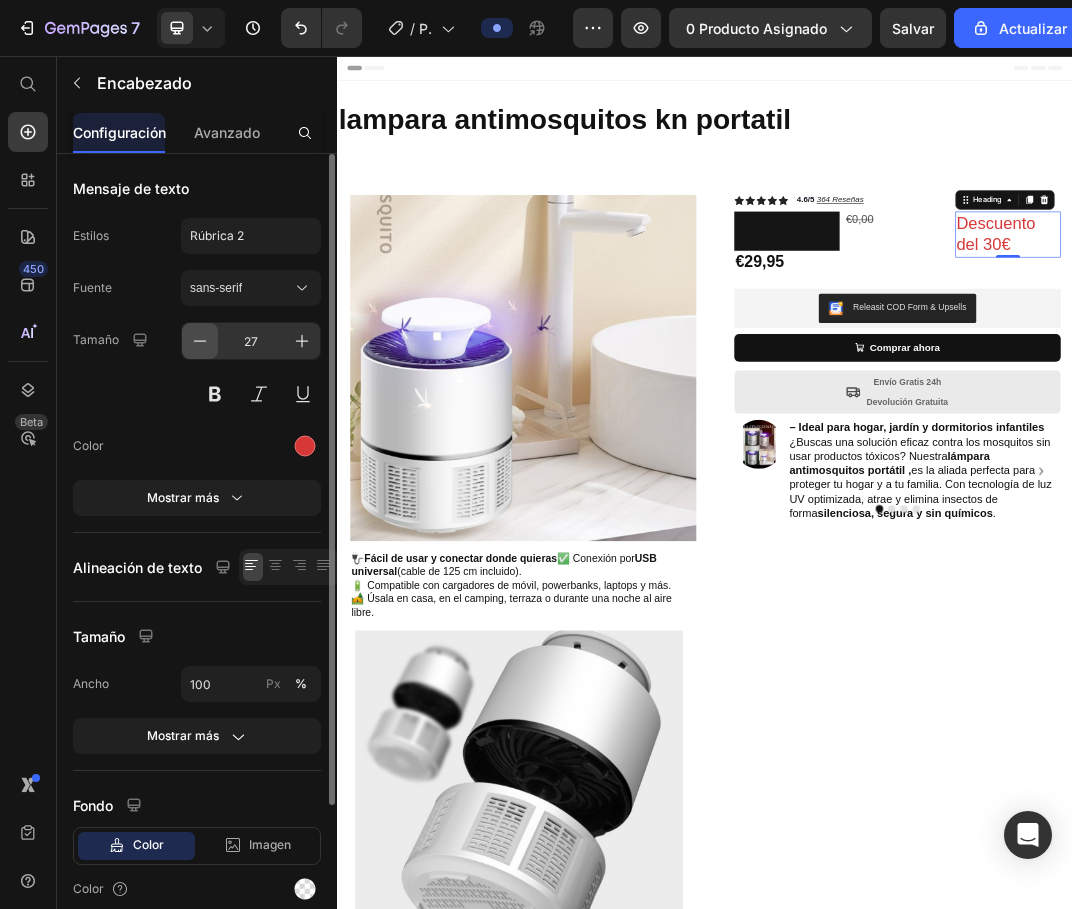 click 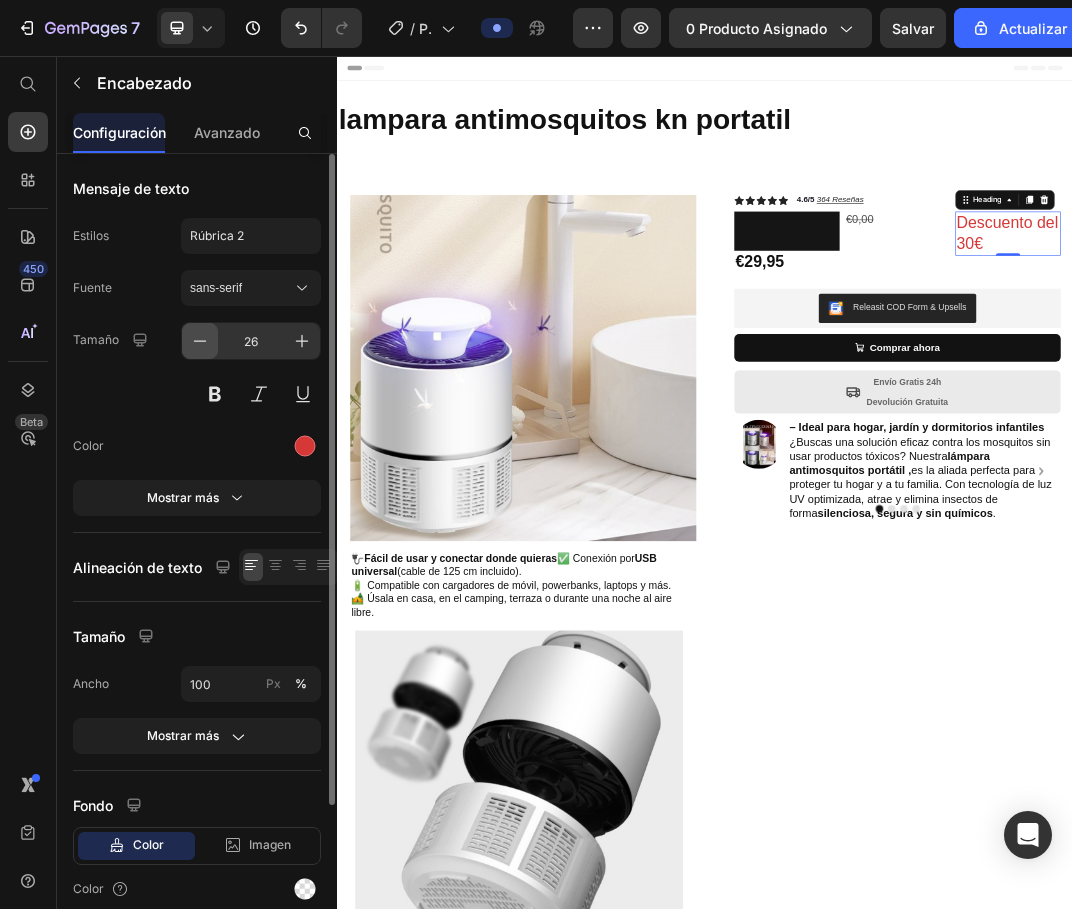 click 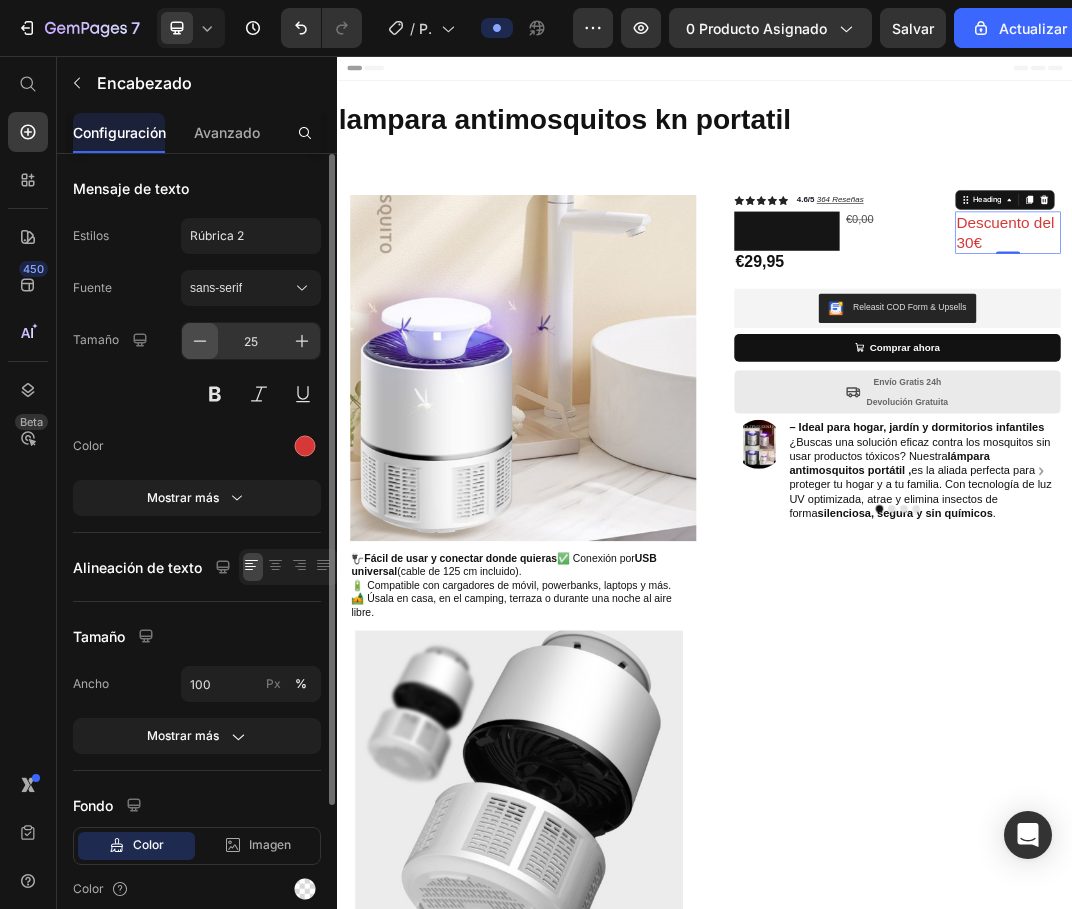 click 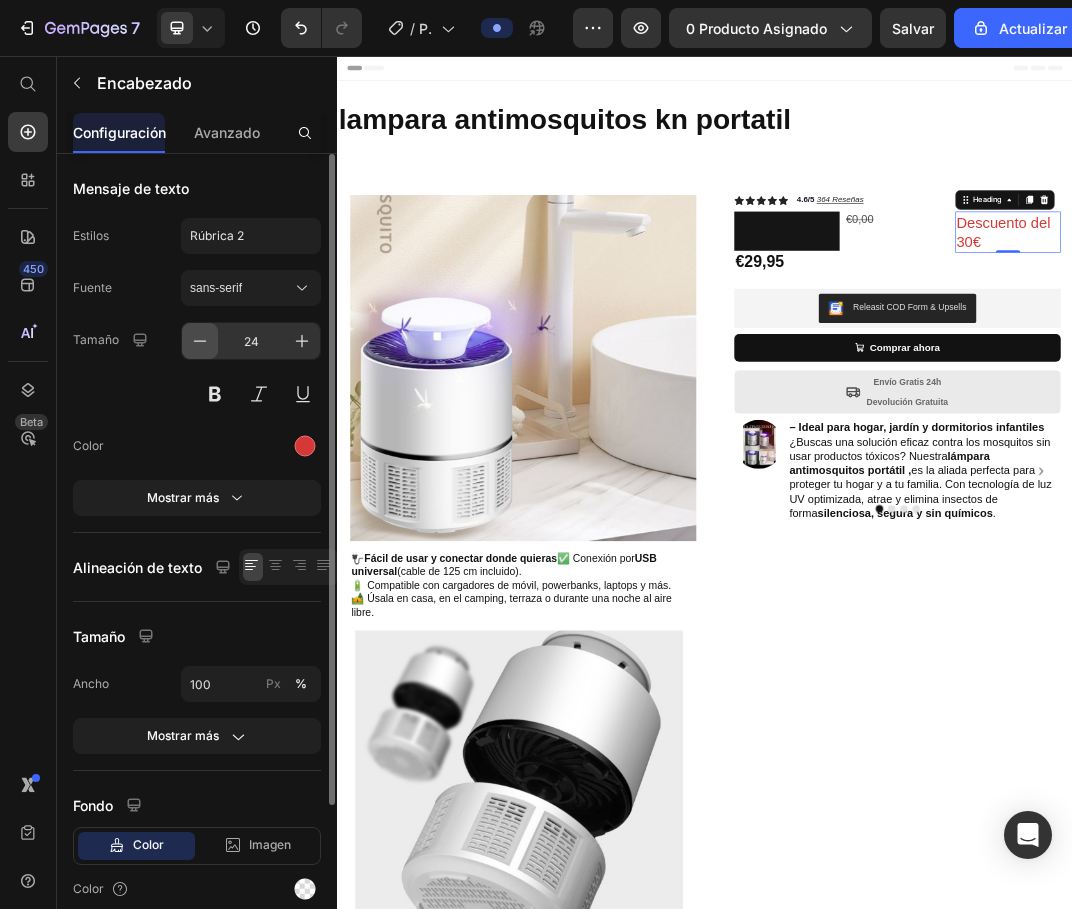 click 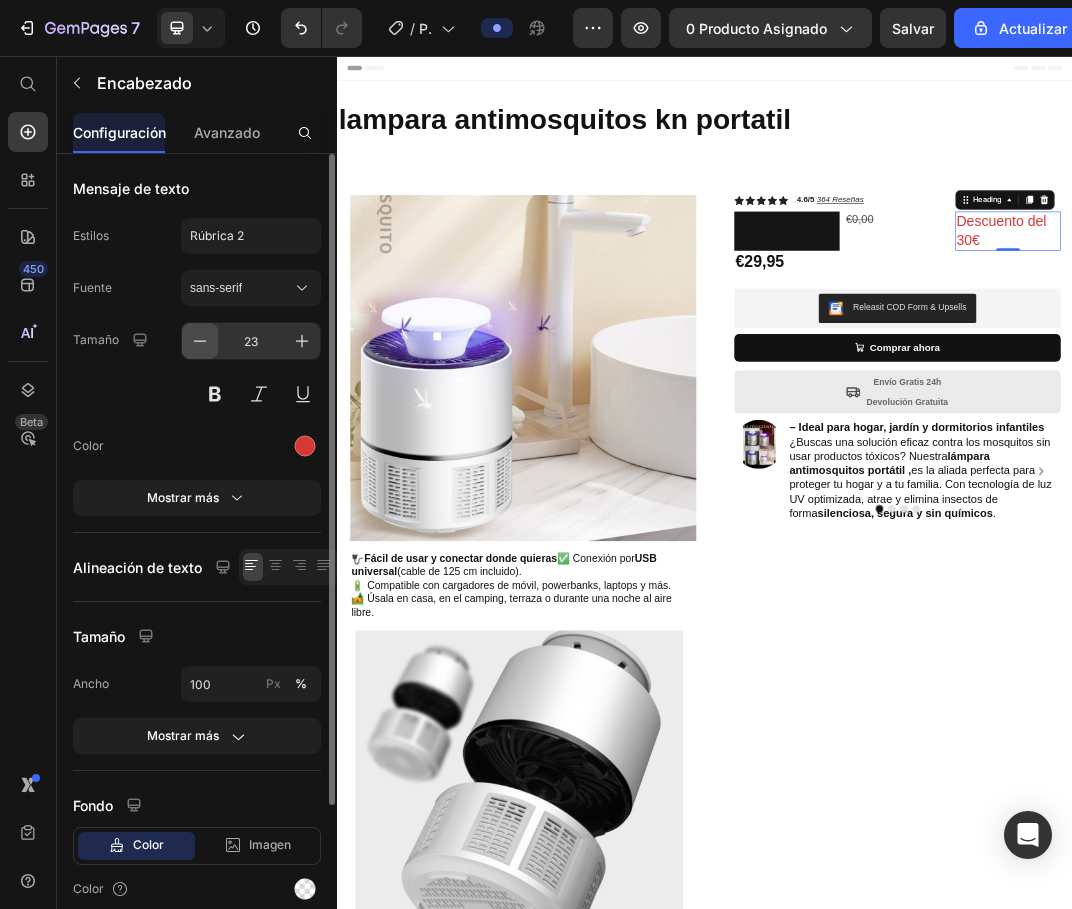 click 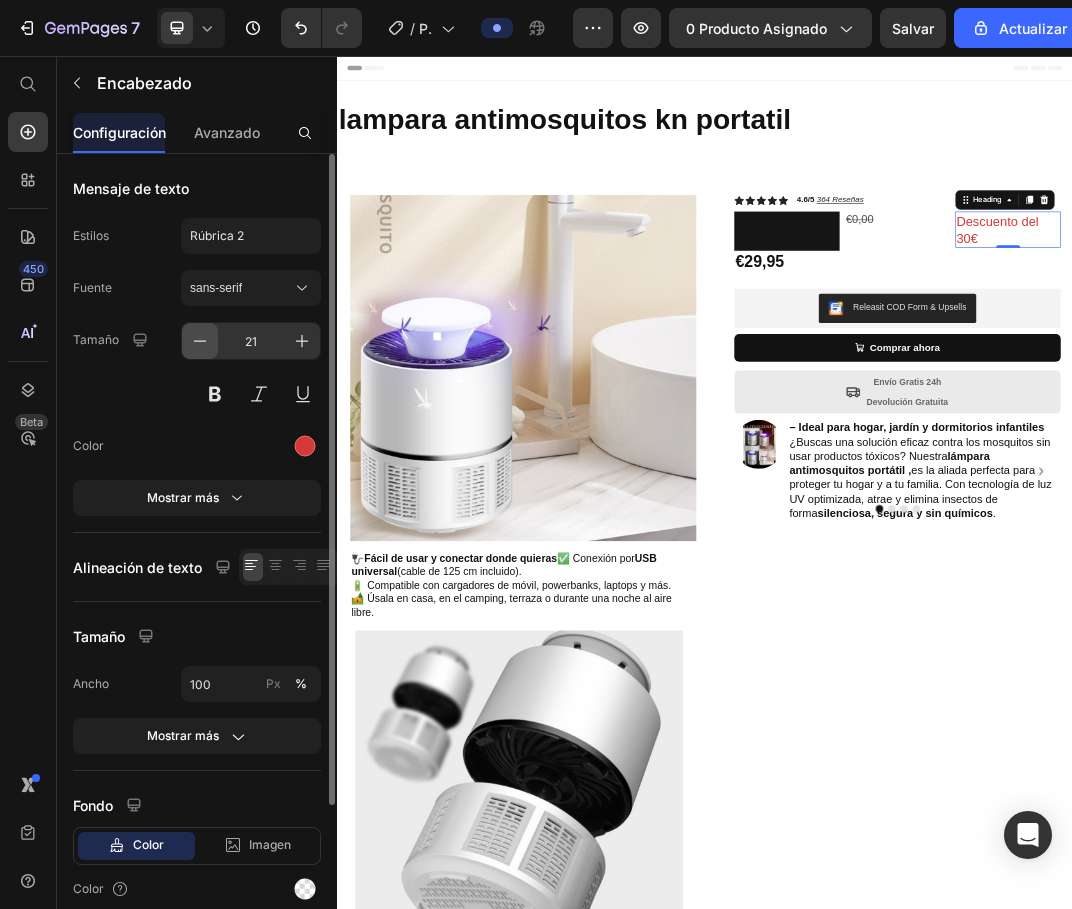 click 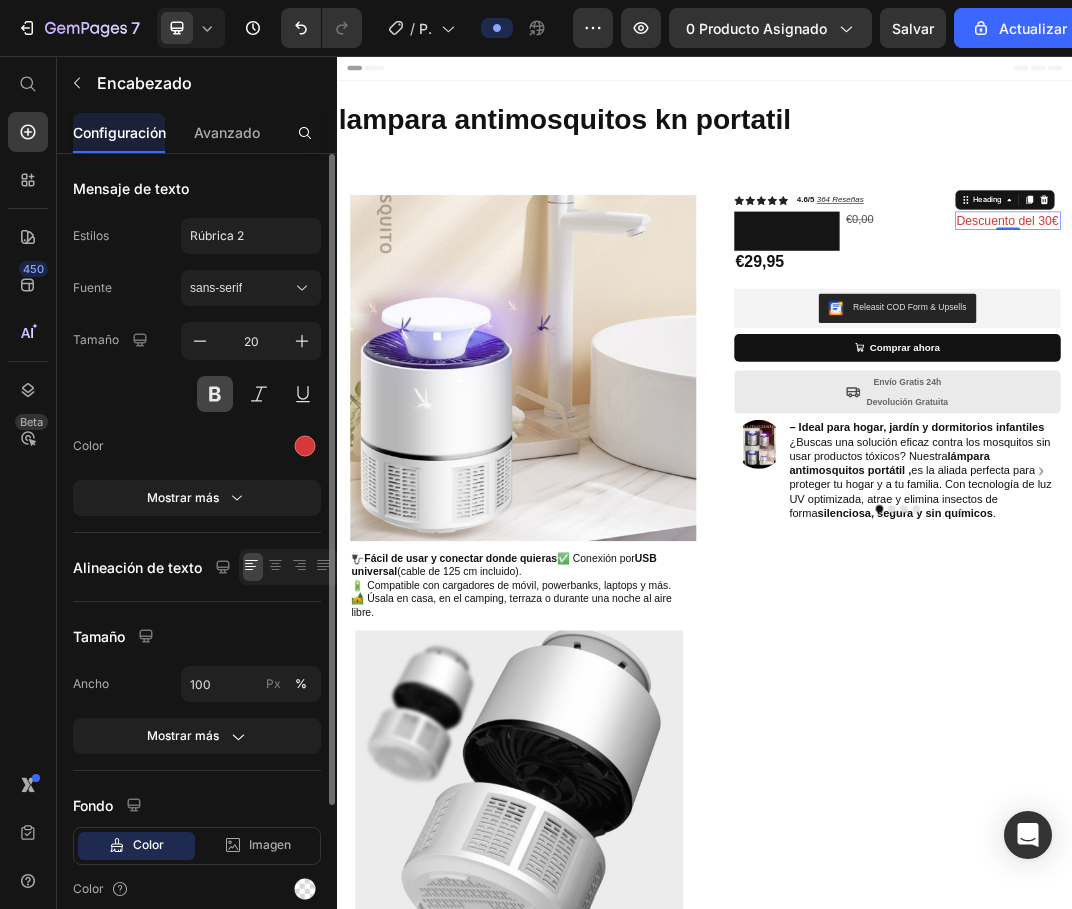 click at bounding box center [215, 394] 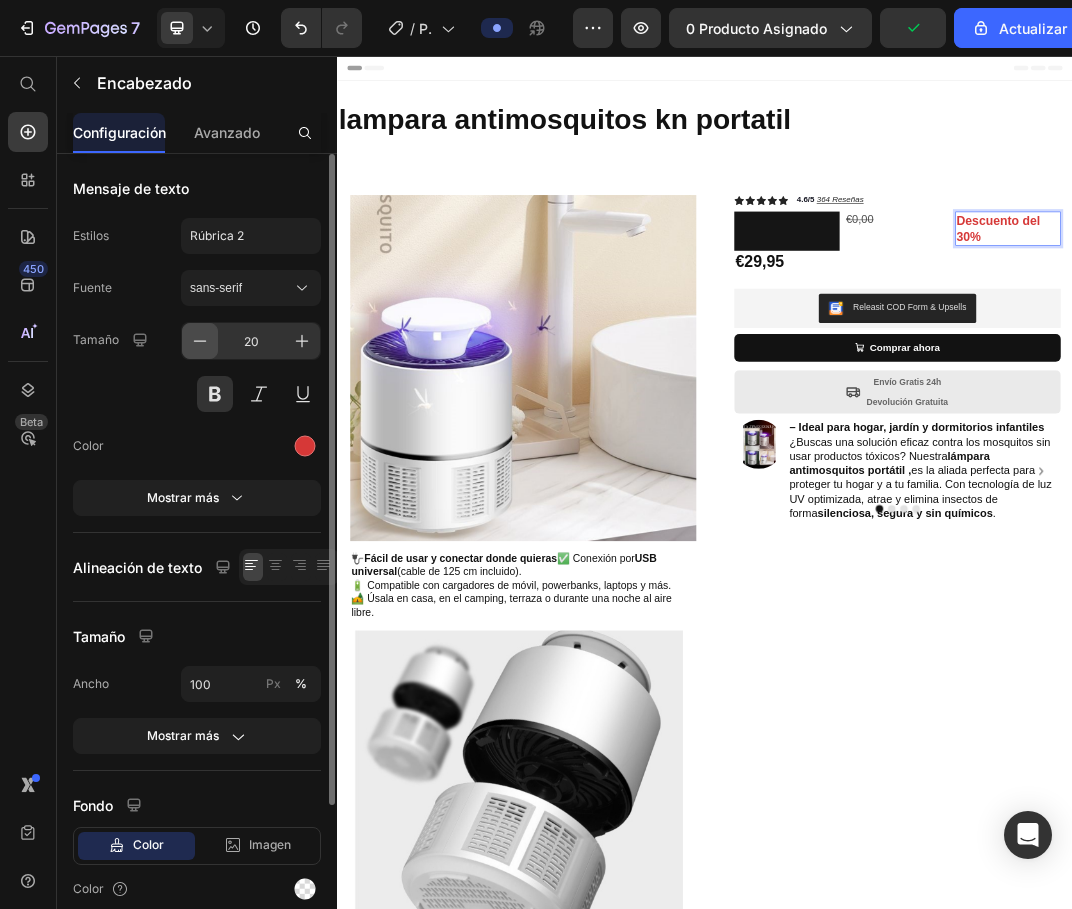 click 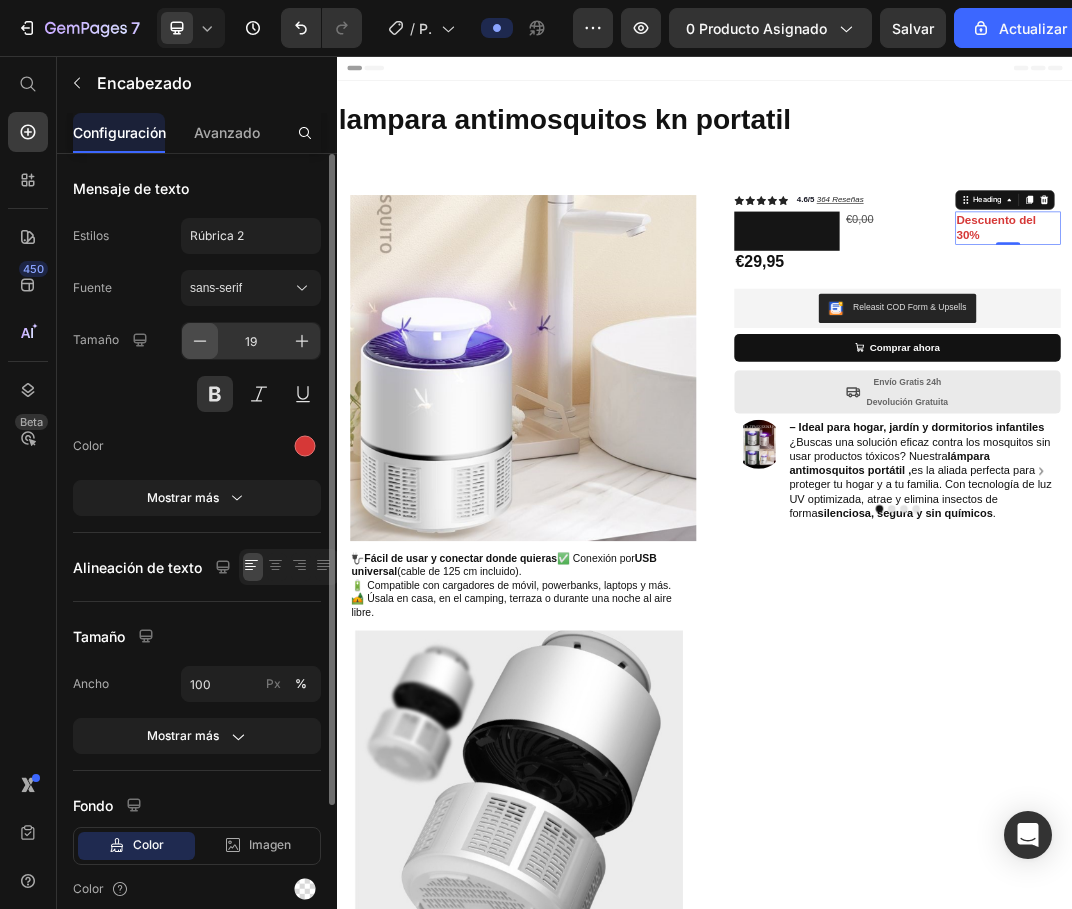 click 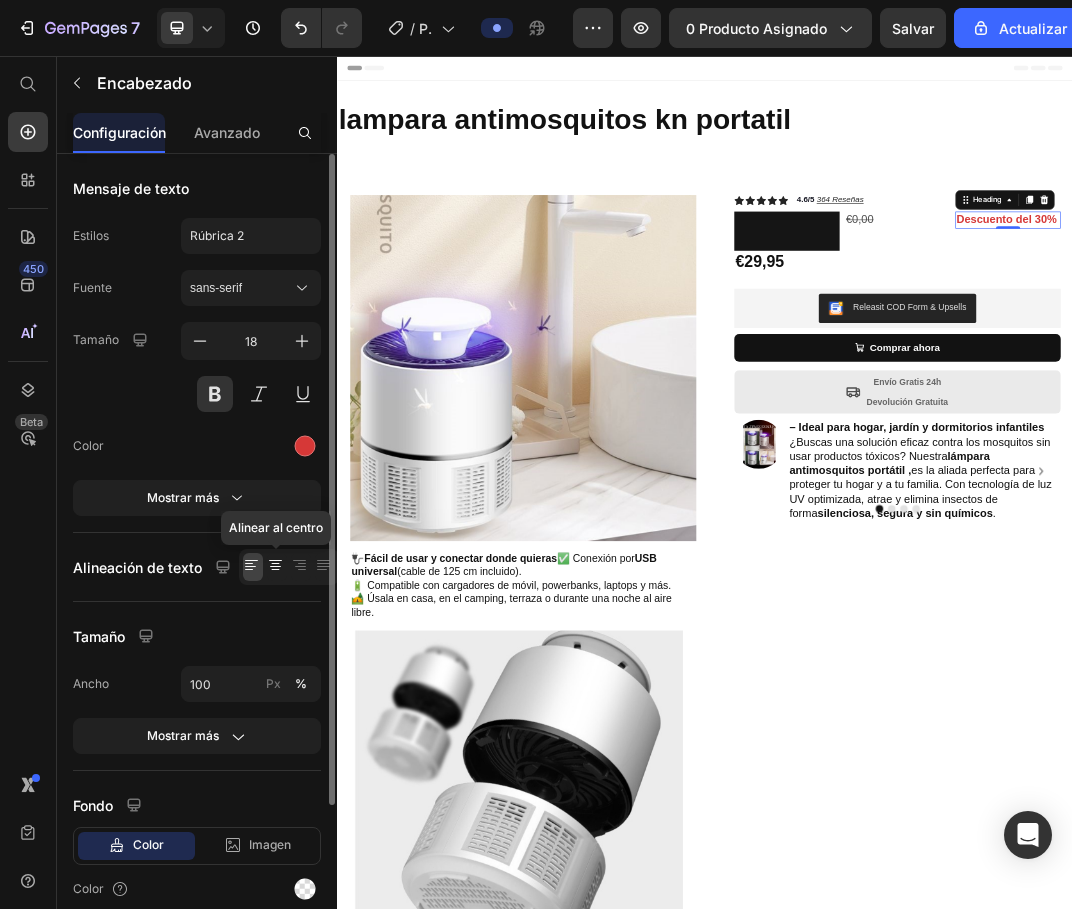 click 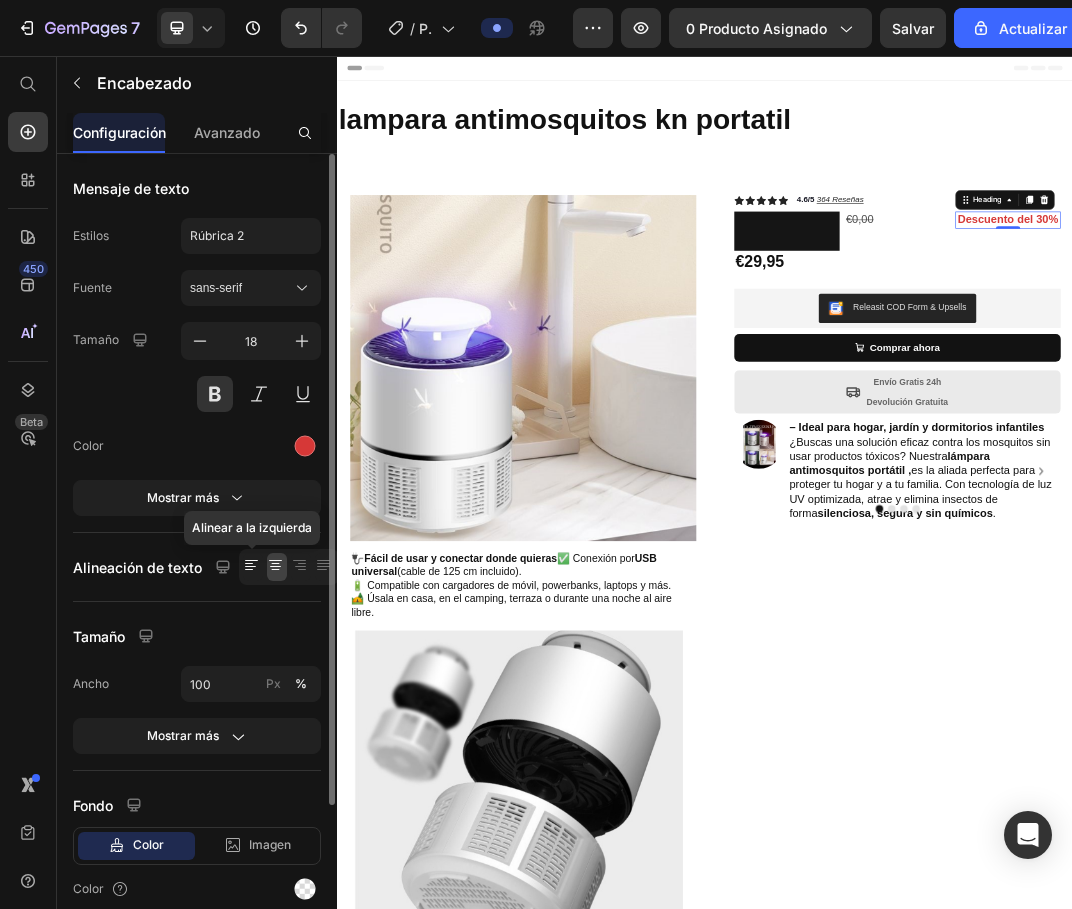 click 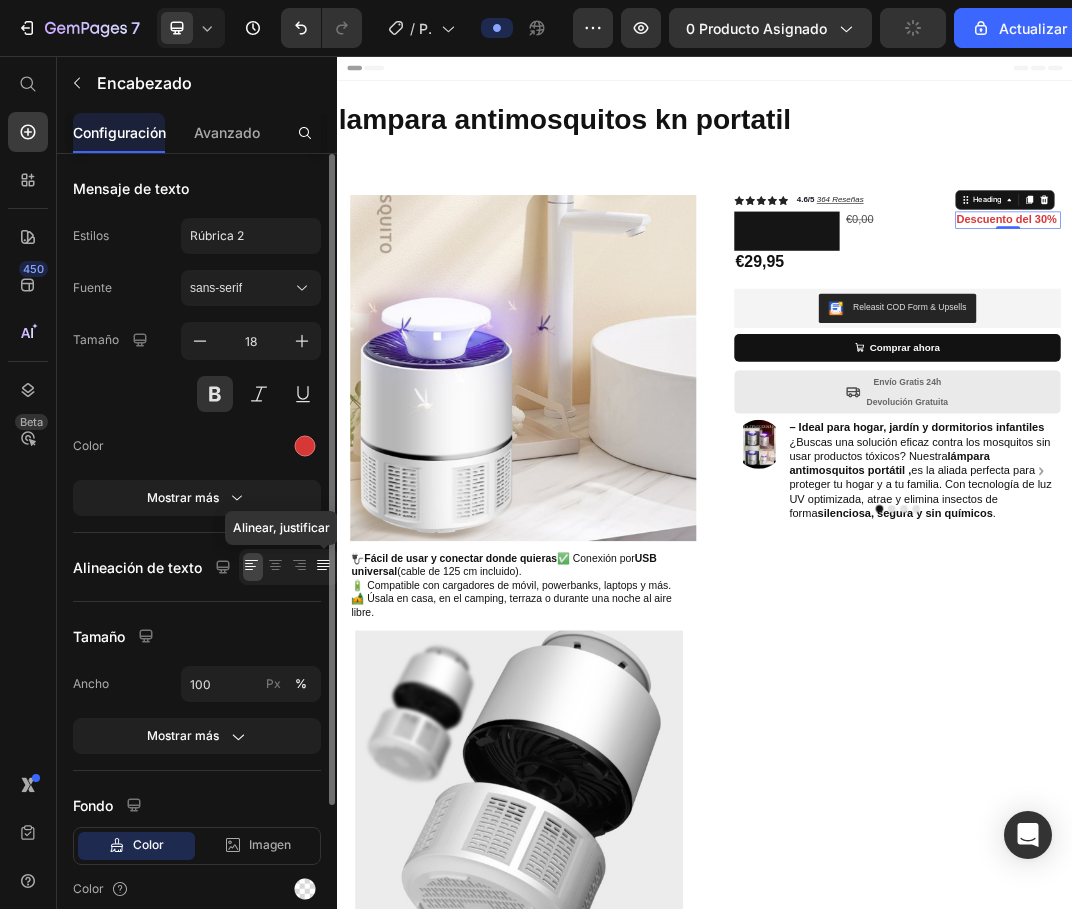 click 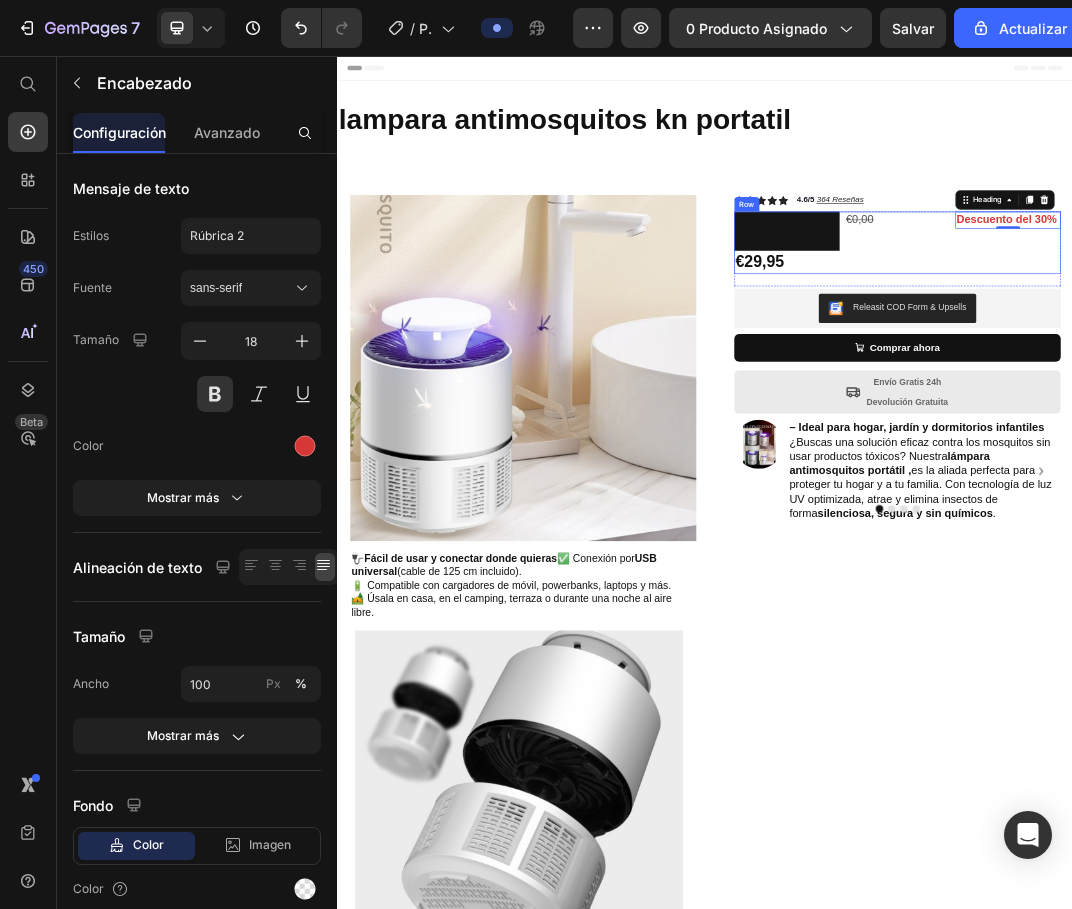 click on "€0,00 Product Price" at bounding box center [1250, 361] 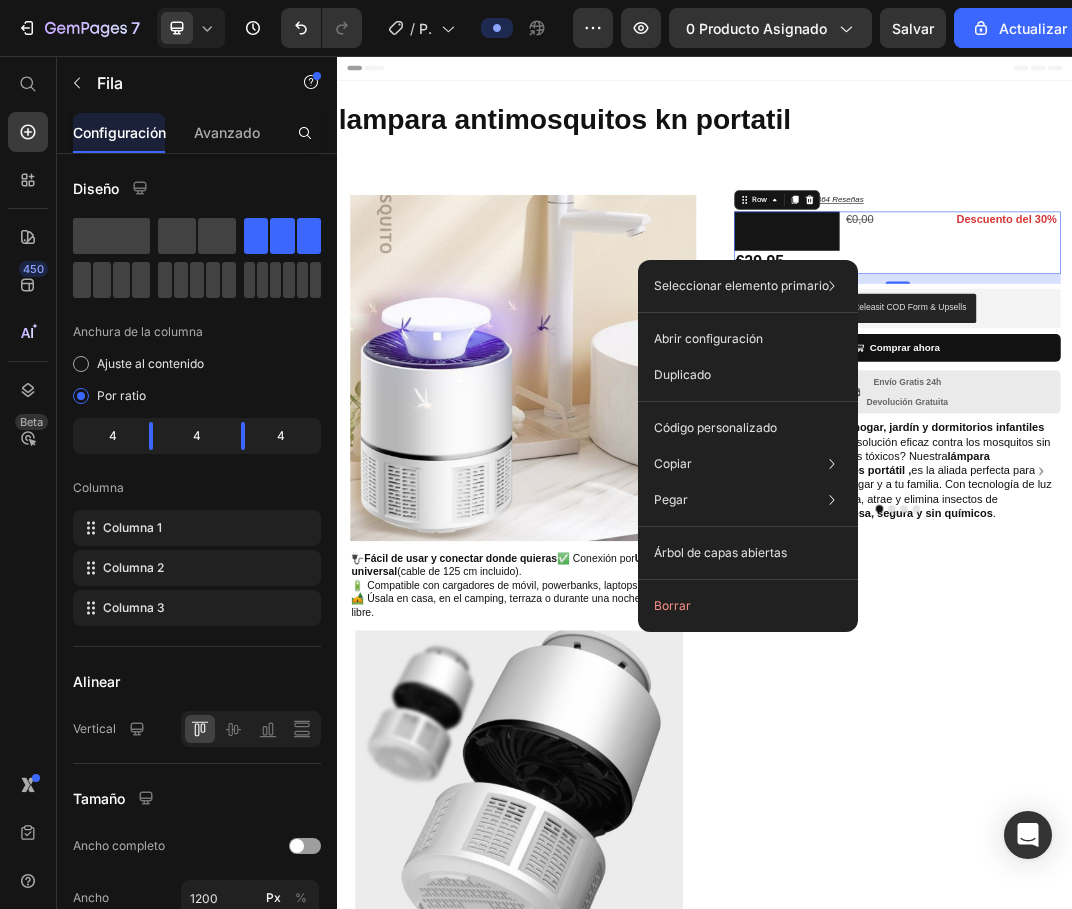 click on "€0,00 Product Price" at bounding box center (1250, 361) 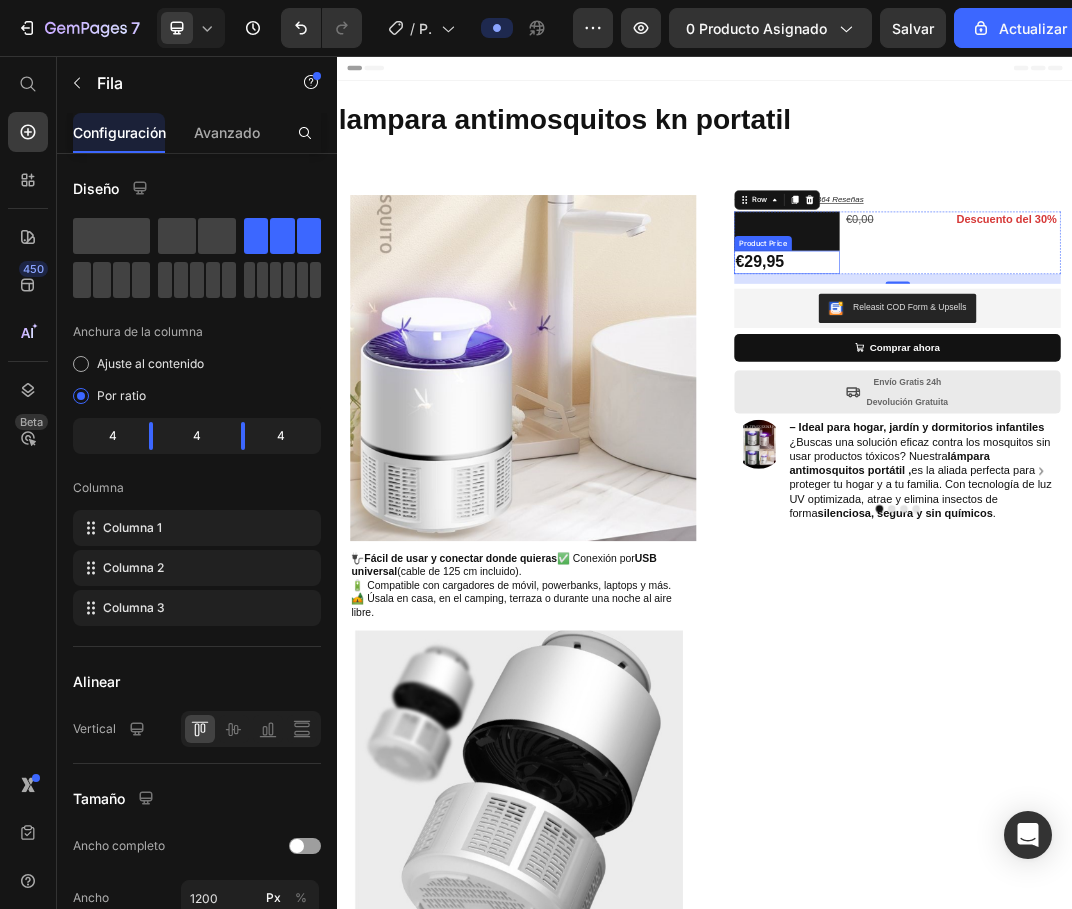click on "€29,95" at bounding box center (1070, 393) 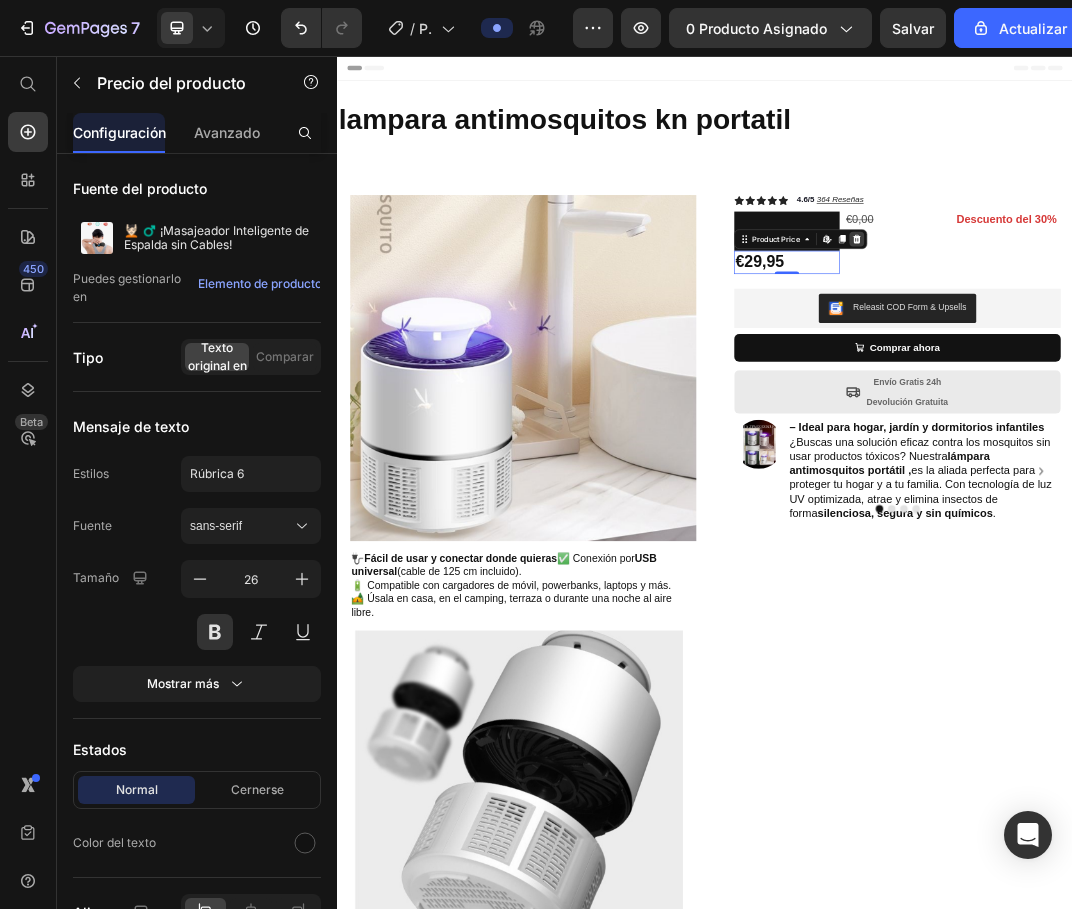 click 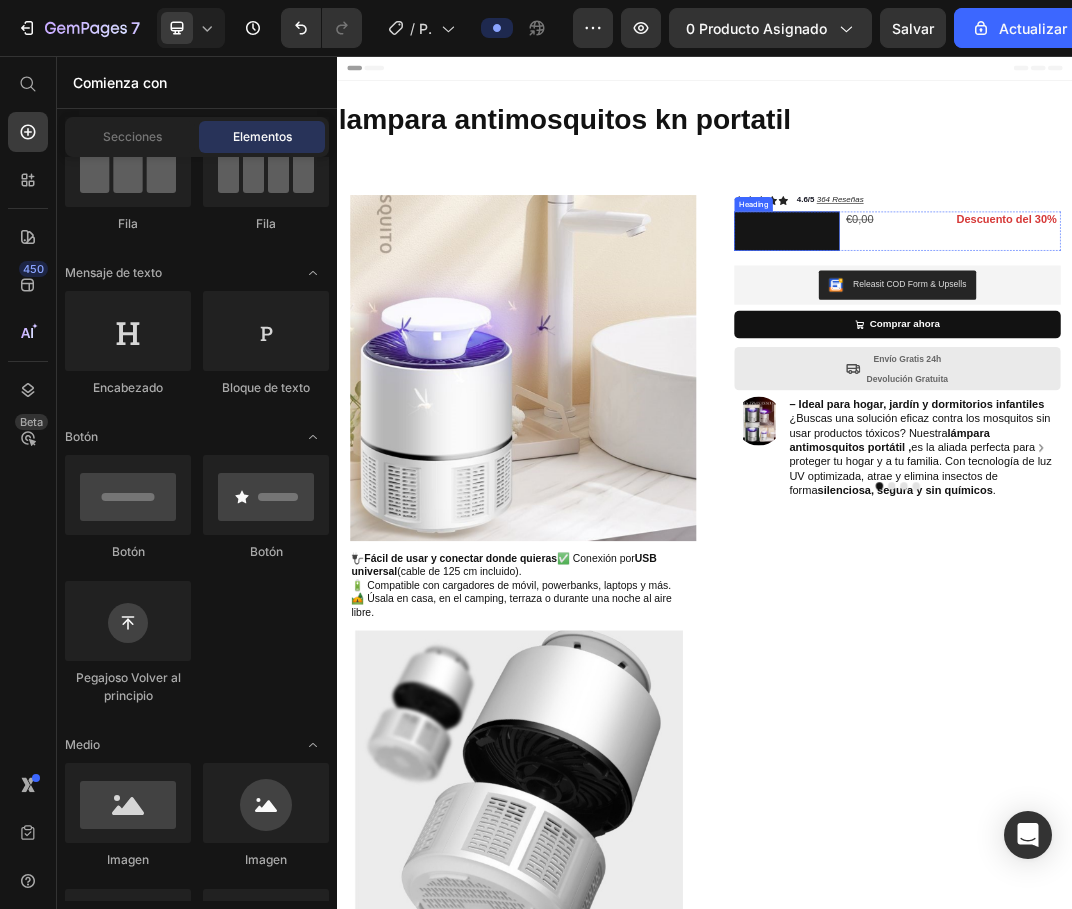 click on "2290" at bounding box center (1070, 342) 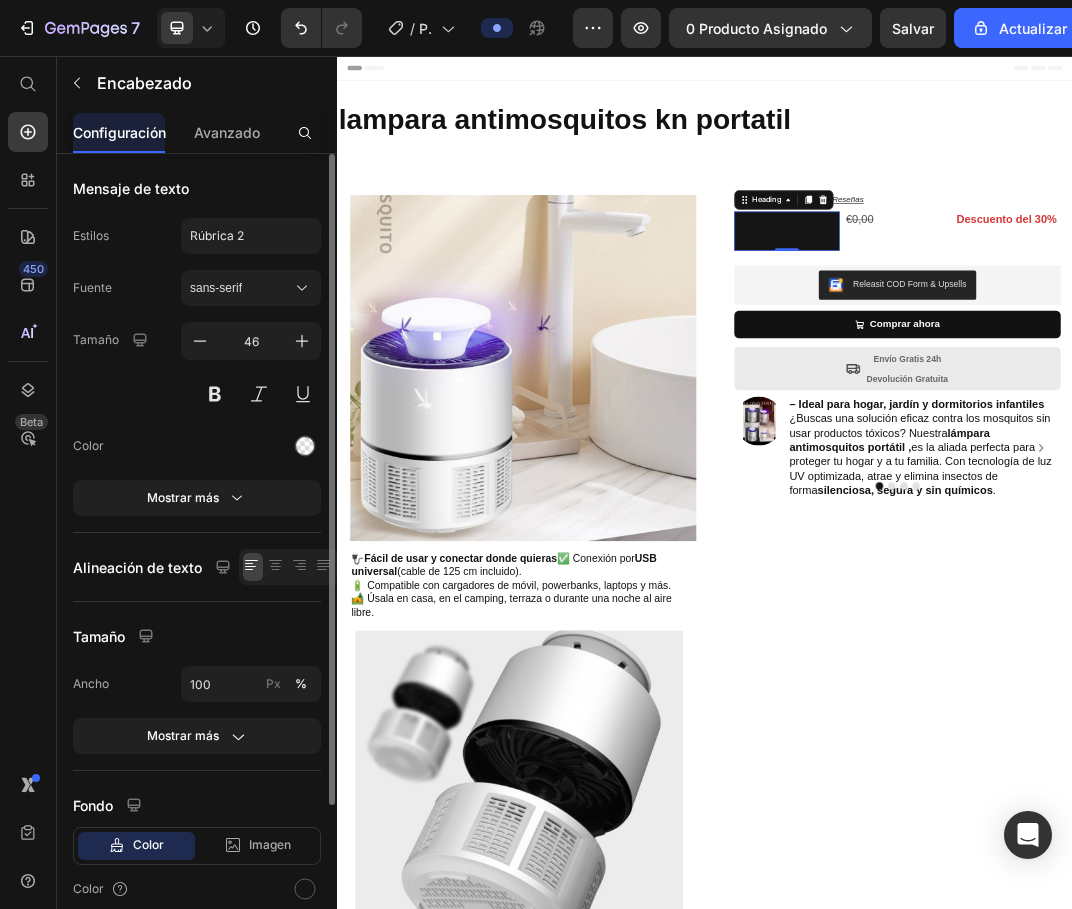 scroll, scrollTop: 100, scrollLeft: 0, axis: vertical 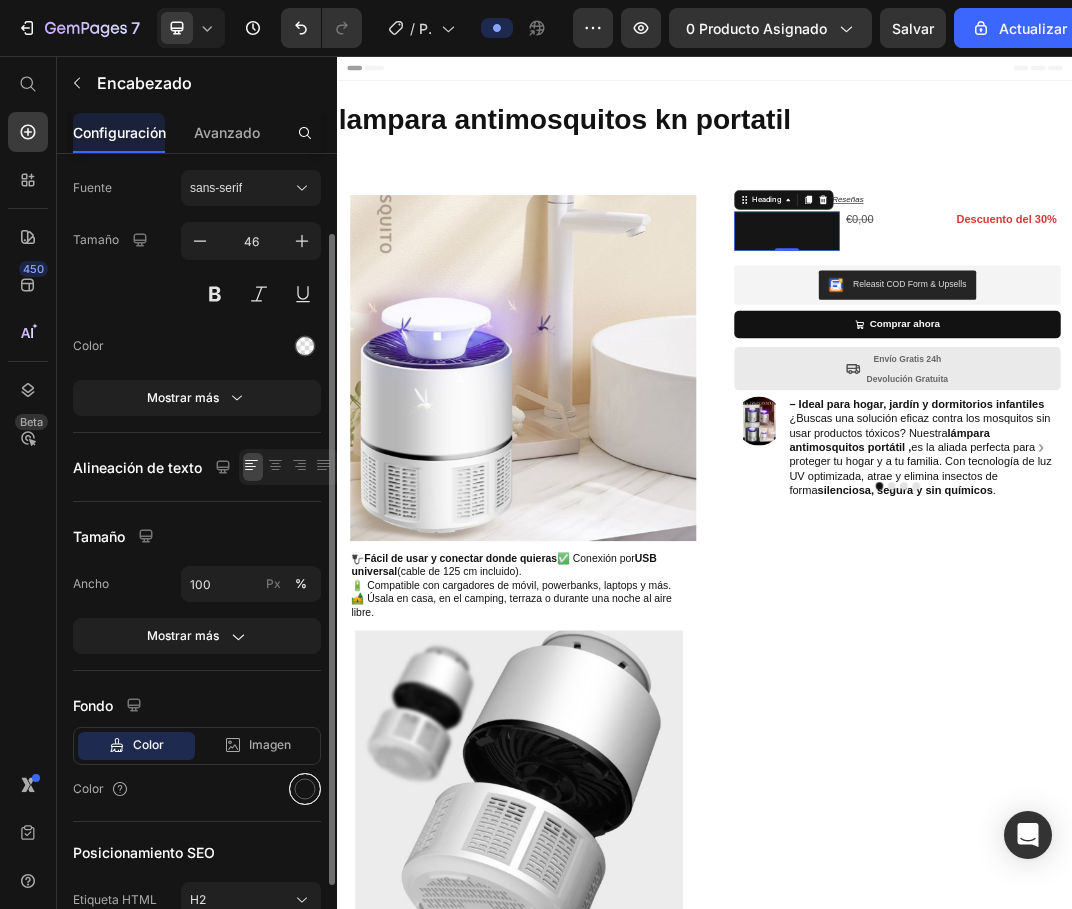 click at bounding box center (305, 789) 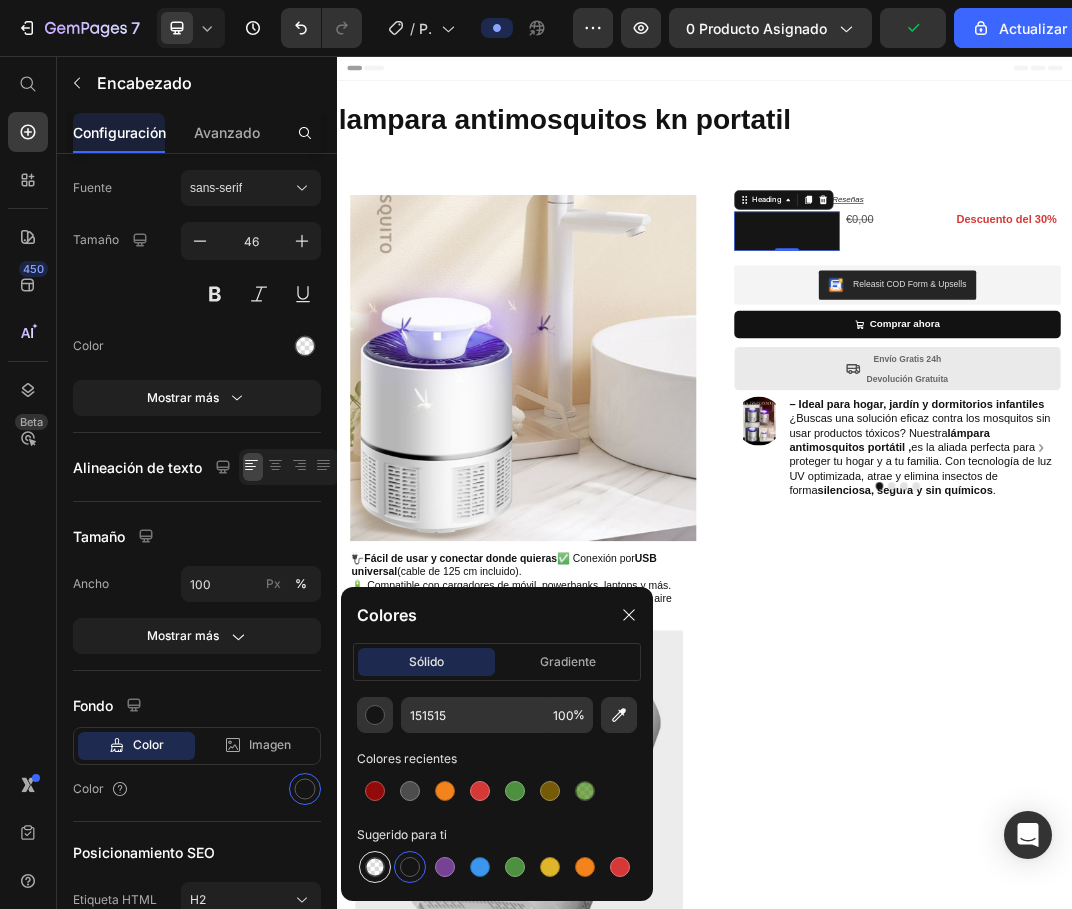click at bounding box center (375, 867) 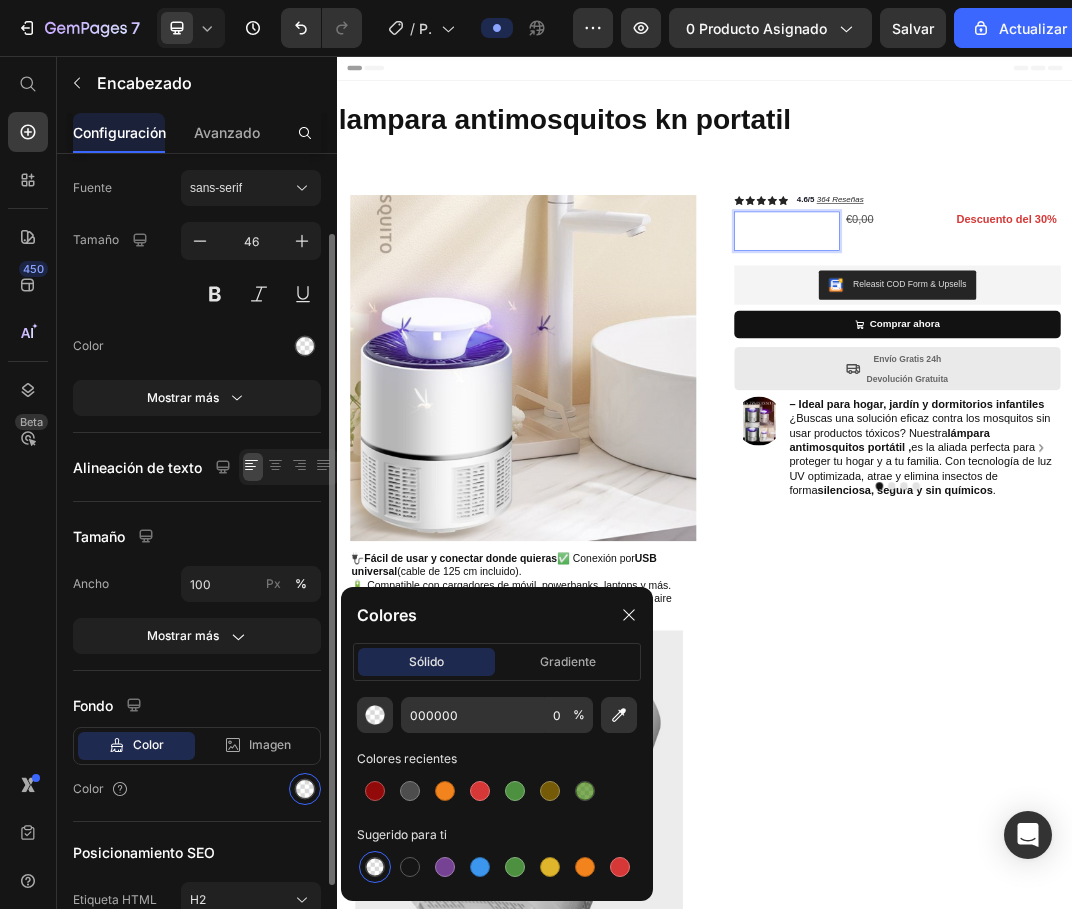 scroll, scrollTop: 0, scrollLeft: 0, axis: both 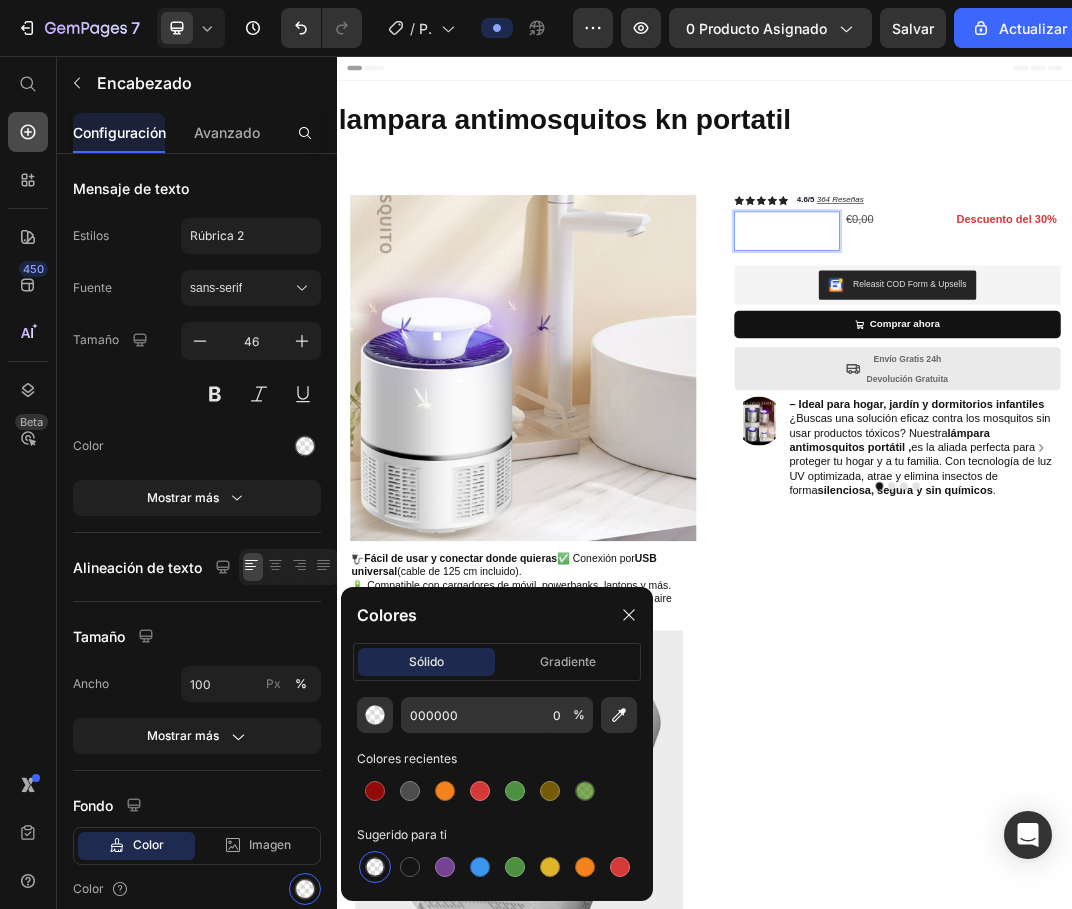 click 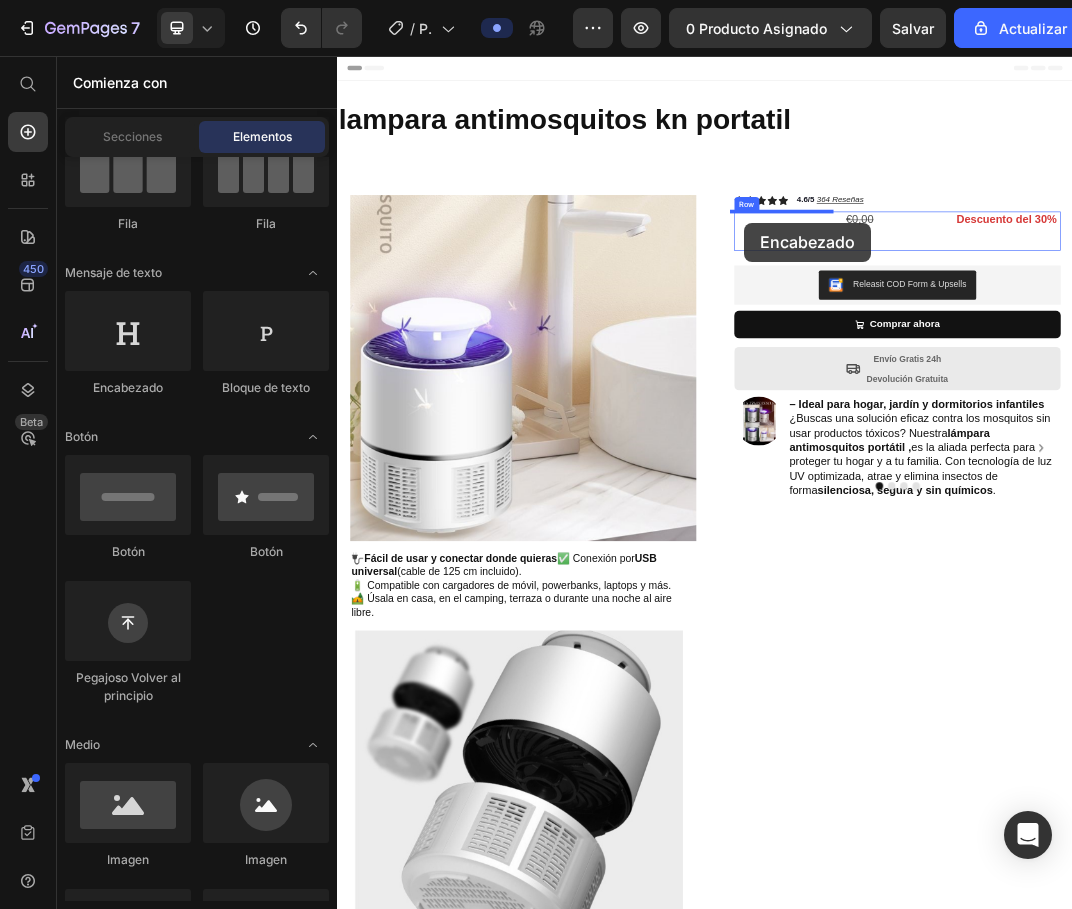 drag, startPoint x: 473, startPoint y: 398, endPoint x: 1001, endPoint y: 328, distance: 532.61993 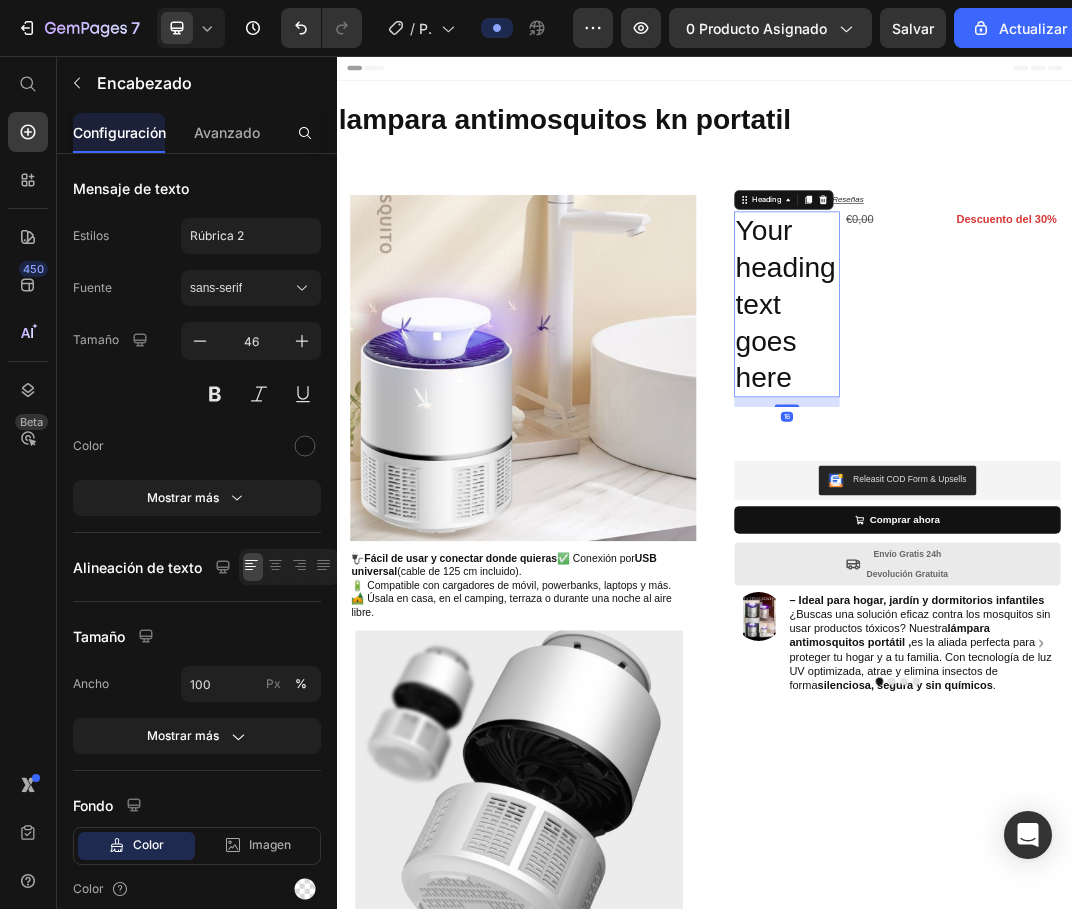 click on "Your heading text goes here" at bounding box center (1070, 461) 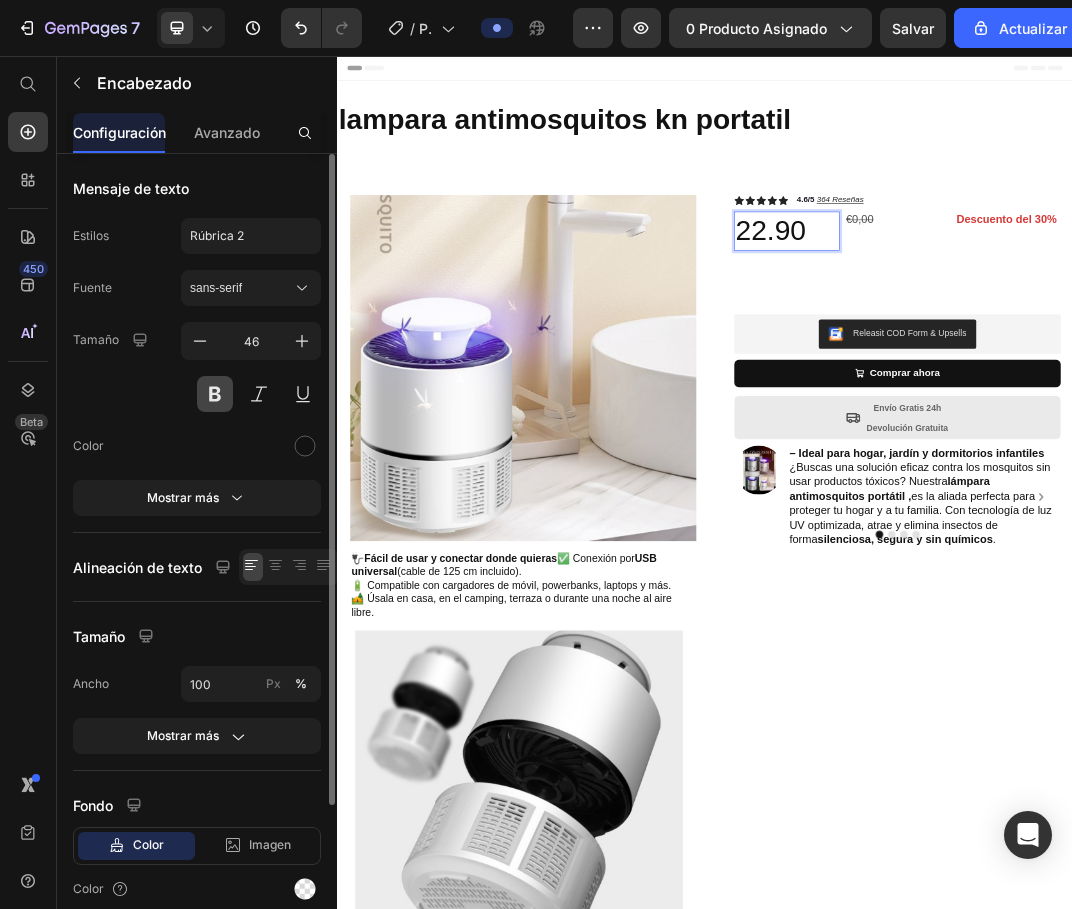 click at bounding box center (215, 394) 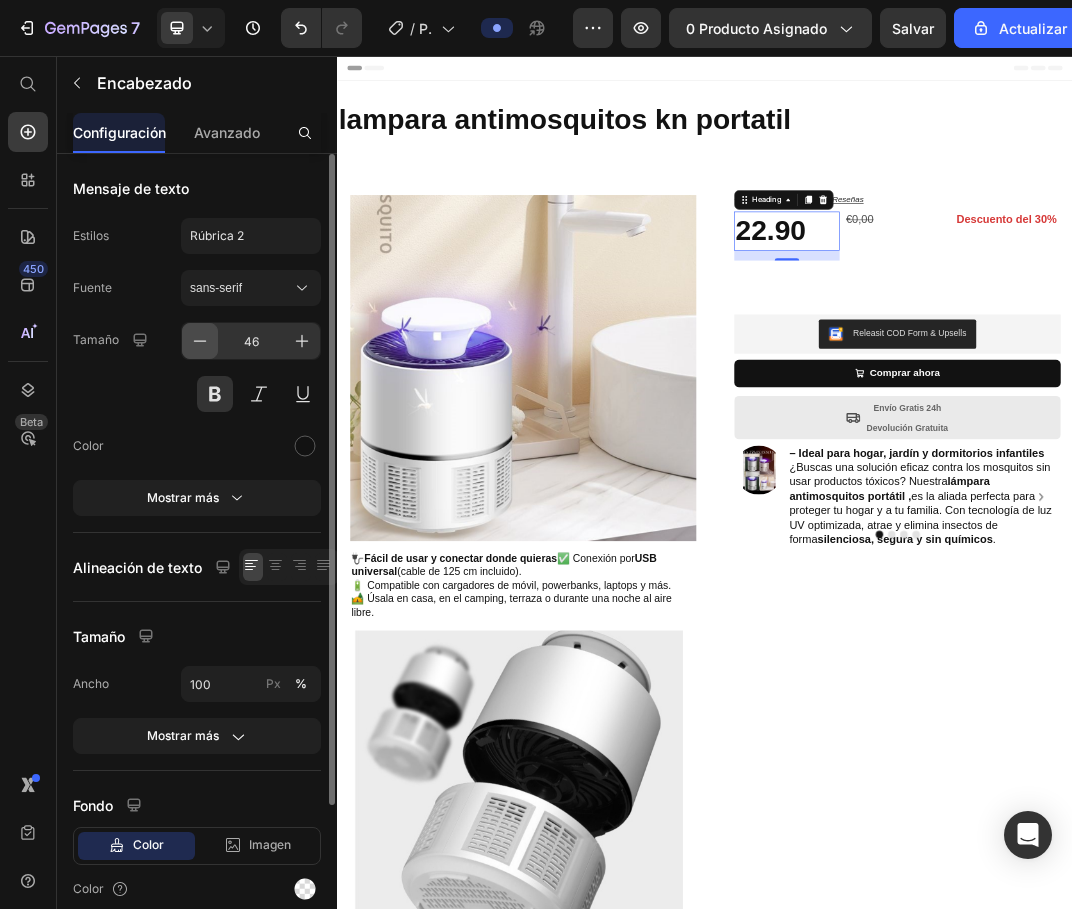click 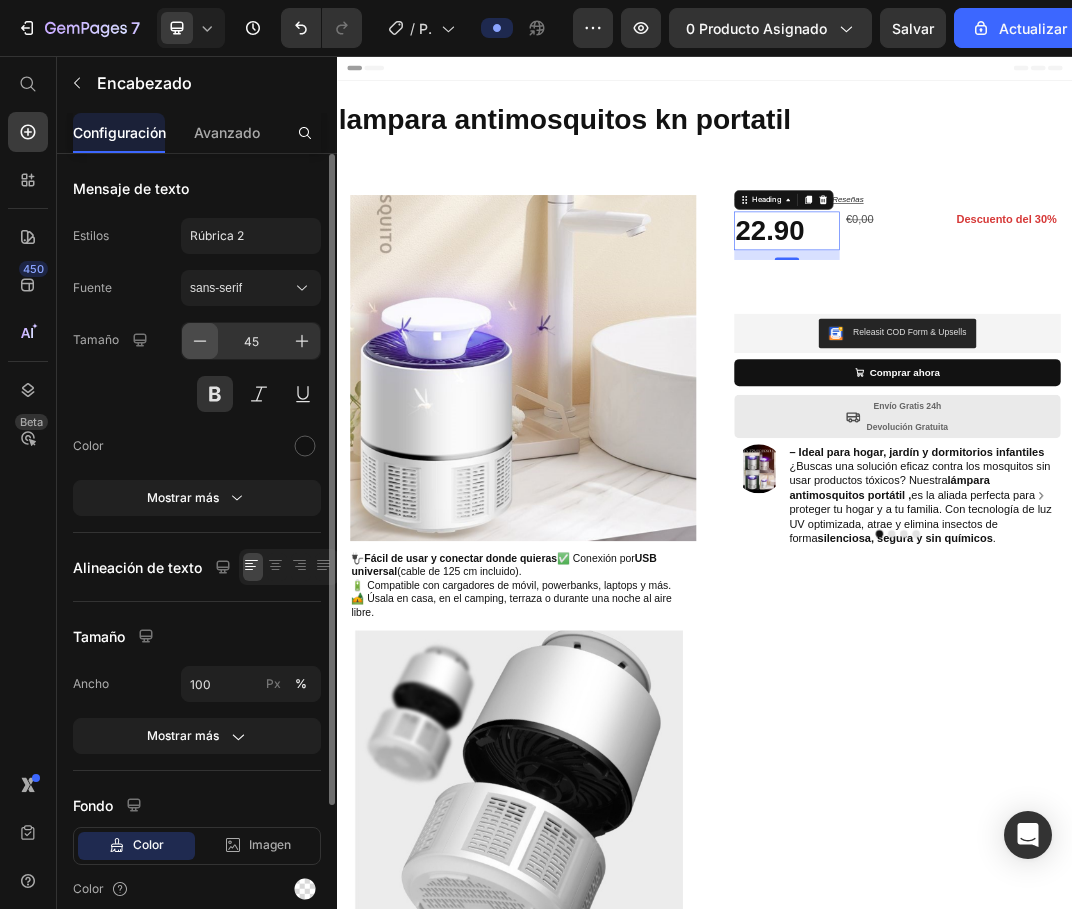 click 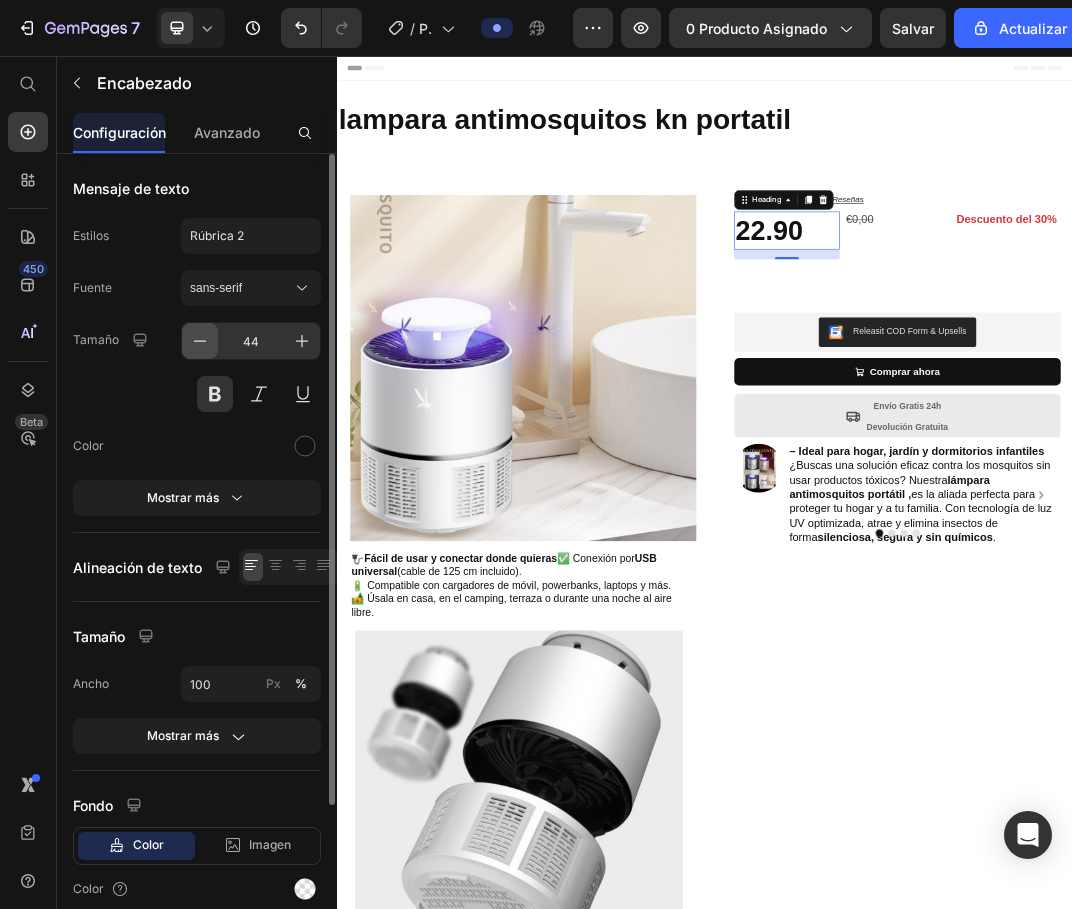 click 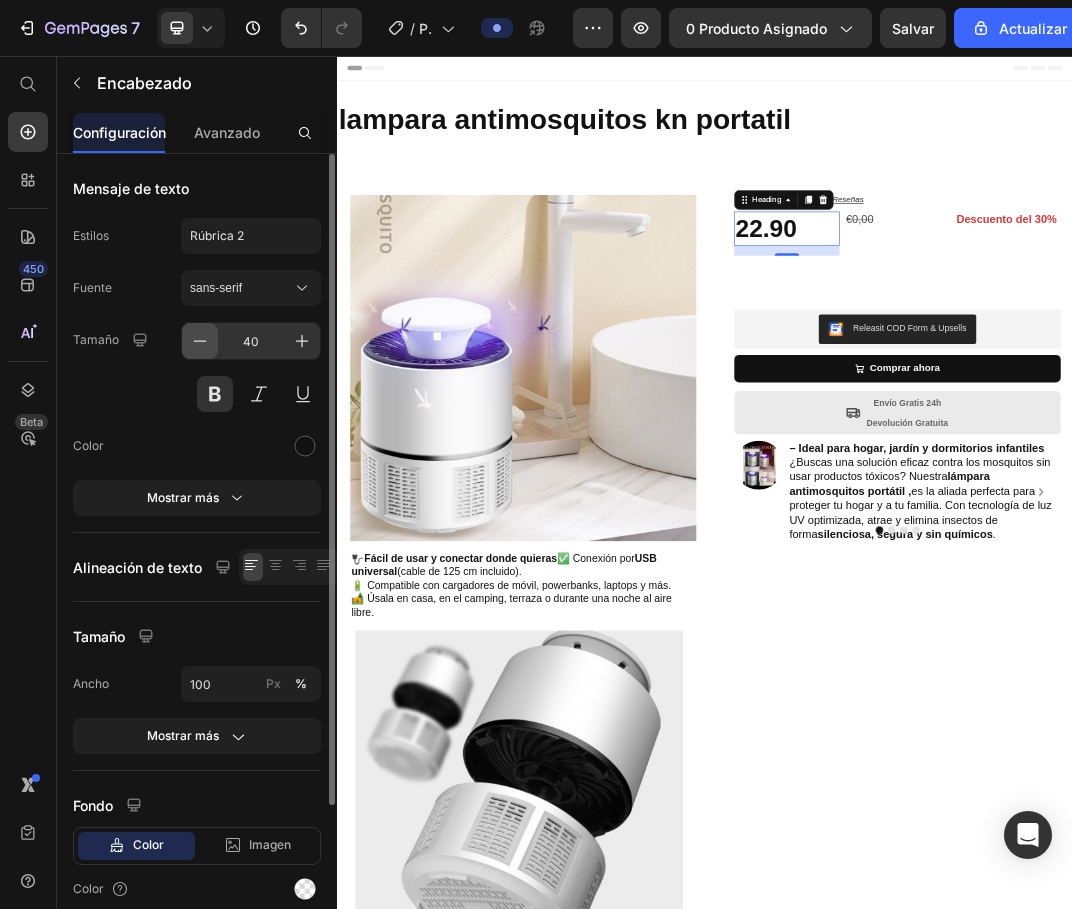 click 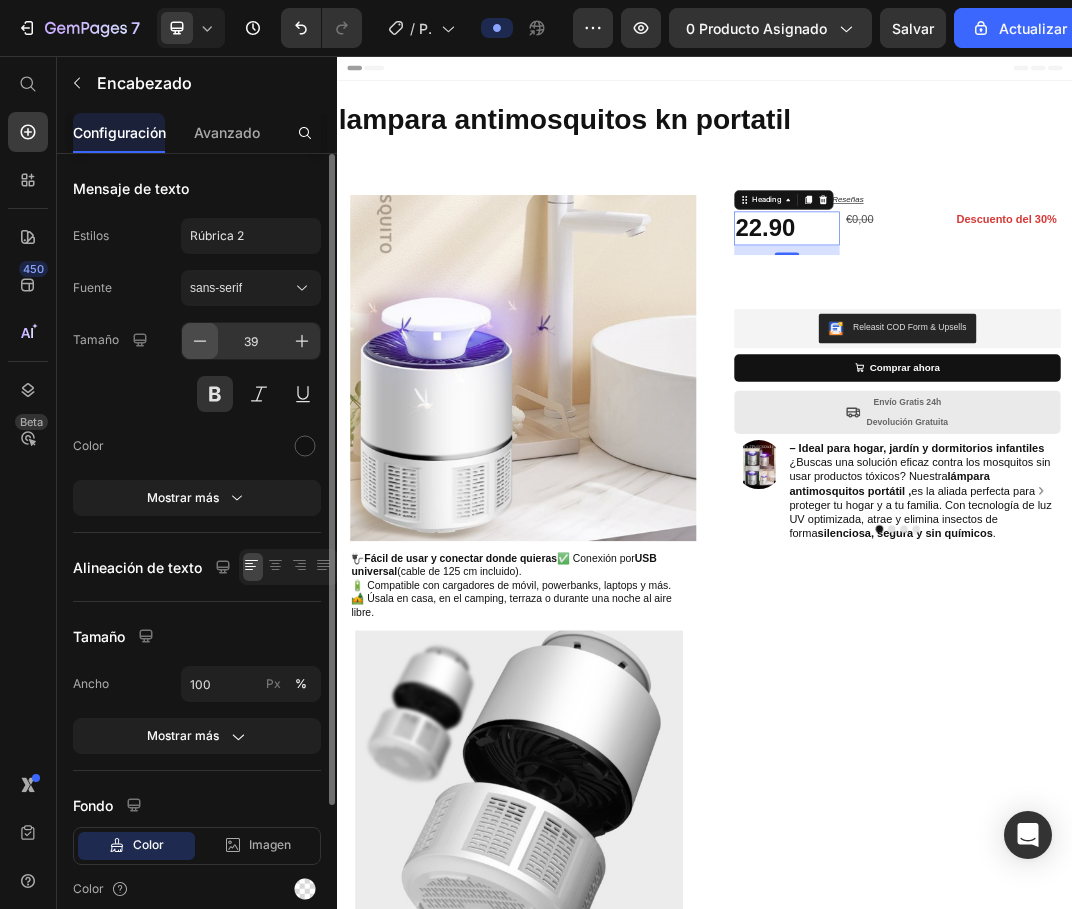 click 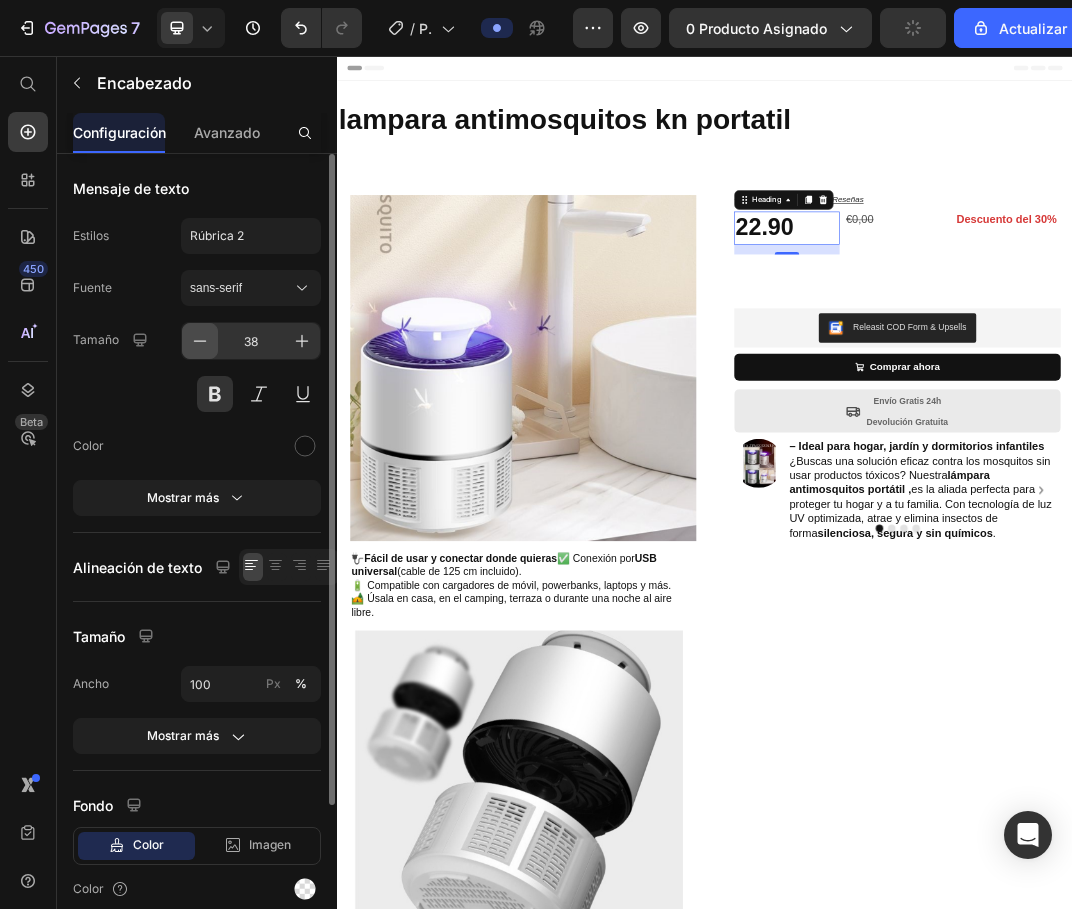 click 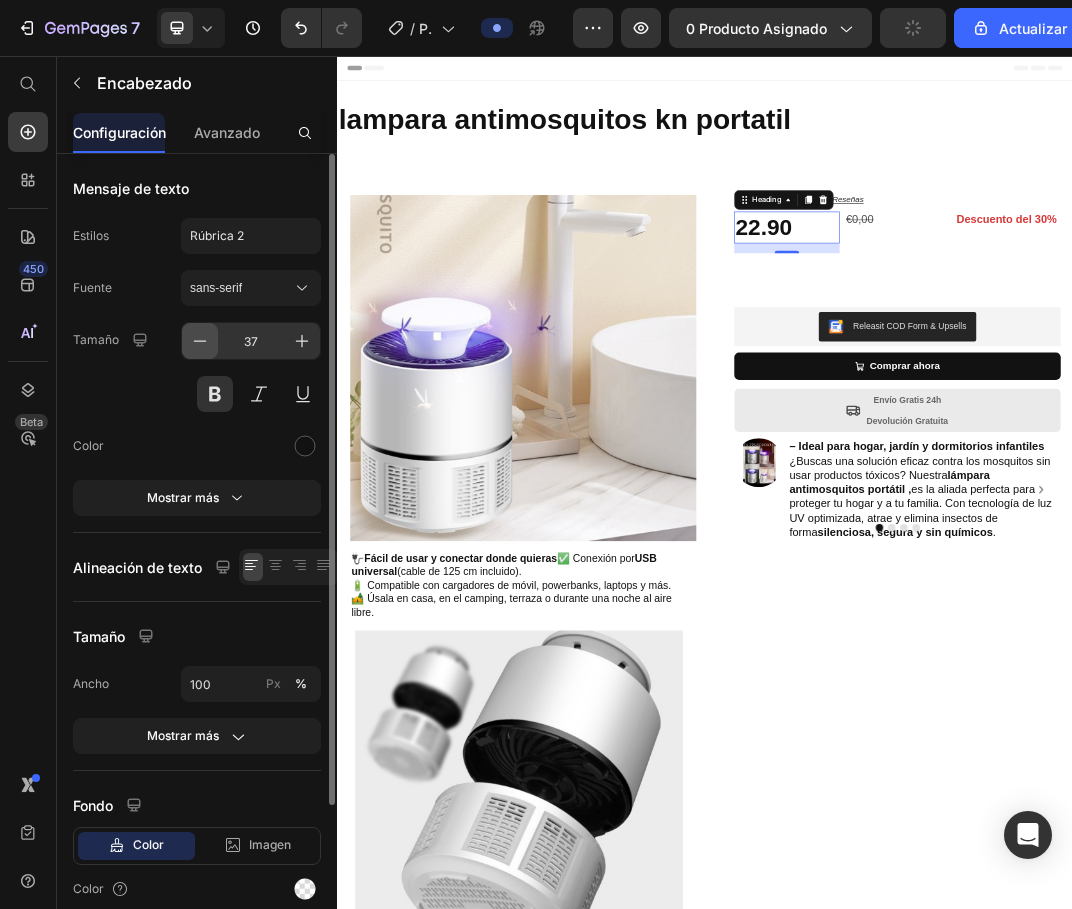 click 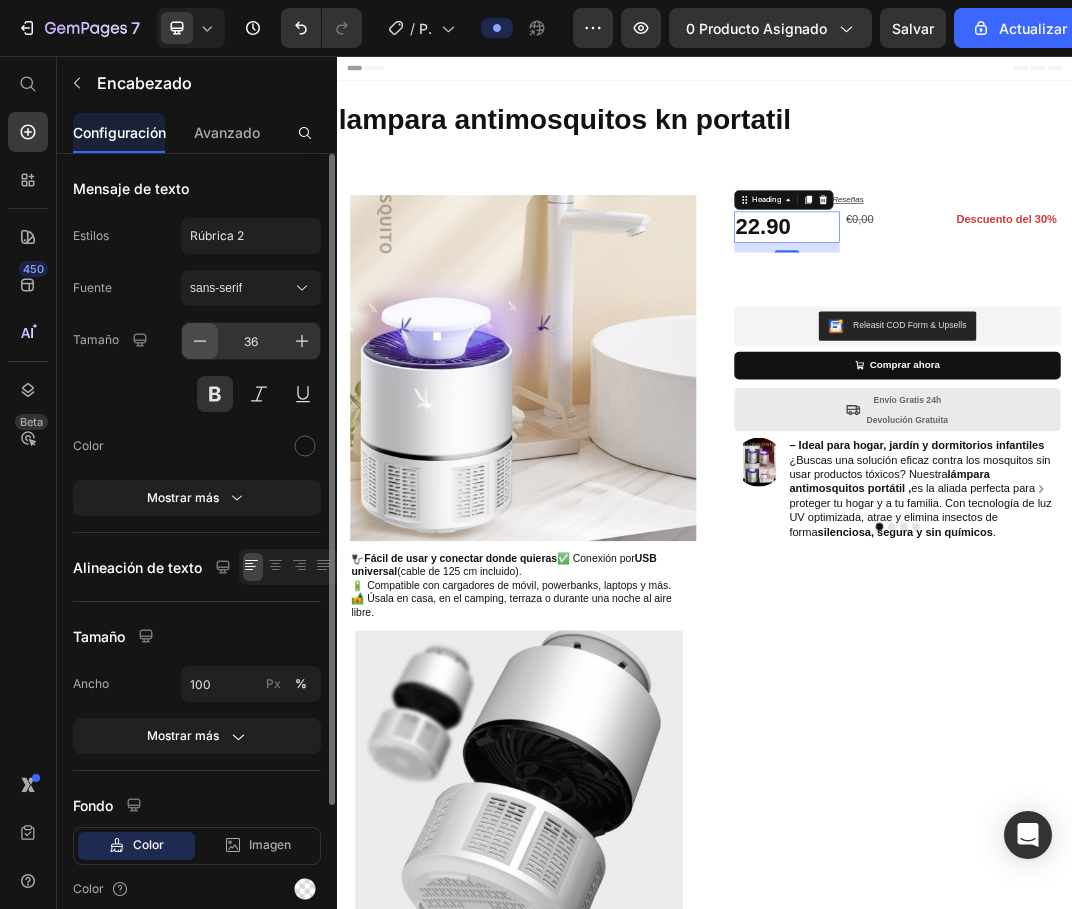 click 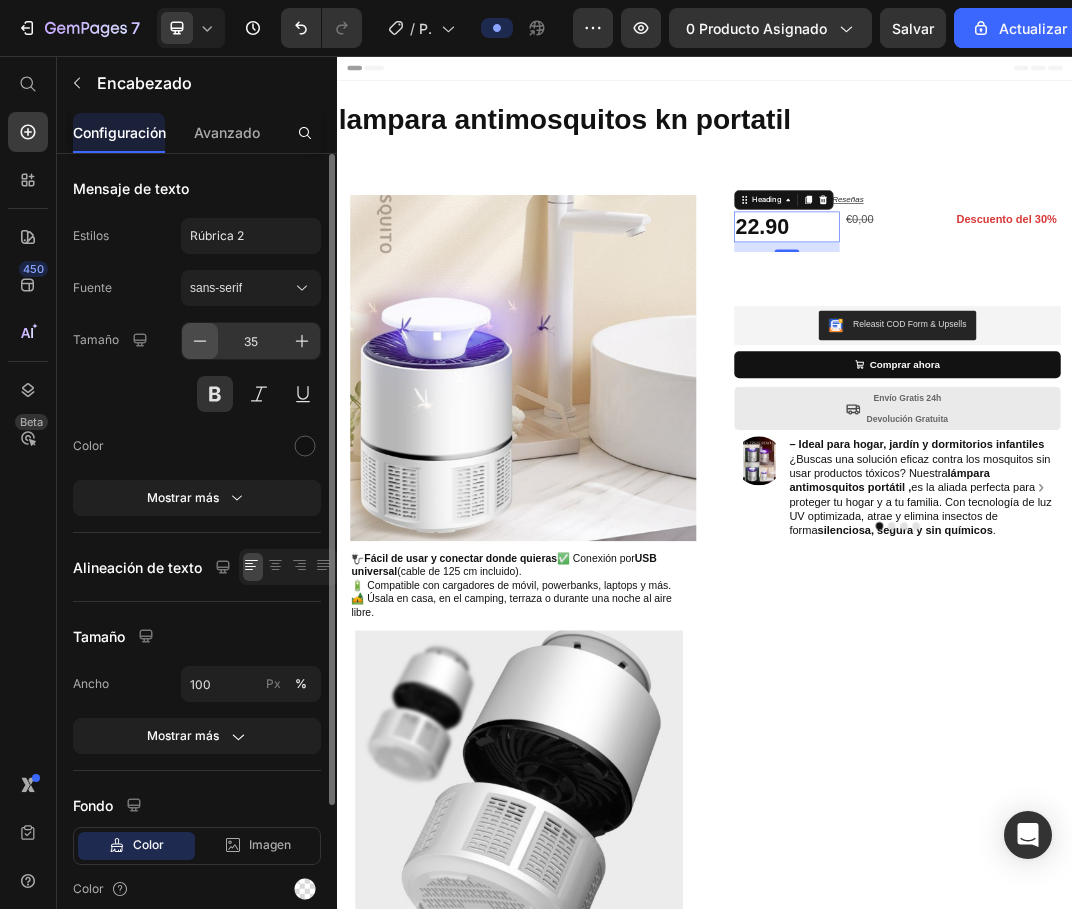click 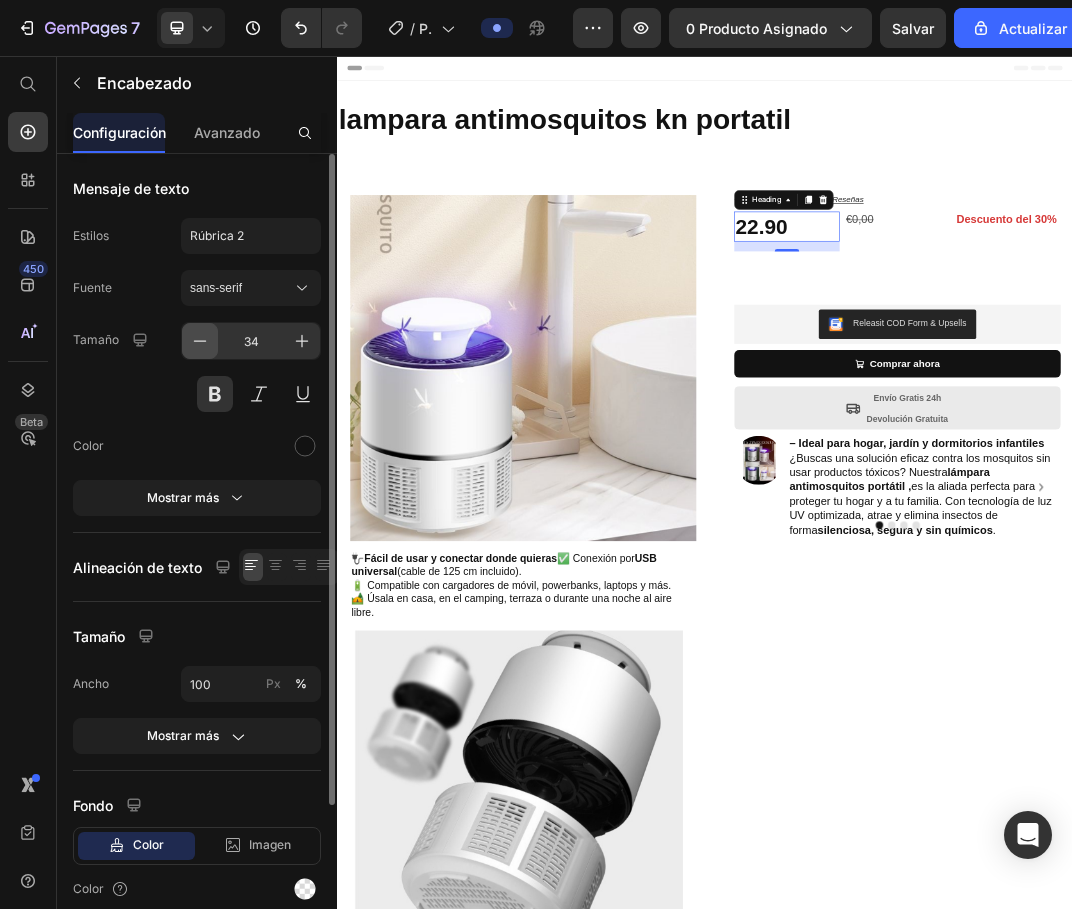 click 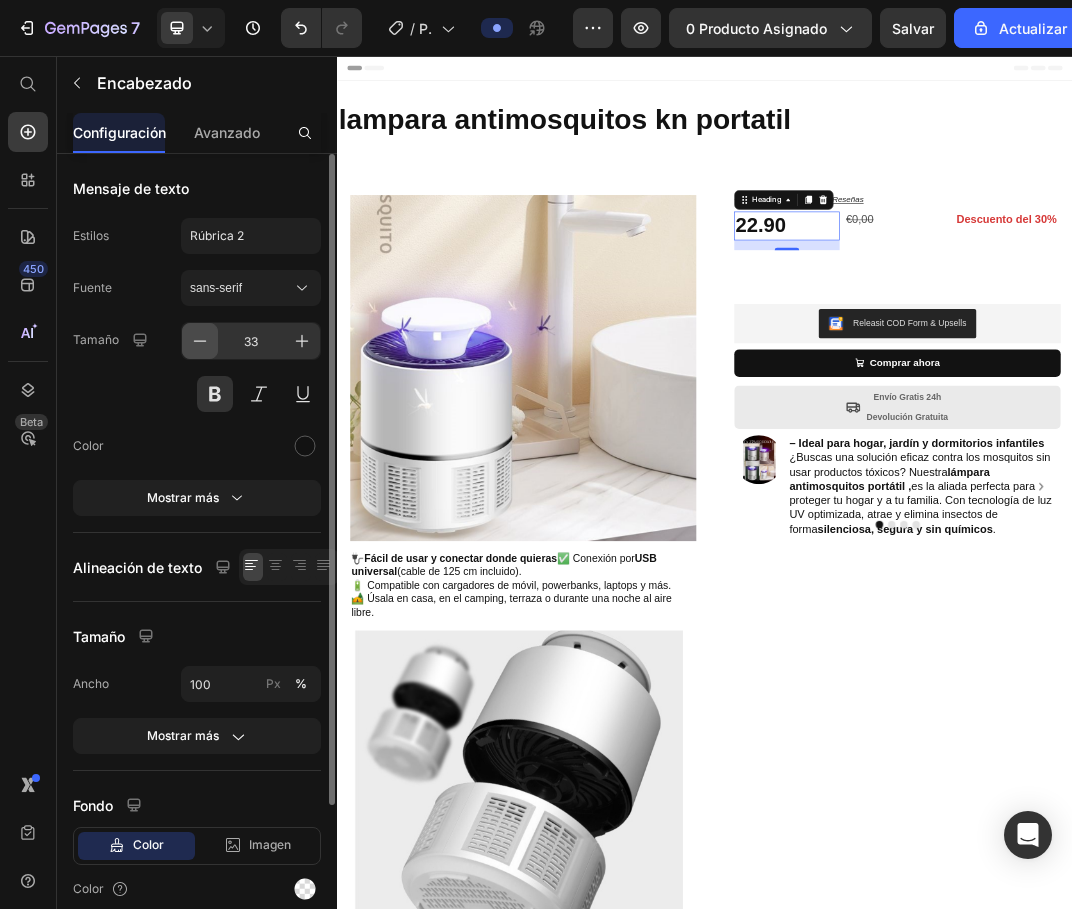 click 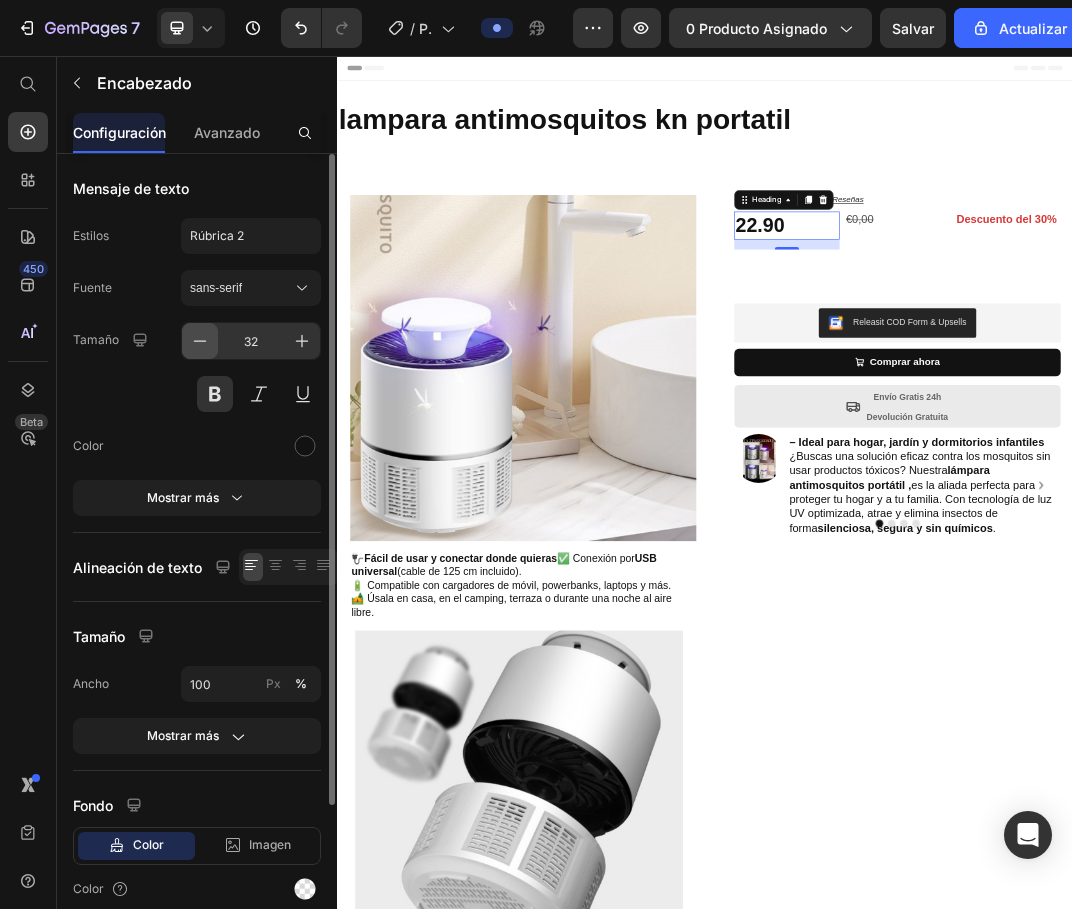 click 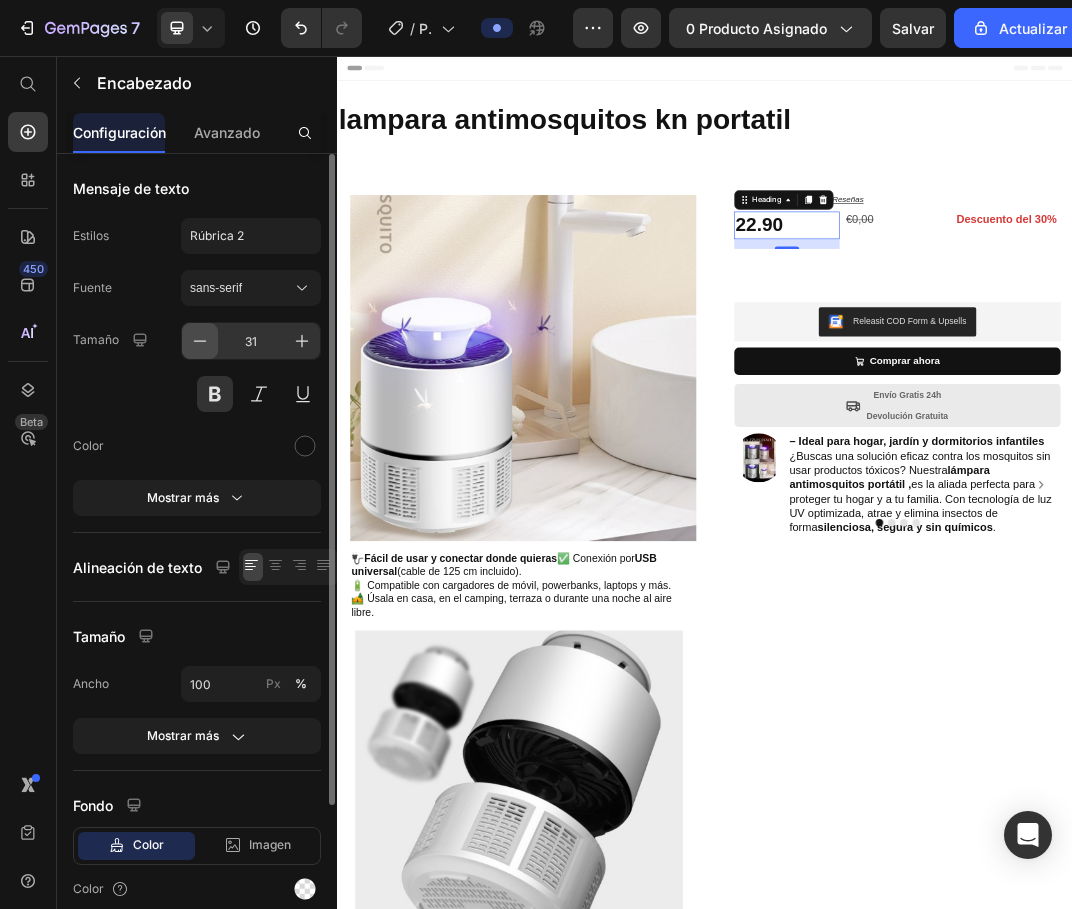 click 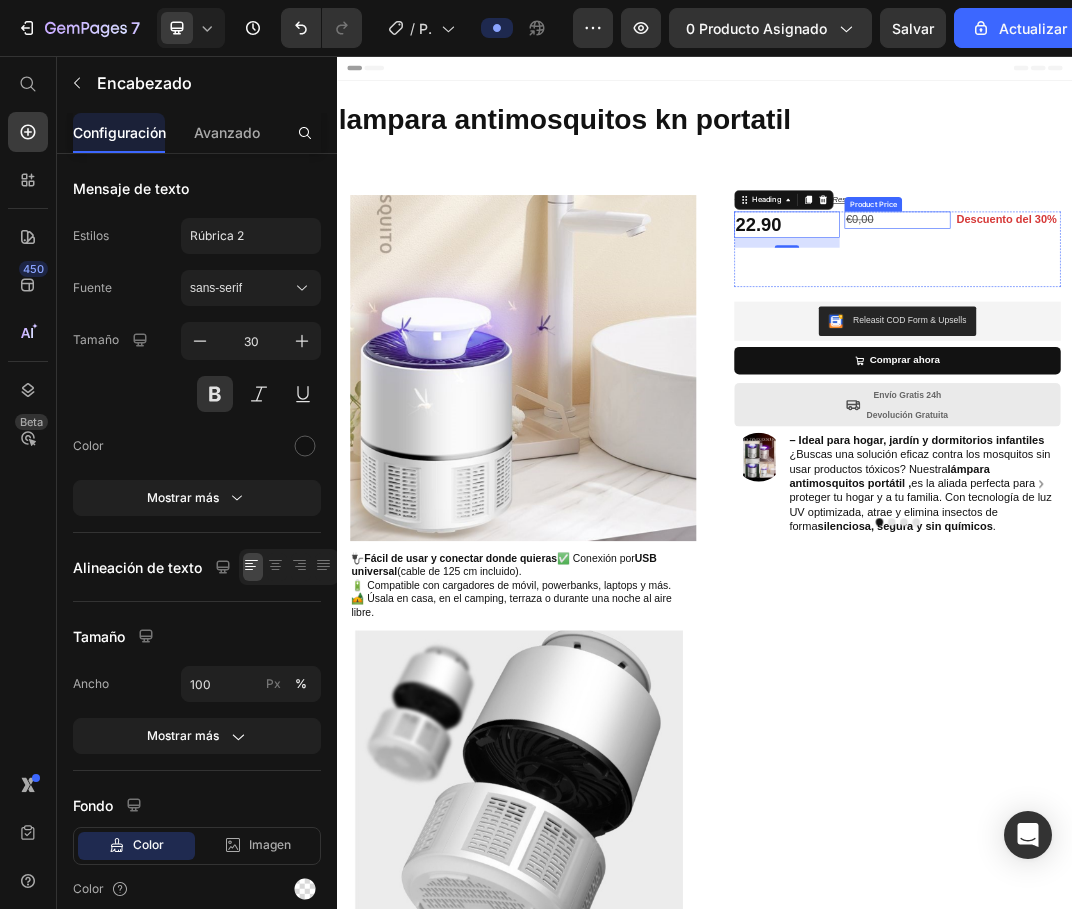 click on "€0,00" at bounding box center (1250, 323) 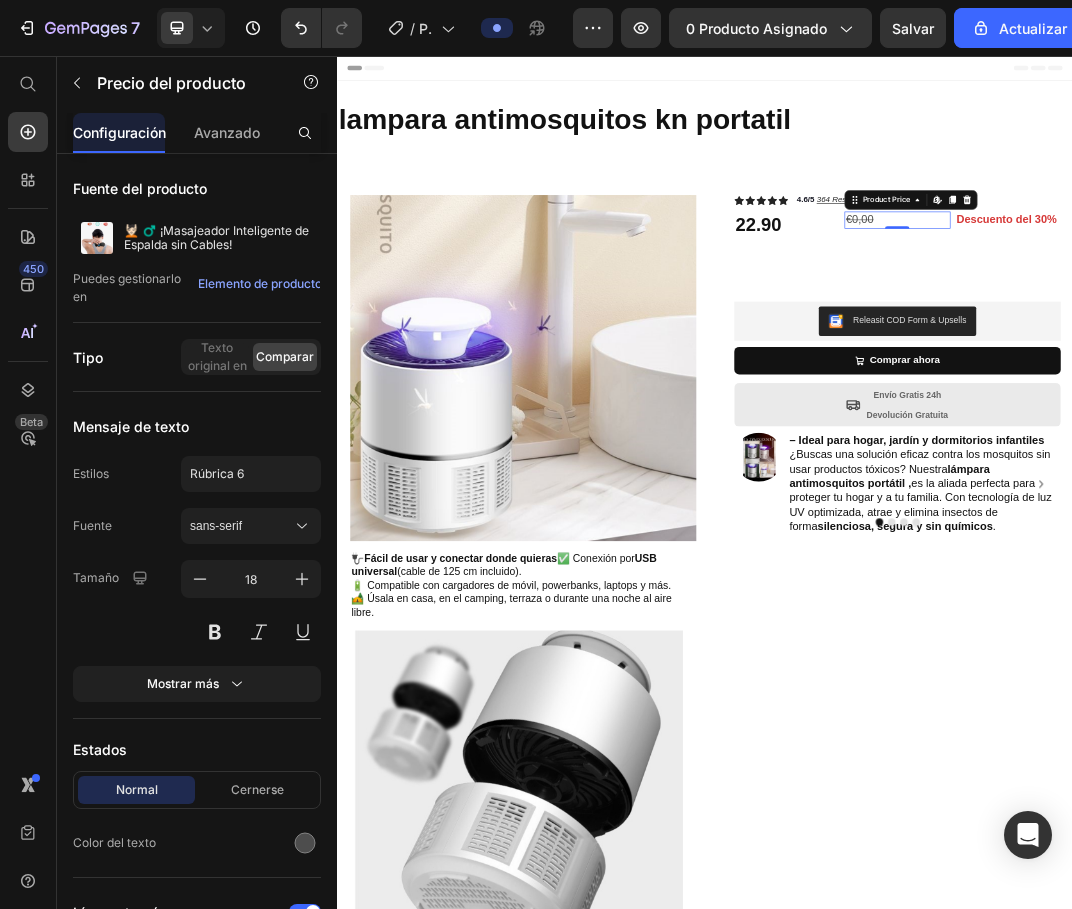 click on "€0,00" at bounding box center [1250, 323] 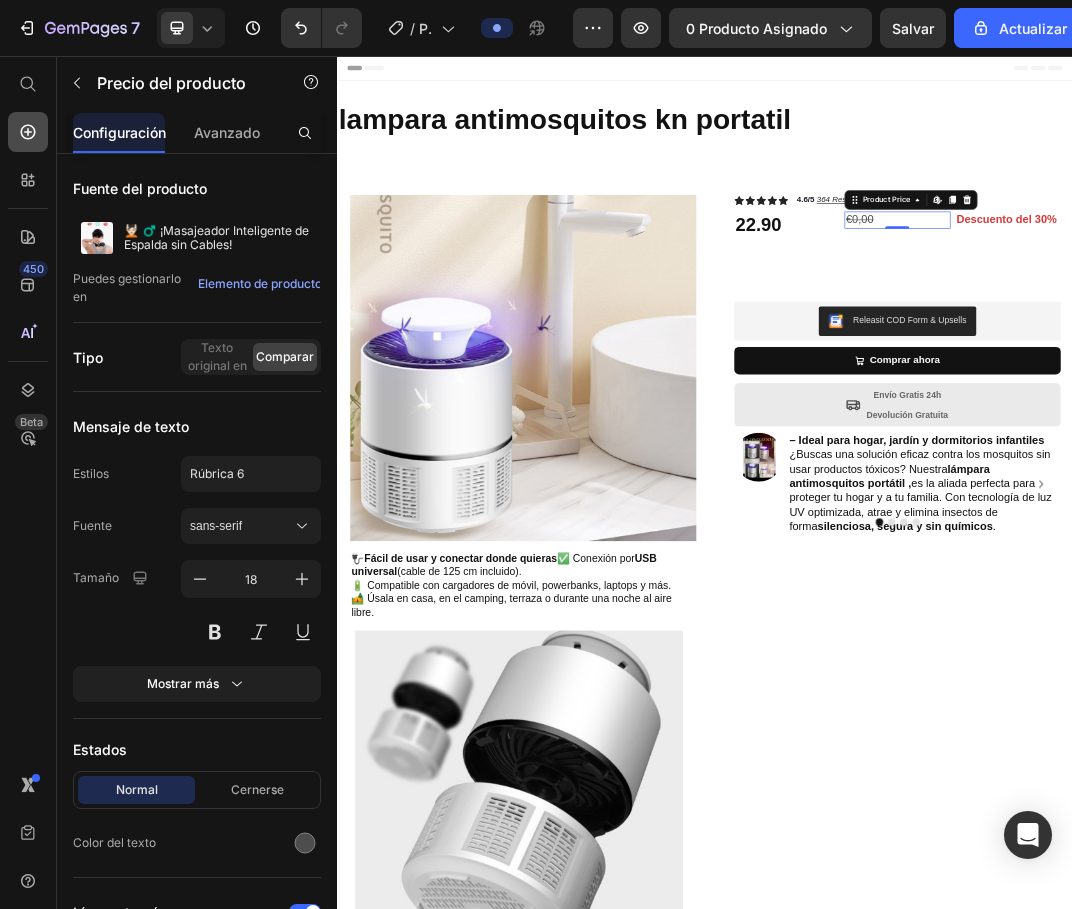 click 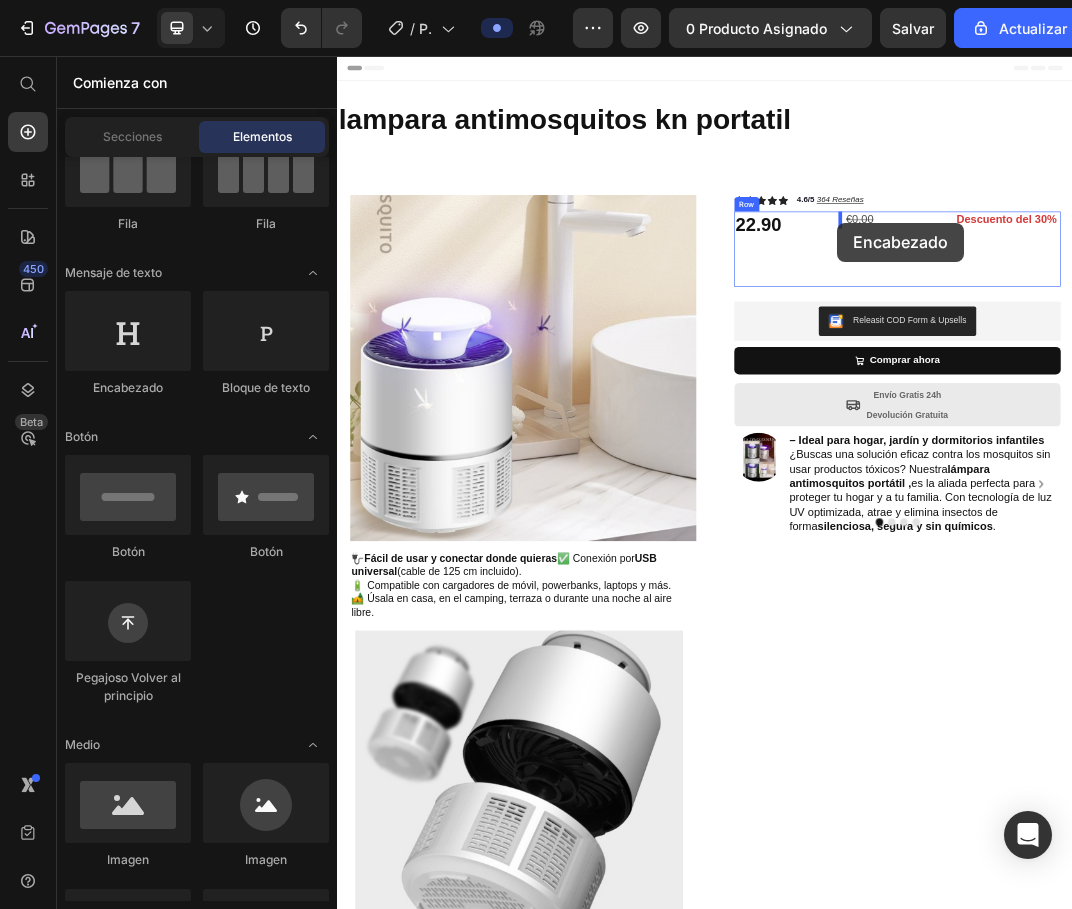 drag, startPoint x: 467, startPoint y: 400, endPoint x: 1154, endPoint y: 328, distance: 690.76263 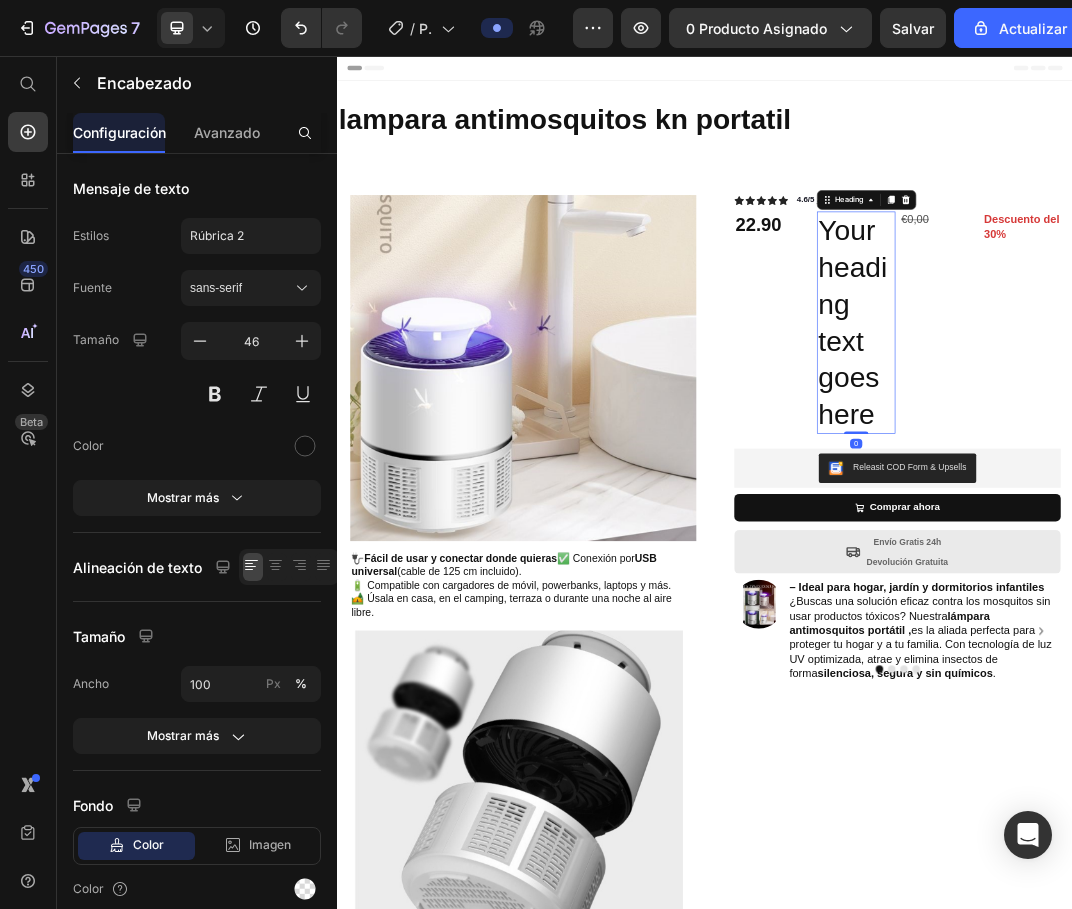 click on "Your heading text goes here" at bounding box center (1182, 491) 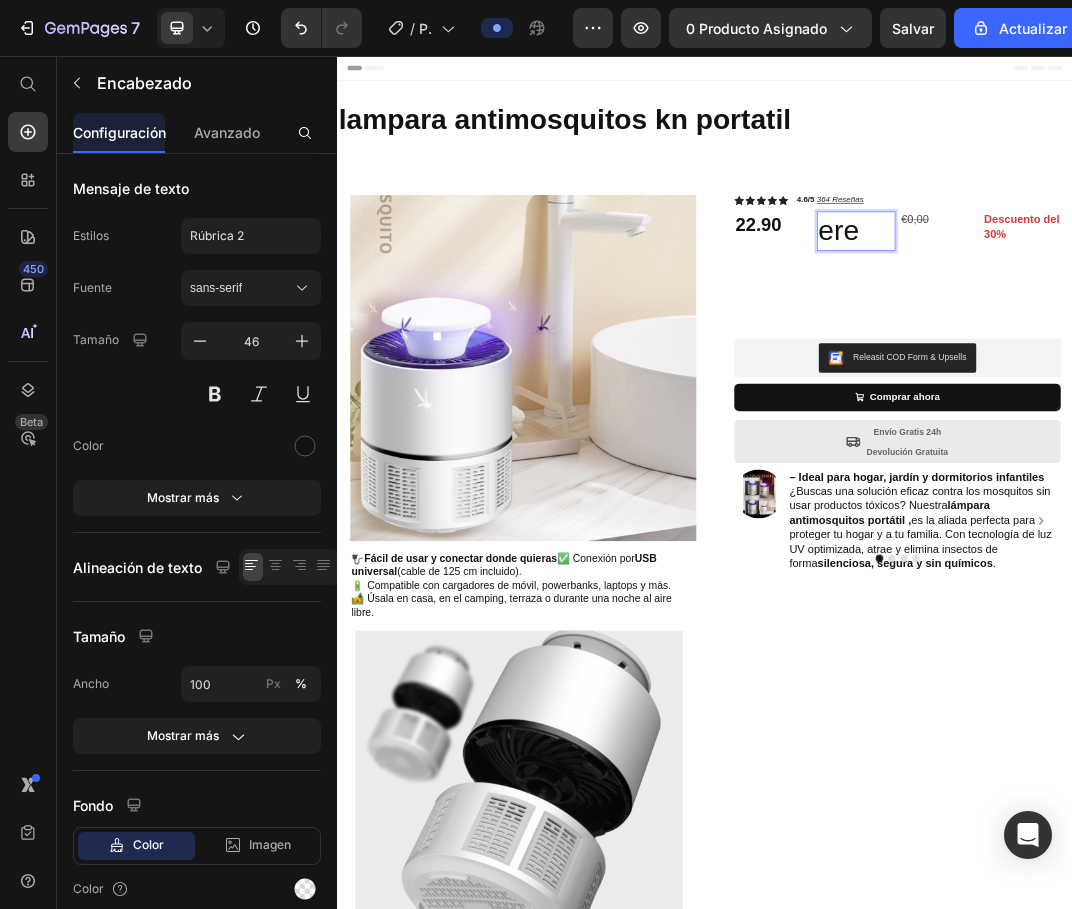 click on "ere" at bounding box center (1182, 342) 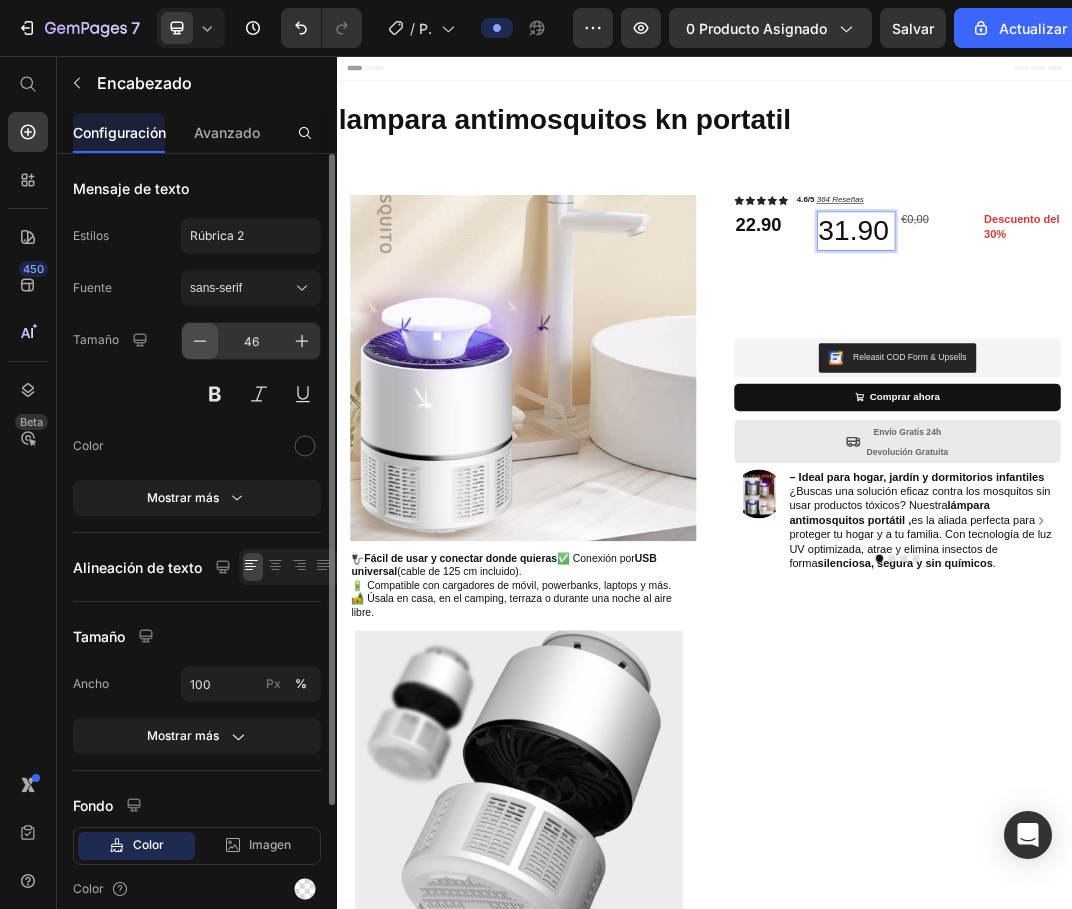 click 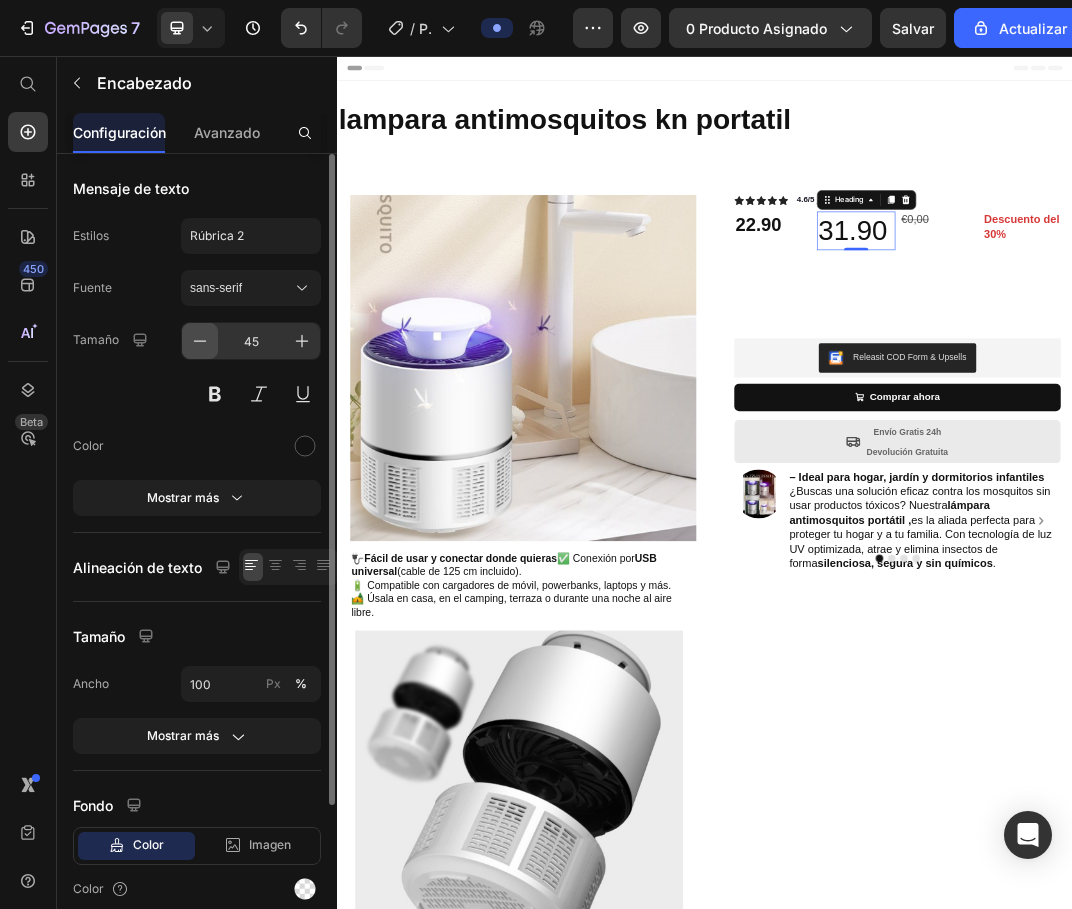 click 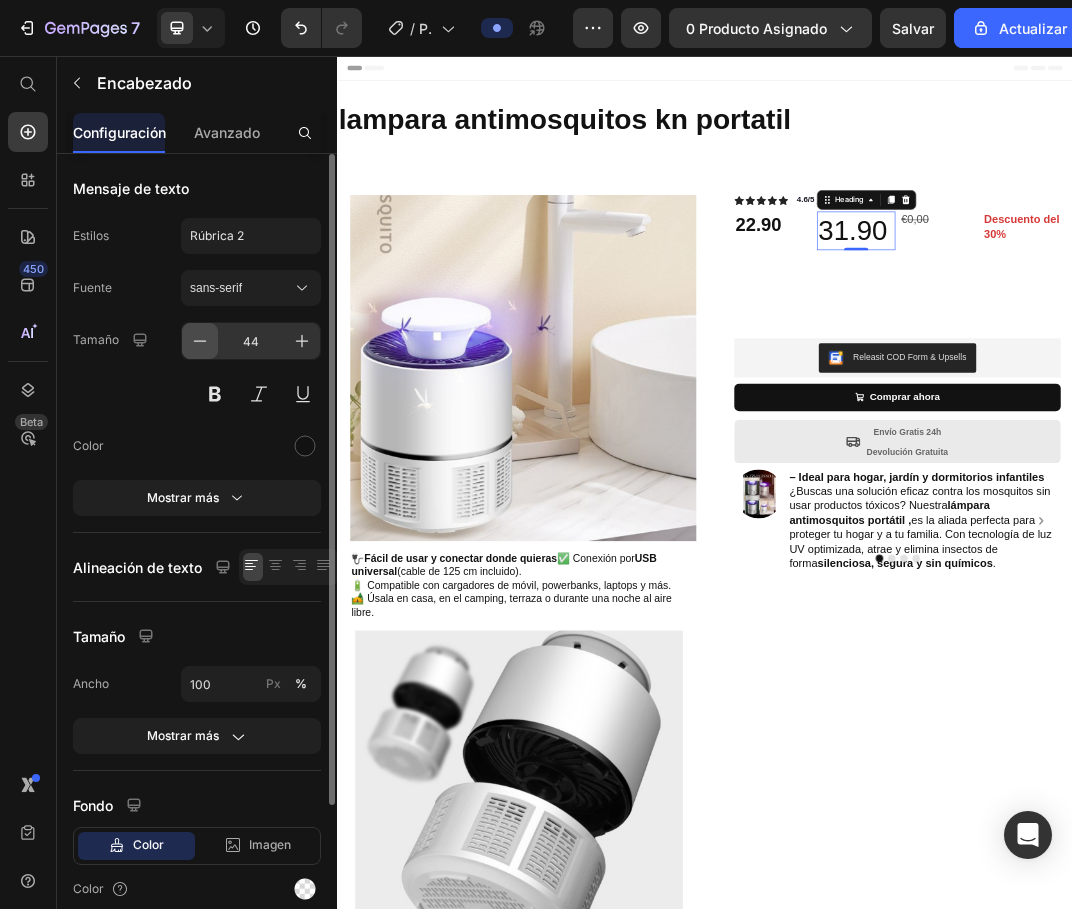 click 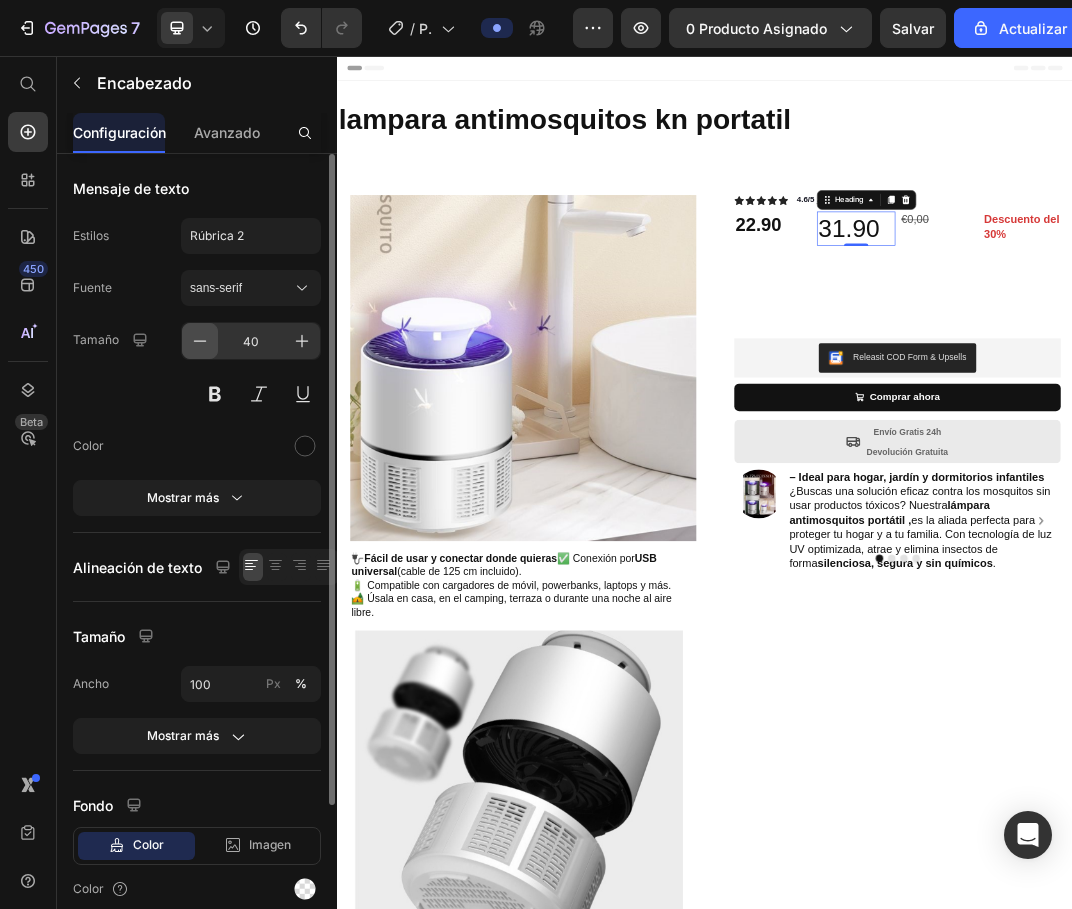 click 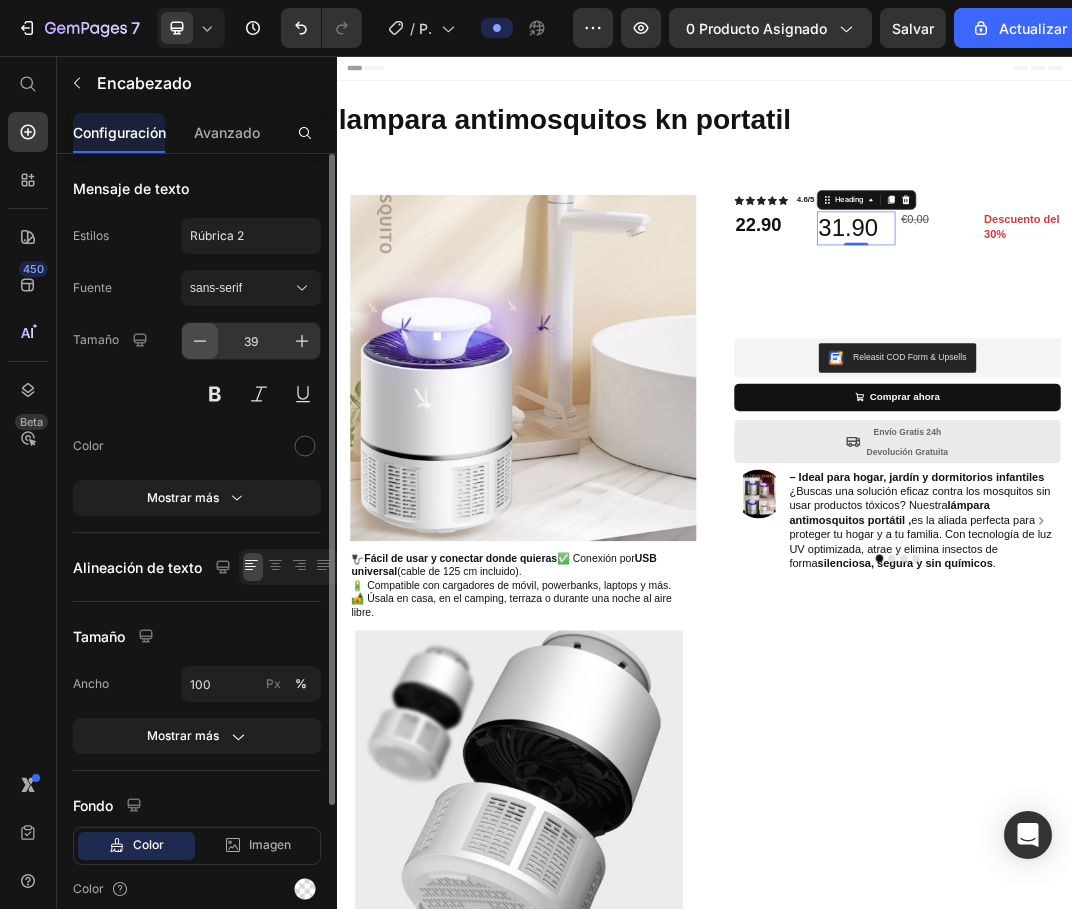 click 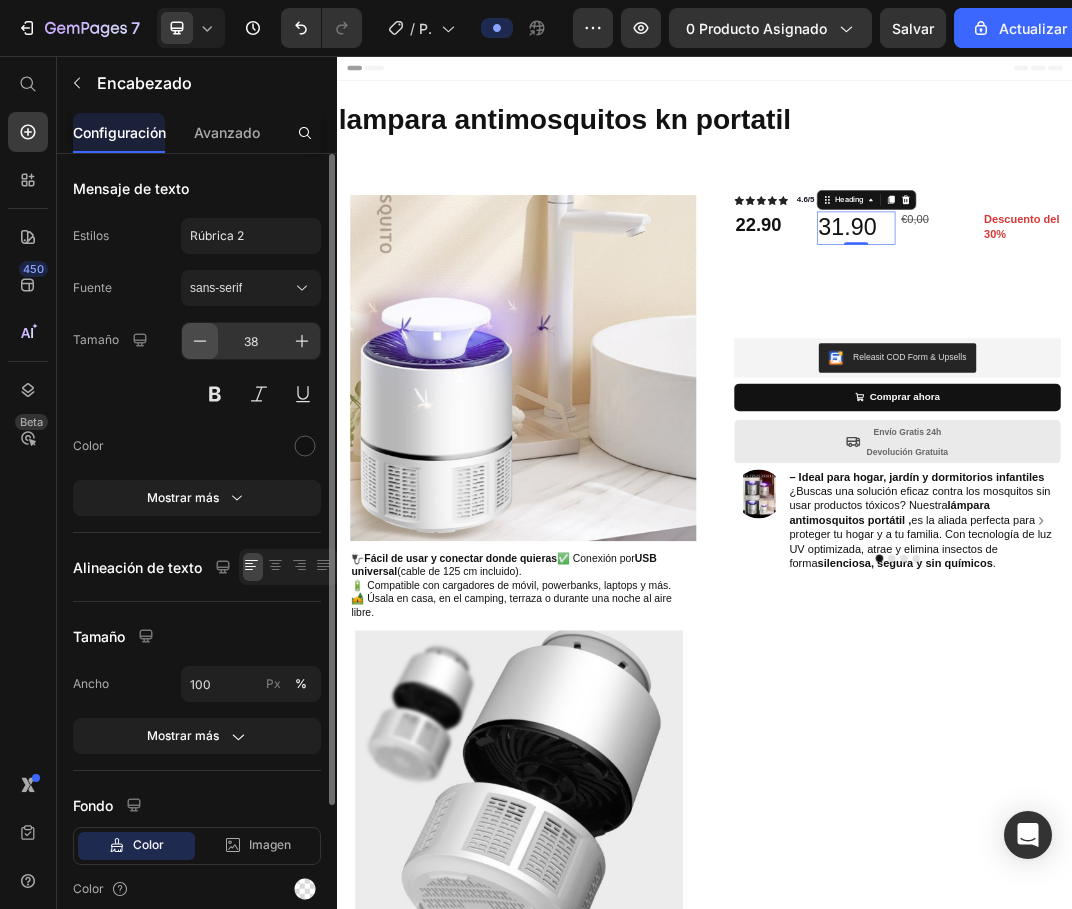 click 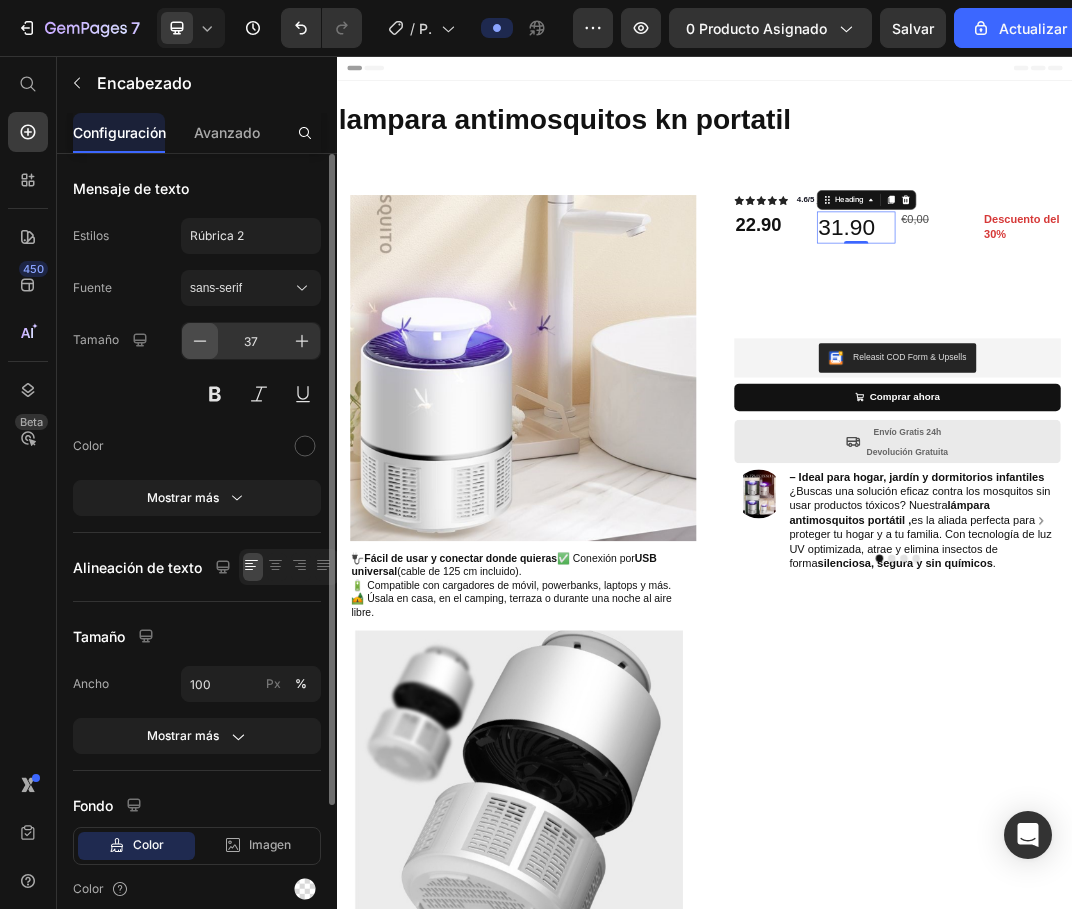 click 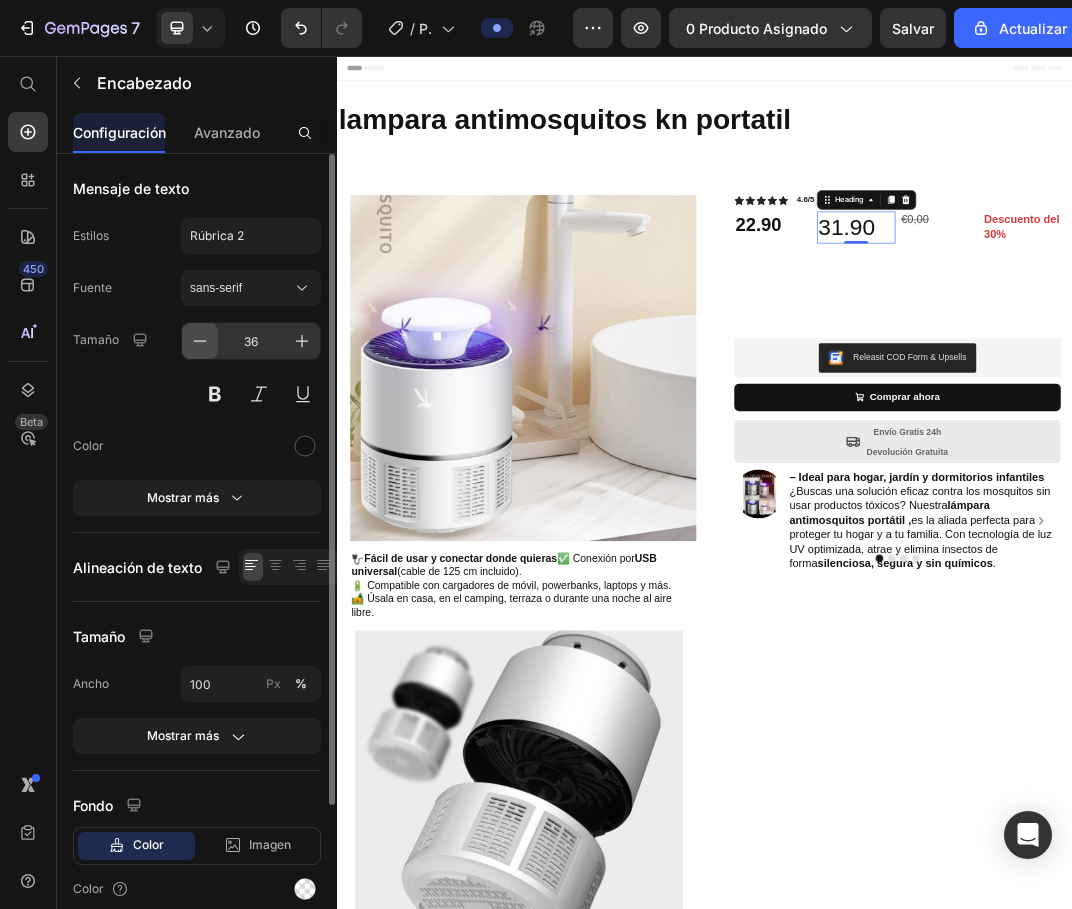 click 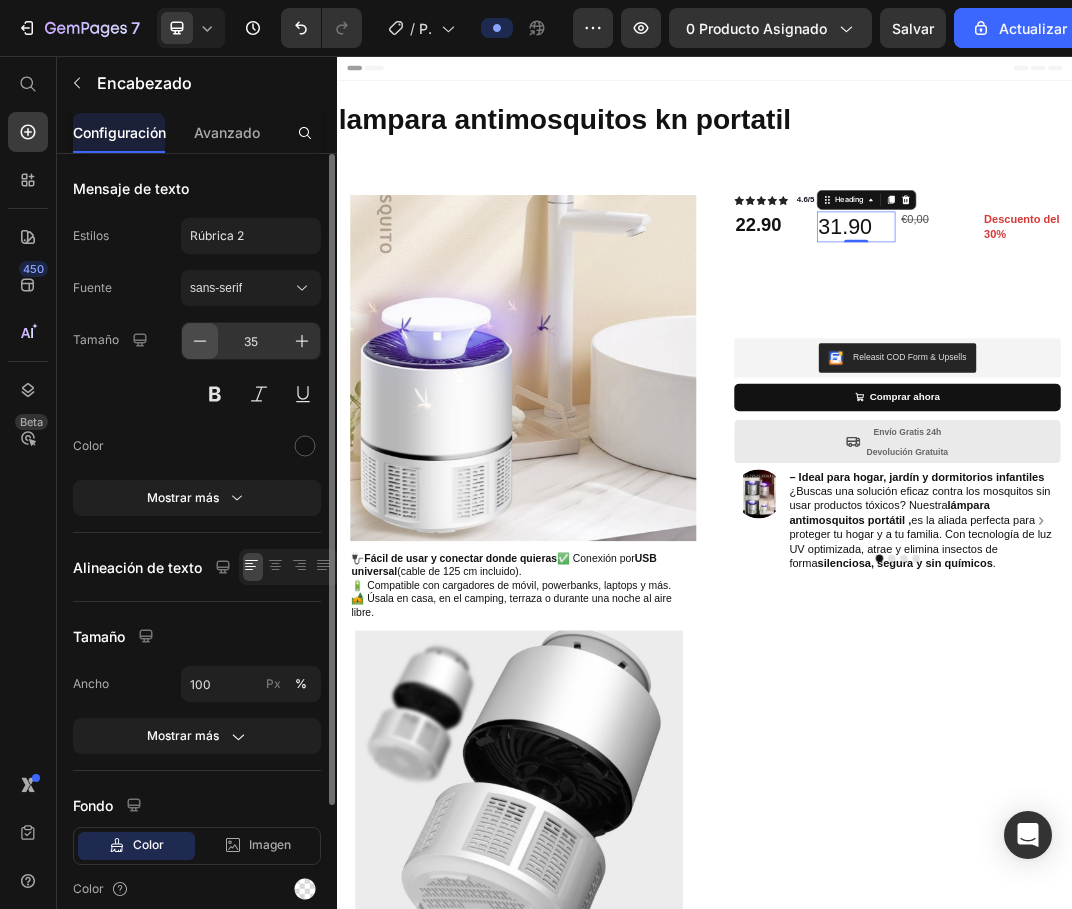 click 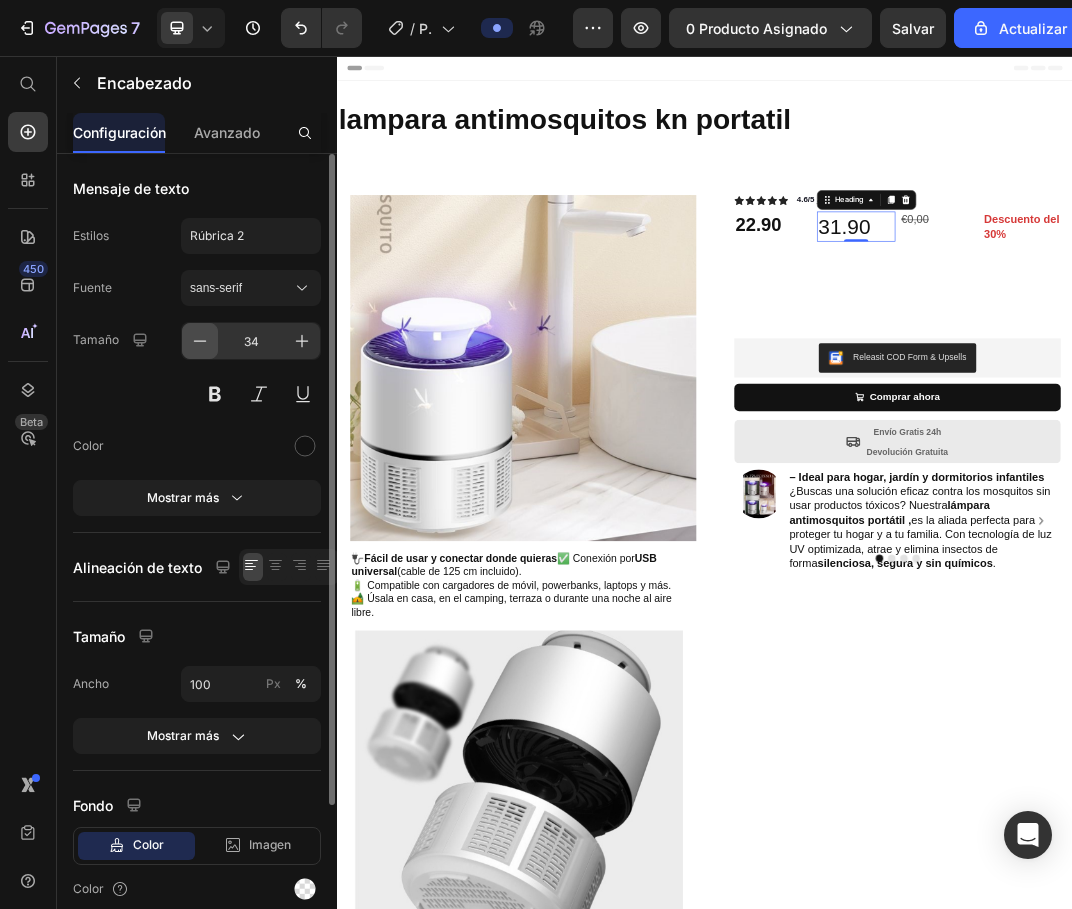 click 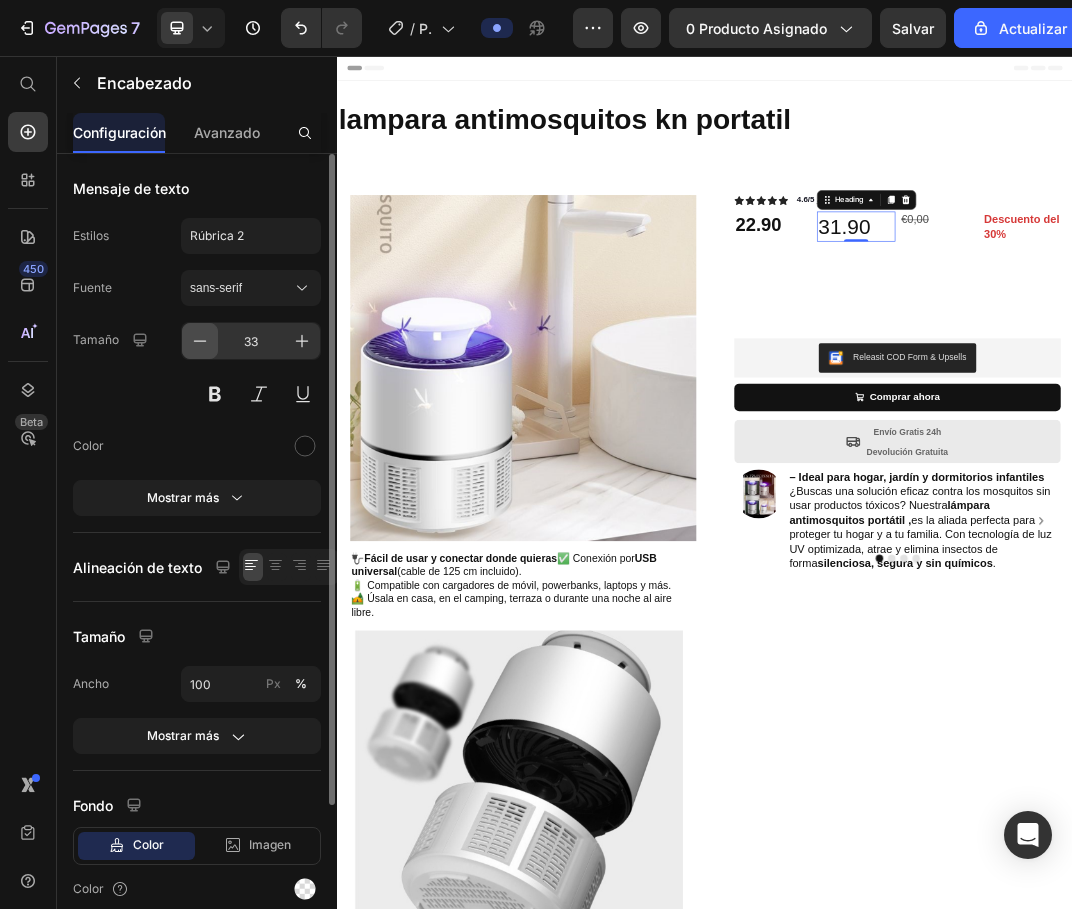 click 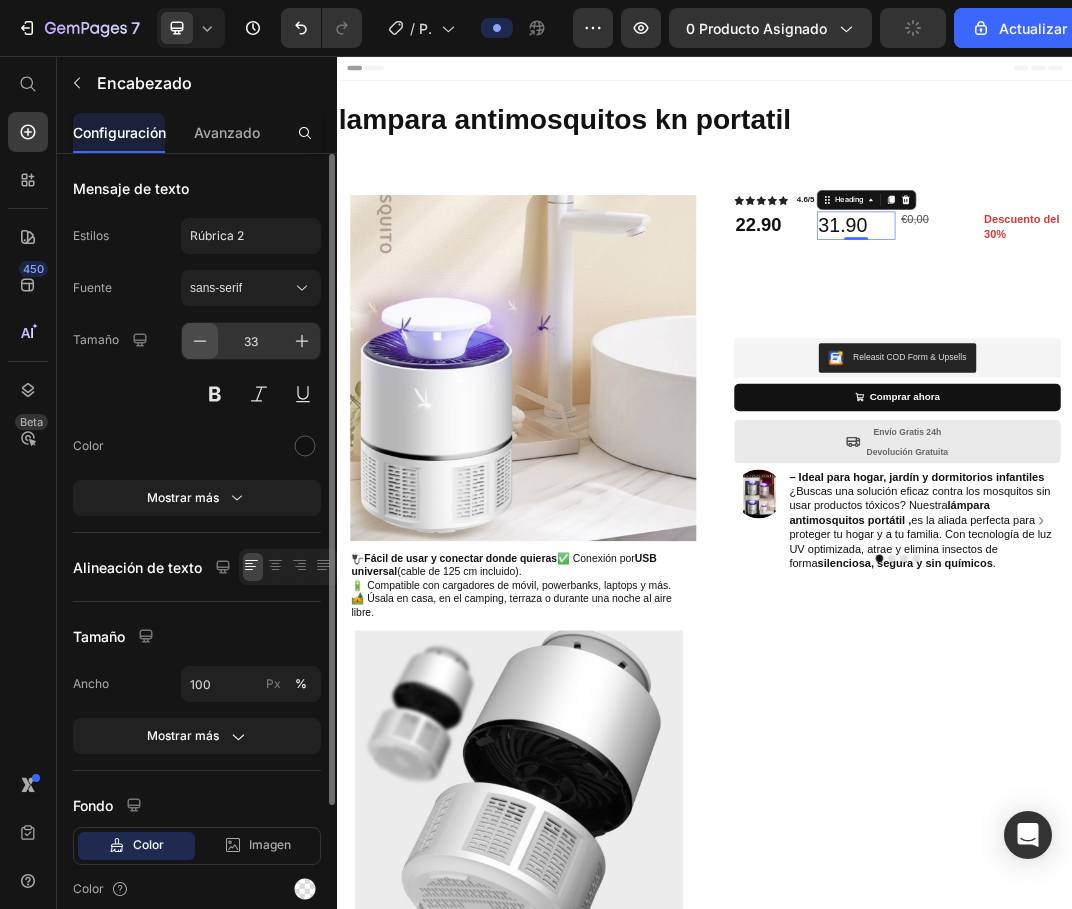 click 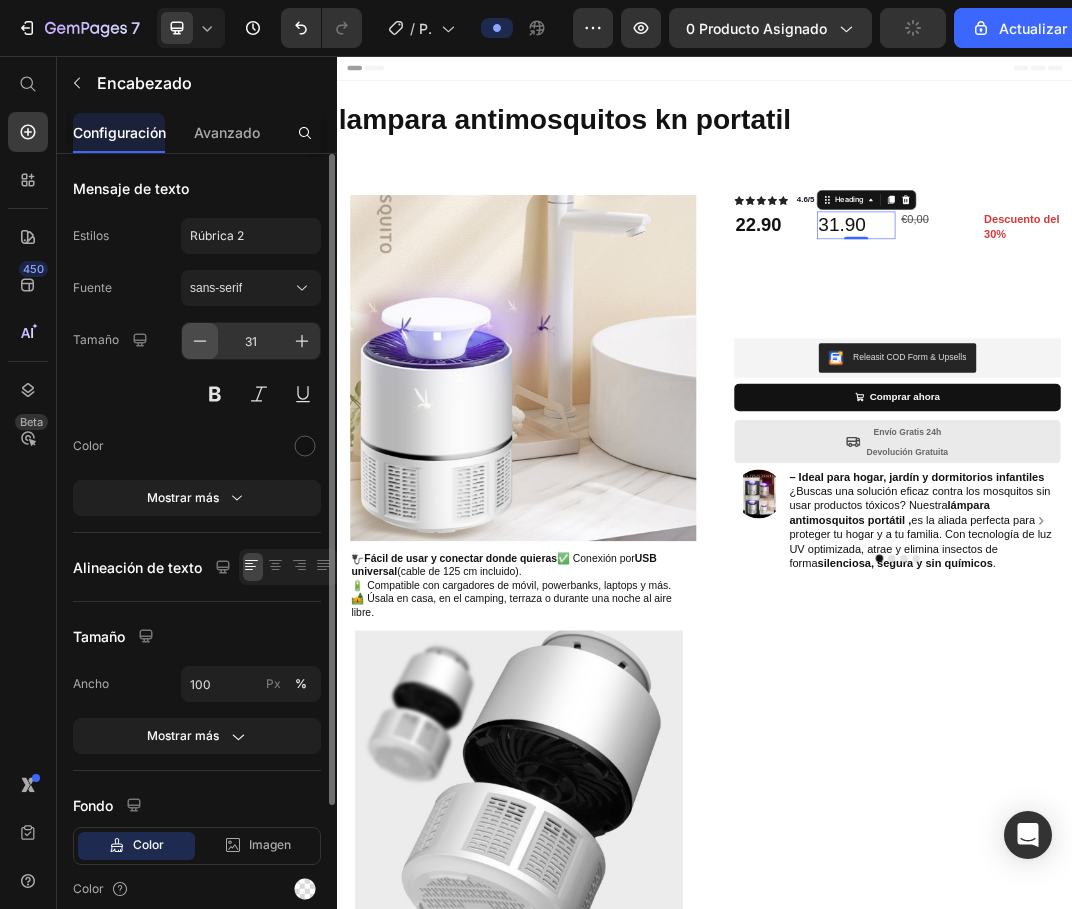 click 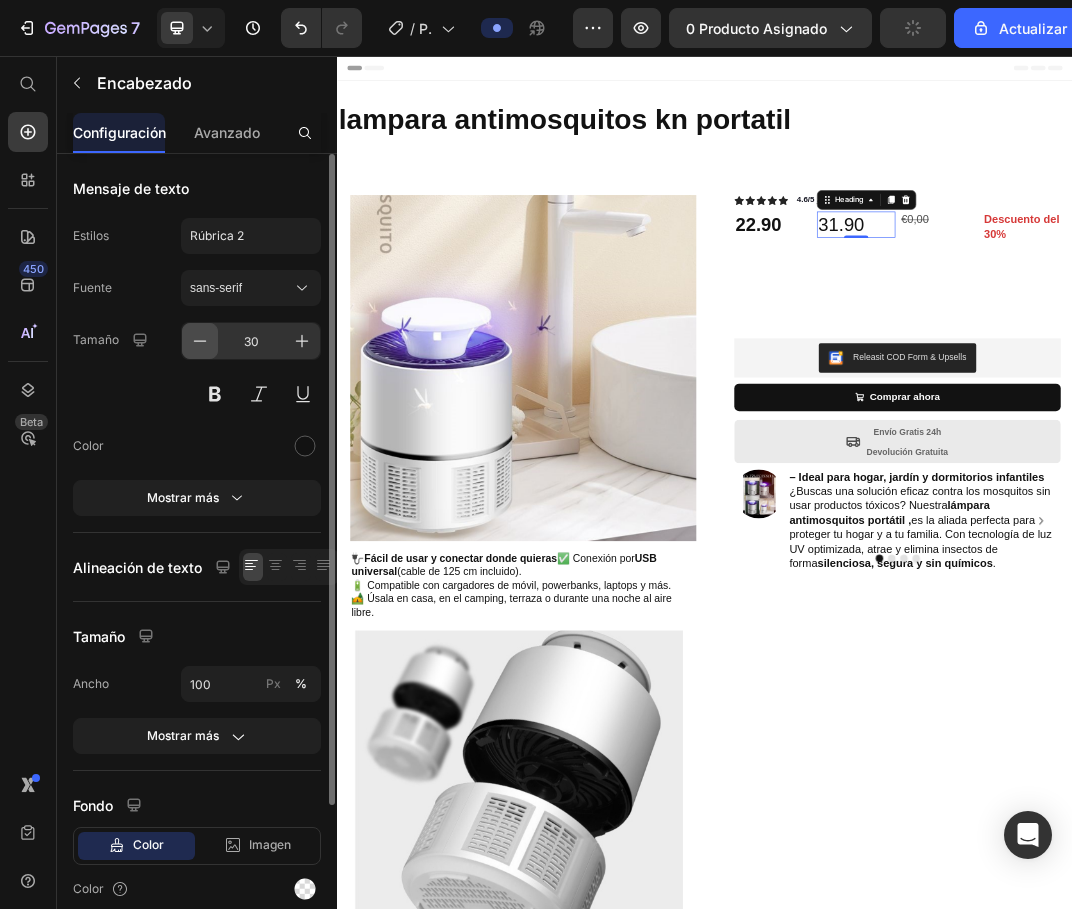 click 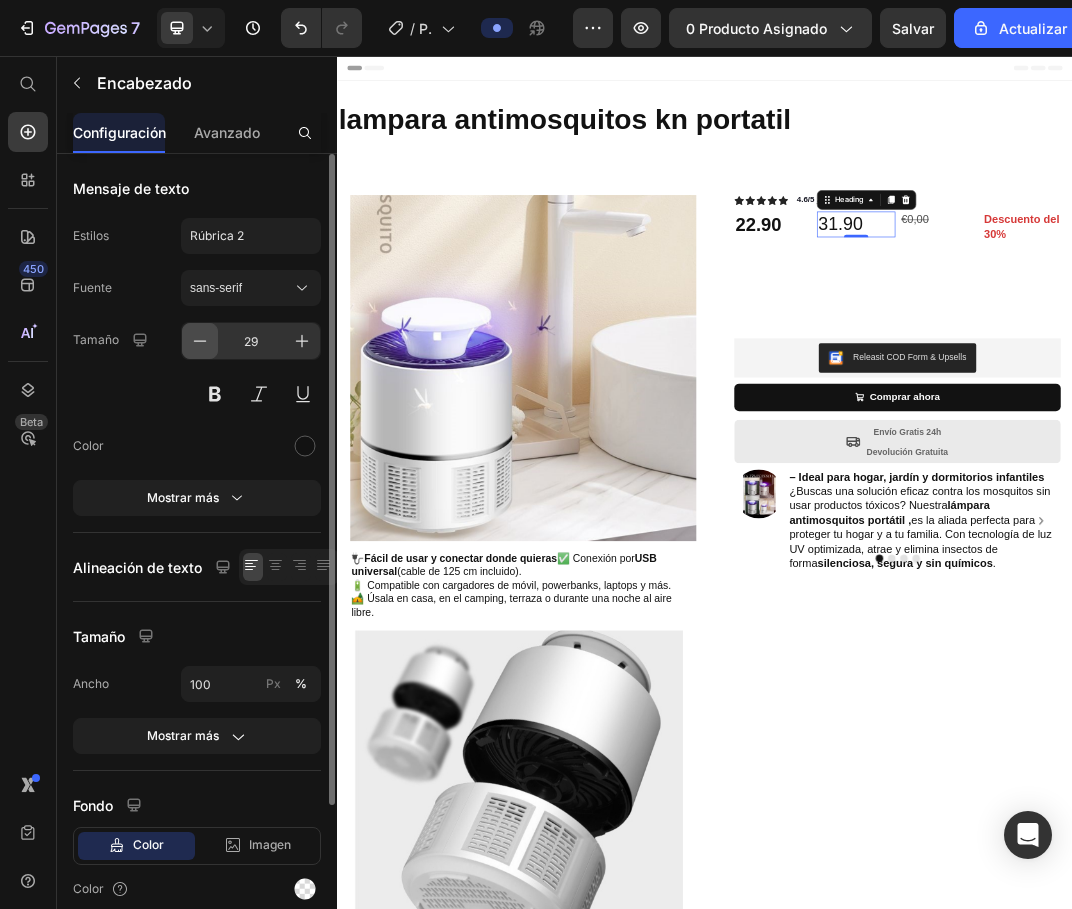click 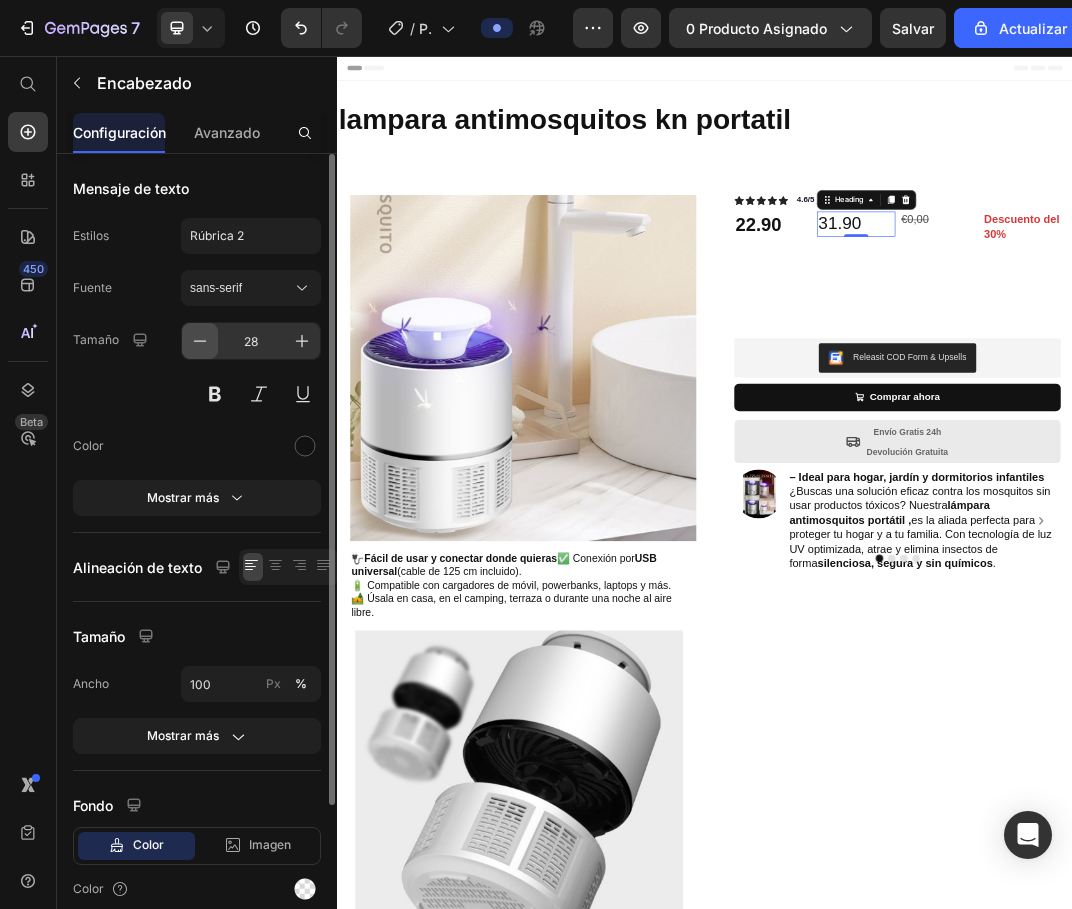 click 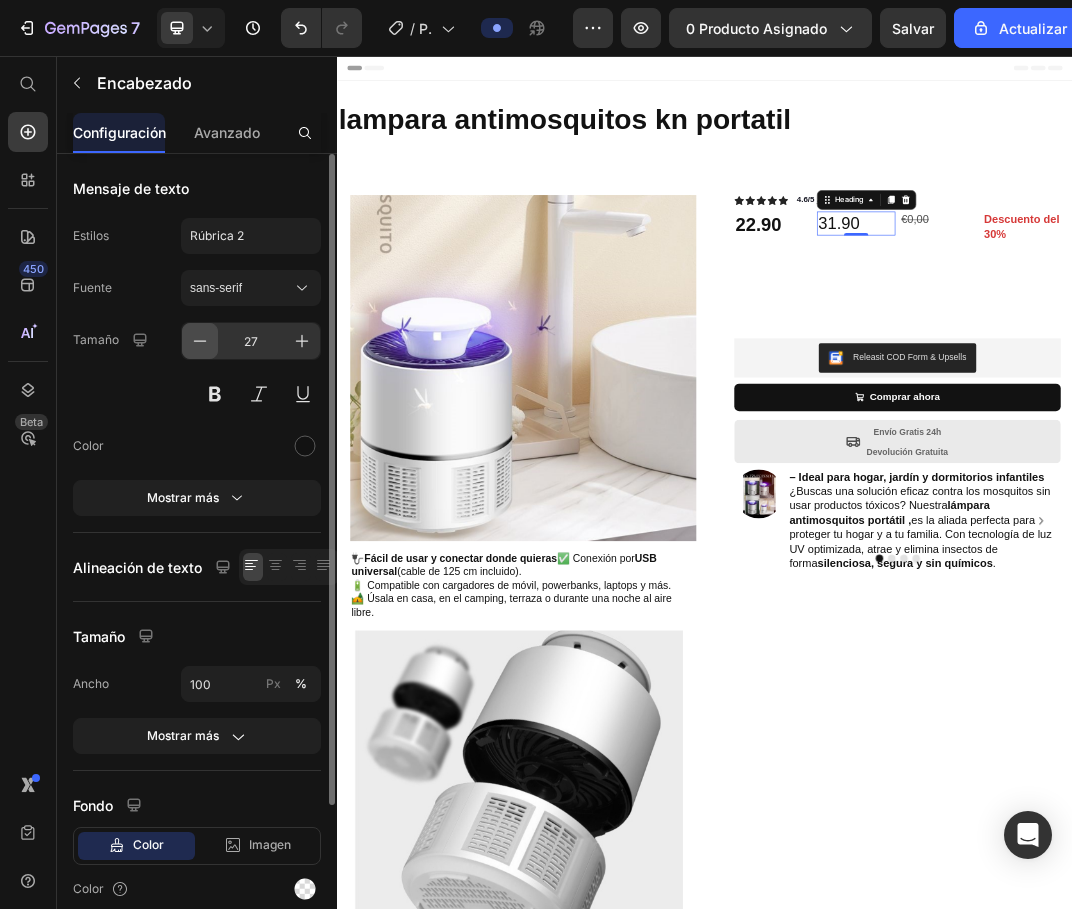 click 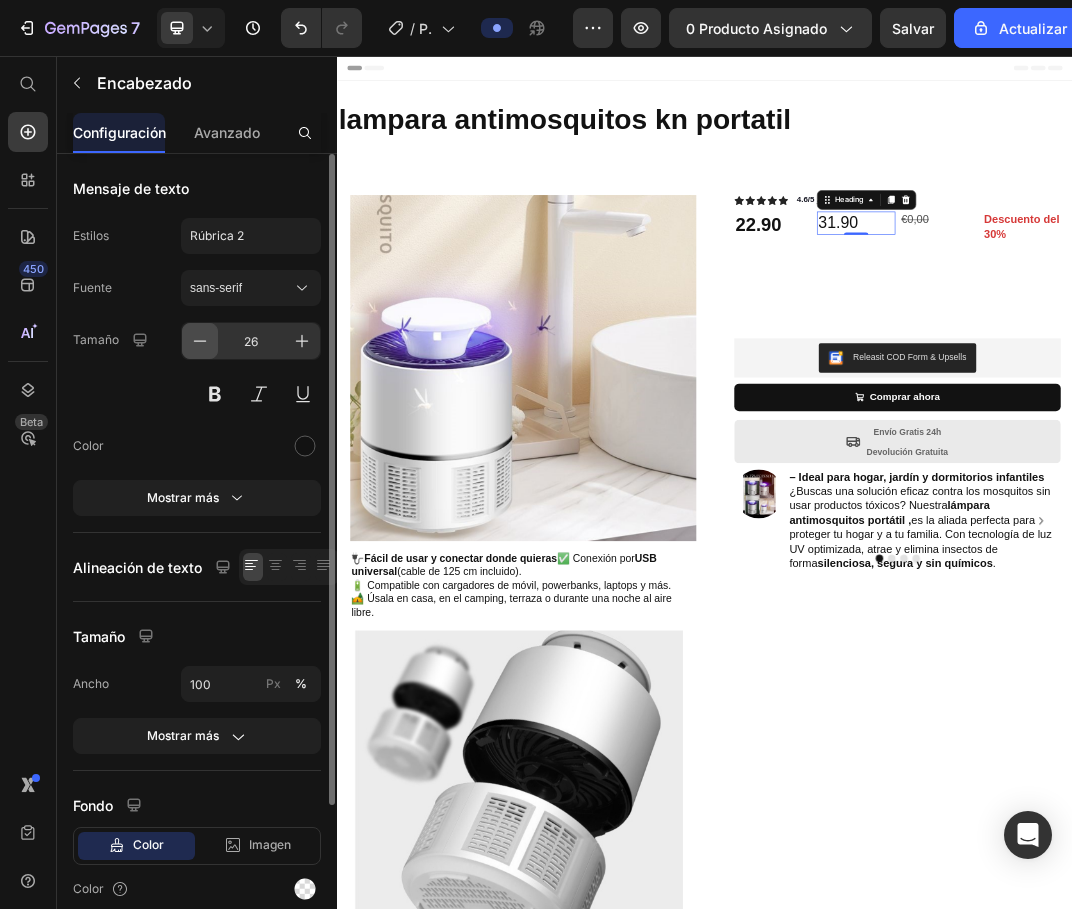 click 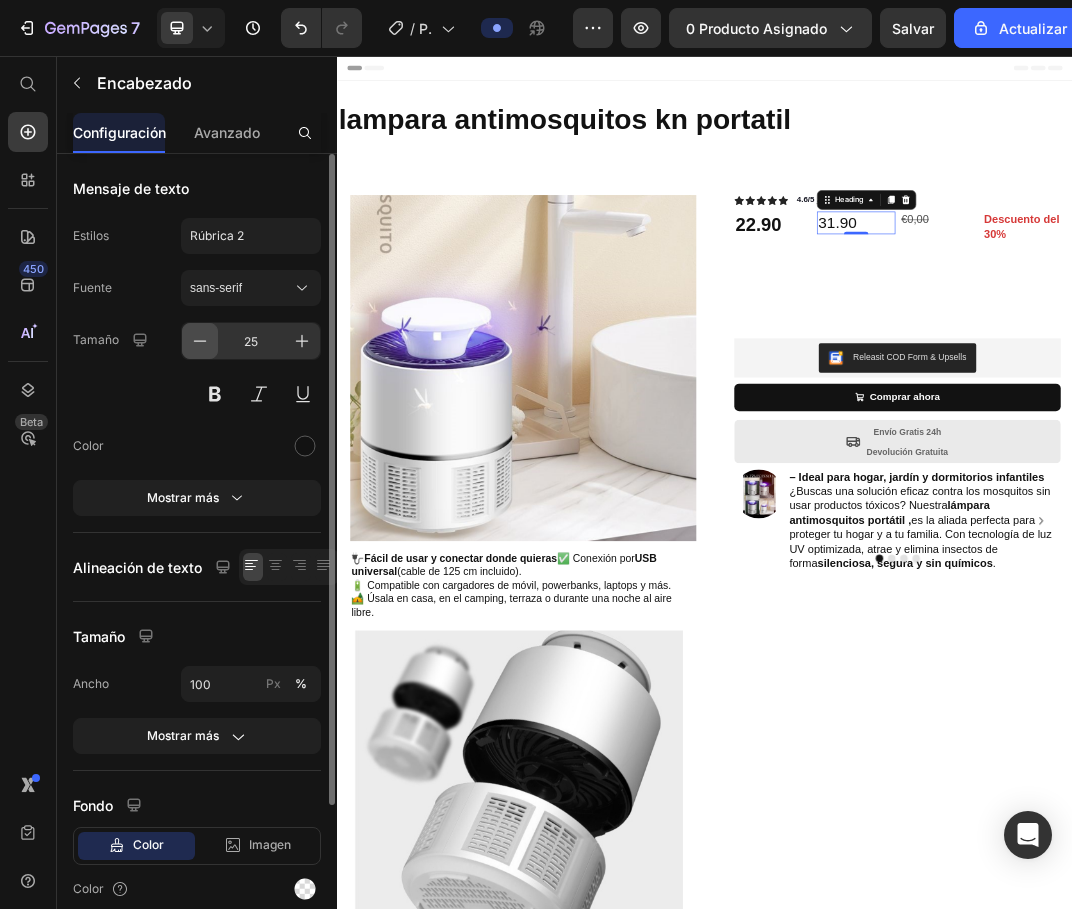 click 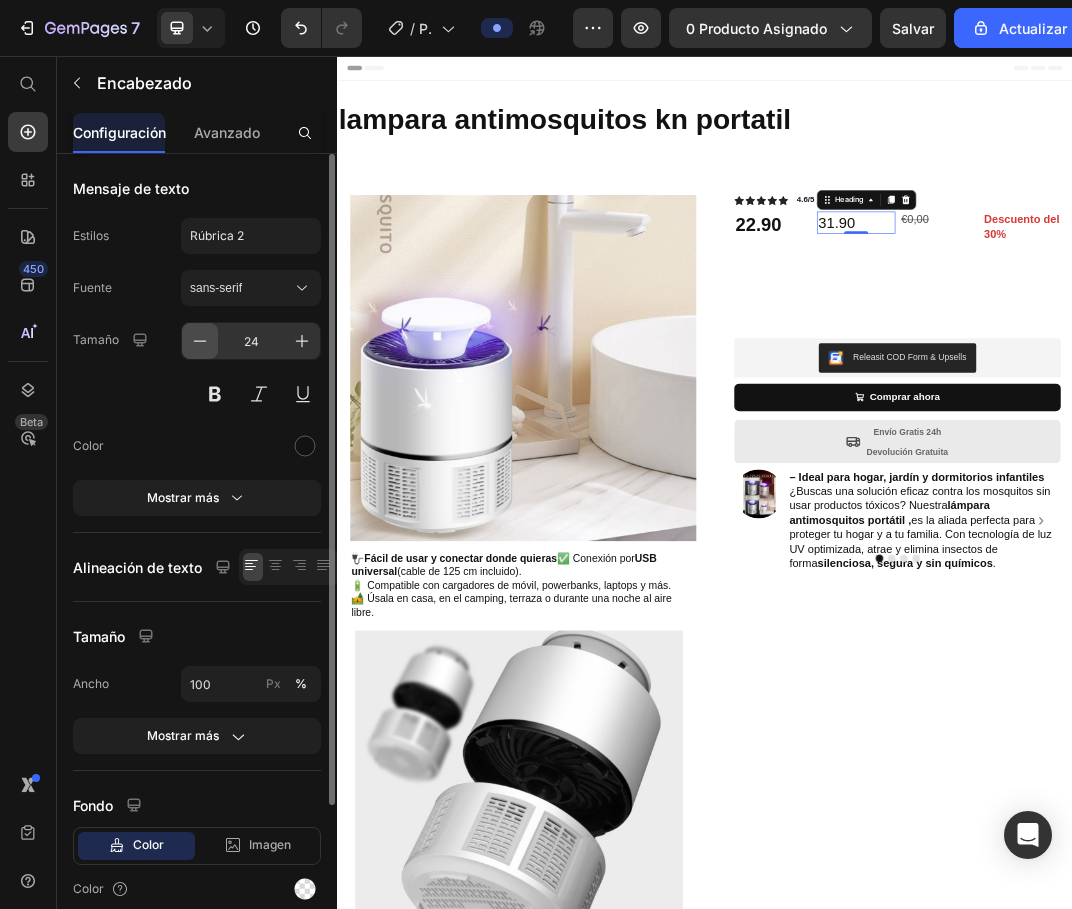 click 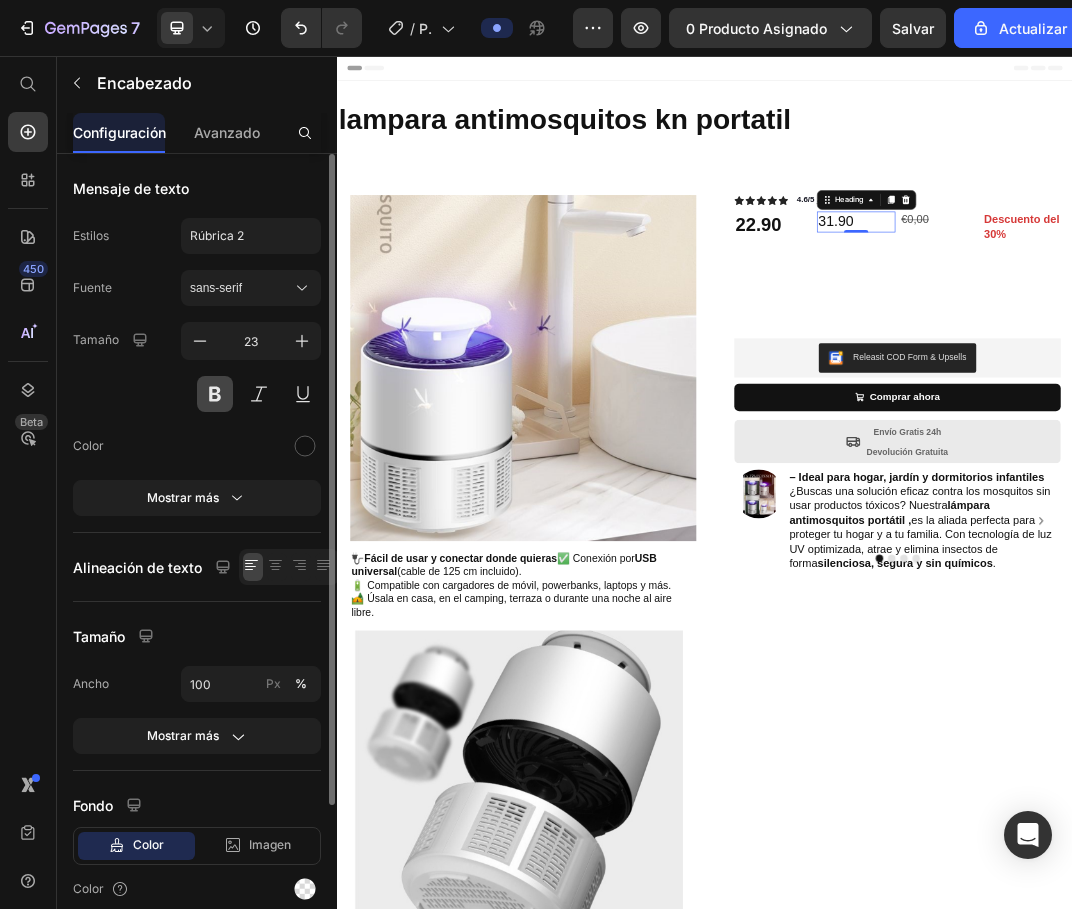click at bounding box center (215, 394) 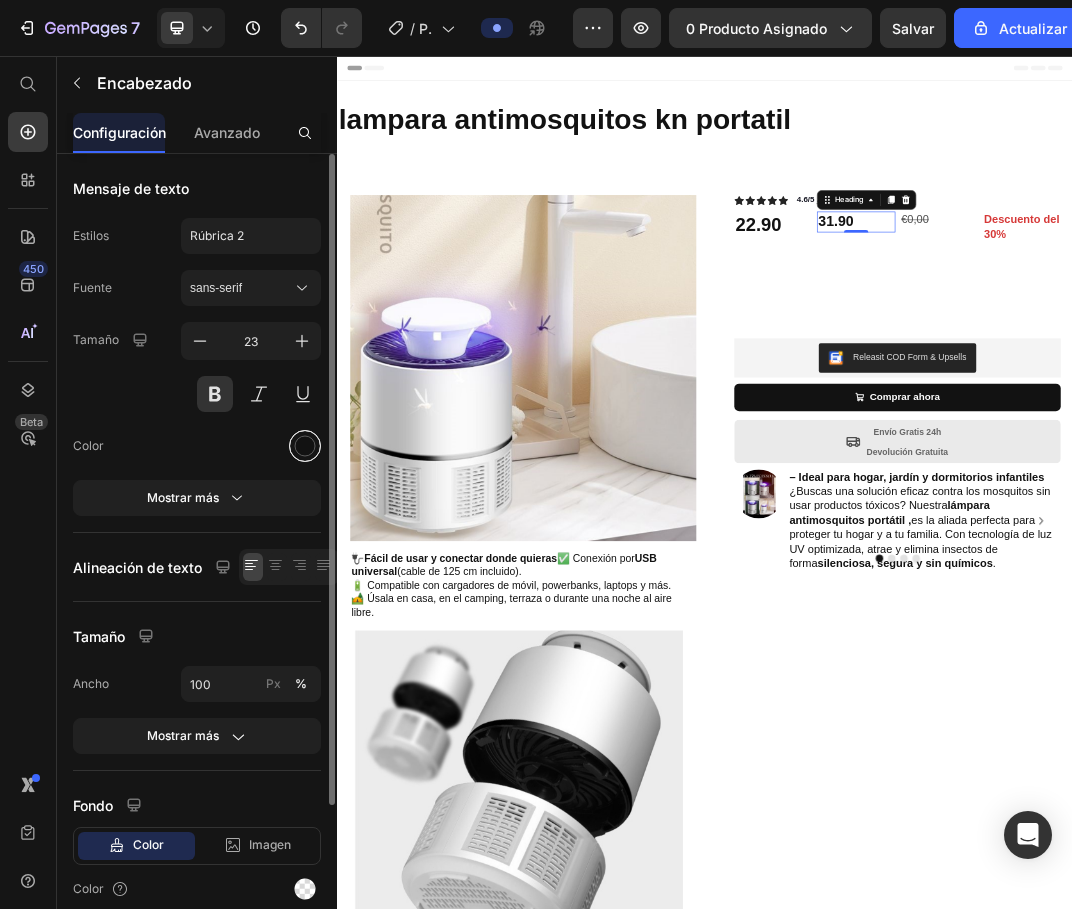 click at bounding box center [305, 446] 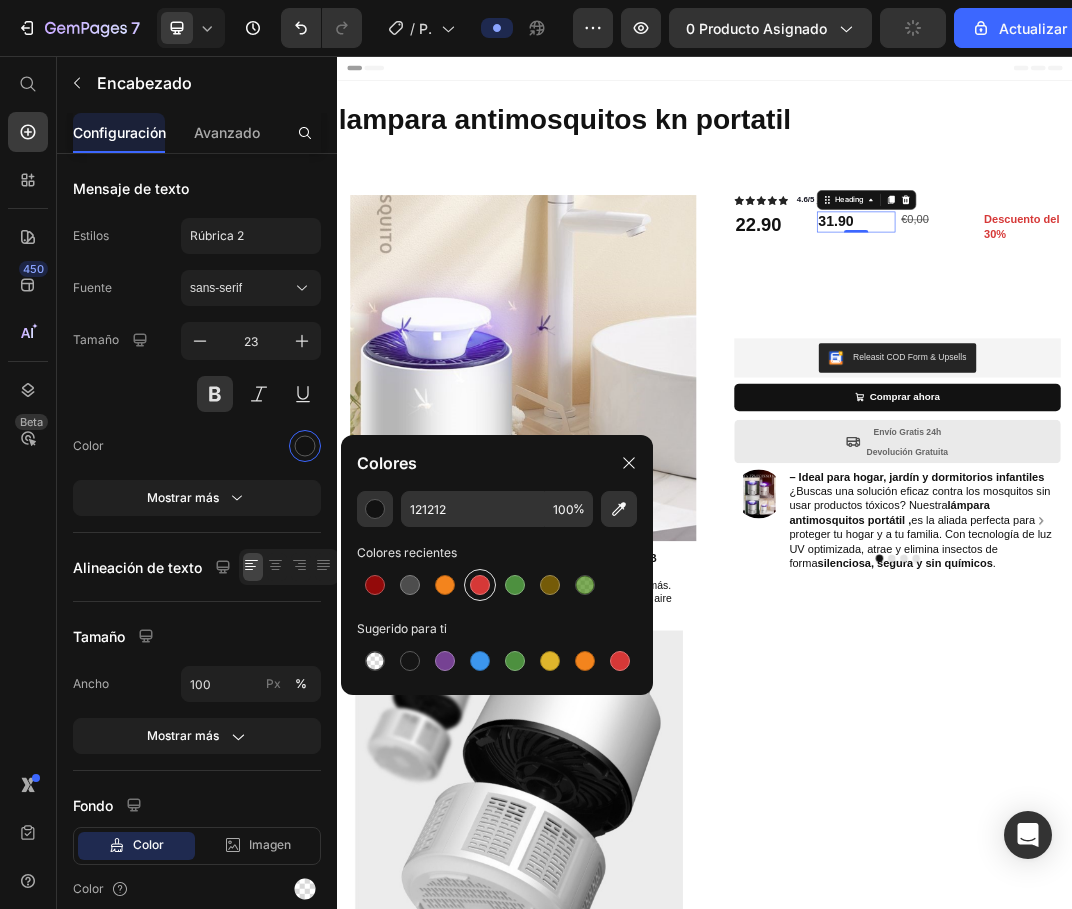 click at bounding box center (480, 585) 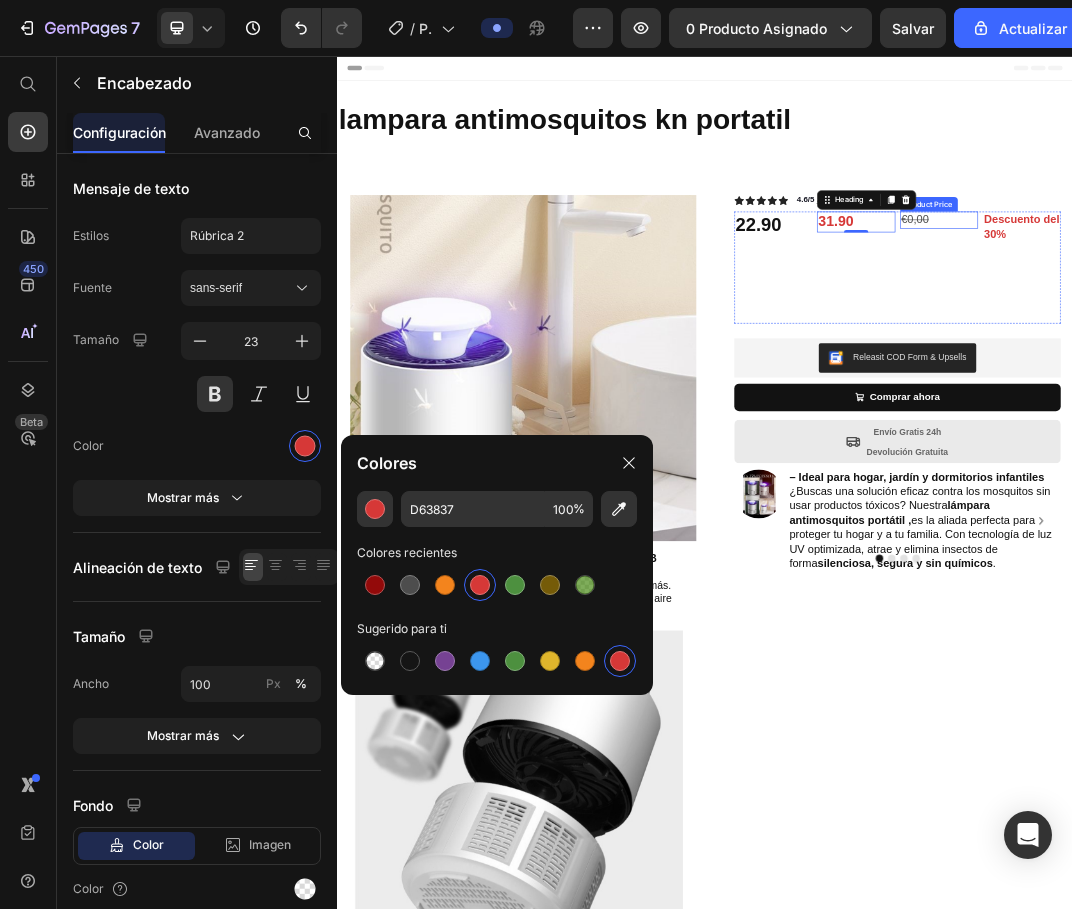 click on "€0,00" at bounding box center [1318, 323] 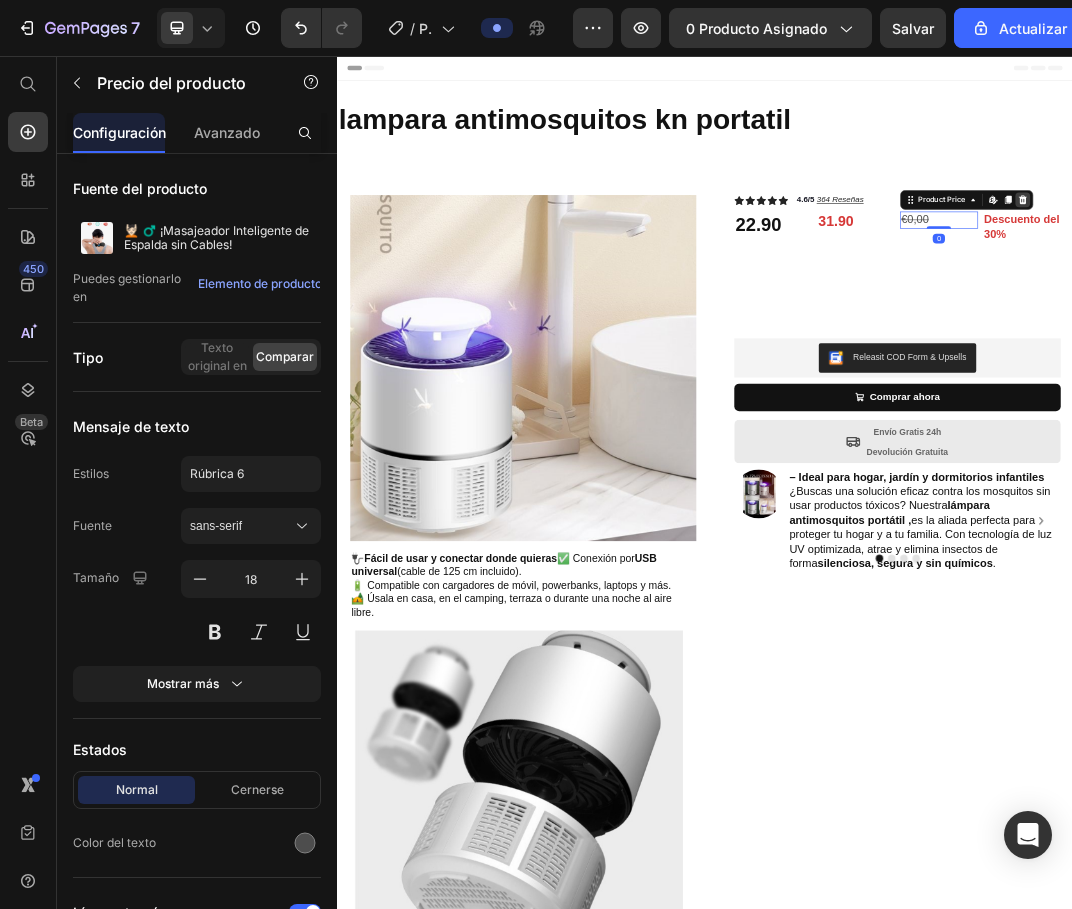 click 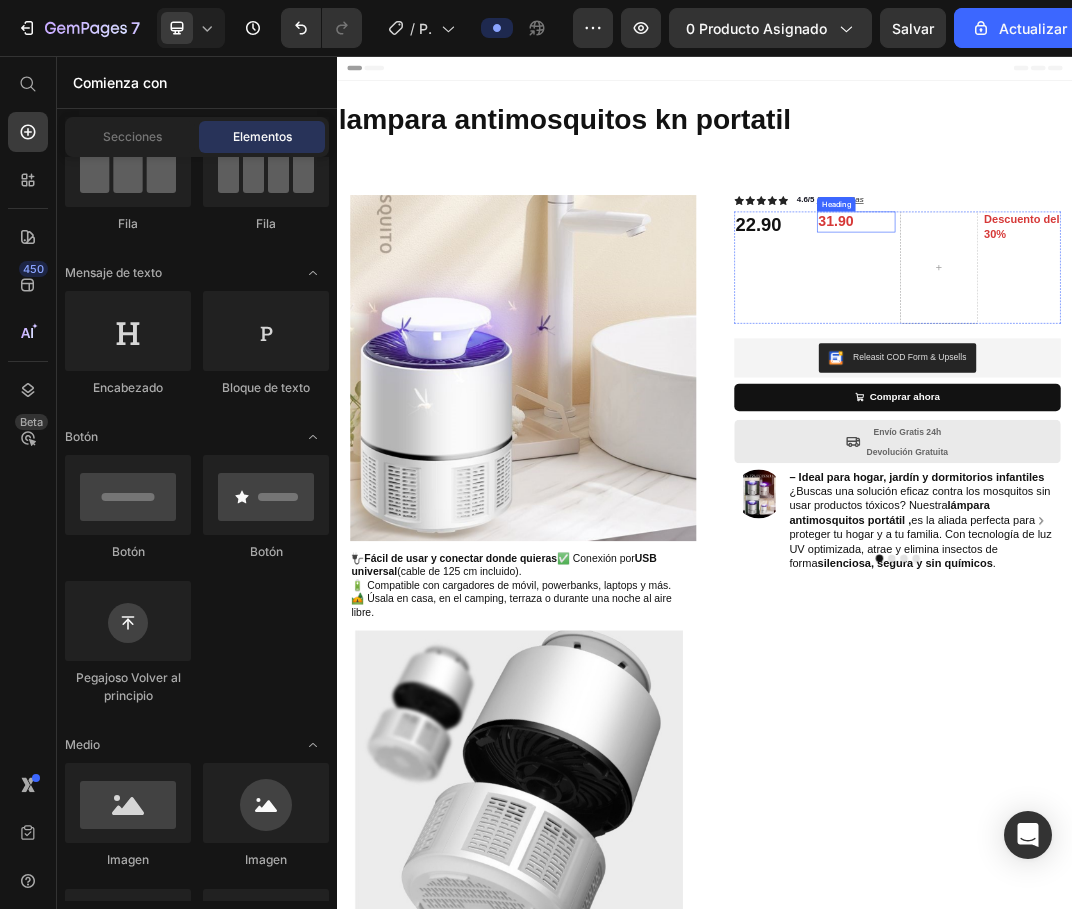 click on "31.90" at bounding box center (1182, 327) 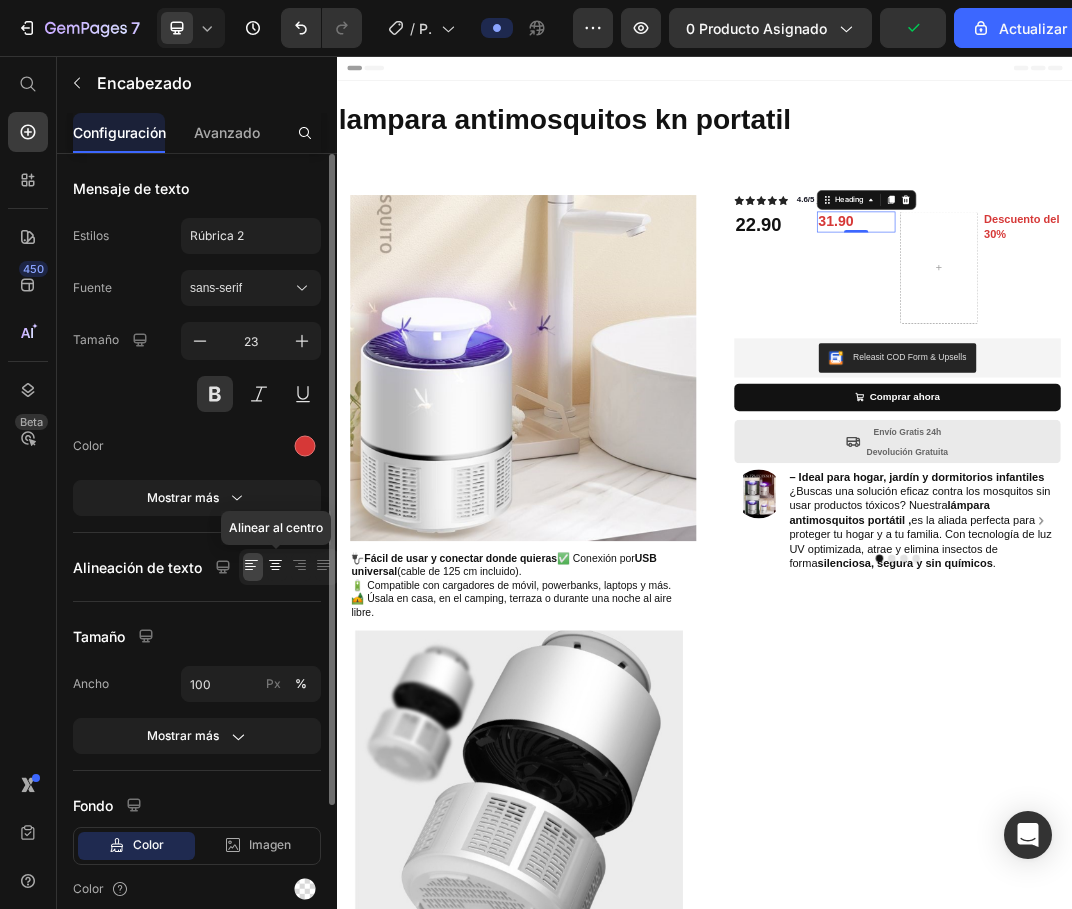 click 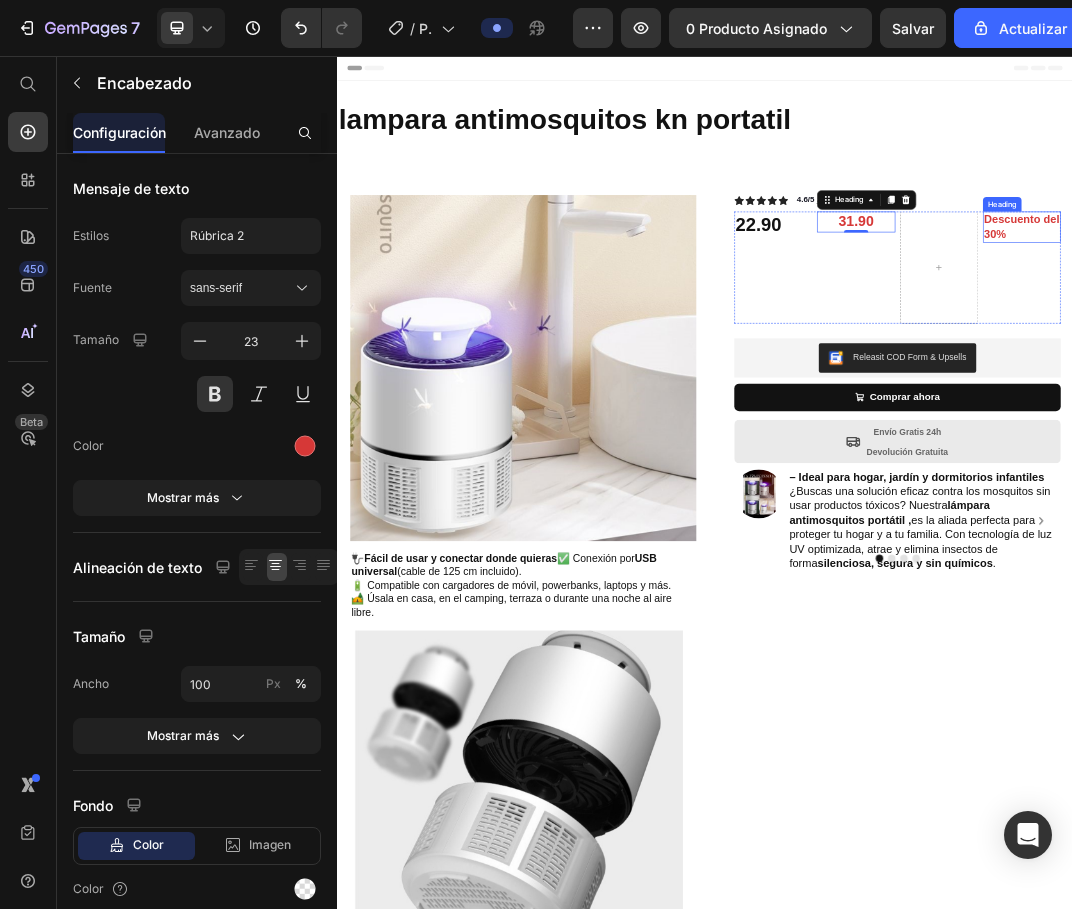 click on "Descuento del 30%" at bounding box center (1453, 335) 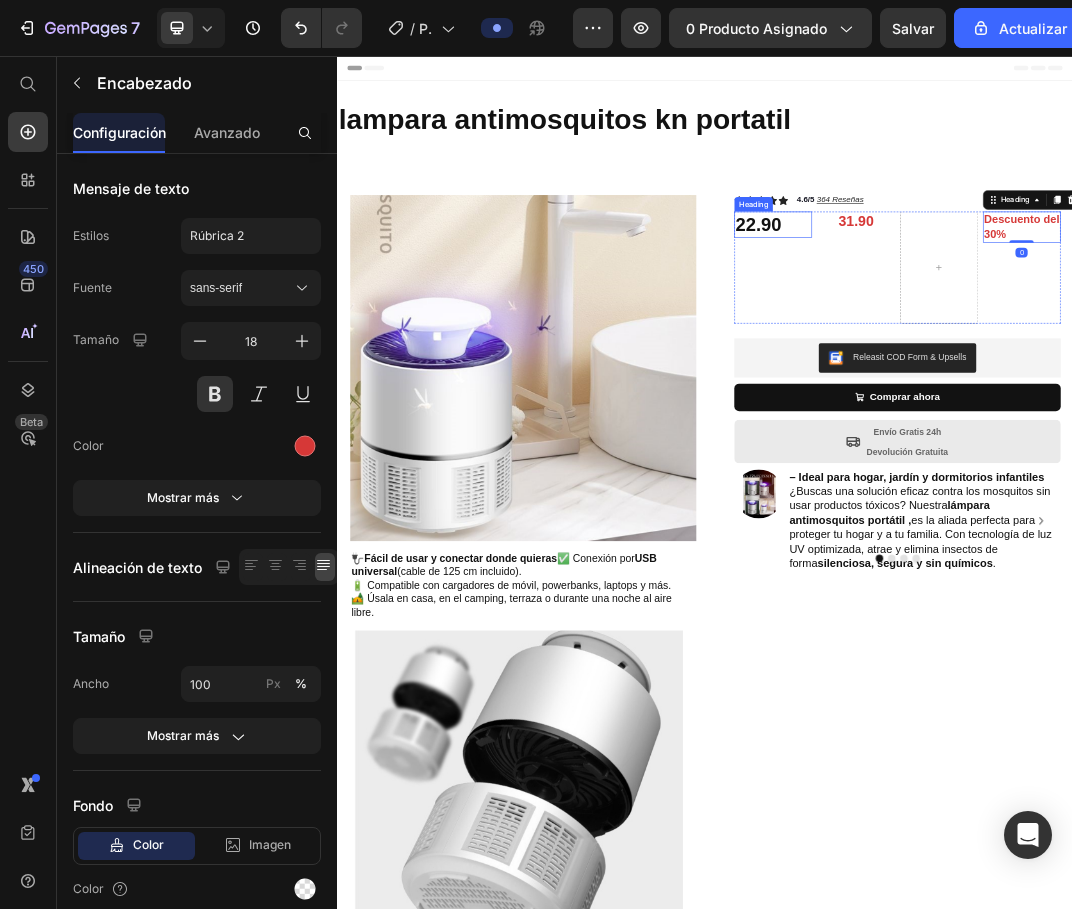 click on "22.90" at bounding box center (1047, 331) 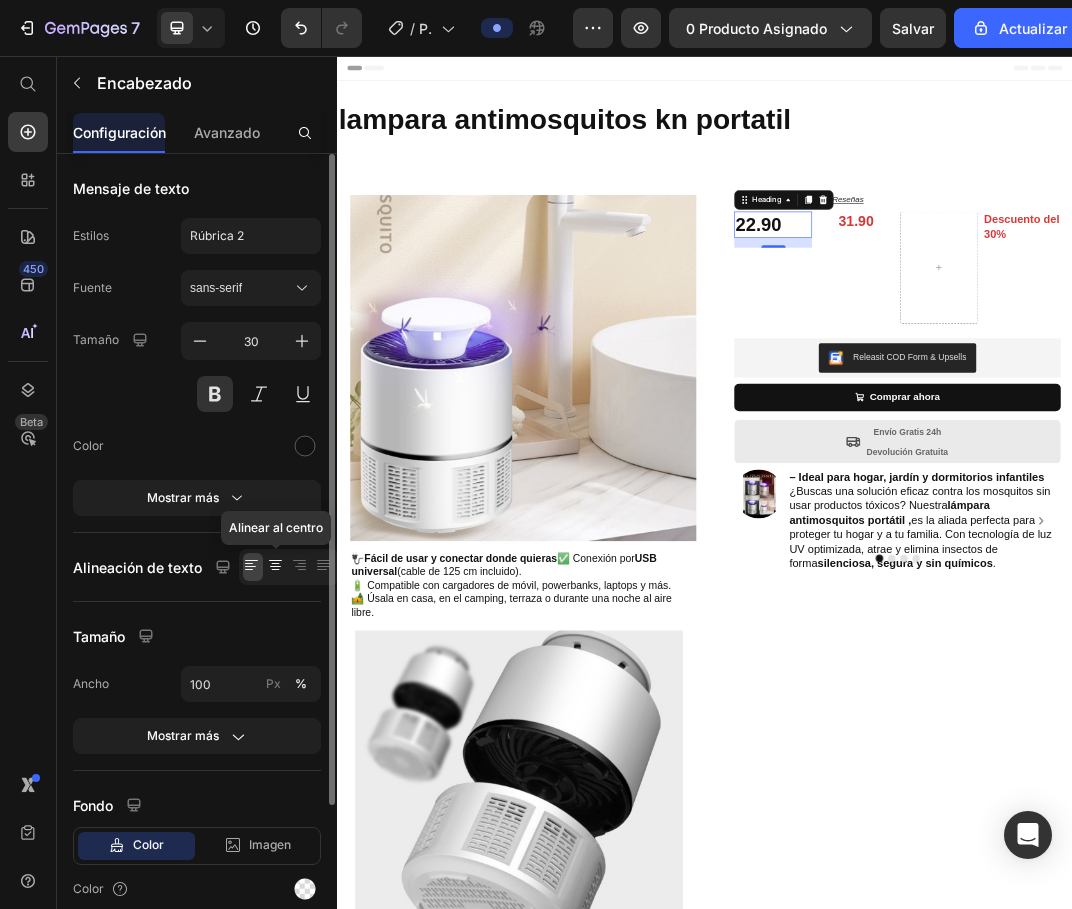 click 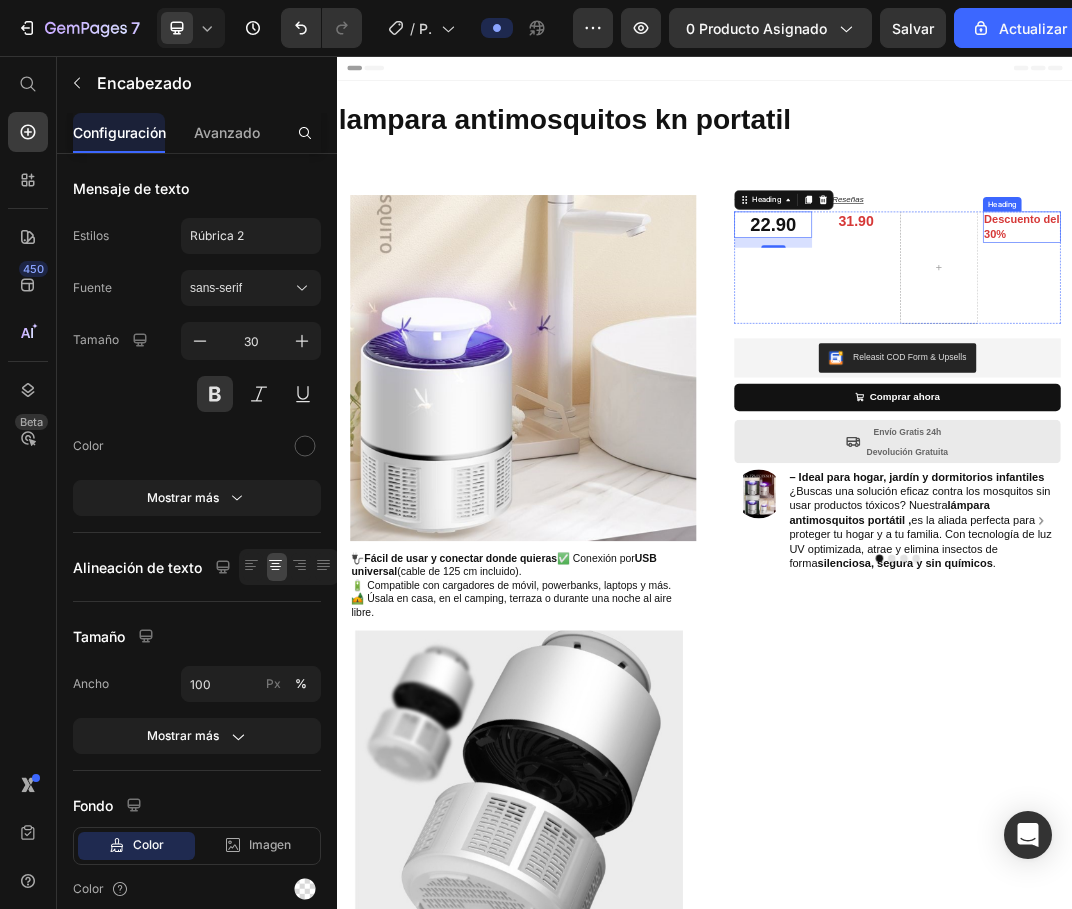 click on "Descuento del 30%" at bounding box center (1453, 335) 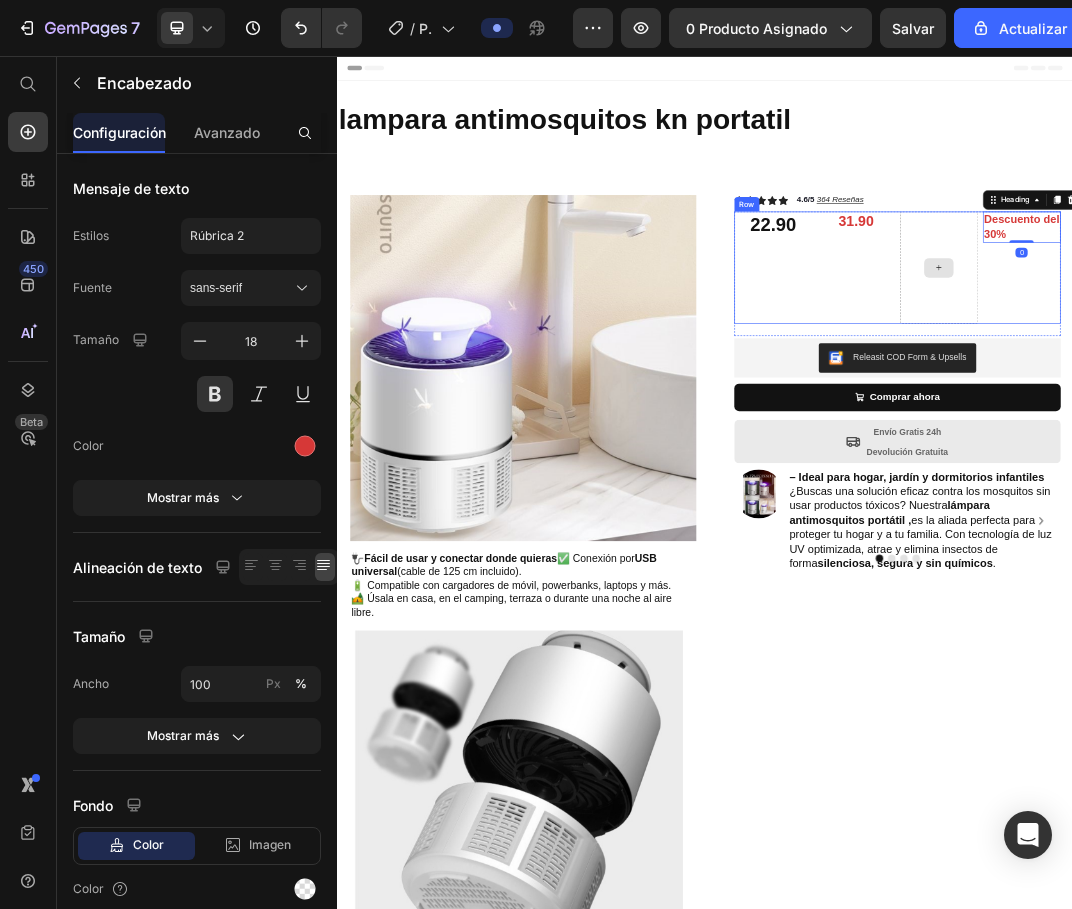 click at bounding box center (1318, 401) 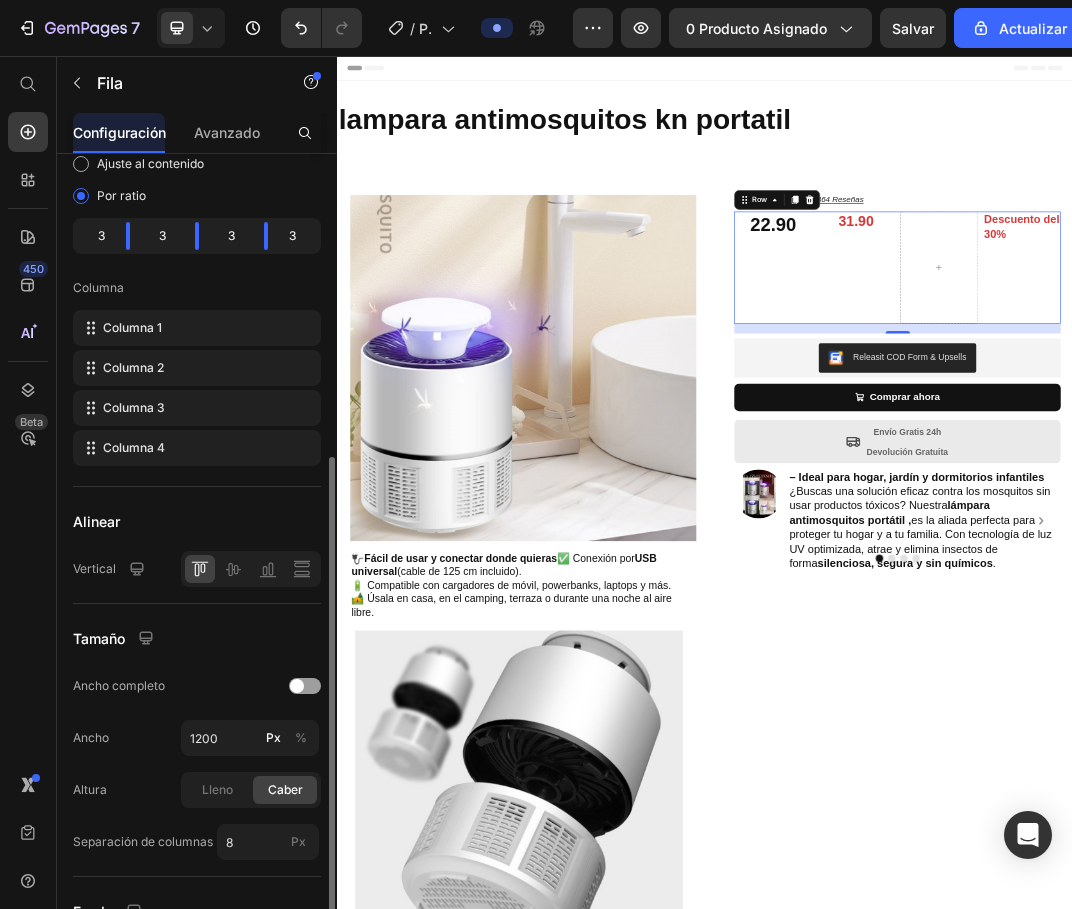 scroll, scrollTop: 389, scrollLeft: 0, axis: vertical 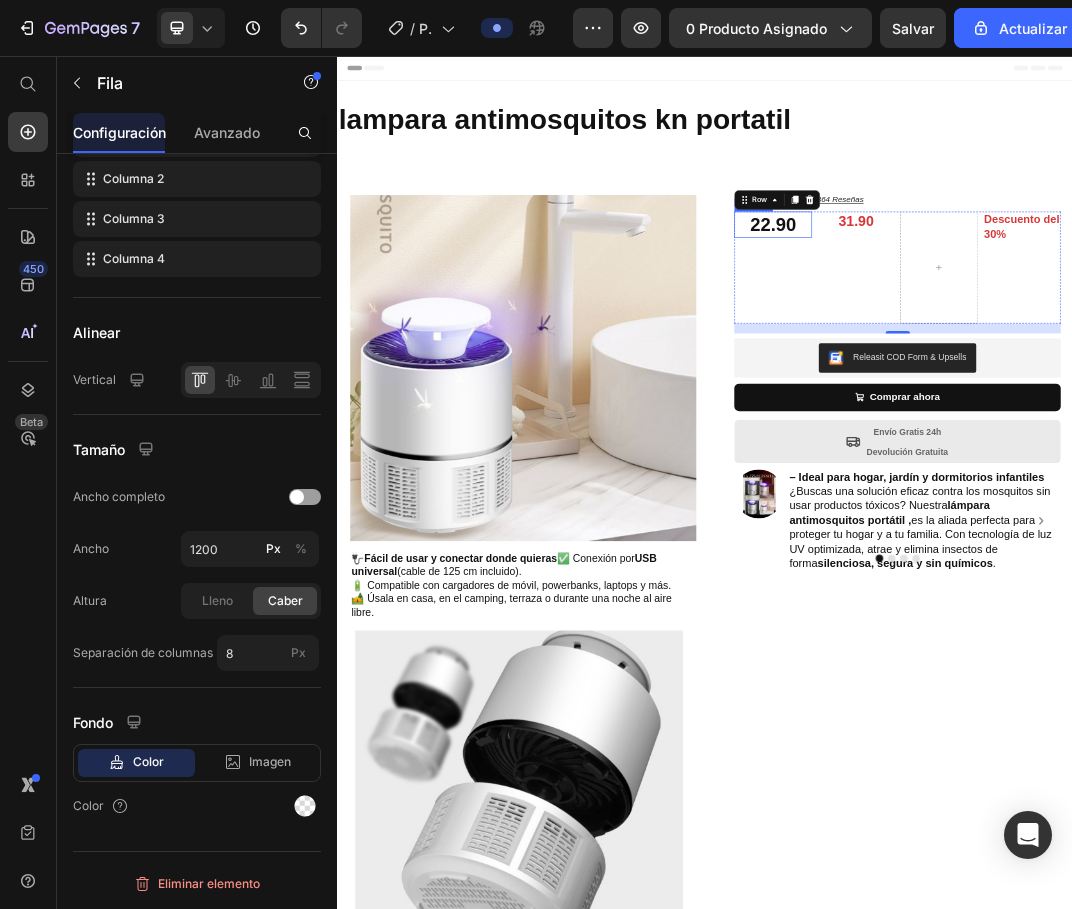 click on "22.90" at bounding box center (1047, 331) 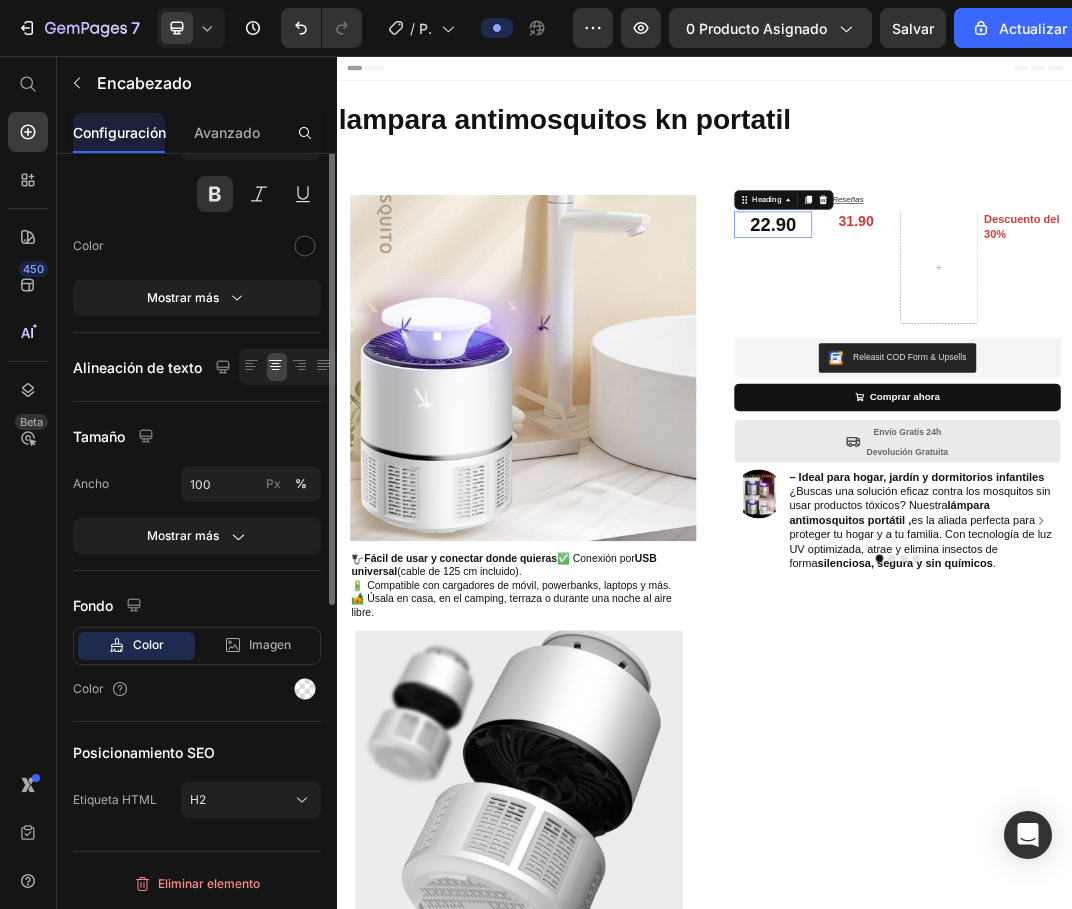 scroll, scrollTop: 0, scrollLeft: 0, axis: both 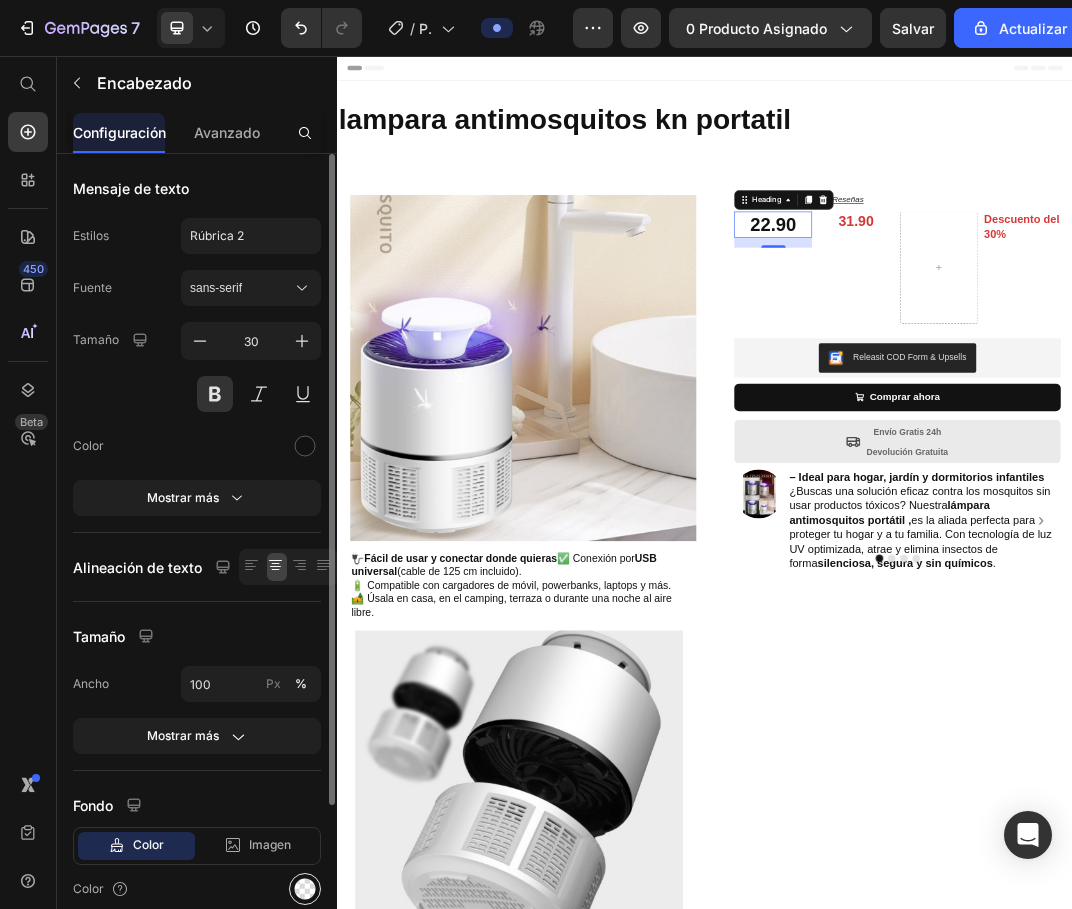 click at bounding box center [305, 889] 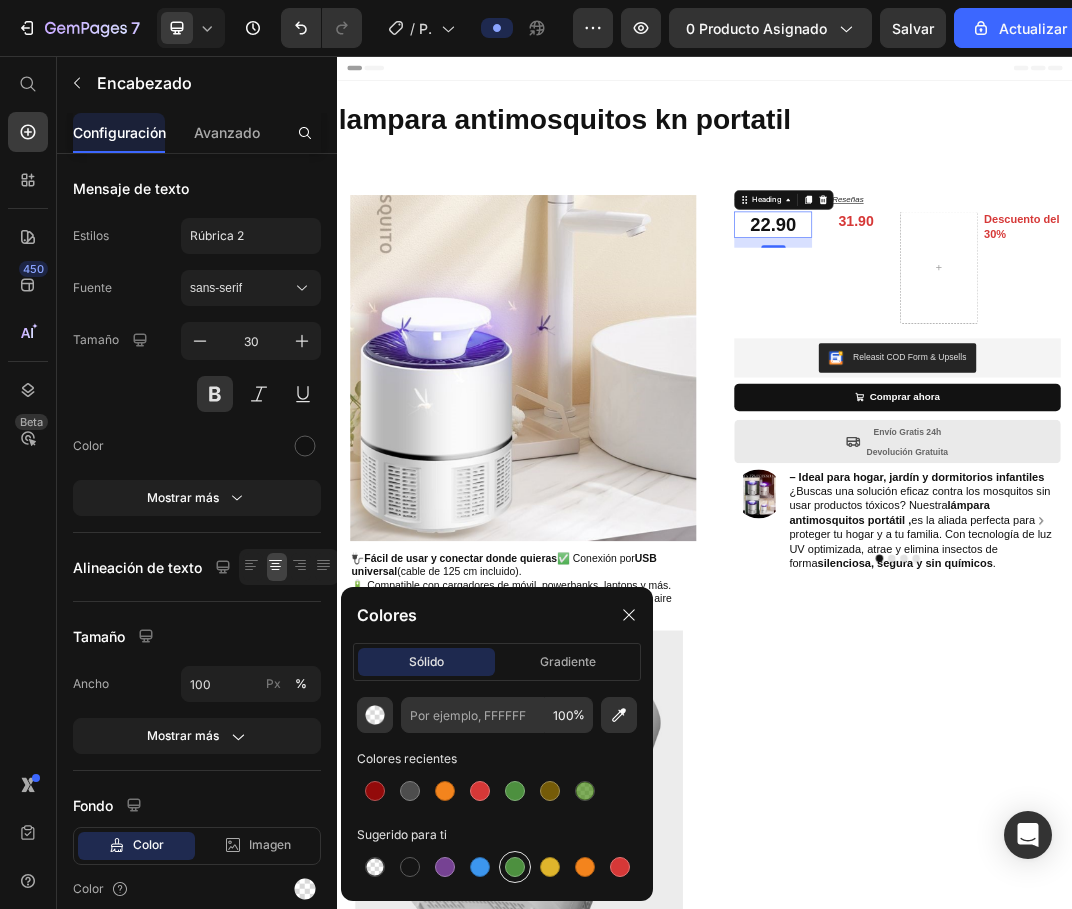 click at bounding box center (515, 867) 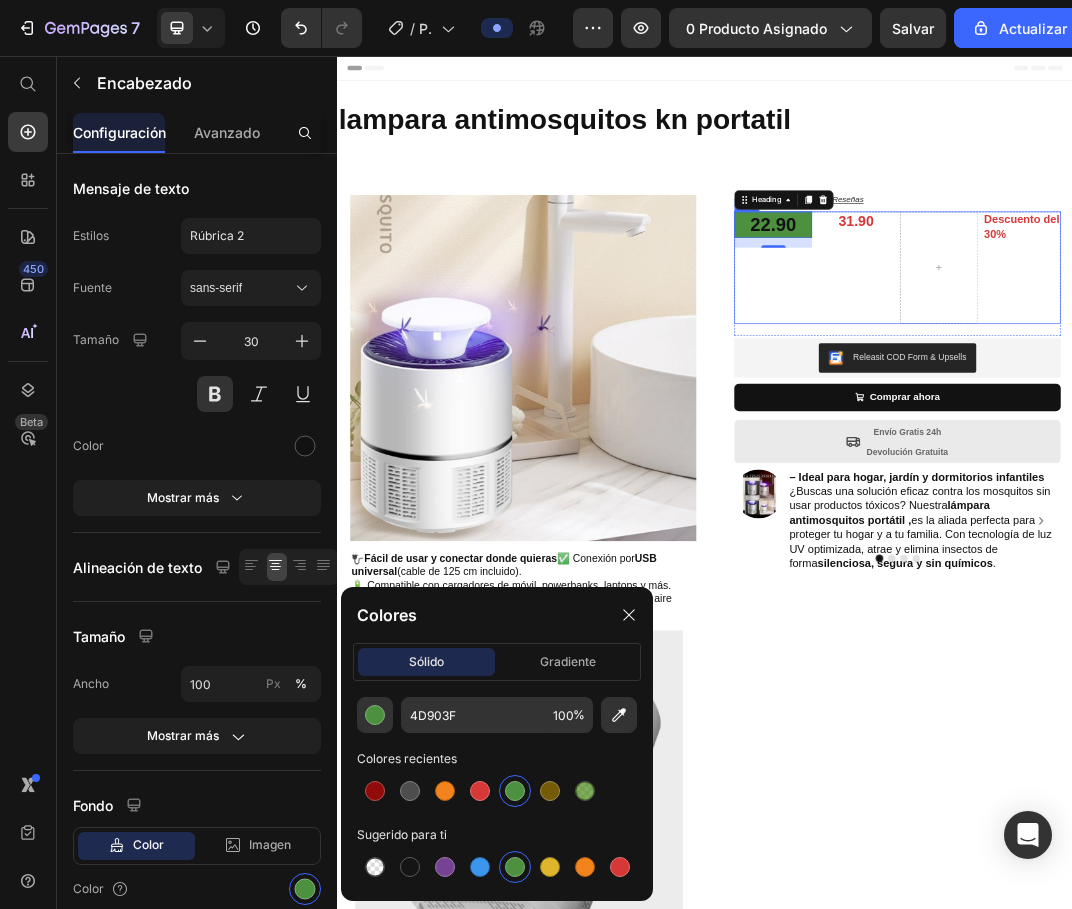 click on "31.90 Heading" at bounding box center (1182, 401) 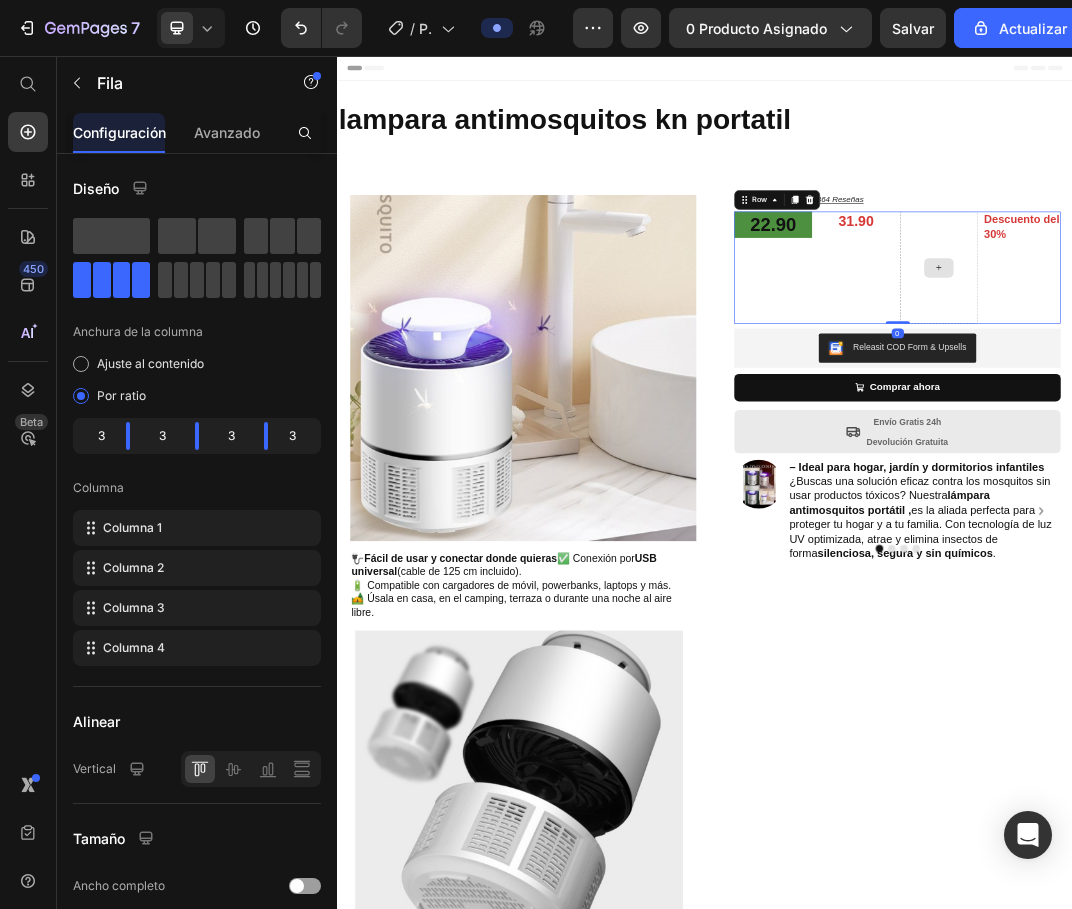 drag, startPoint x: 1239, startPoint y: 506, endPoint x: 1243, endPoint y: 402, distance: 104.0769 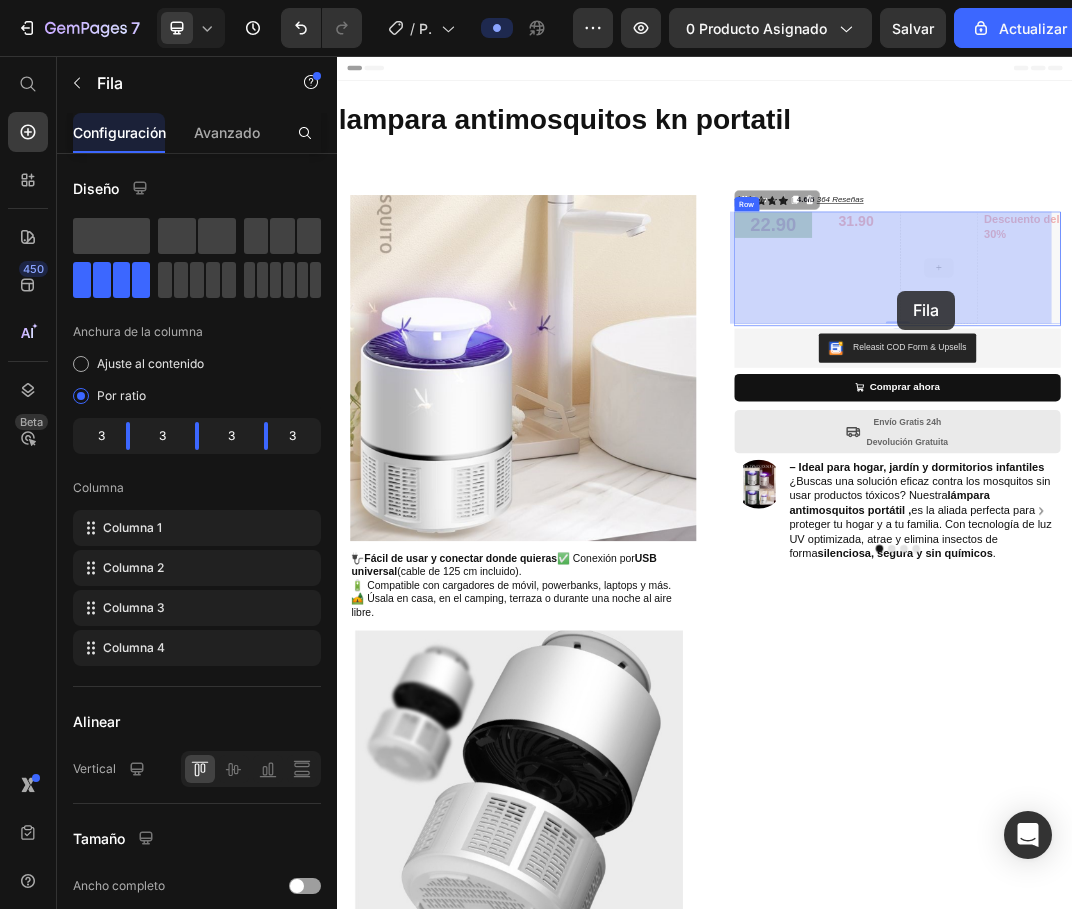 drag, startPoint x: 1249, startPoint y: 480, endPoint x: 1251, endPoint y: 467, distance: 13.152946 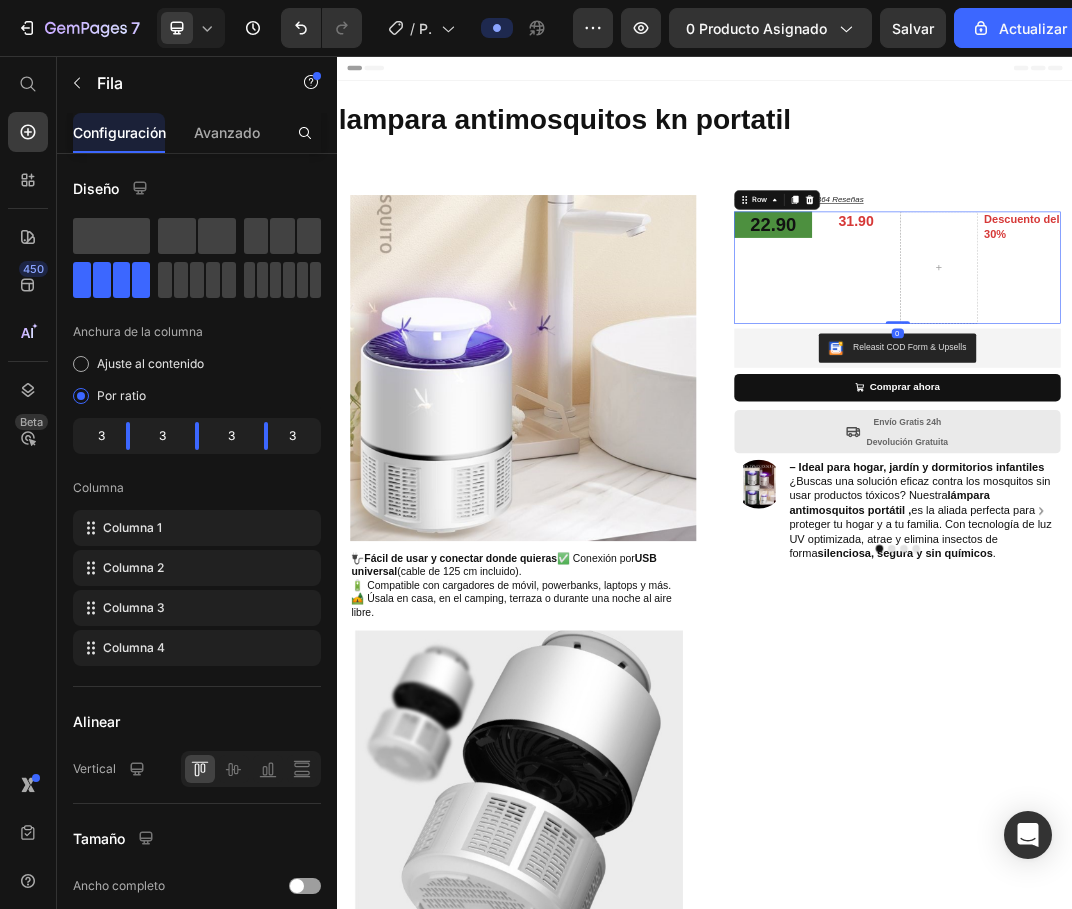 drag, startPoint x: 1244, startPoint y: 490, endPoint x: 1239, endPoint y: 375, distance: 115.10864 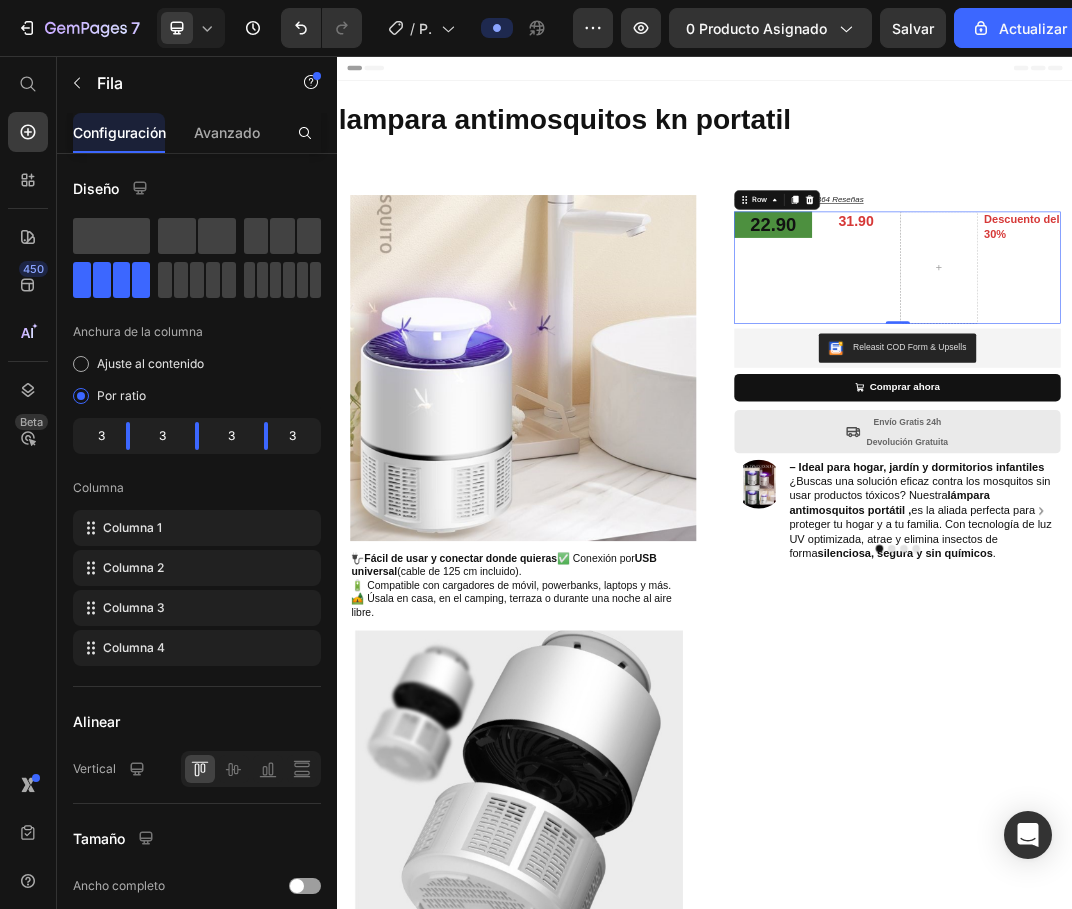 click on "22.90 Heading 222290 Heading 31.90 Heading
Descuento del 30% Heading Row   0" at bounding box center (1250, 401) 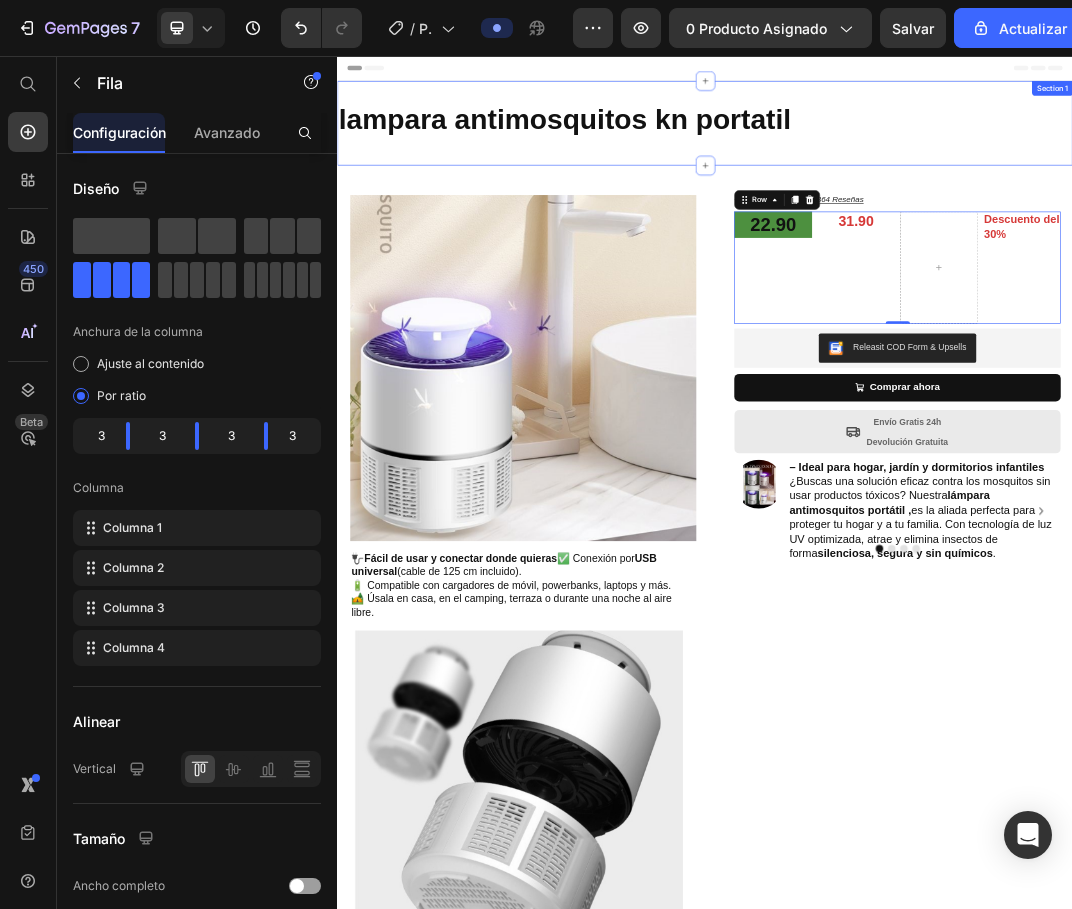 click on "lampara antimosquitos kn portatil Heading Row Section 1" at bounding box center (937, 166) 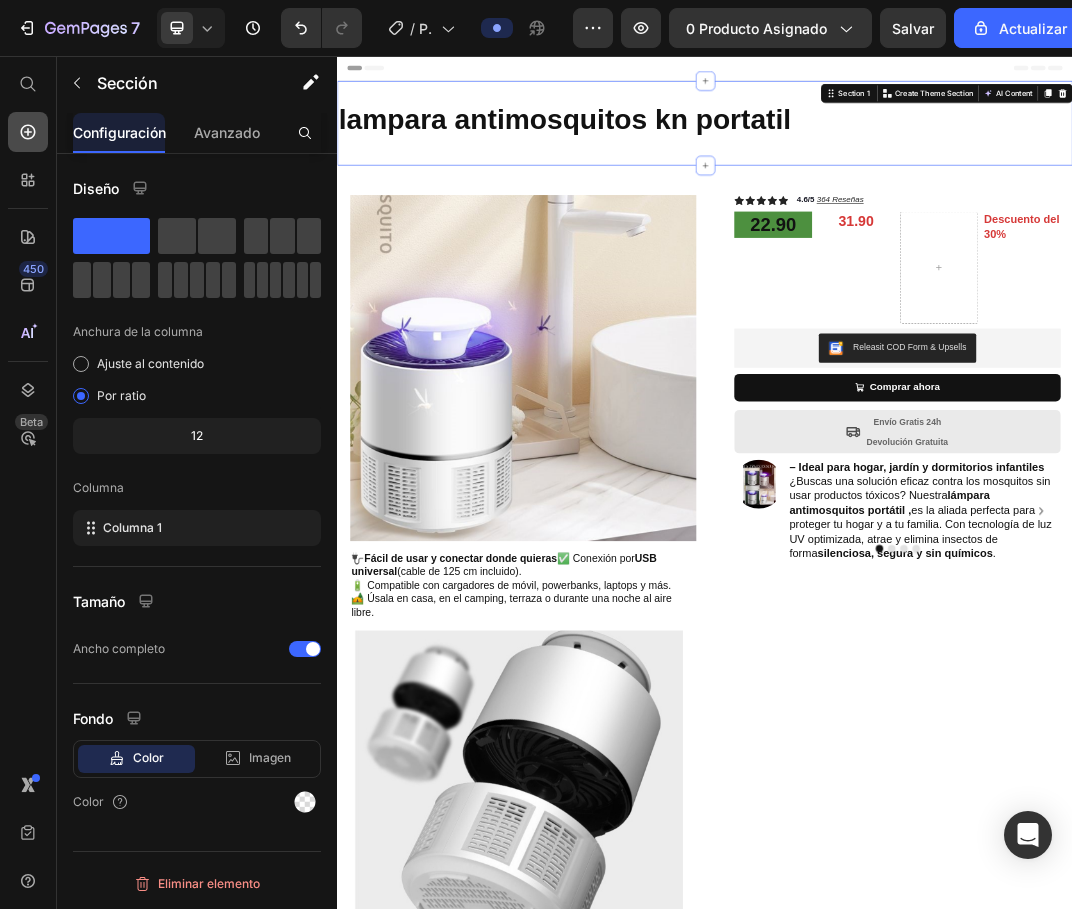click 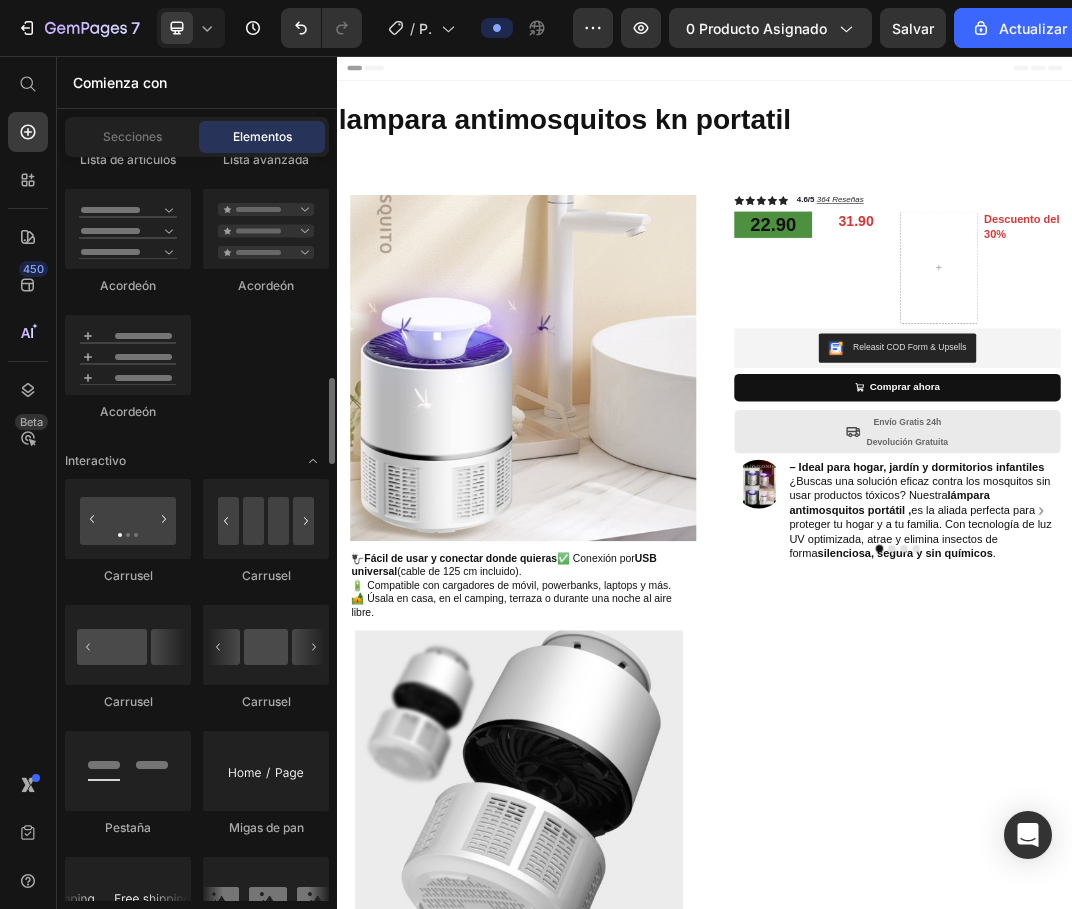 scroll, scrollTop: 1600, scrollLeft: 0, axis: vertical 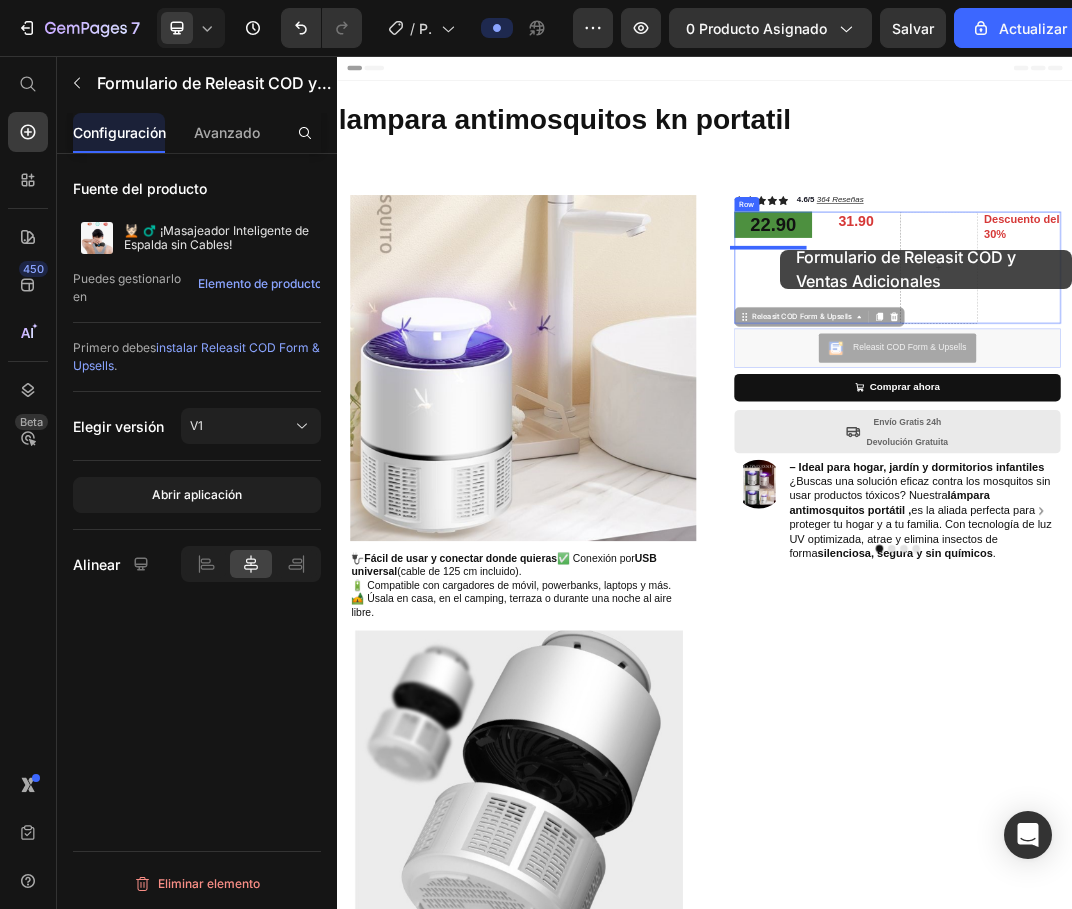 drag, startPoint x: 1234, startPoint y: 529, endPoint x: 1060, endPoint y: 372, distance: 234.36084 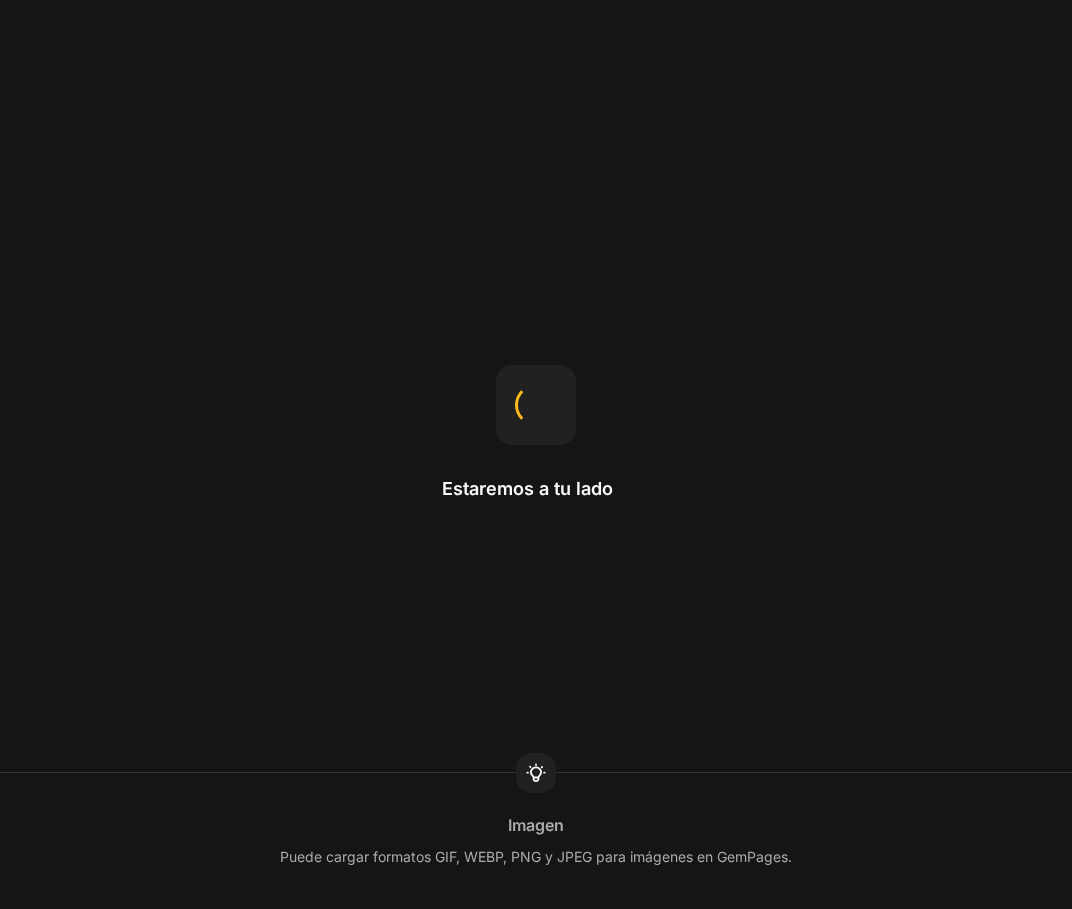 scroll, scrollTop: 0, scrollLeft: 0, axis: both 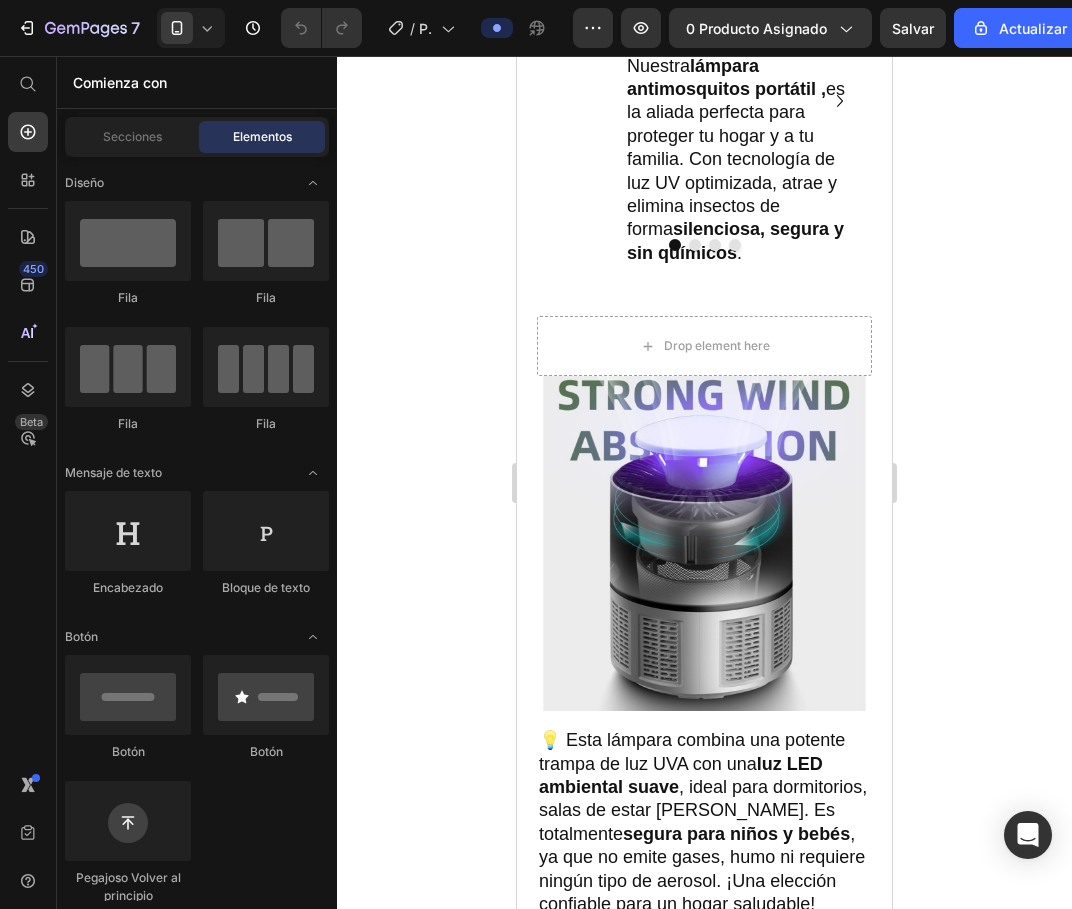 click on "22.90" at bounding box center [704, -603] 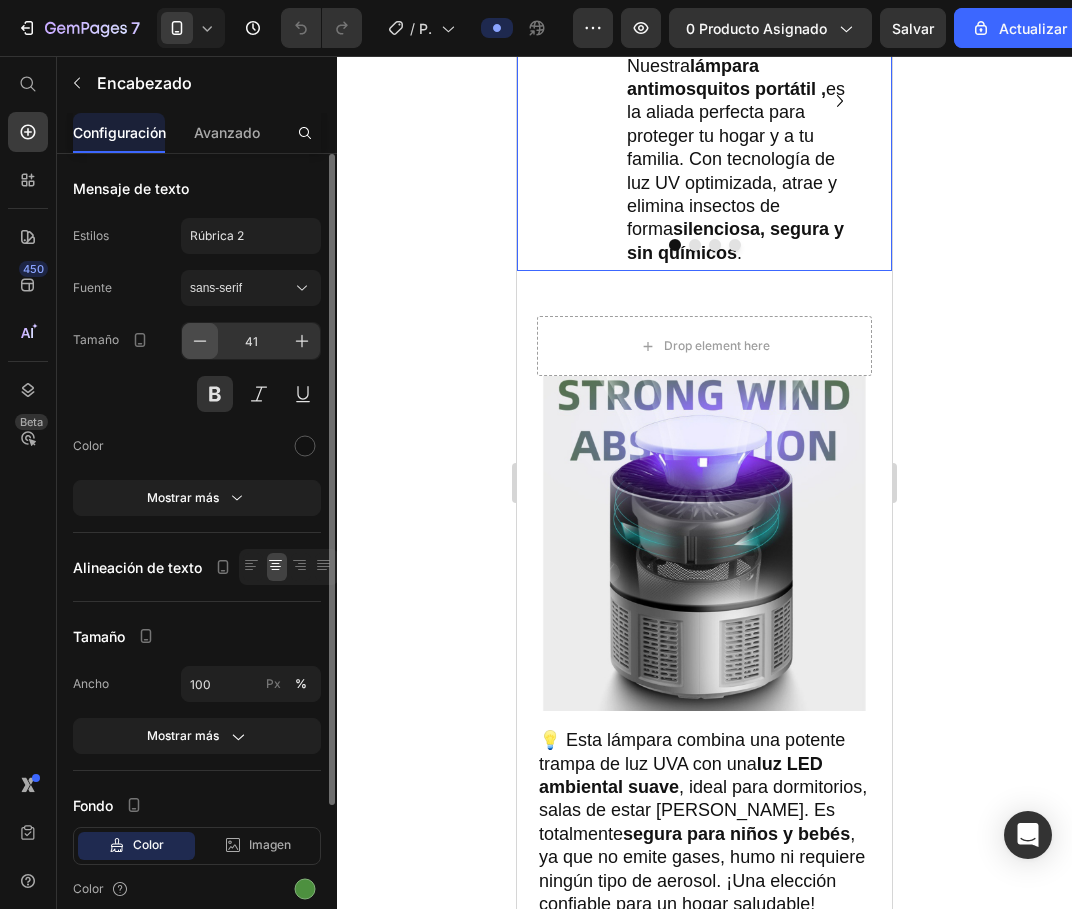 click 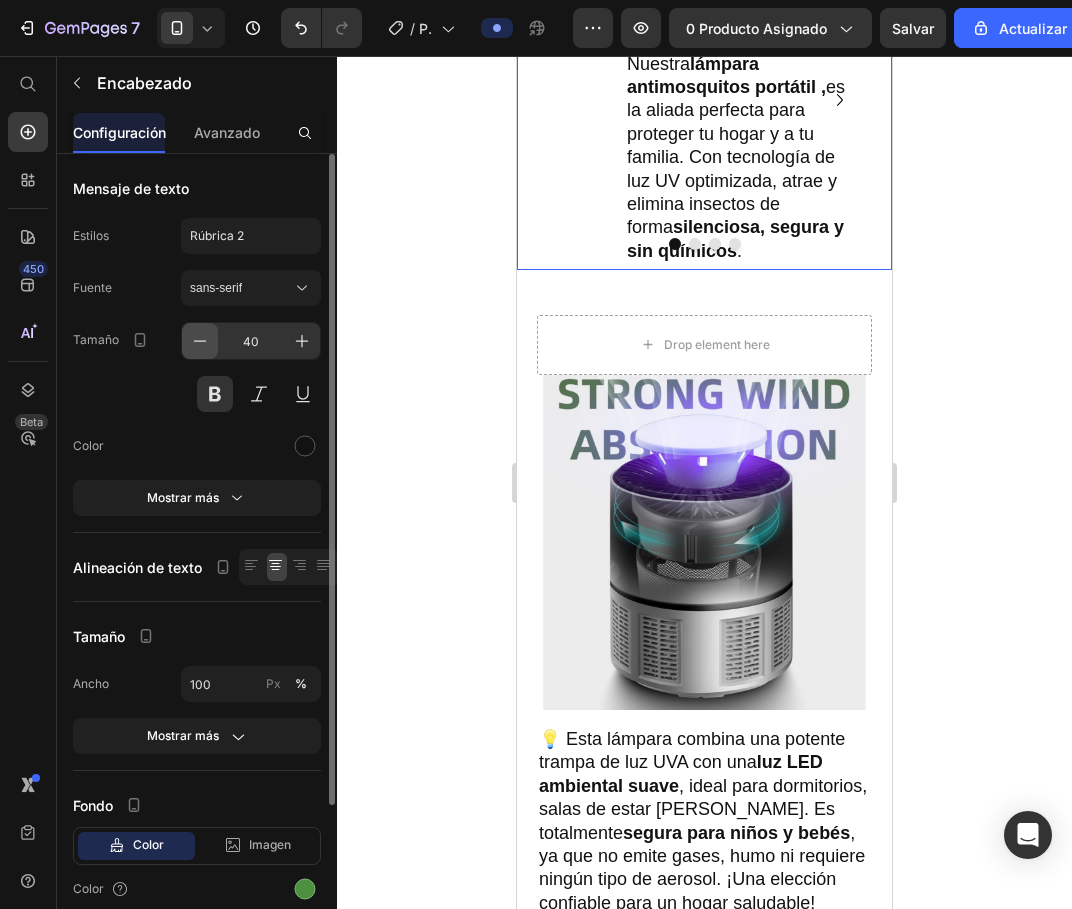 click 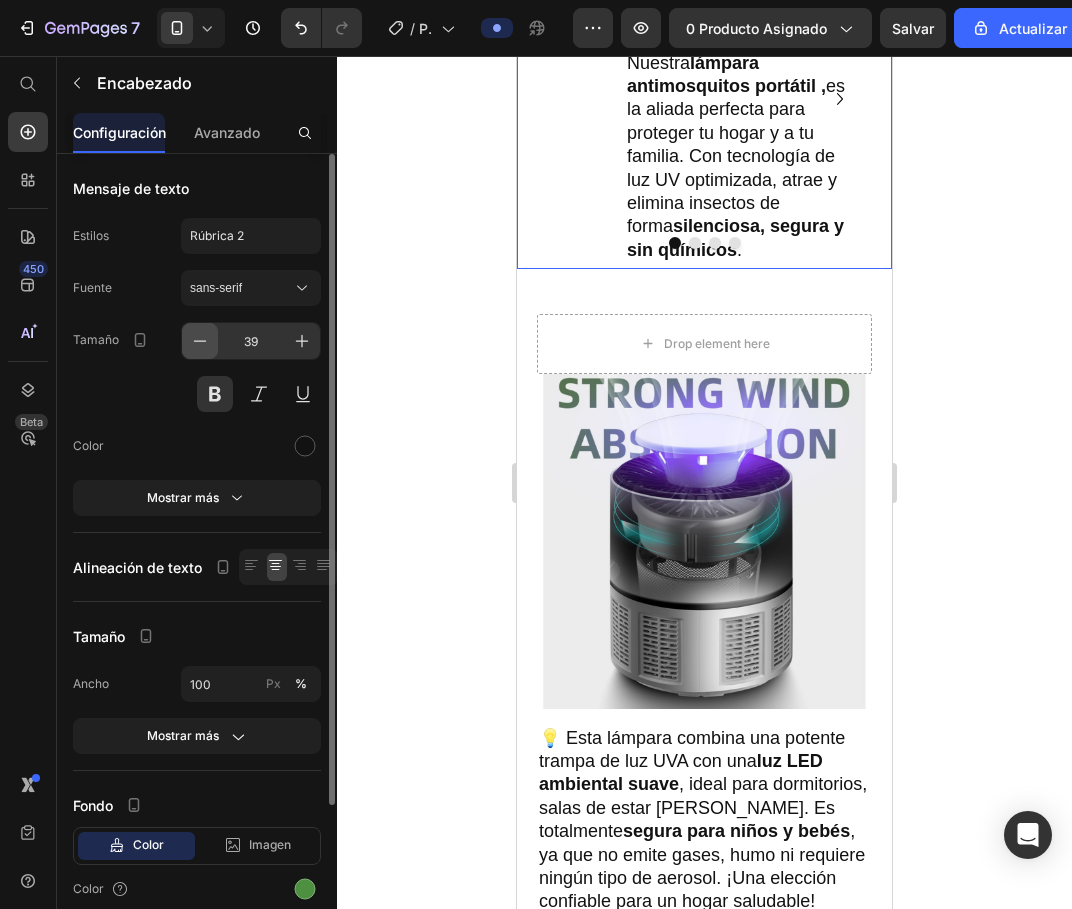click 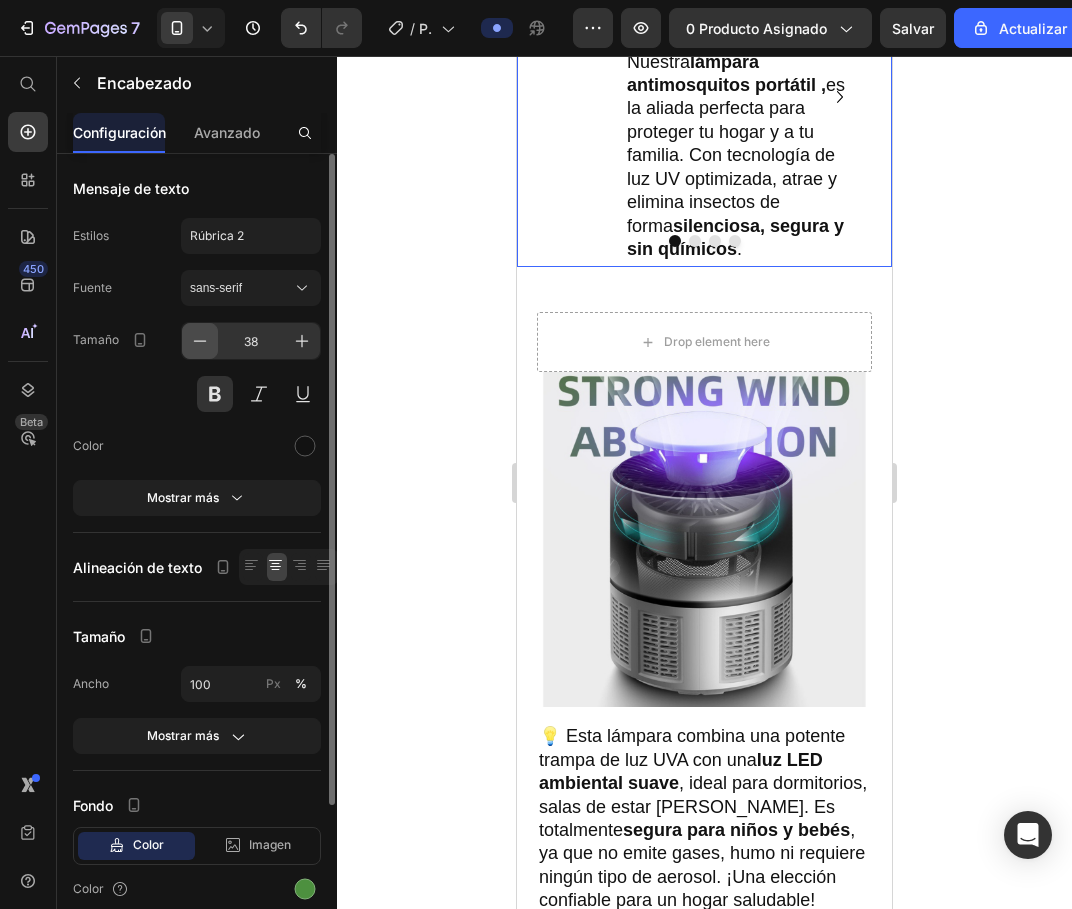 click 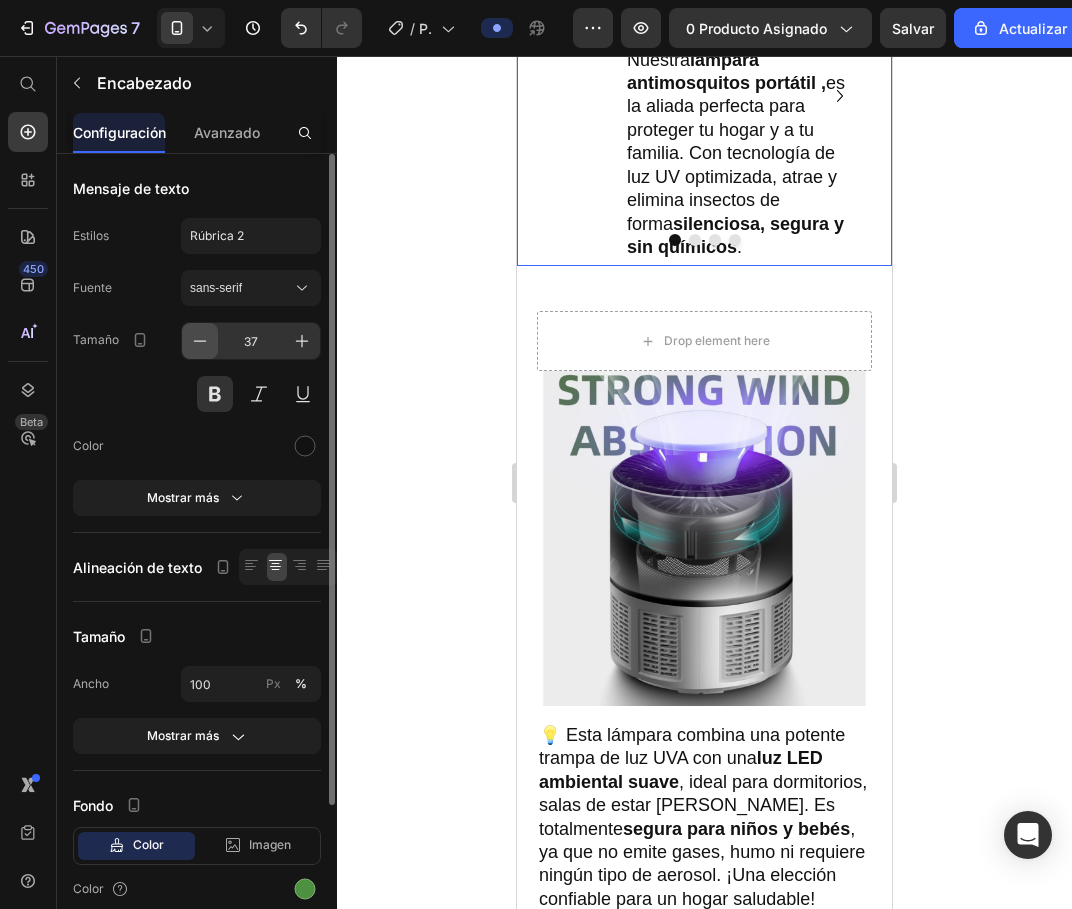 click 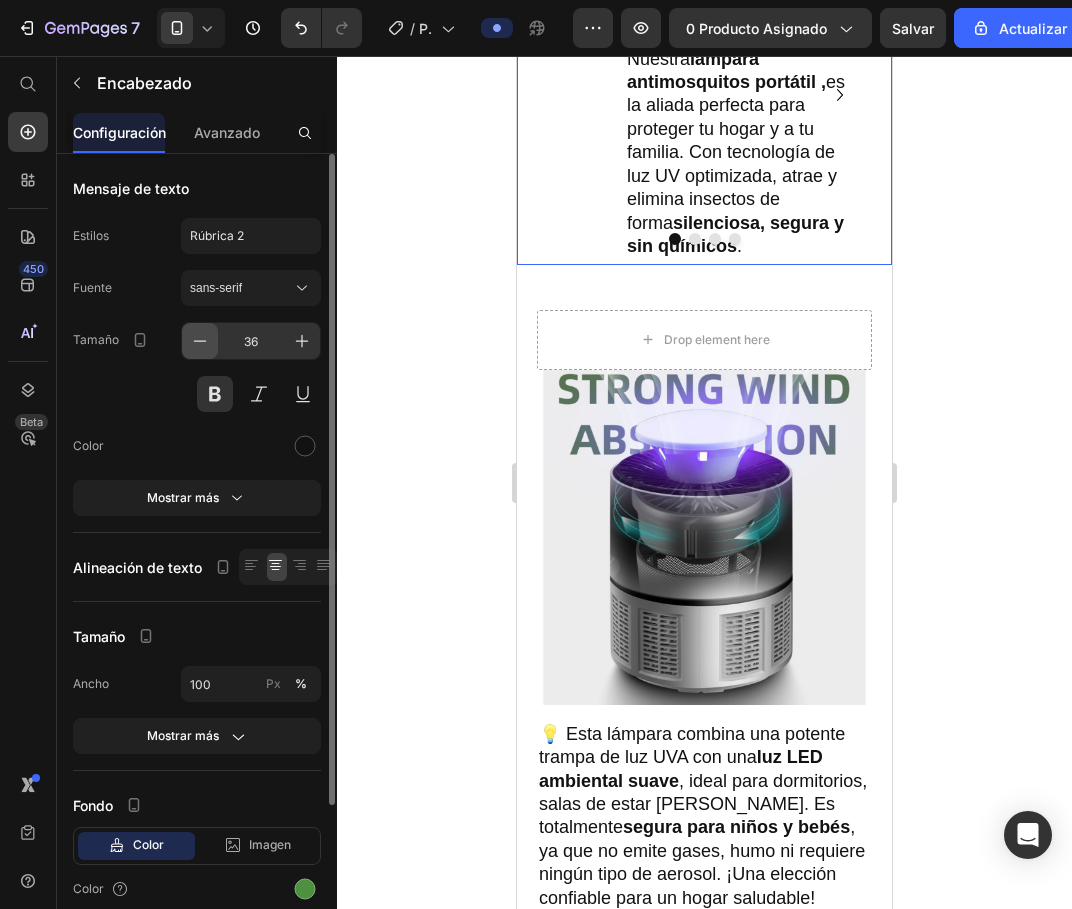 click 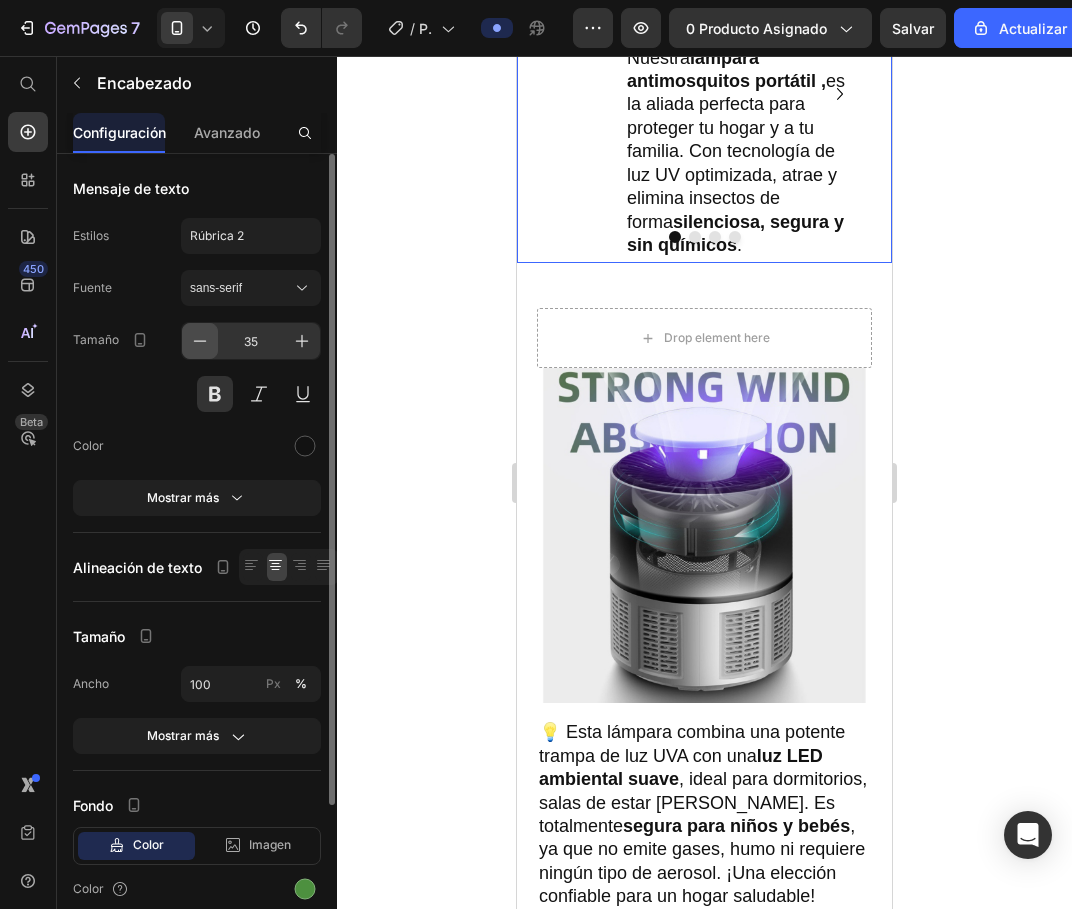 click 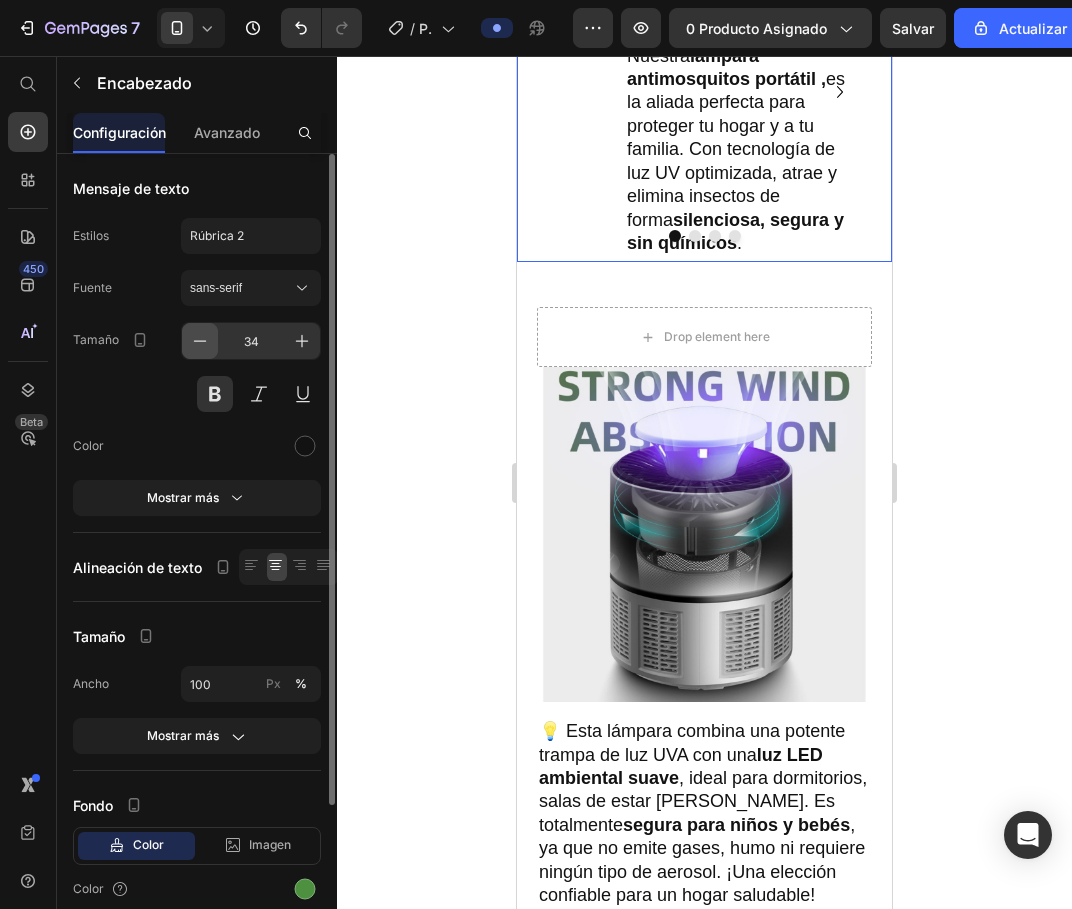 click 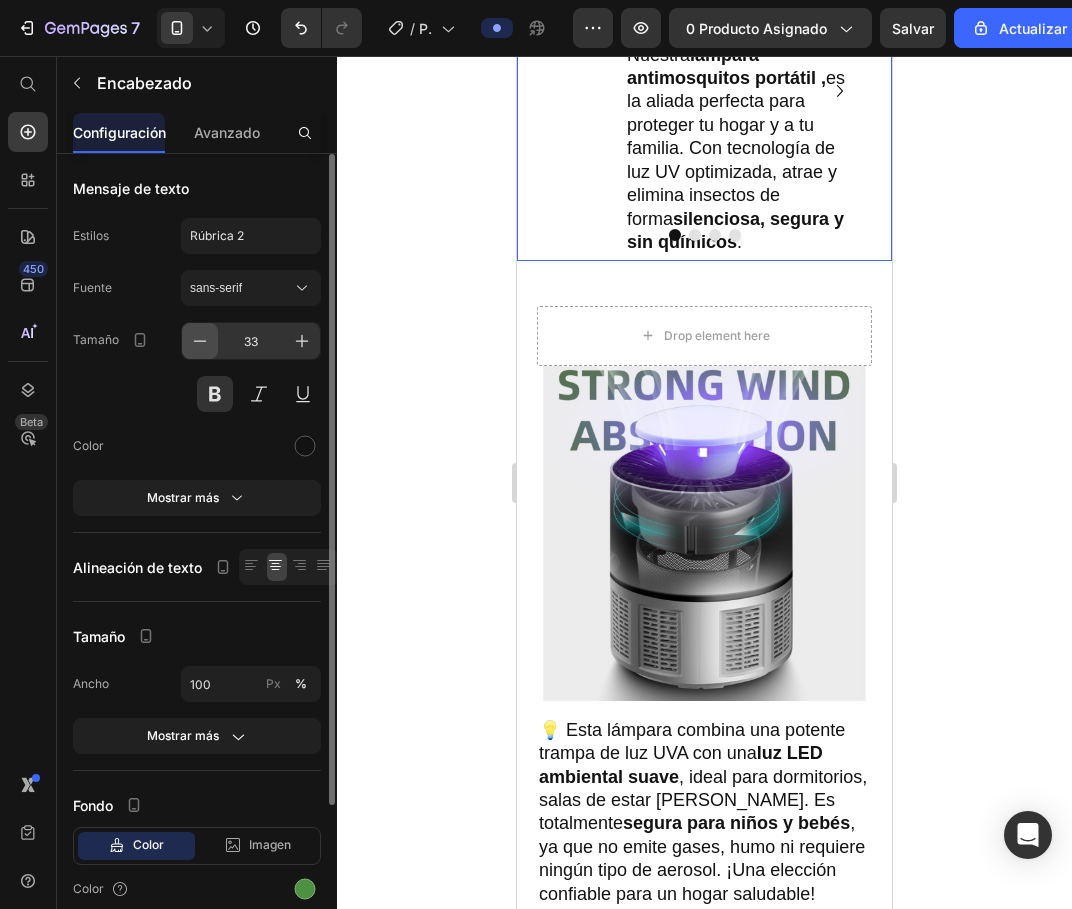 click 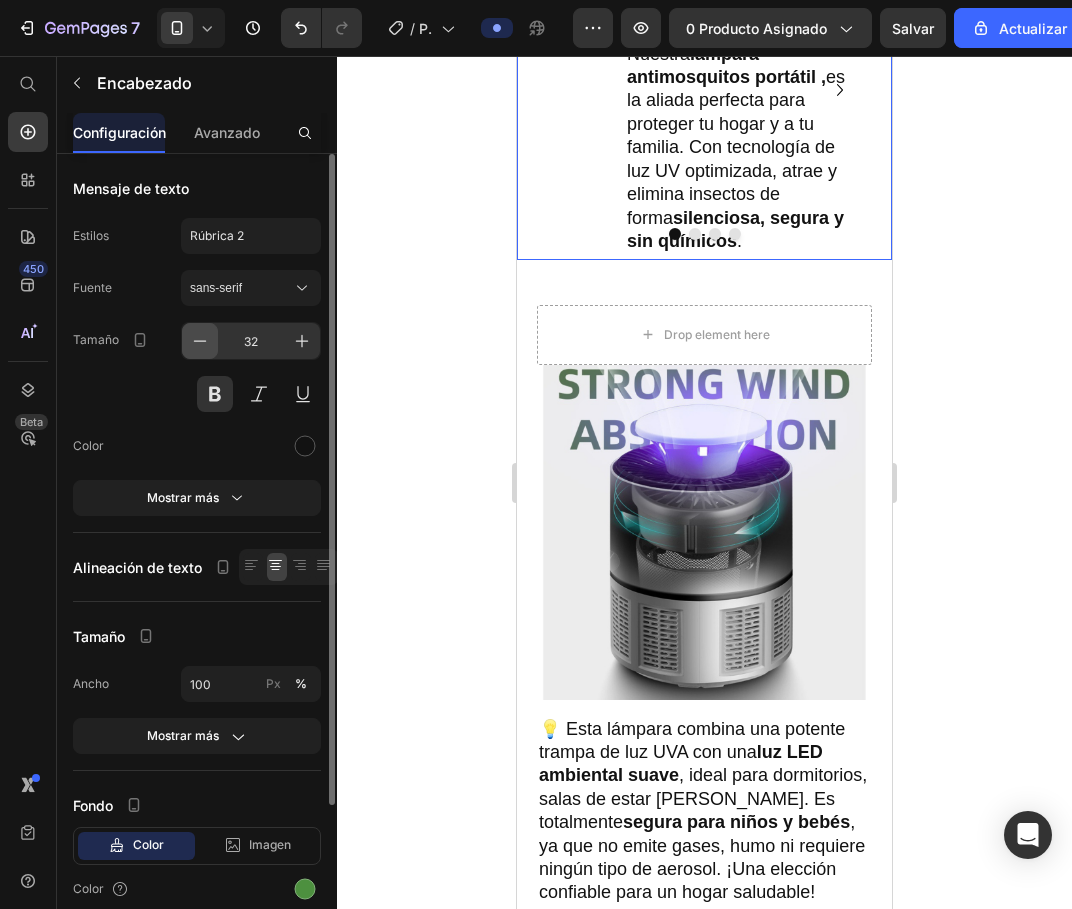 click 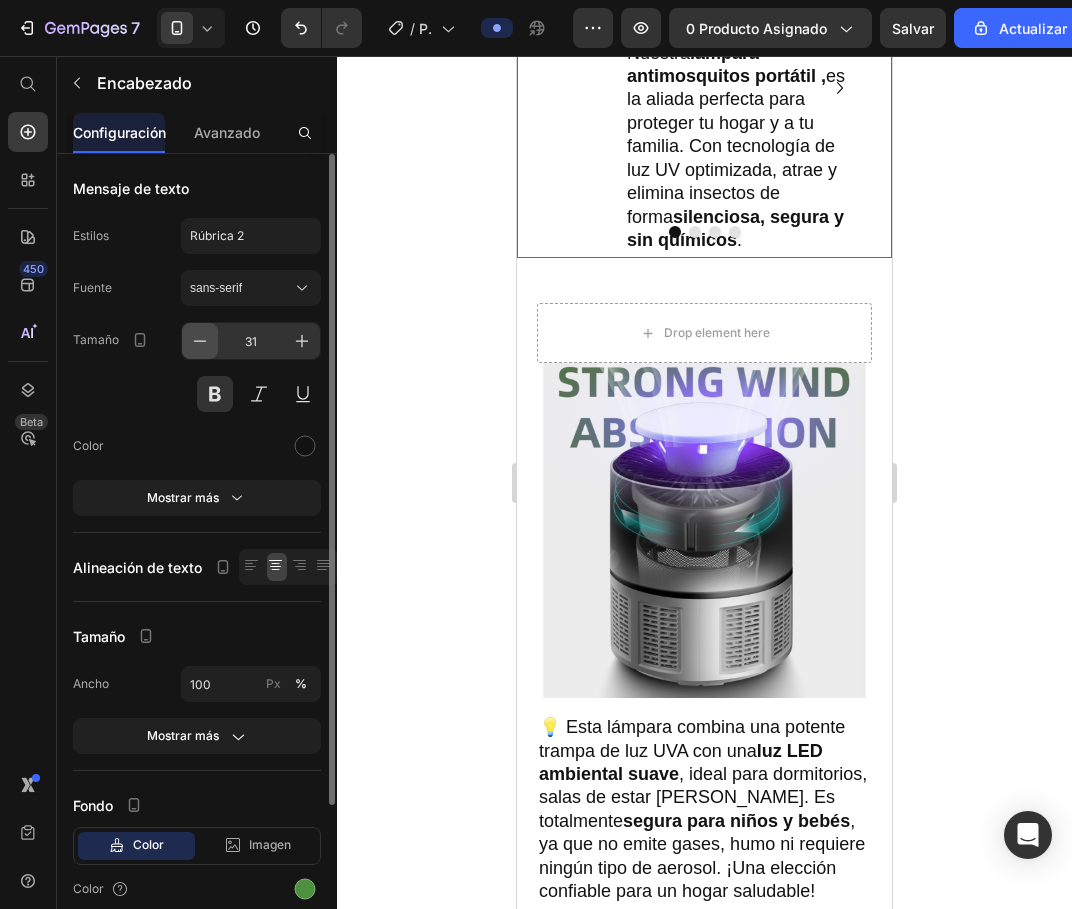 click 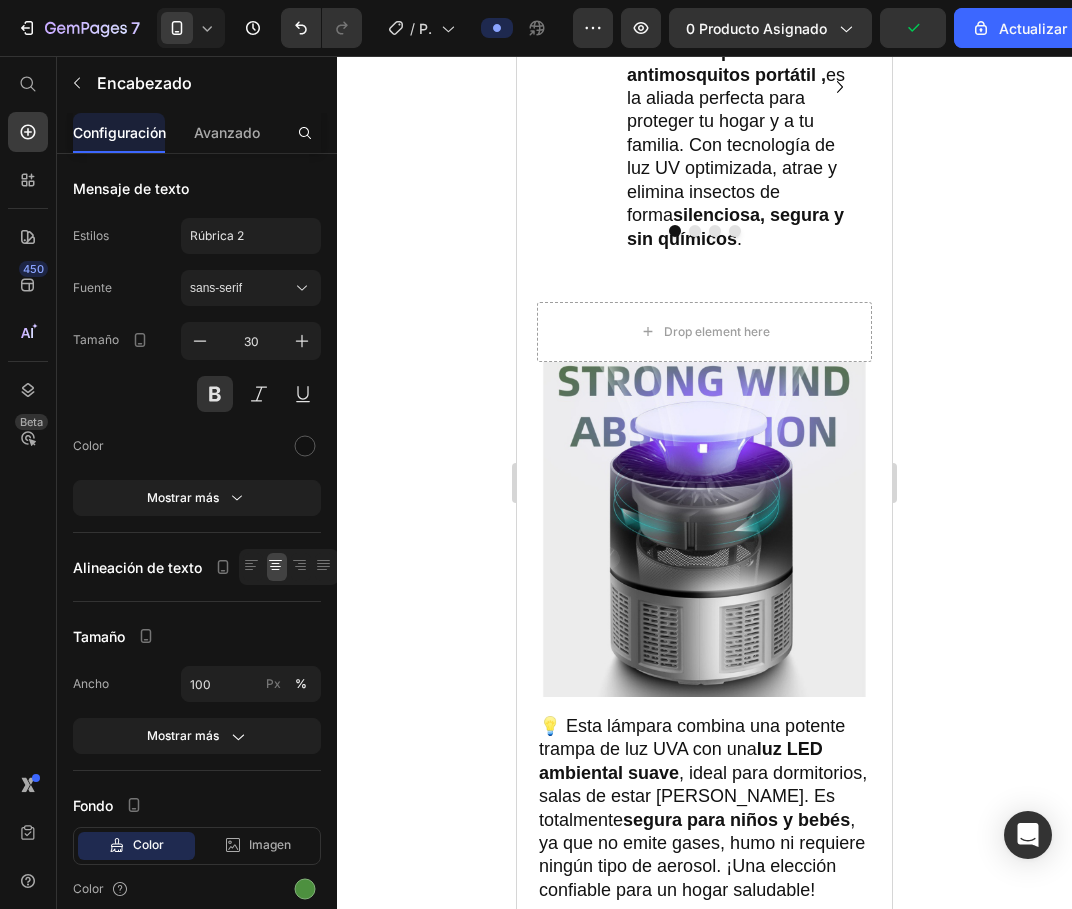click on "31.90" at bounding box center [704, -413] 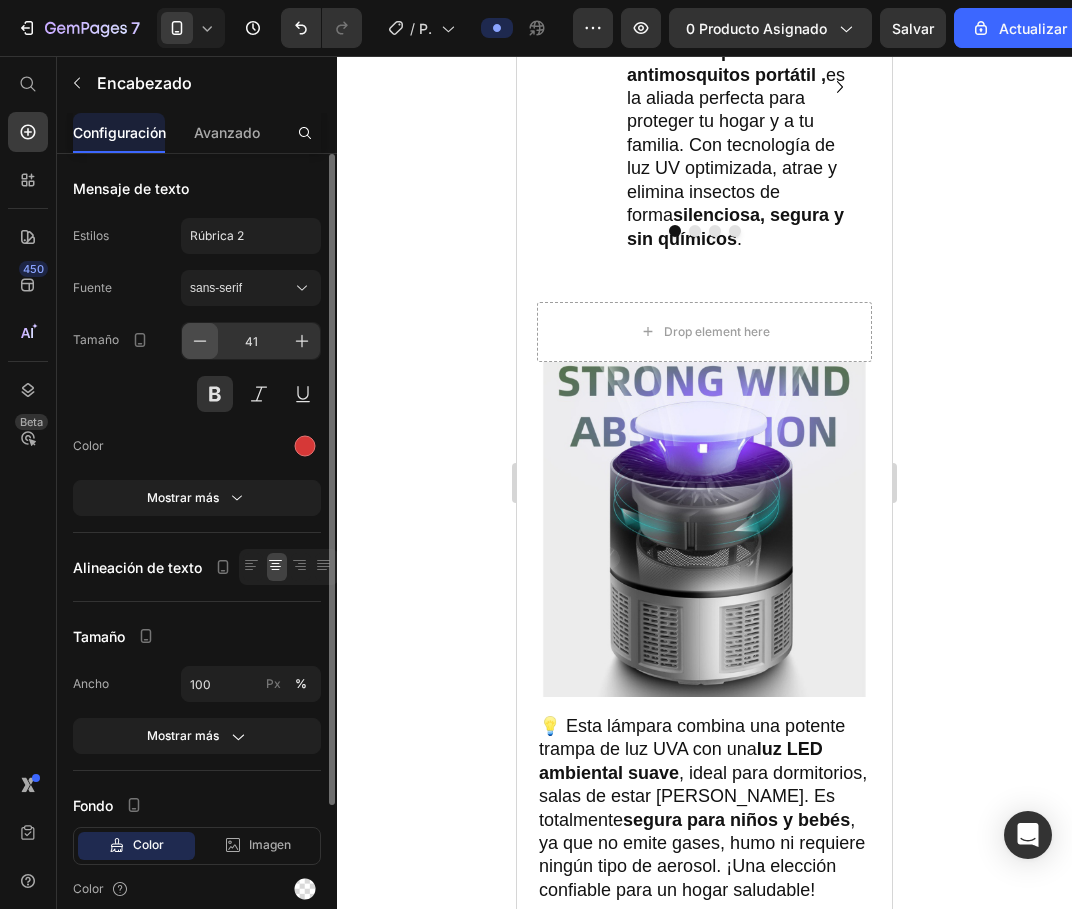 click 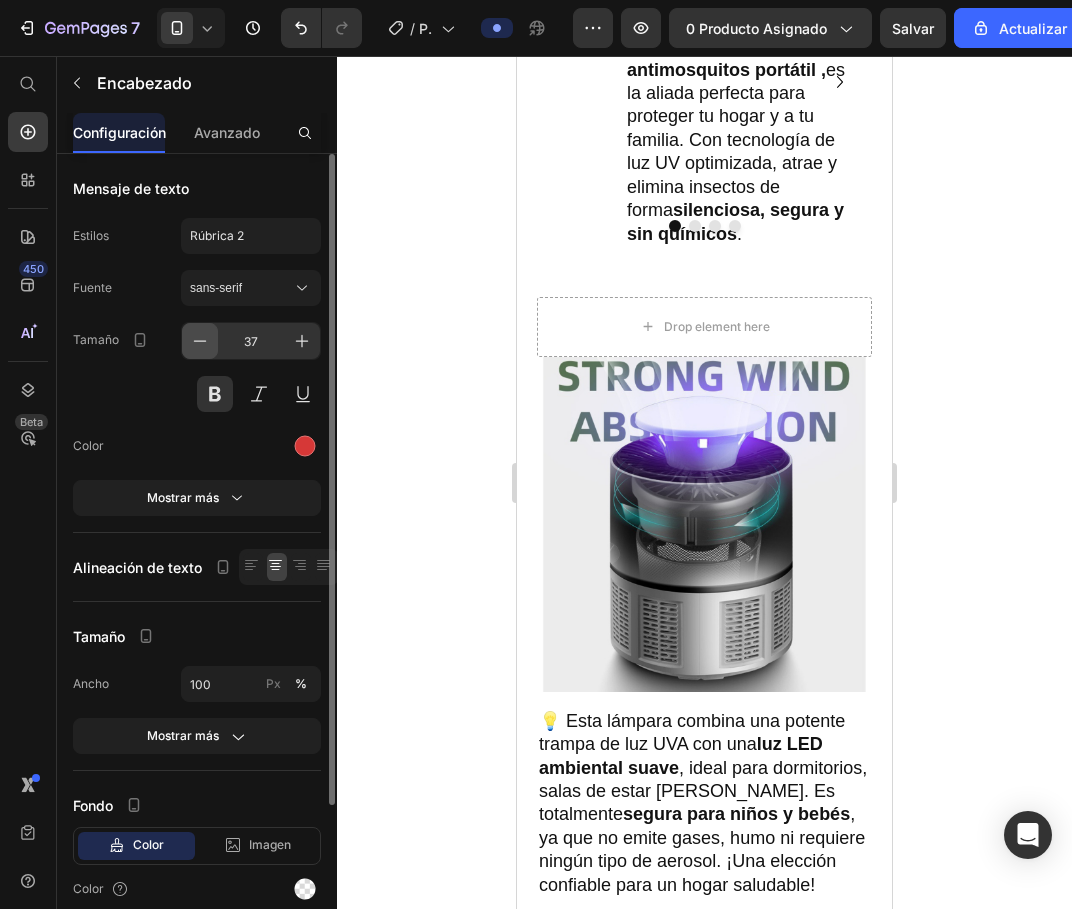 click 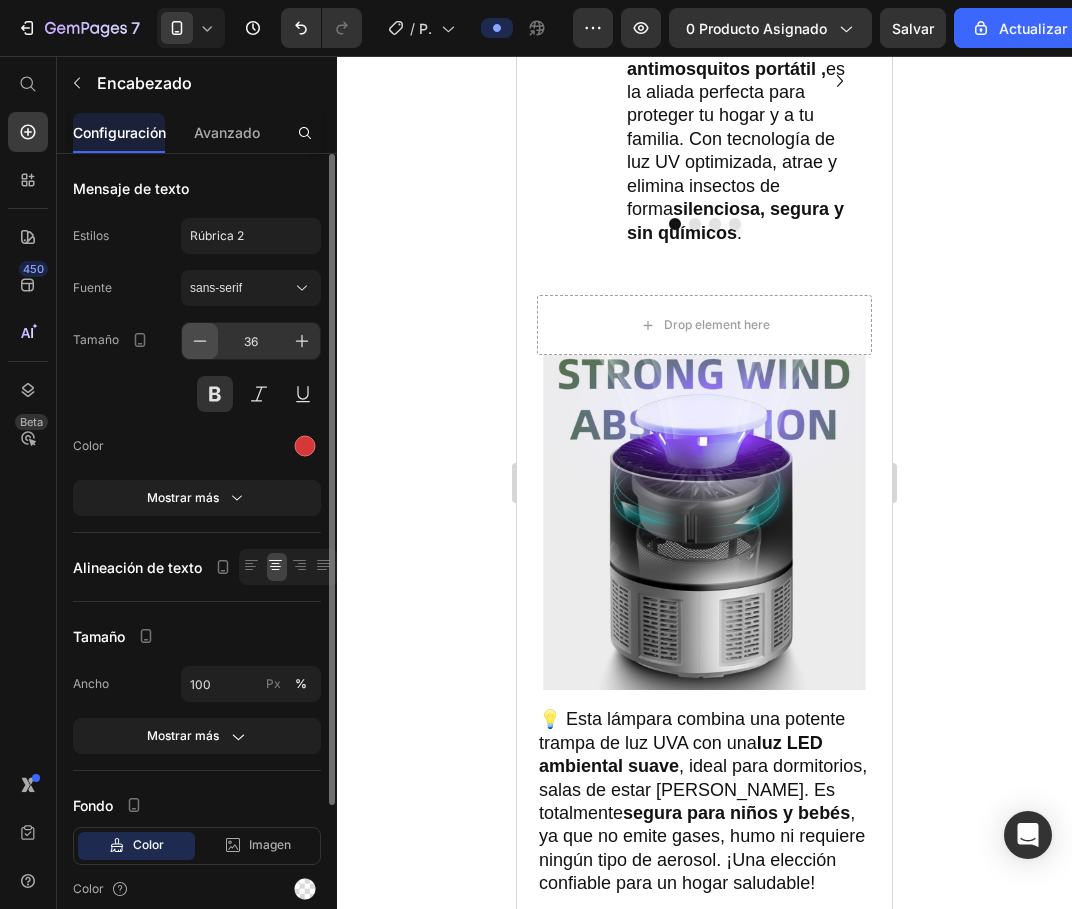 click 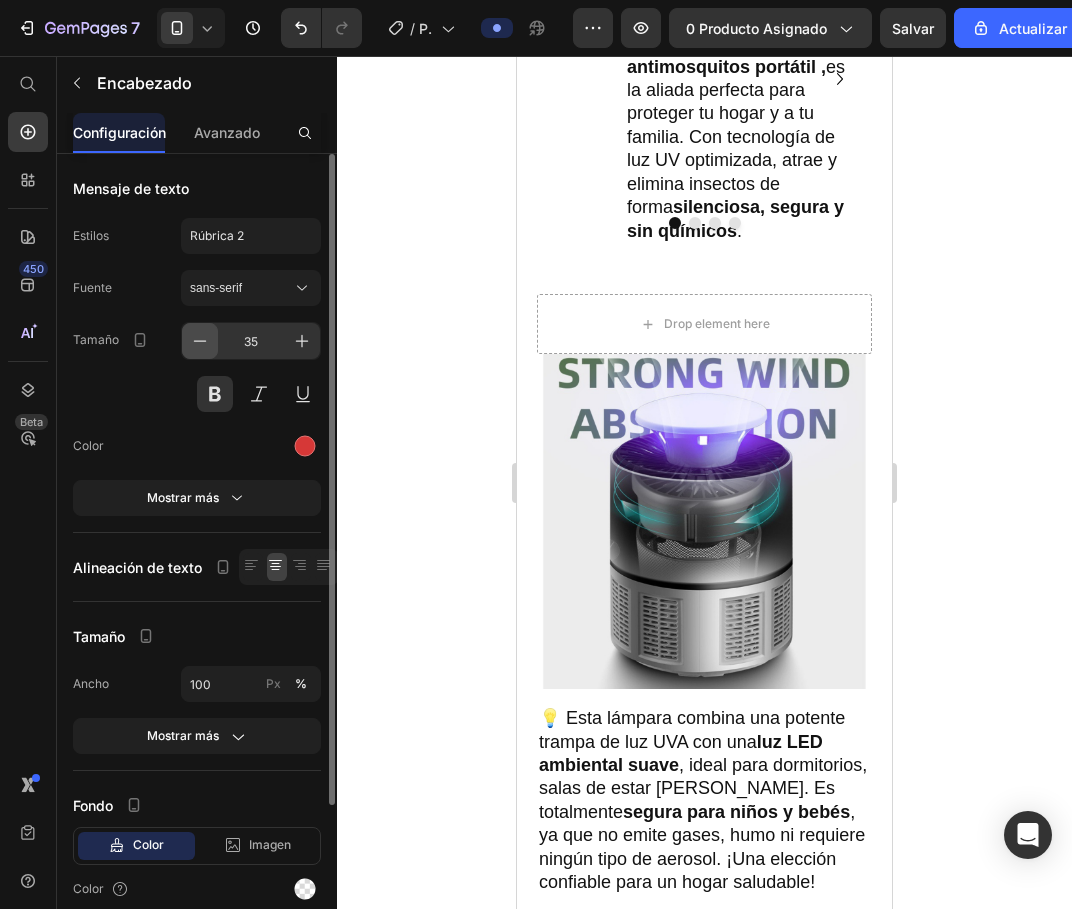 click 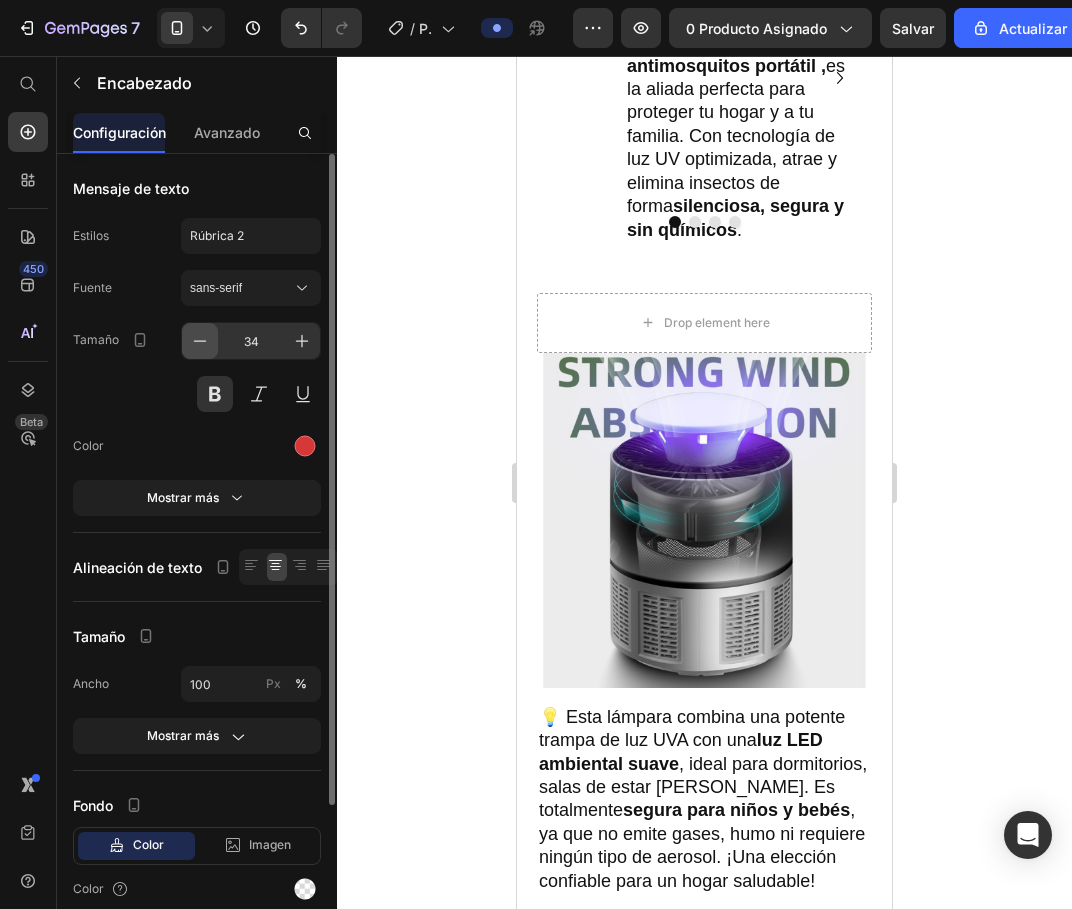 click 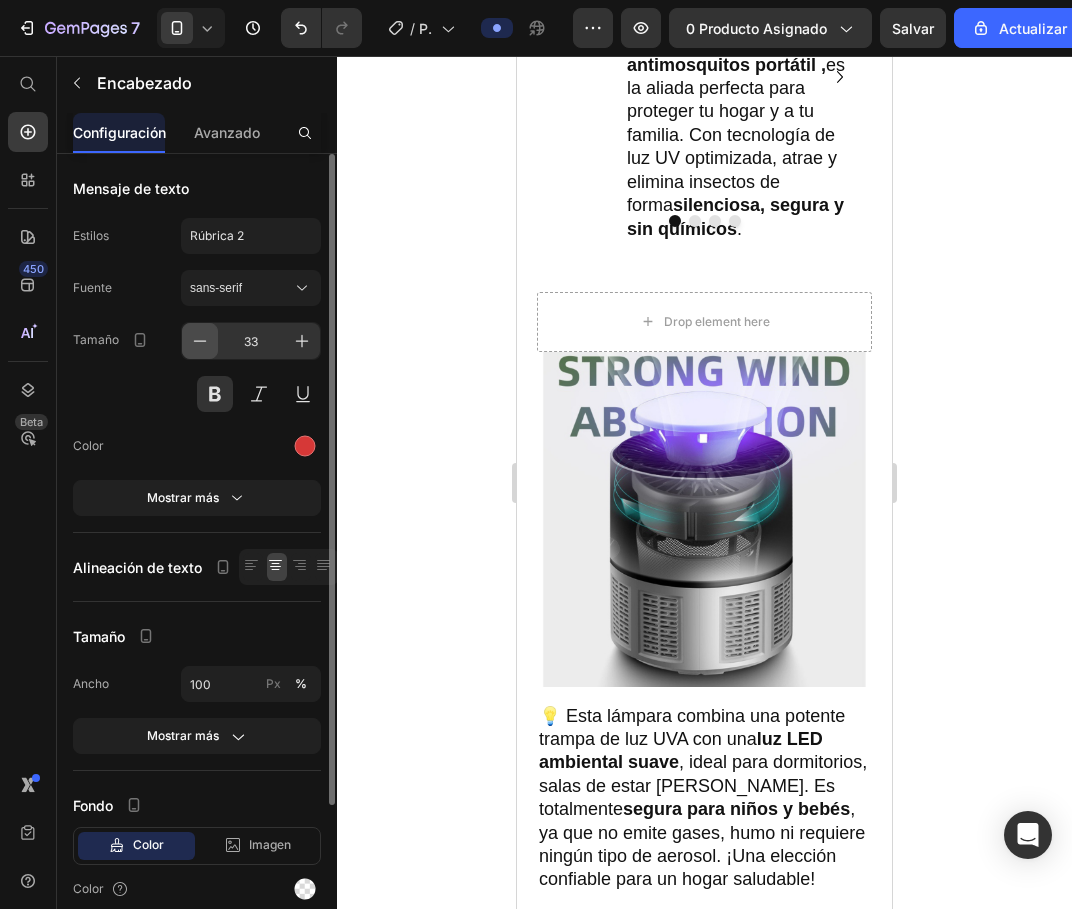 click 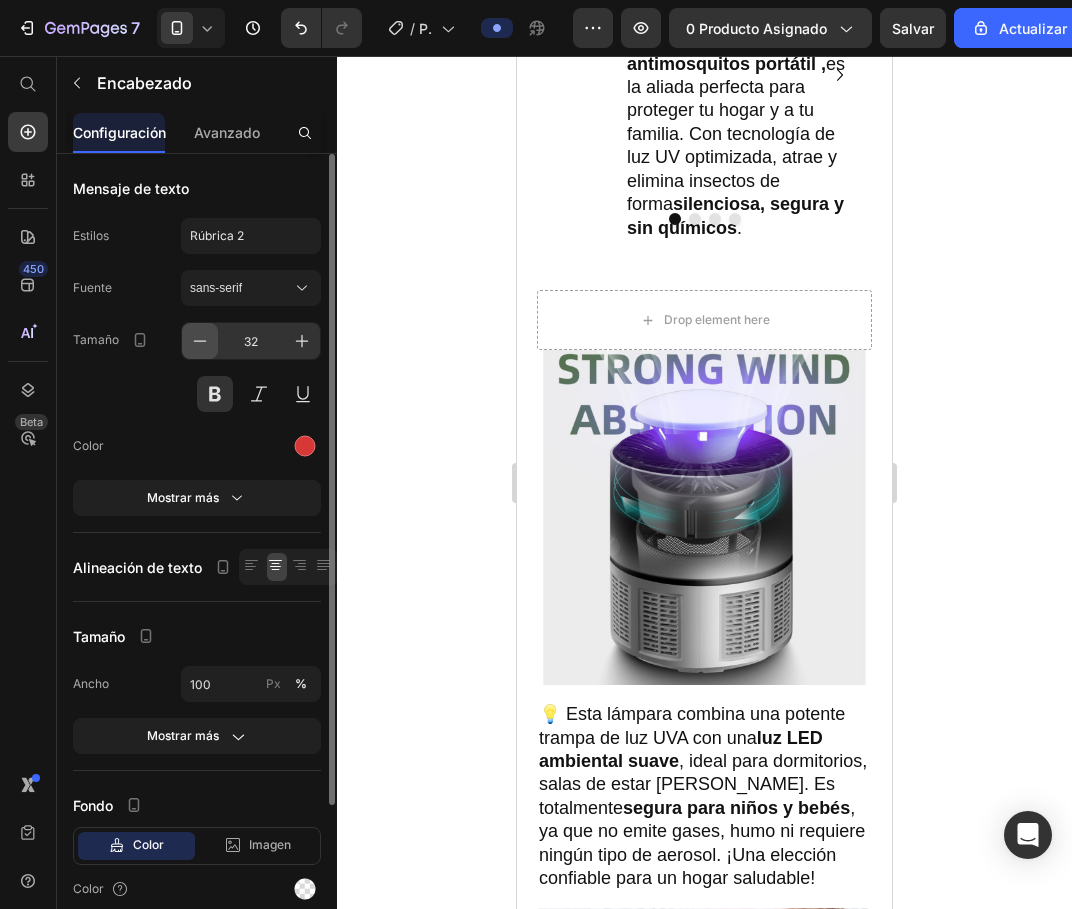 click 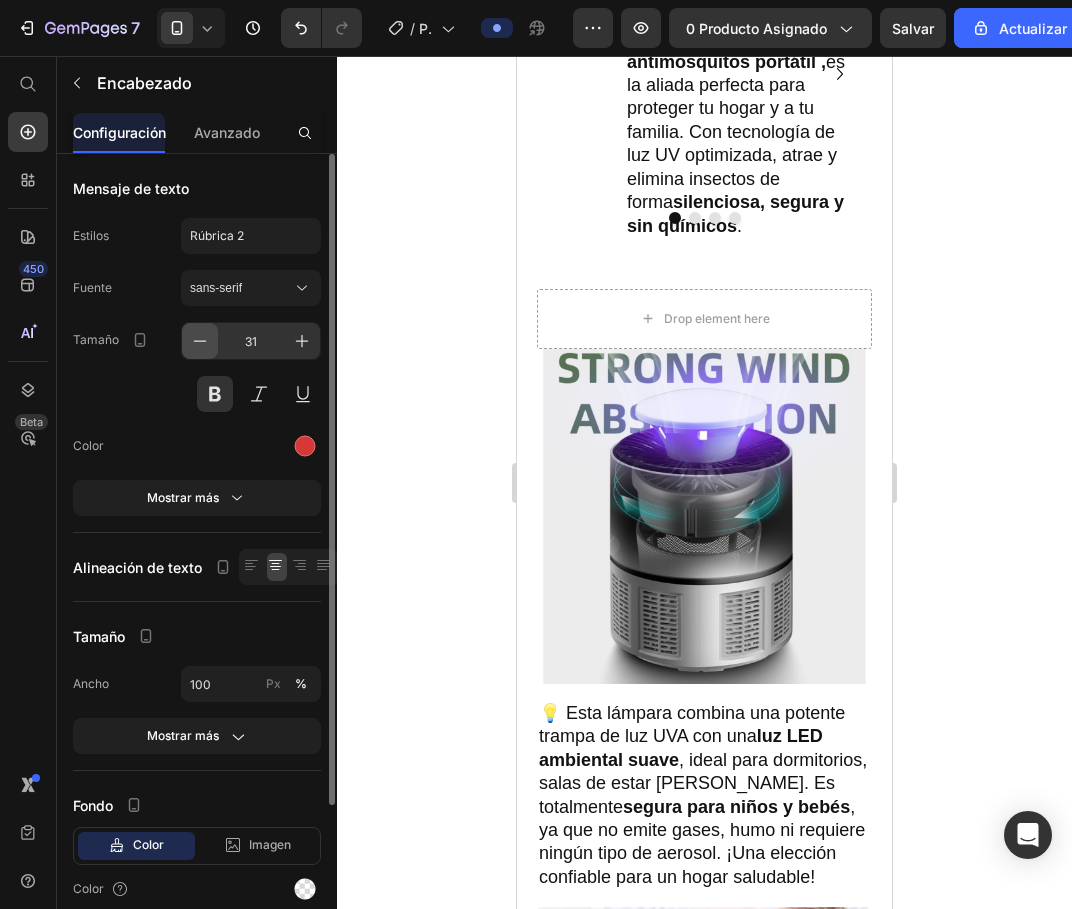click 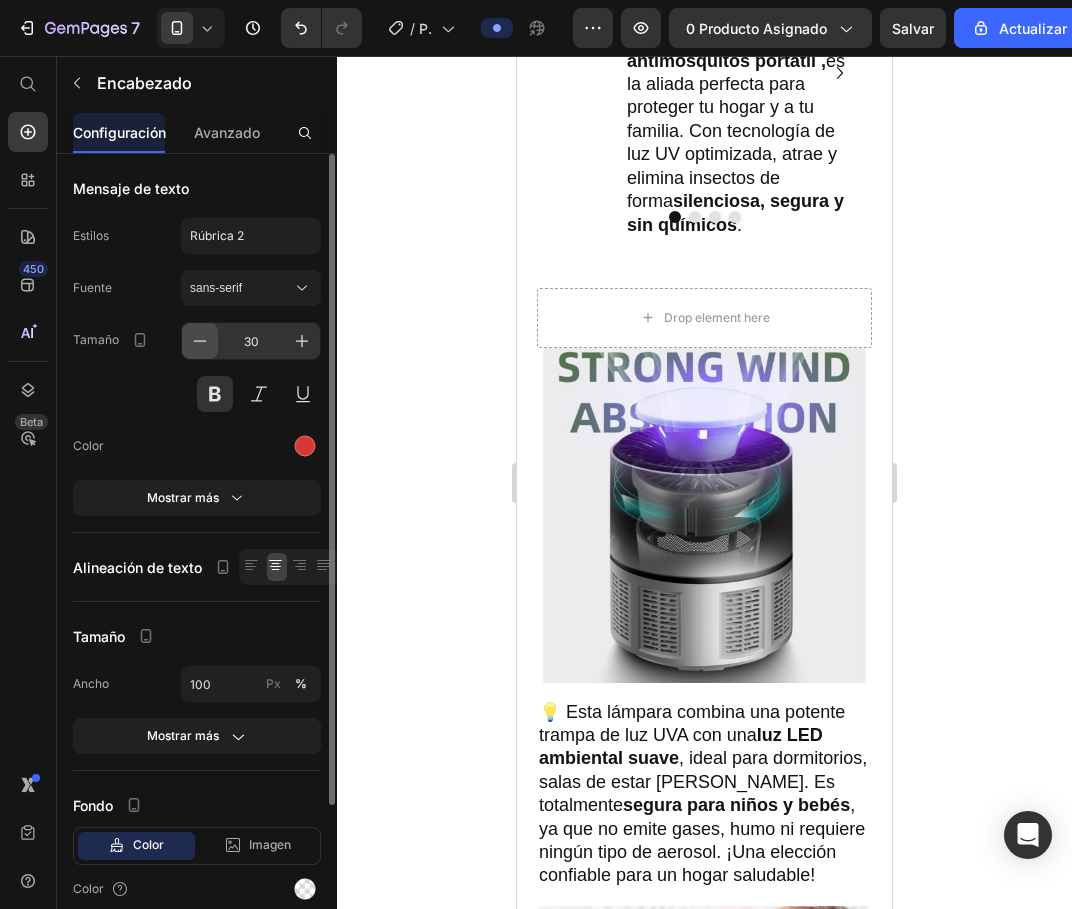 click 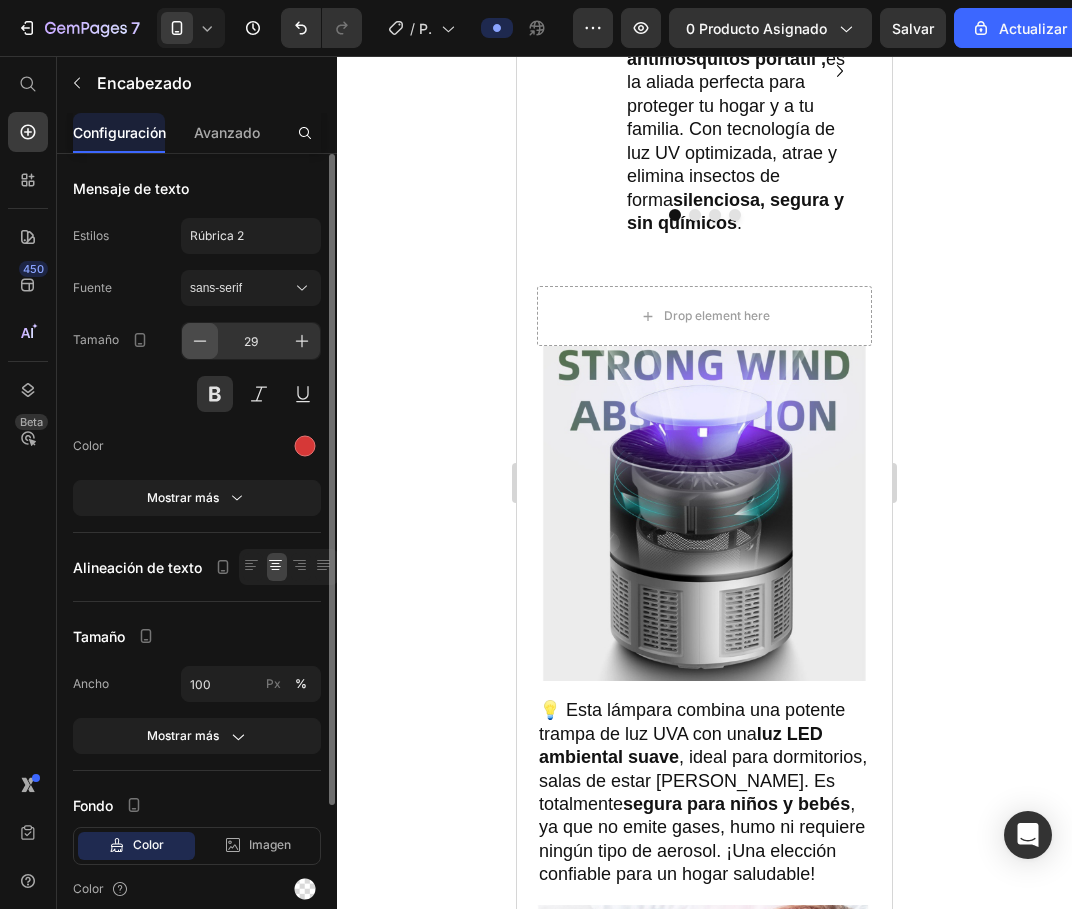 click 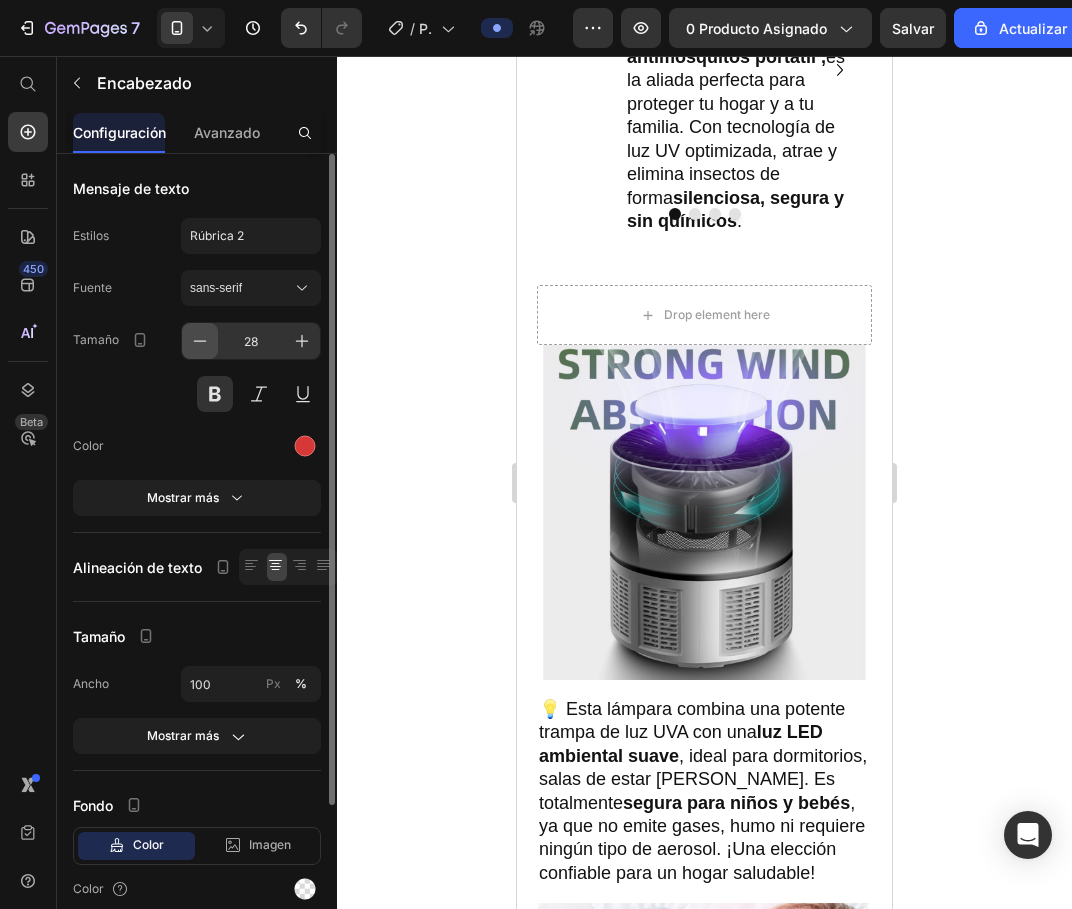click 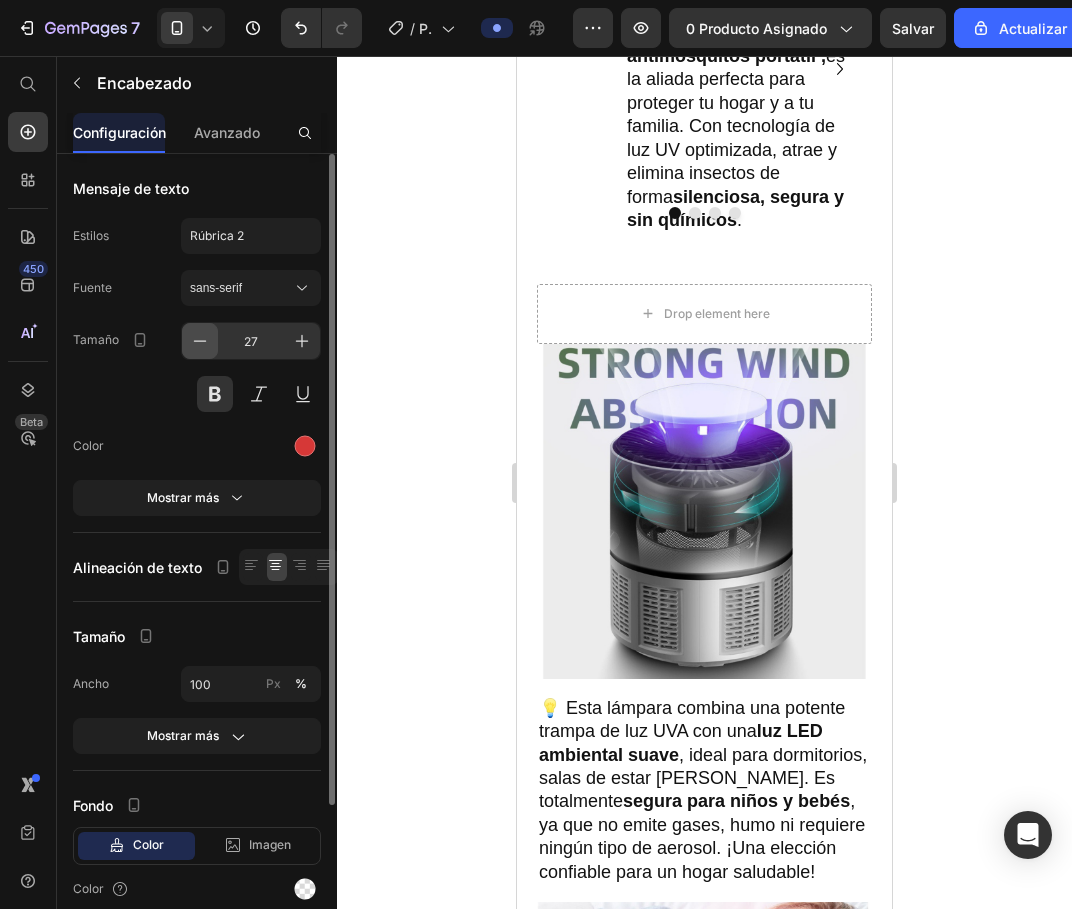 click 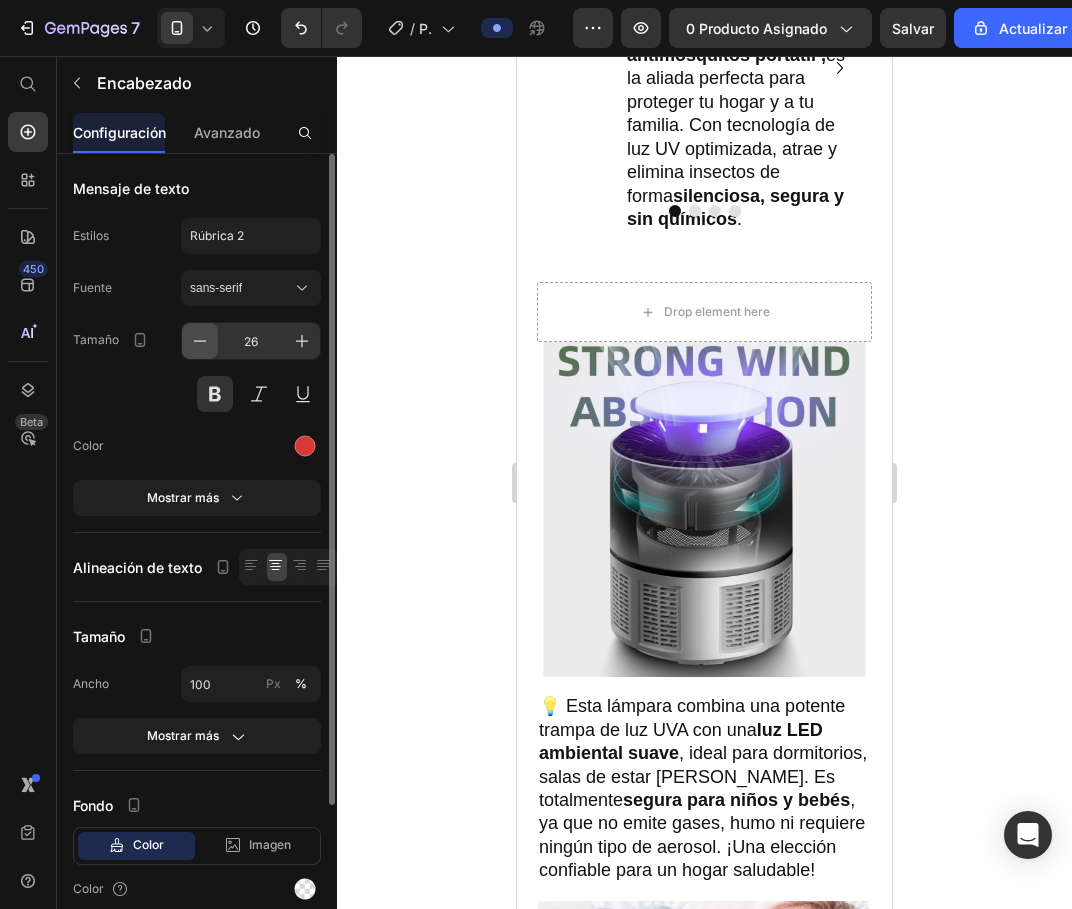 click 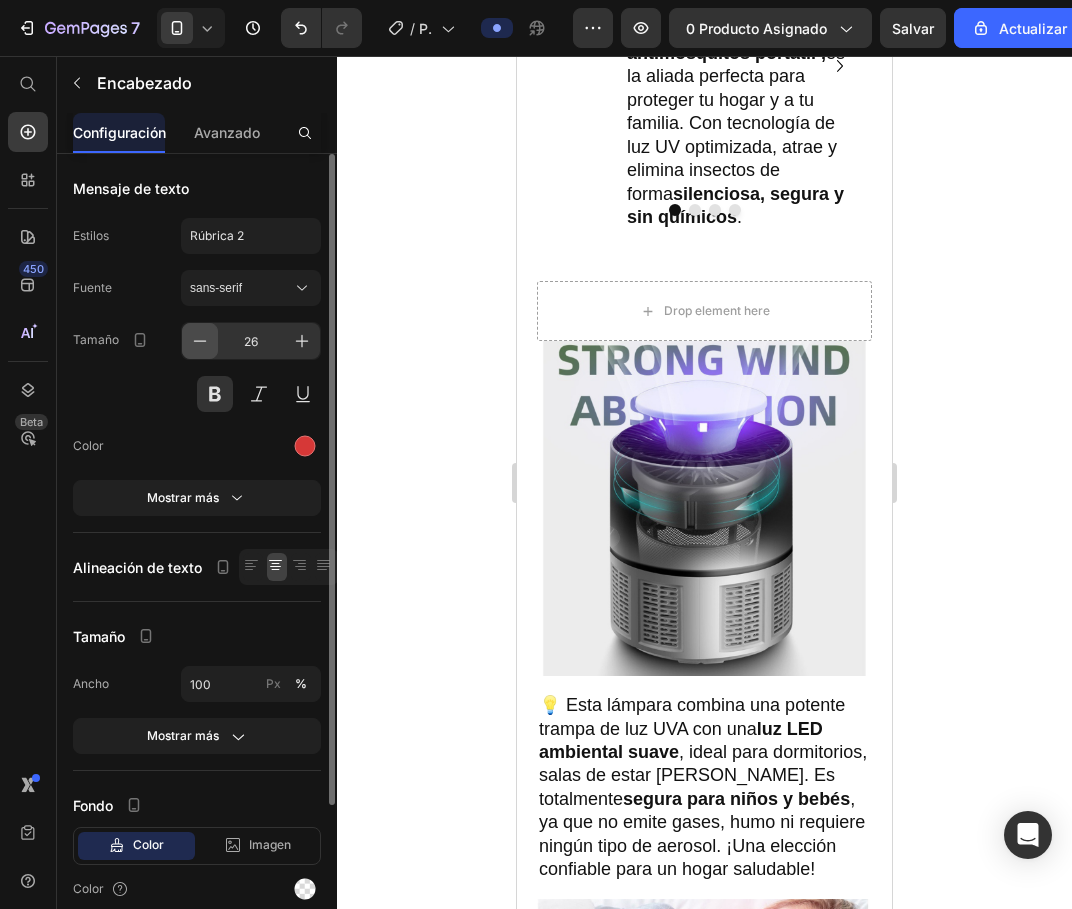 type on "25" 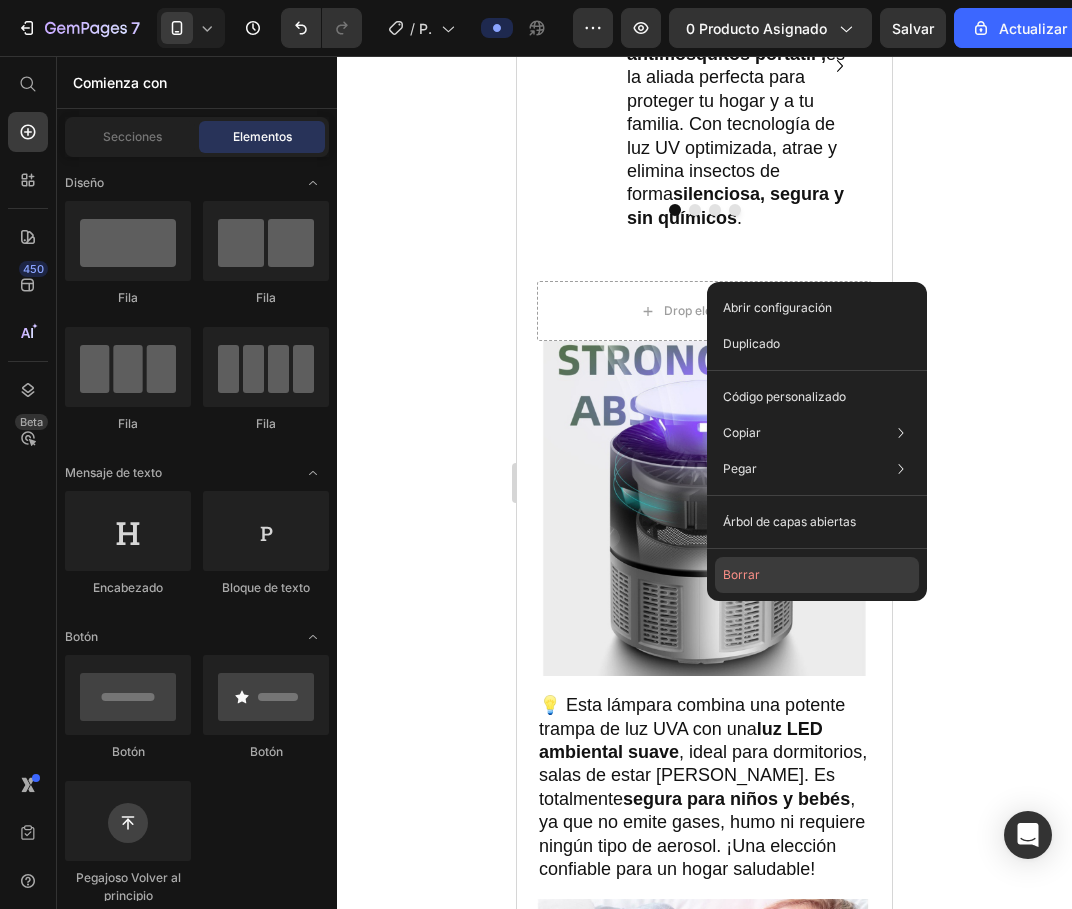 click on "Borrar" 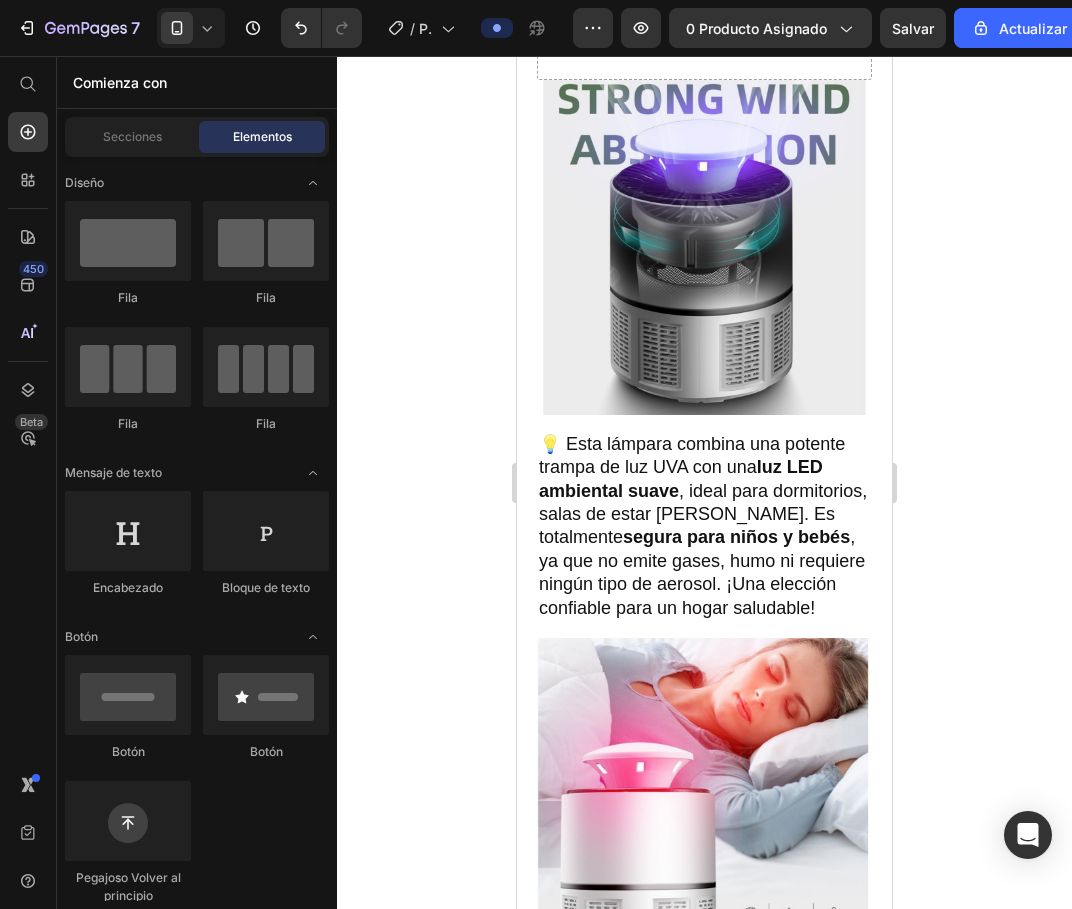 scroll, scrollTop: 1000, scrollLeft: 0, axis: vertical 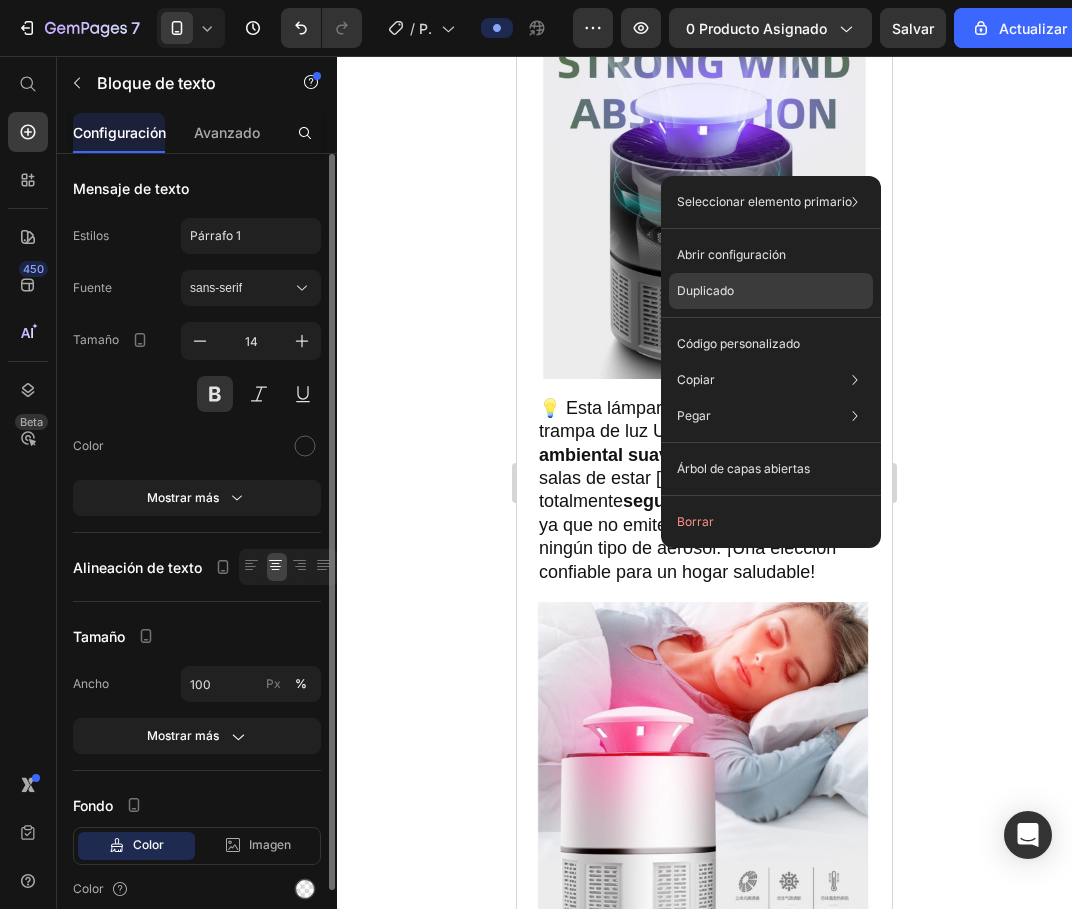 click on "Duplicado" at bounding box center (705, 291) 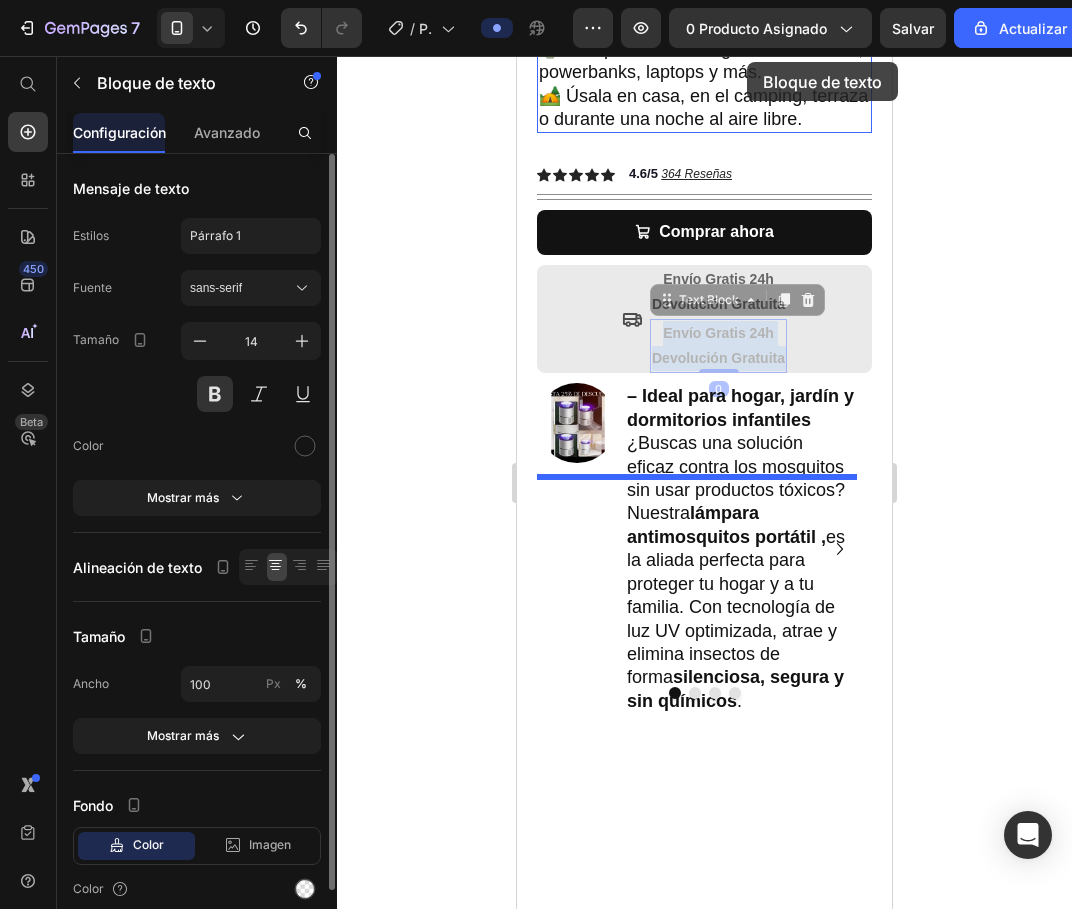 scroll, scrollTop: 0, scrollLeft: 0, axis: both 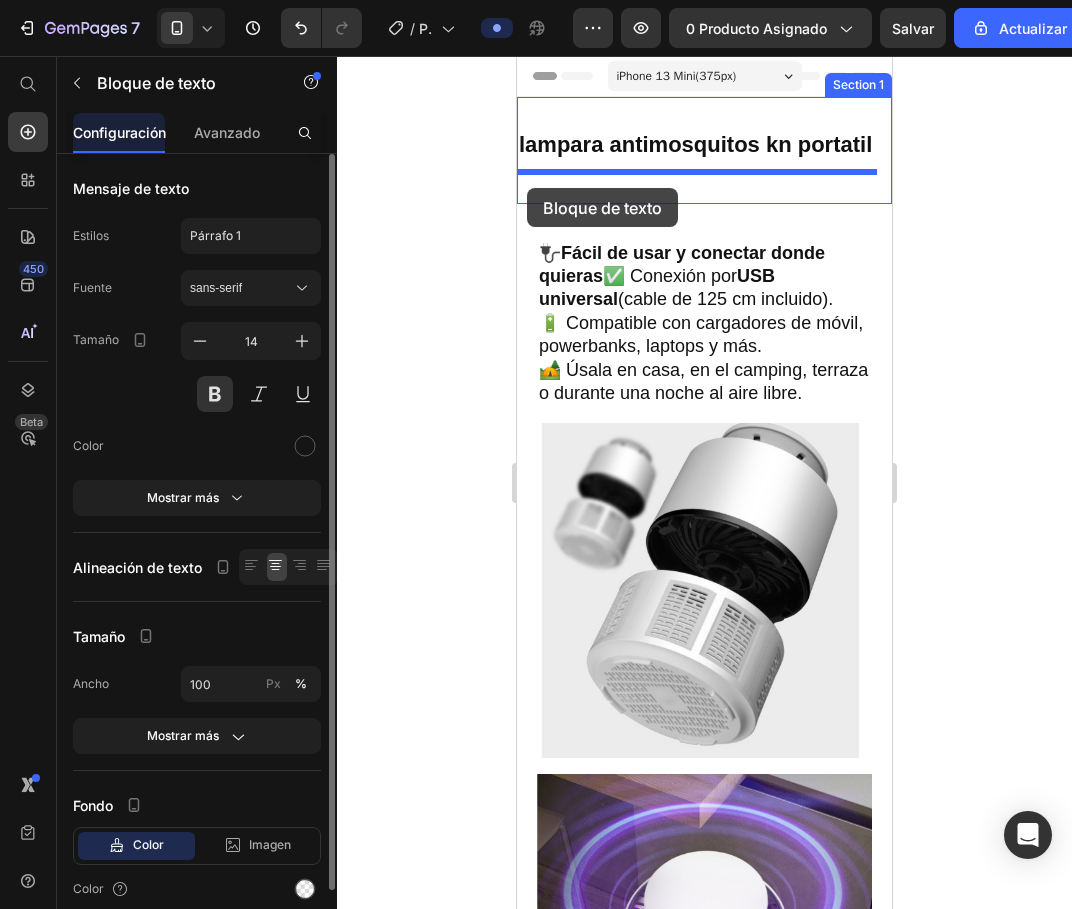 drag, startPoint x: 704, startPoint y: 613, endPoint x: 527, endPoint y: 188, distance: 460.3846 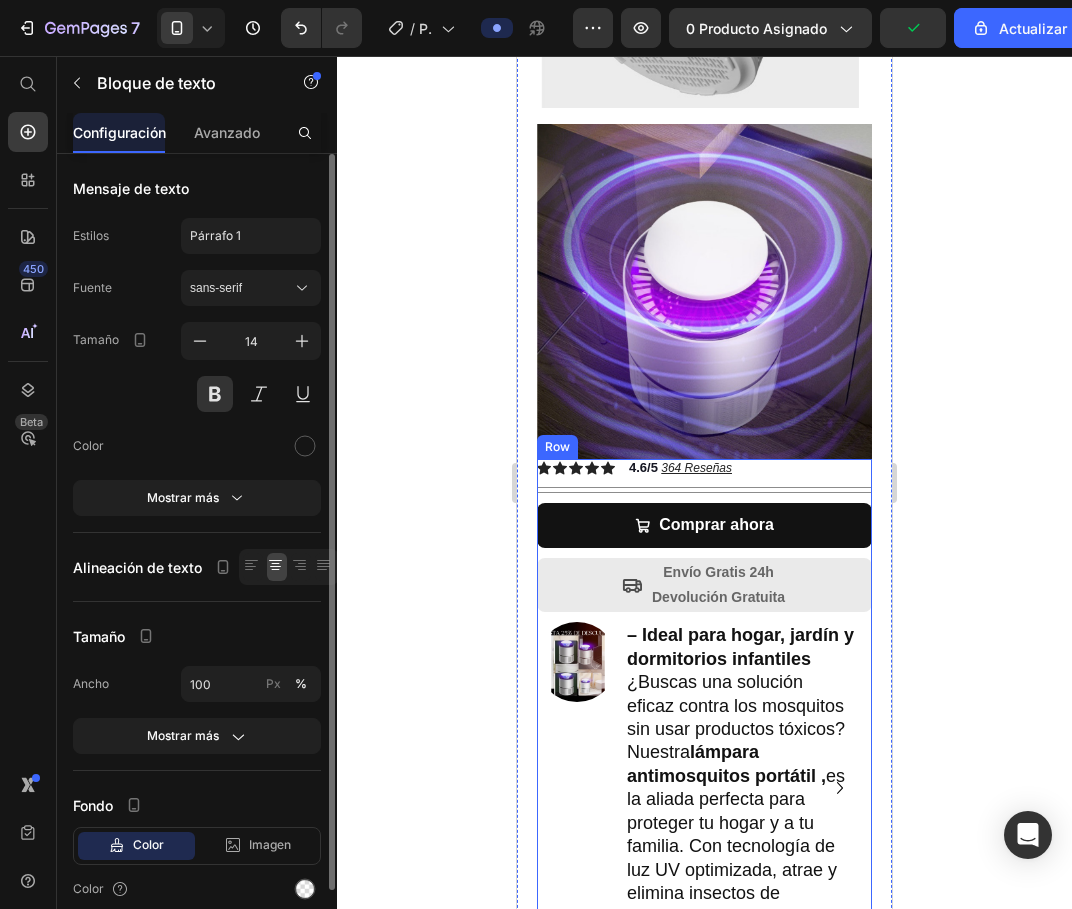 scroll, scrollTop: 1200, scrollLeft: 0, axis: vertical 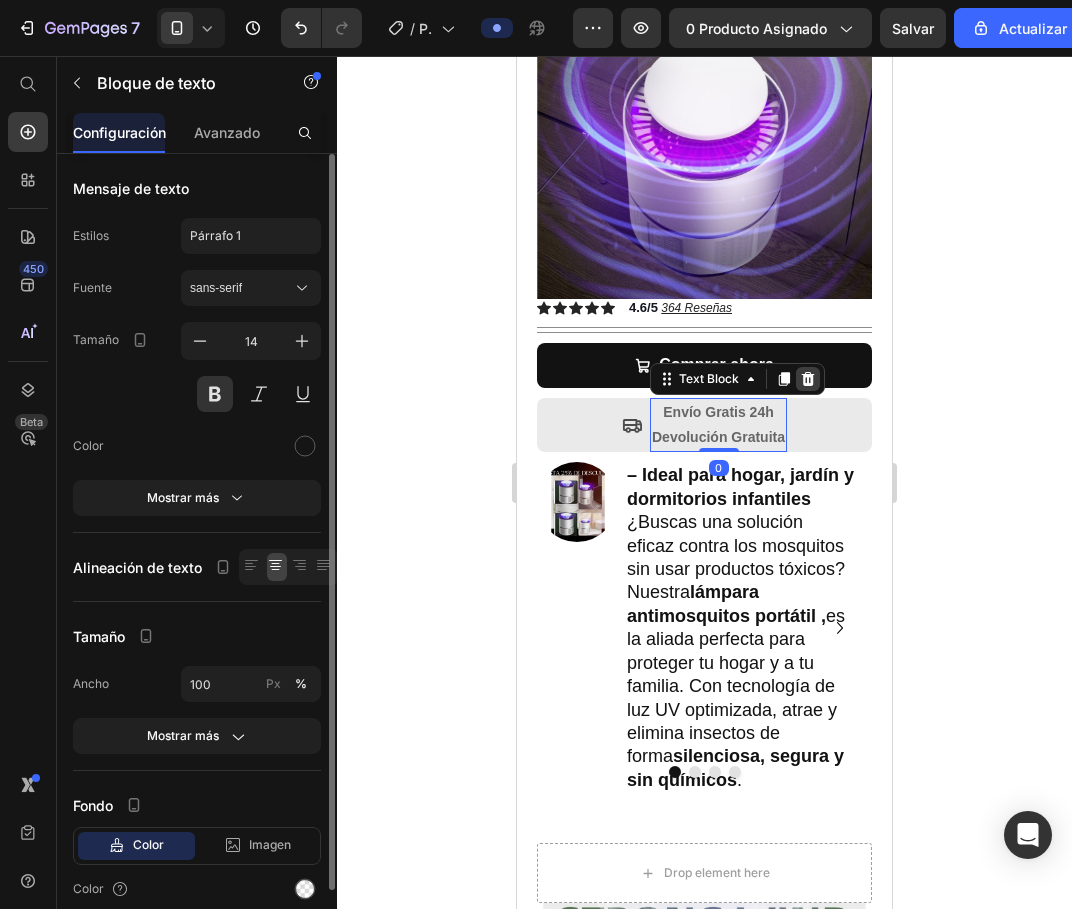 click 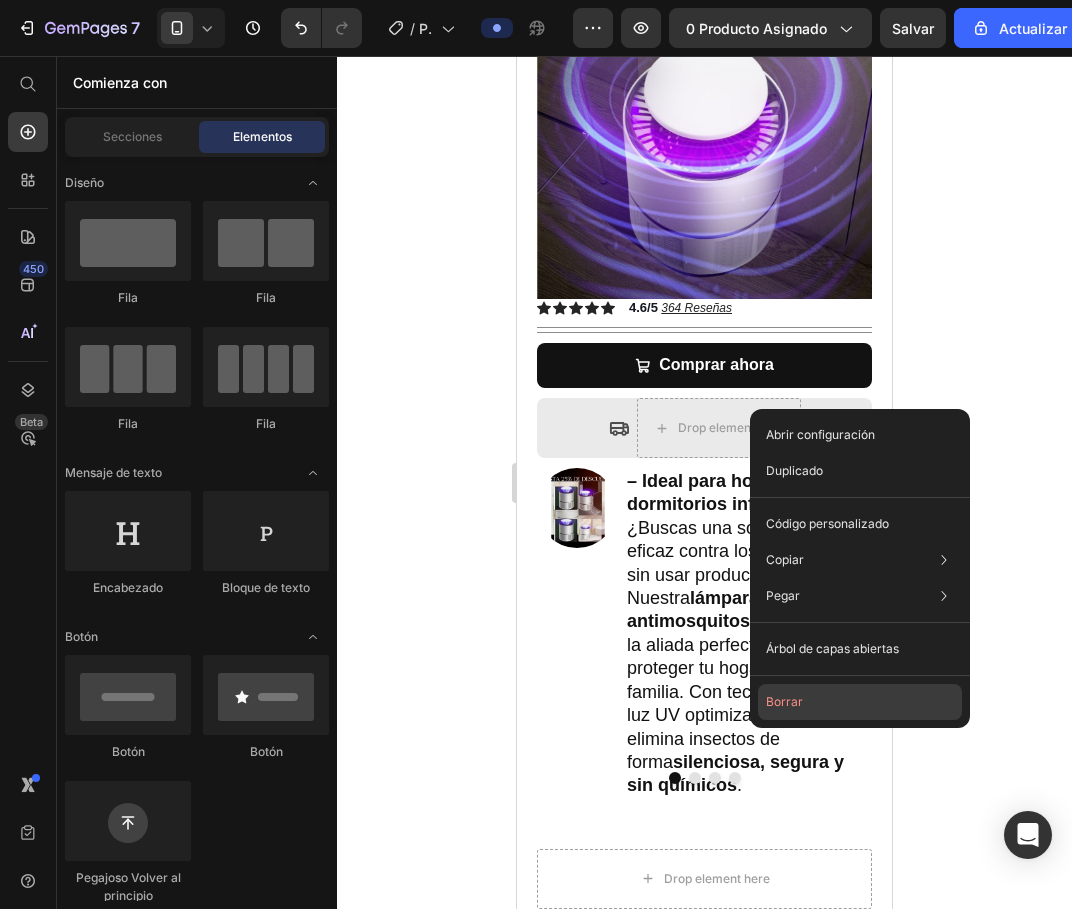drag, startPoint x: 807, startPoint y: 705, endPoint x: 284, endPoint y: 648, distance: 526.0969 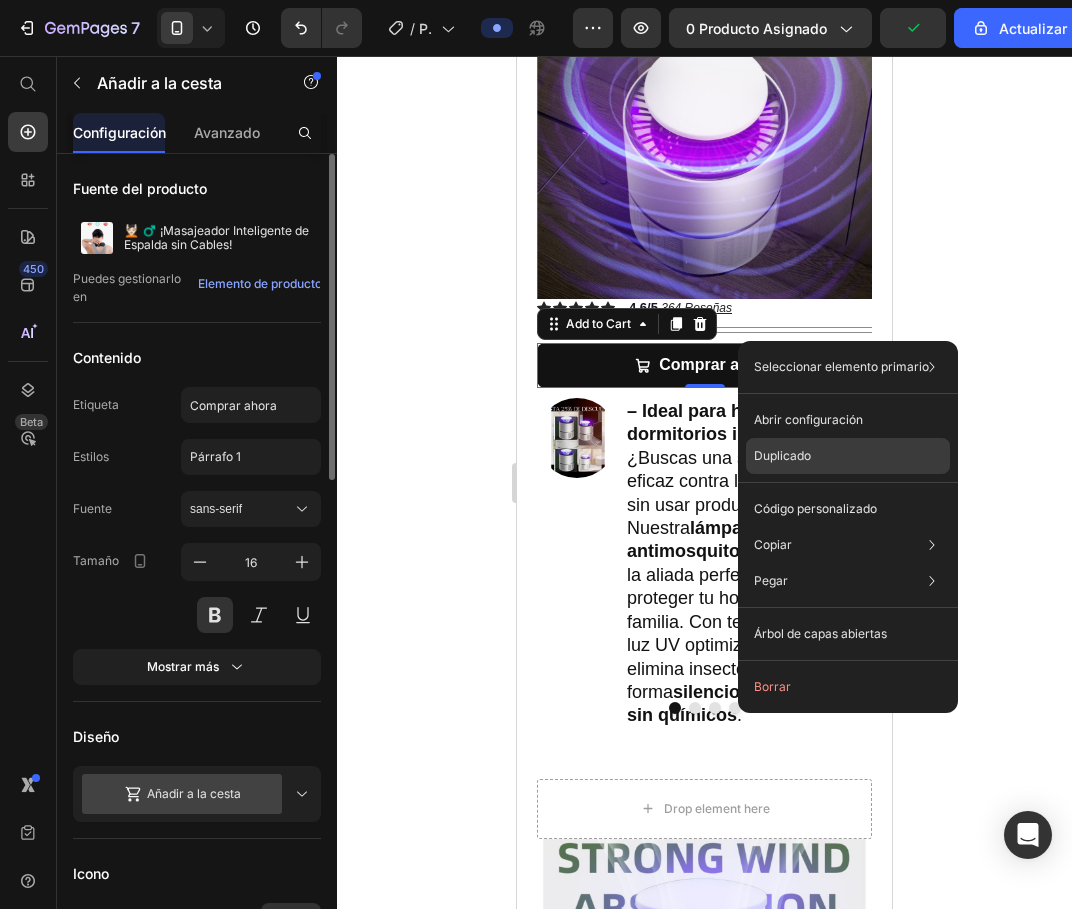 click on "Duplicado" at bounding box center [782, 456] 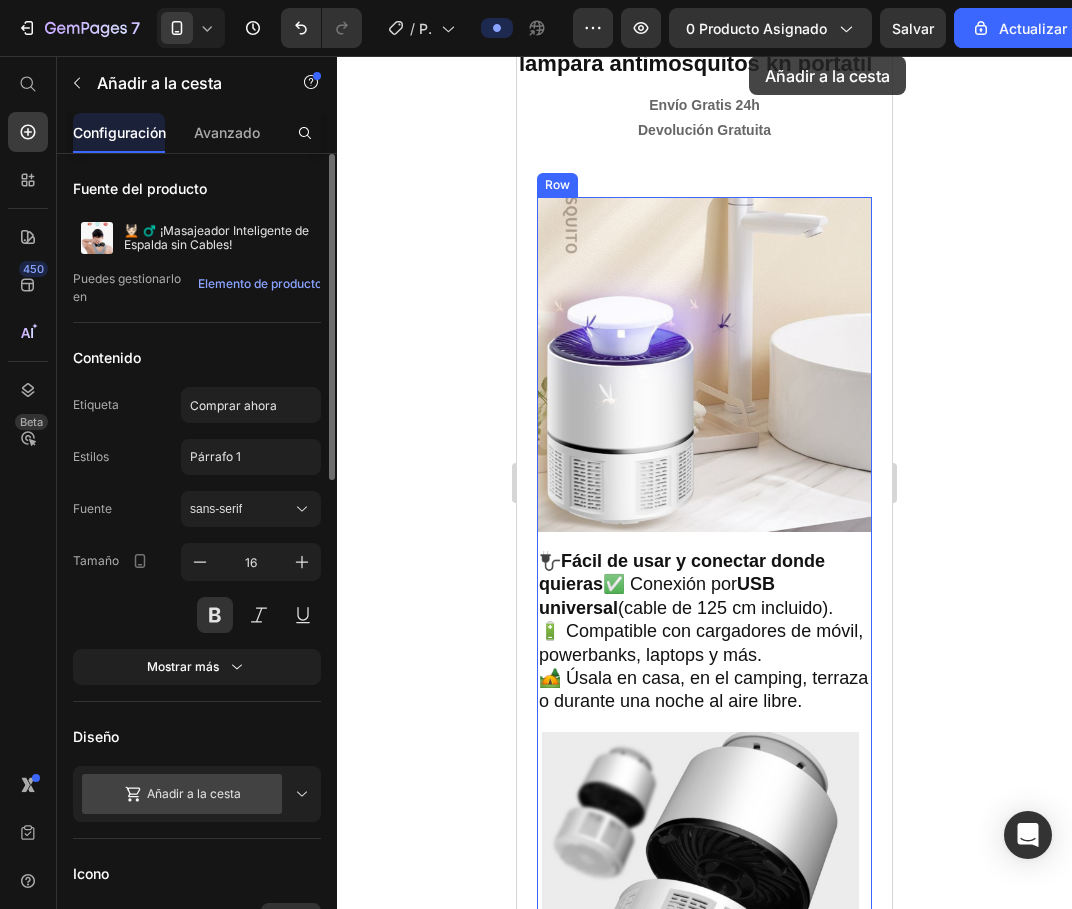 scroll, scrollTop: 0, scrollLeft: 0, axis: both 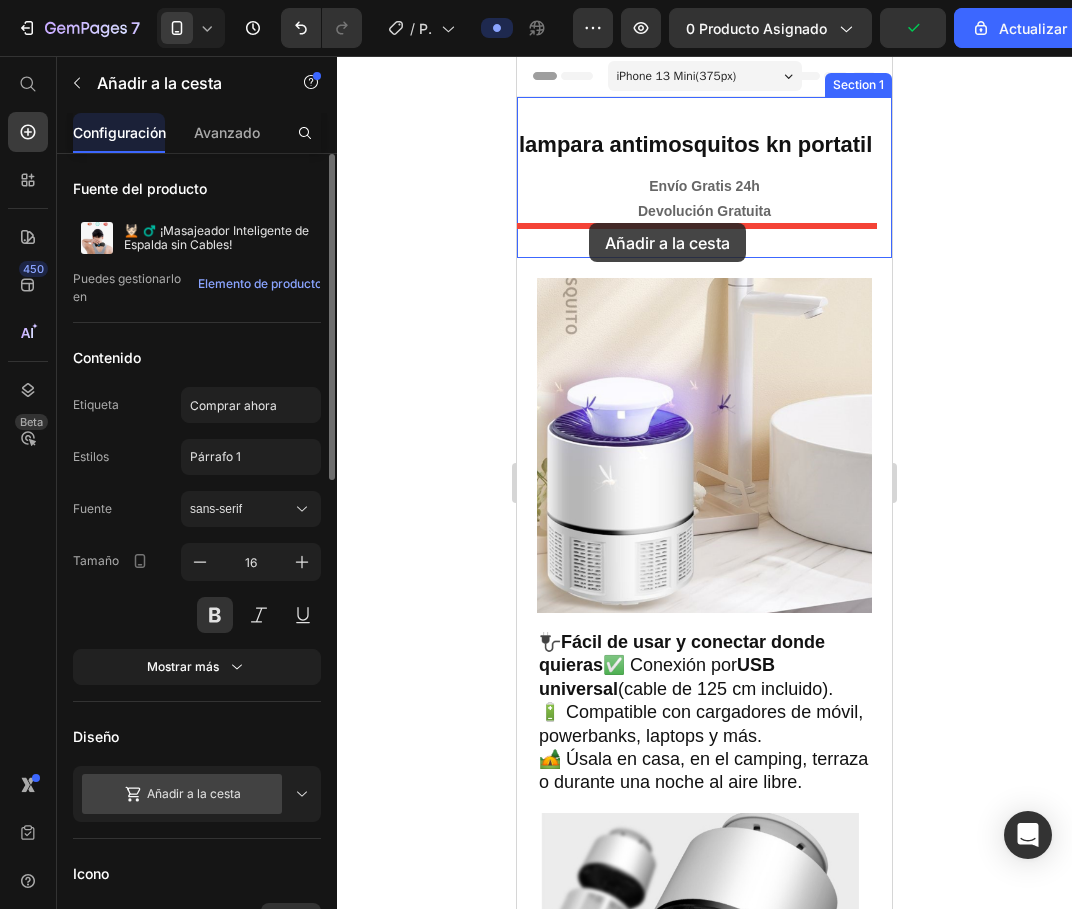 drag, startPoint x: 742, startPoint y: 390, endPoint x: 589, endPoint y: 223, distance: 226.49062 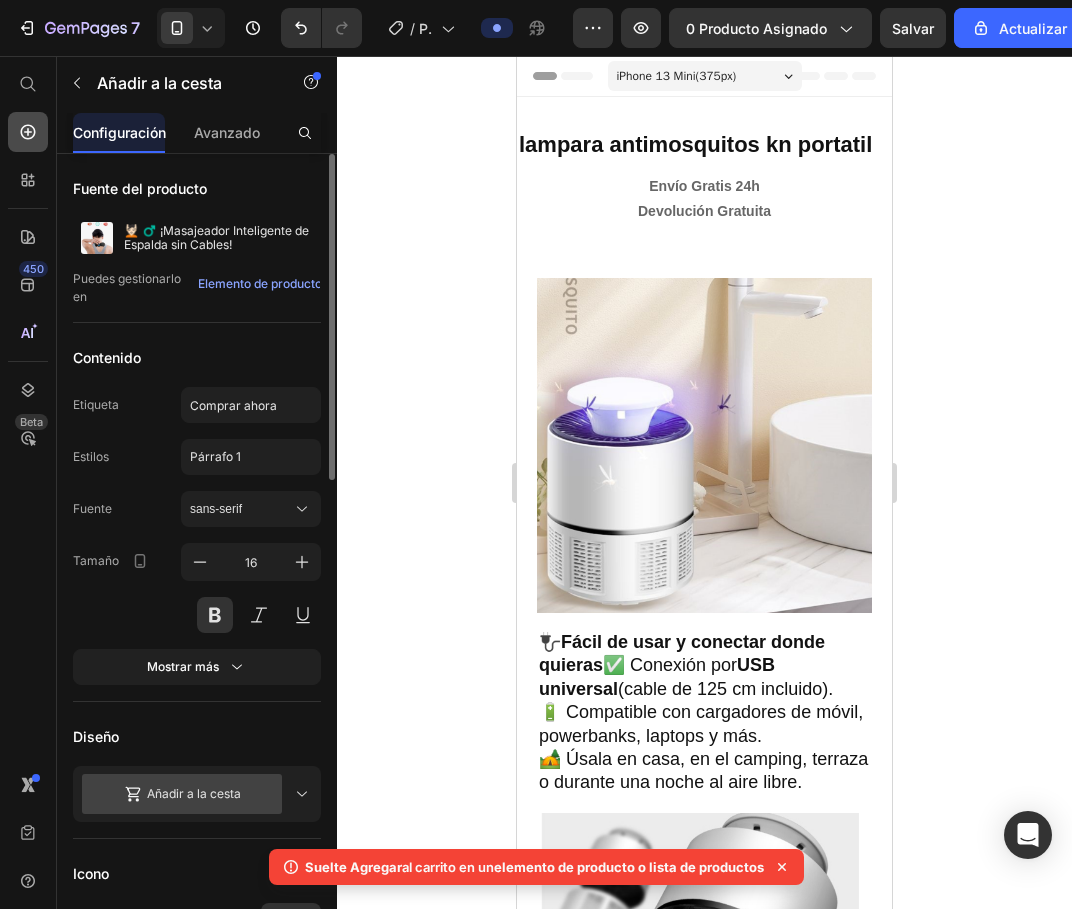 click 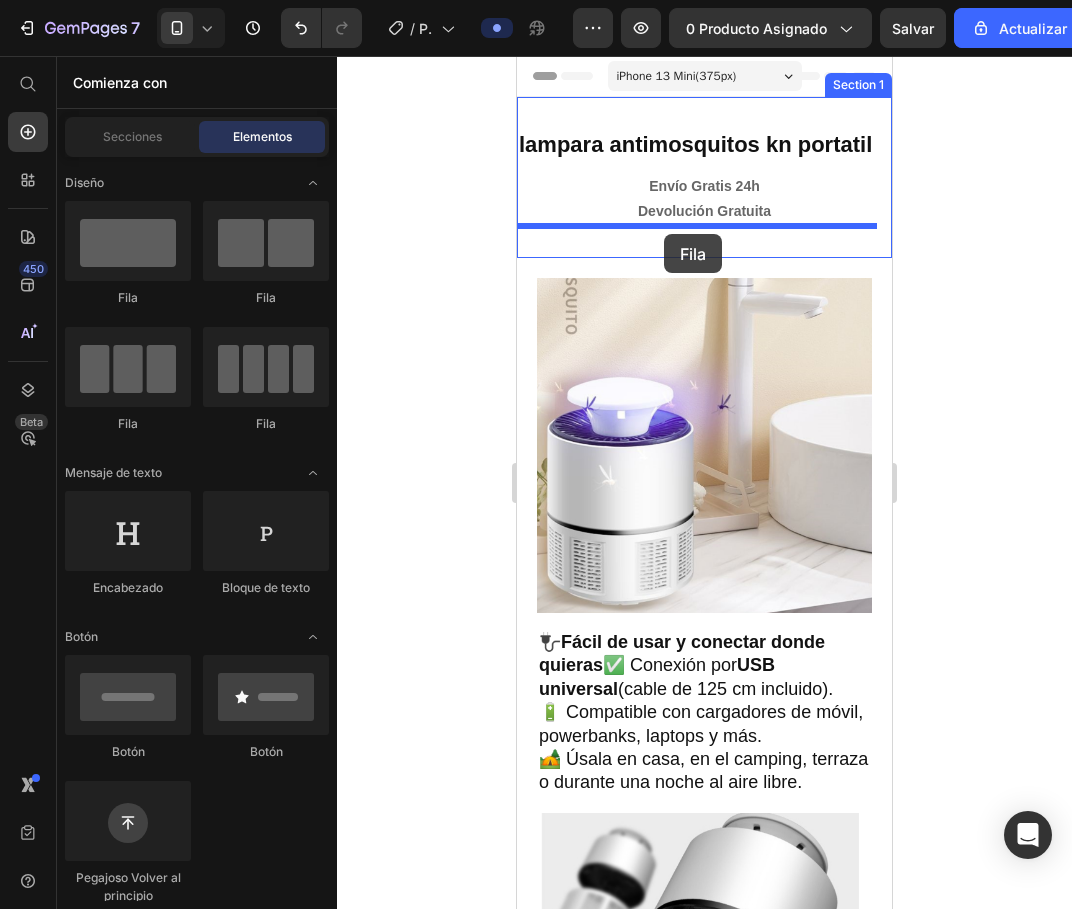 drag, startPoint x: 674, startPoint y: 309, endPoint x: 664, endPoint y: 234, distance: 75.66373 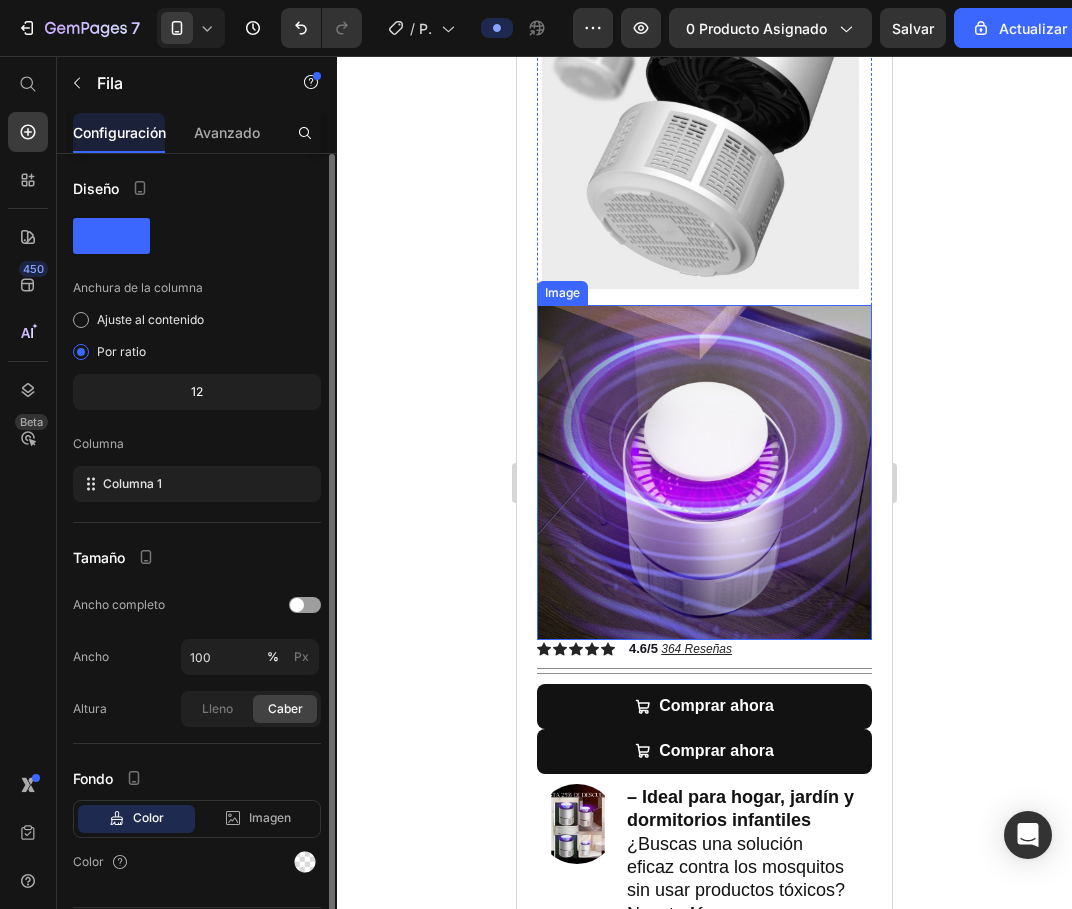 scroll, scrollTop: 1200, scrollLeft: 0, axis: vertical 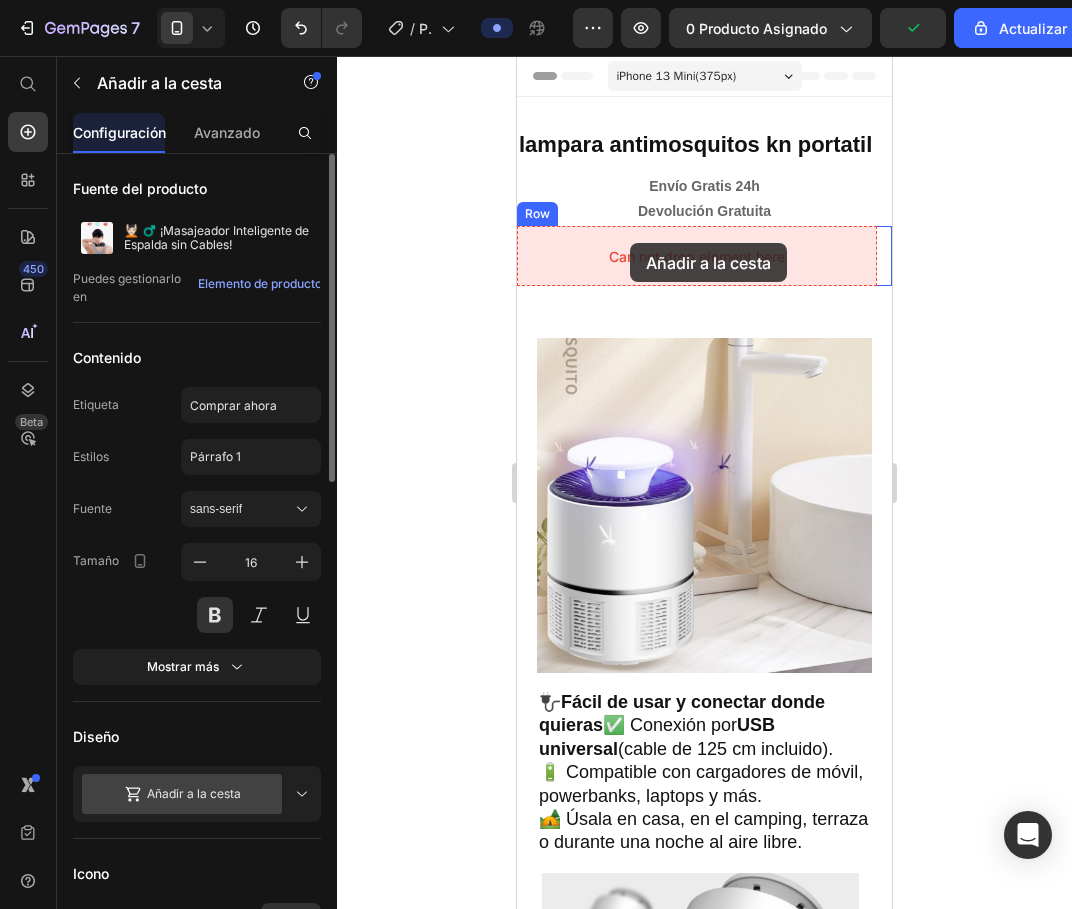drag, startPoint x: 750, startPoint y: 398, endPoint x: 630, endPoint y: 243, distance: 196.02296 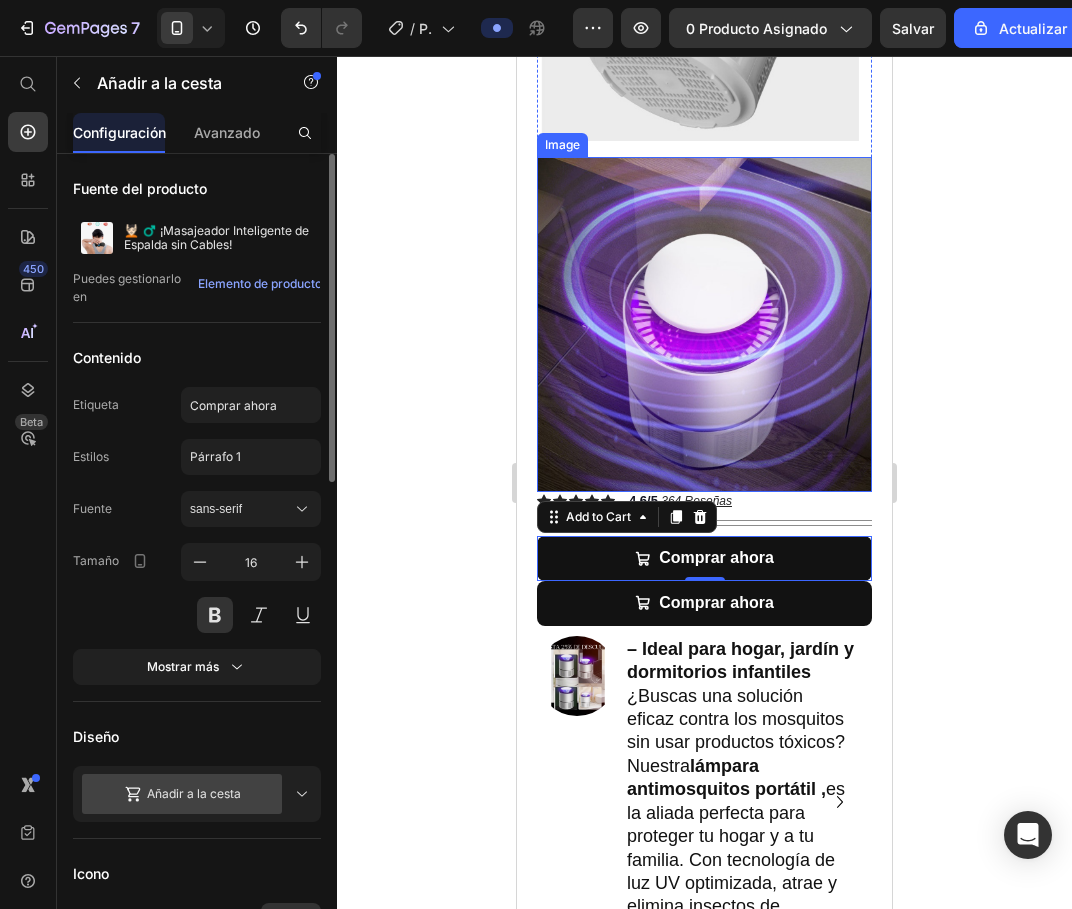 scroll, scrollTop: 1100, scrollLeft: 0, axis: vertical 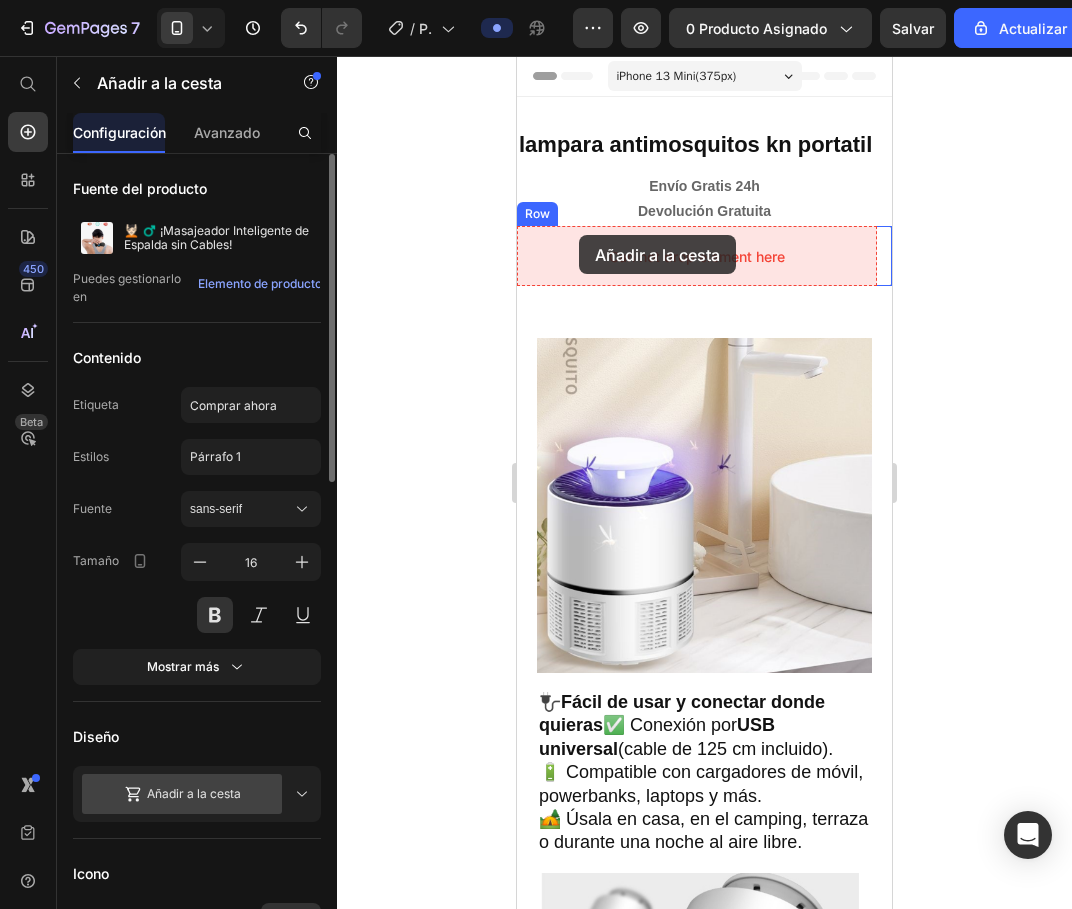 drag, startPoint x: 718, startPoint y: 497, endPoint x: 579, endPoint y: 235, distance: 296.58893 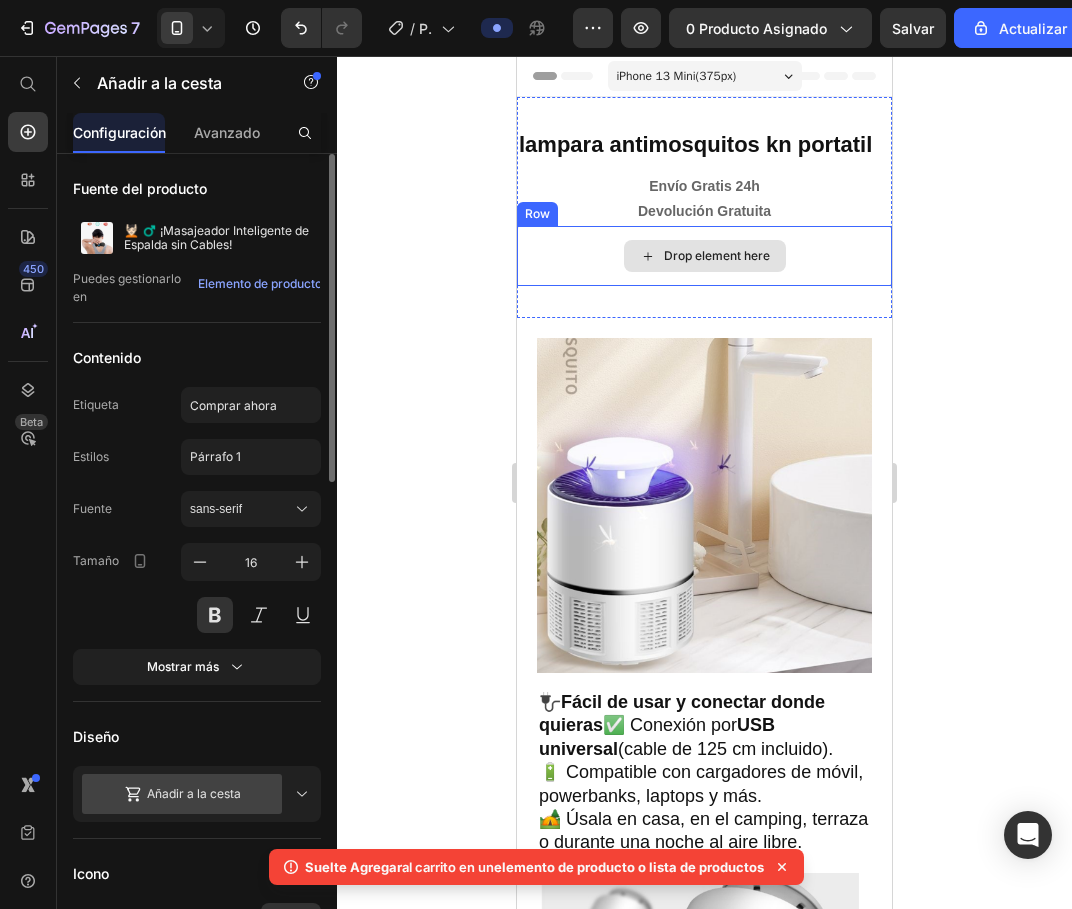 click on "Drop element here" at bounding box center [704, 256] 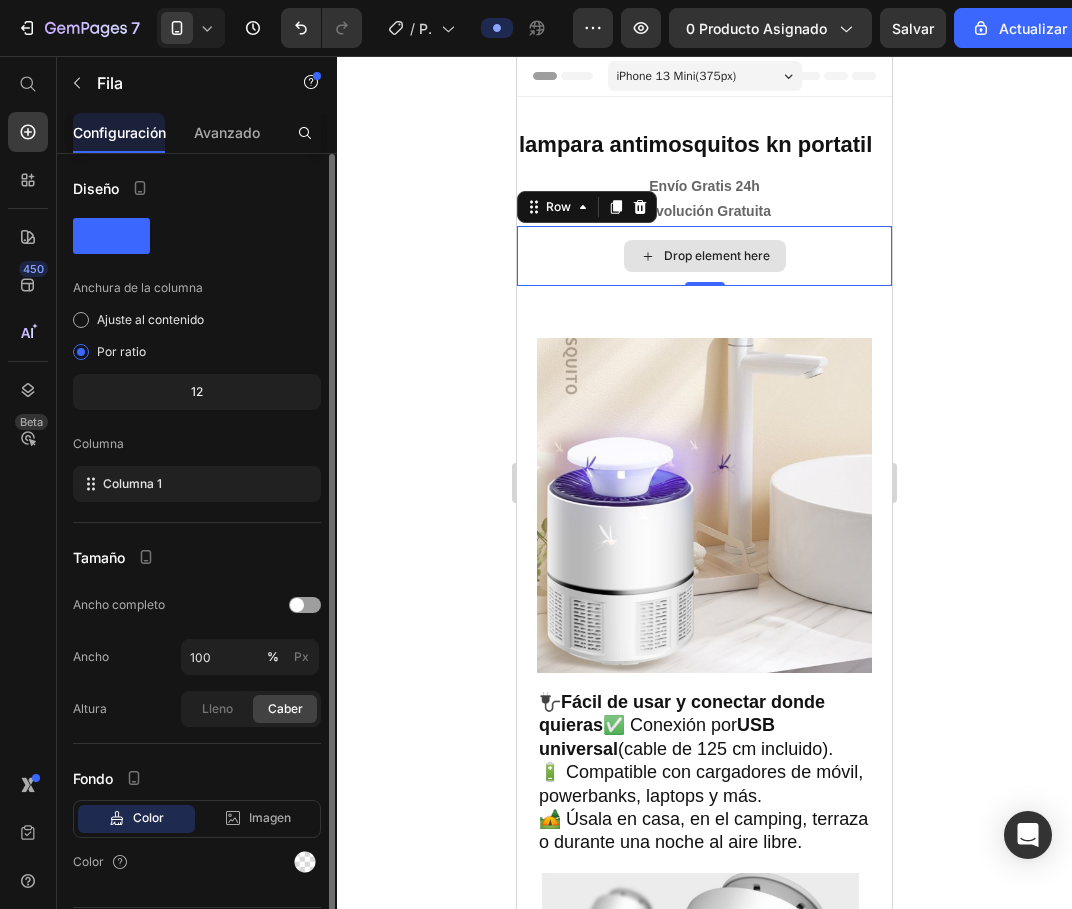 click on "Drop element here" at bounding box center [704, 256] 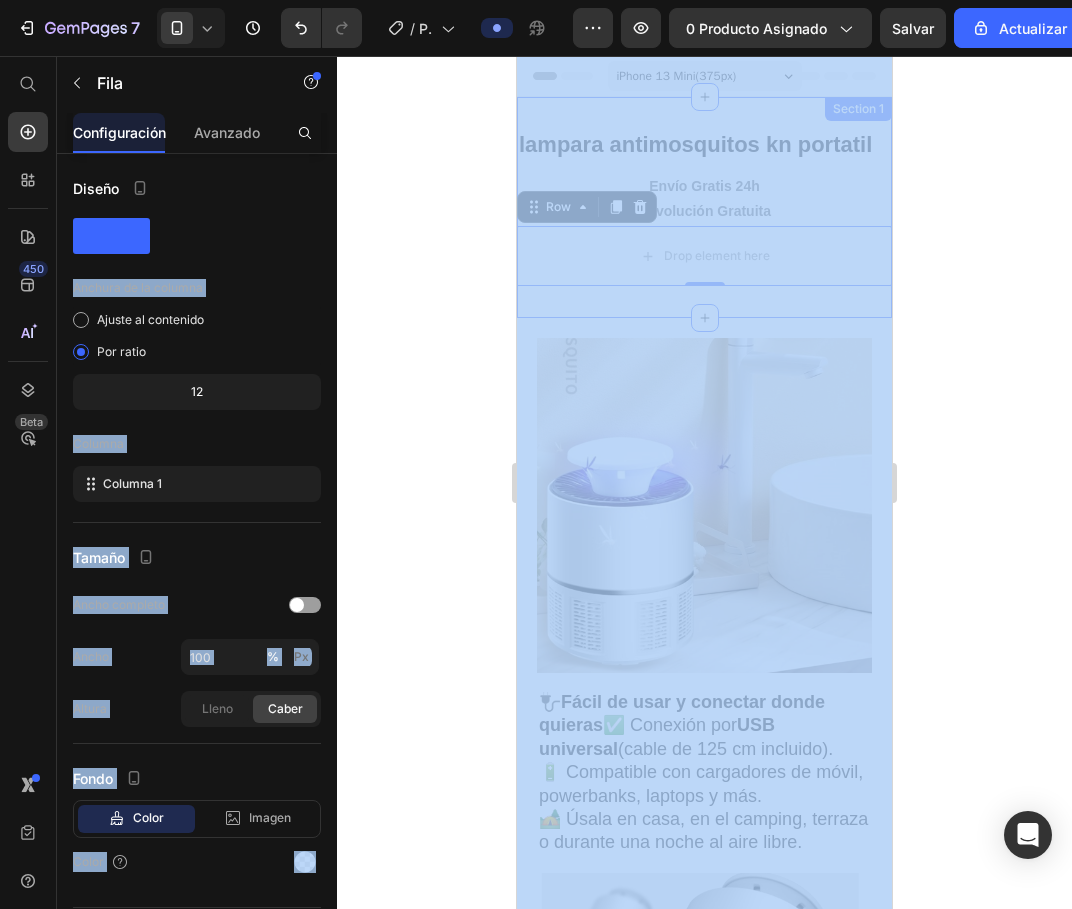 drag, startPoint x: 609, startPoint y: 285, endPoint x: 577, endPoint y: 192, distance: 98.35141 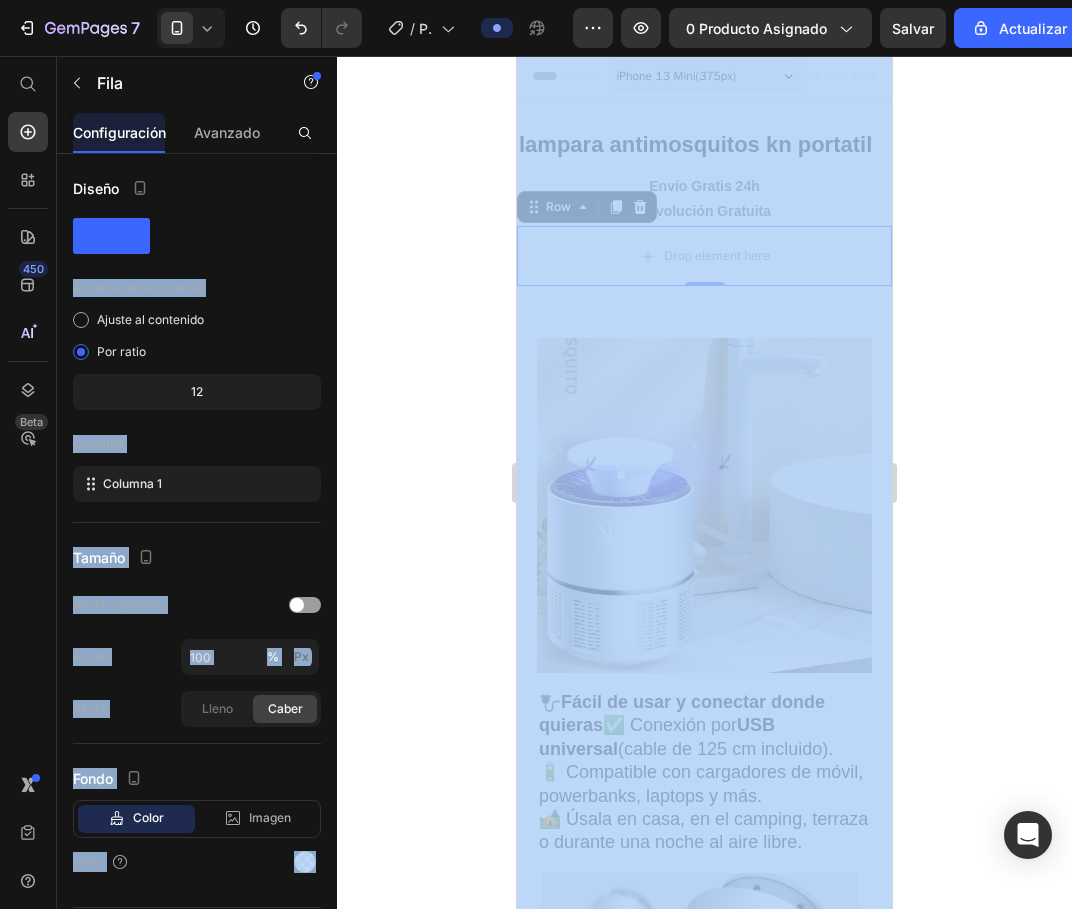 click 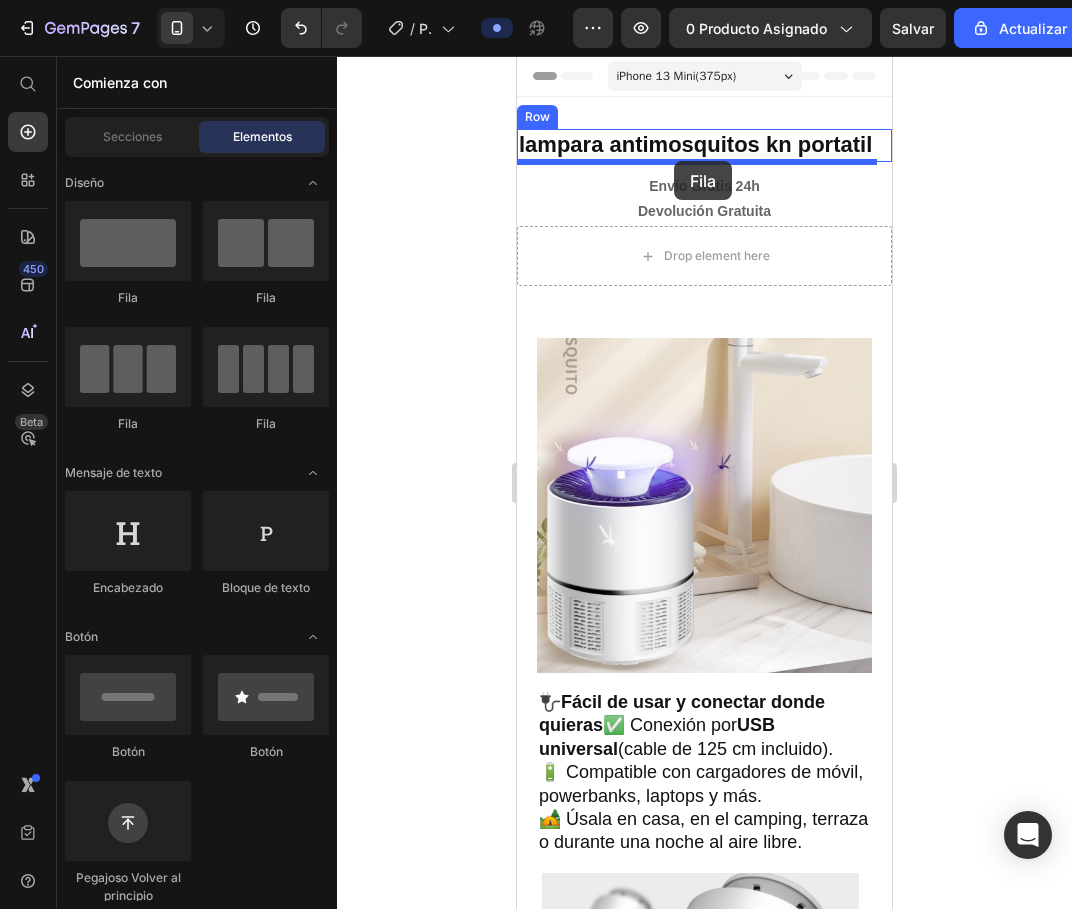 drag, startPoint x: 669, startPoint y: 306, endPoint x: 674, endPoint y: 161, distance: 145.08618 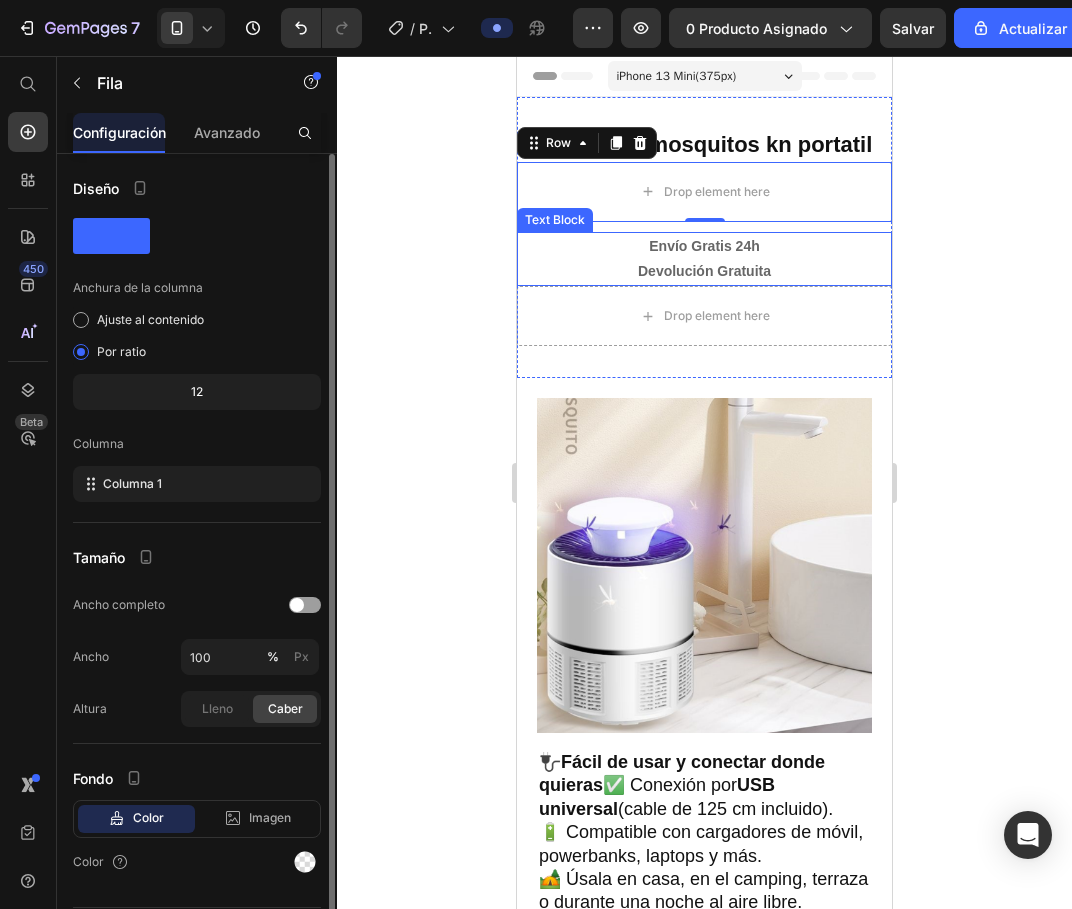 scroll, scrollTop: 56, scrollLeft: 0, axis: vertical 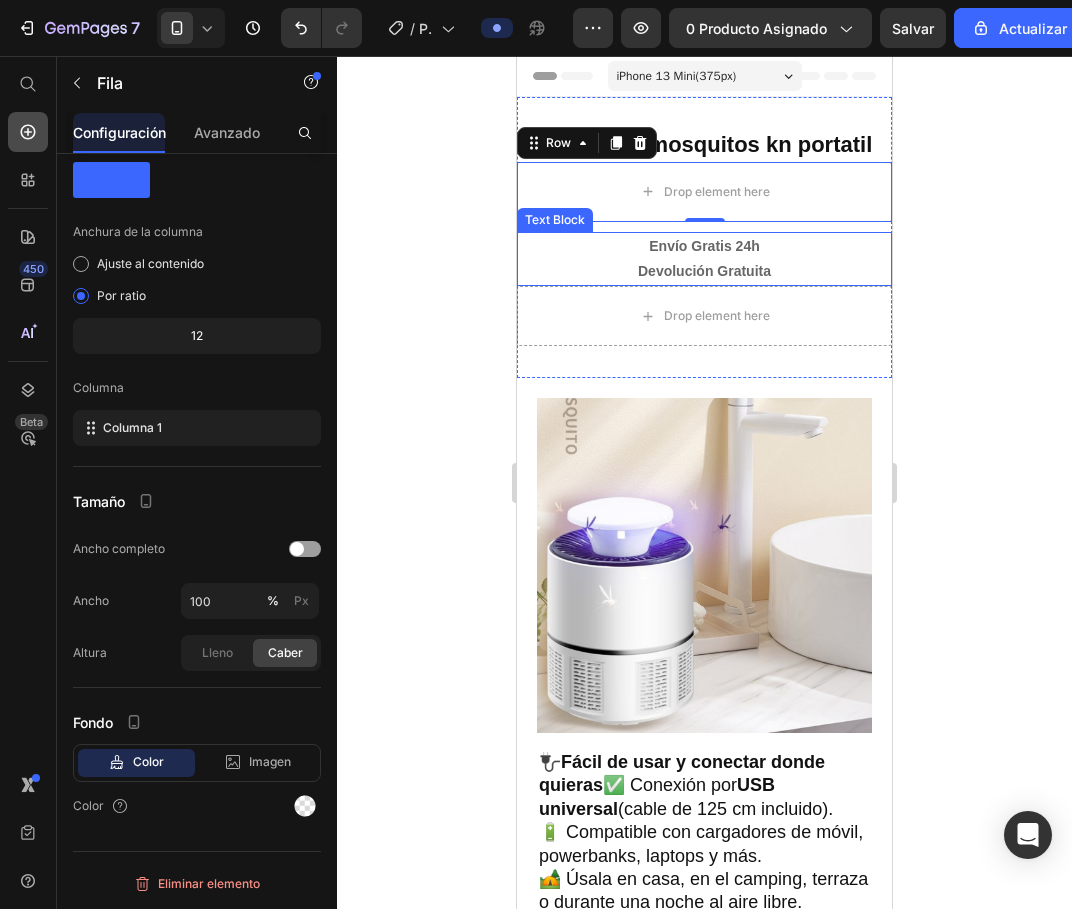 click 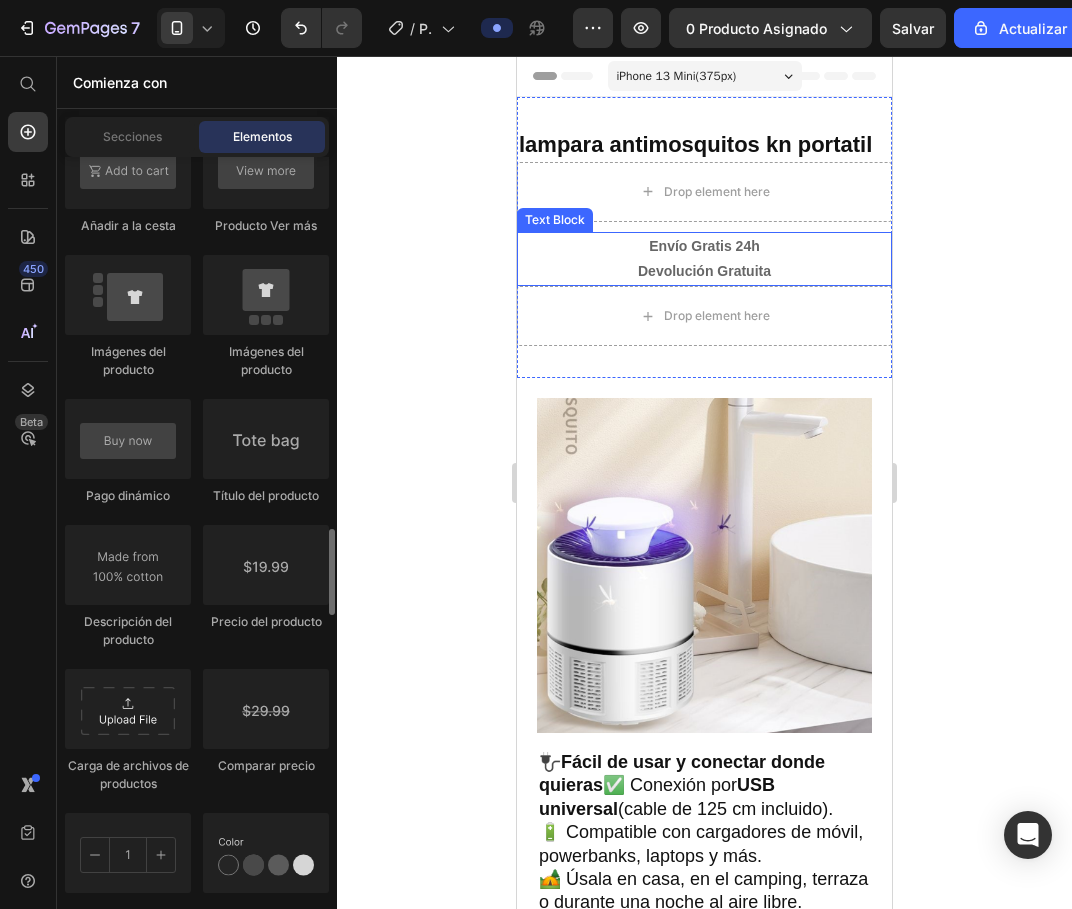 scroll, scrollTop: 3300, scrollLeft: 0, axis: vertical 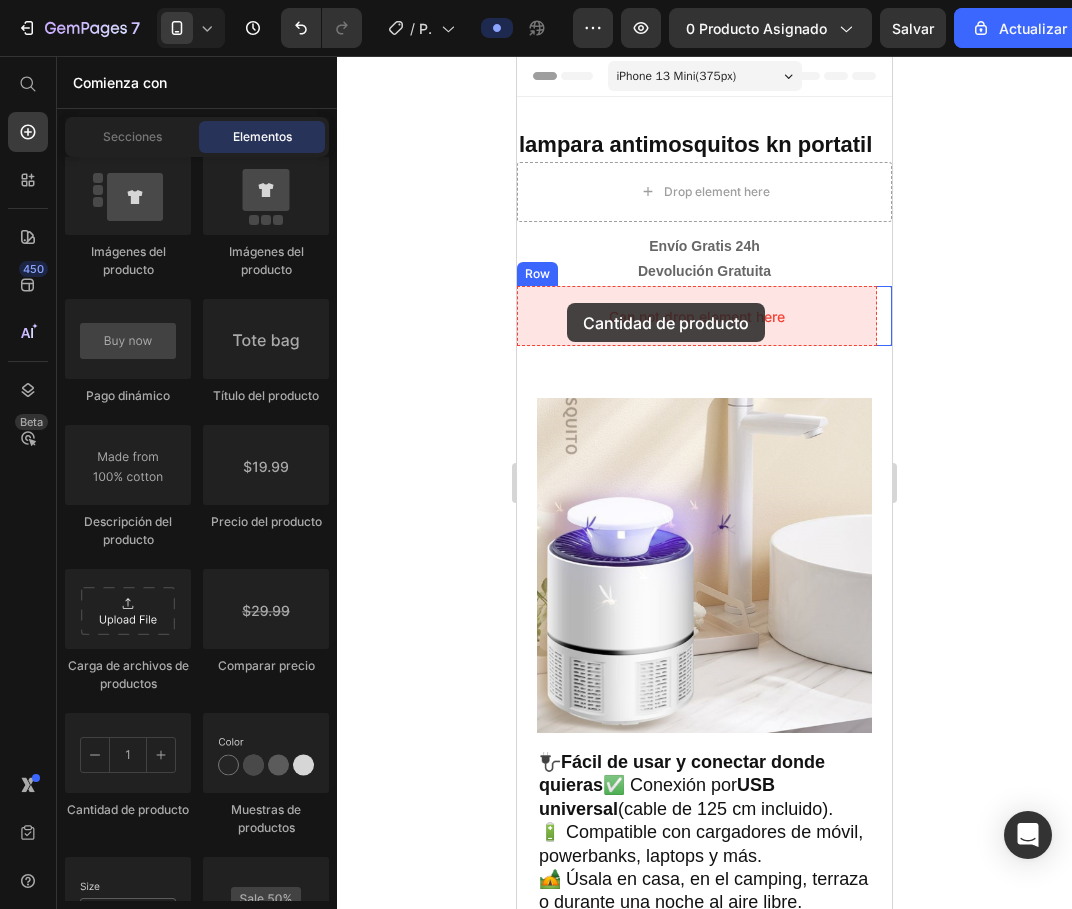 drag, startPoint x: 666, startPoint y: 814, endPoint x: 567, endPoint y: 300, distance: 523.4472 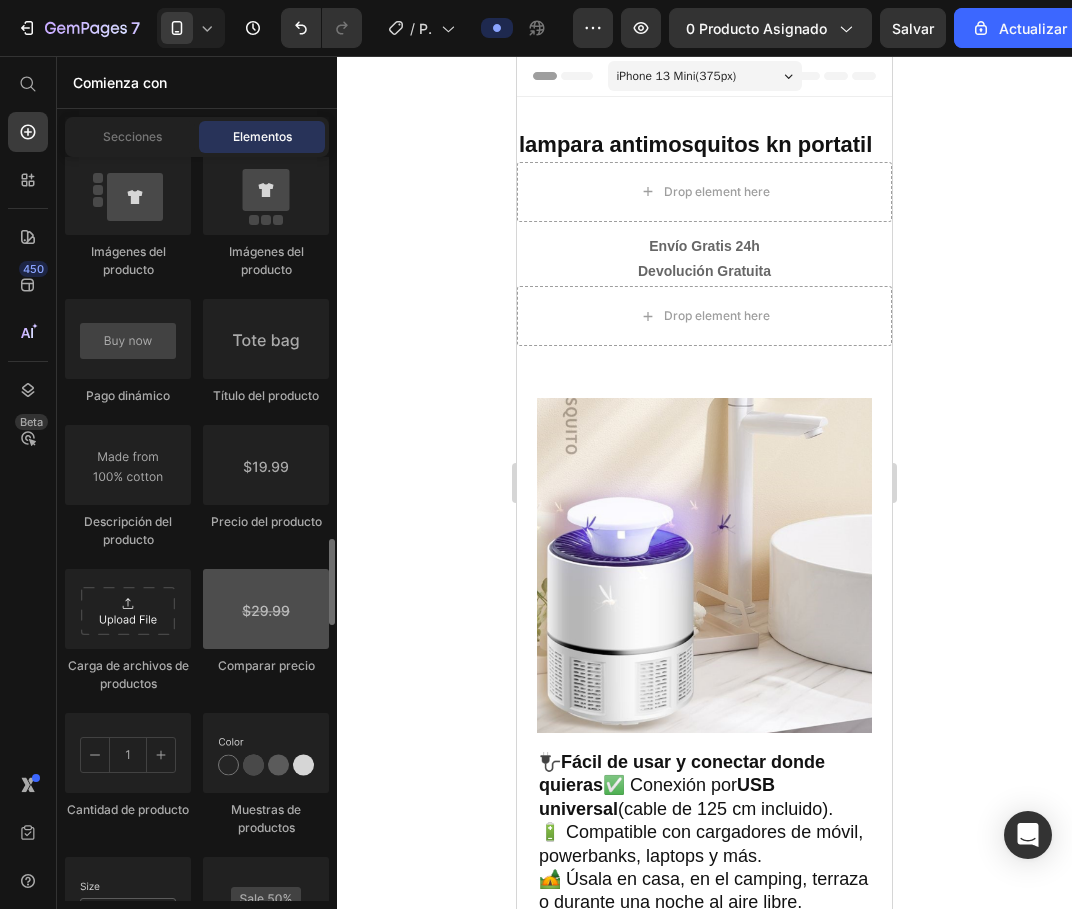 click at bounding box center [266, 609] 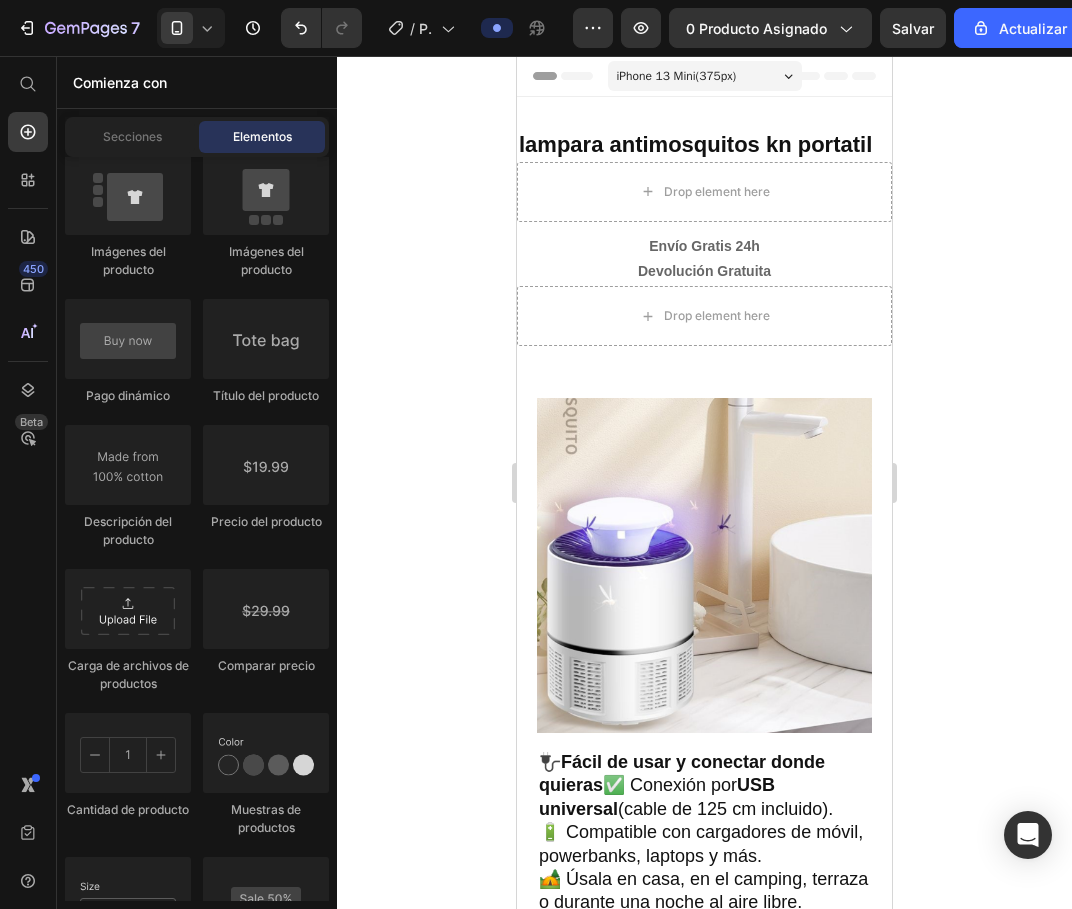 drag, startPoint x: 256, startPoint y: 625, endPoint x: 963, endPoint y: 234, distance: 807.91705 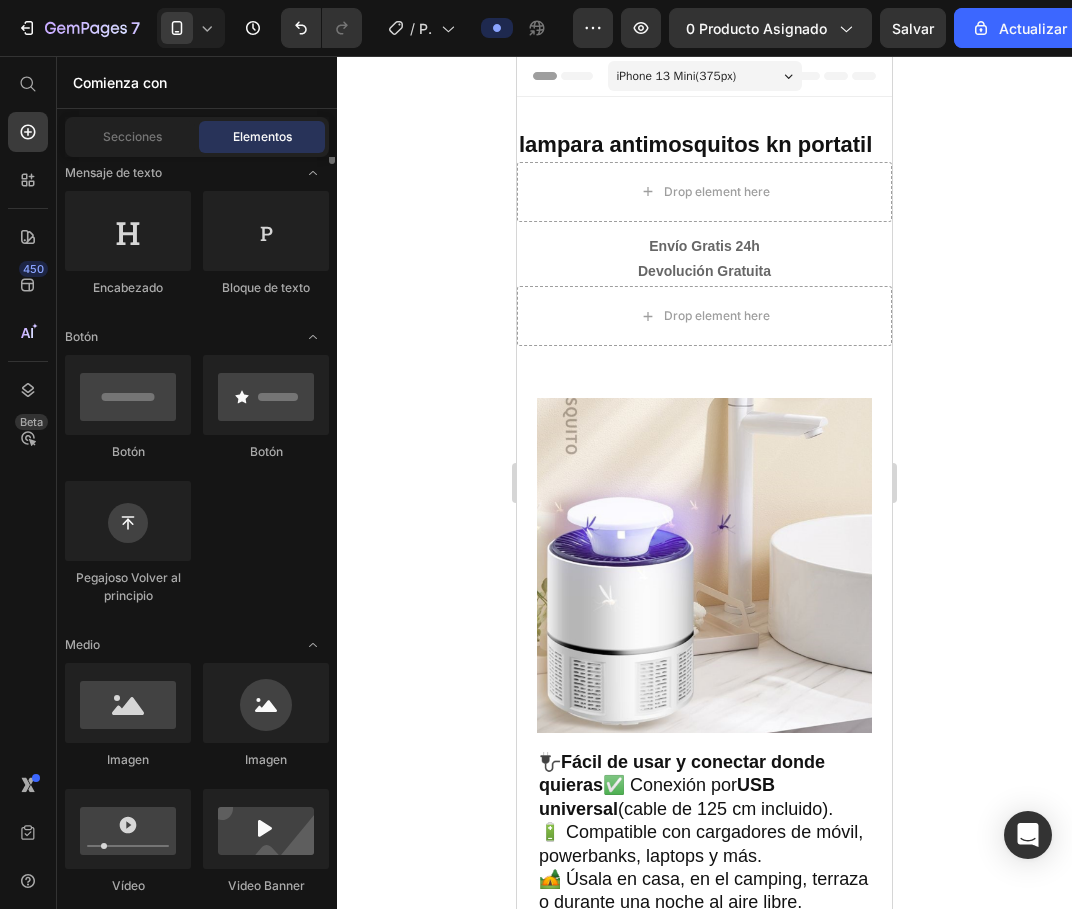scroll, scrollTop: 200, scrollLeft: 0, axis: vertical 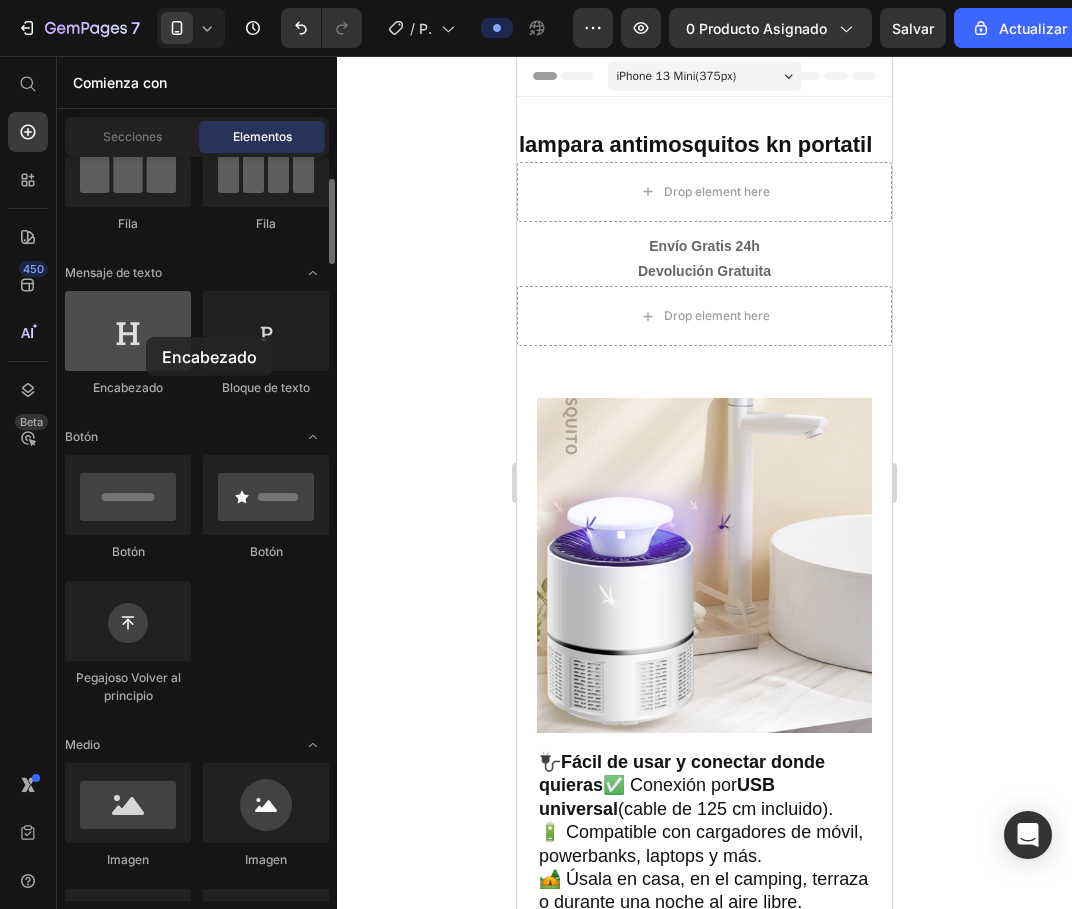 drag, startPoint x: 131, startPoint y: 352, endPoint x: 123, endPoint y: 335, distance: 18.788294 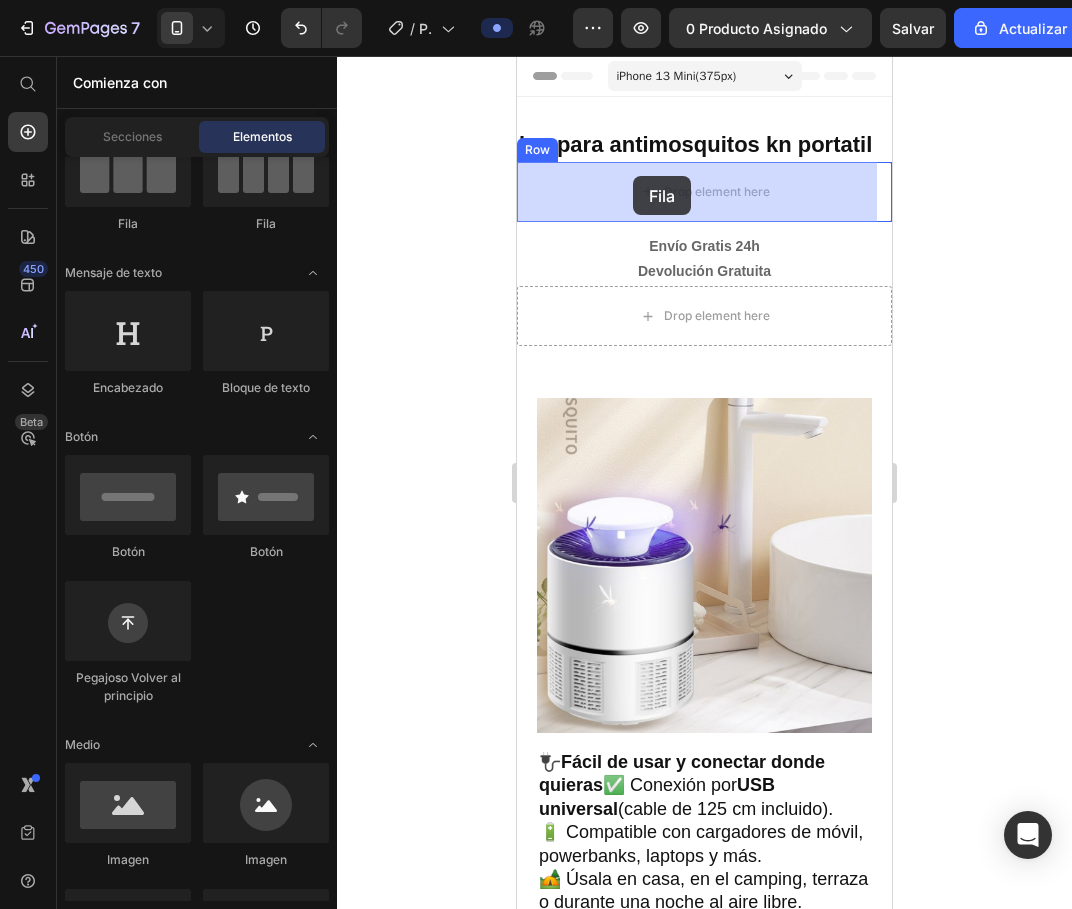 drag, startPoint x: 673, startPoint y: 241, endPoint x: 633, endPoint y: 176, distance: 76.321686 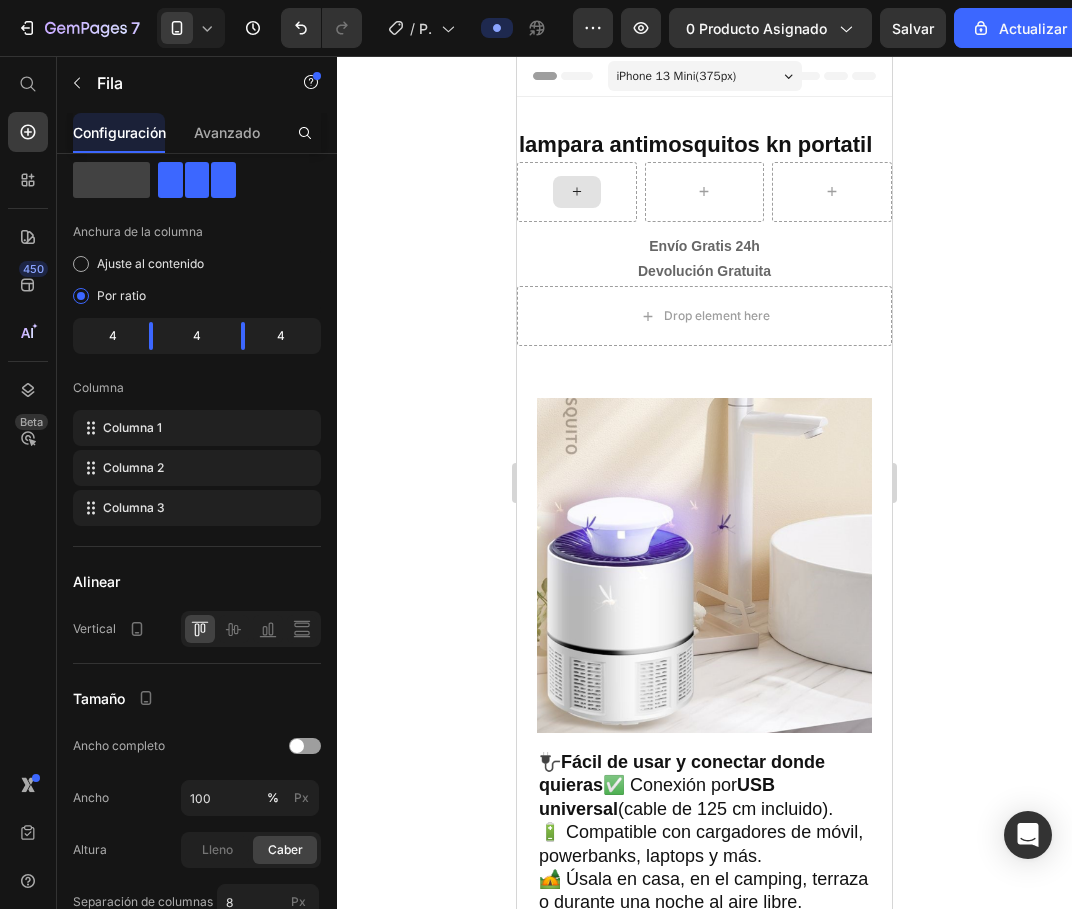 click at bounding box center [577, 192] 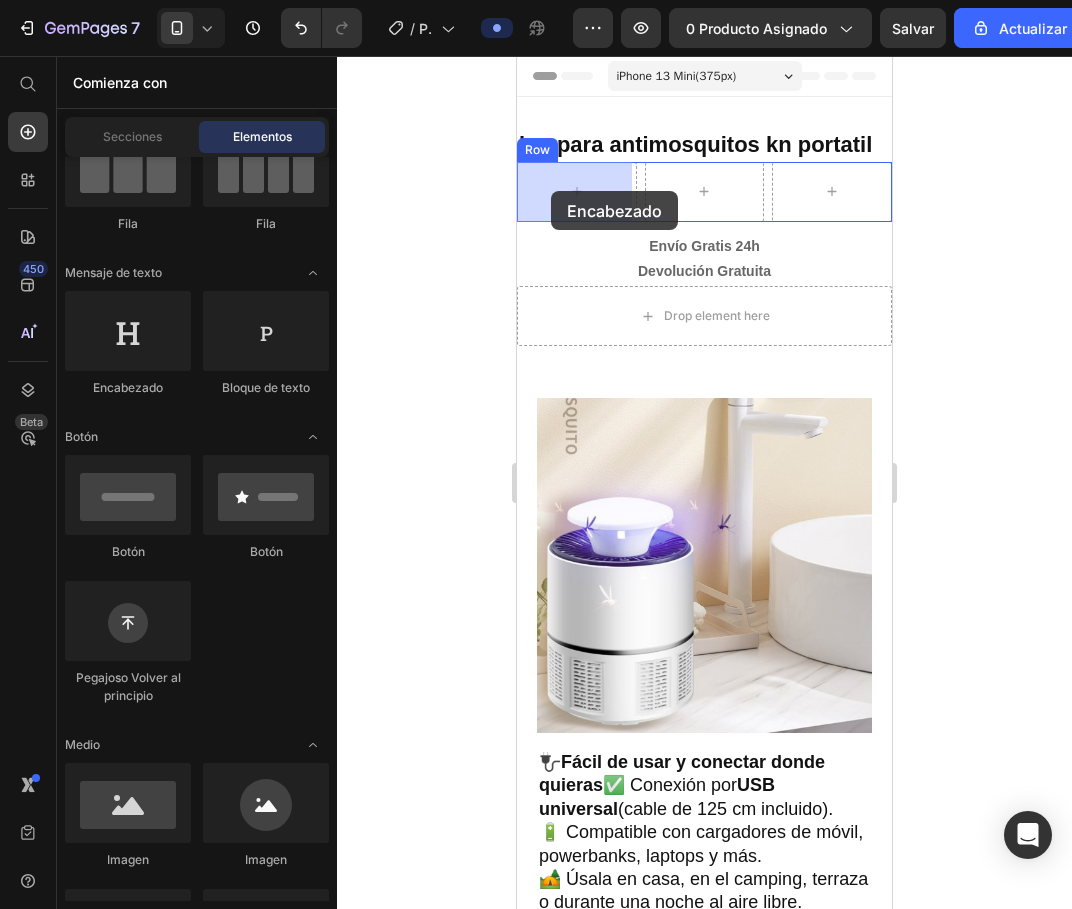 drag, startPoint x: 636, startPoint y: 399, endPoint x: 1022, endPoint y: 307, distance: 396.8123 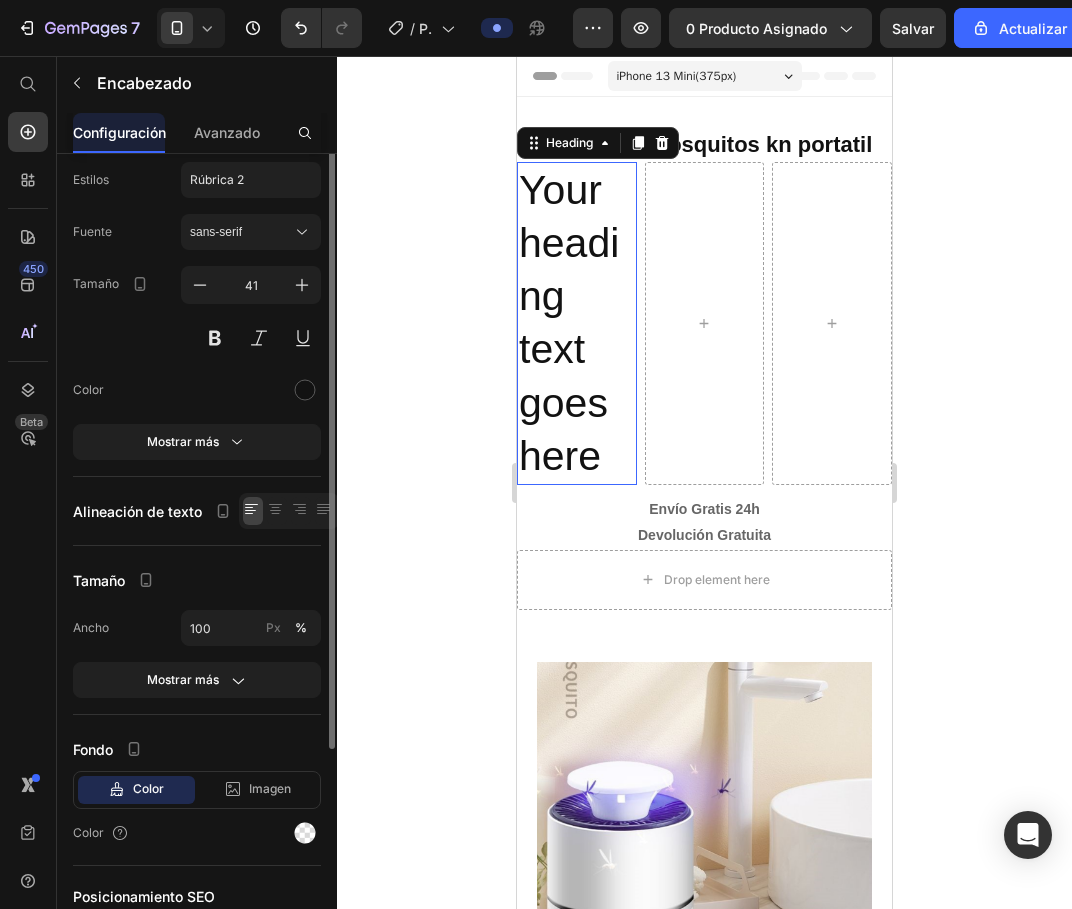 scroll, scrollTop: 0, scrollLeft: 0, axis: both 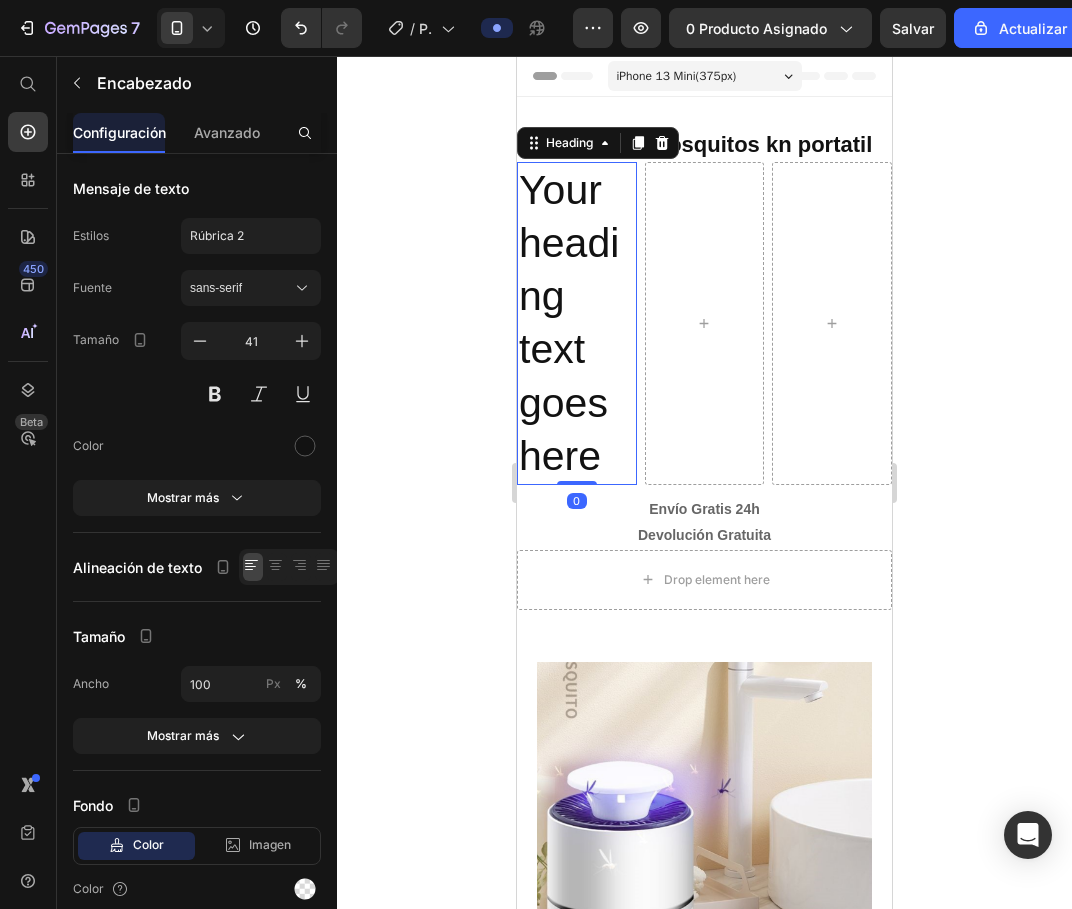 click on "Your heading text goes here" at bounding box center (577, 324) 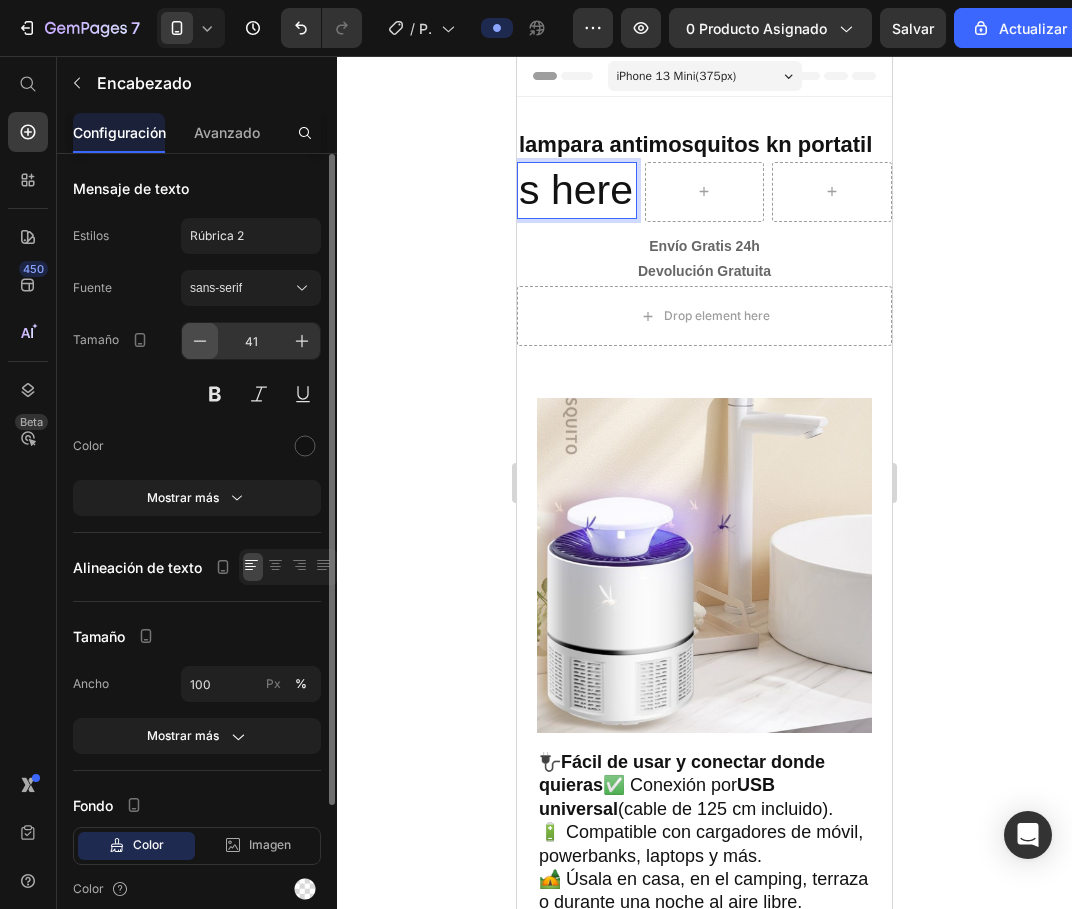 type 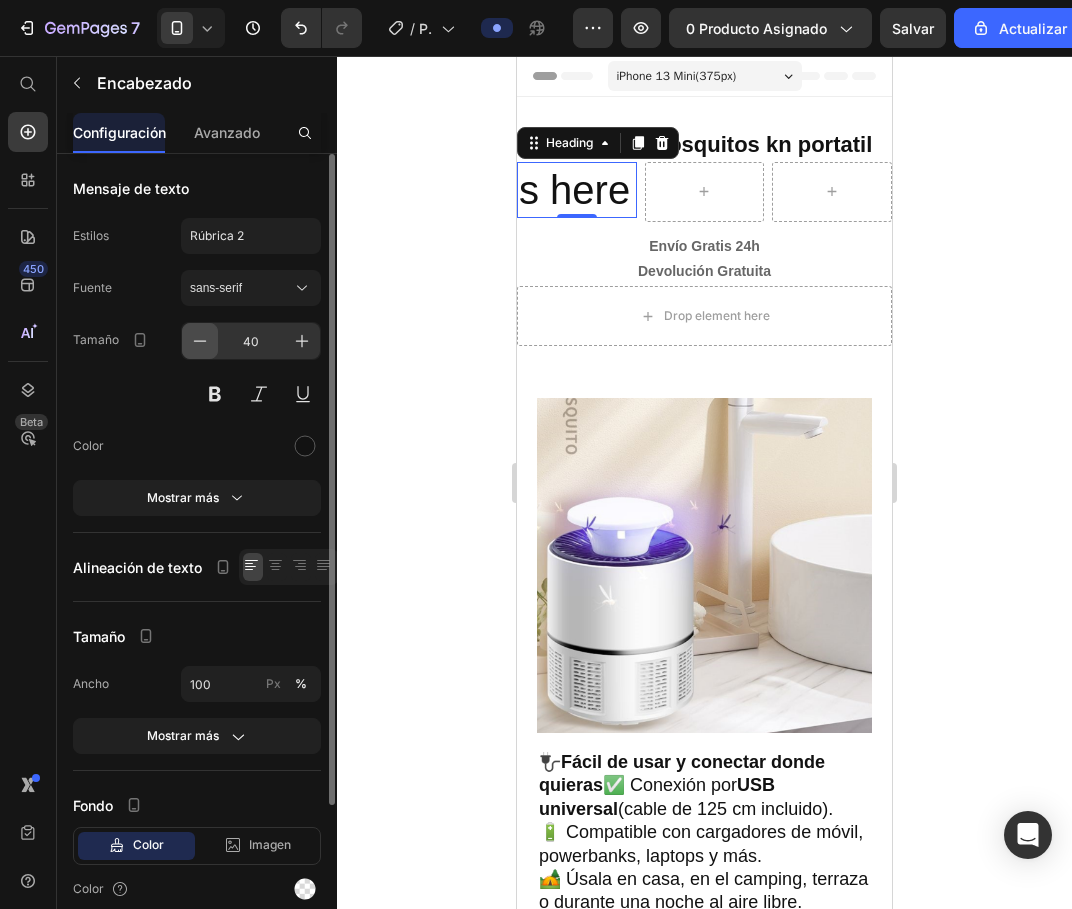 click 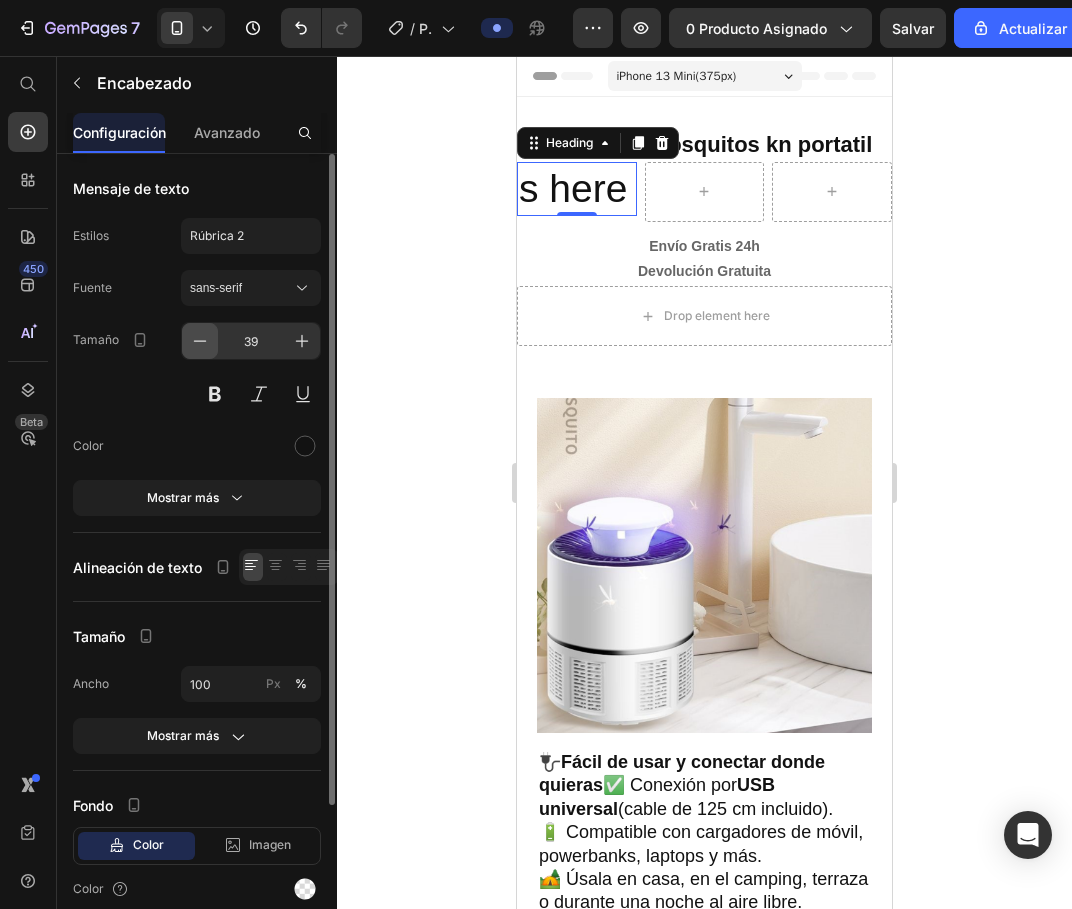 click 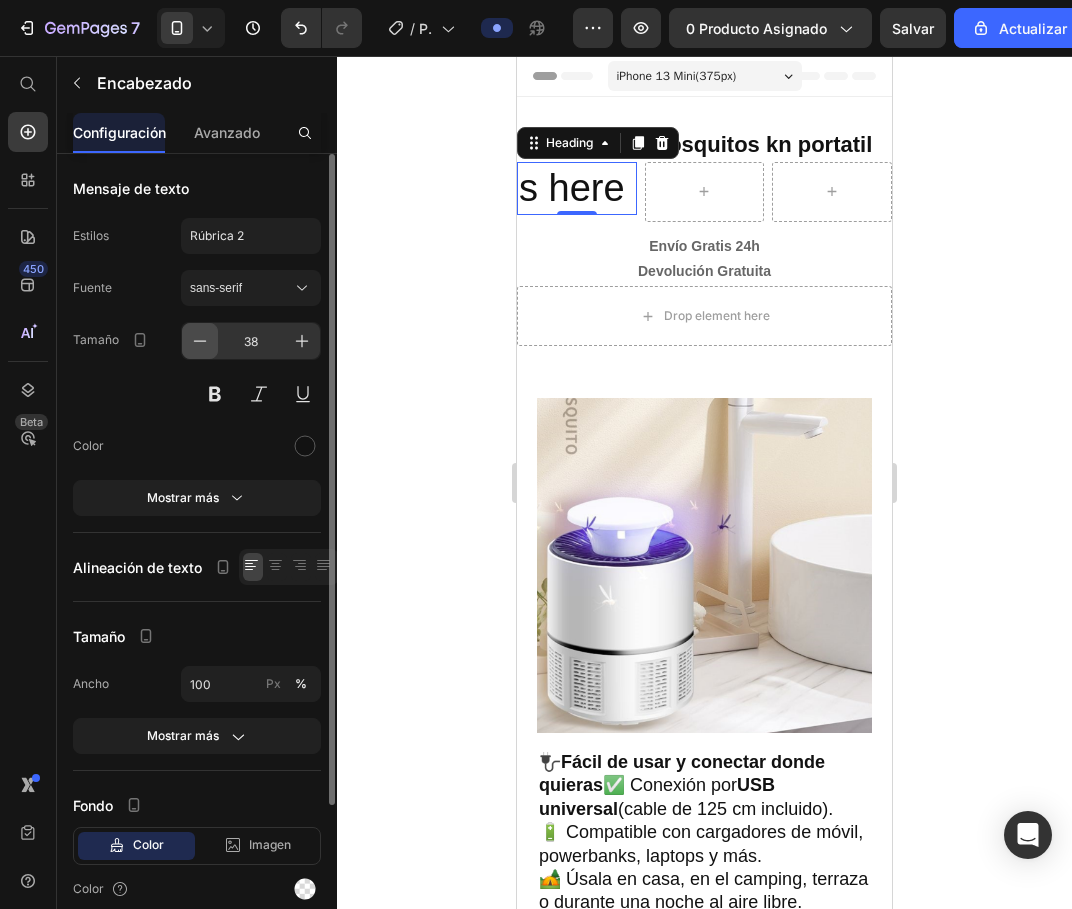 click 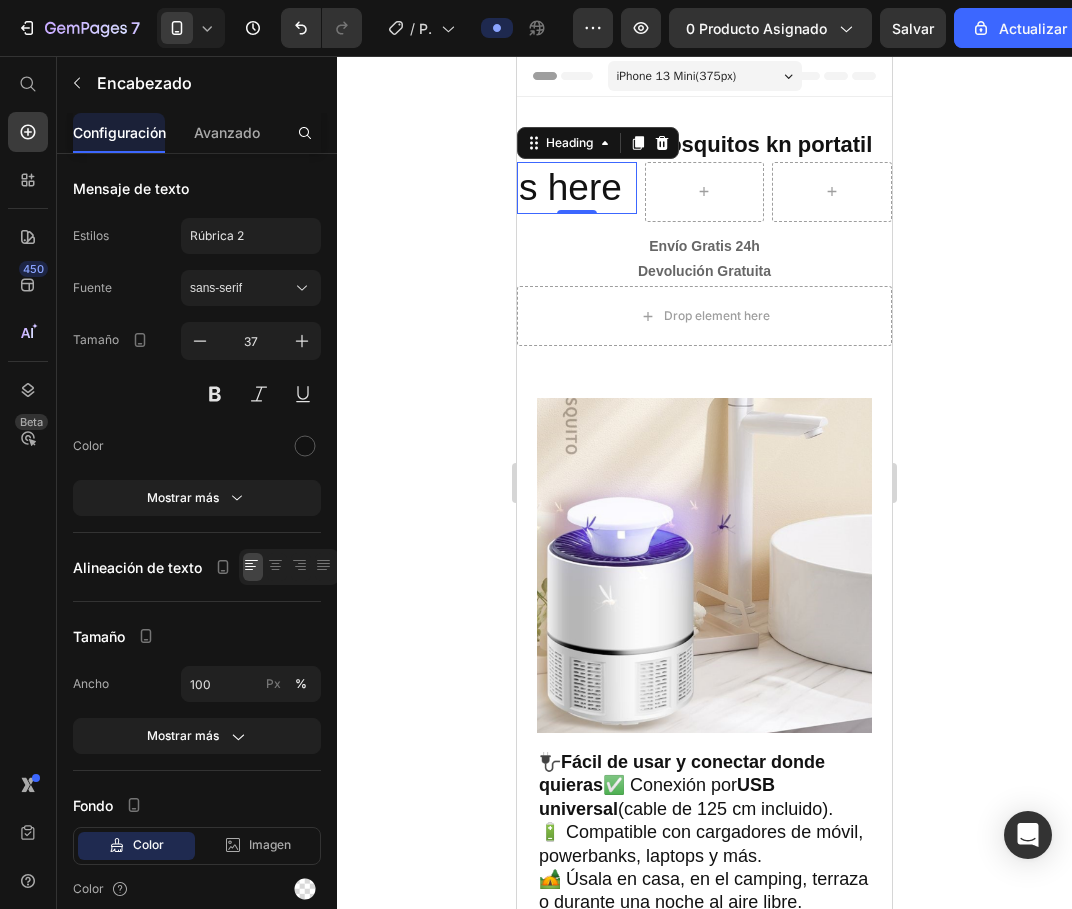 click on "s here" at bounding box center (577, 188) 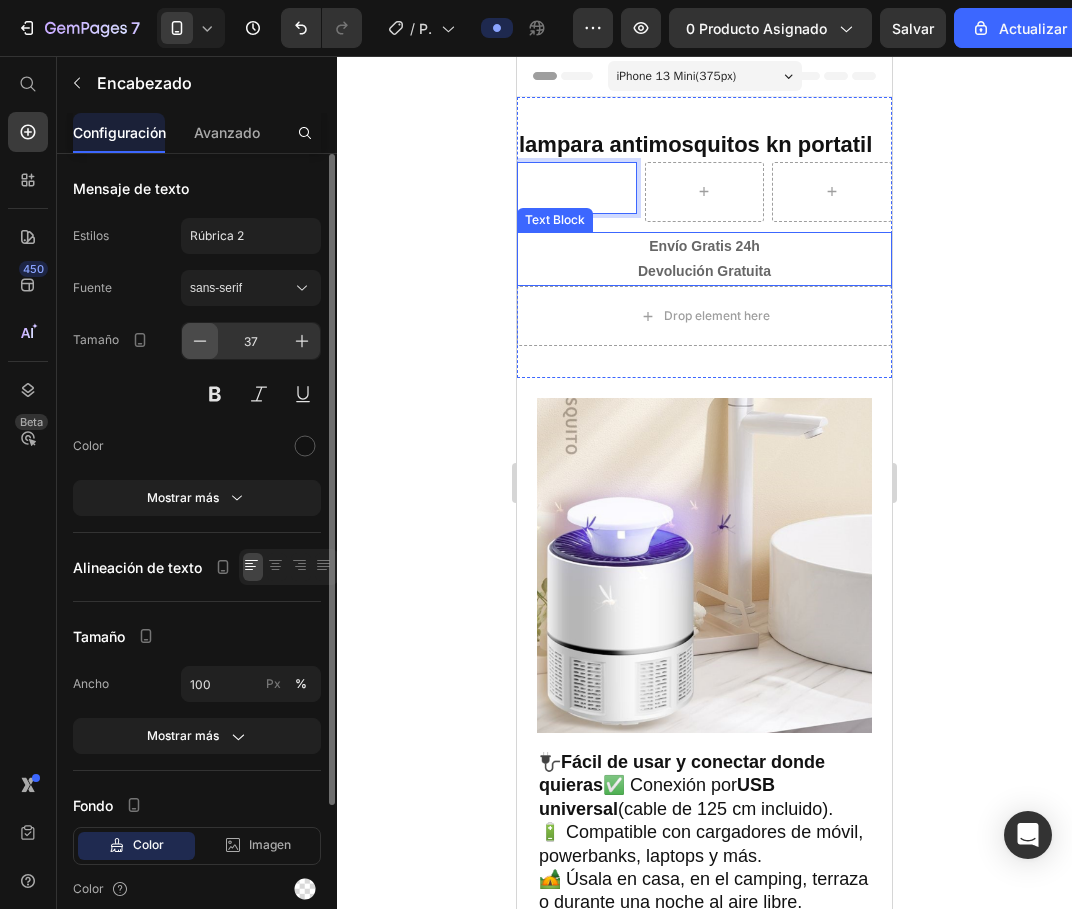 click 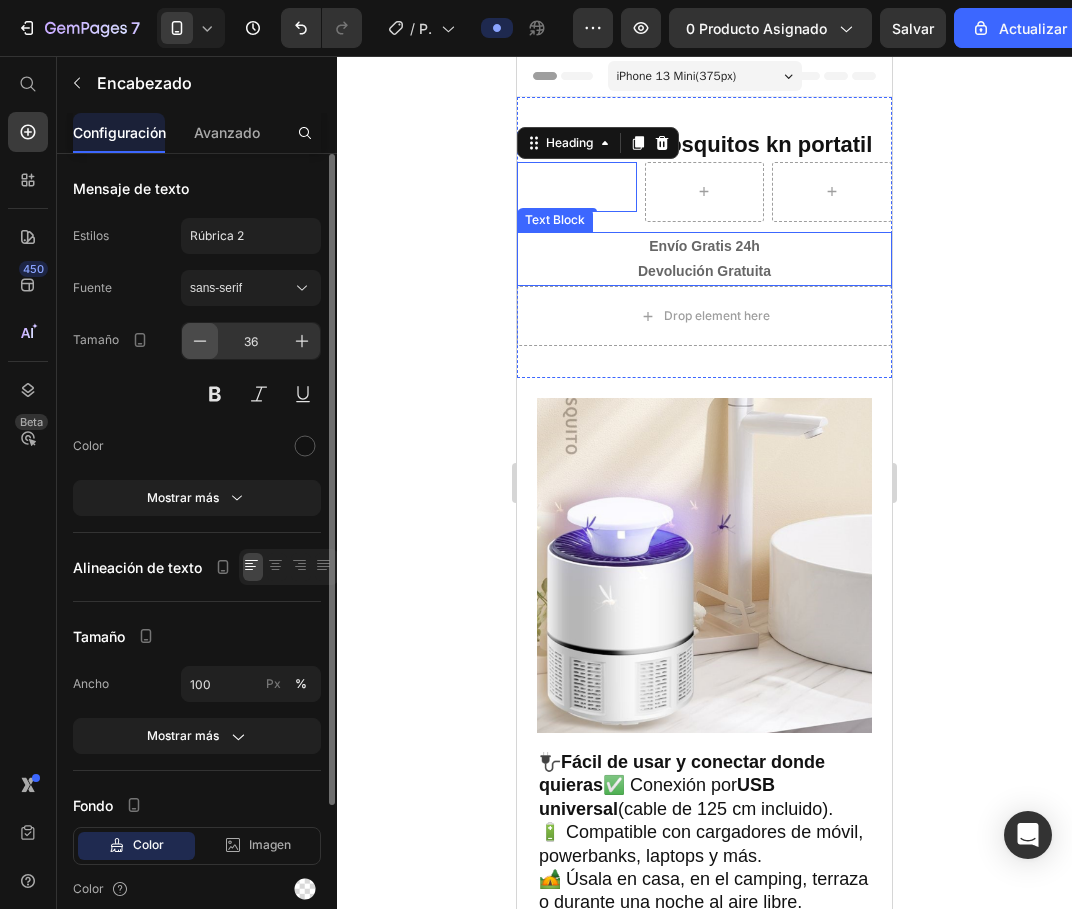 click 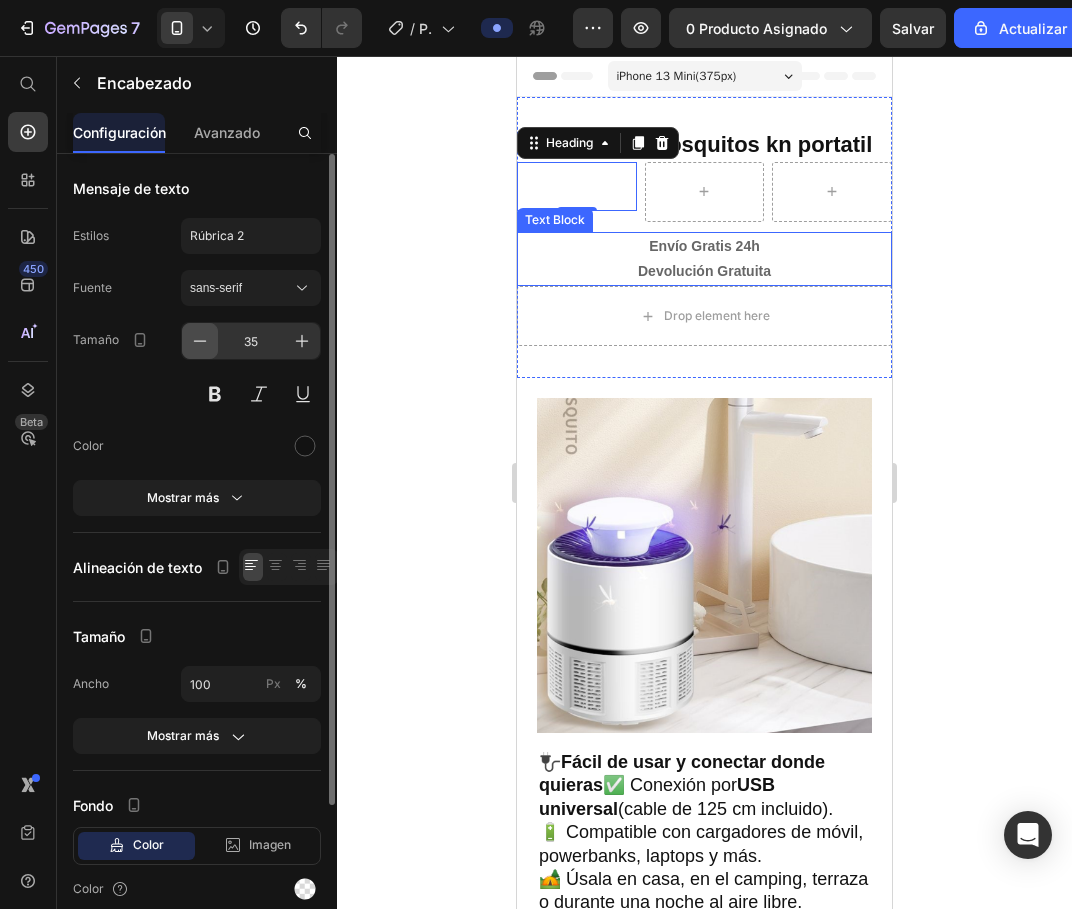 click 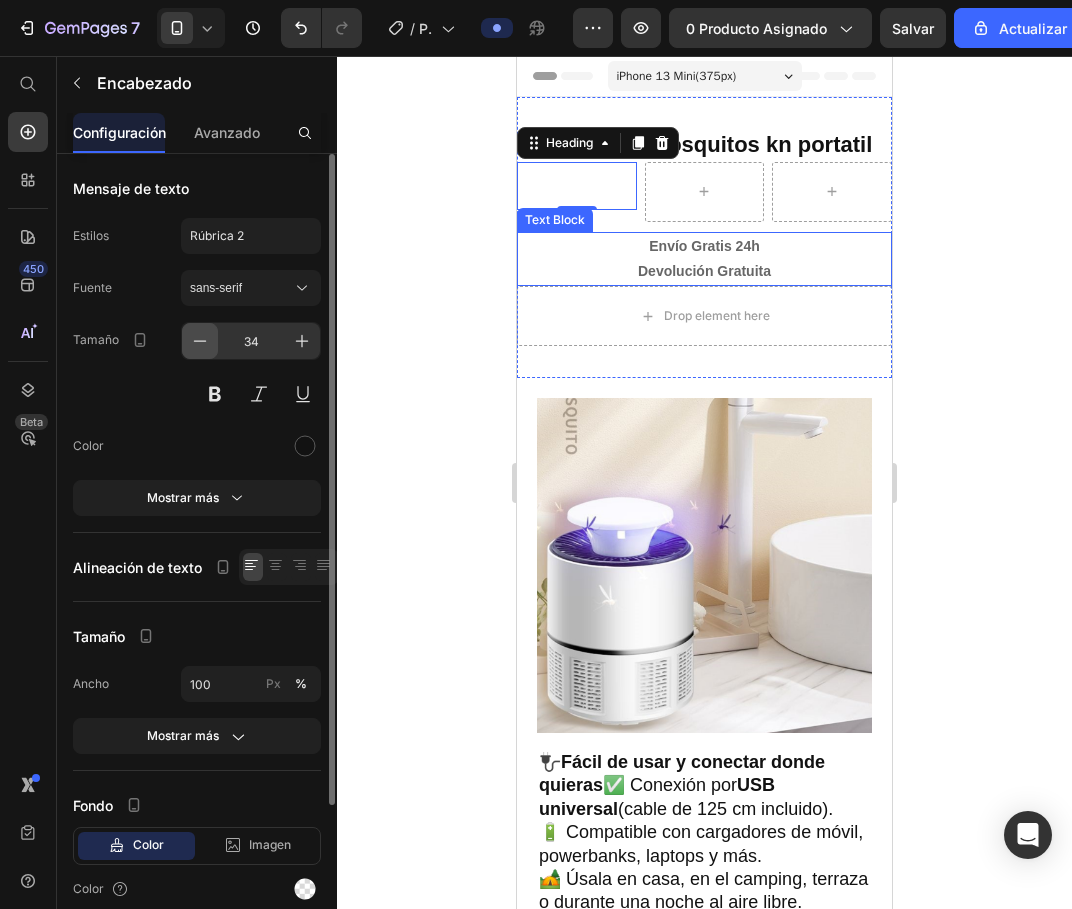 click 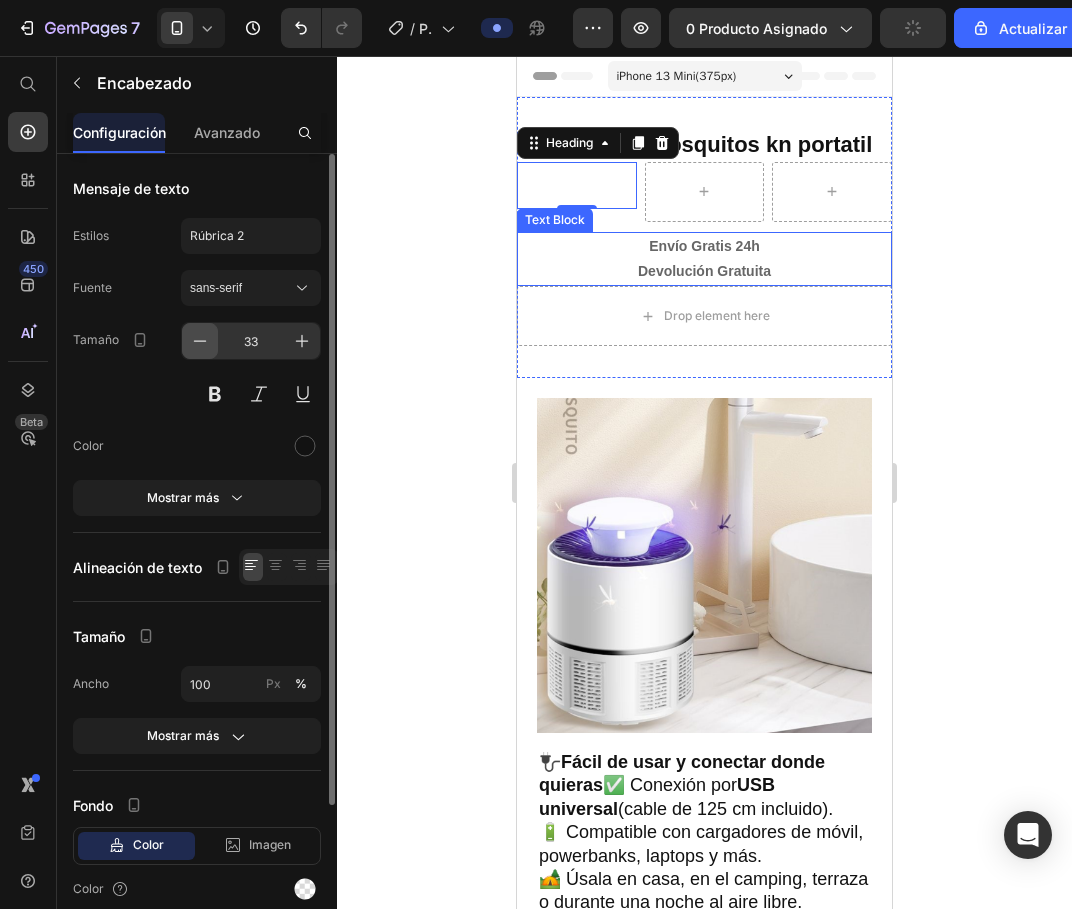 click 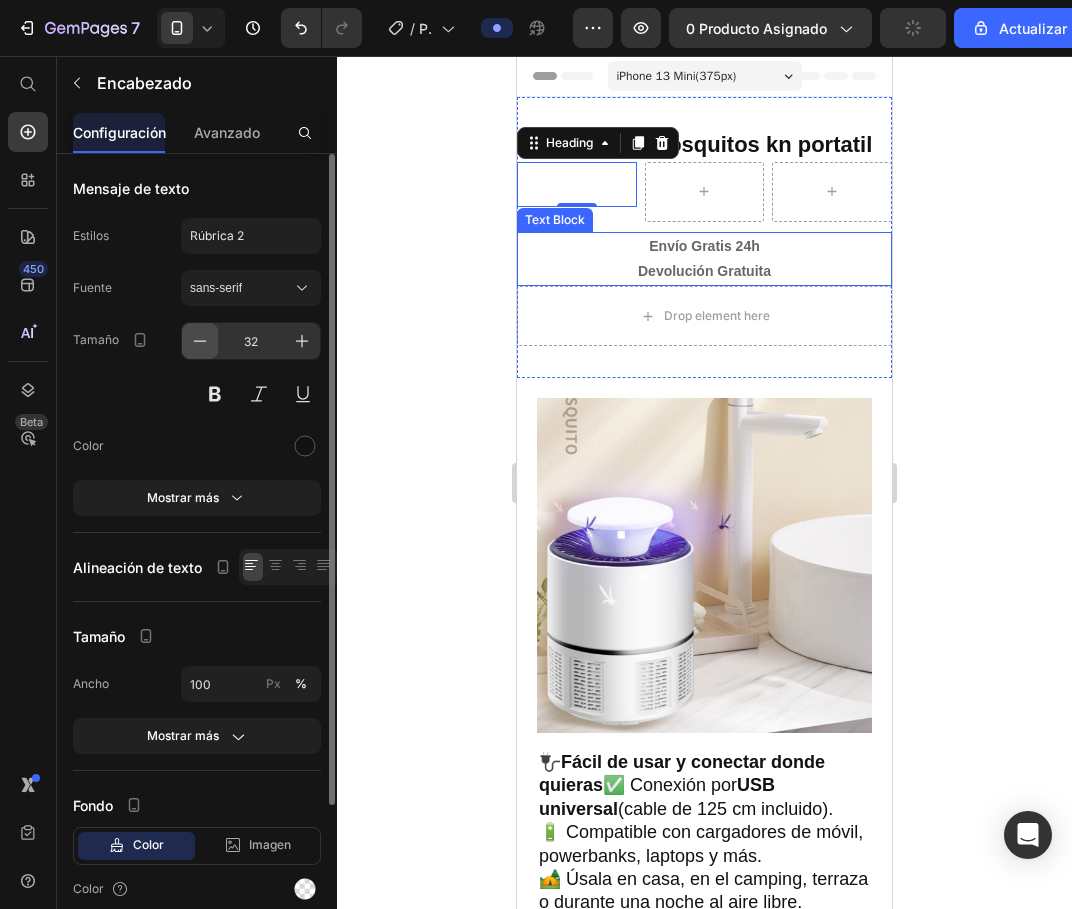 click 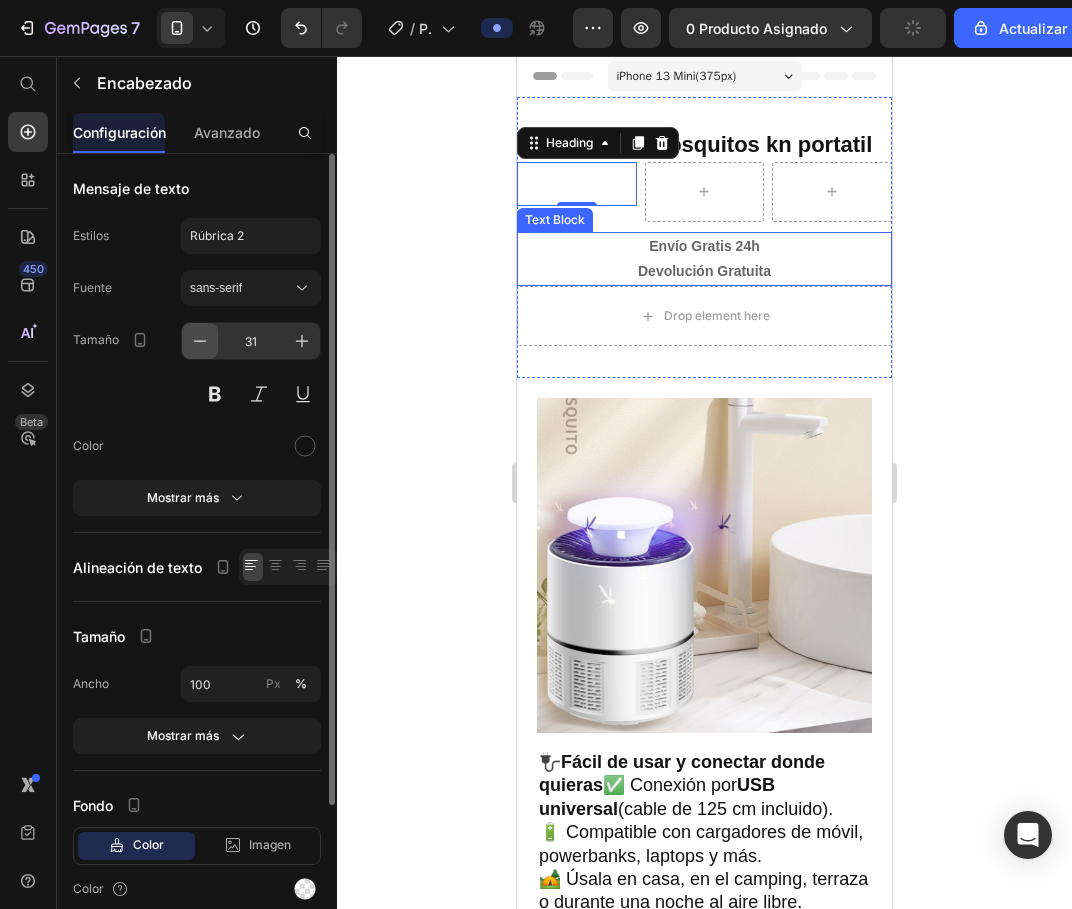 click 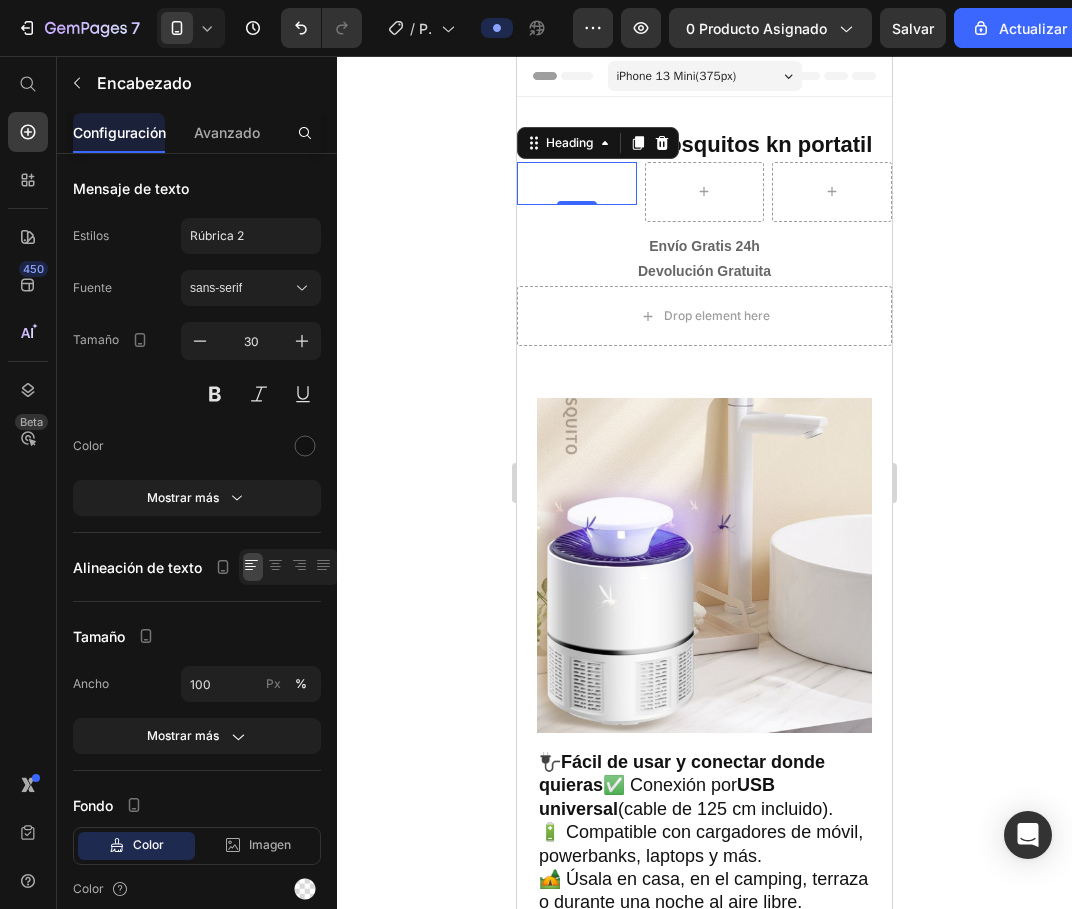click at bounding box center (577, 183) 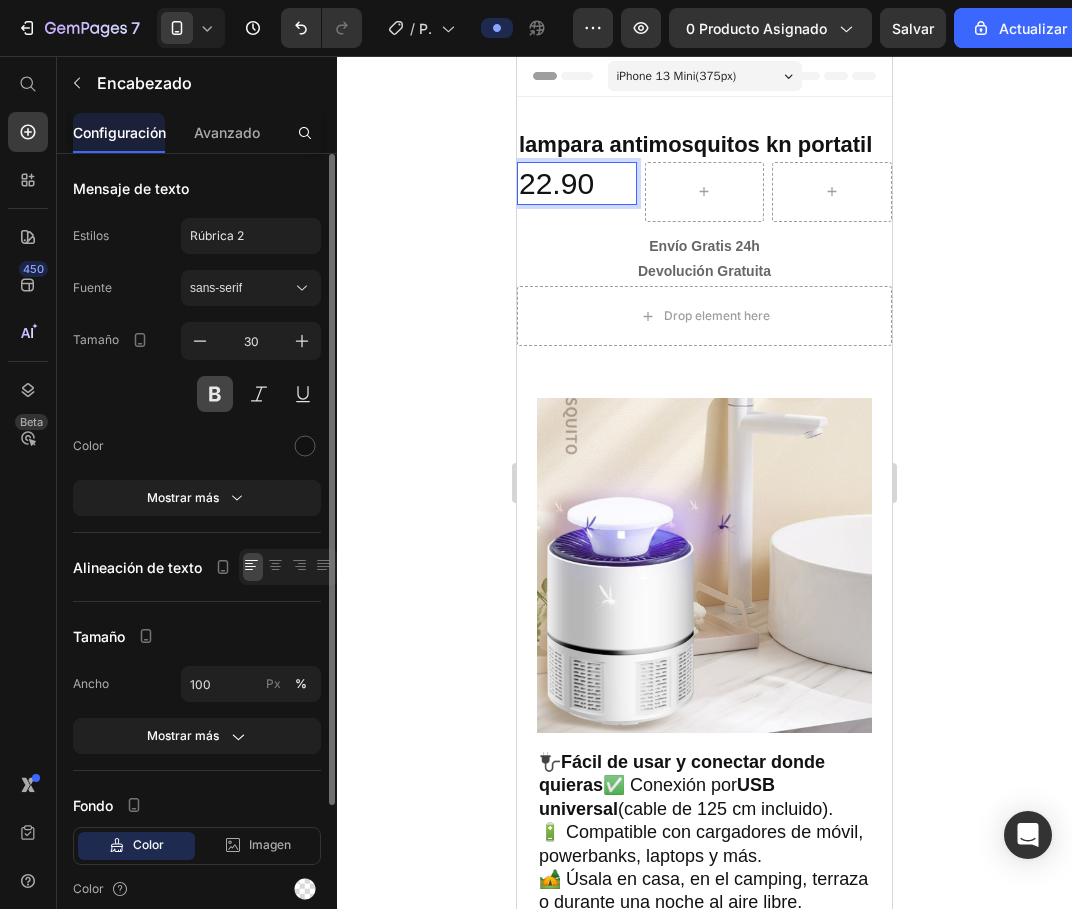 click at bounding box center [215, 394] 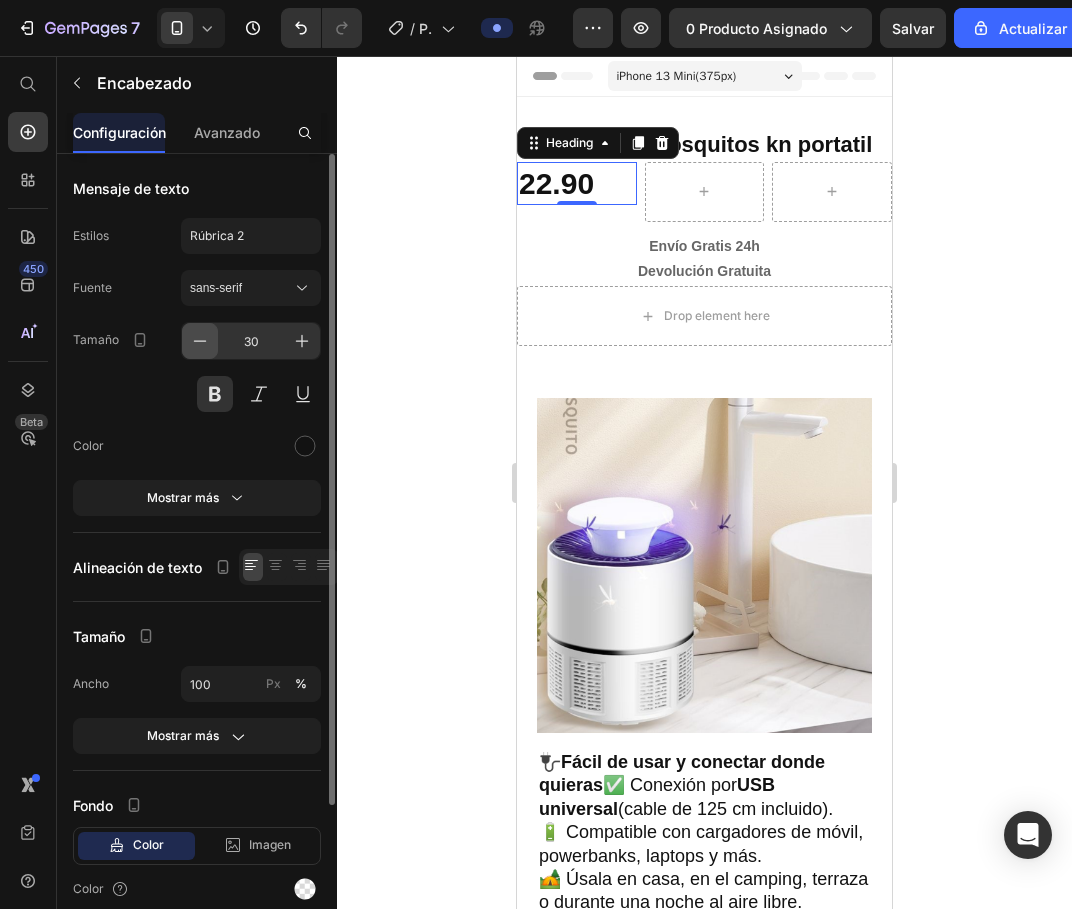click 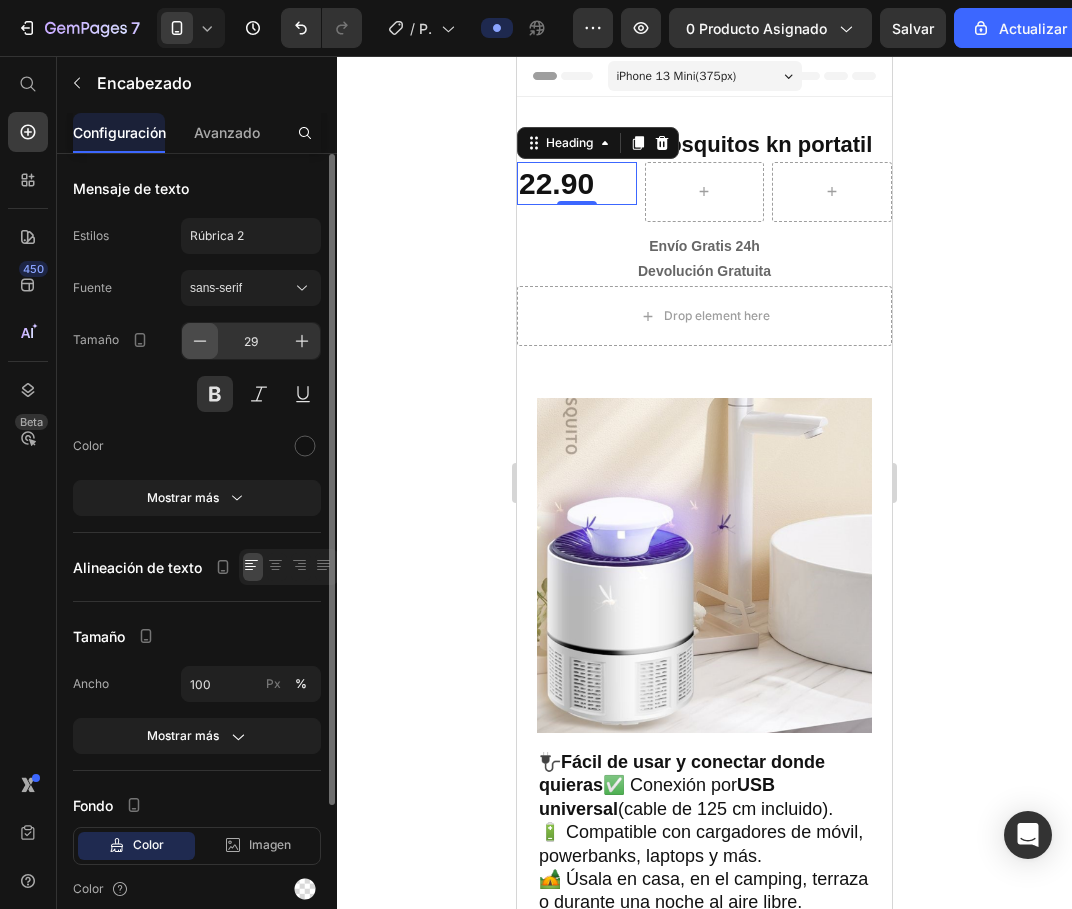 click 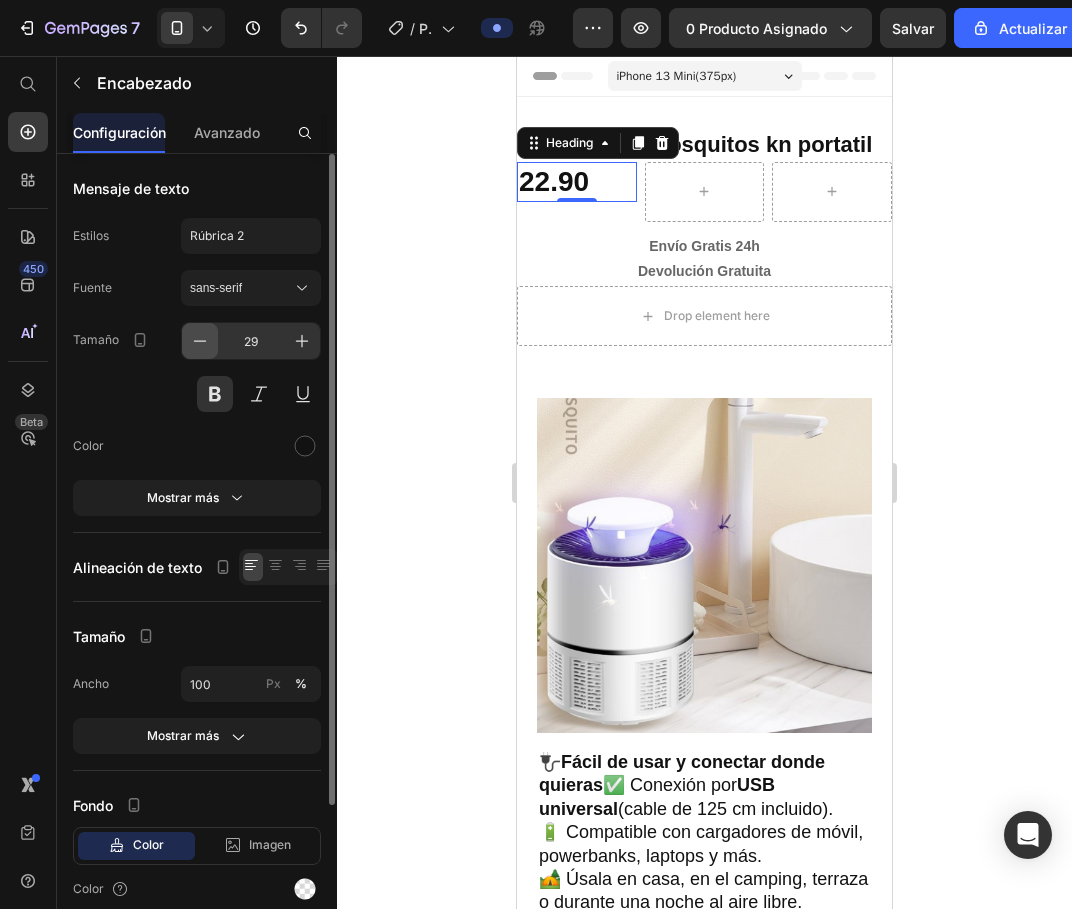 click 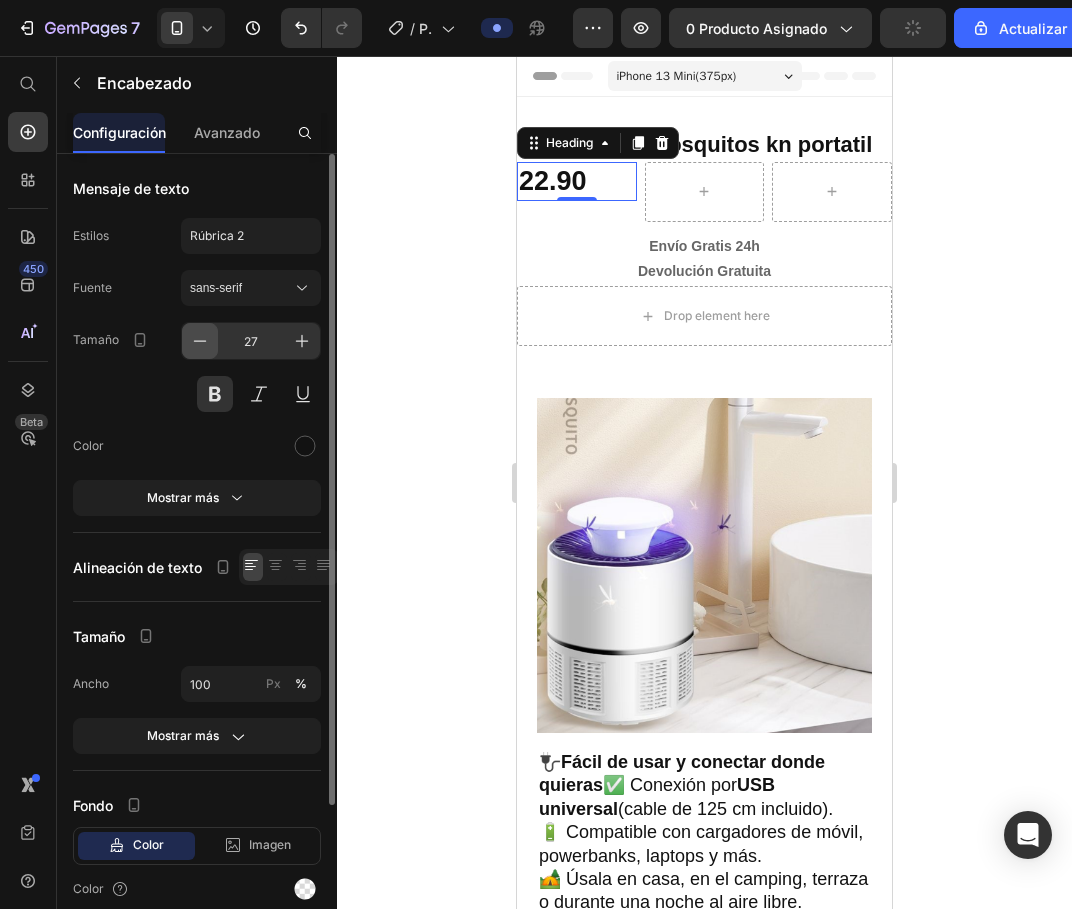 click 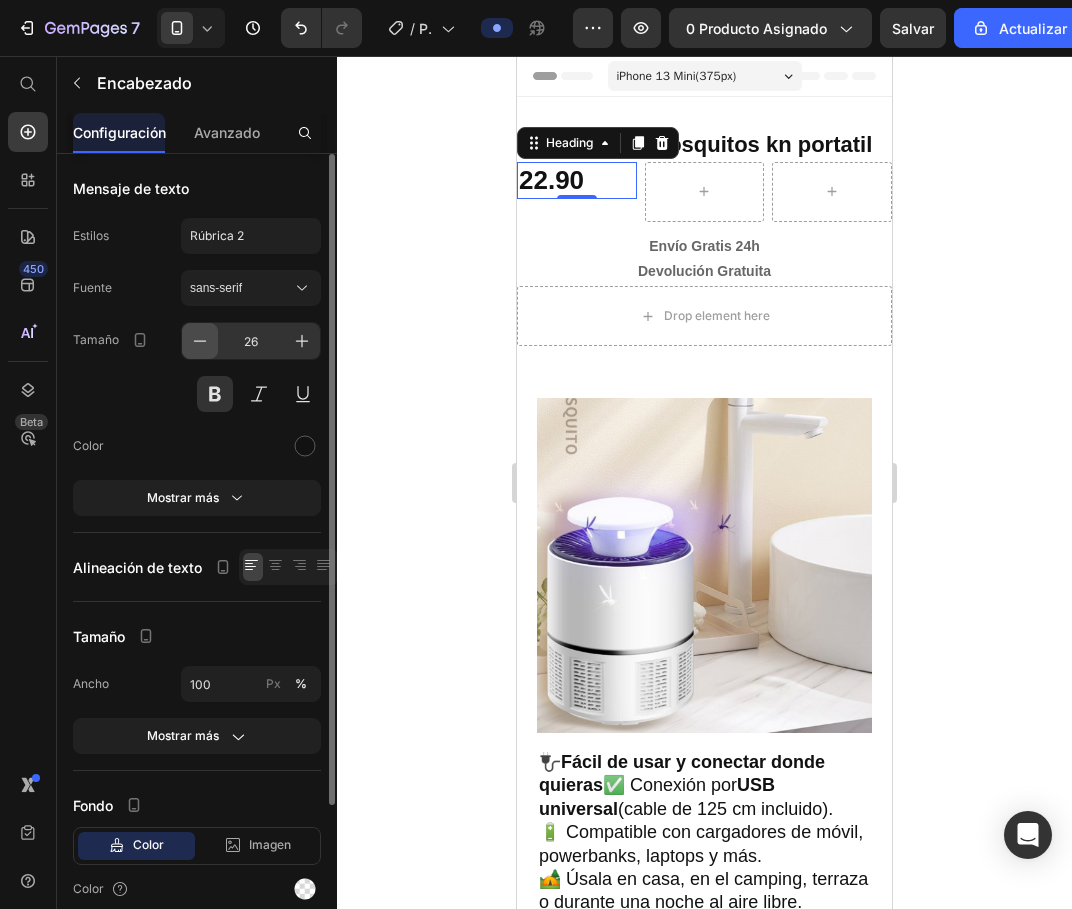 click 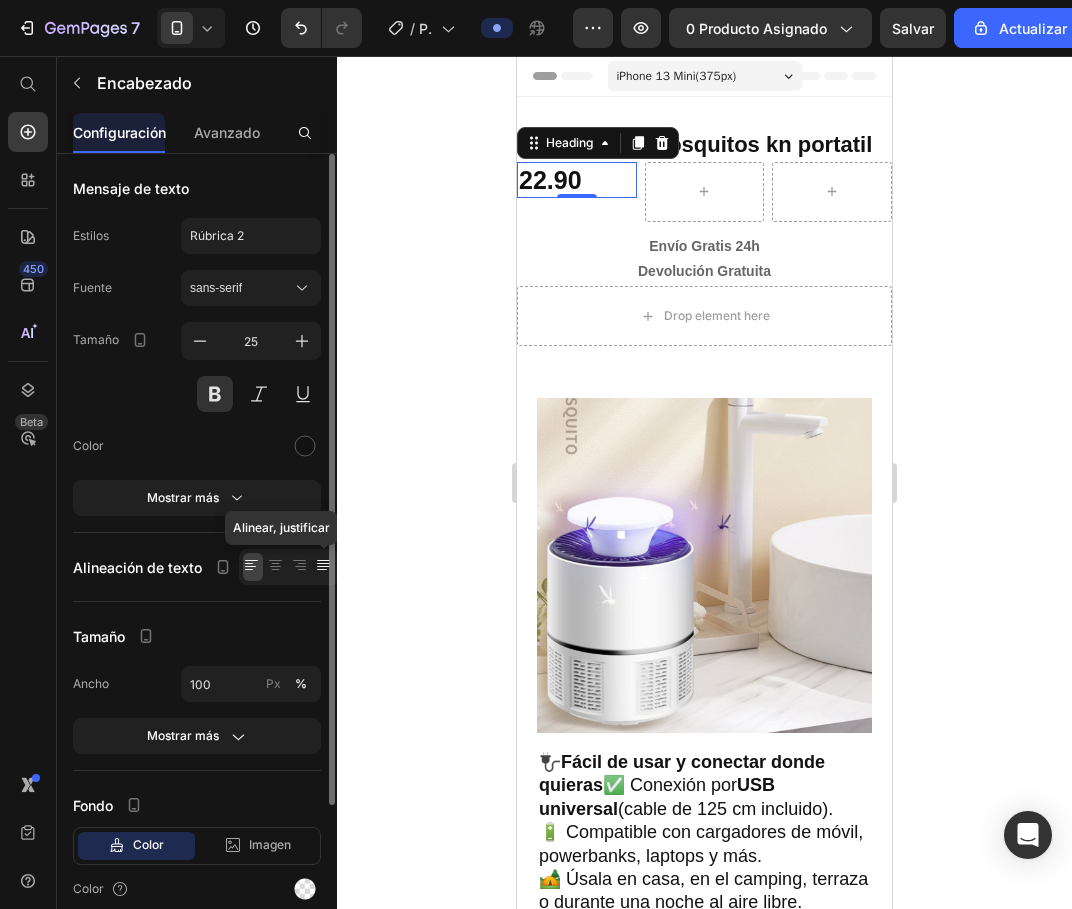 click 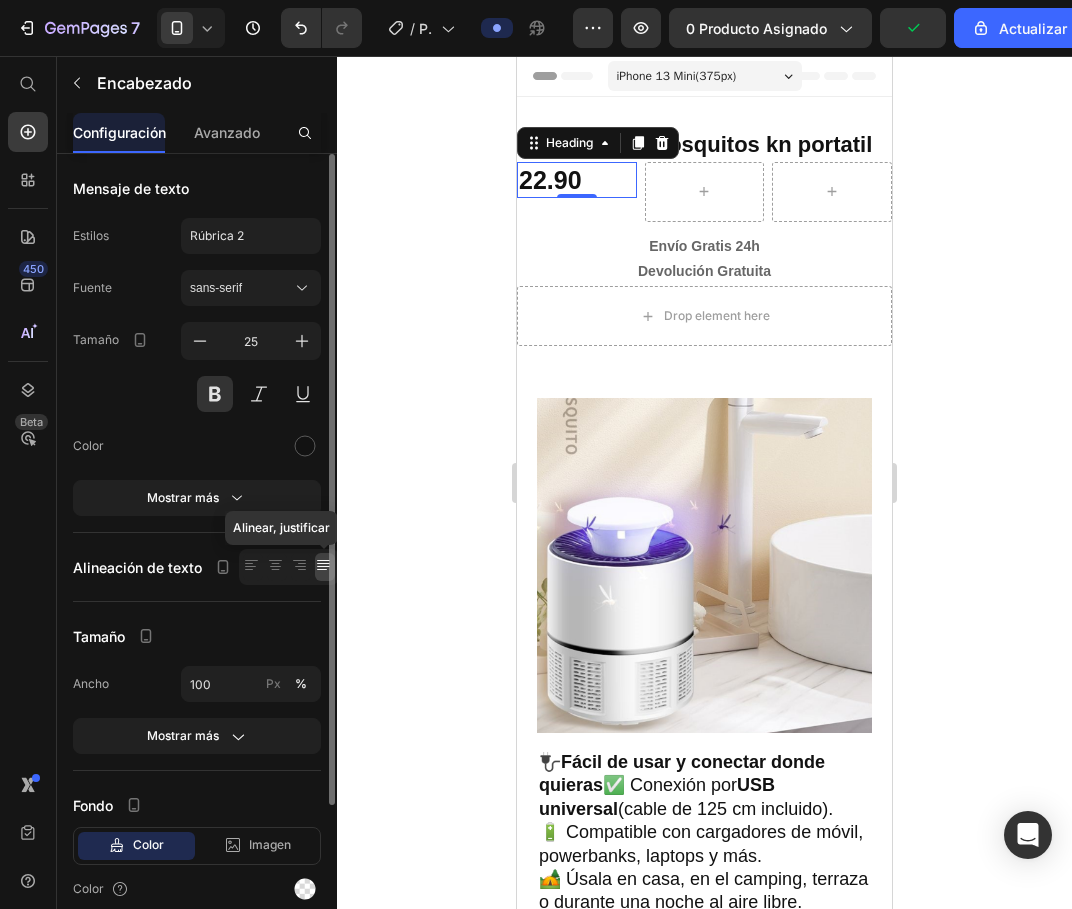 click 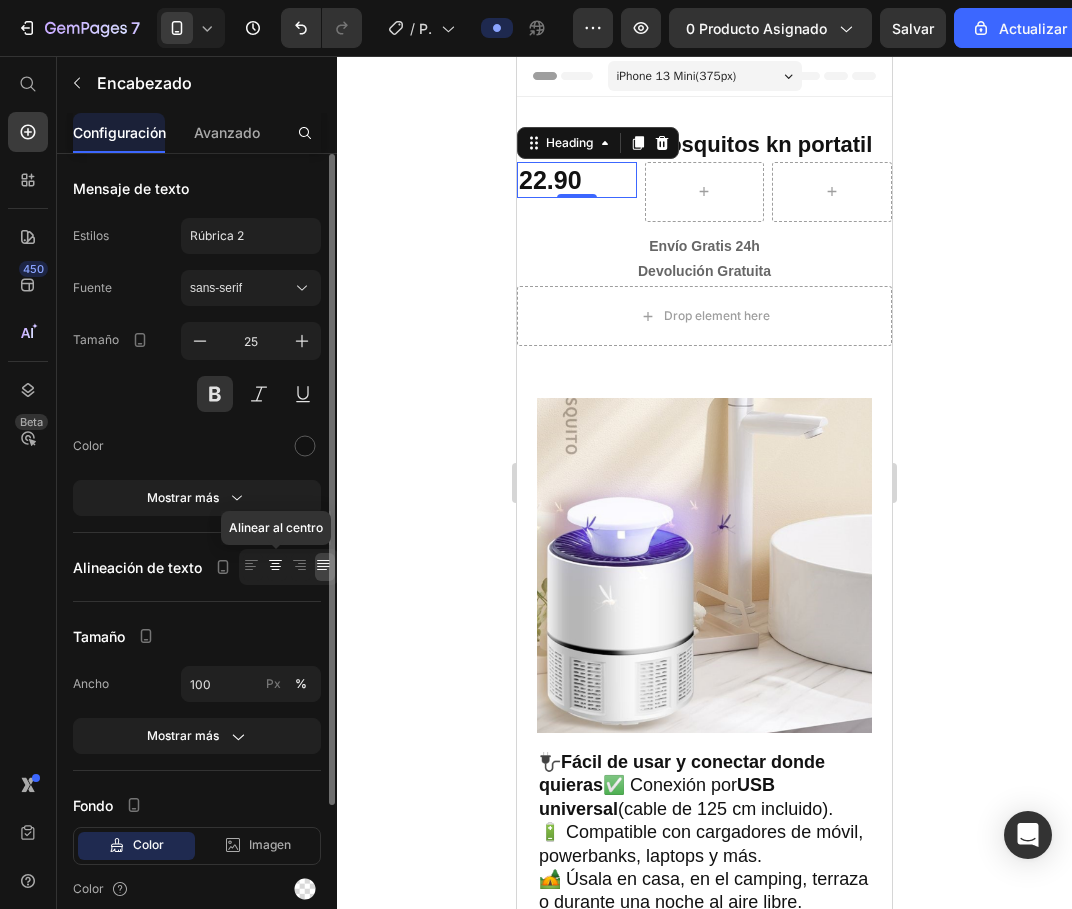 click 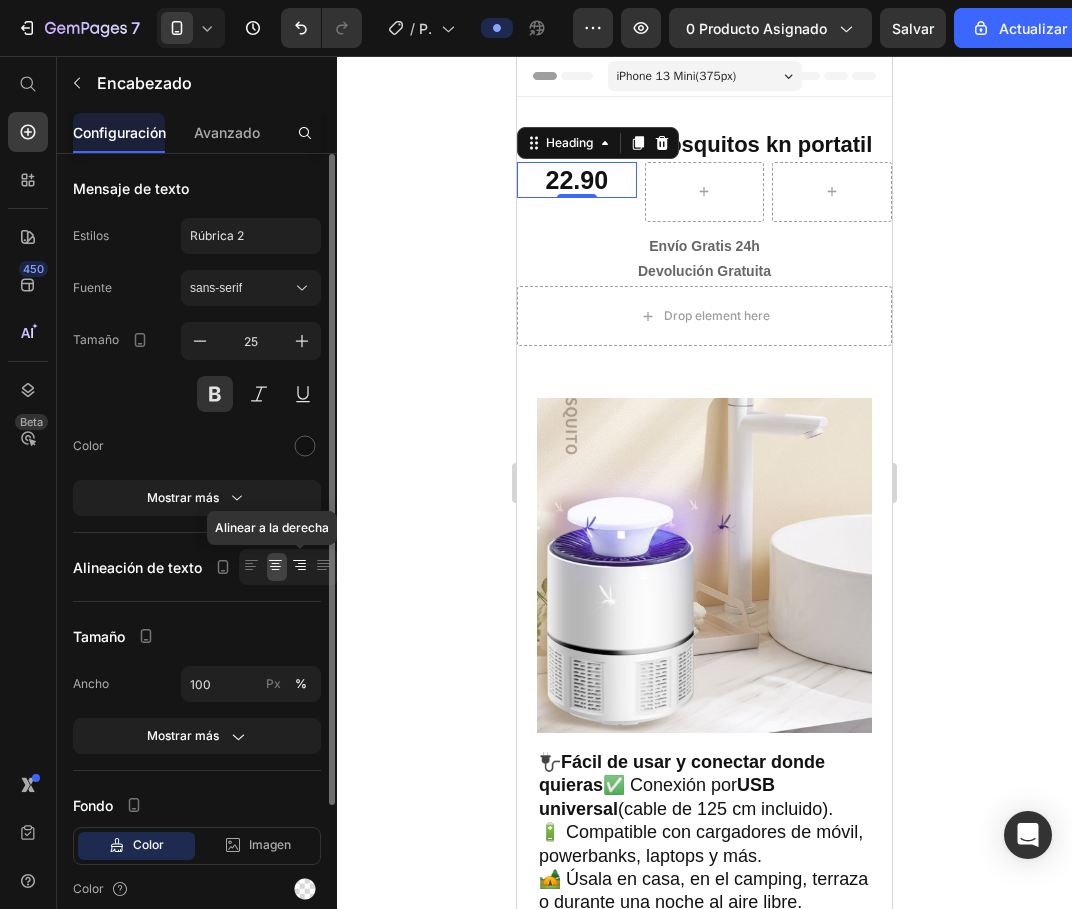 click 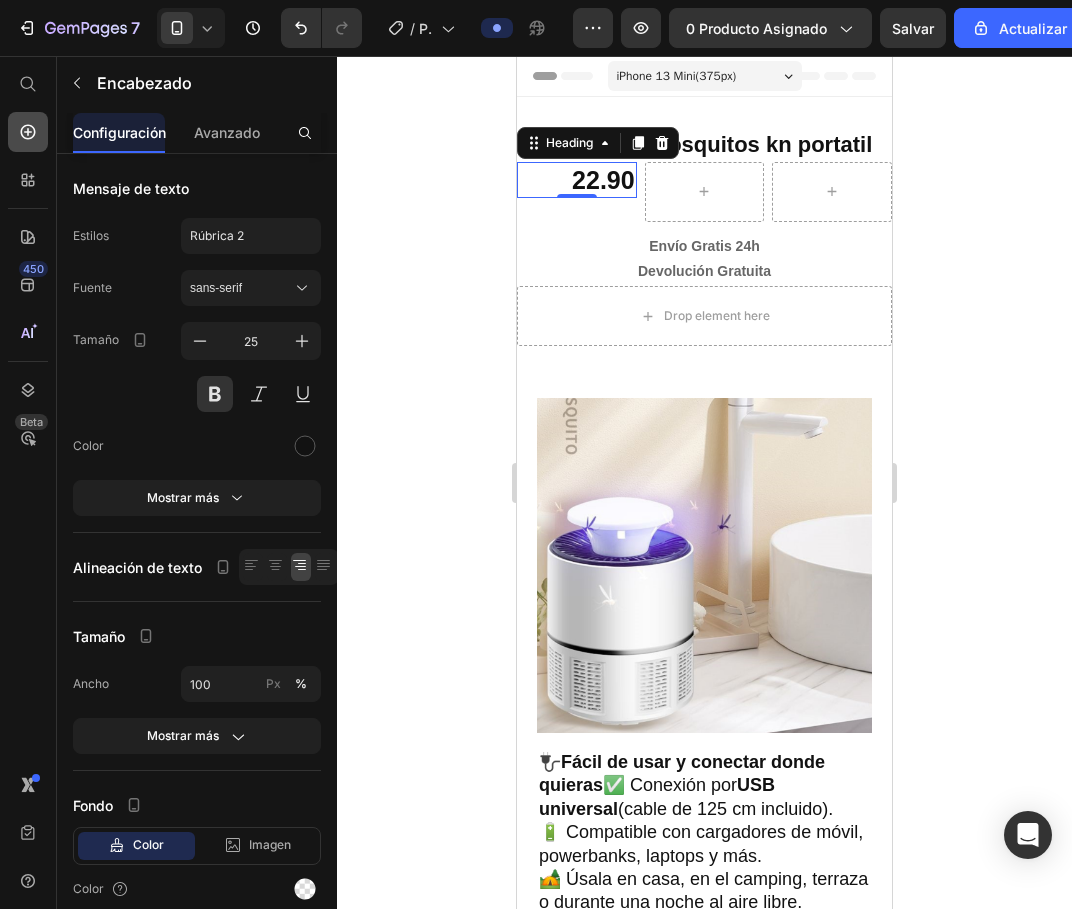 click 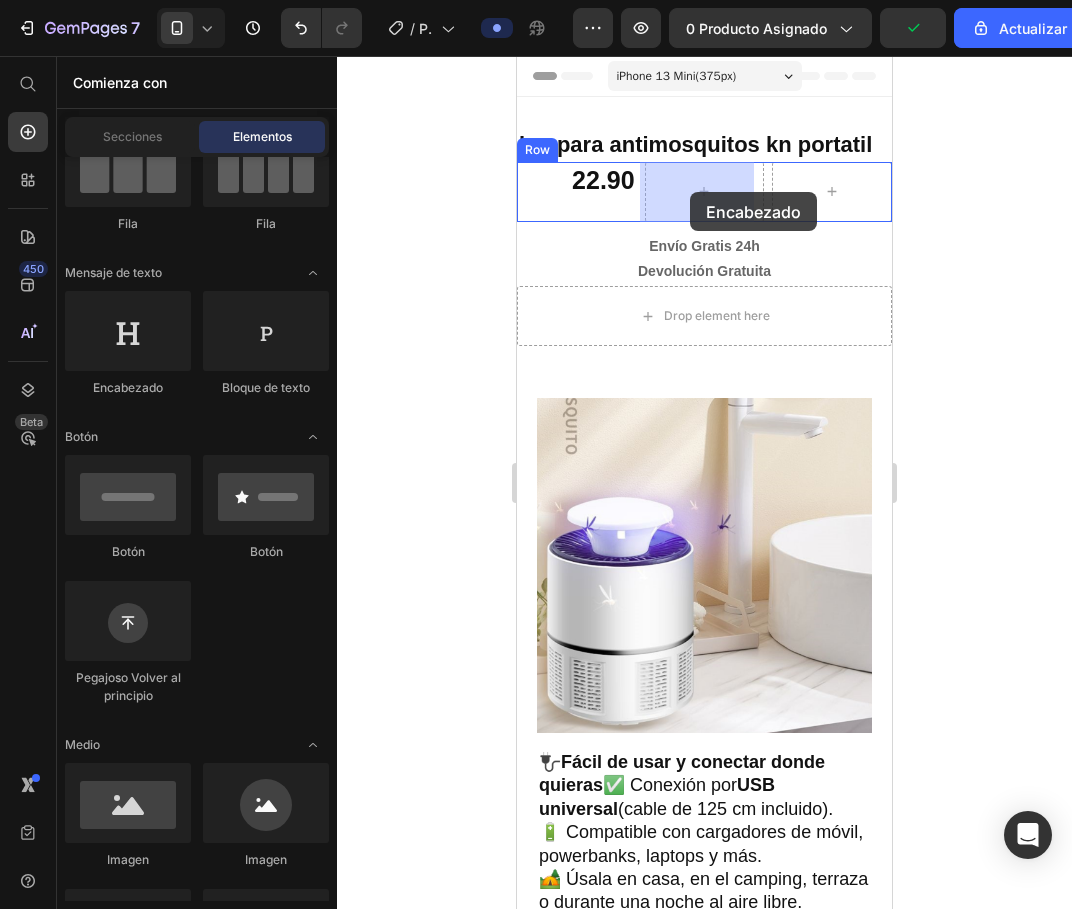 drag, startPoint x: 638, startPoint y: 397, endPoint x: 690, endPoint y: 192, distance: 211.49231 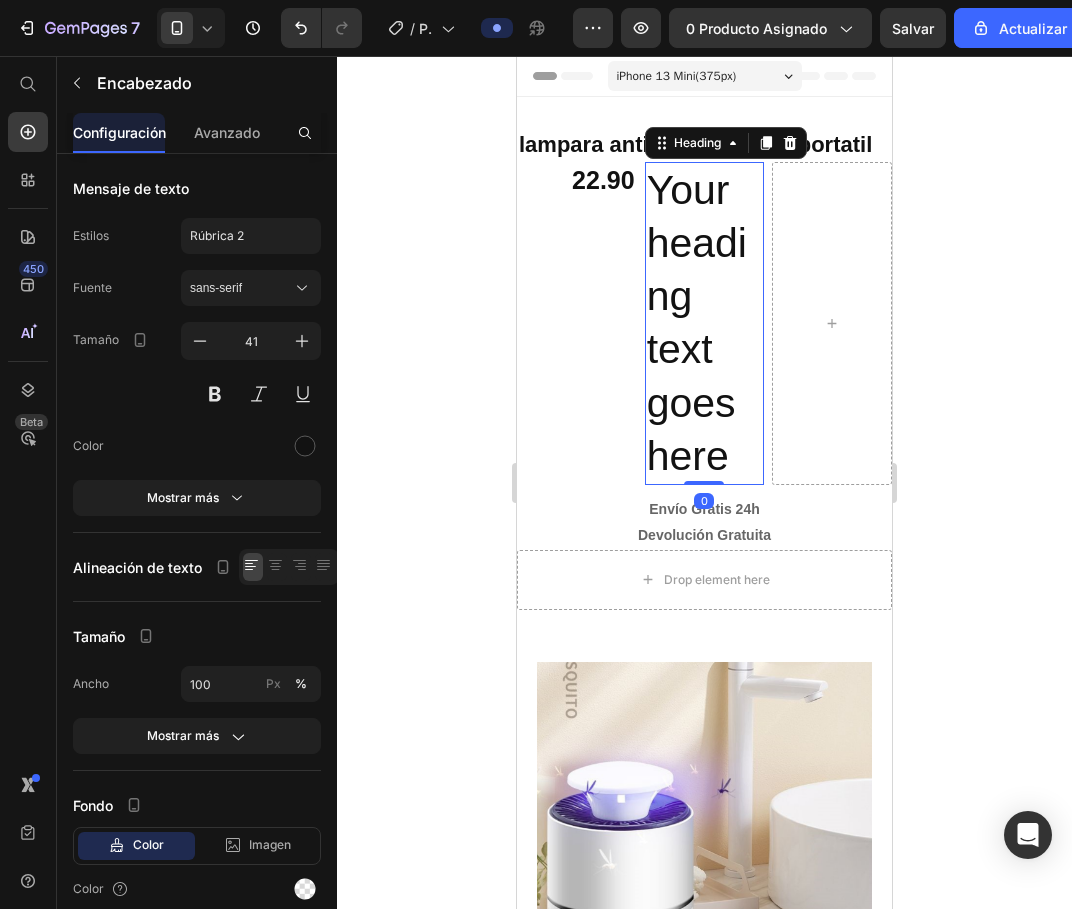 click on "Your heading text goes here" at bounding box center [705, 324] 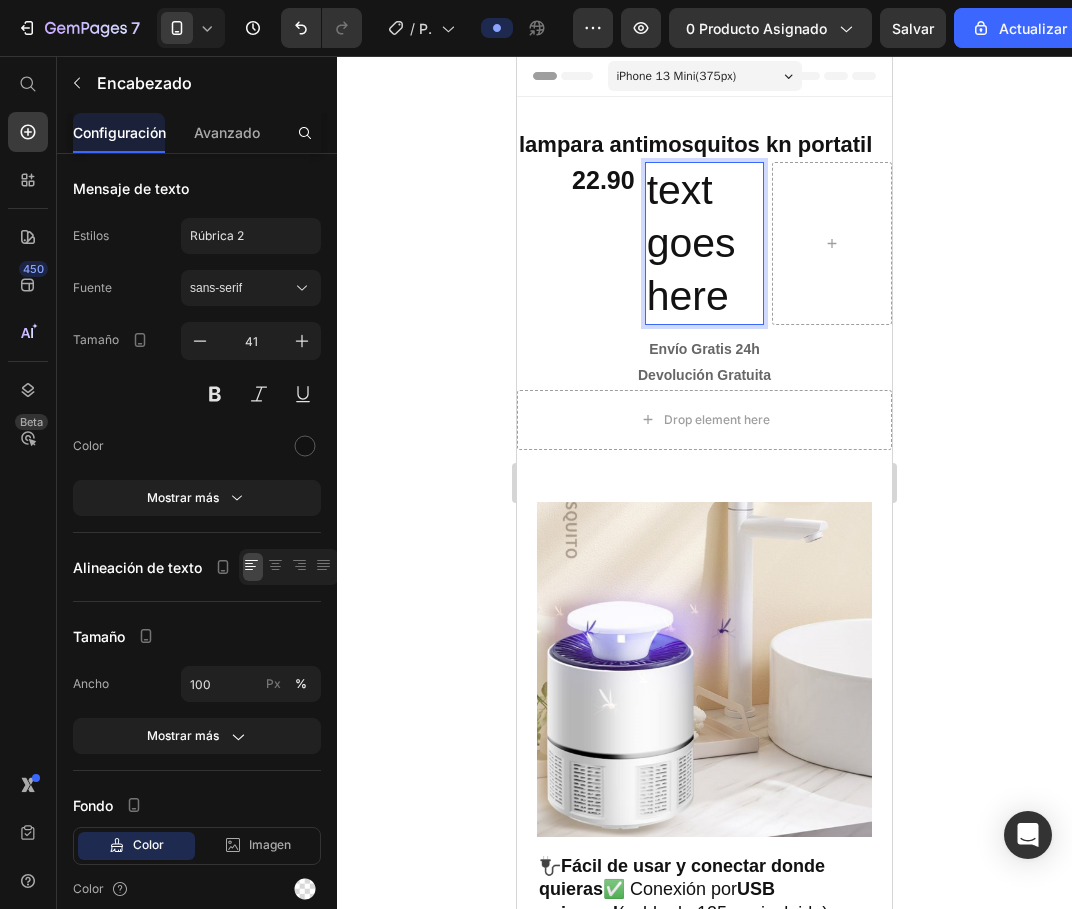 click on "text goes here" at bounding box center [705, 244] 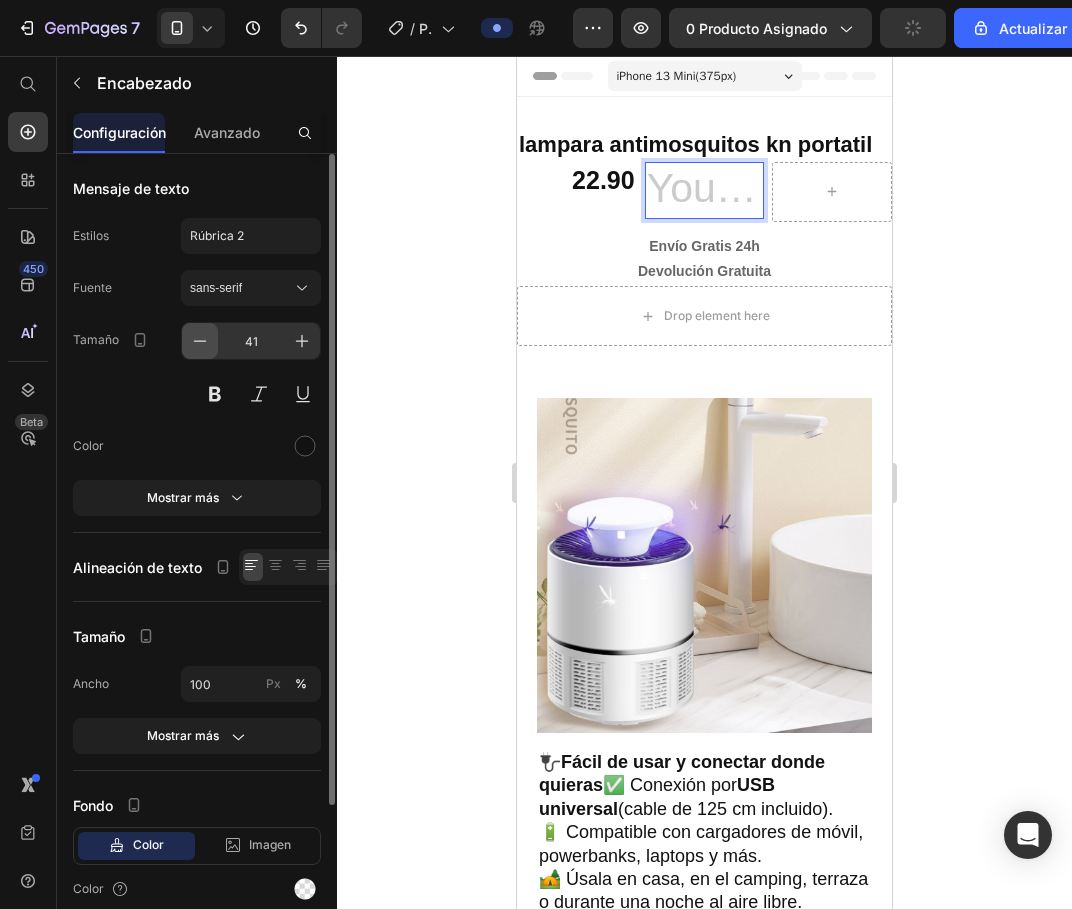 click 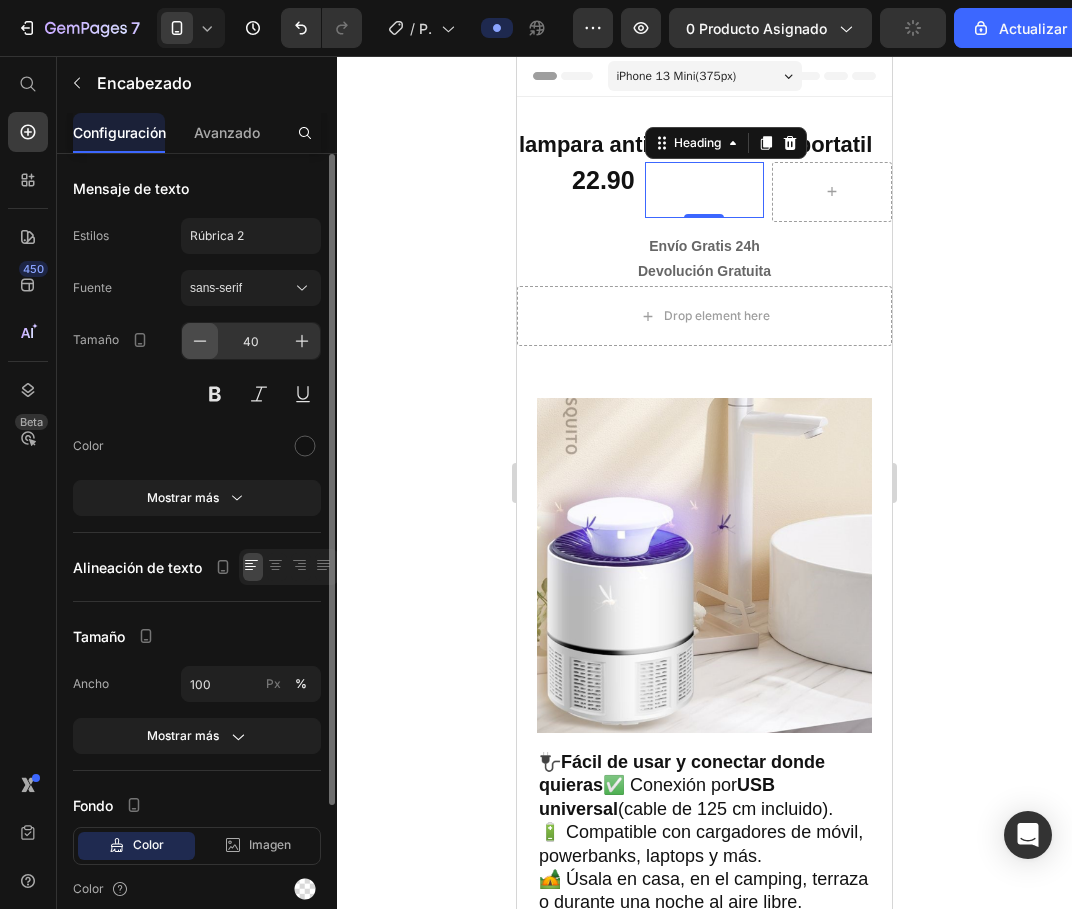 click 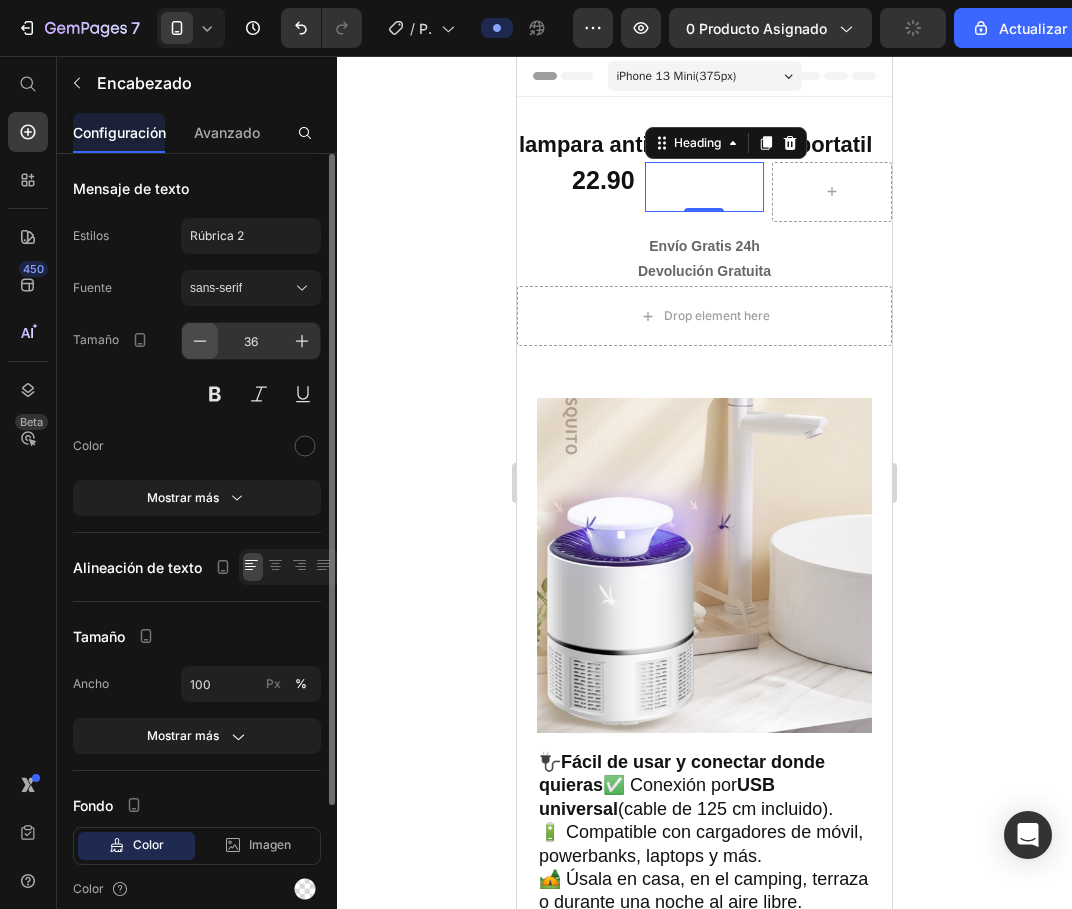 click 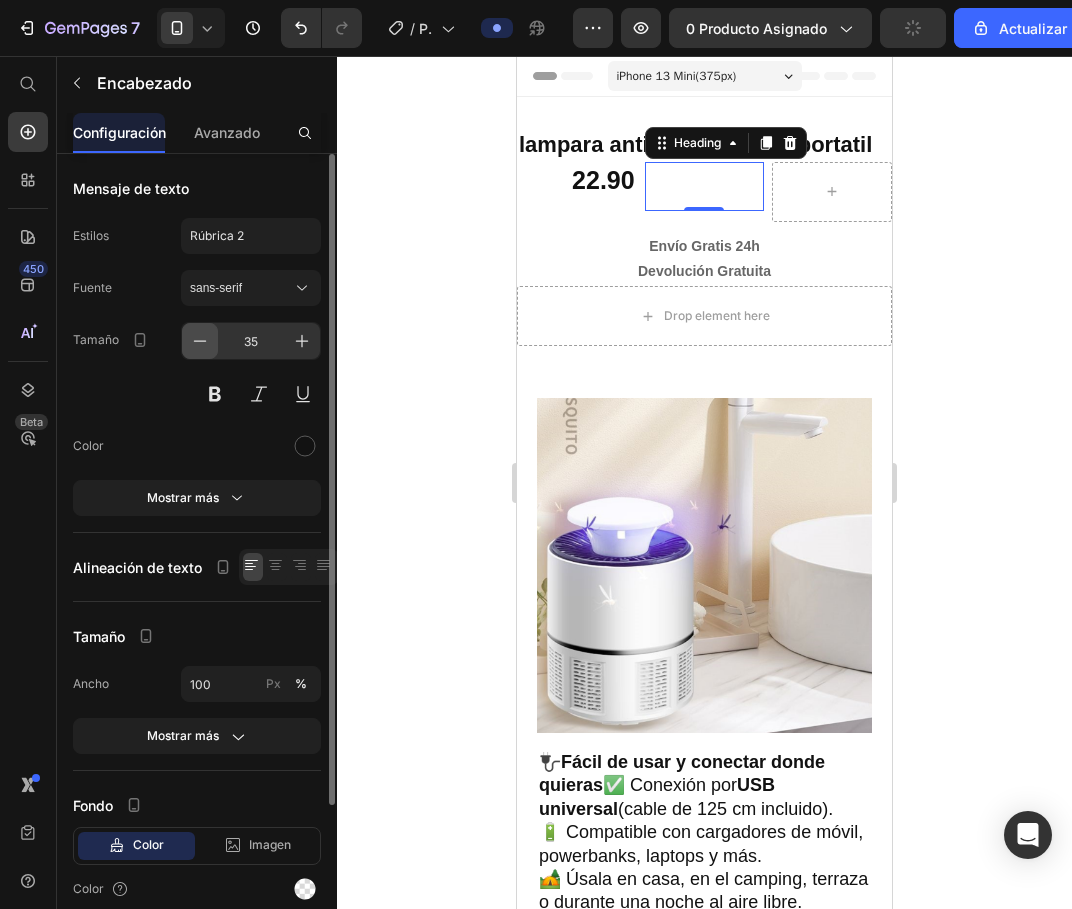 click 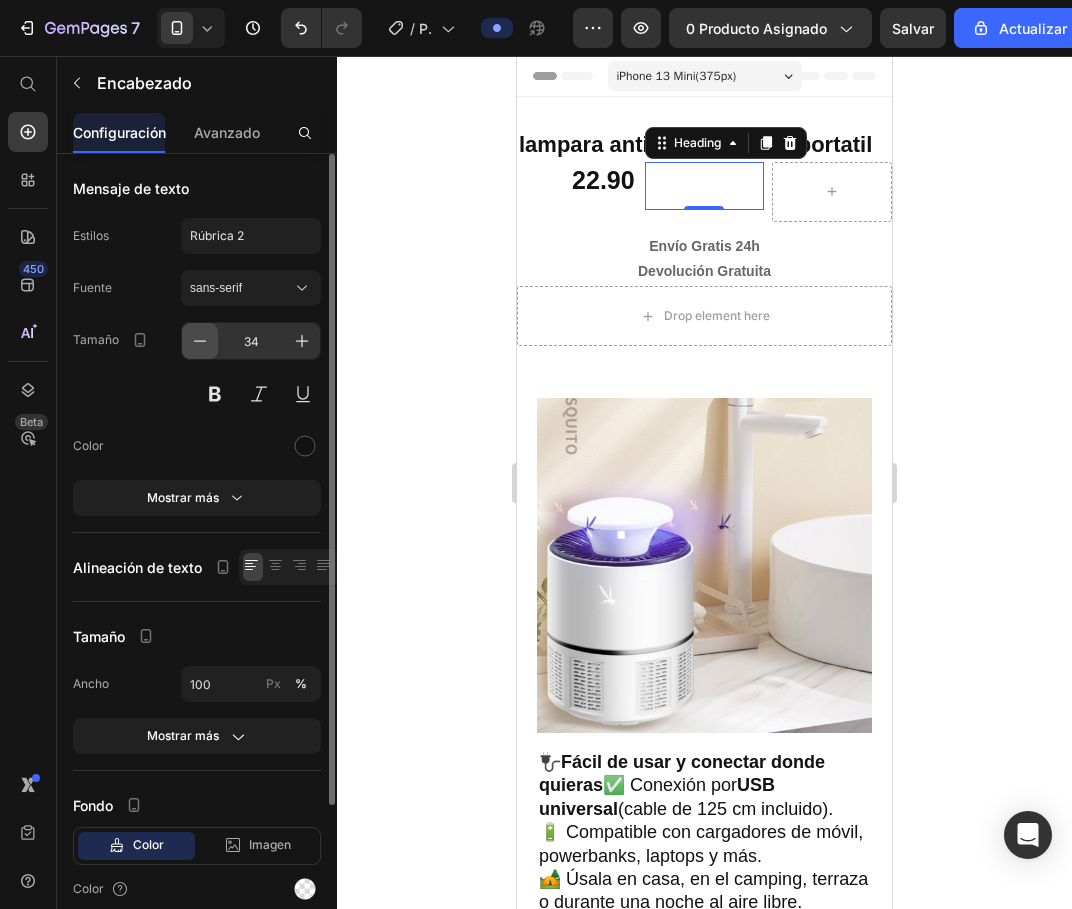 click 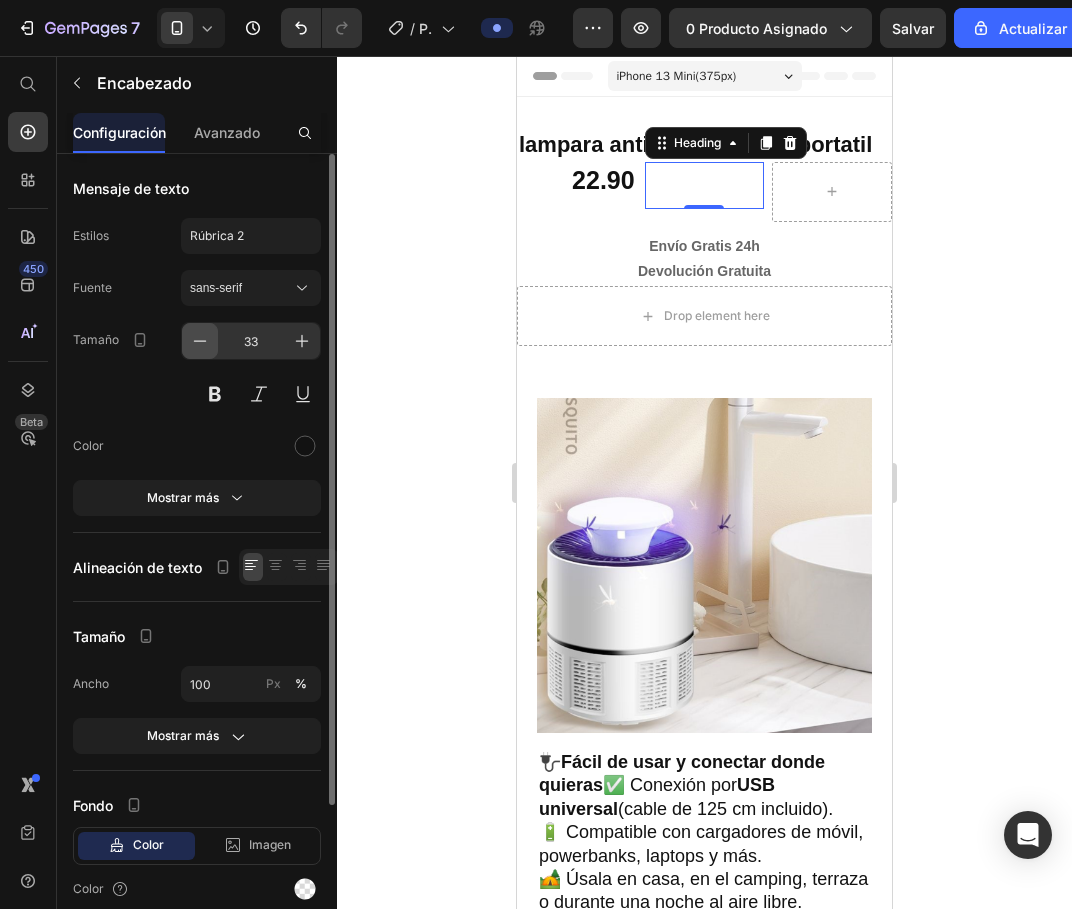 click 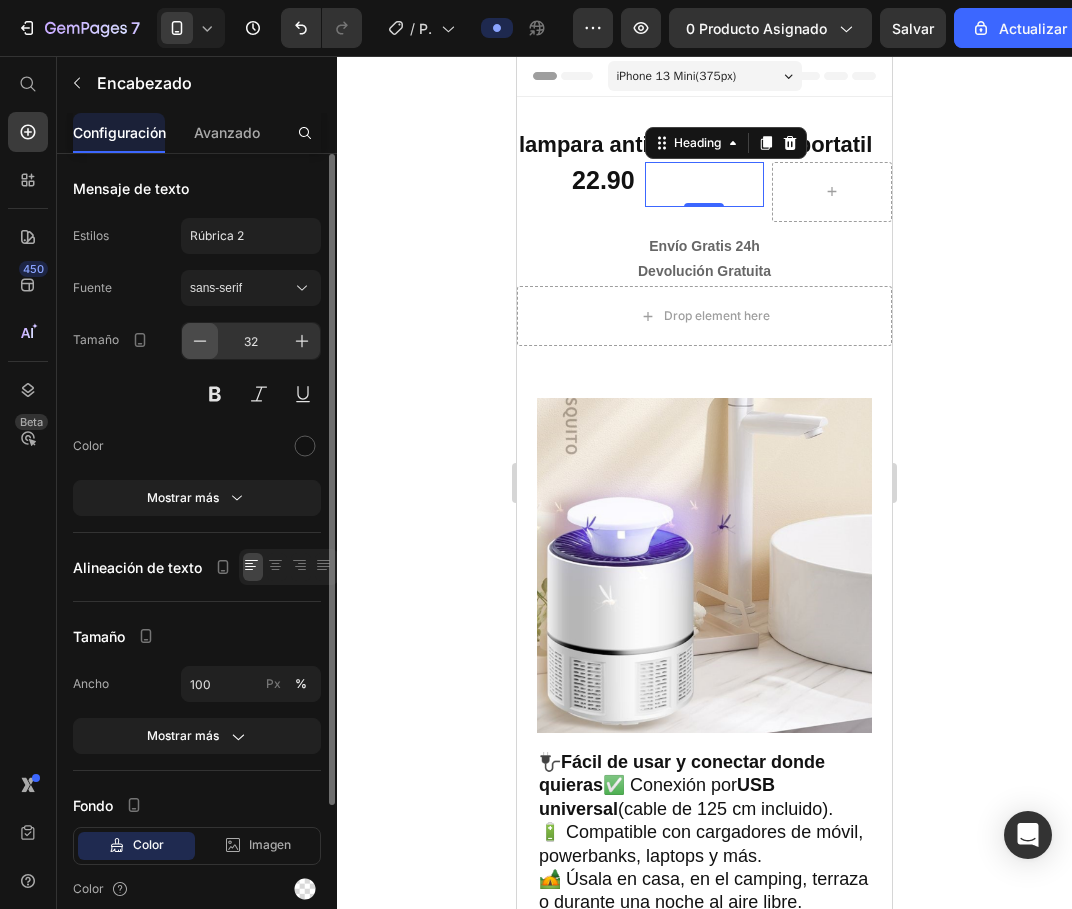 click 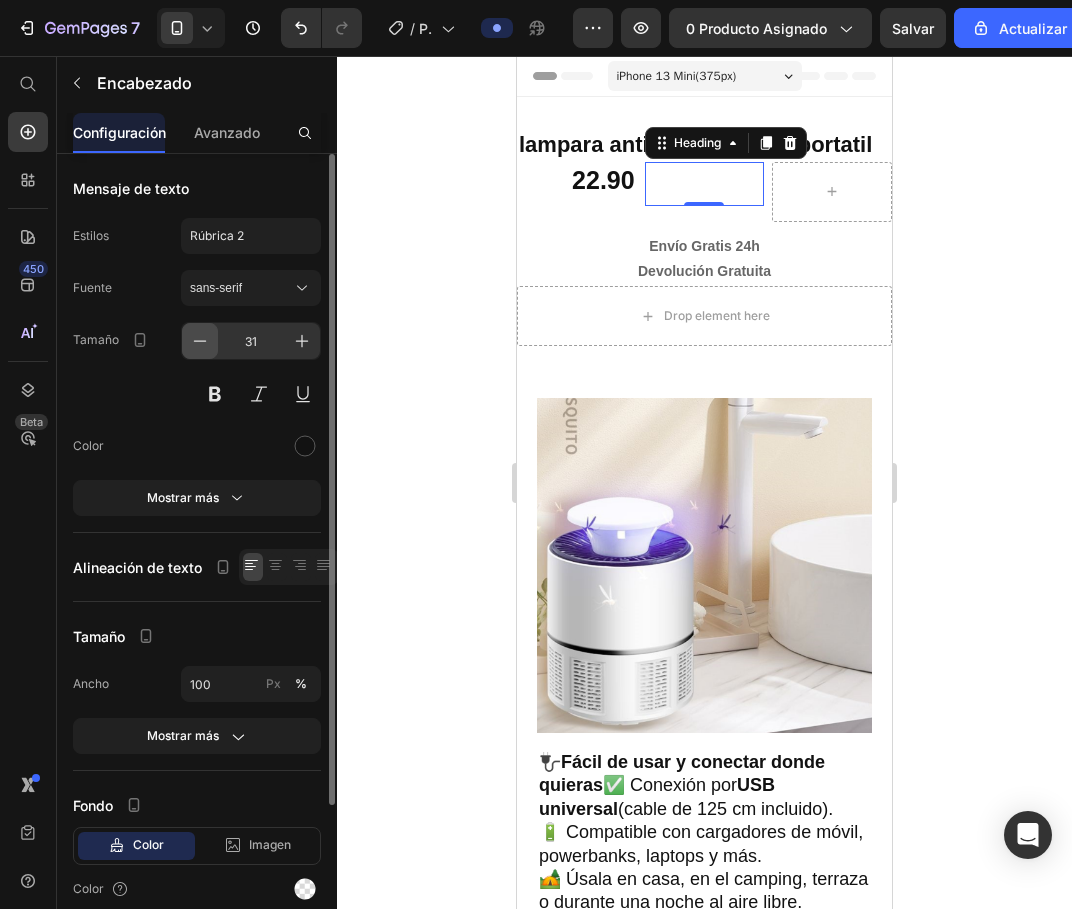 click 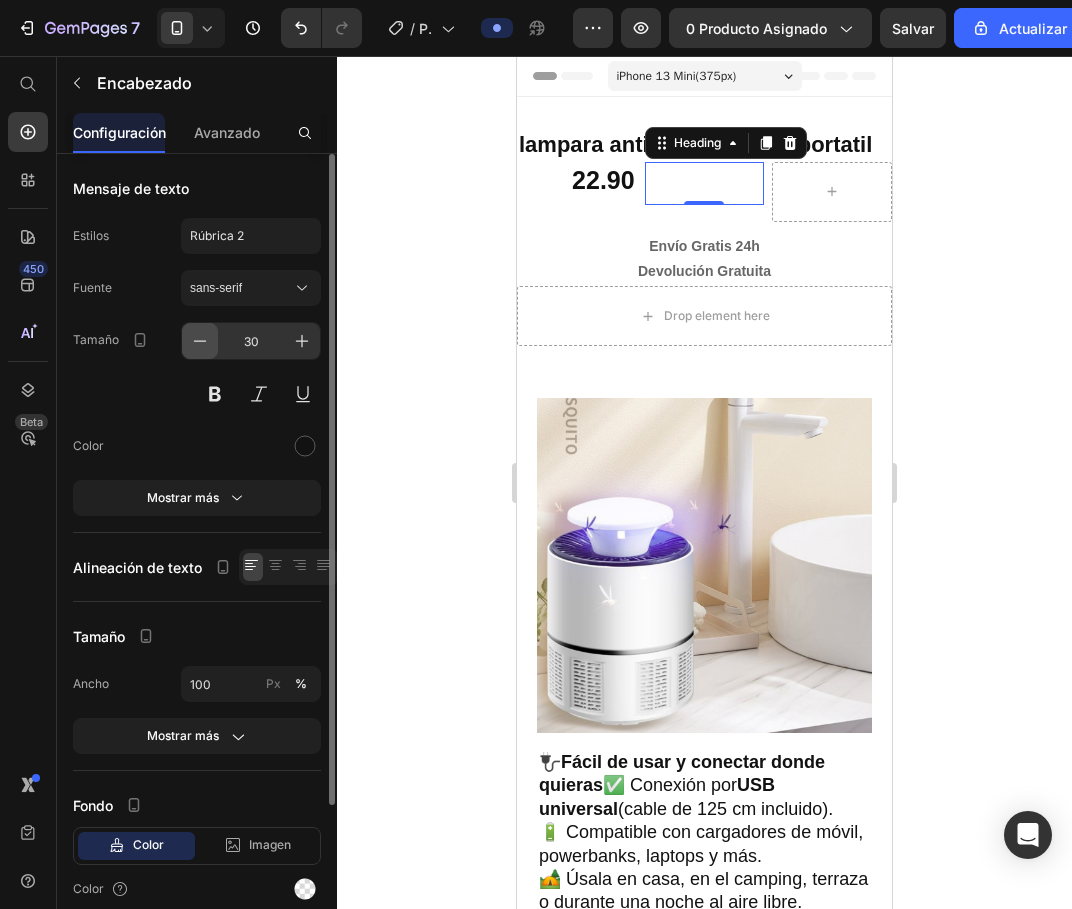 click 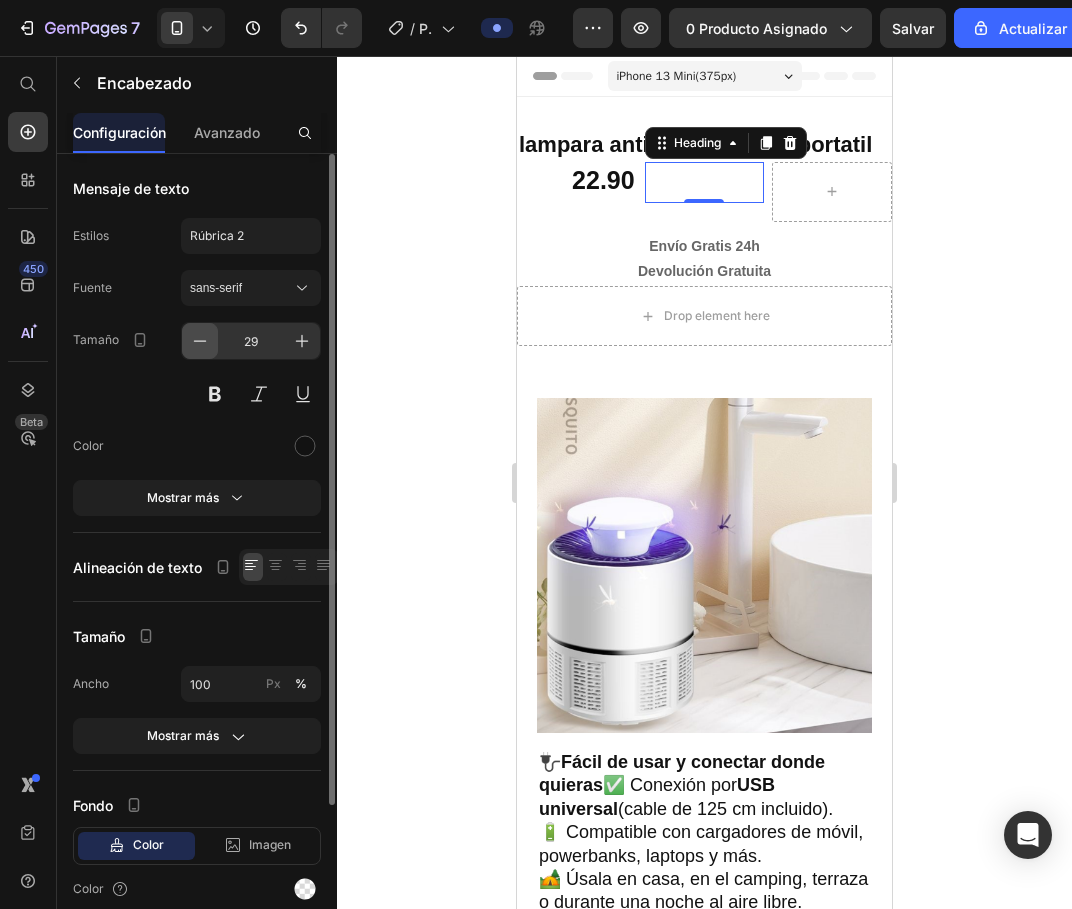 click 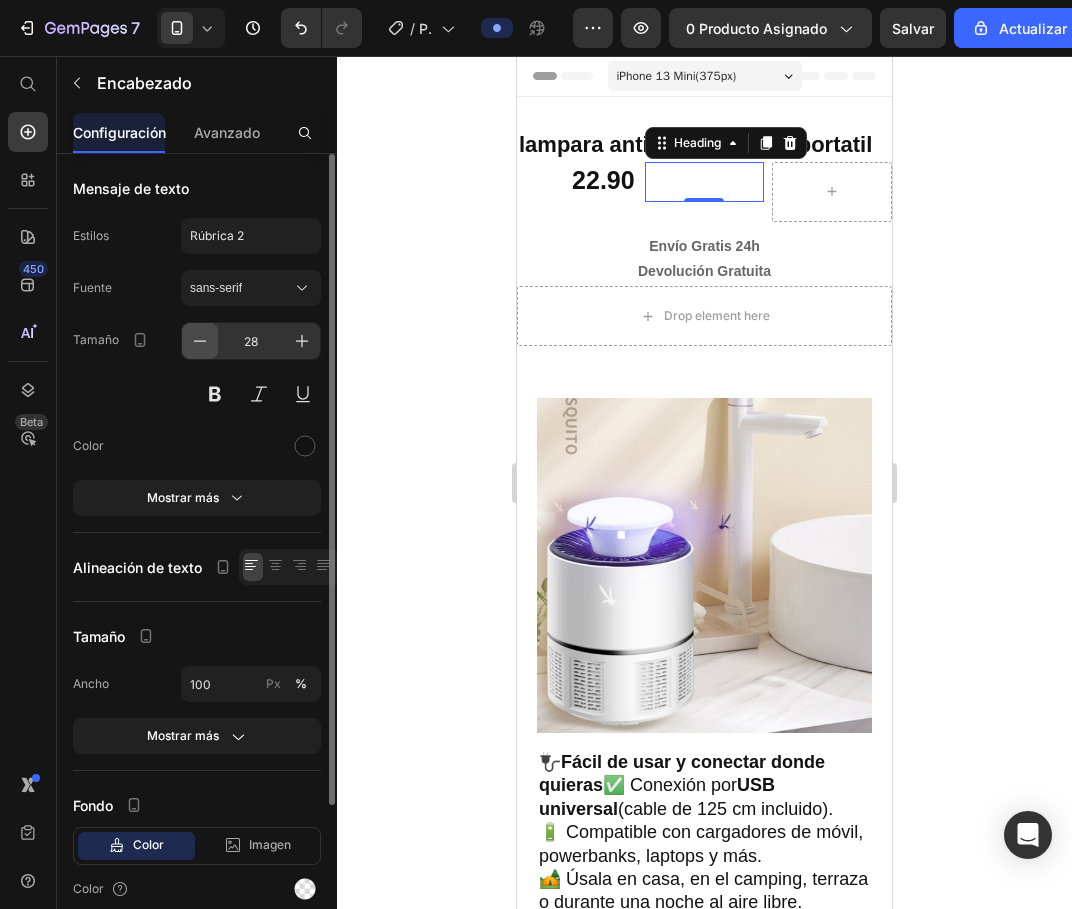 click 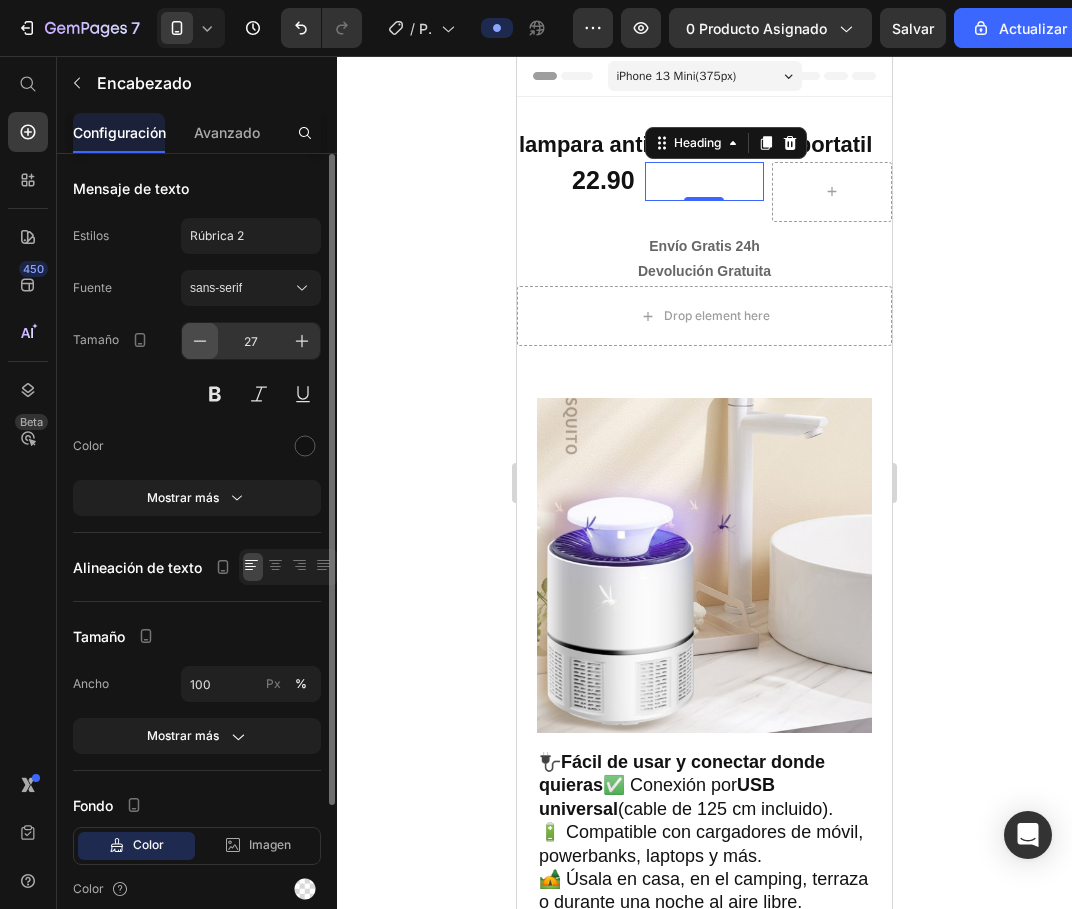 click 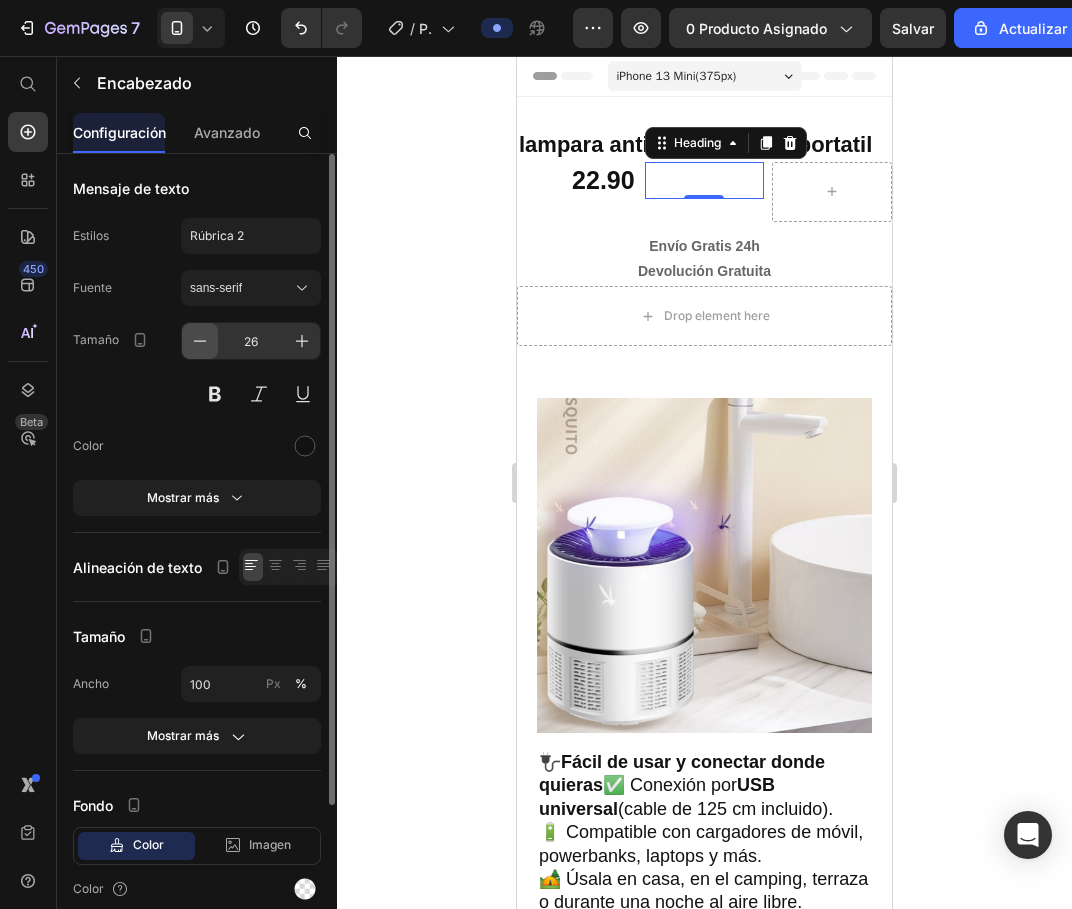 click 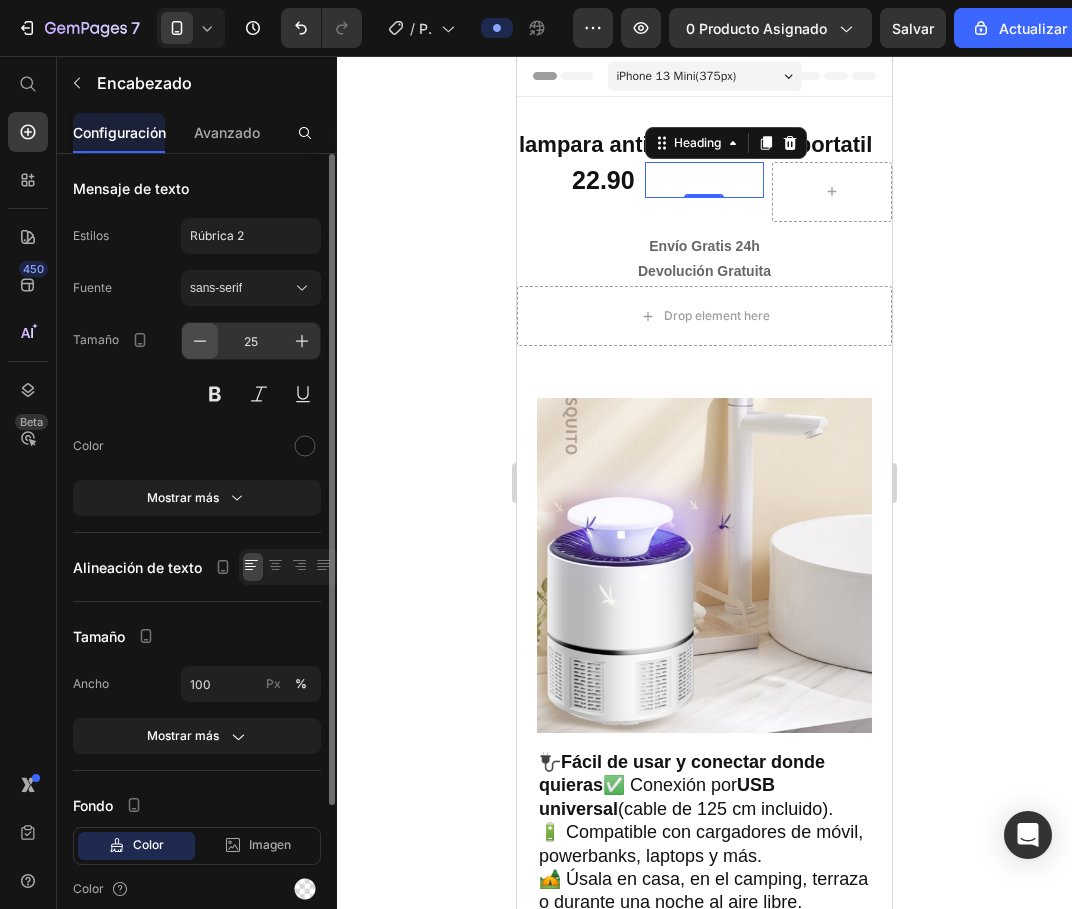 click 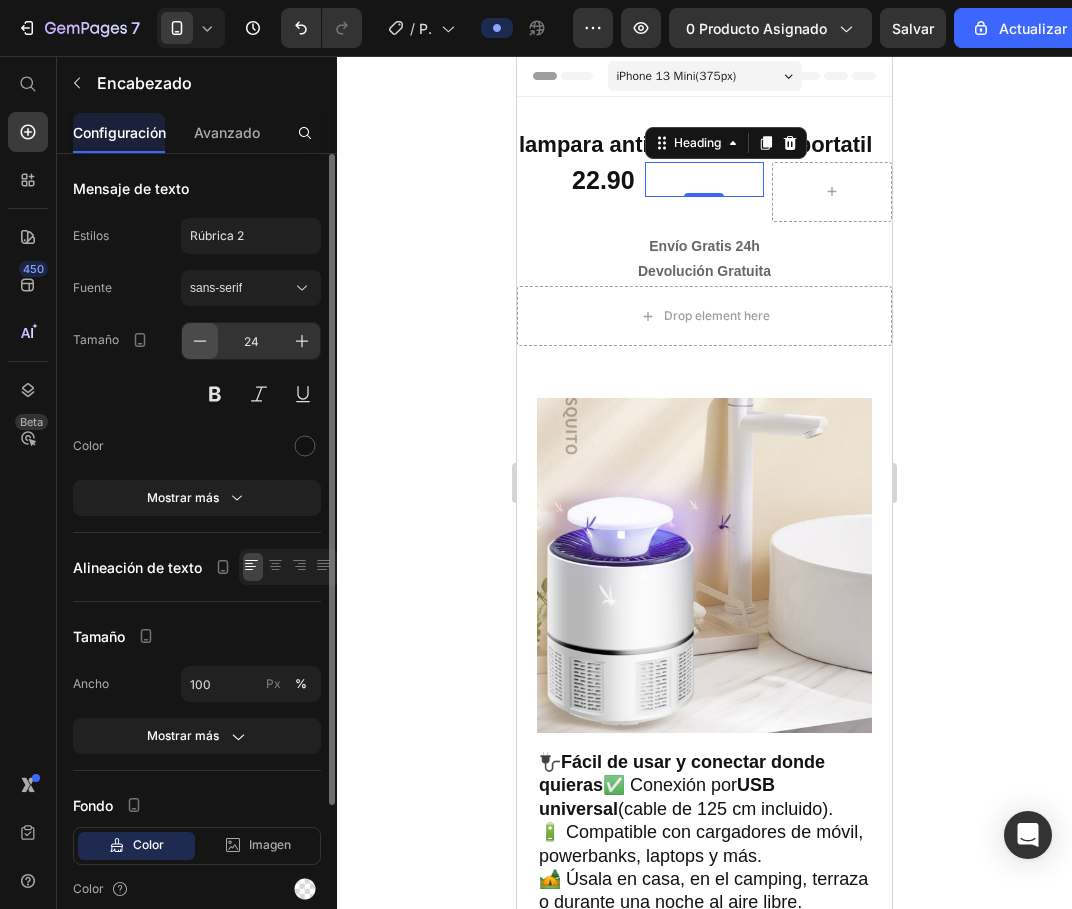 click 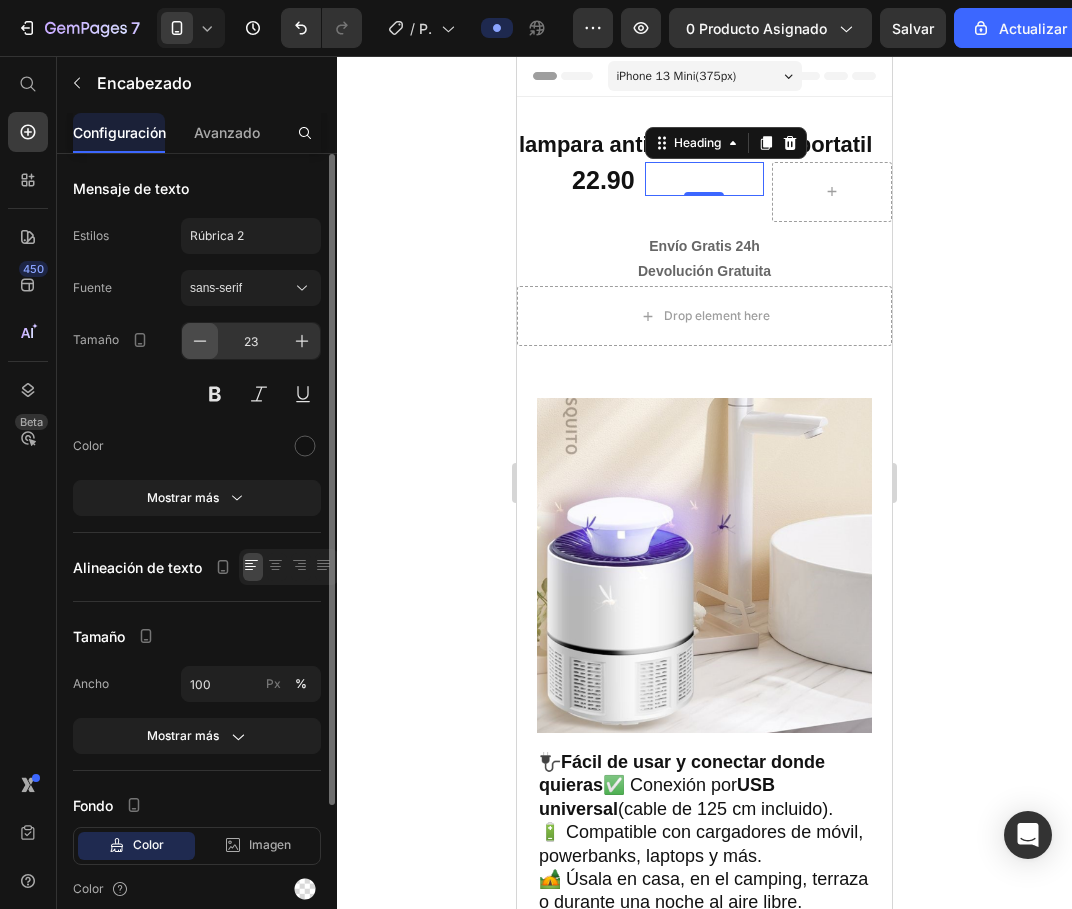 click 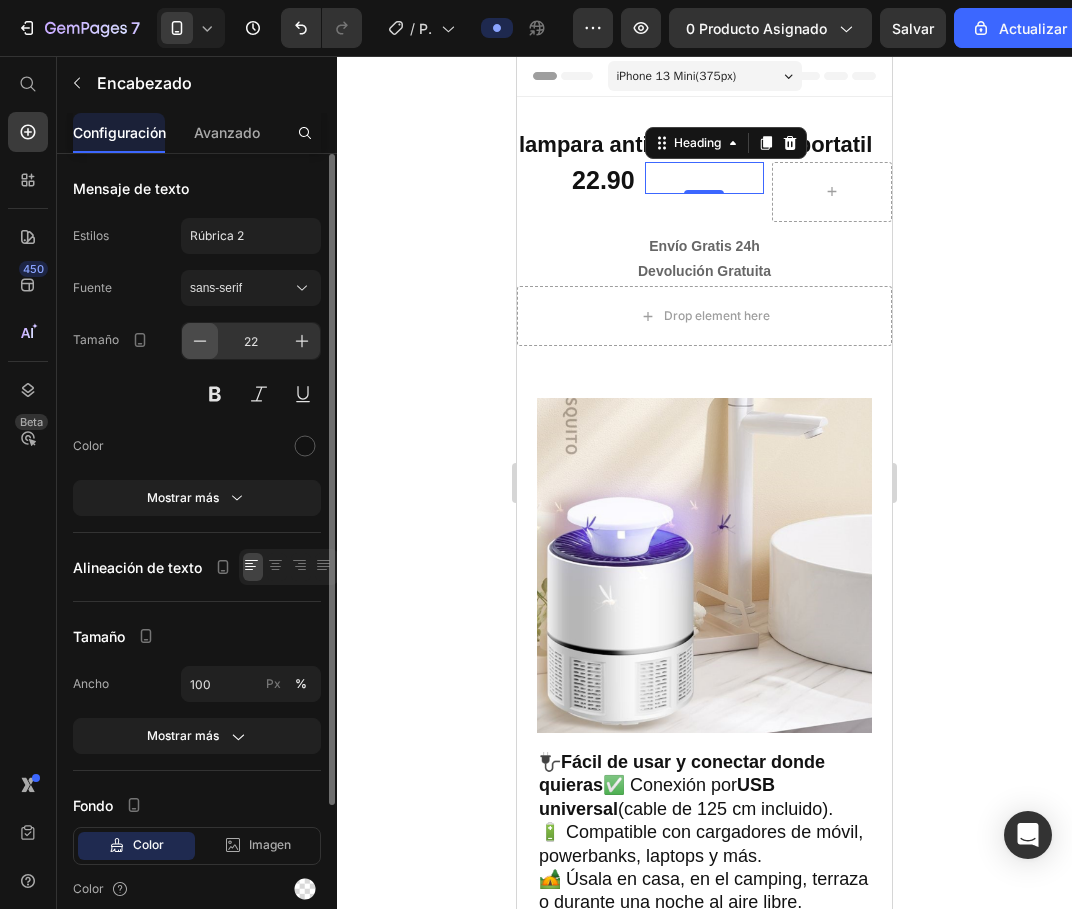click 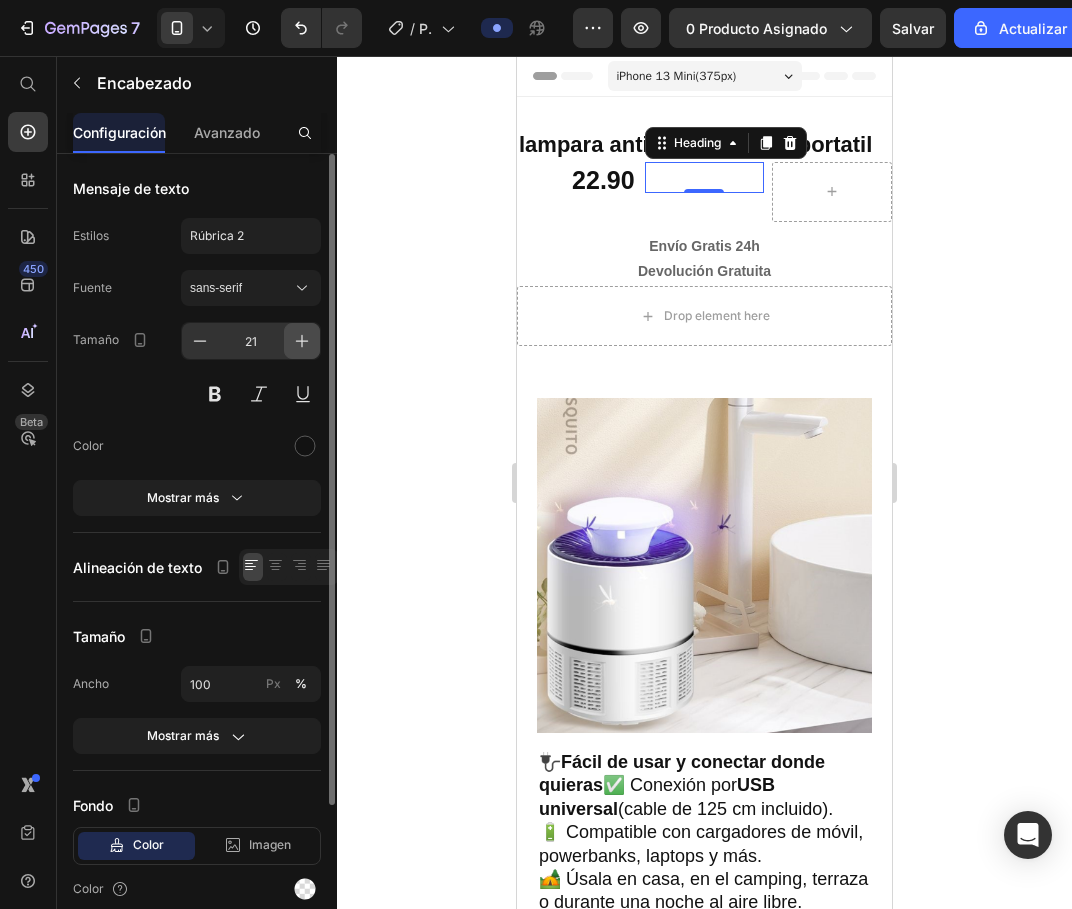 click 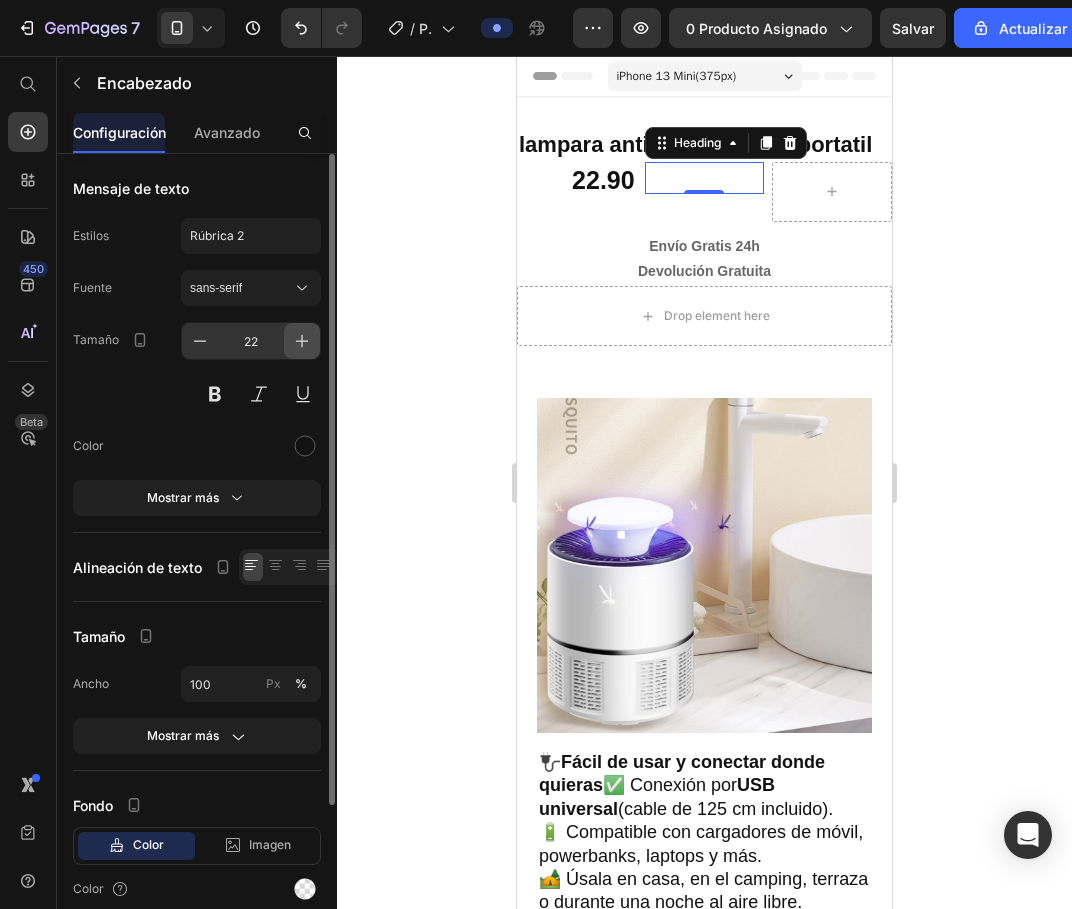click 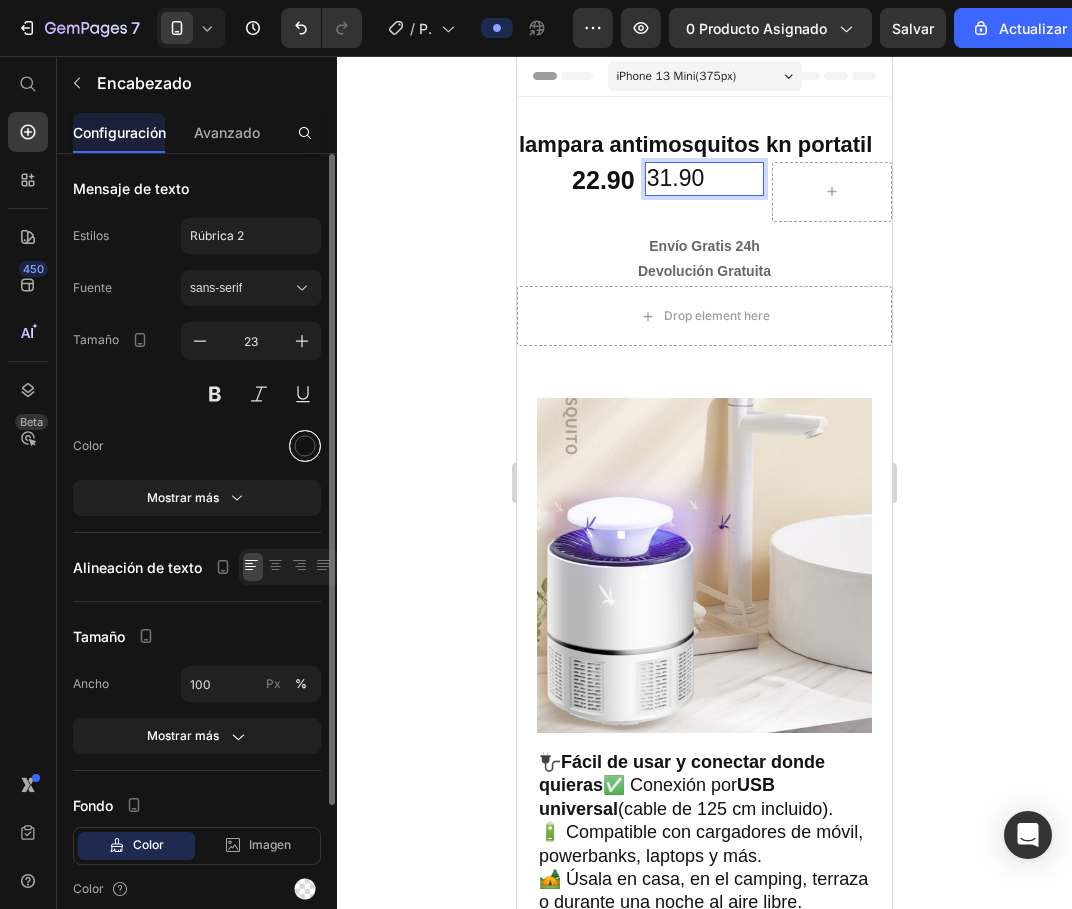click at bounding box center [305, 446] 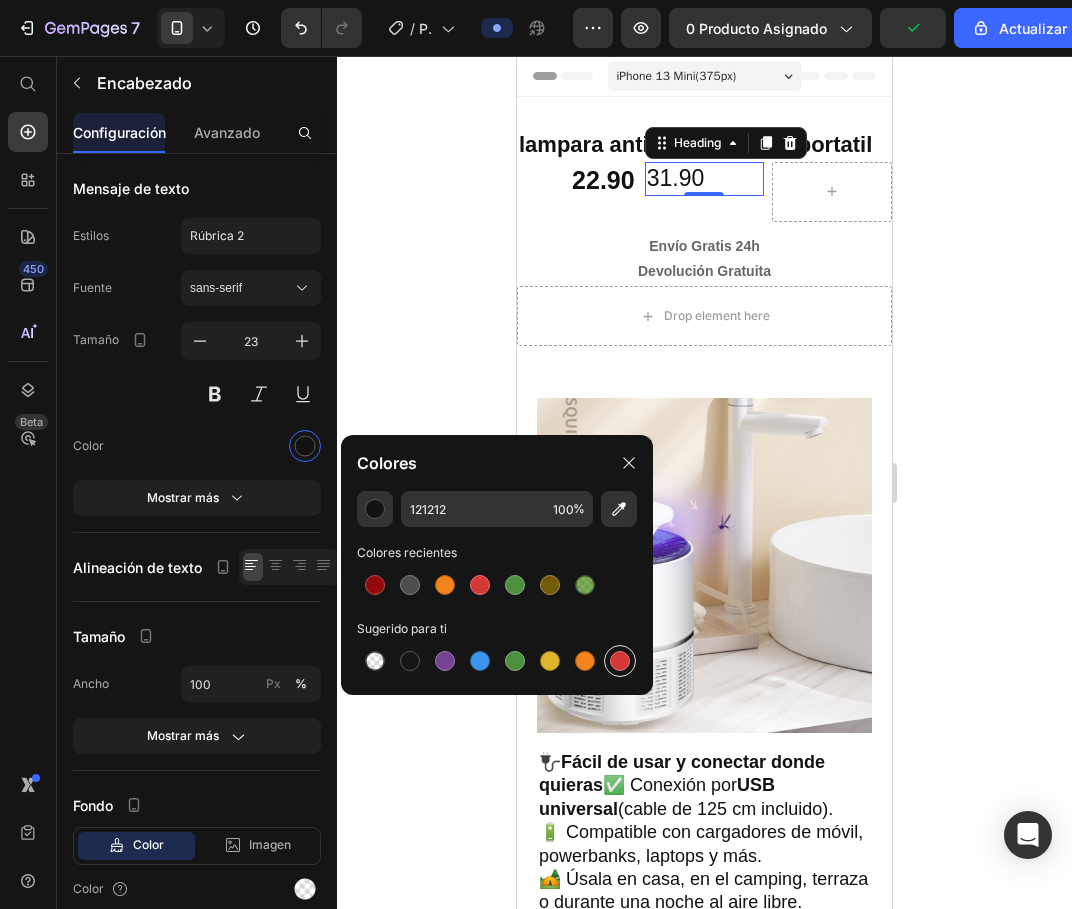 click at bounding box center [620, 661] 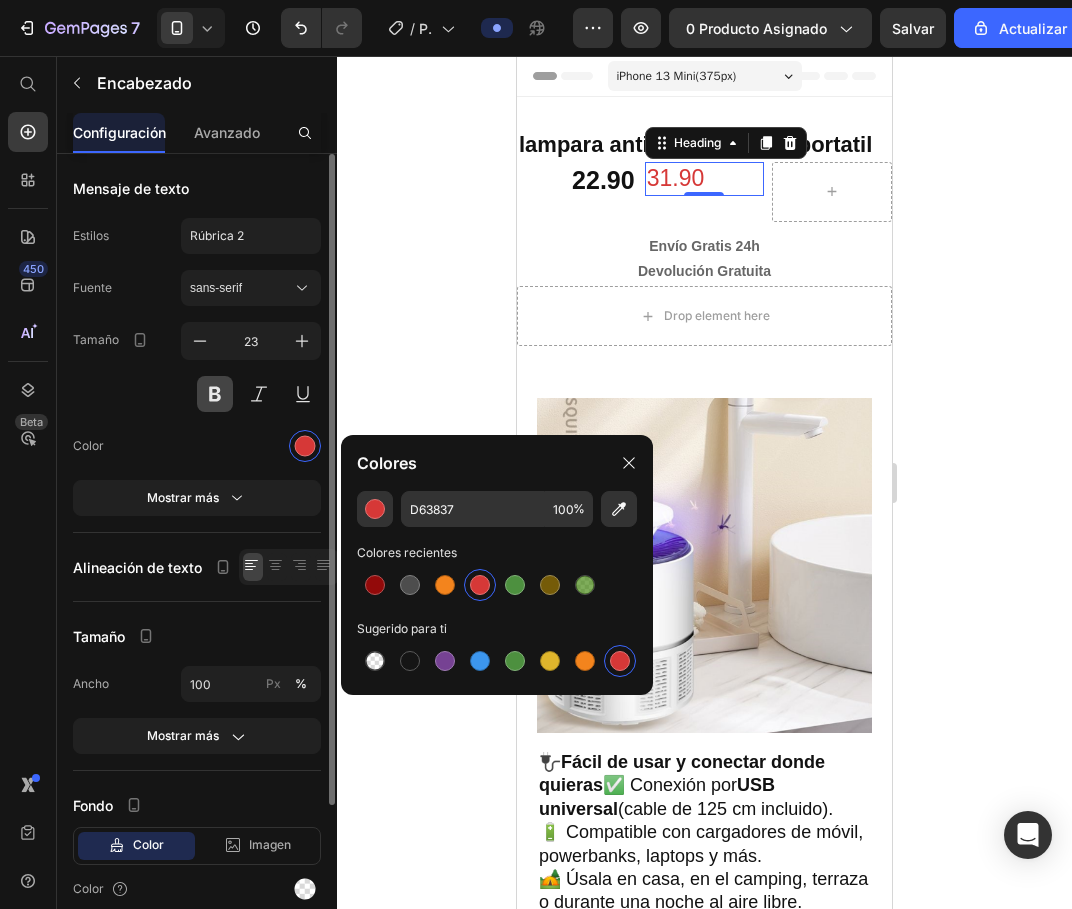 click at bounding box center [215, 394] 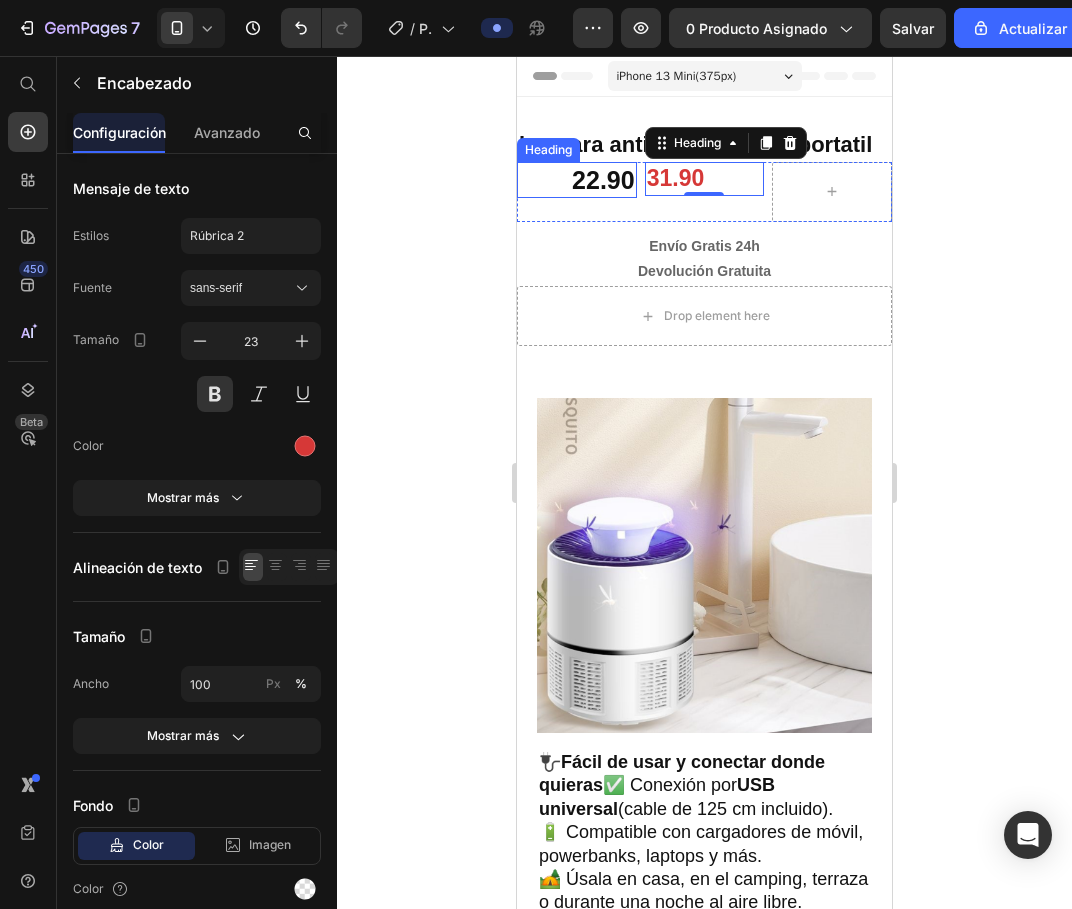 click on "22.90" at bounding box center [577, 180] 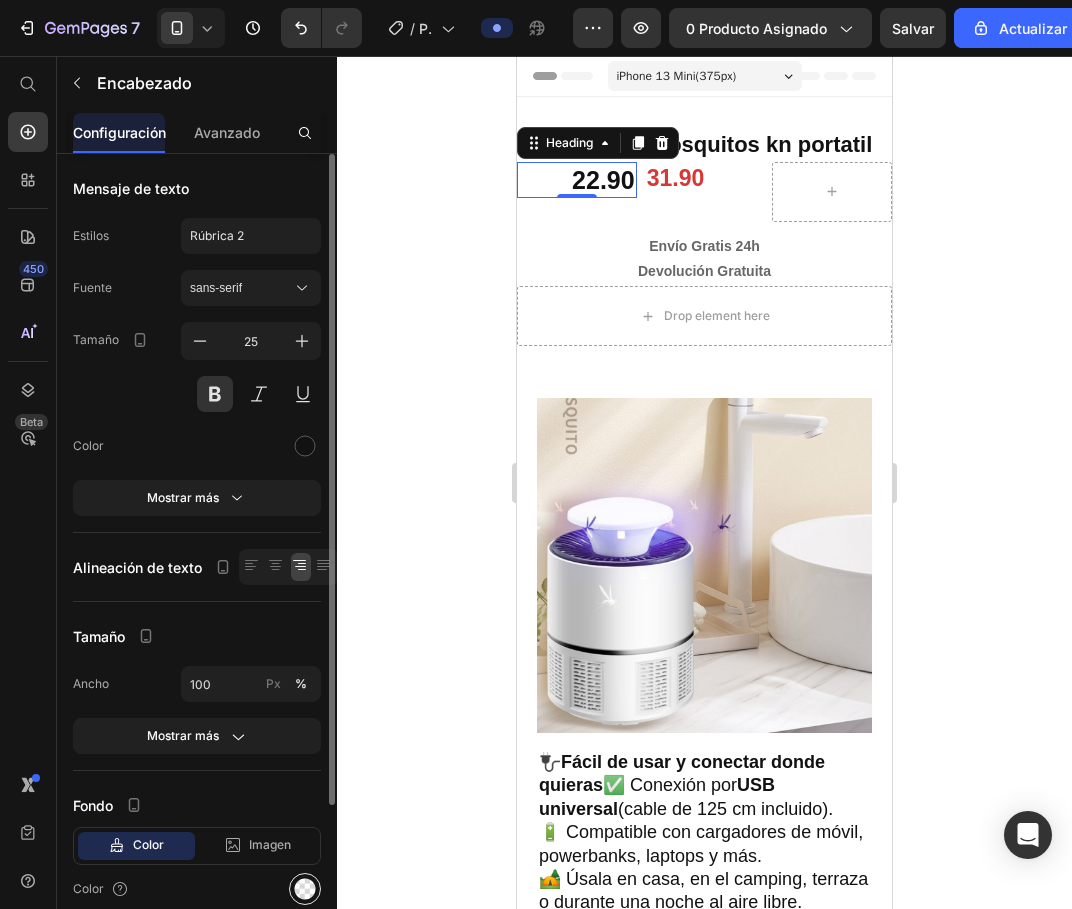 click at bounding box center [305, 889] 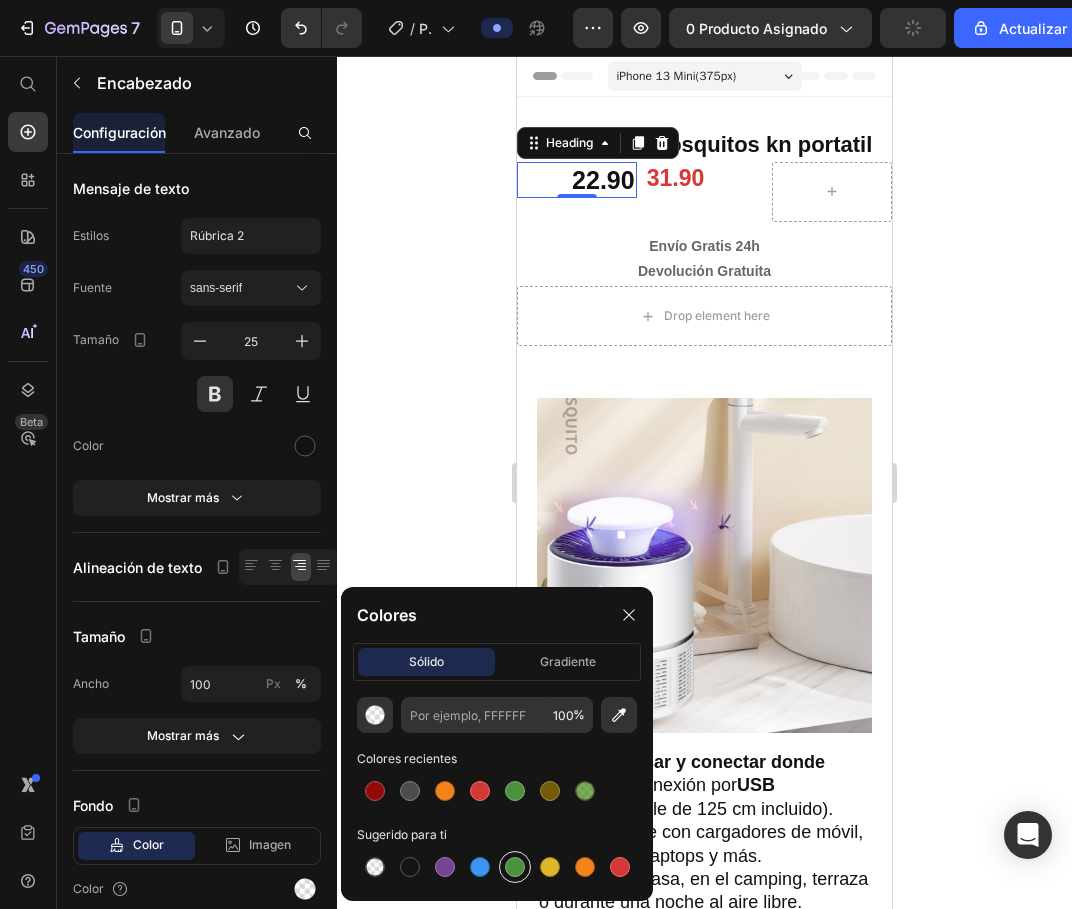 click at bounding box center [515, 867] 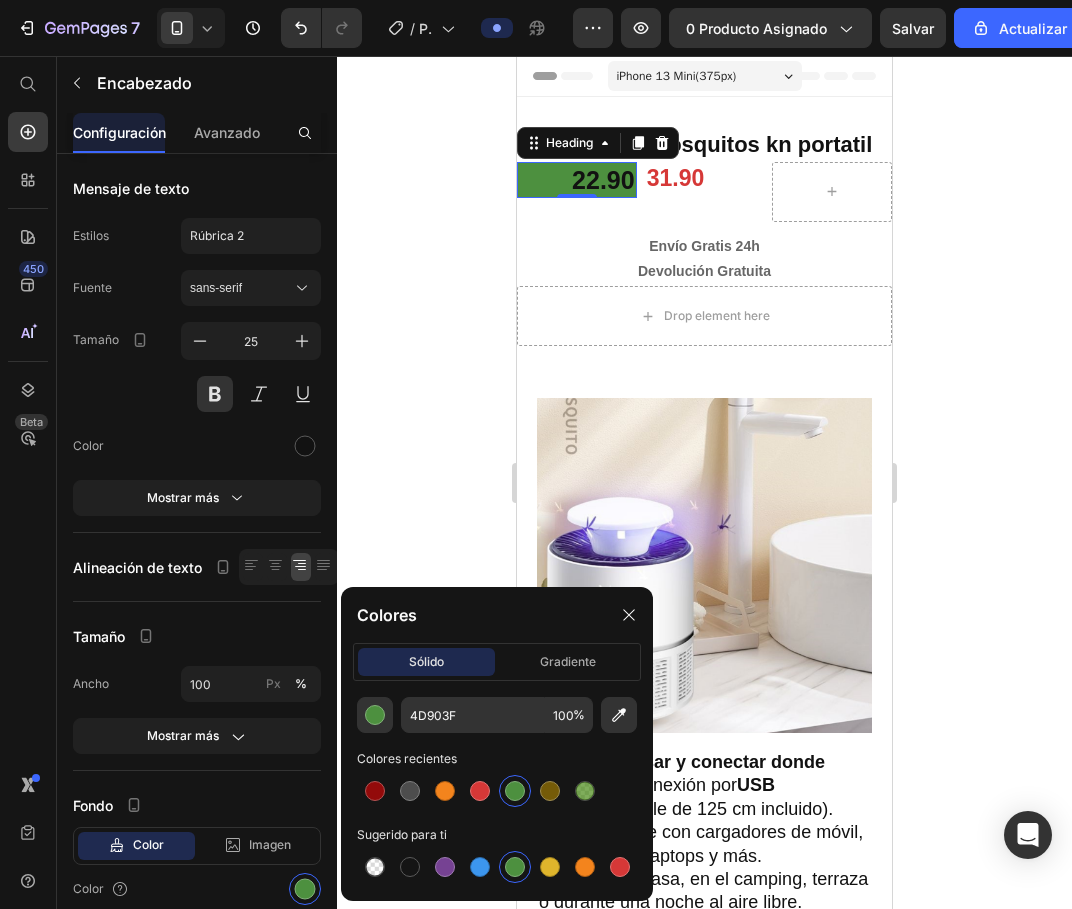 click 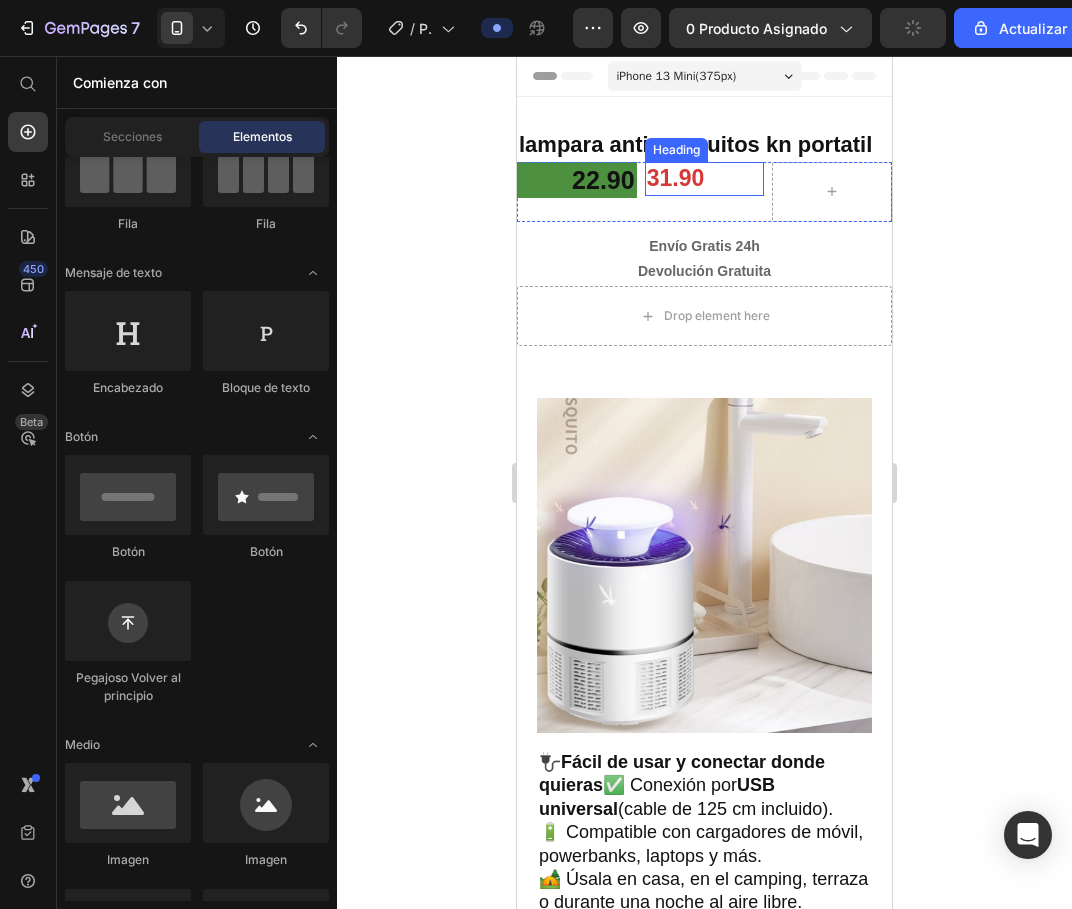 click on "31.90" at bounding box center (705, 179) 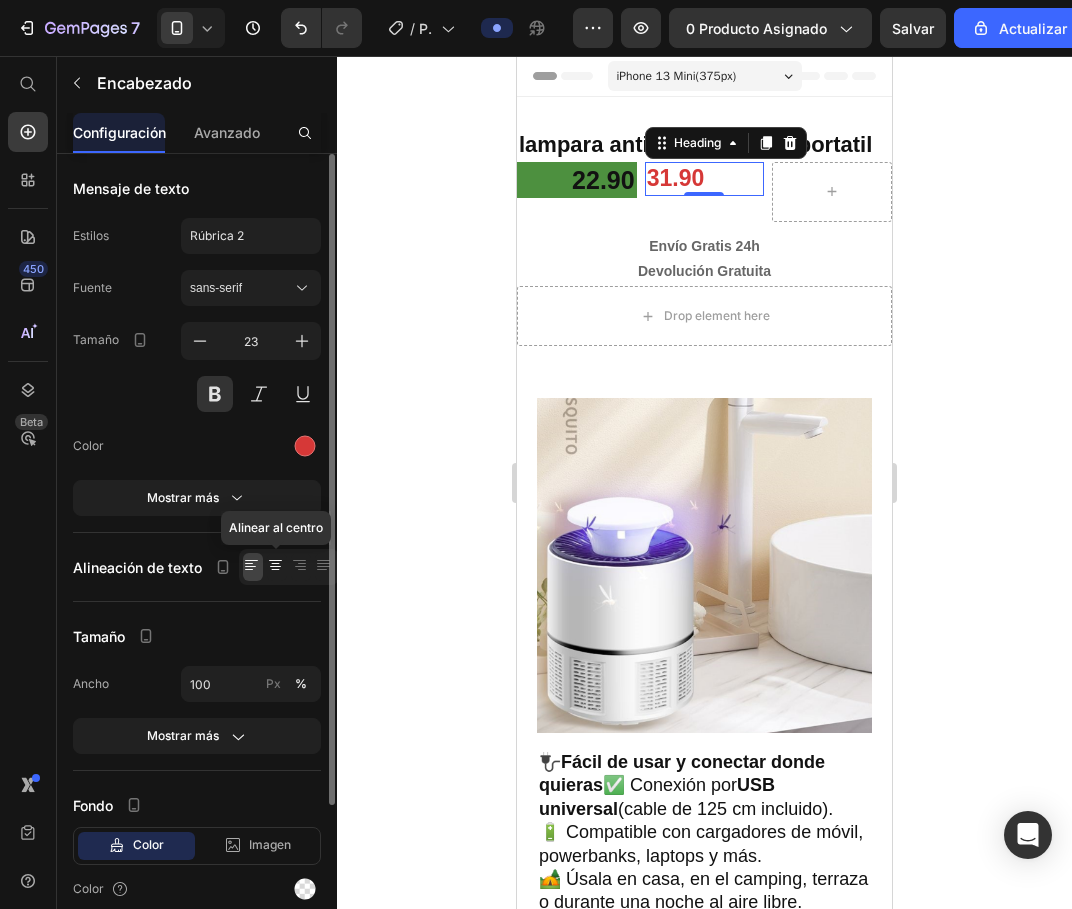 click 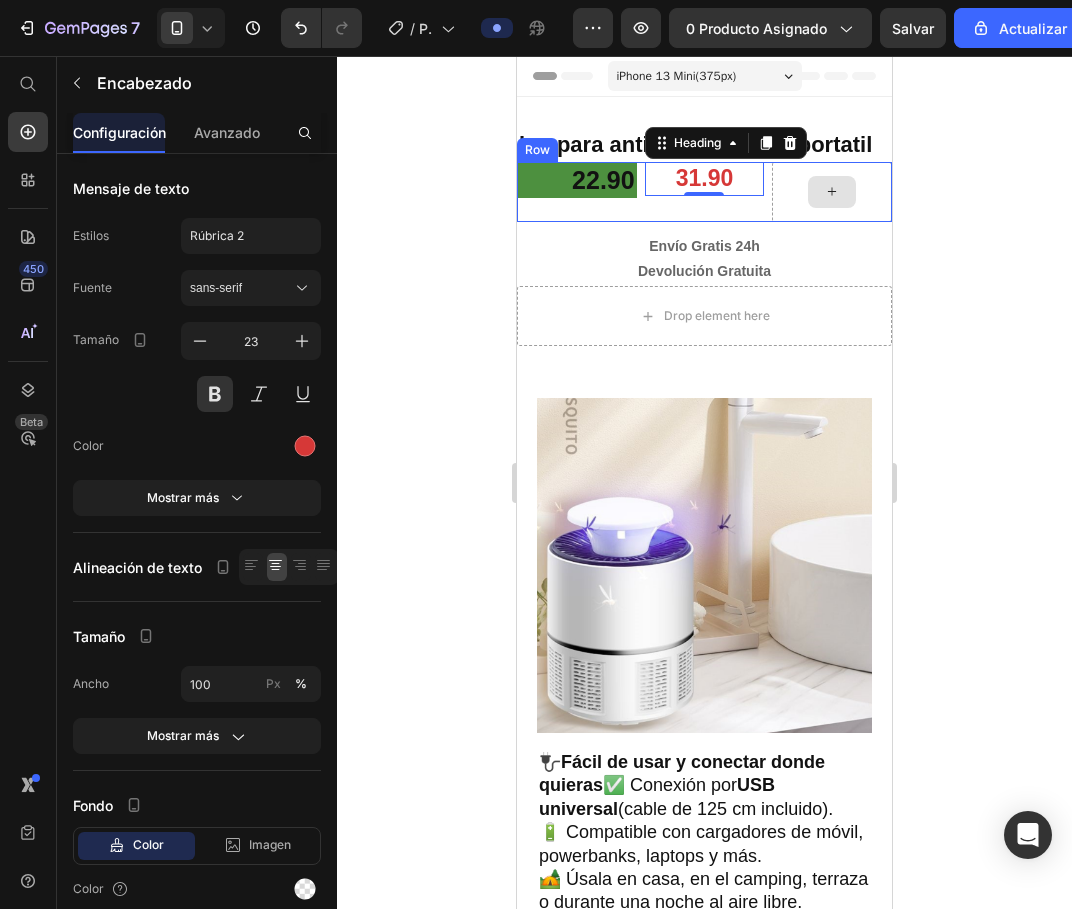 click at bounding box center (832, 192) 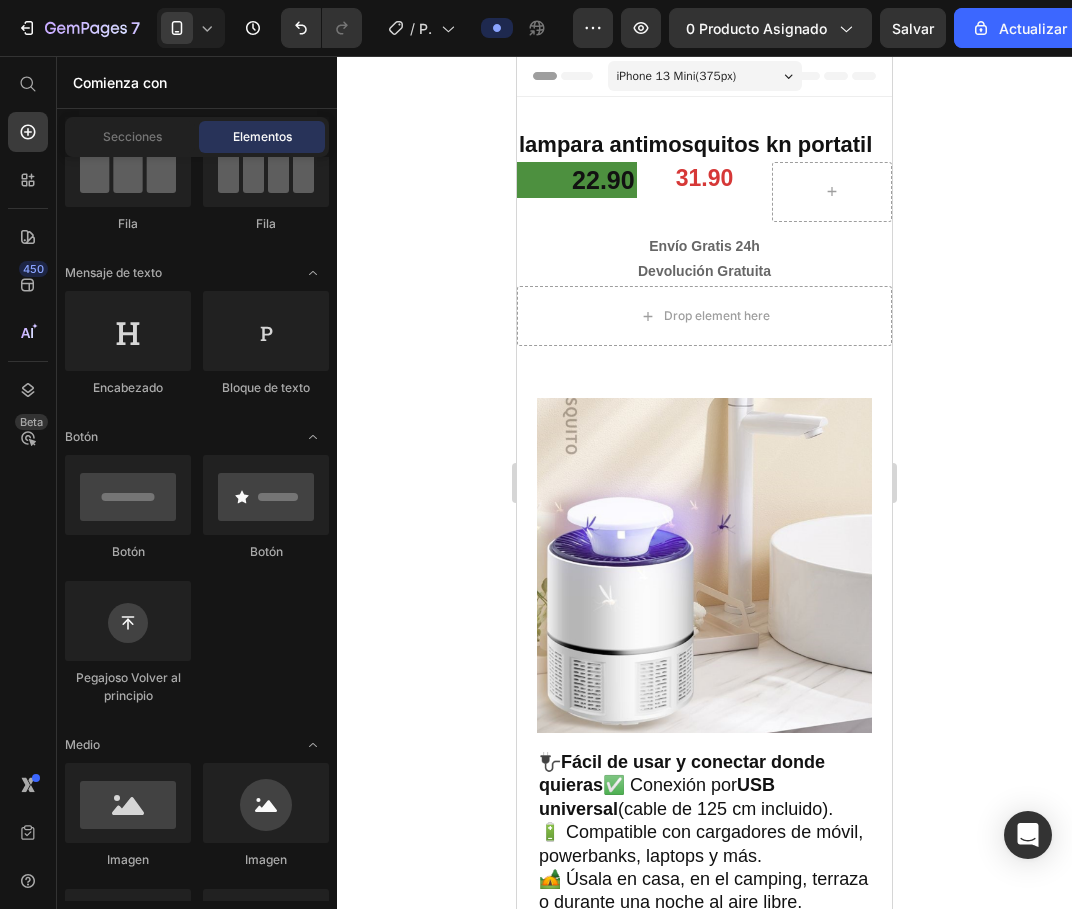 scroll, scrollTop: 0, scrollLeft: 0, axis: both 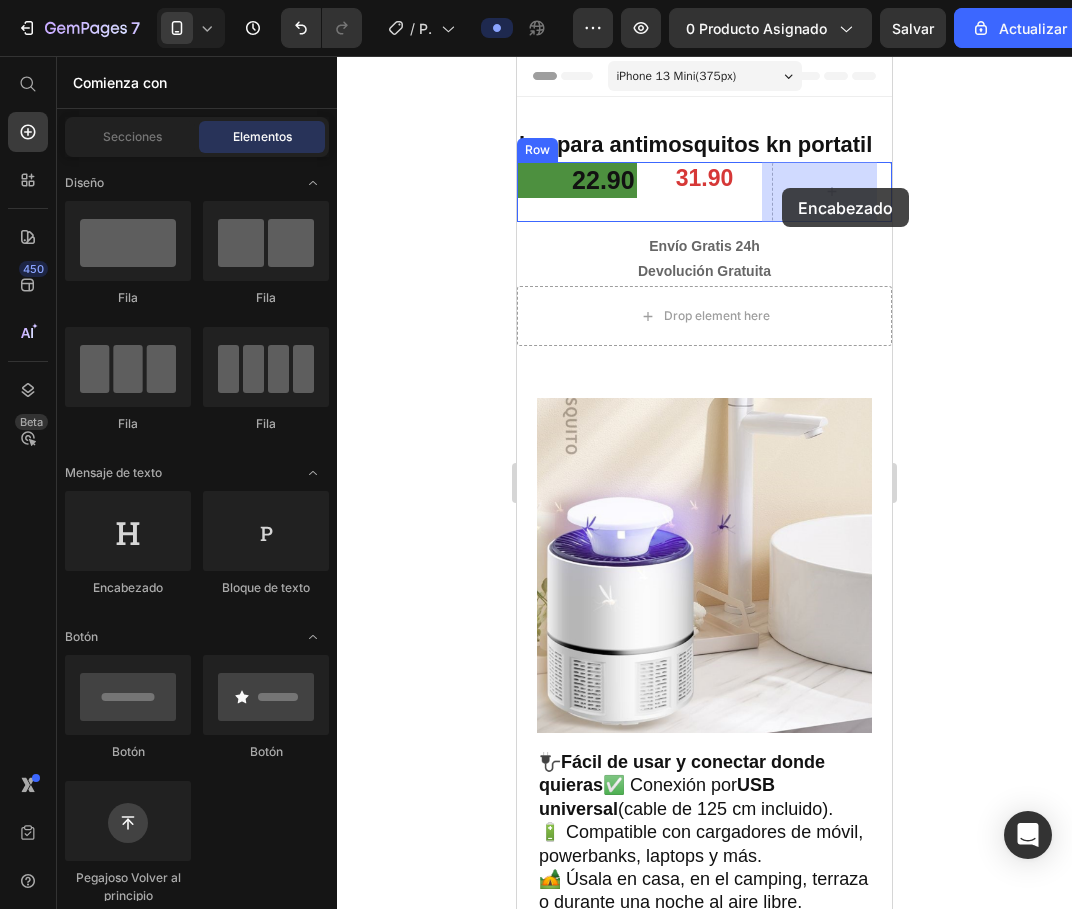 drag, startPoint x: 919, startPoint y: 488, endPoint x: 782, endPoint y: 188, distance: 329.80145 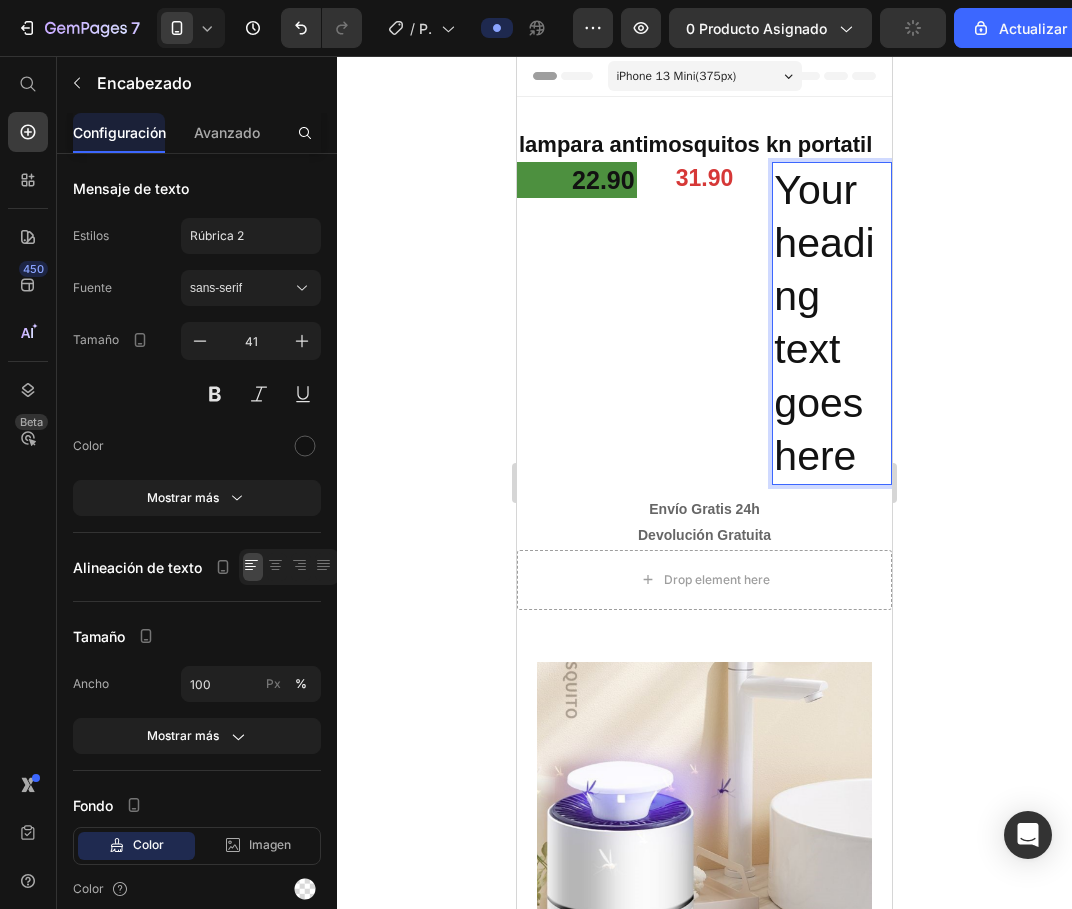 click on "Your heading text goes here" at bounding box center [832, 324] 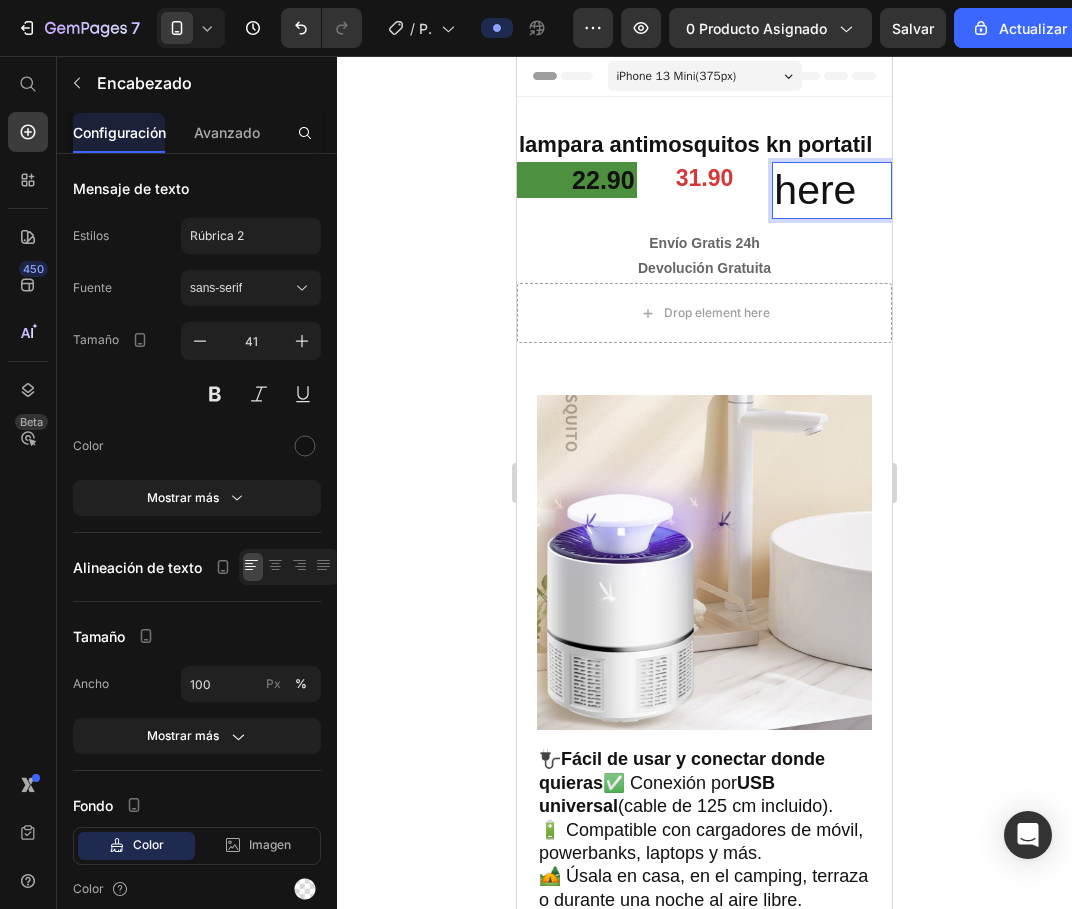 click on "here" at bounding box center [832, 190] 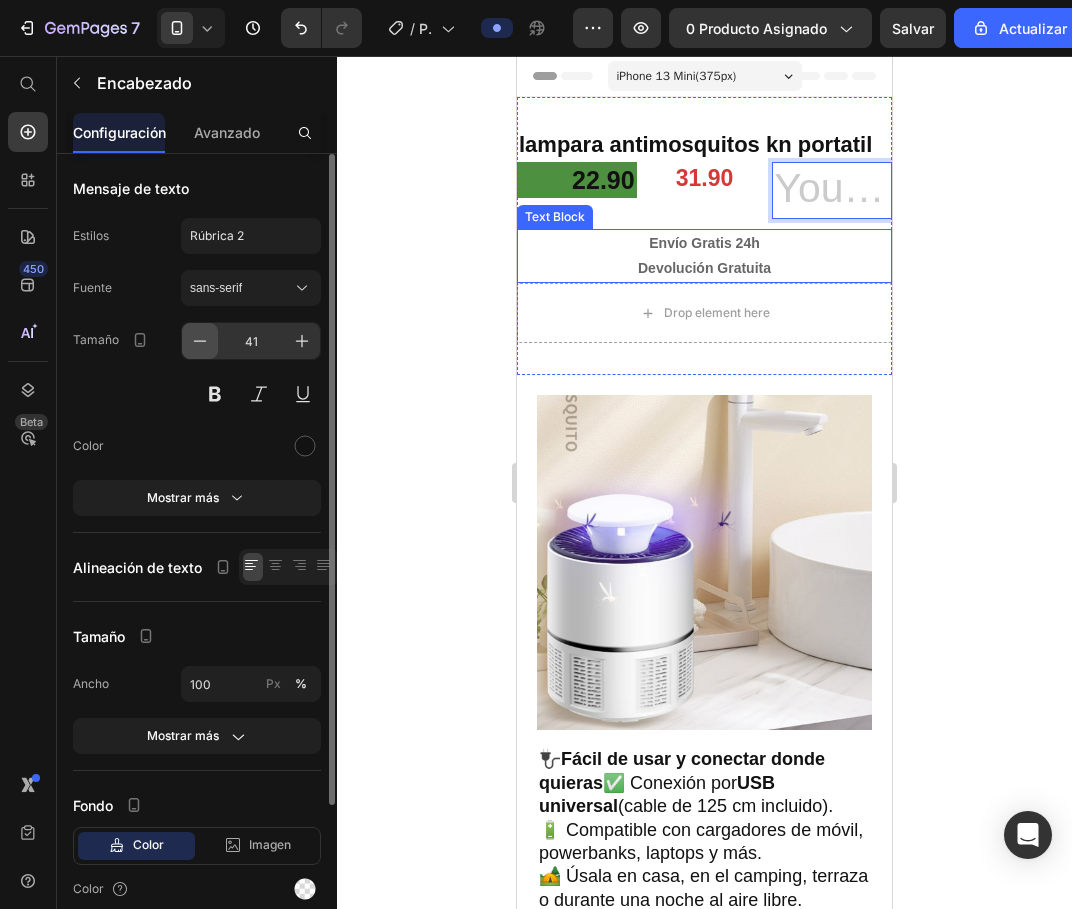 click 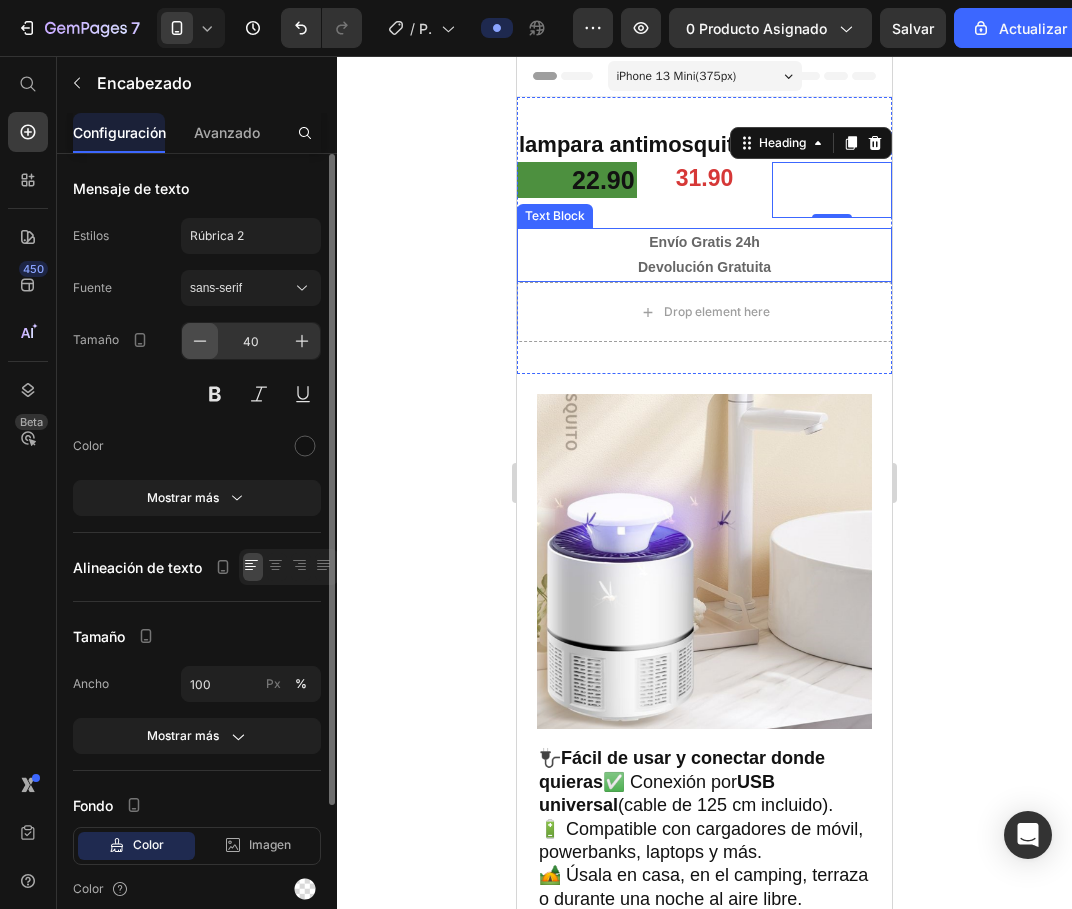 click 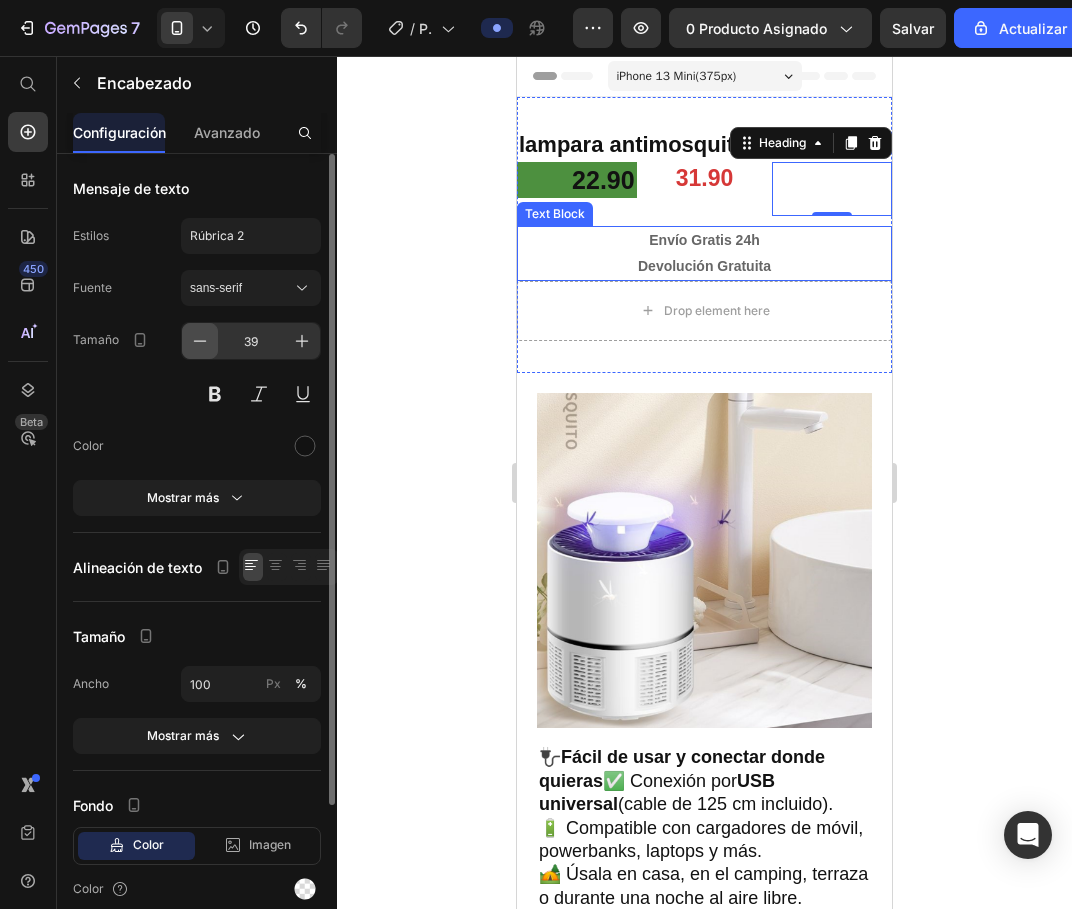click 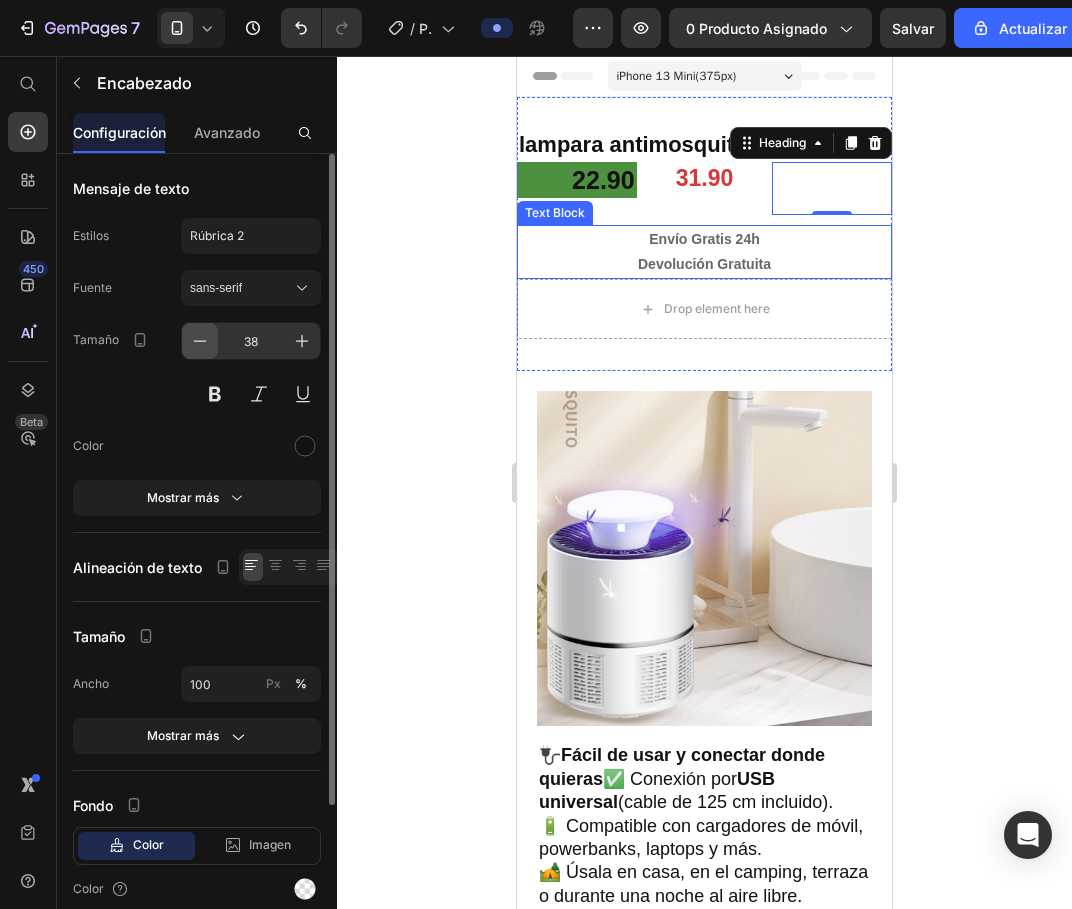 click 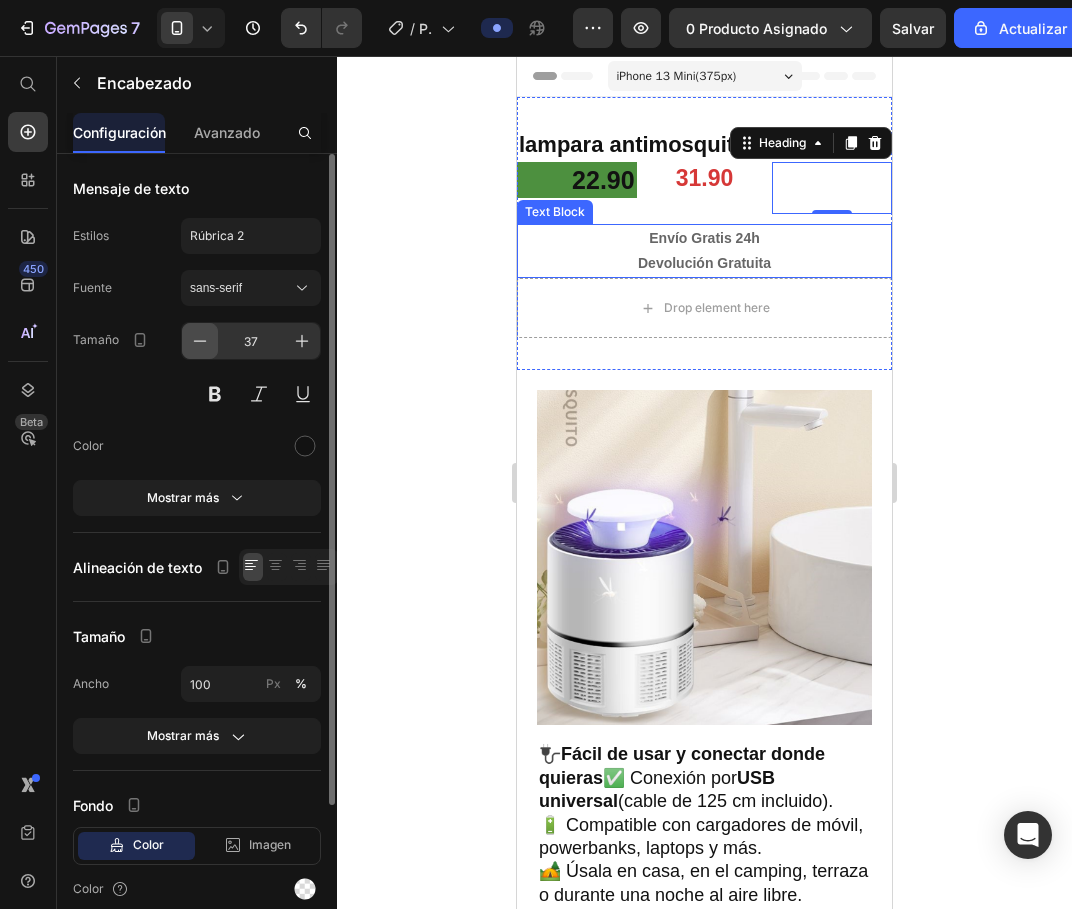 click 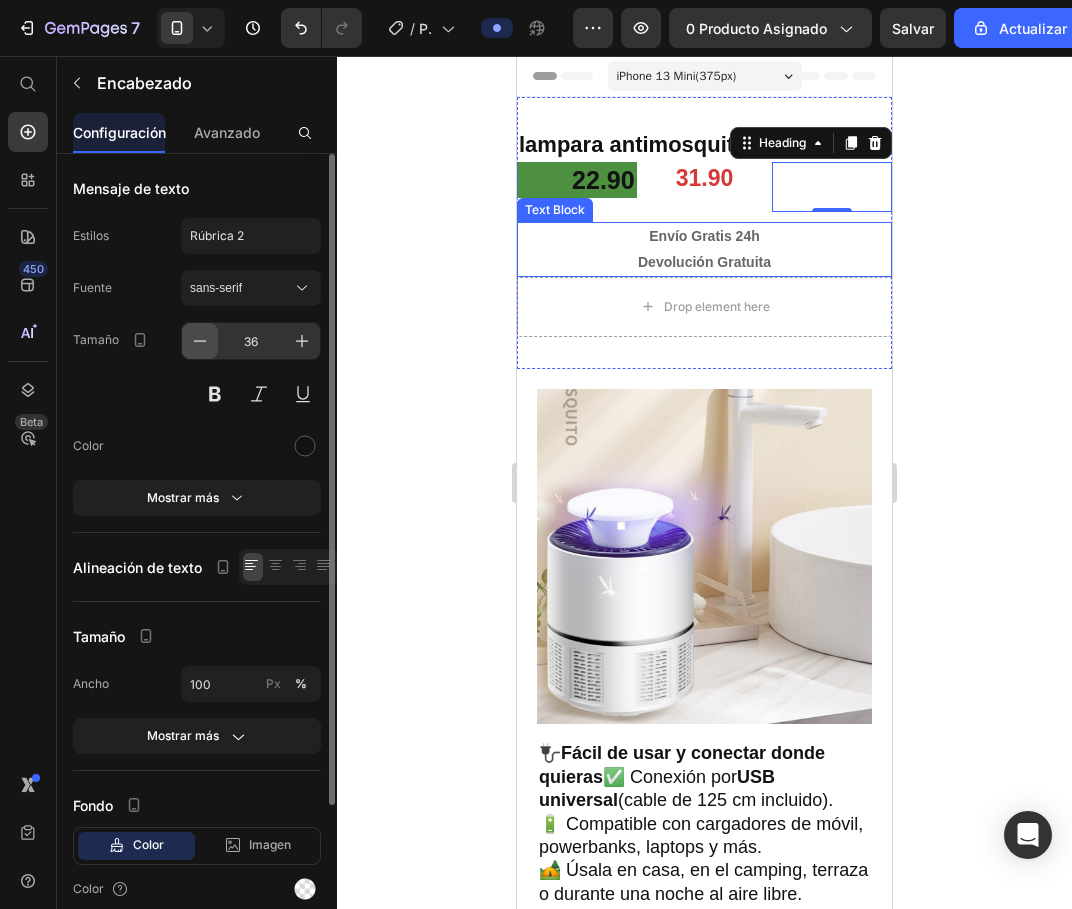 click 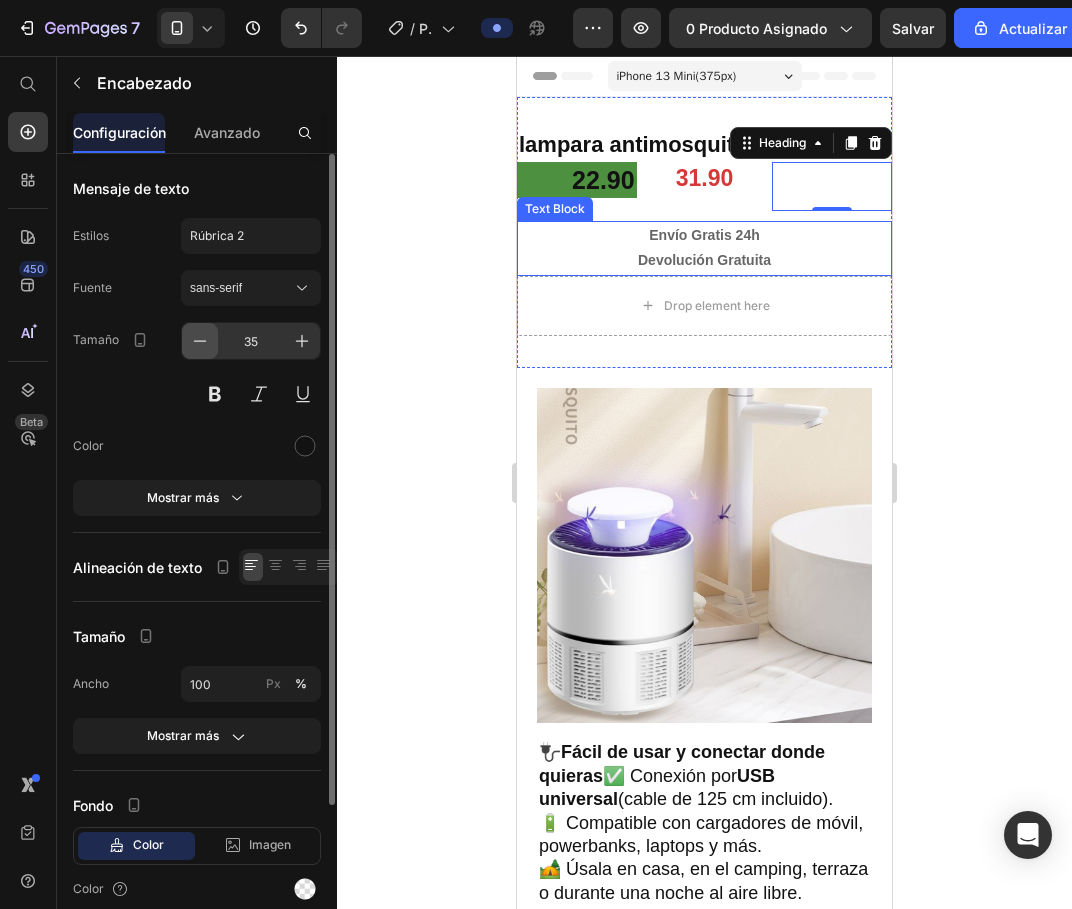 click 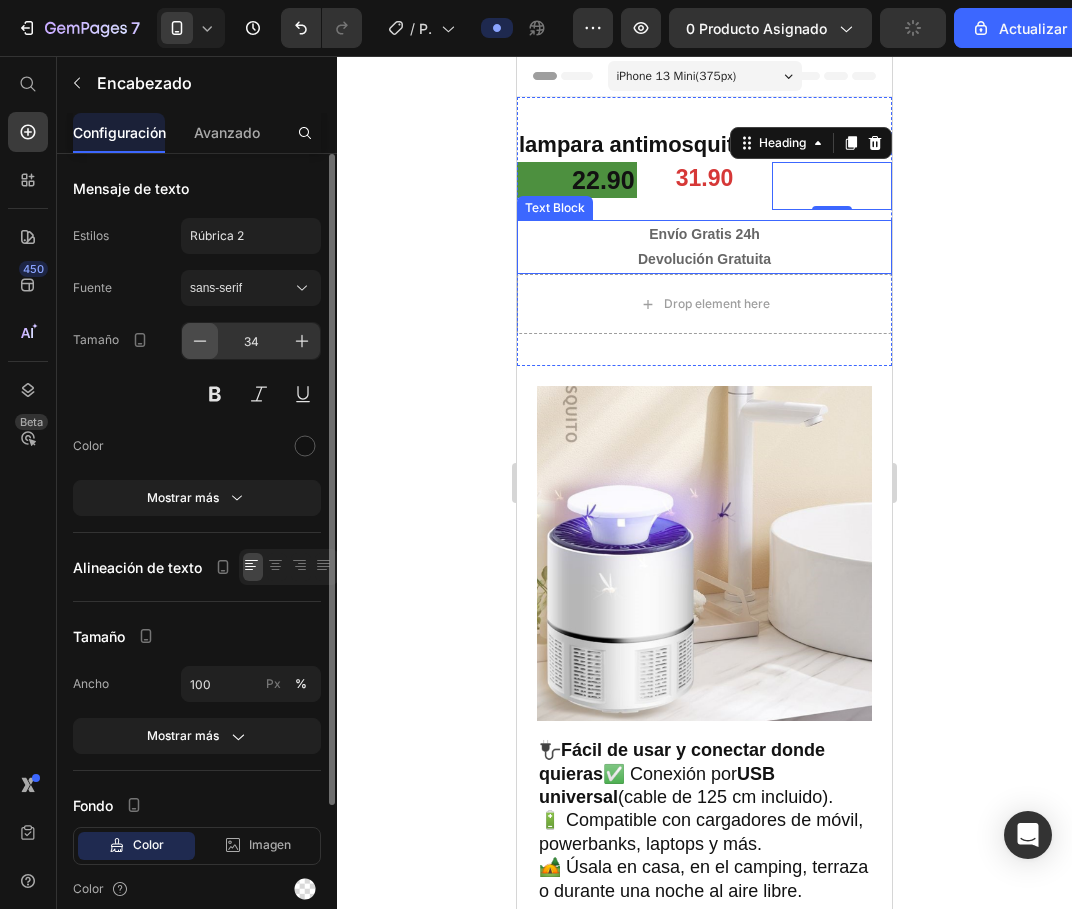click 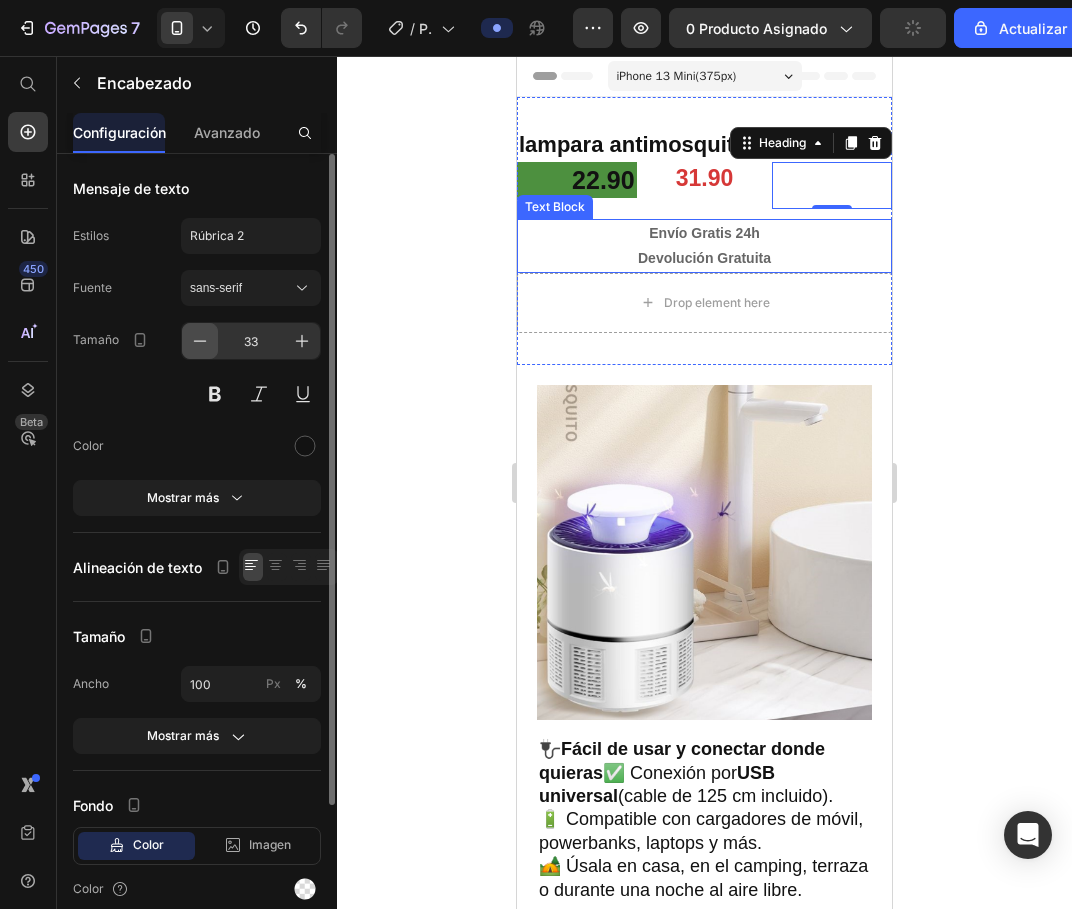 click 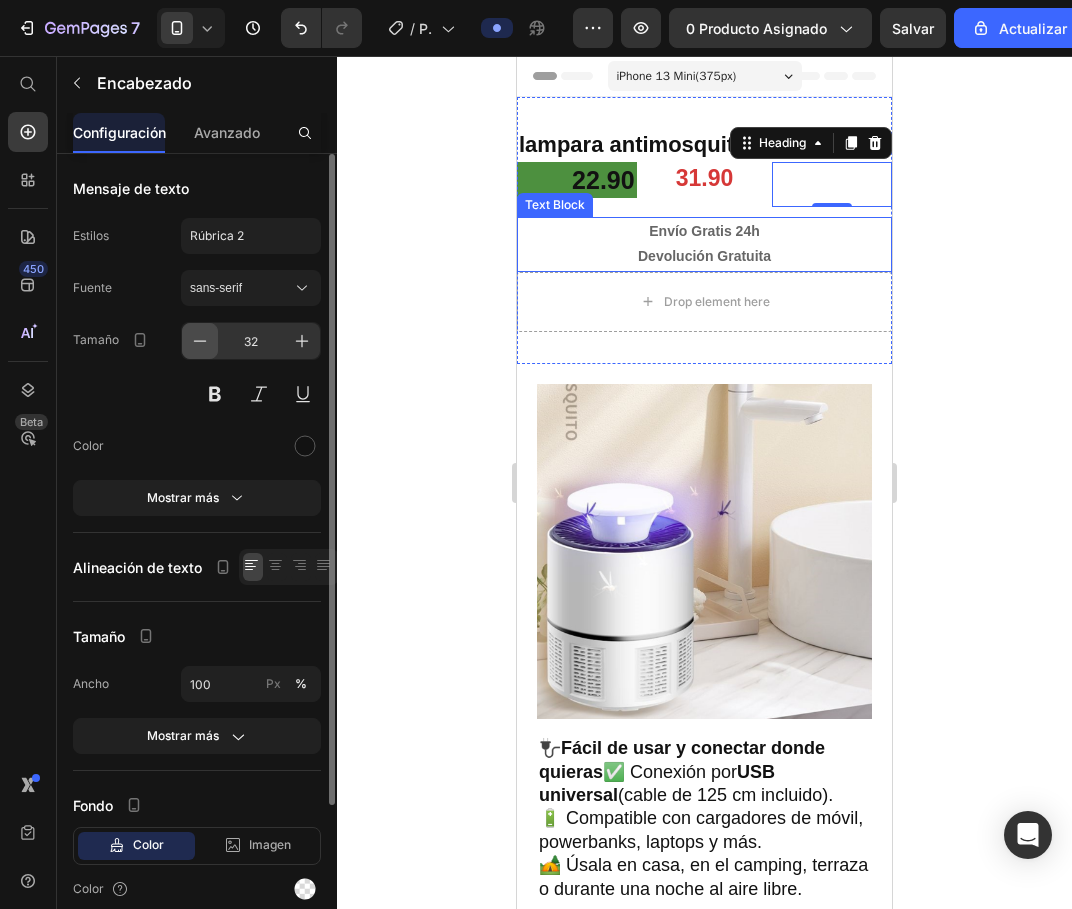 click 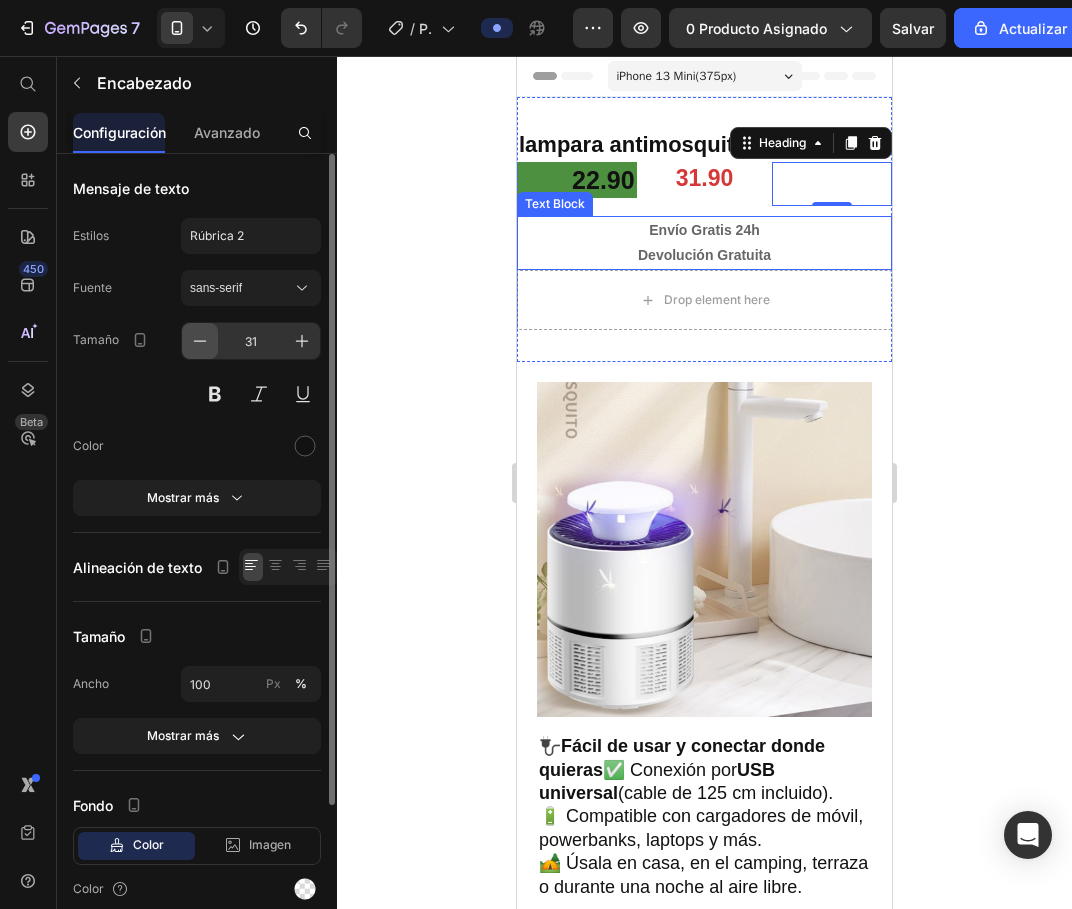click 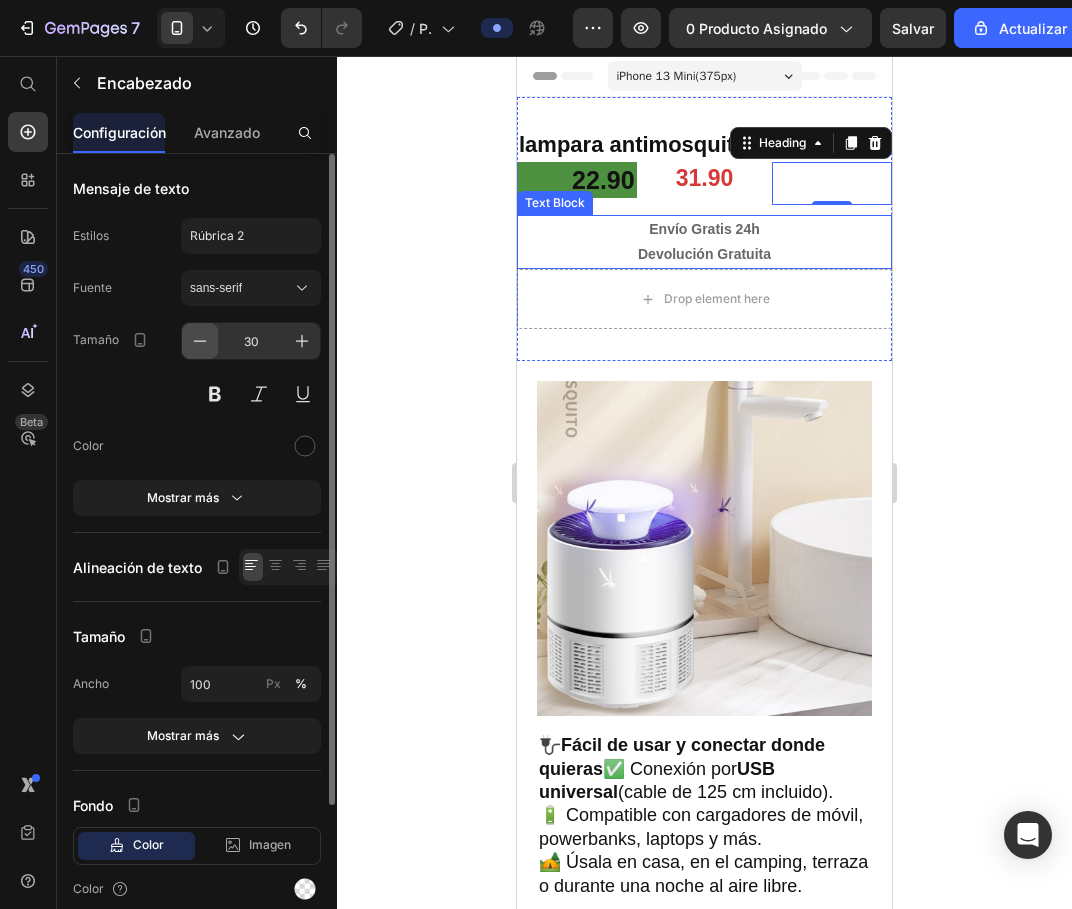 click 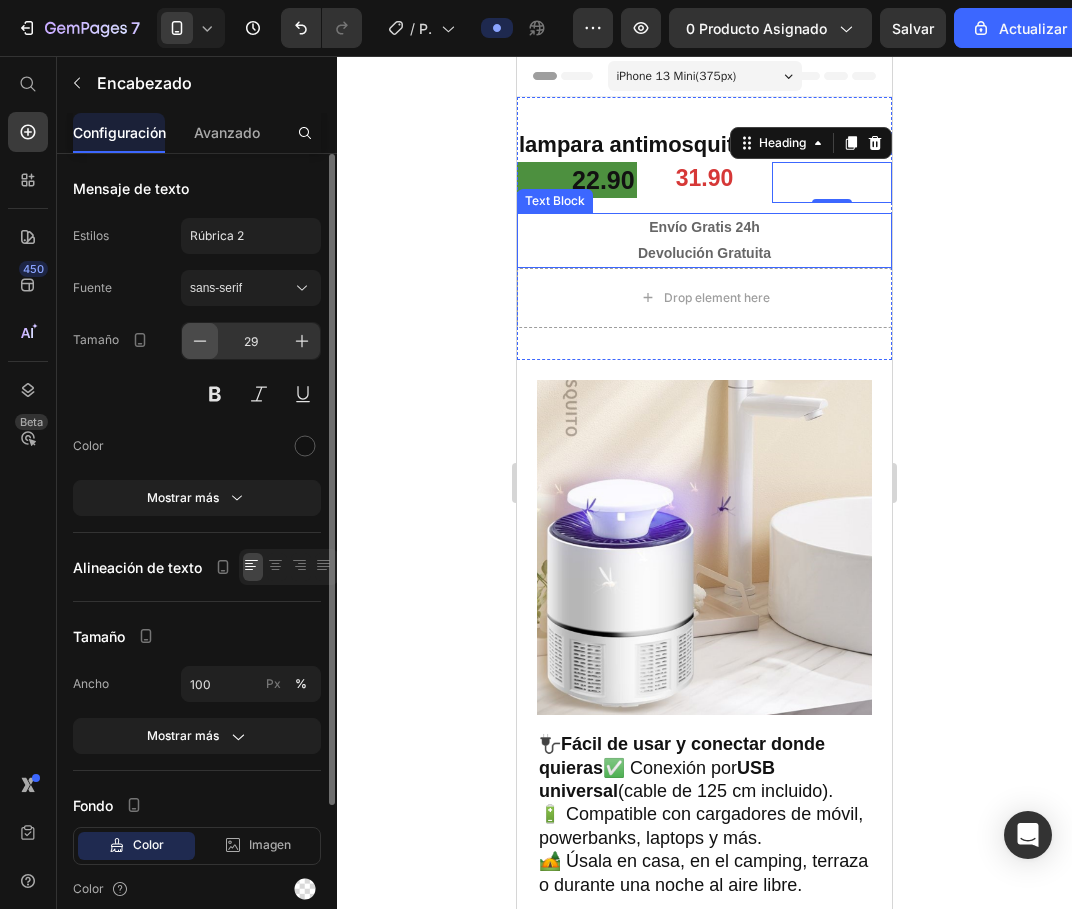 click 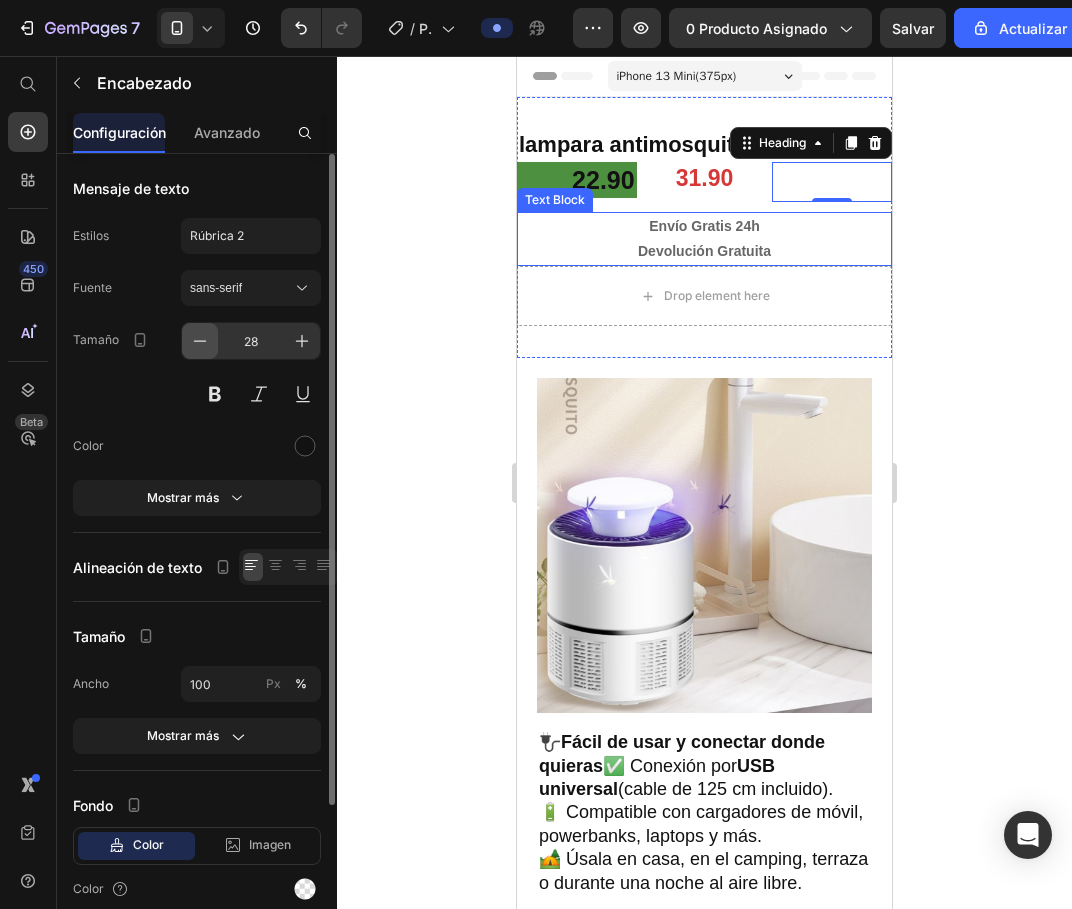 click 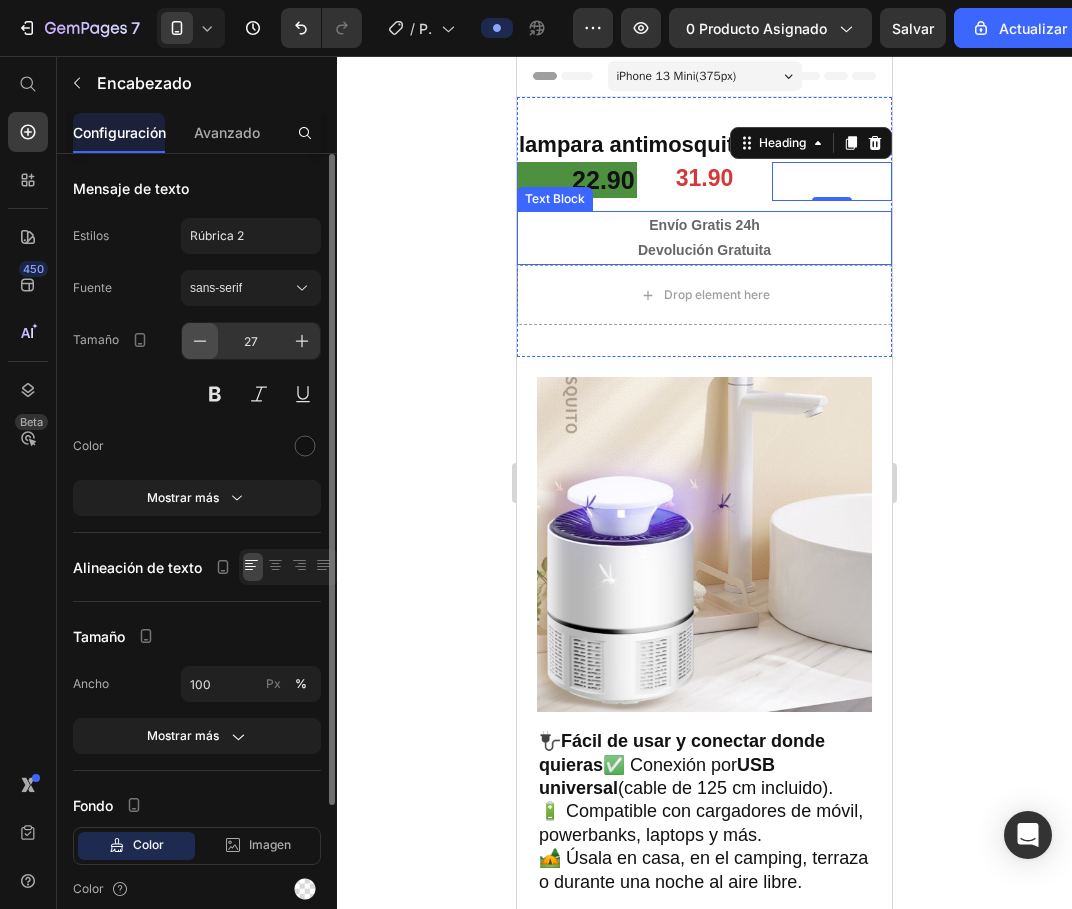 click 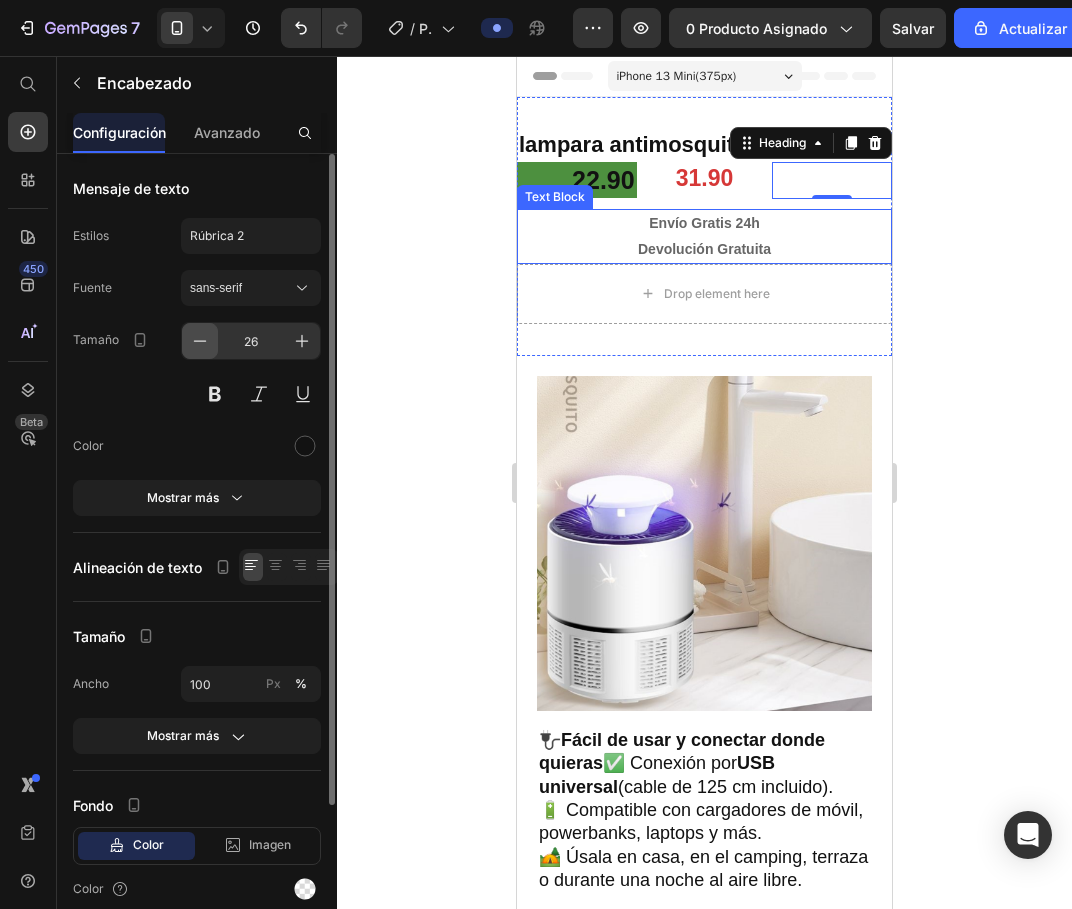 click 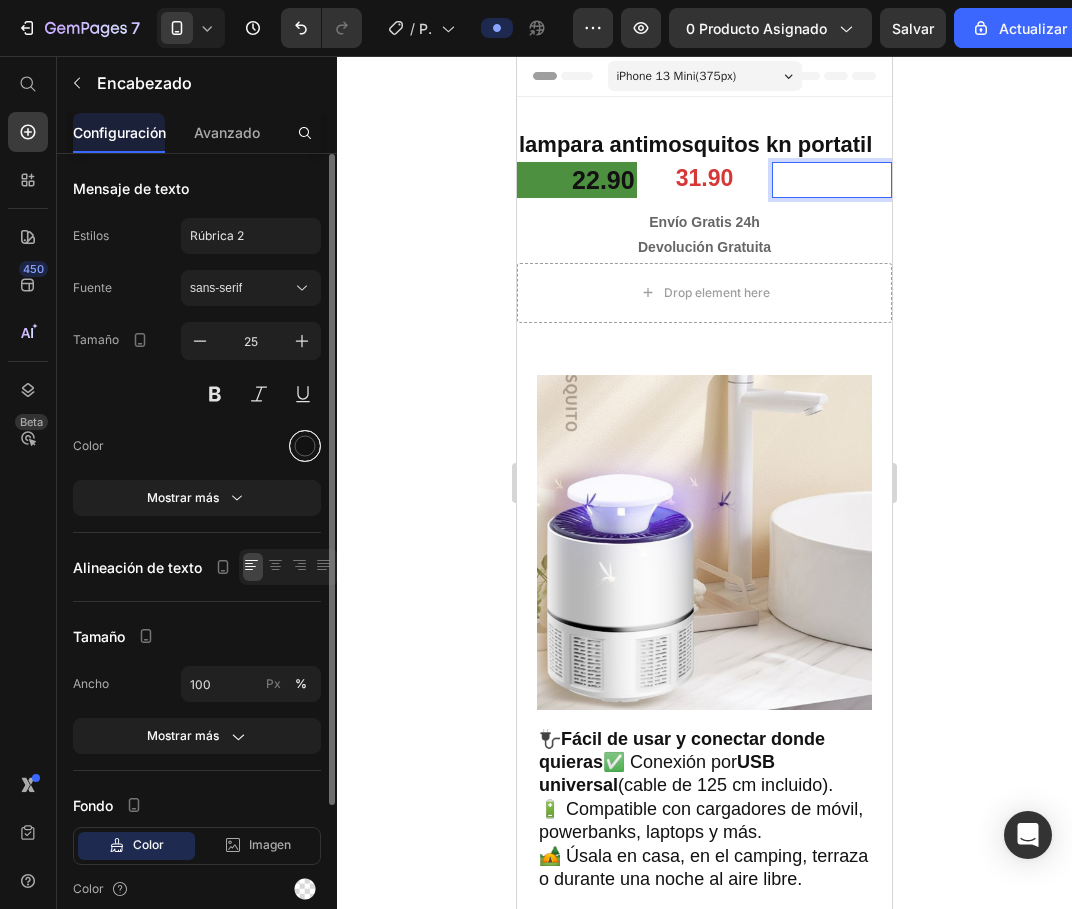 click at bounding box center (305, 446) 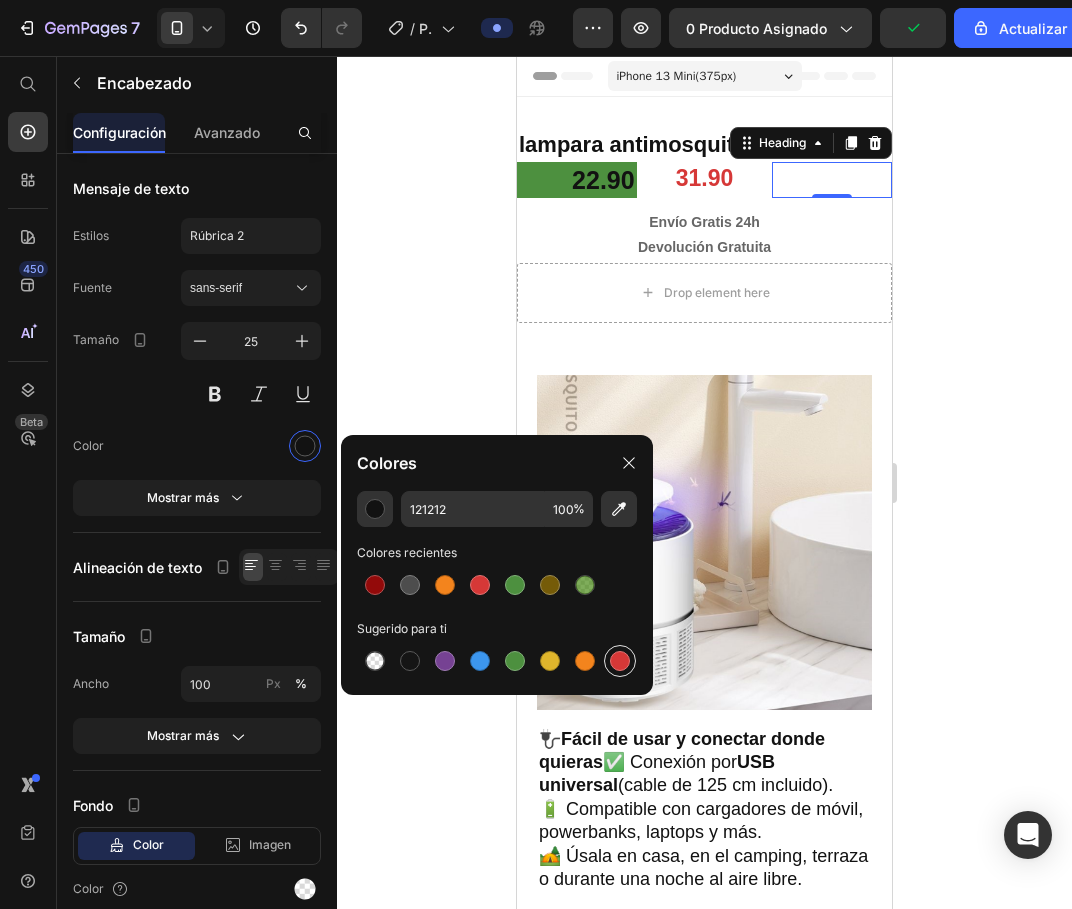 drag, startPoint x: 620, startPoint y: 660, endPoint x: 607, endPoint y: 657, distance: 13.341664 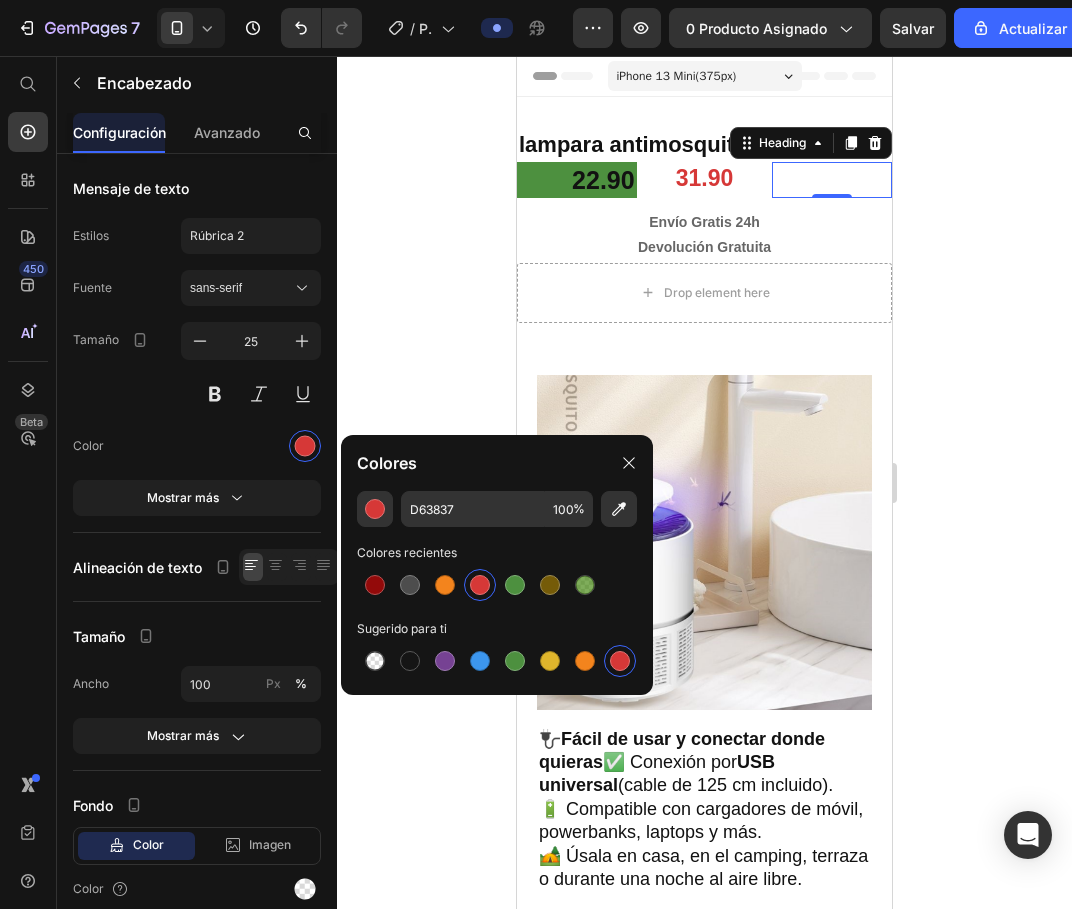 click at bounding box center (832, 180) 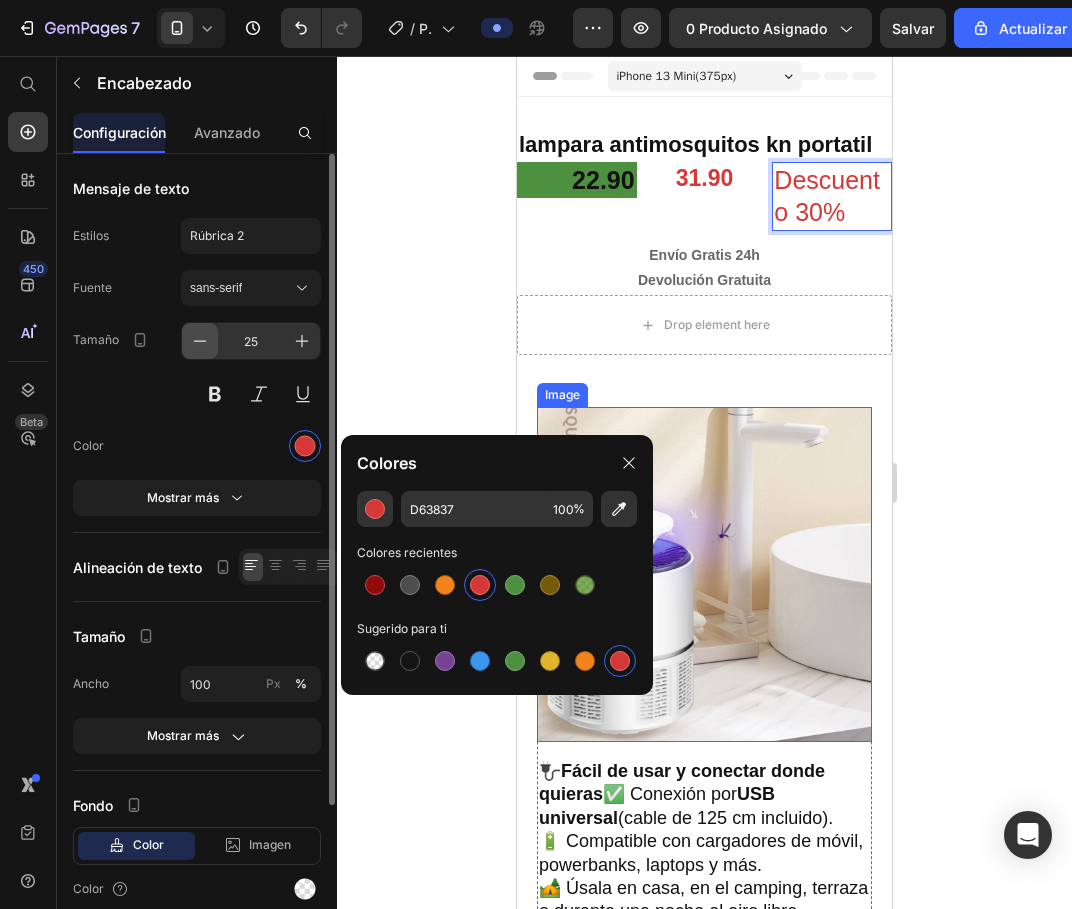 click 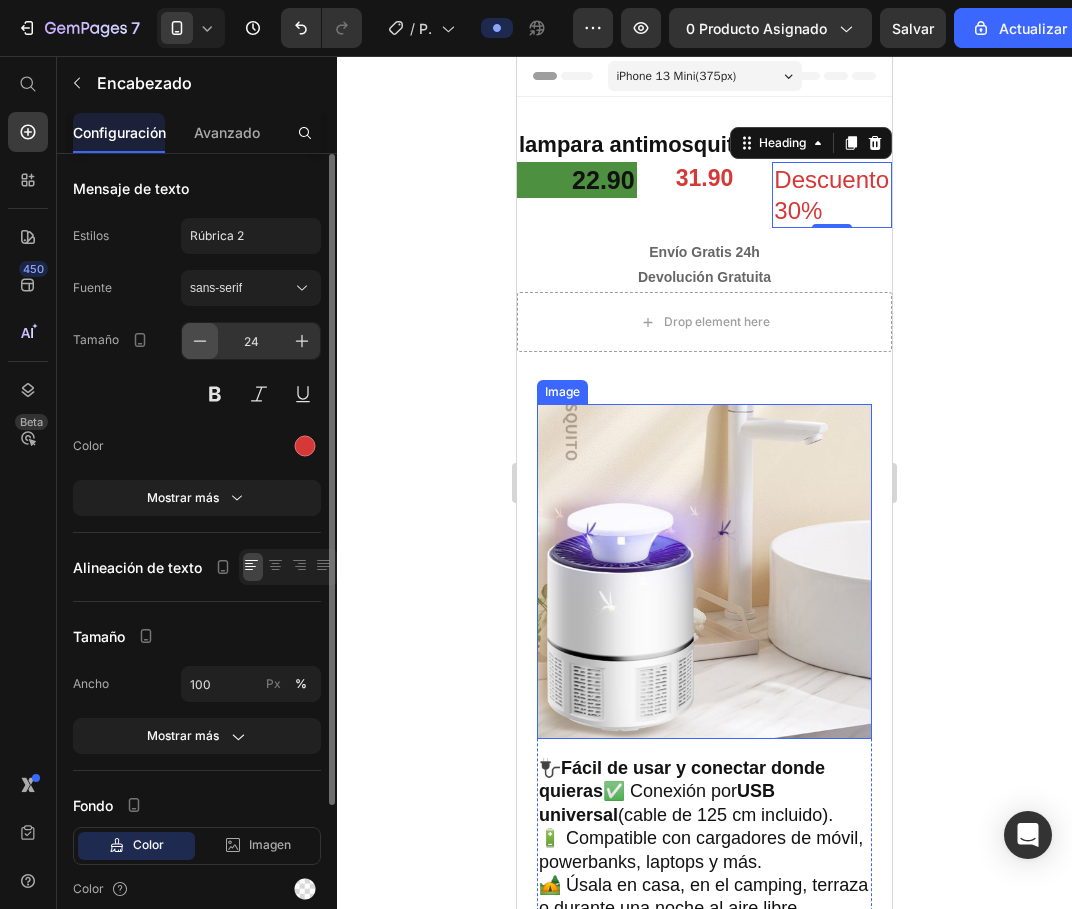 click 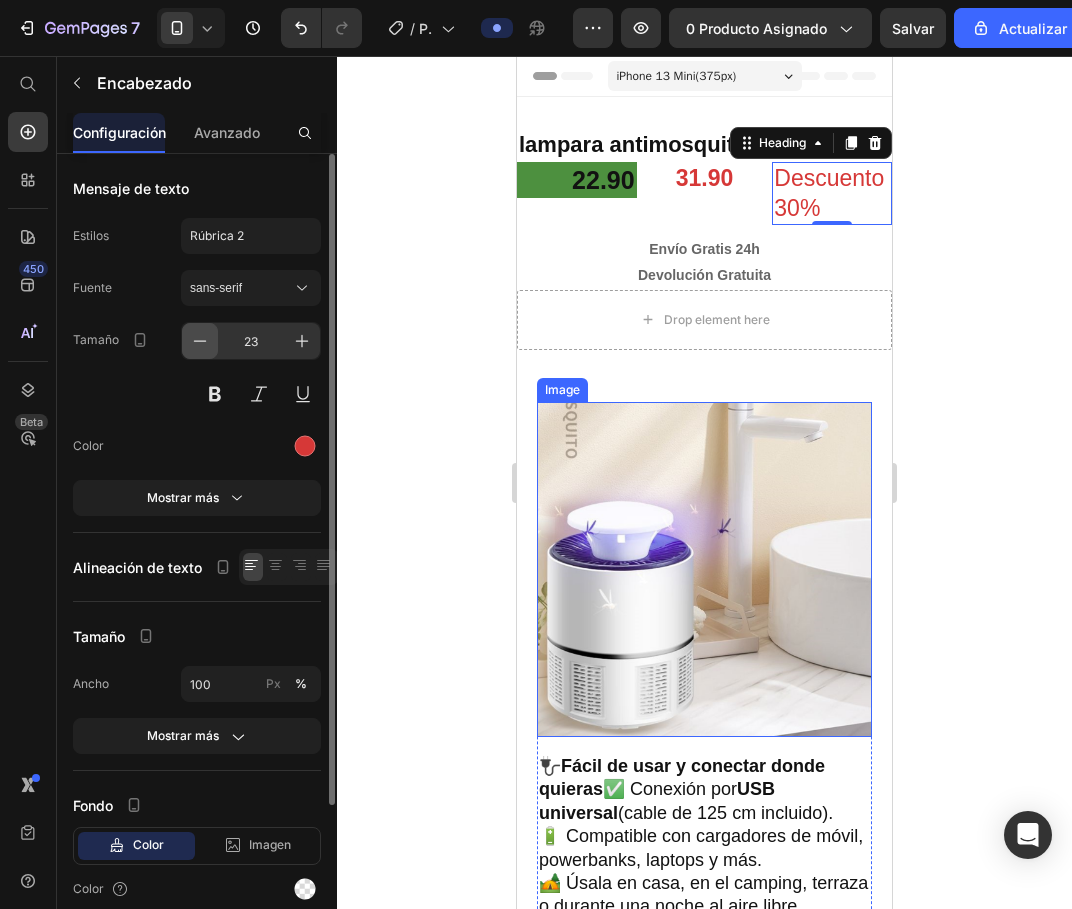 click 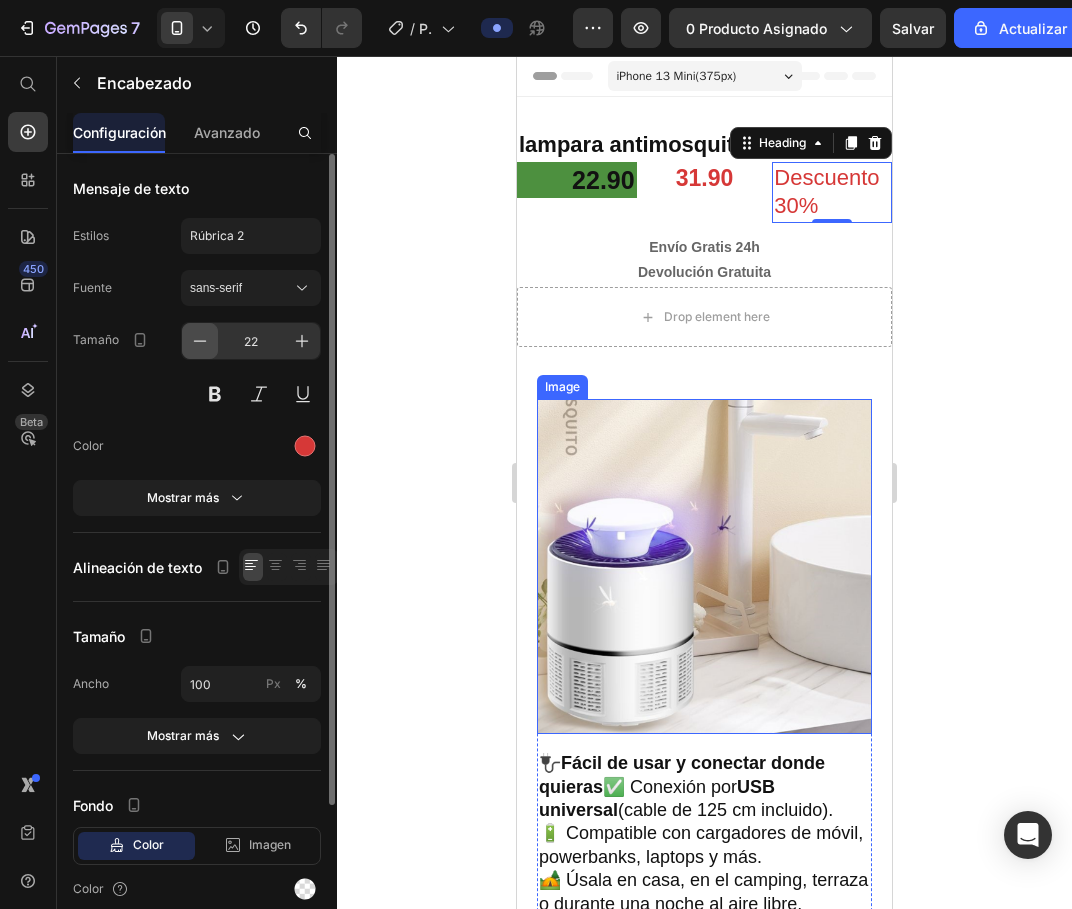 click 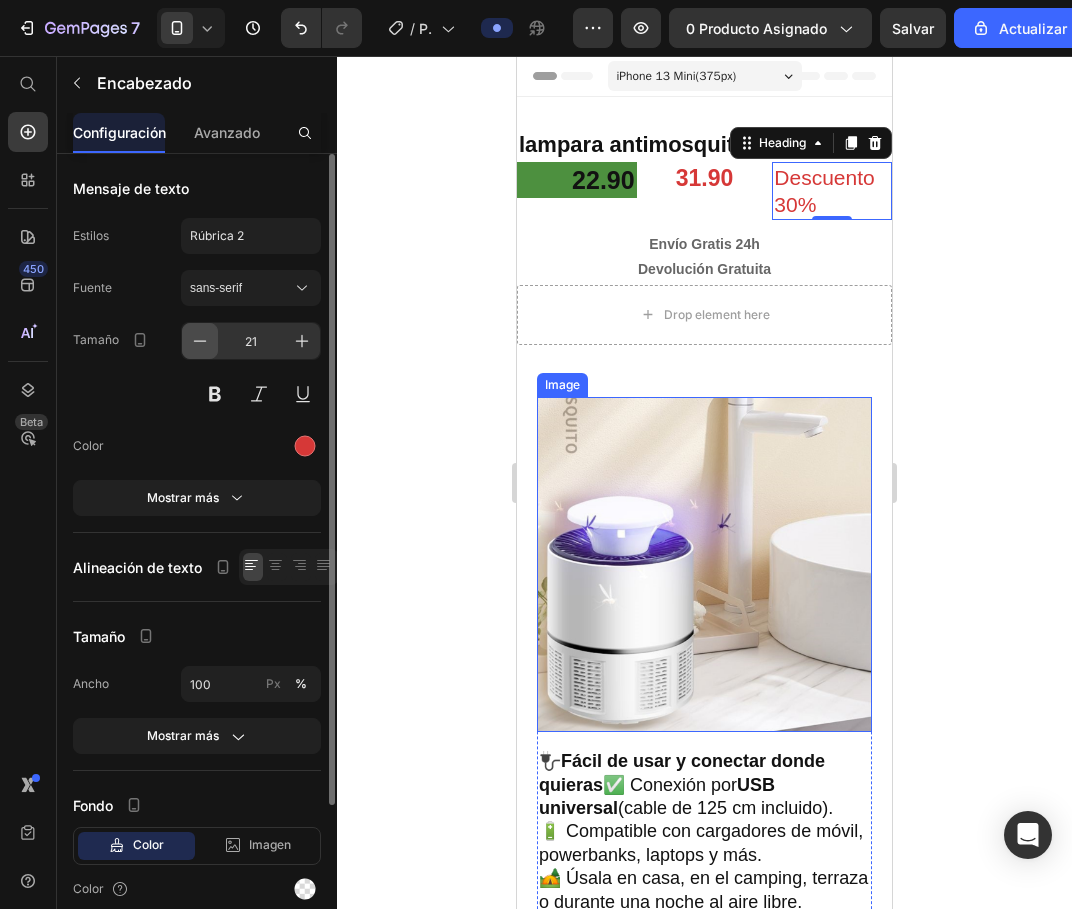 click 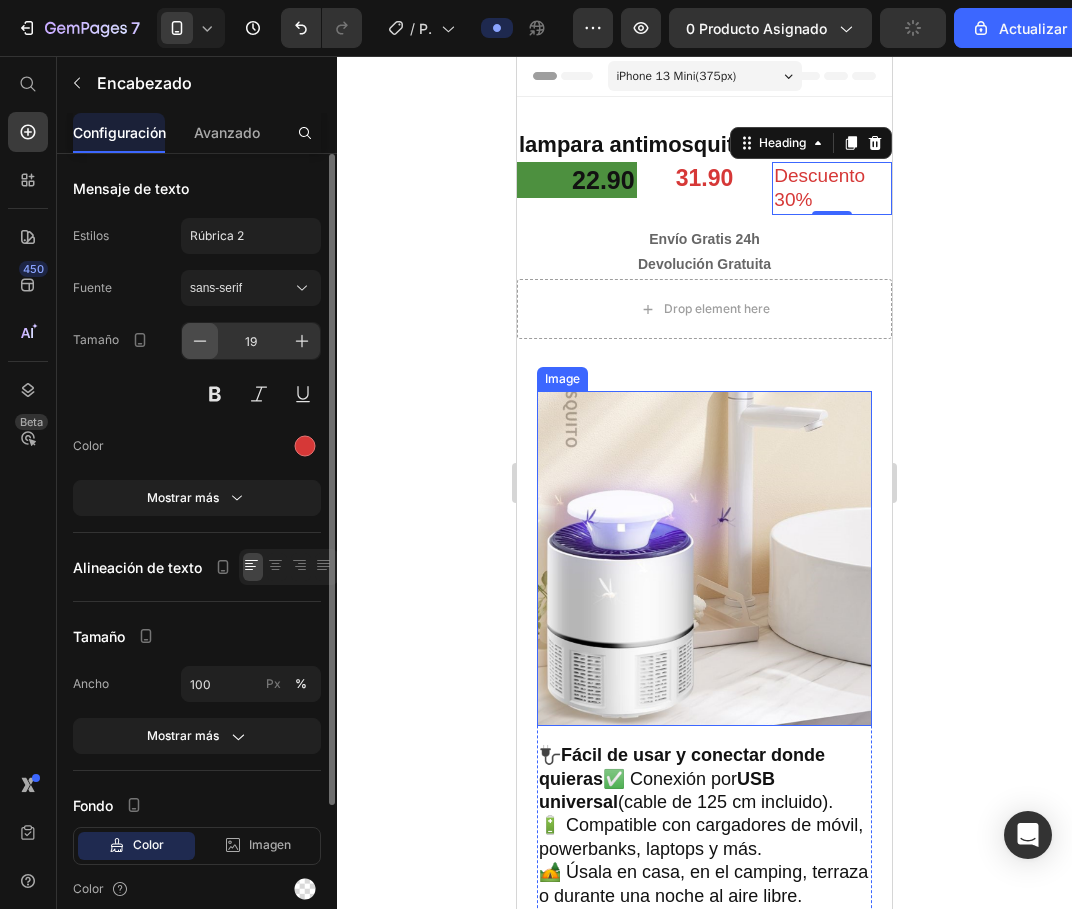 click 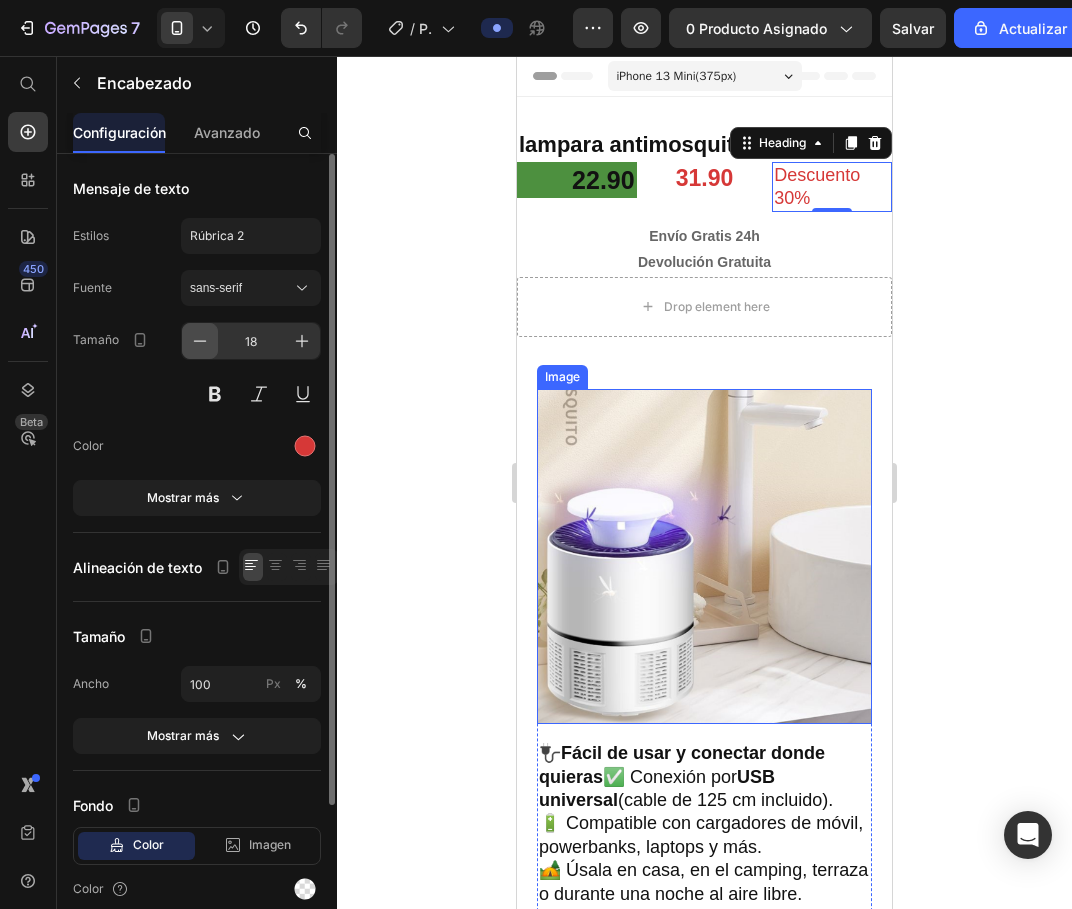 click 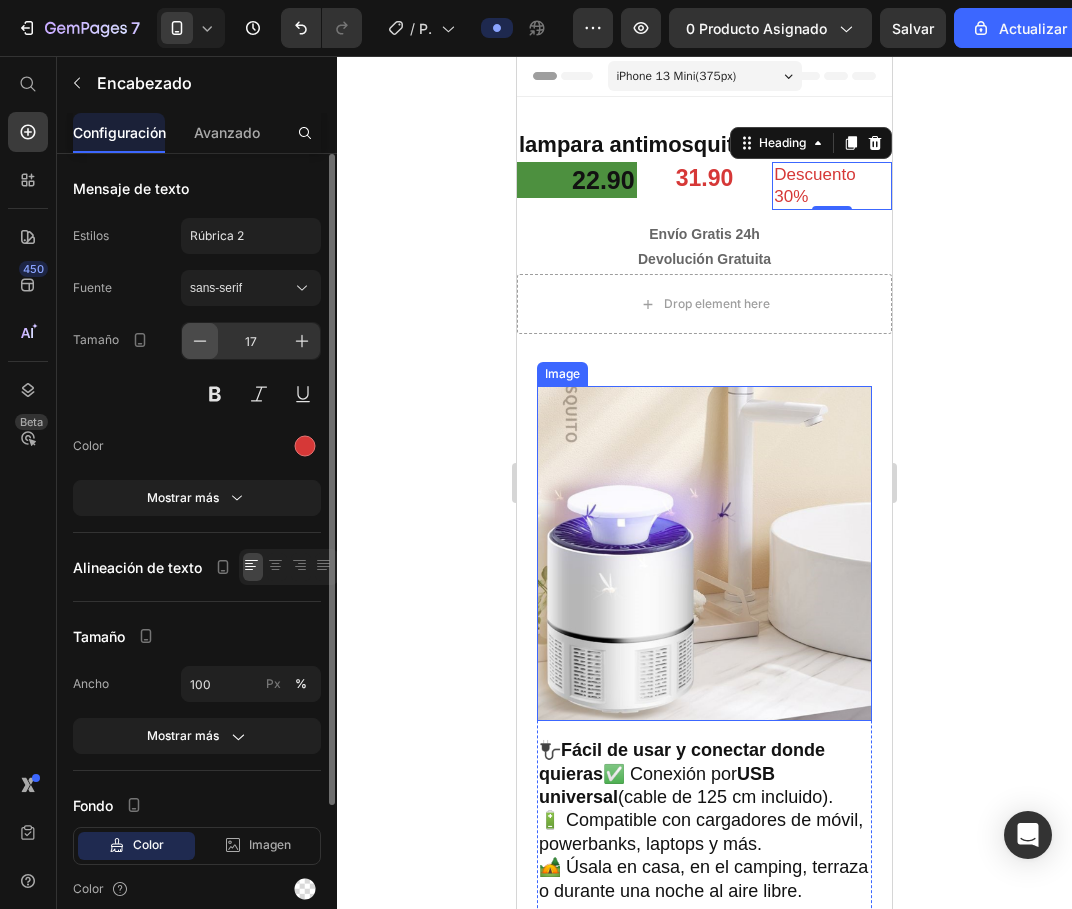 click 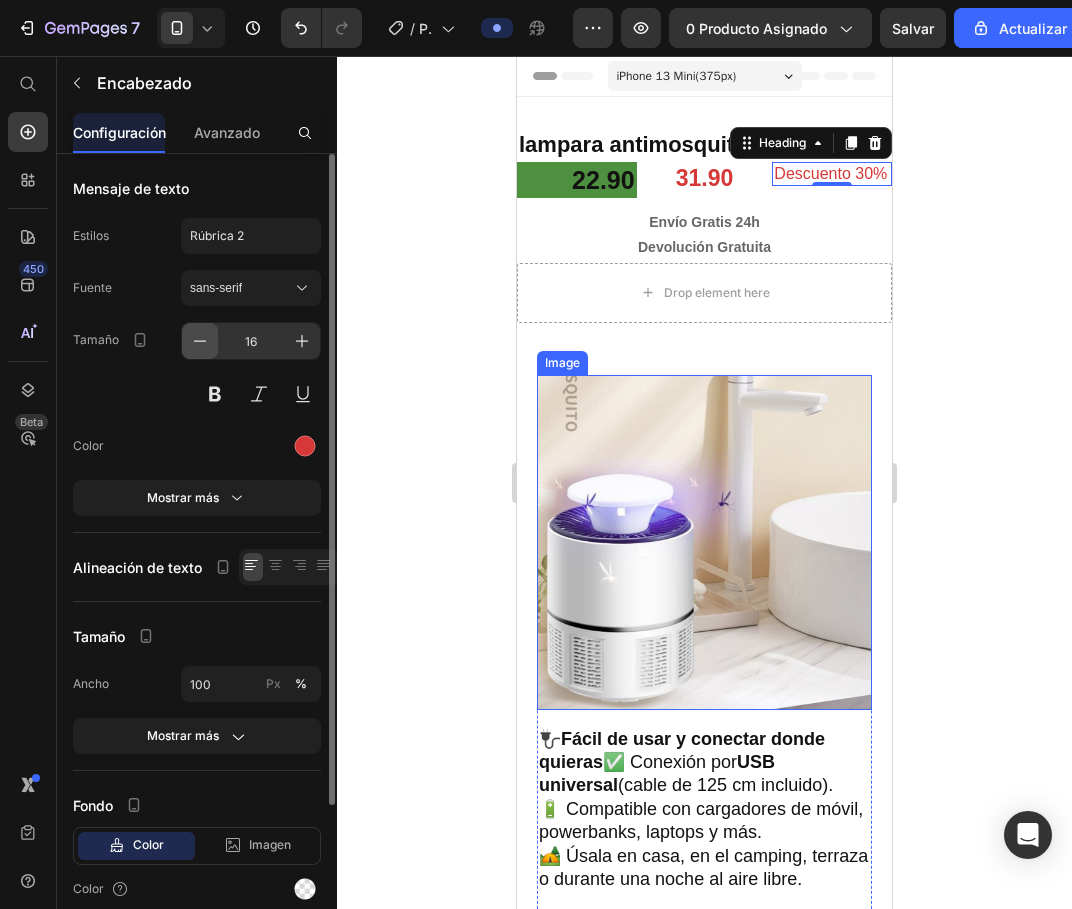click 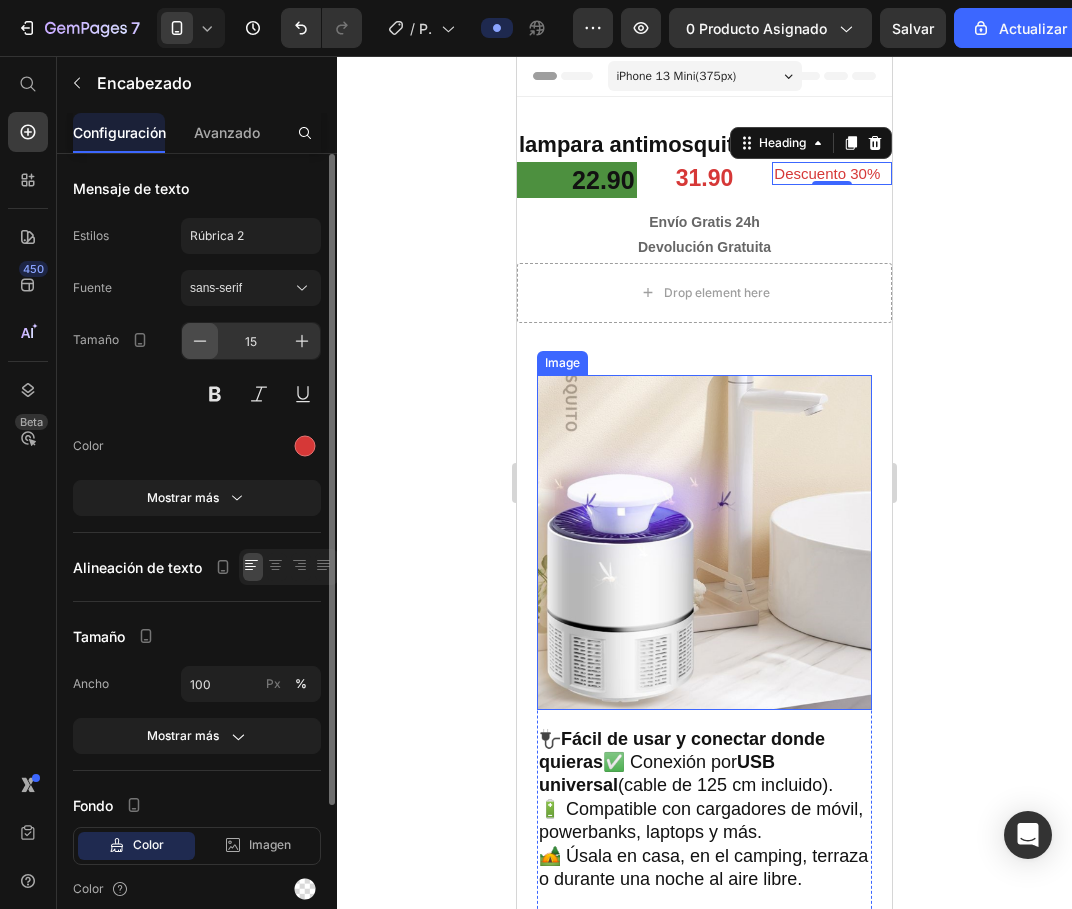 click 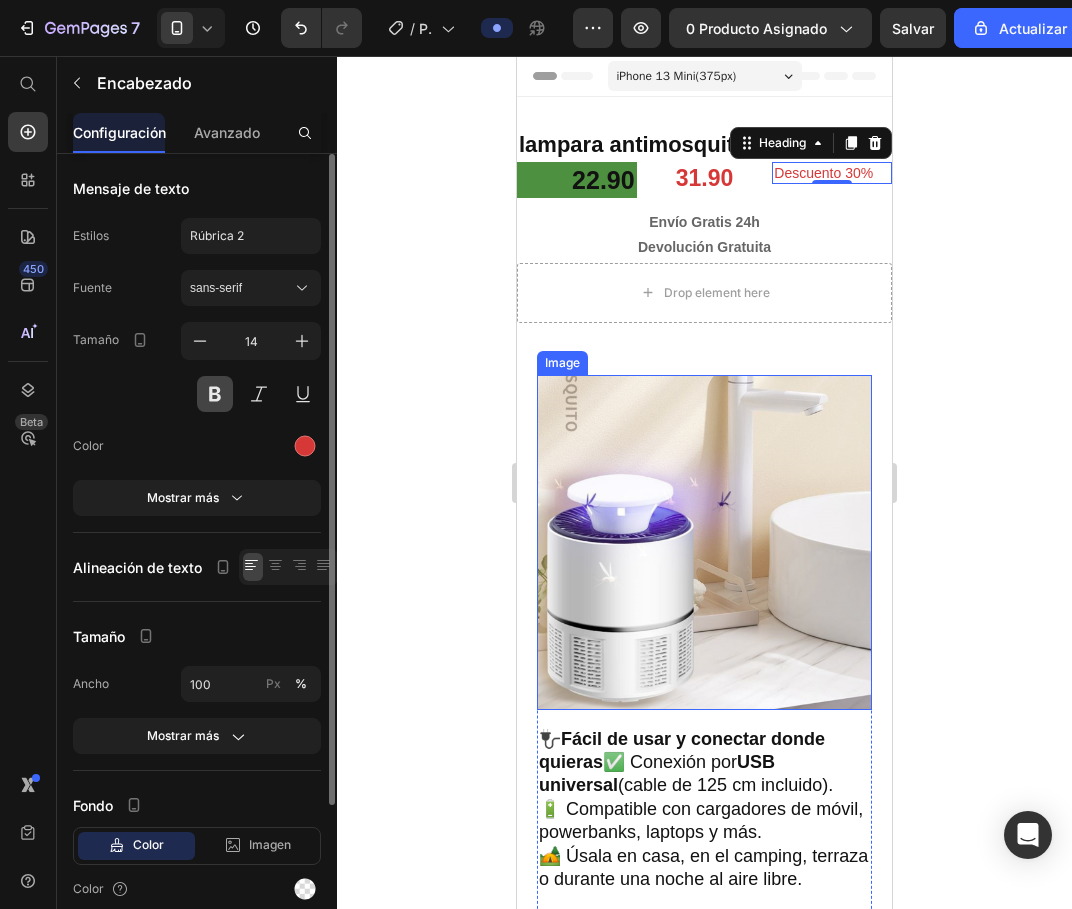 click at bounding box center [215, 394] 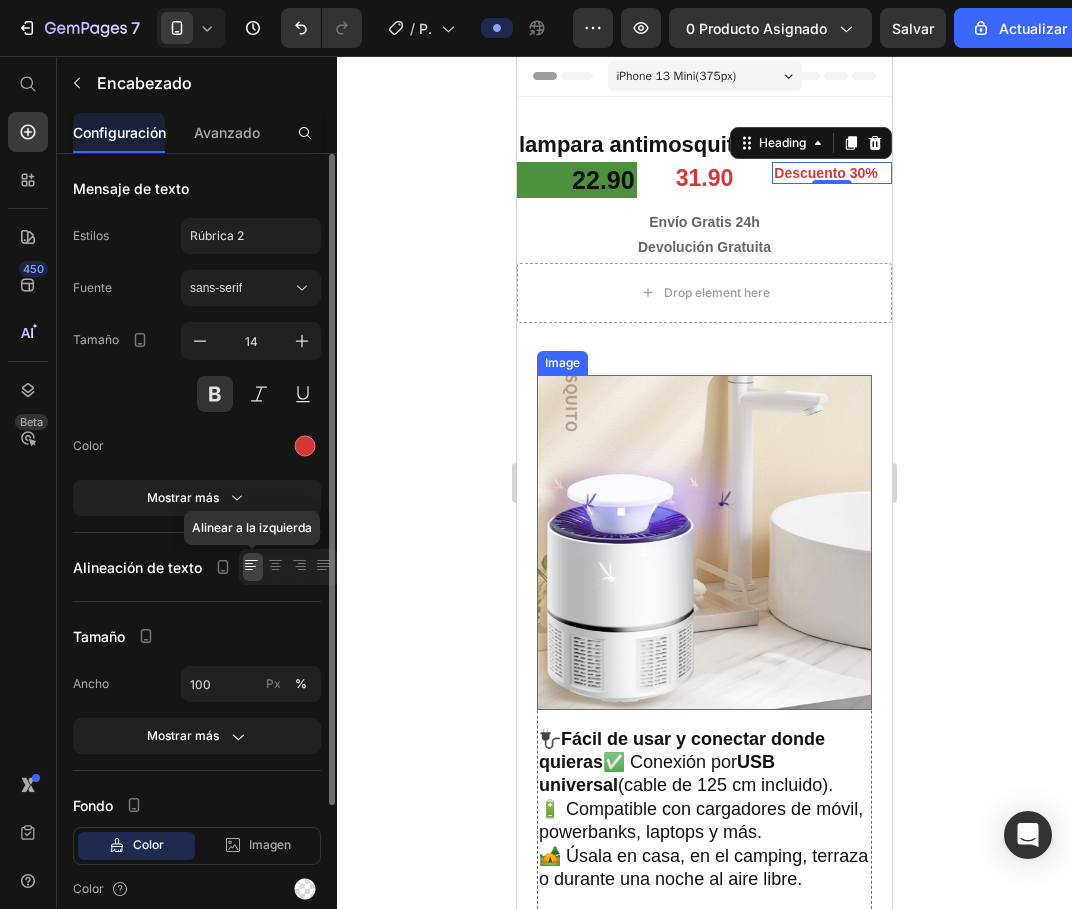 click 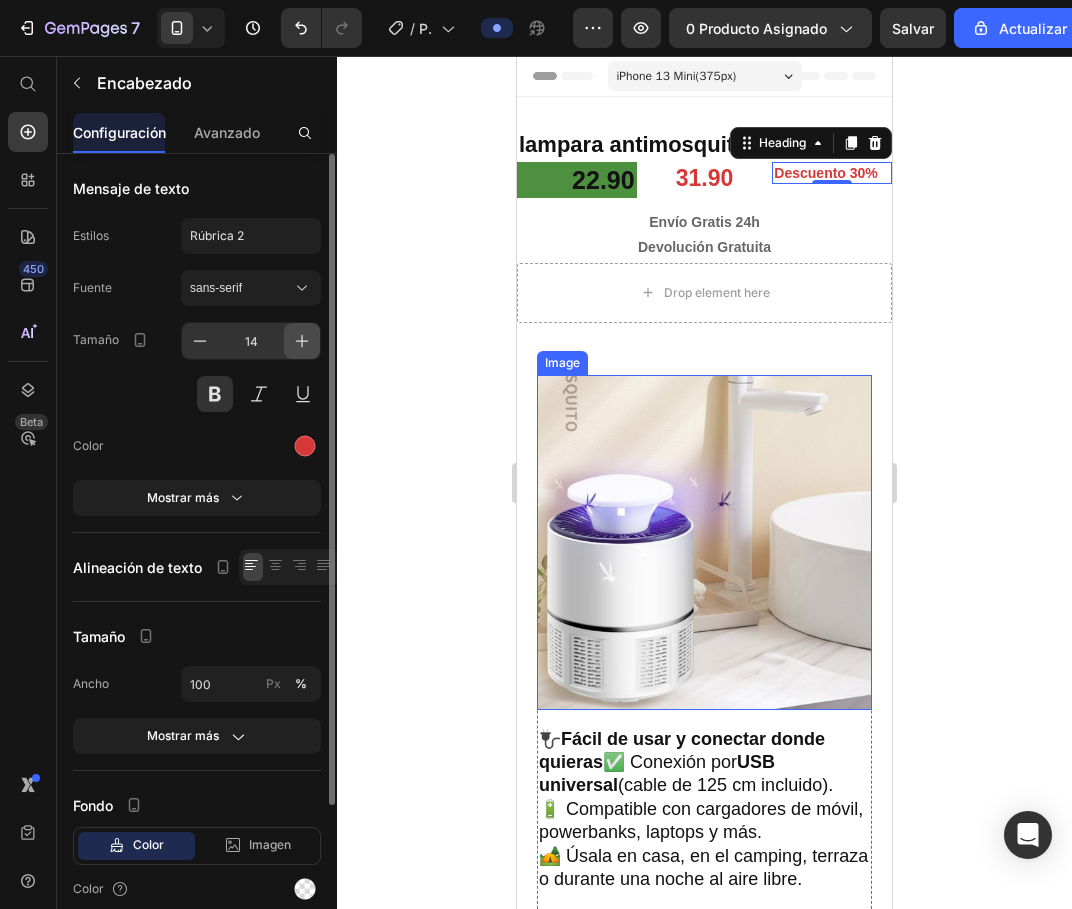 click 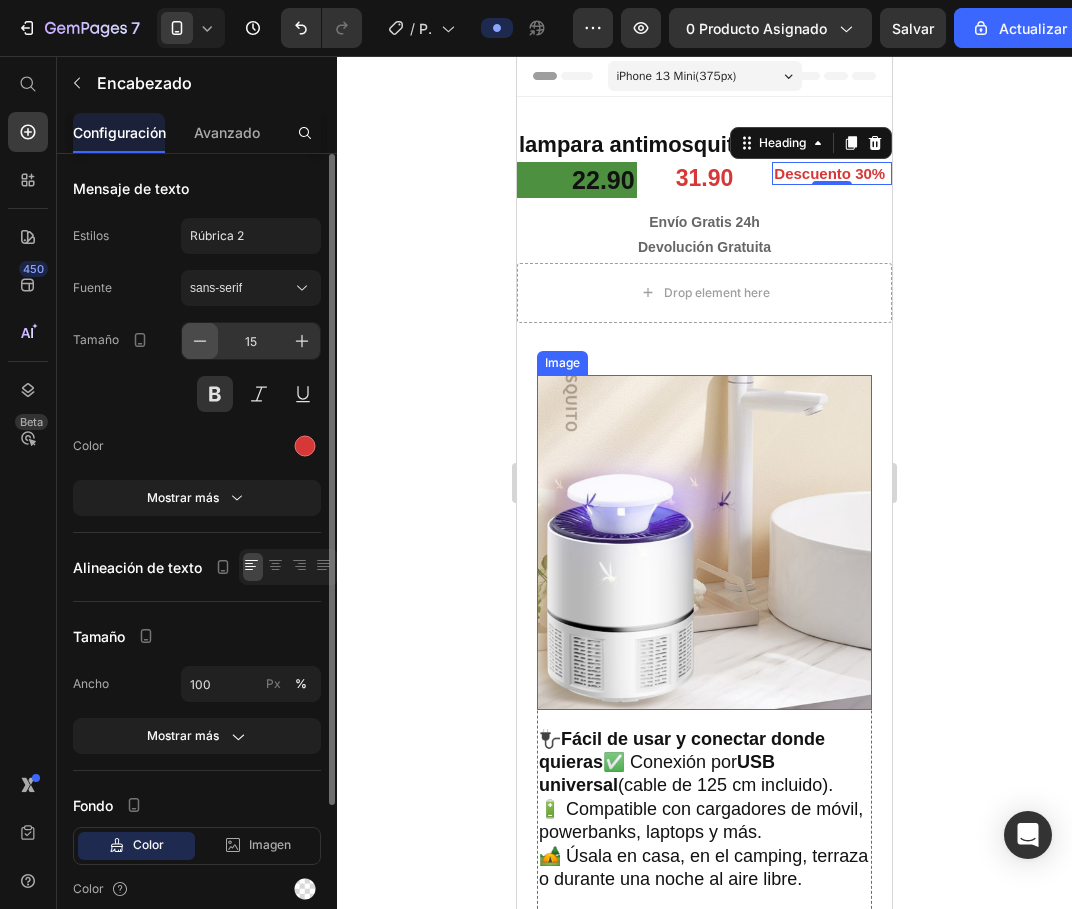 click 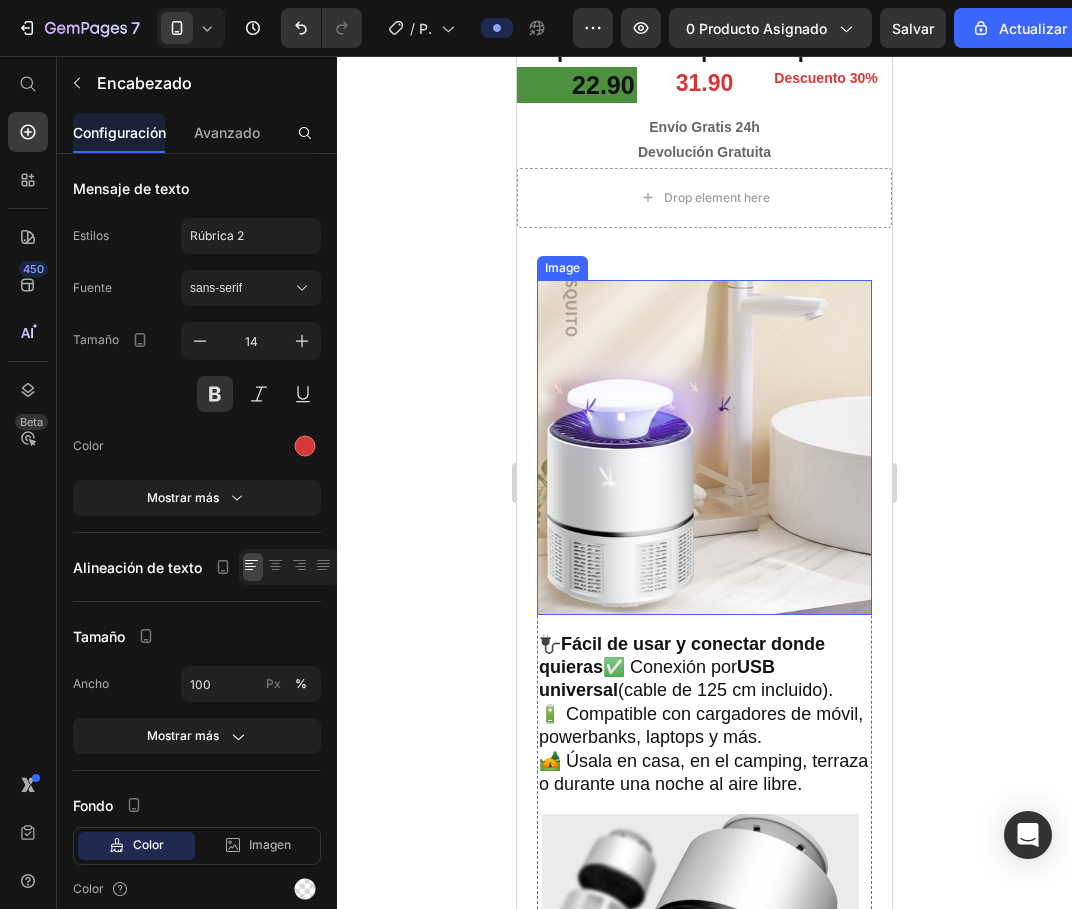 scroll, scrollTop: 0, scrollLeft: 0, axis: both 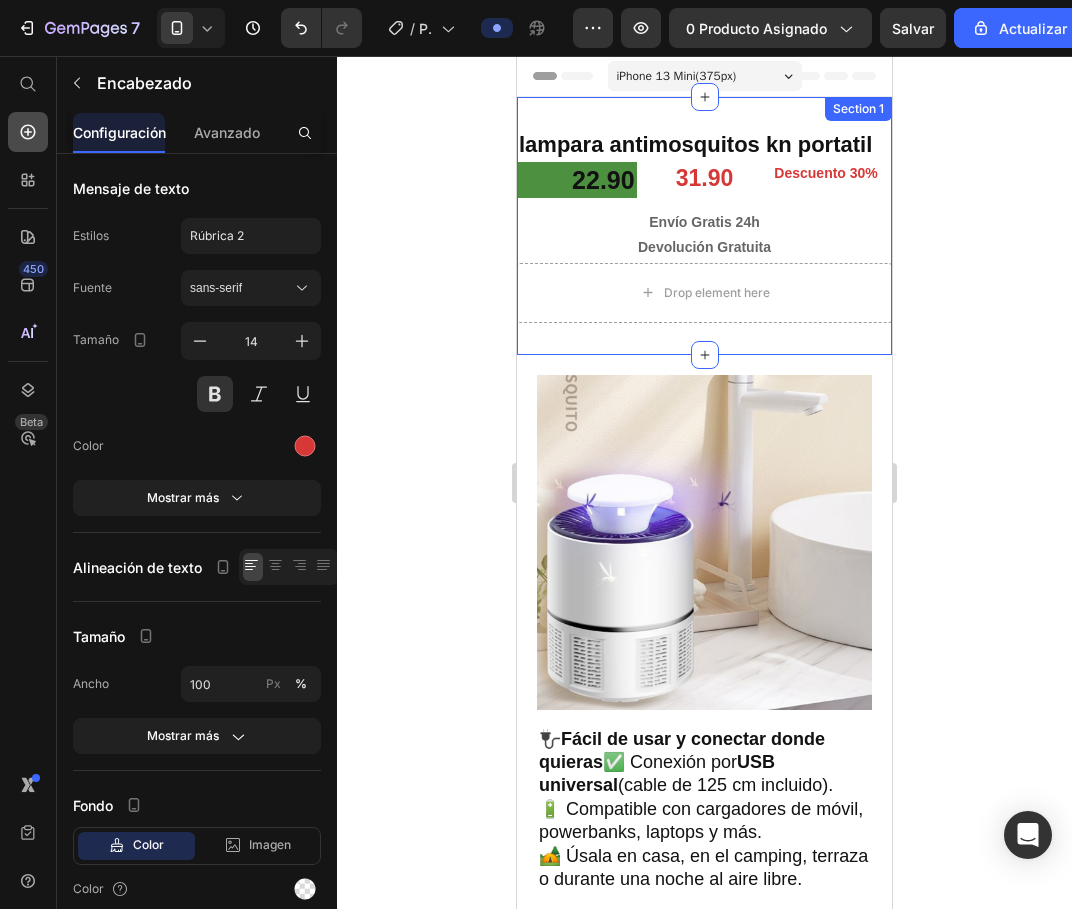 click 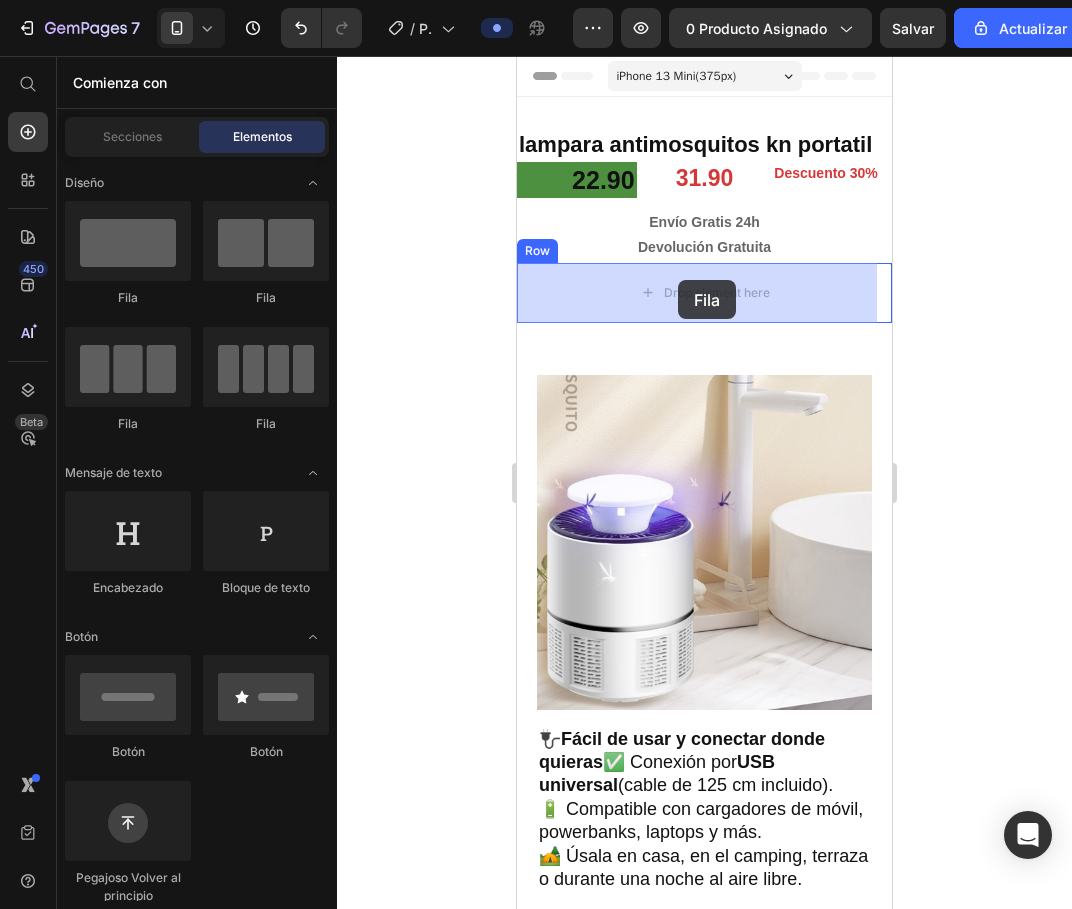 drag, startPoint x: 631, startPoint y: 309, endPoint x: 678, endPoint y: 280, distance: 55.226807 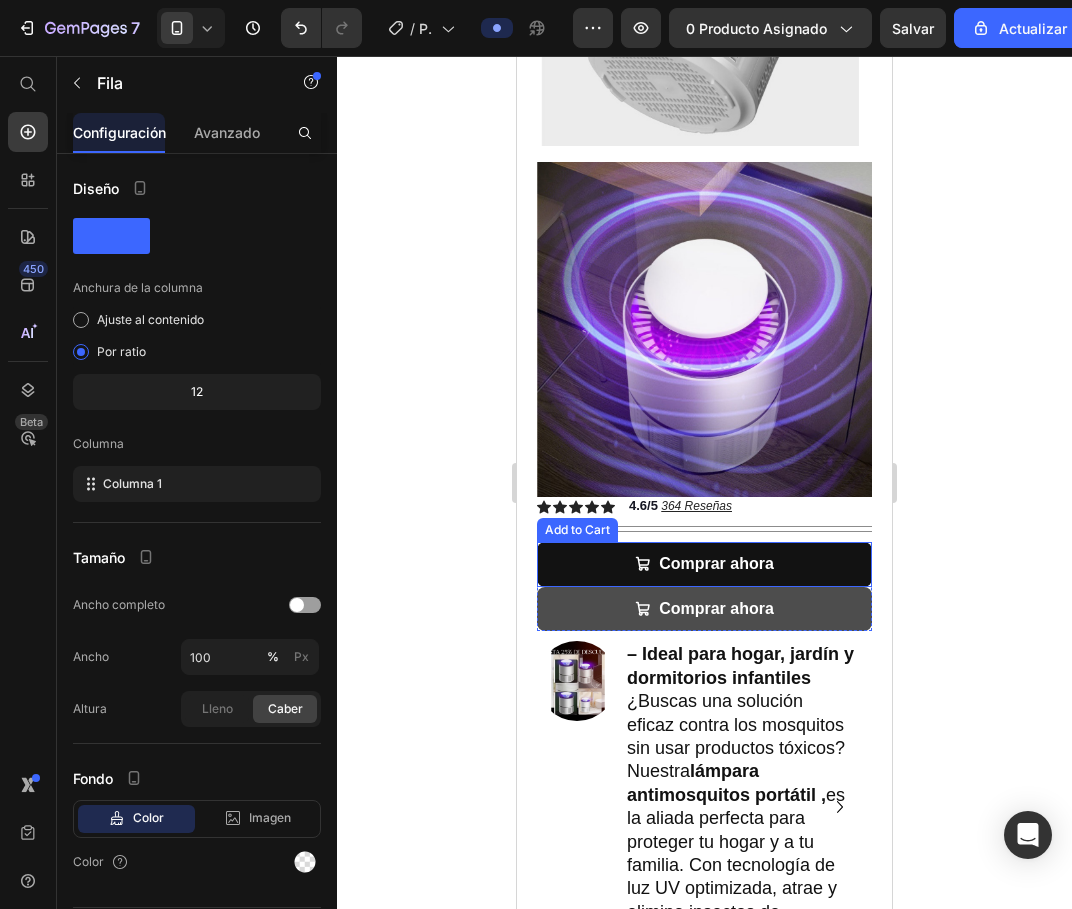 scroll, scrollTop: 1100, scrollLeft: 0, axis: vertical 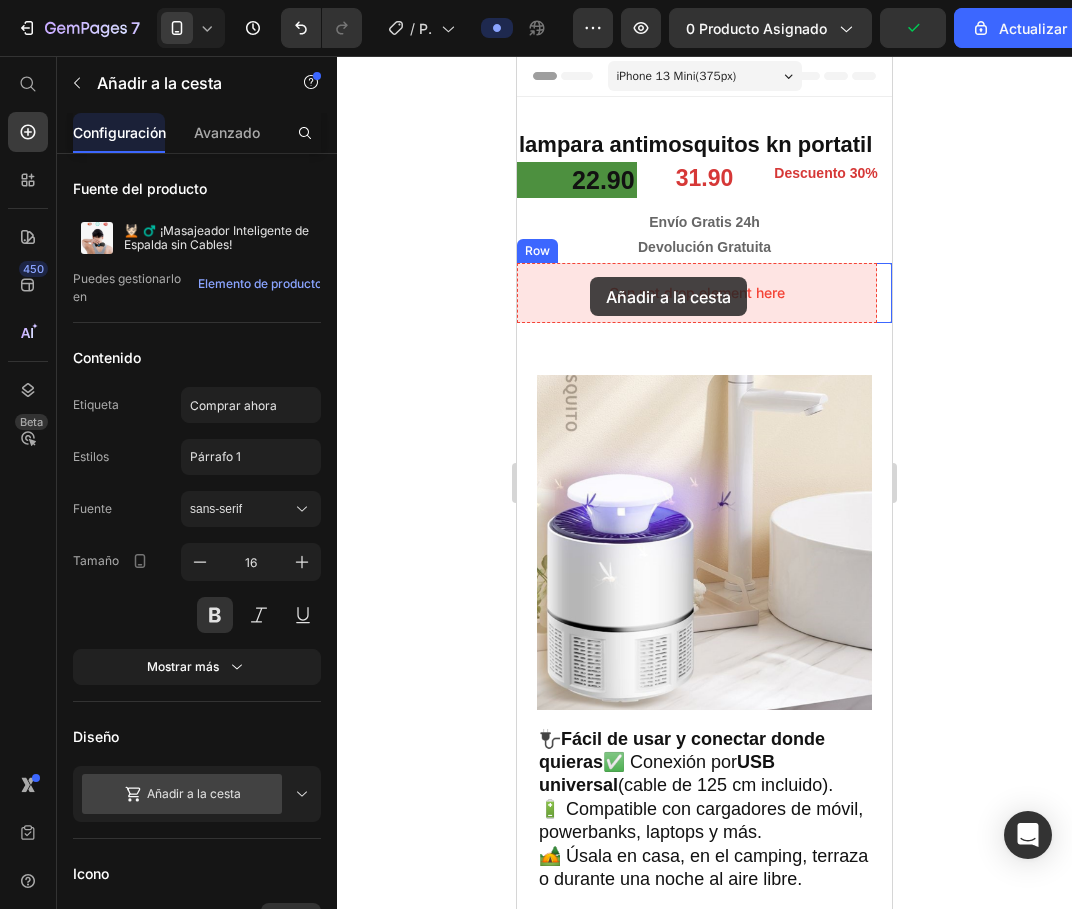 drag, startPoint x: 704, startPoint y: 575, endPoint x: 590, endPoint y: 277, distance: 319.06113 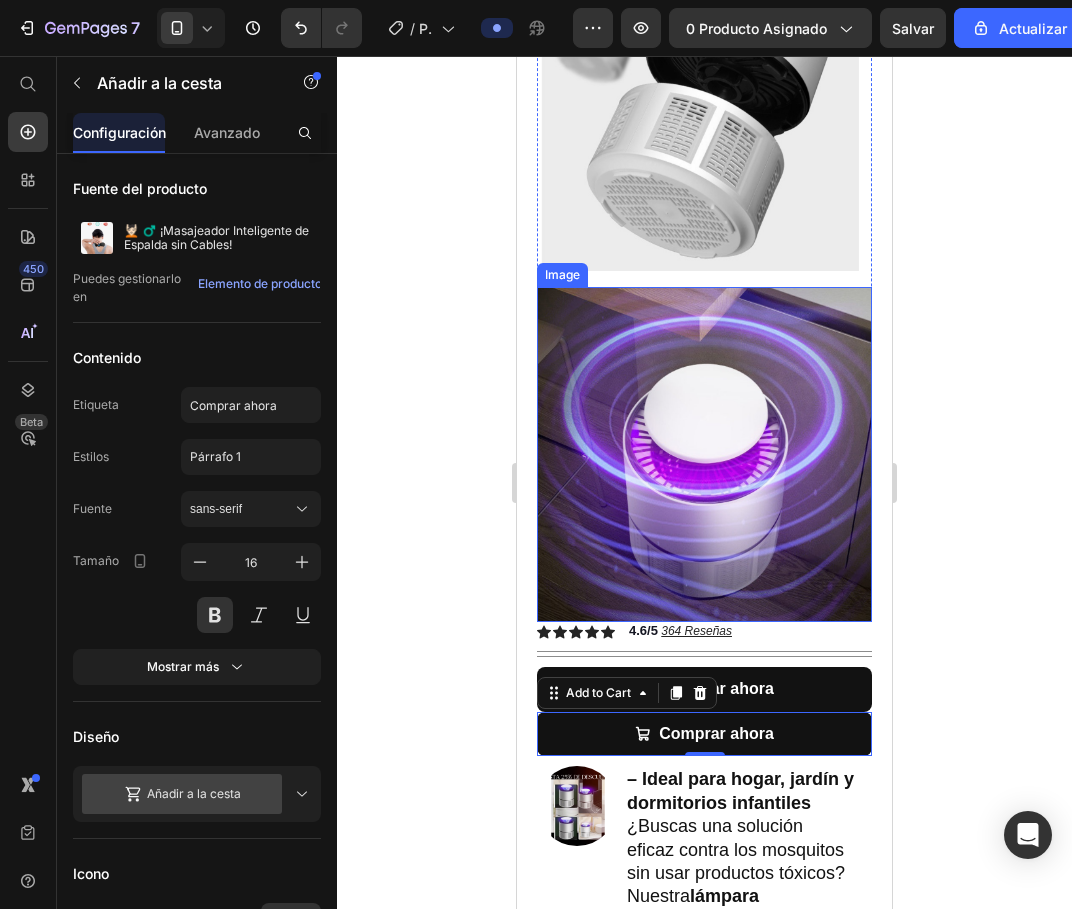 scroll, scrollTop: 1000, scrollLeft: 0, axis: vertical 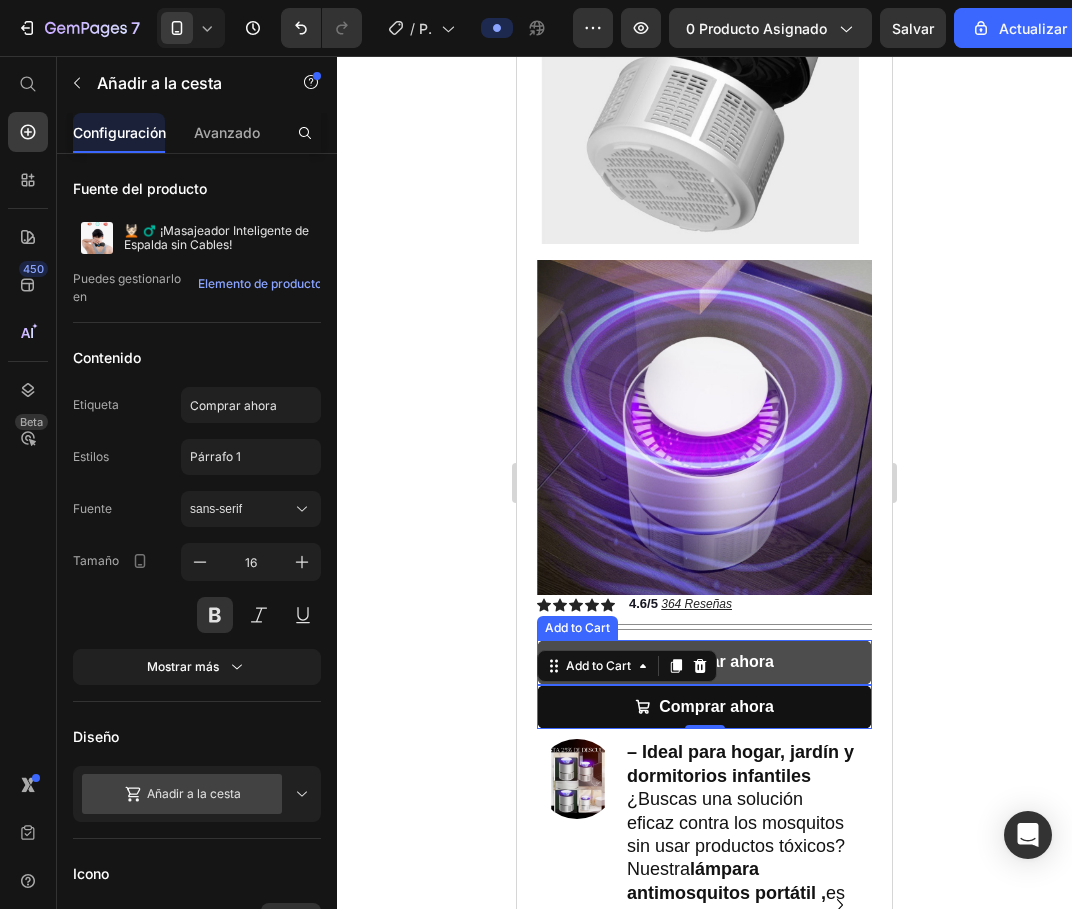 click on "Comprar ahora" at bounding box center (704, 662) 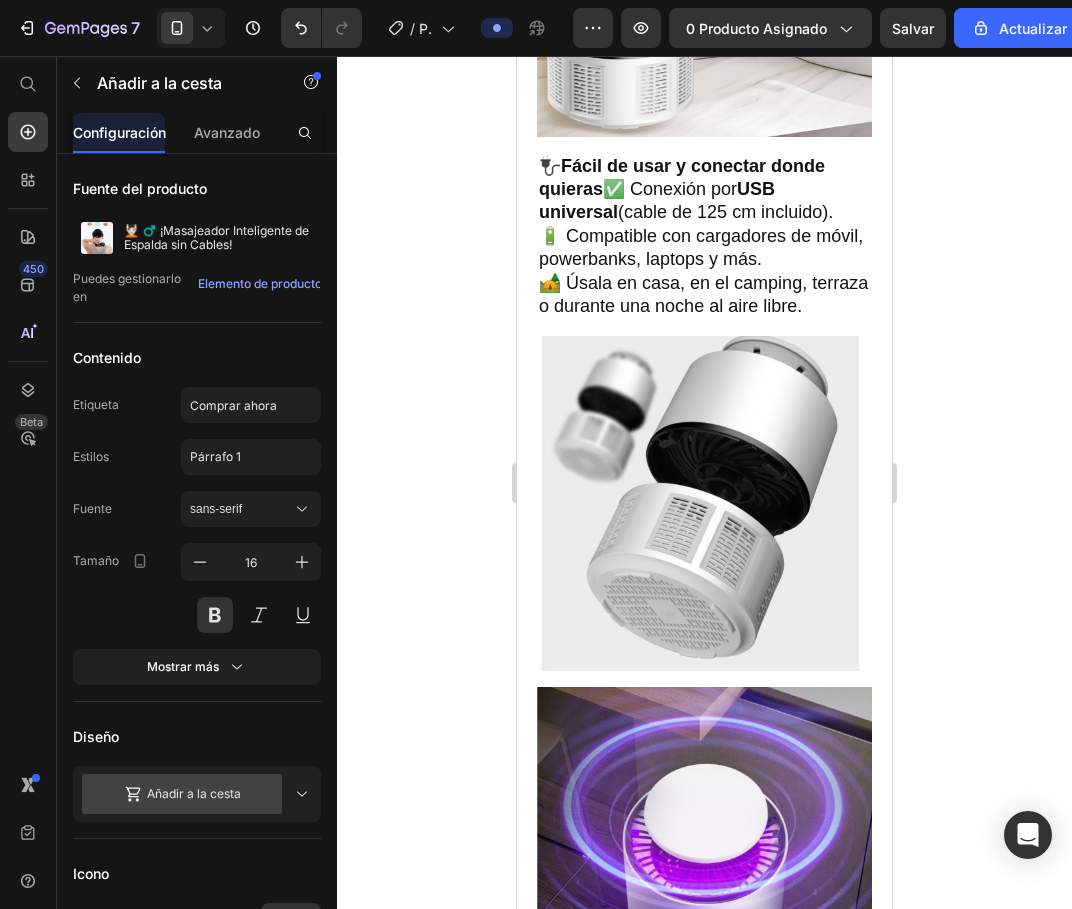 scroll, scrollTop: 0, scrollLeft: 0, axis: both 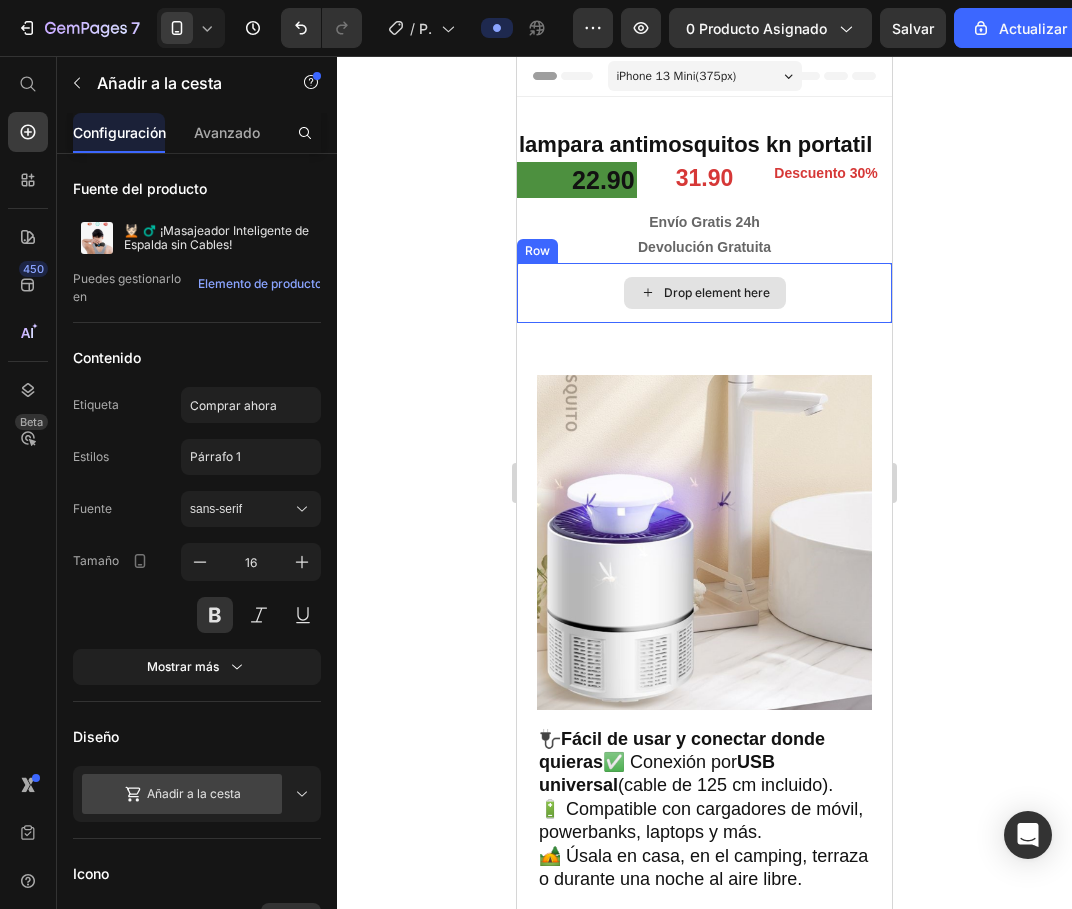 drag, startPoint x: 734, startPoint y: 641, endPoint x: 679, endPoint y: 285, distance: 360.22354 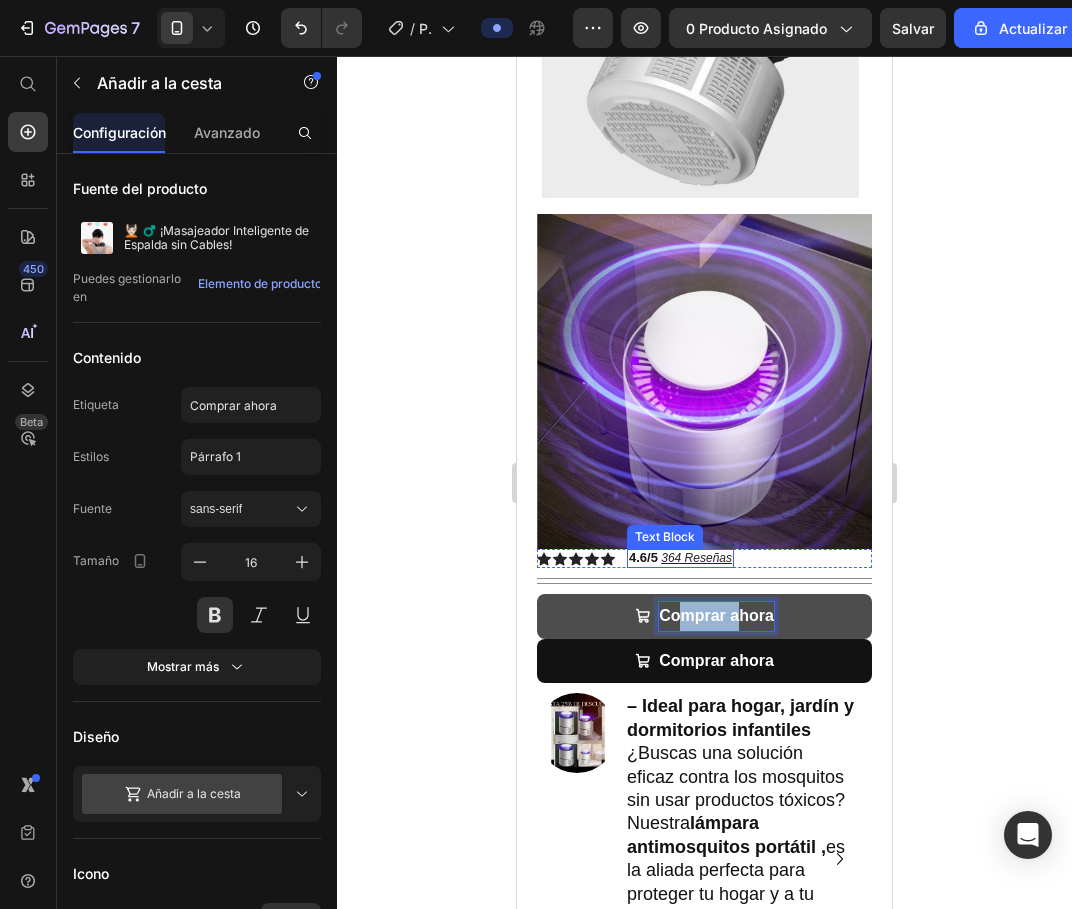 scroll, scrollTop: 1100, scrollLeft: 0, axis: vertical 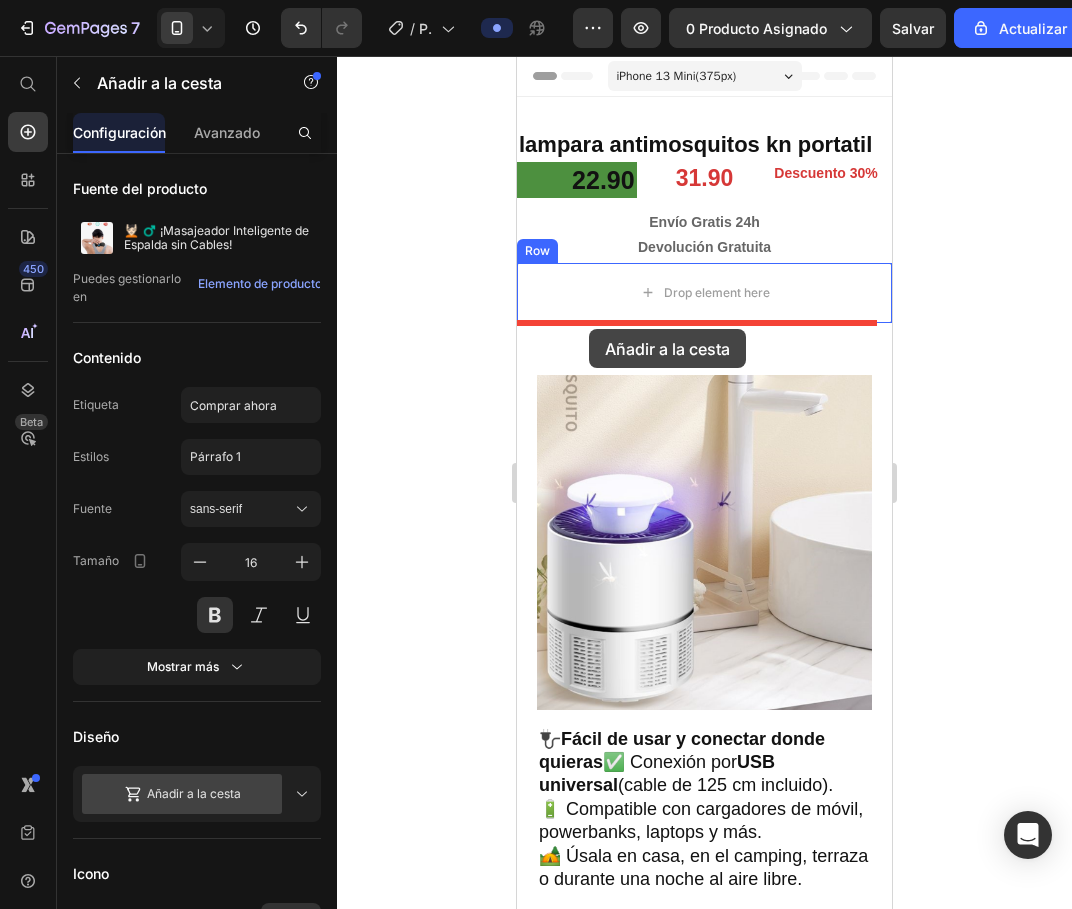 drag, startPoint x: 718, startPoint y: 587, endPoint x: 589, endPoint y: 329, distance: 288.45276 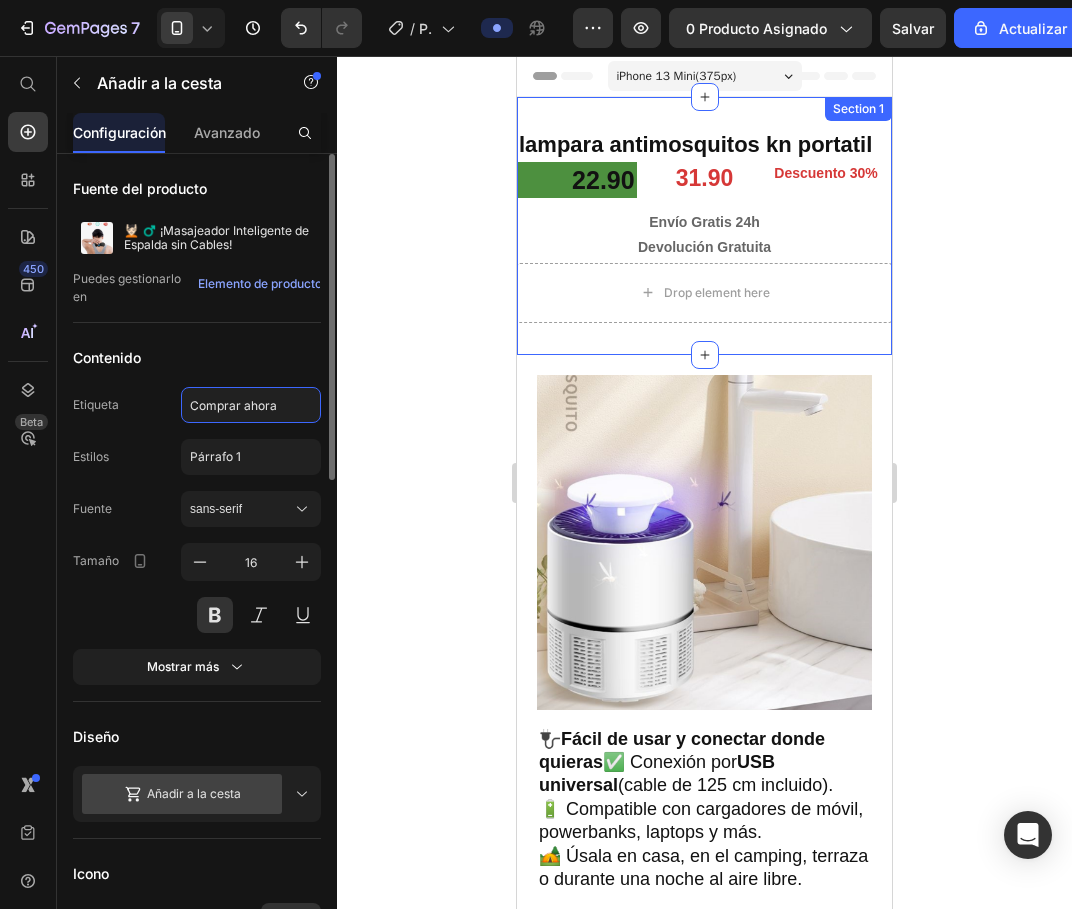 click on "Comprar ahora" 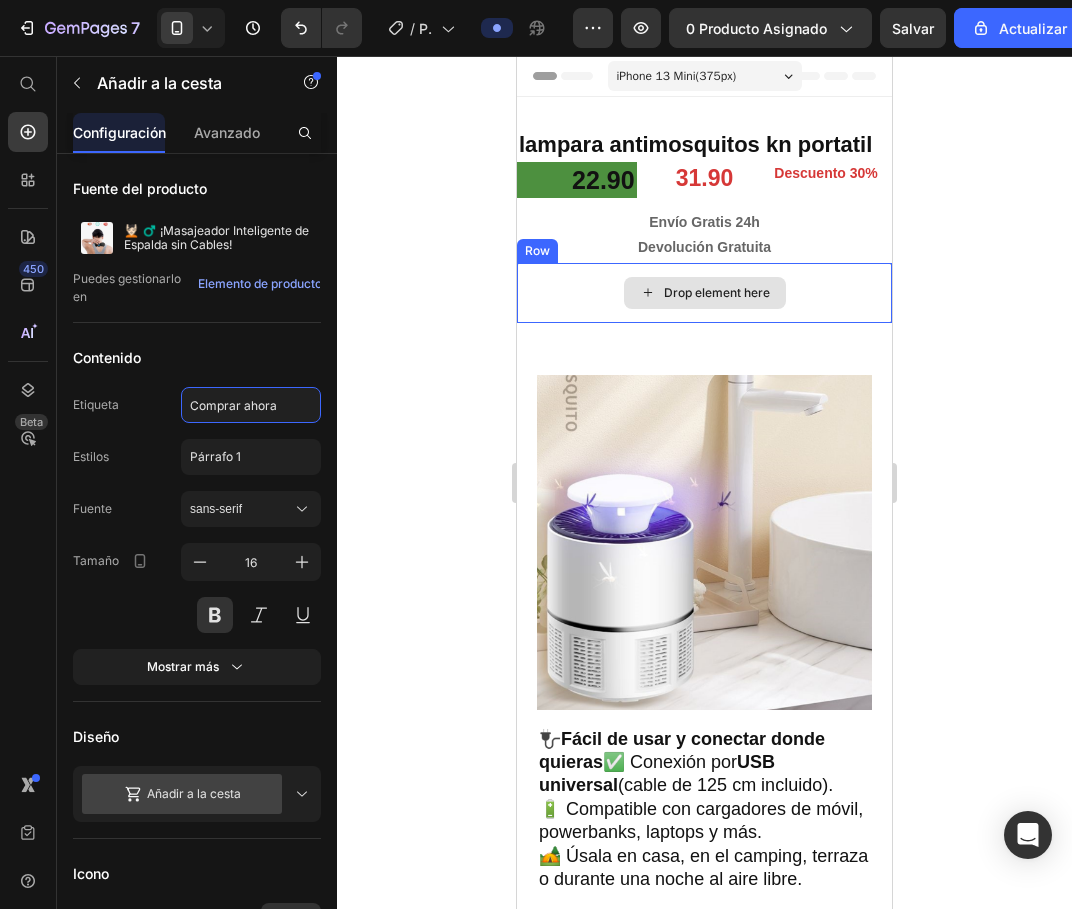 drag, startPoint x: 731, startPoint y: 463, endPoint x: 651, endPoint y: 288, distance: 192.41881 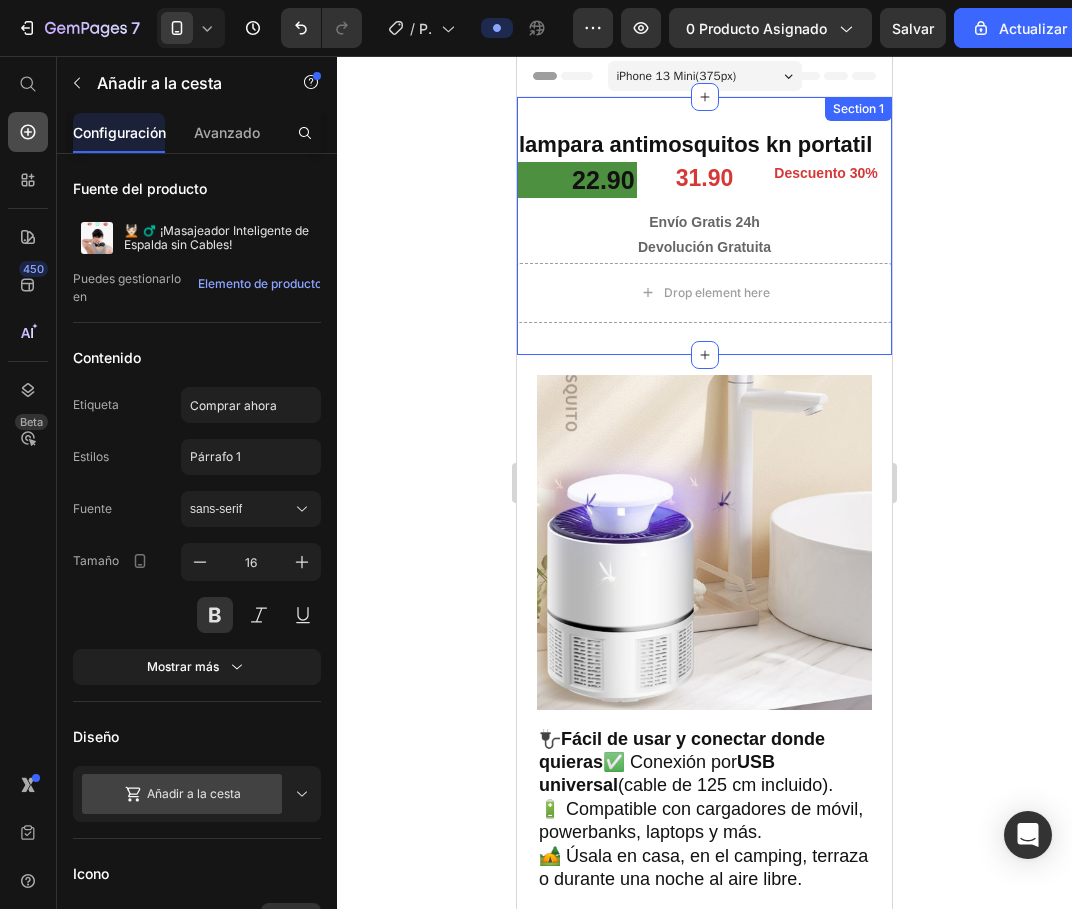 click 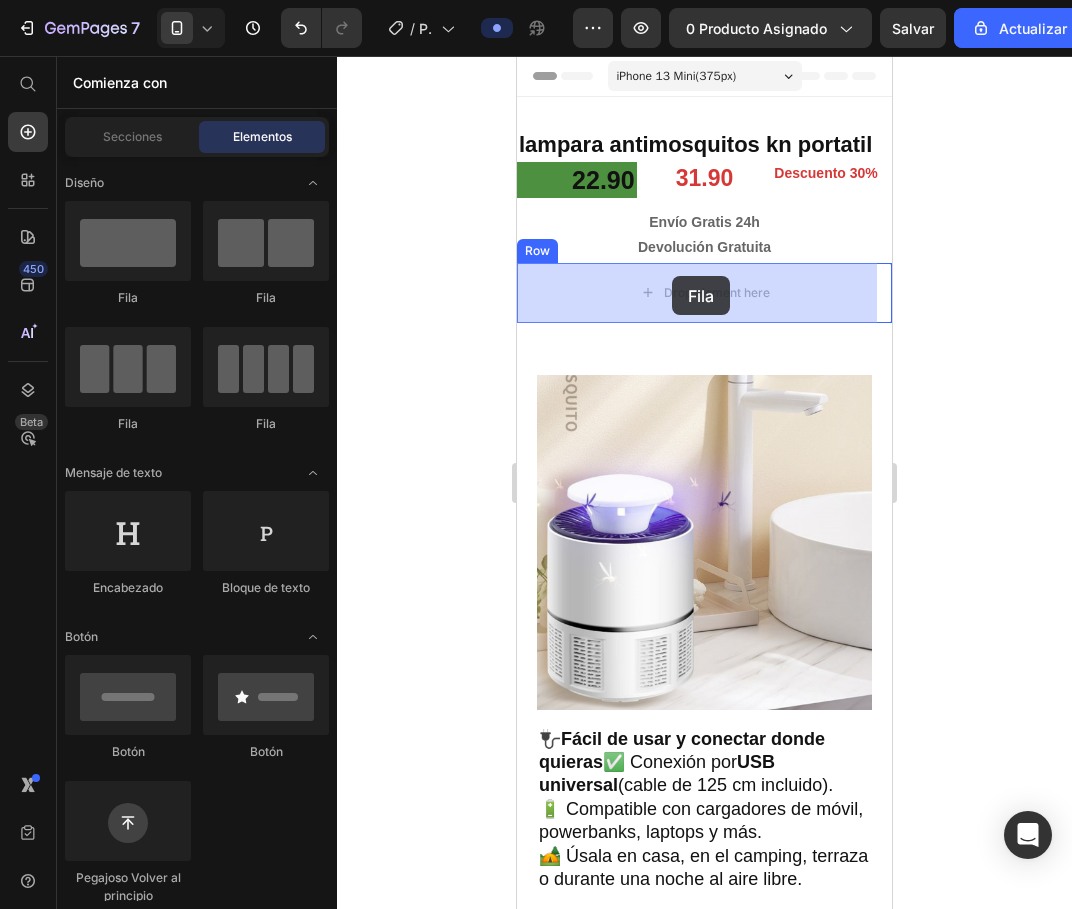 drag, startPoint x: 649, startPoint y: 317, endPoint x: 672, endPoint y: 276, distance: 47.010635 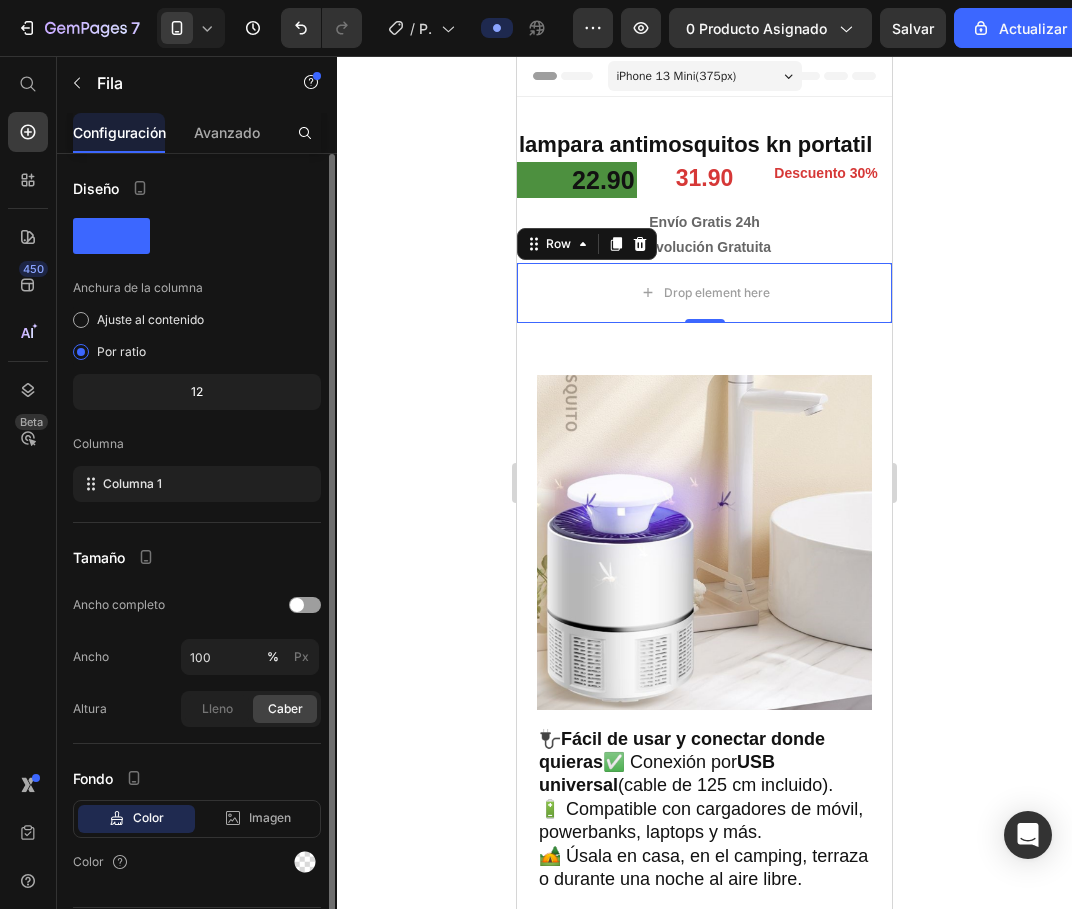 scroll, scrollTop: 56, scrollLeft: 0, axis: vertical 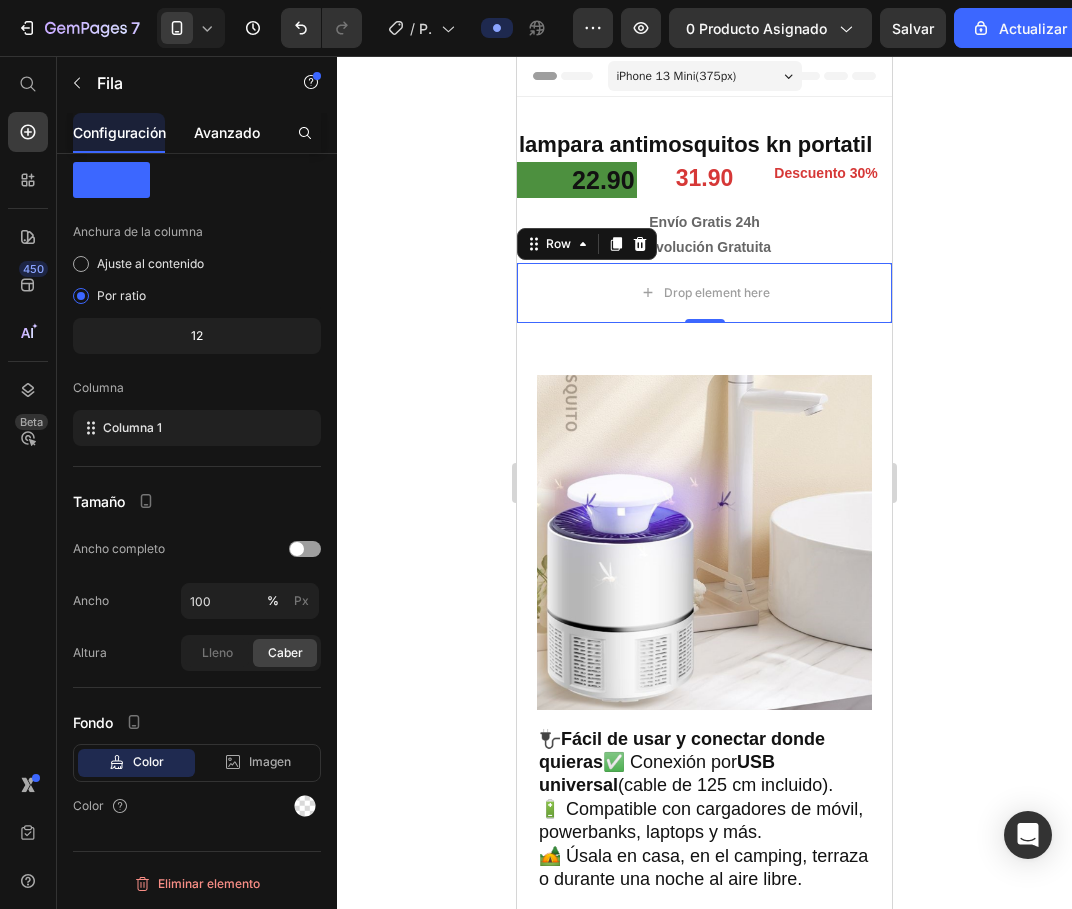 click on "Avanzado" at bounding box center (227, 132) 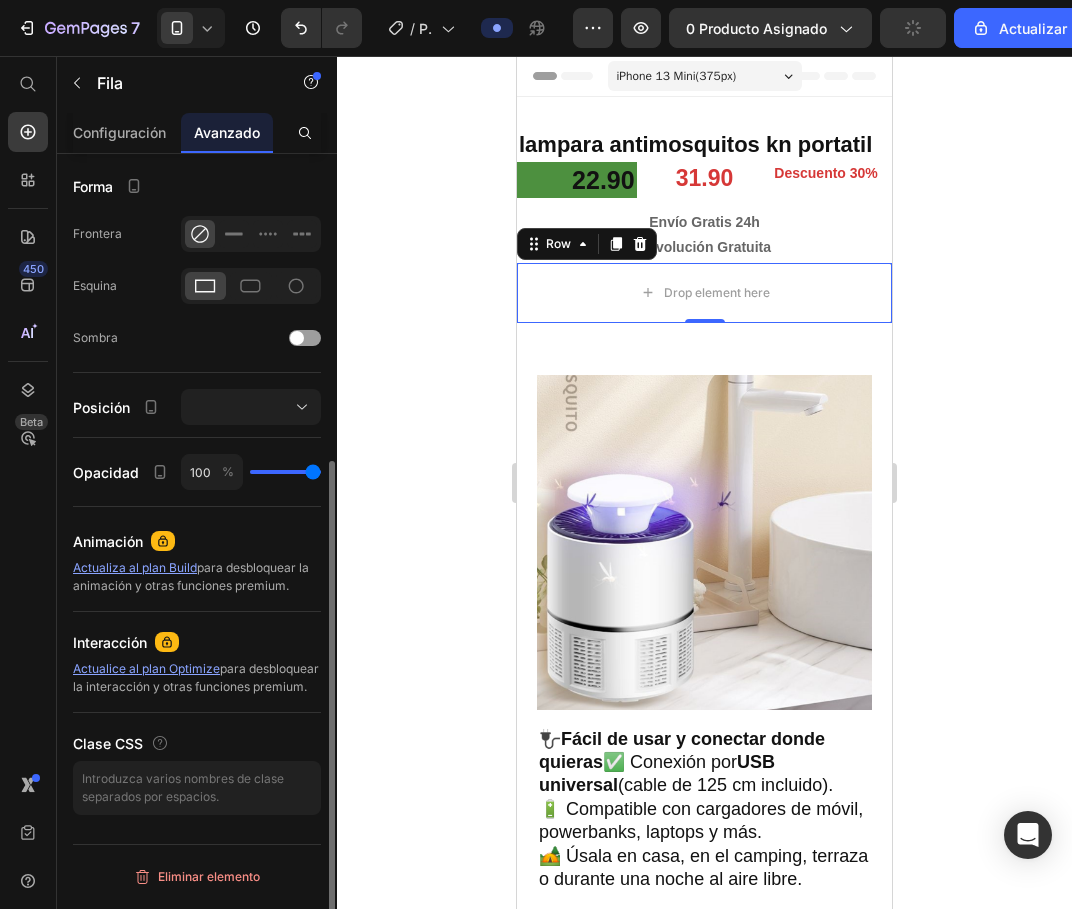 scroll, scrollTop: 300, scrollLeft: 0, axis: vertical 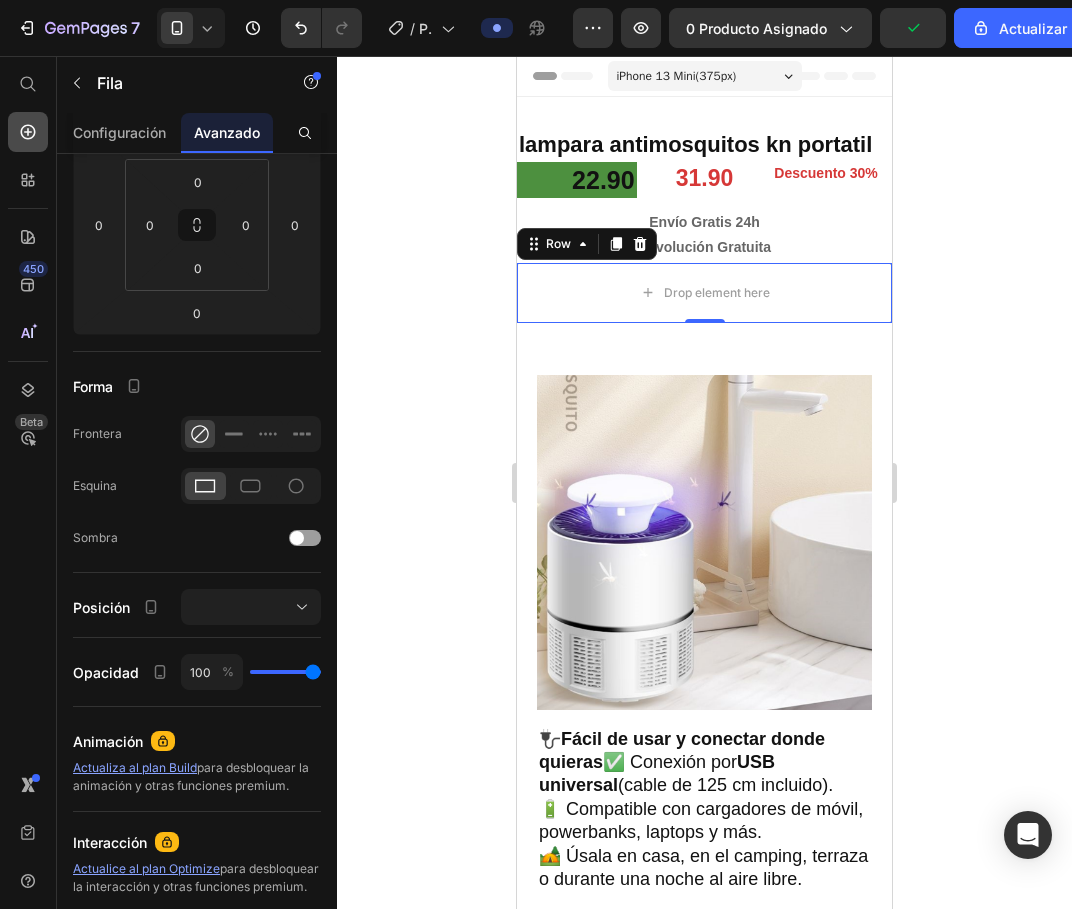 click 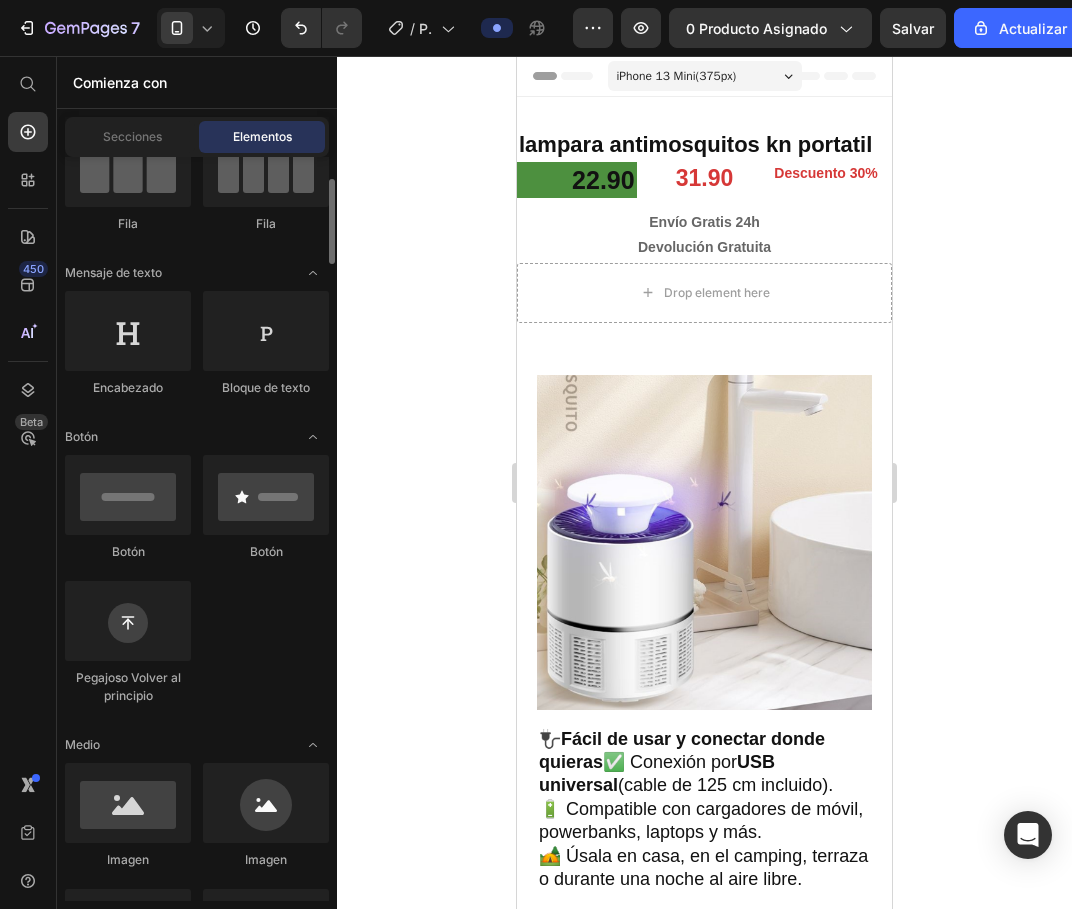 scroll, scrollTop: 0, scrollLeft: 0, axis: both 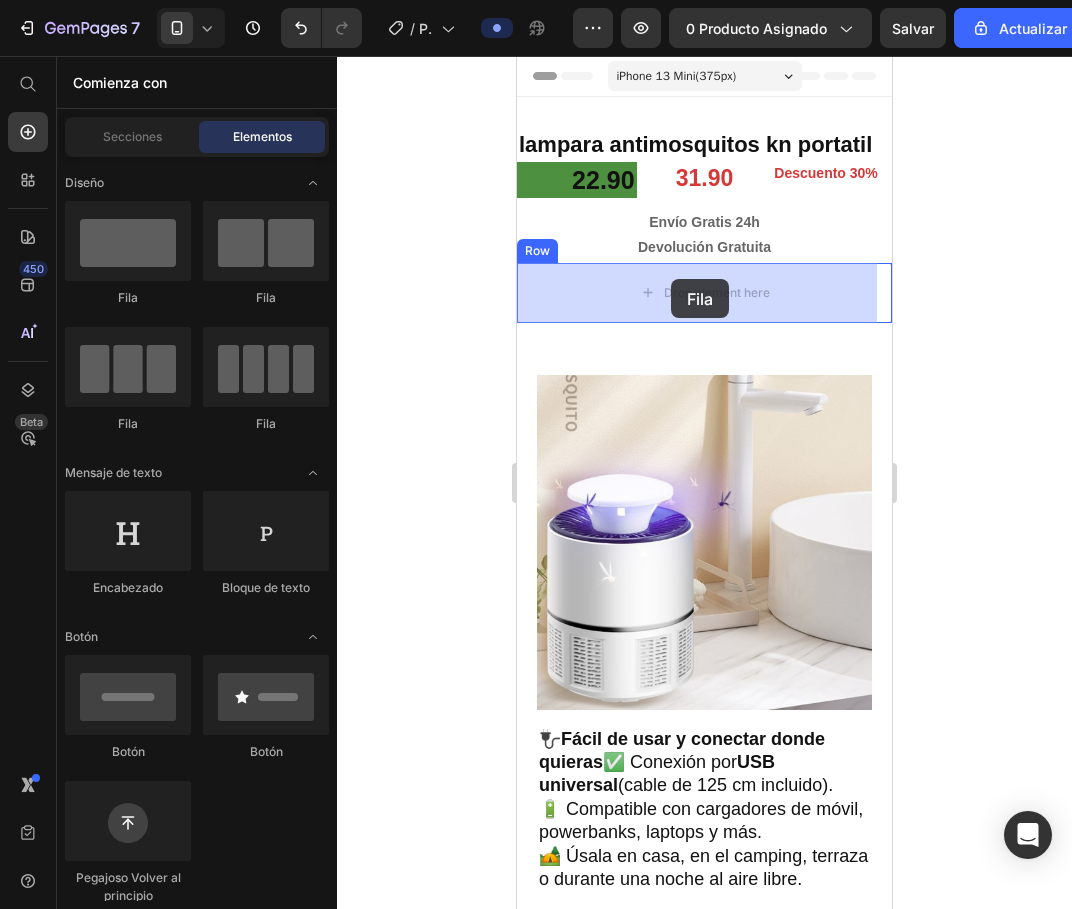 drag, startPoint x: 662, startPoint y: 308, endPoint x: 671, endPoint y: 279, distance: 30.364452 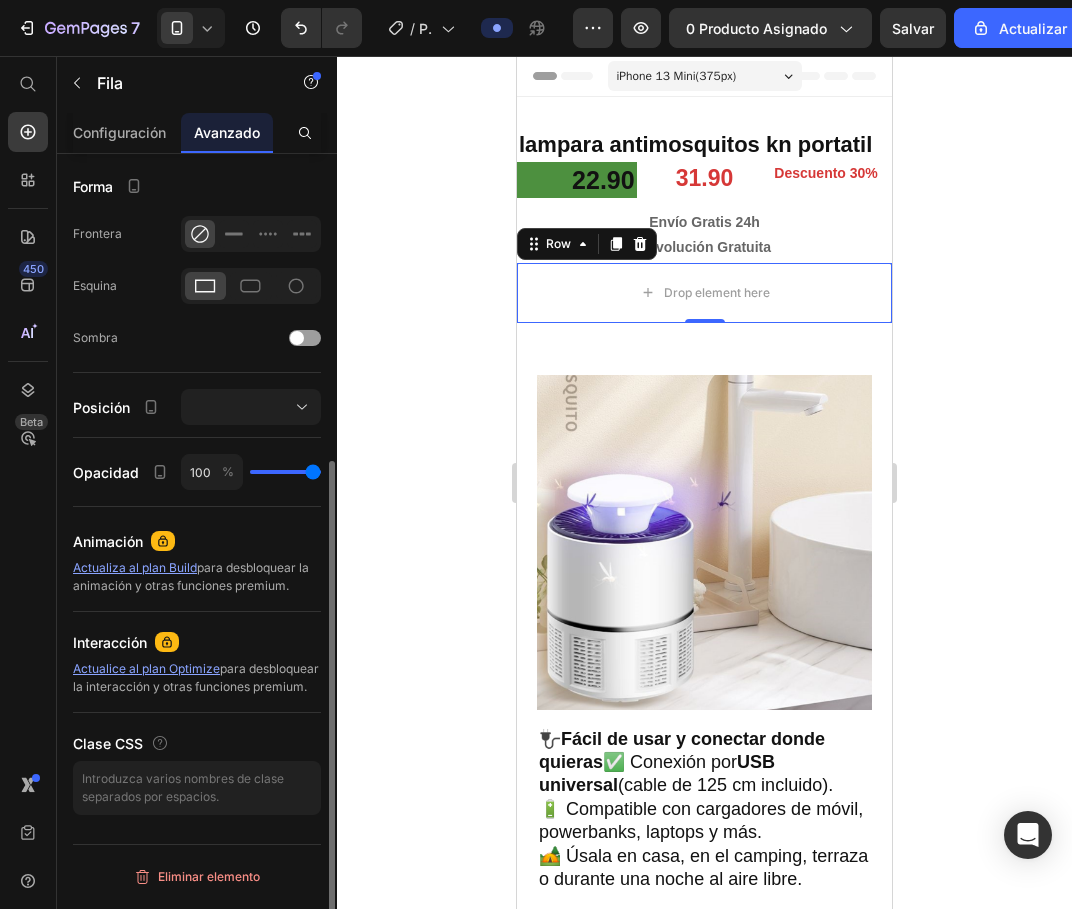 scroll, scrollTop: 511, scrollLeft: 0, axis: vertical 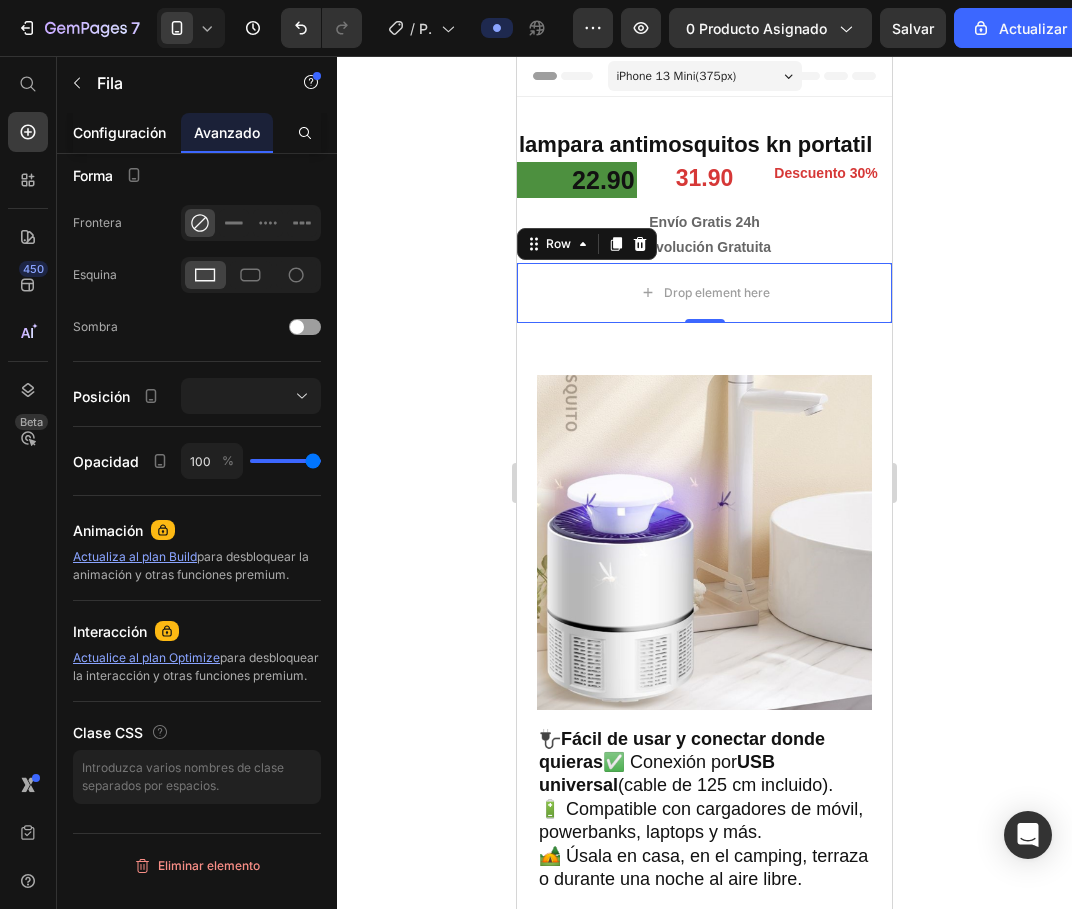 click on "Configuración" at bounding box center [119, 132] 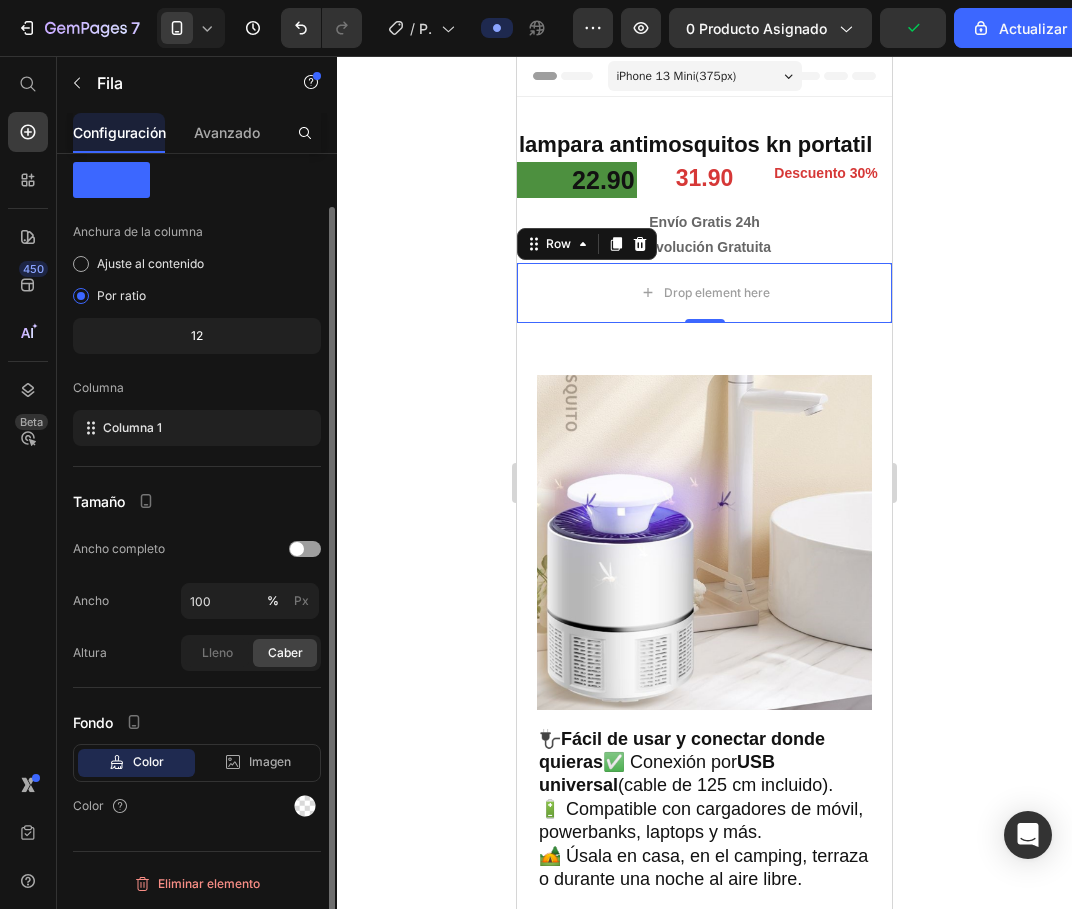scroll, scrollTop: 0, scrollLeft: 0, axis: both 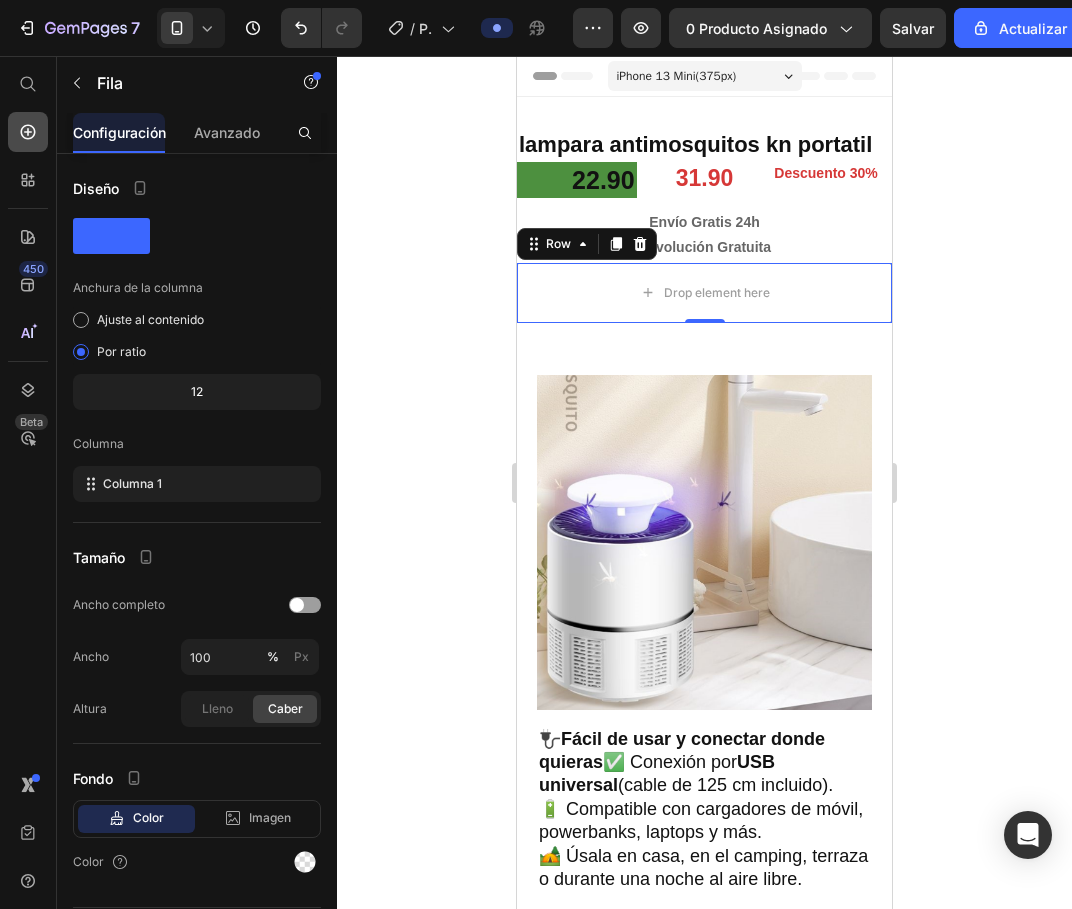 click 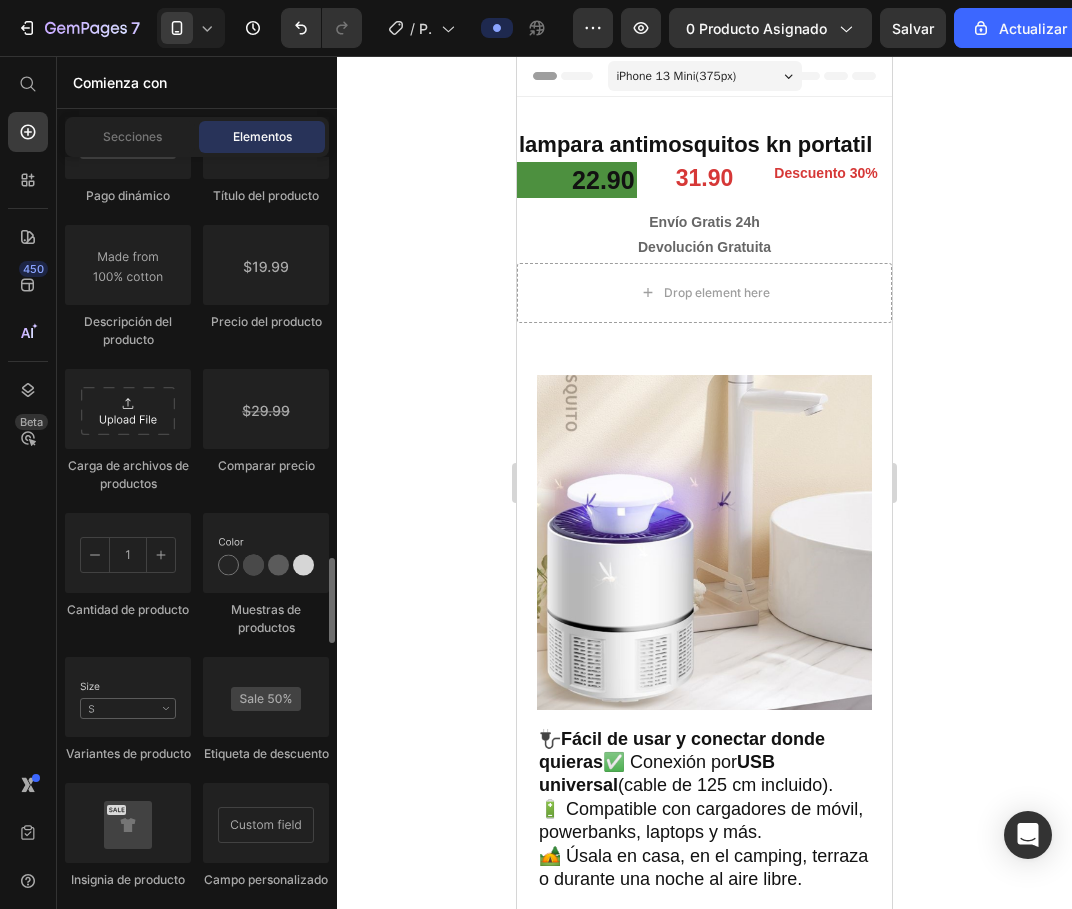 scroll, scrollTop: 3700, scrollLeft: 0, axis: vertical 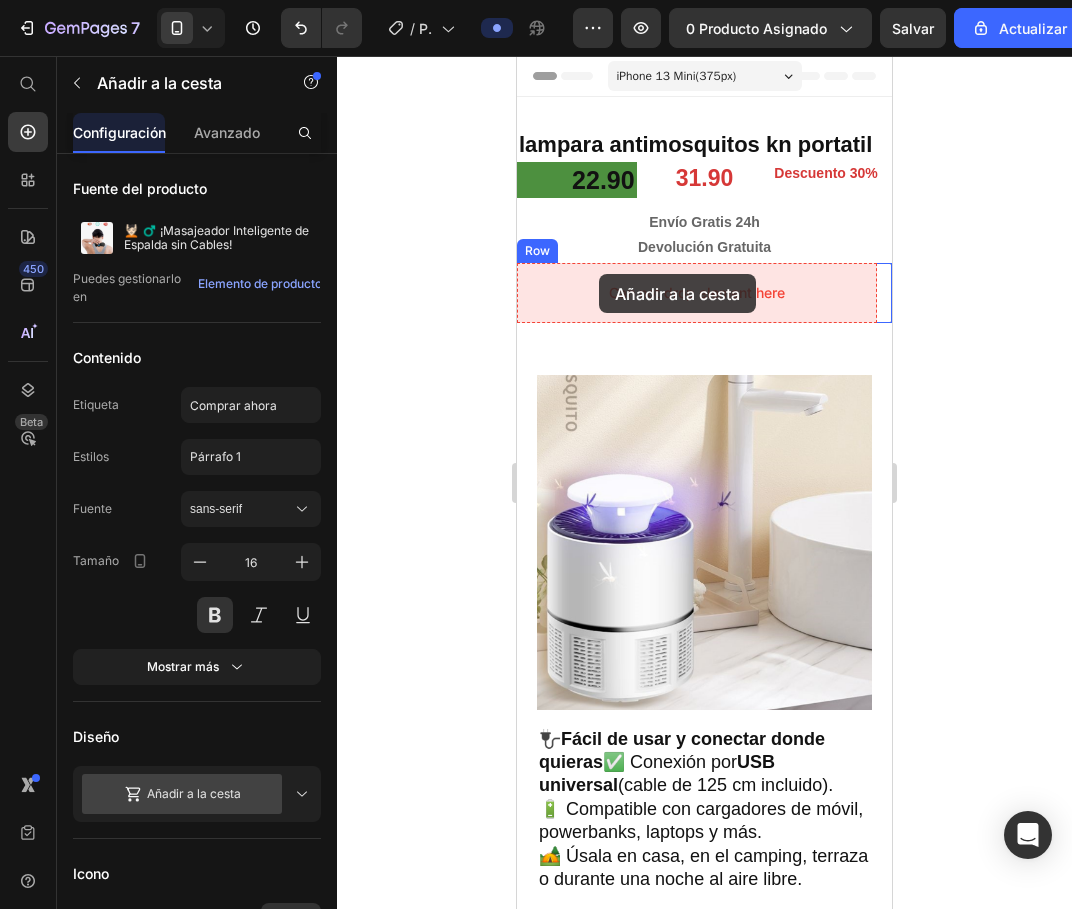 drag, startPoint x: 711, startPoint y: 342, endPoint x: 599, endPoint y: 274, distance: 131.02672 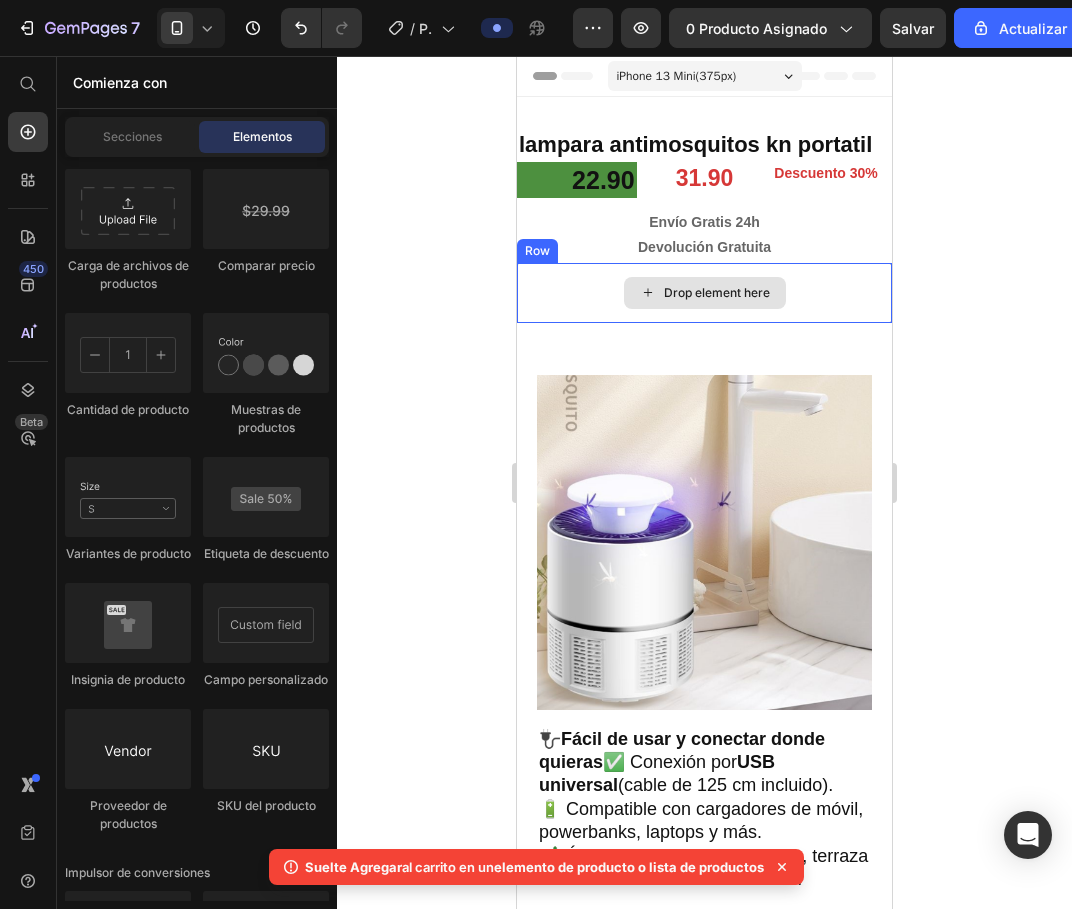 click on "Drop element here" at bounding box center (717, 293) 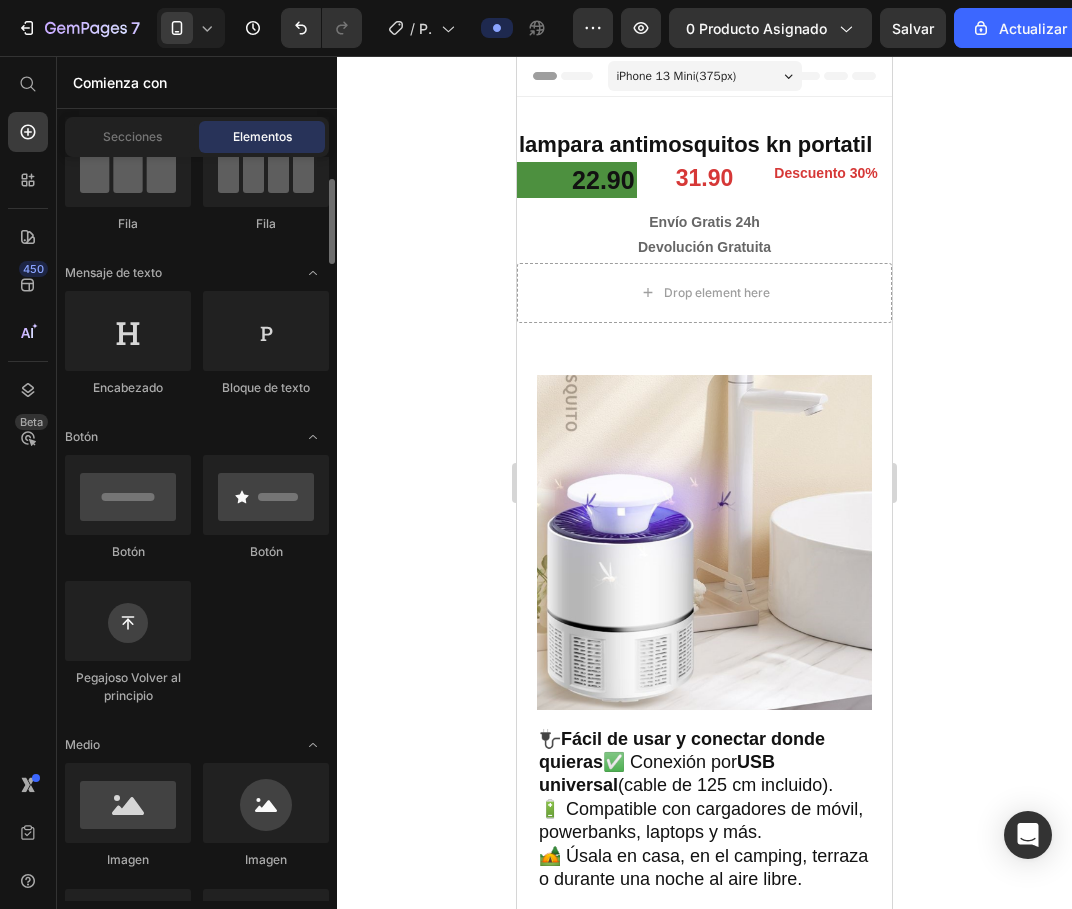 scroll, scrollTop: 0, scrollLeft: 0, axis: both 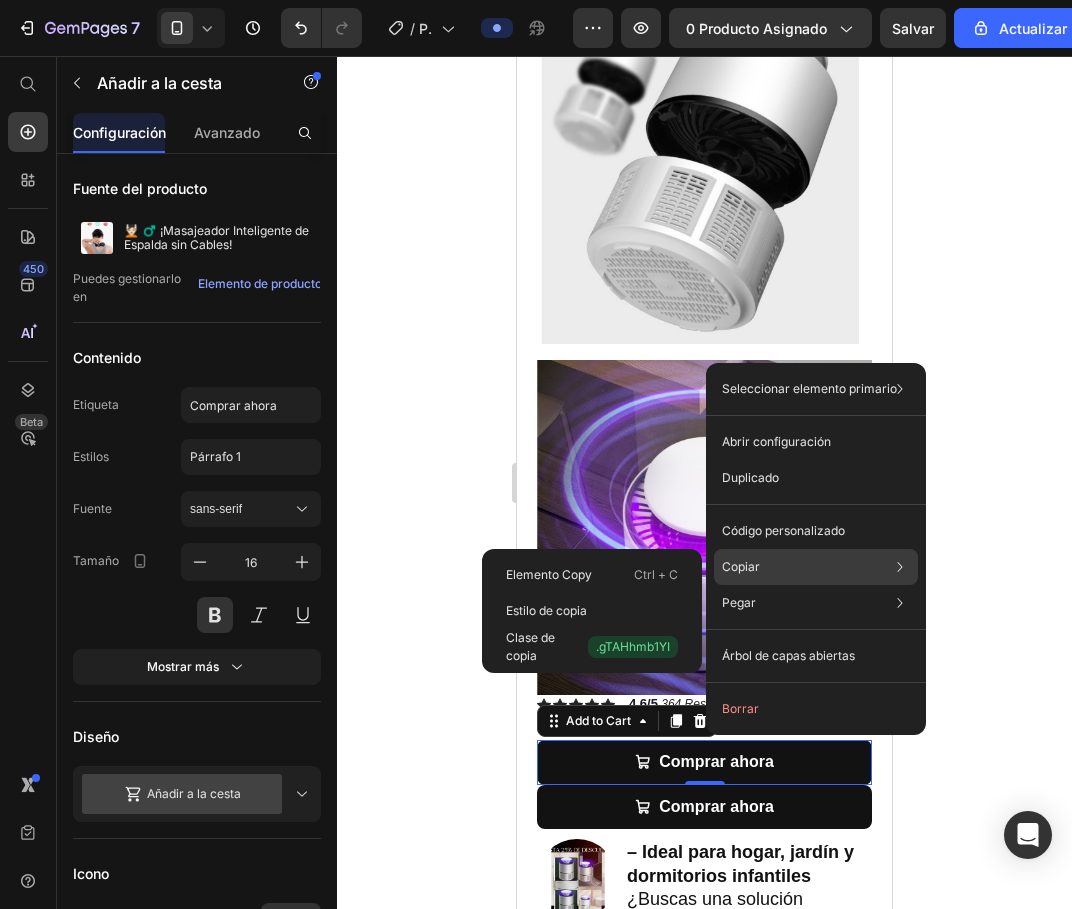 click on "Copiar" at bounding box center [741, 567] 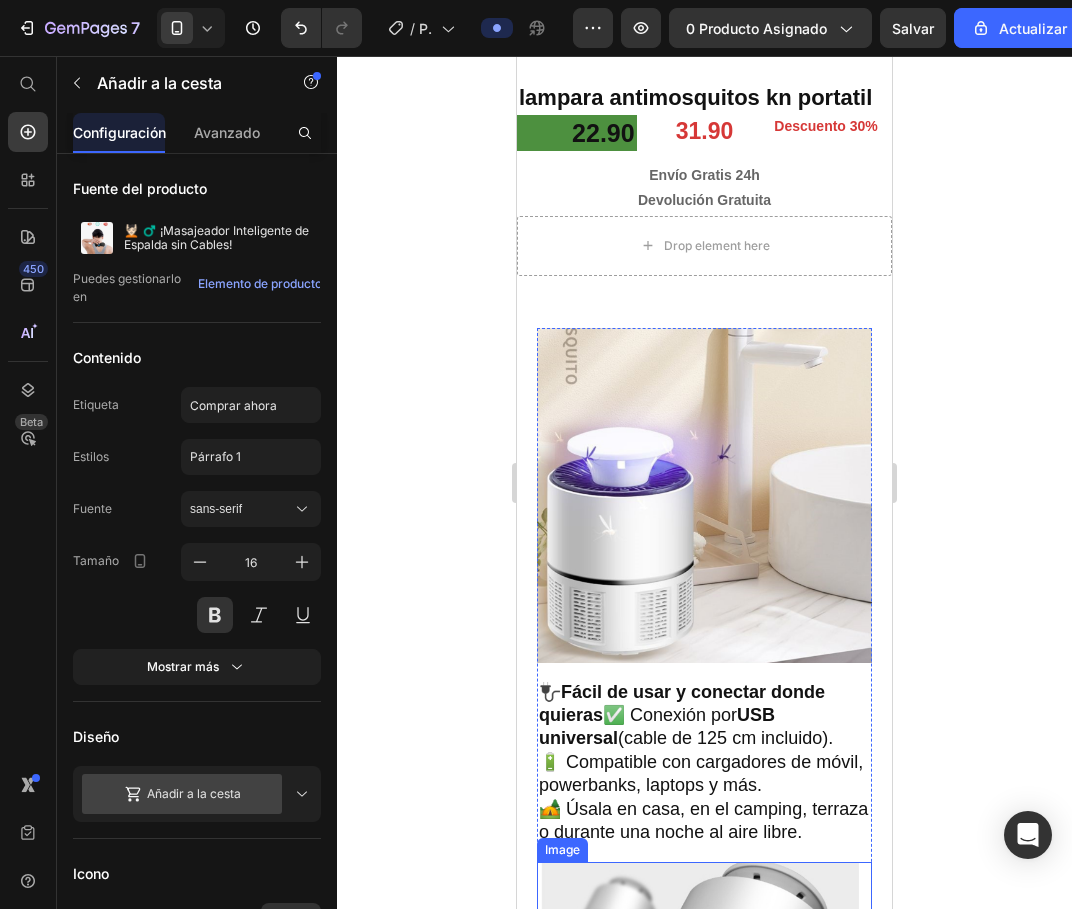 scroll, scrollTop: 0, scrollLeft: 0, axis: both 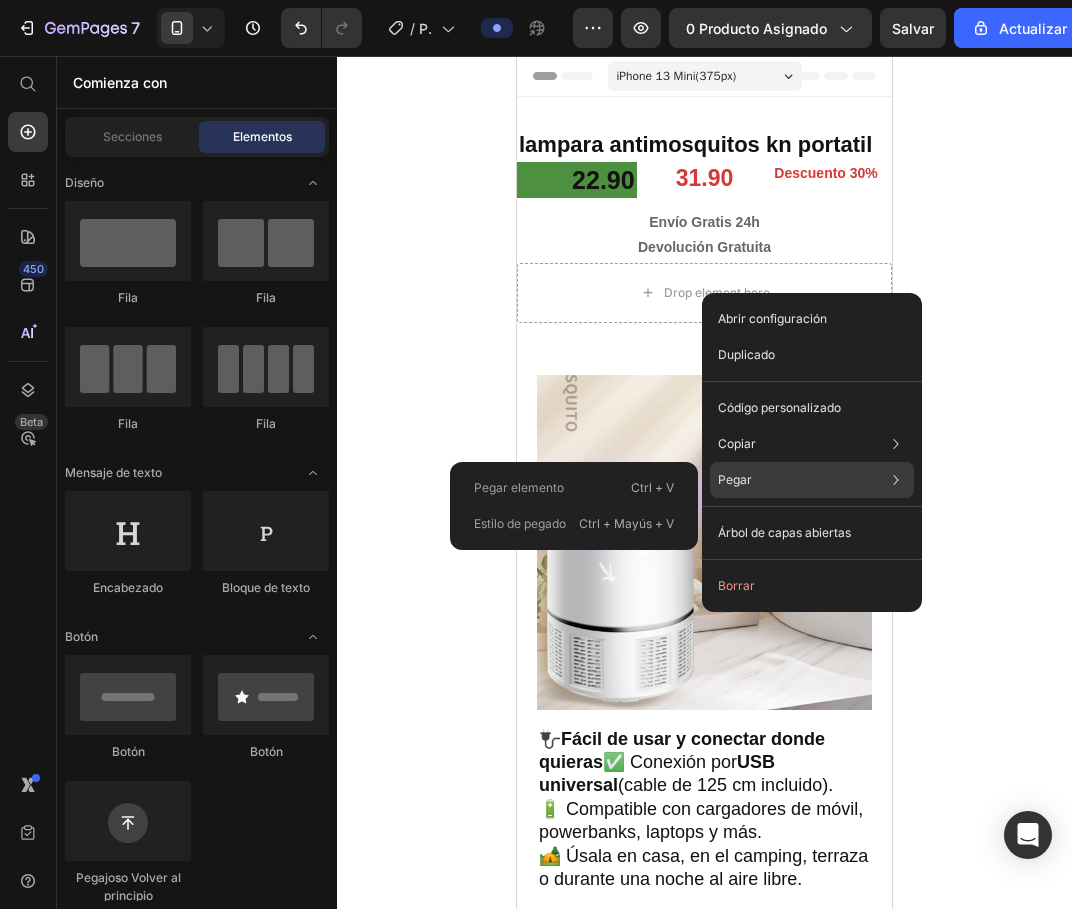 click on "Pegar Pegar elemento  Ctrl + V Estilo de pegado  Ctrl + Mayús + V" 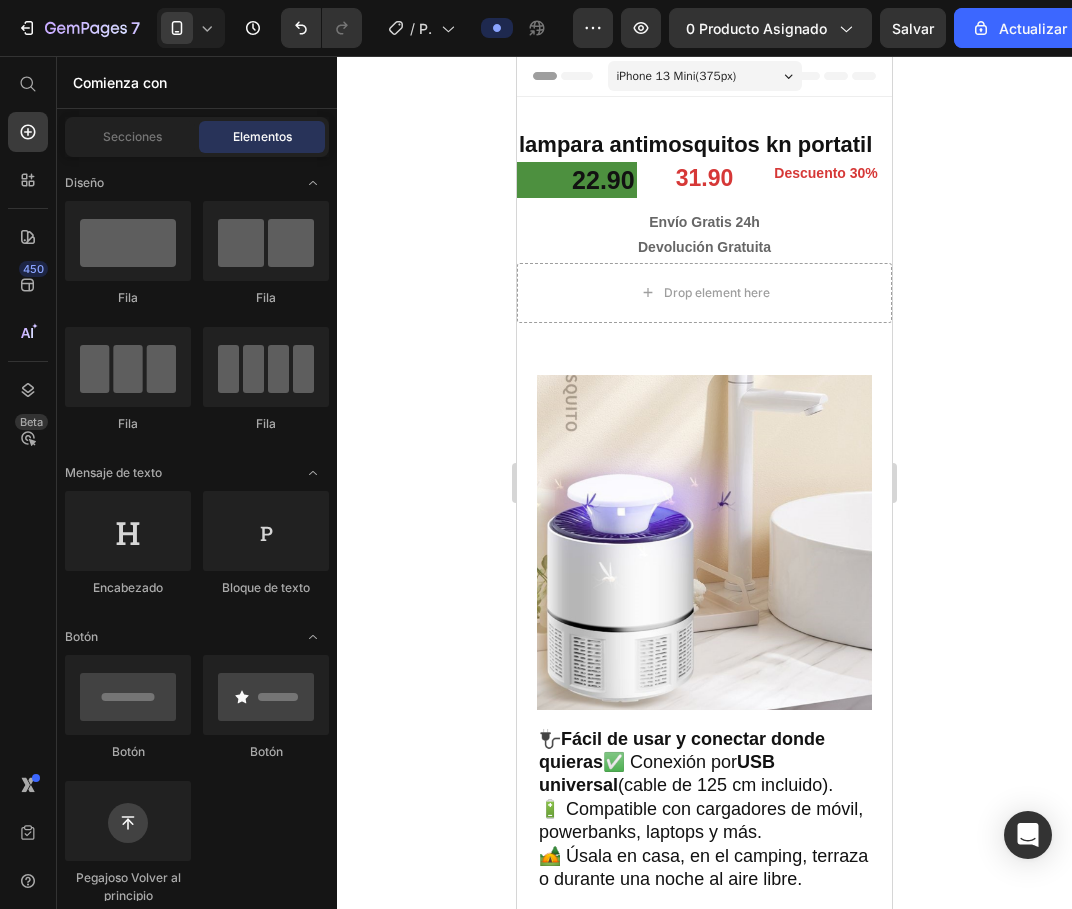 click 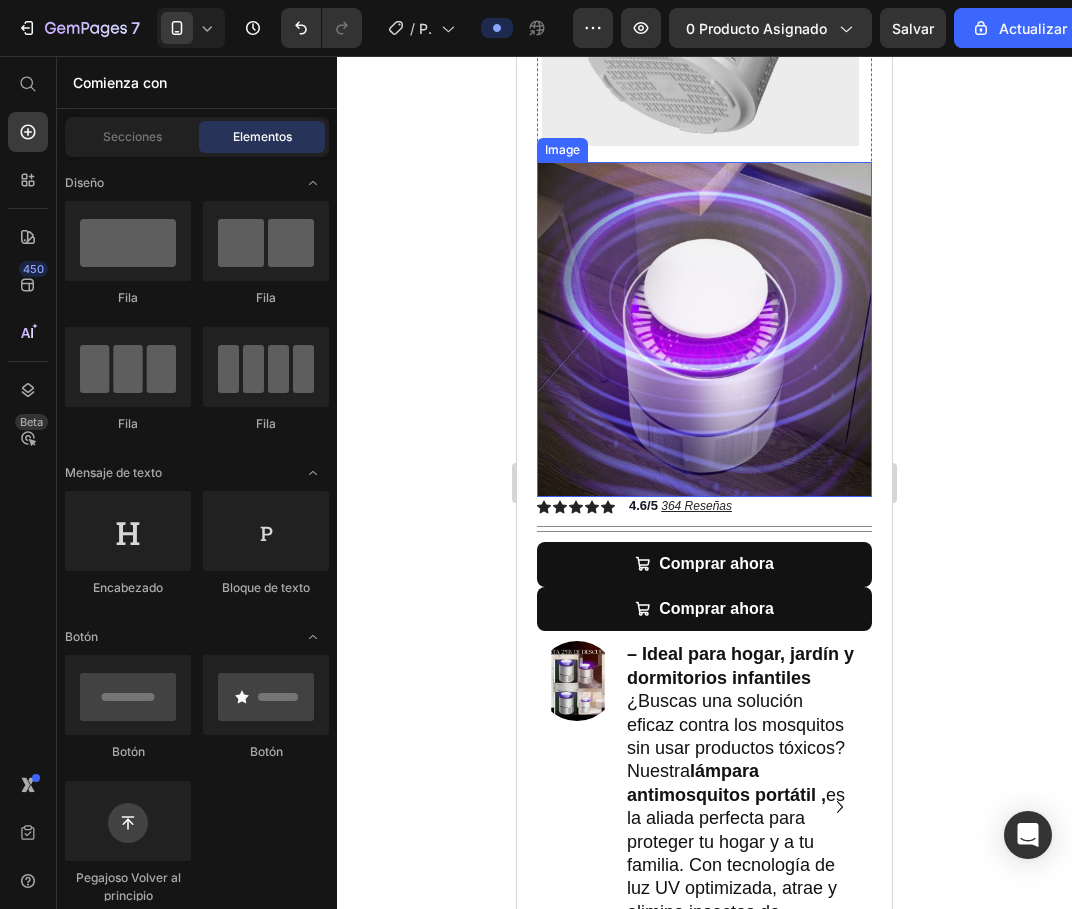 scroll, scrollTop: 1100, scrollLeft: 0, axis: vertical 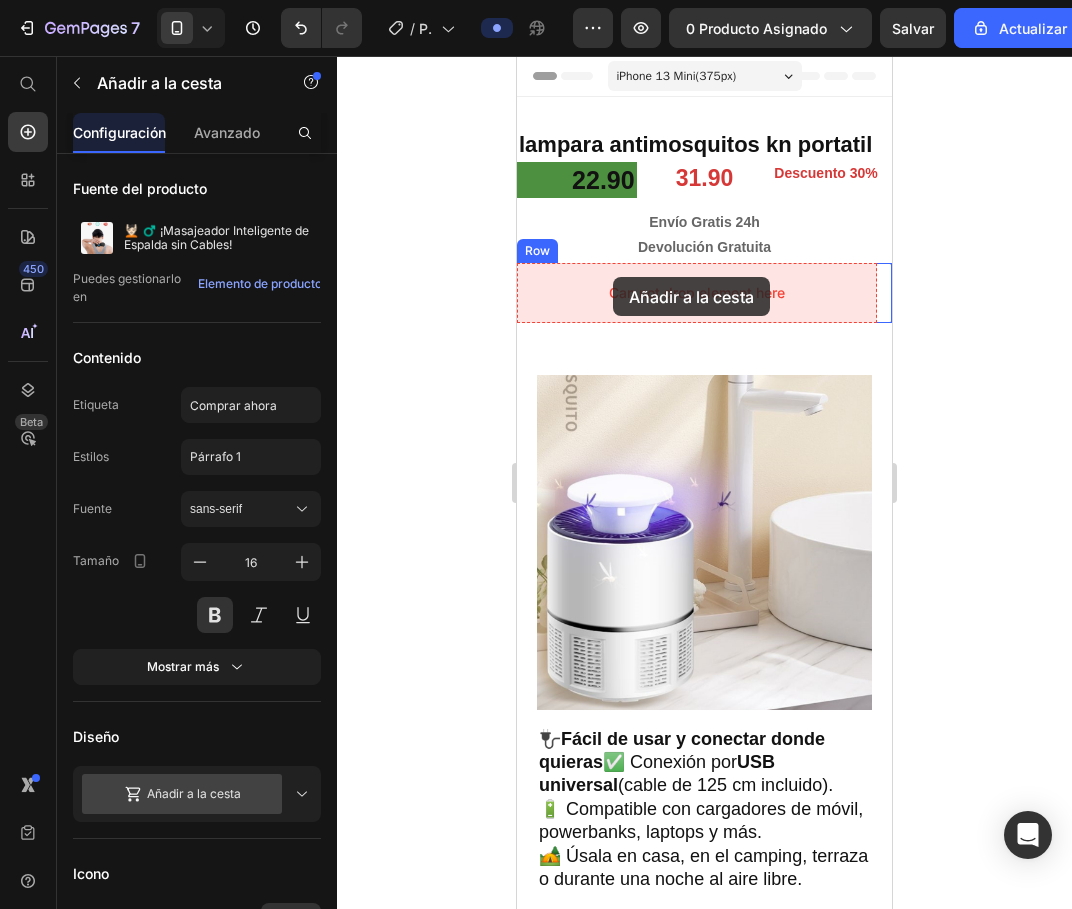 drag, startPoint x: 700, startPoint y: 590, endPoint x: 613, endPoint y: 277, distance: 324.86612 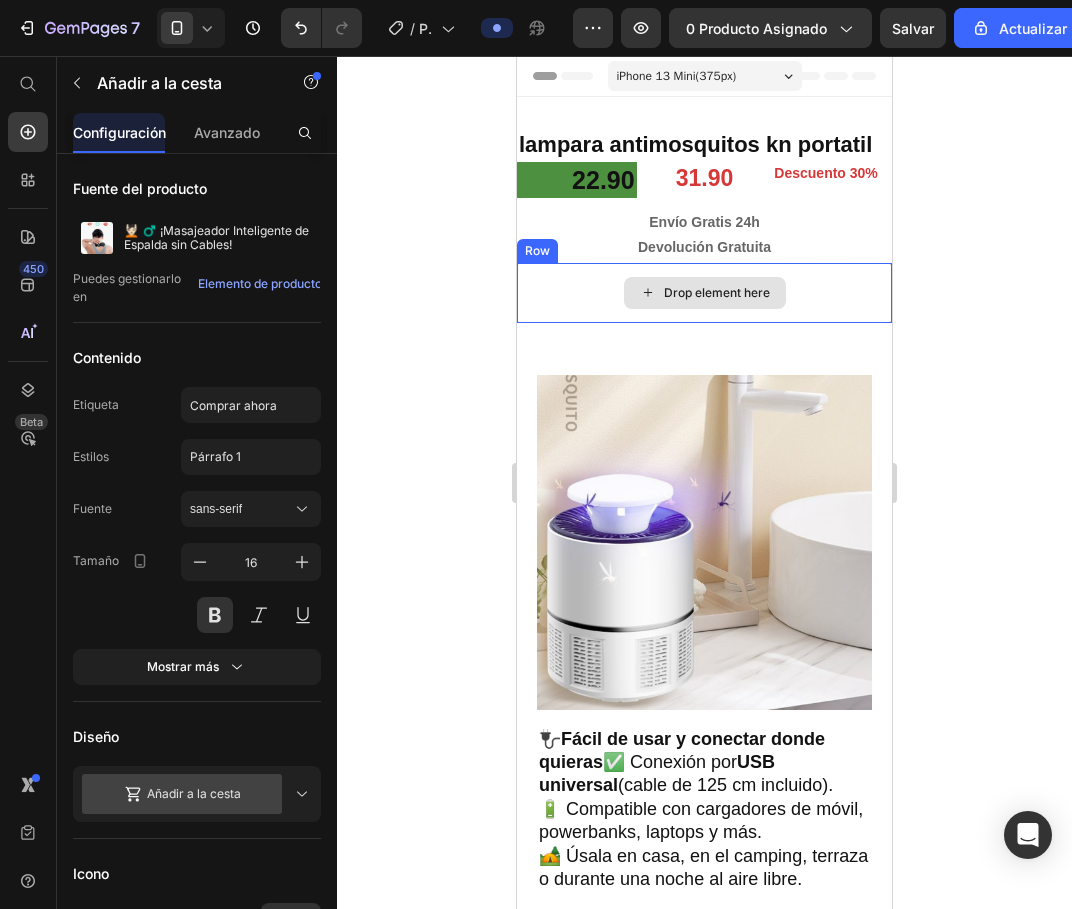 drag, startPoint x: 720, startPoint y: 854, endPoint x: 688, endPoint y: 292, distance: 562.9103 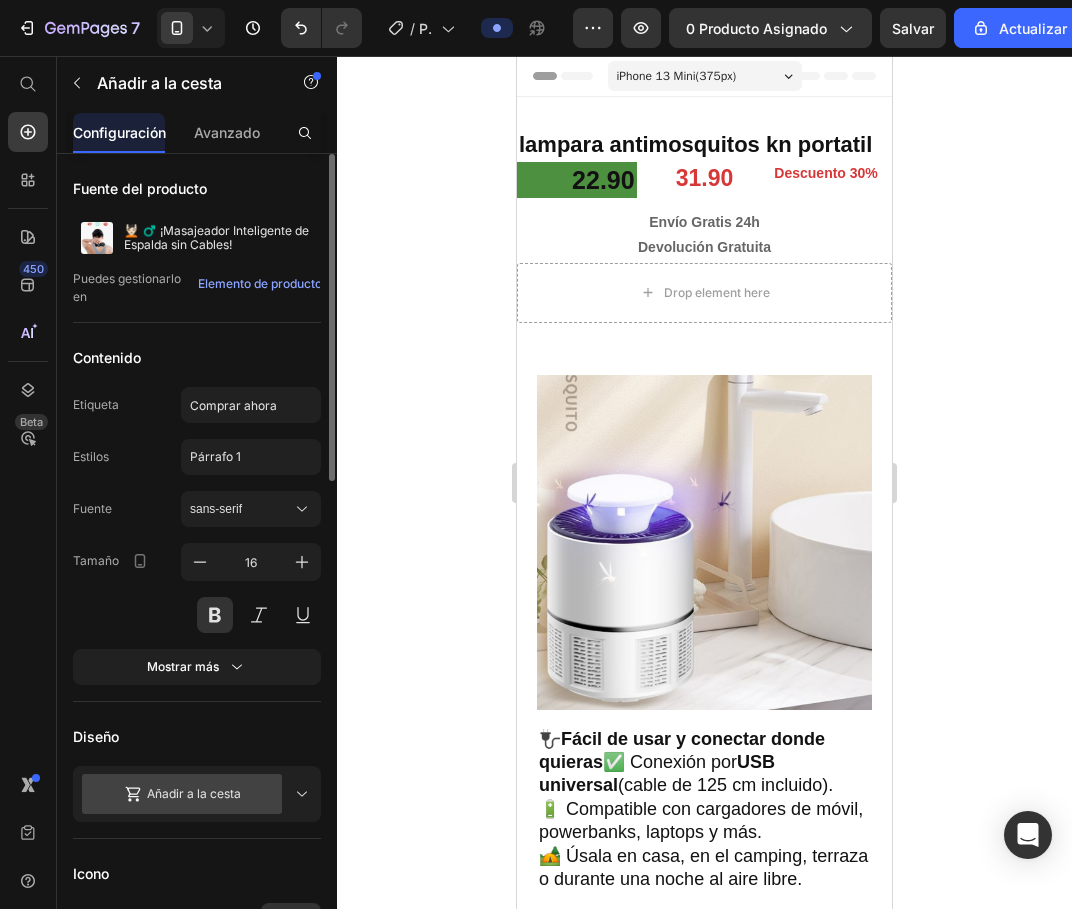 click 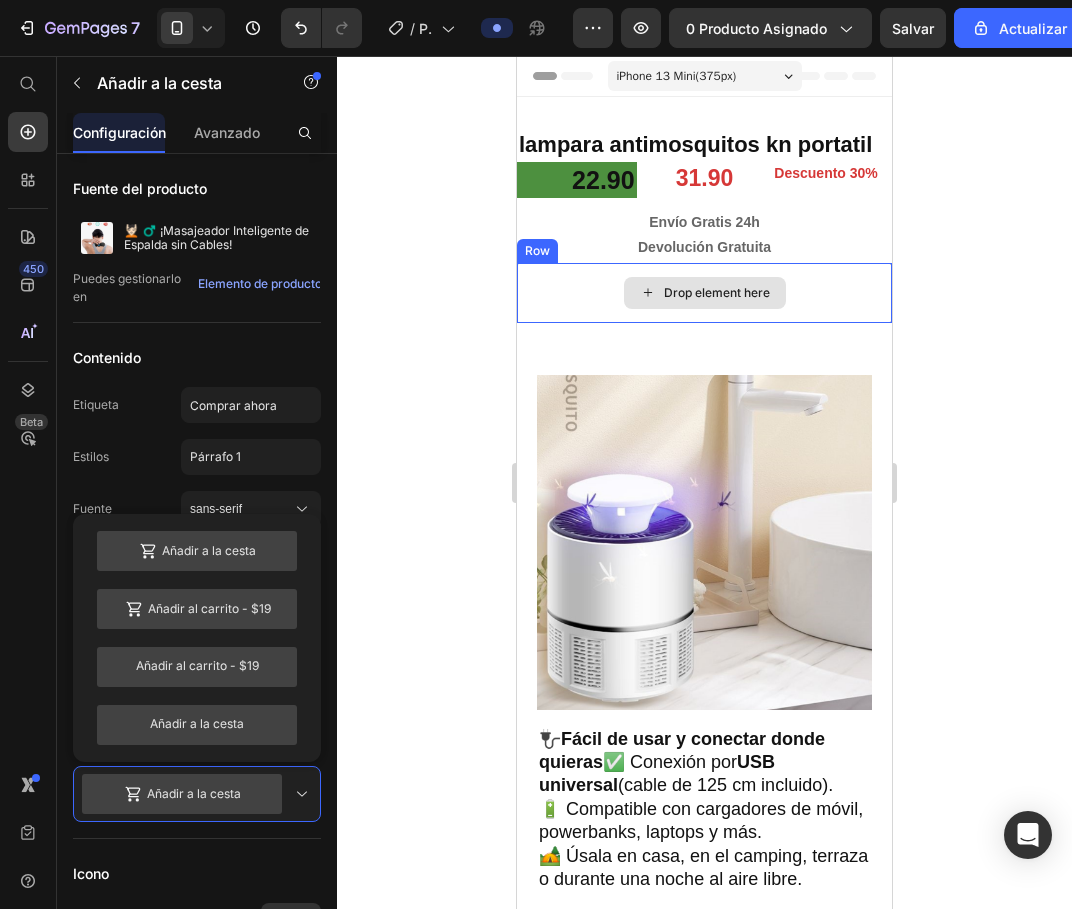 drag, startPoint x: 740, startPoint y: 783, endPoint x: 687, endPoint y: 294, distance: 491.8638 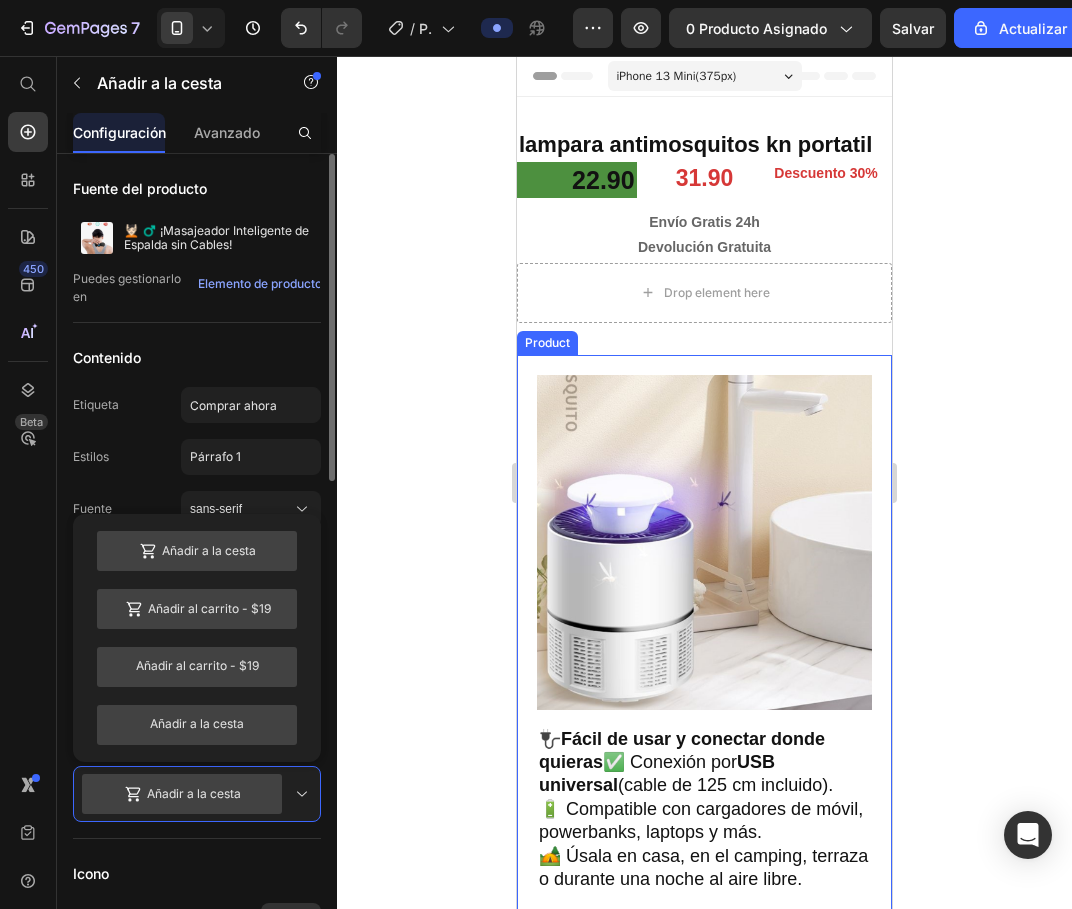 click 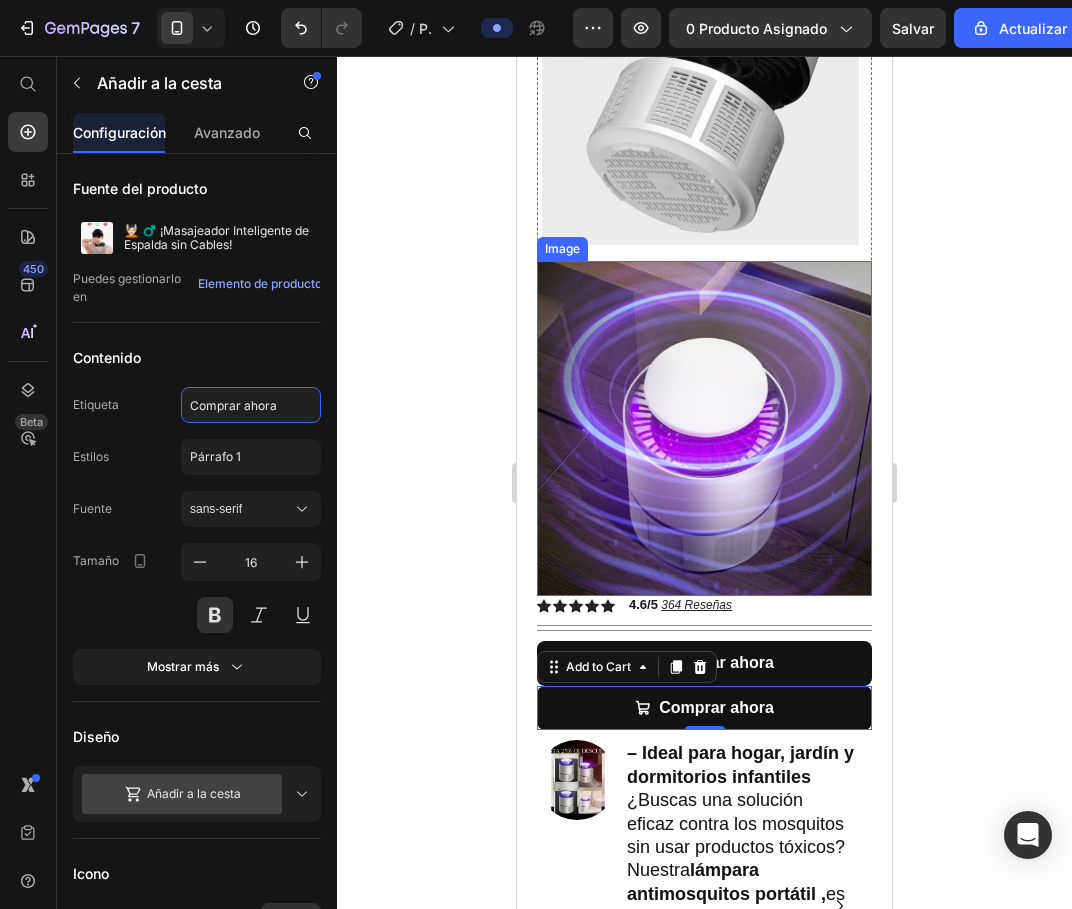 scroll, scrollTop: 1000, scrollLeft: 0, axis: vertical 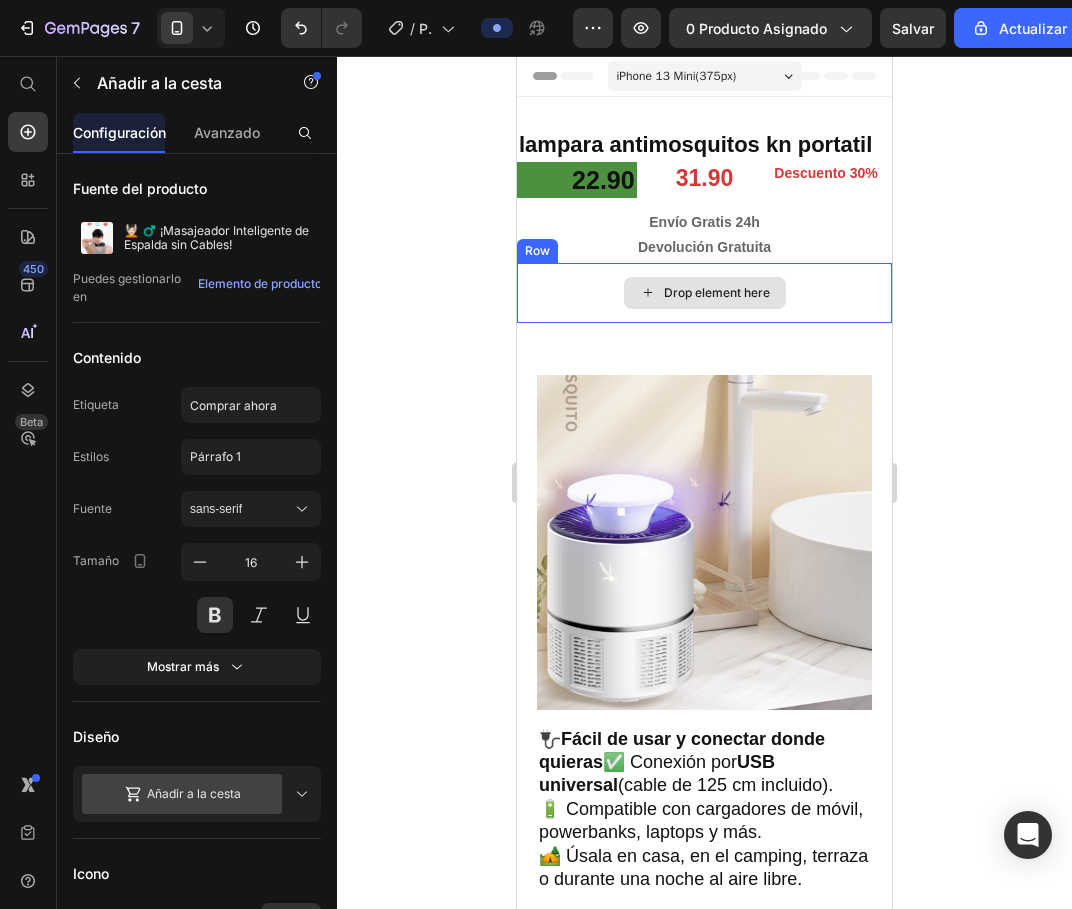 drag, startPoint x: 689, startPoint y: 690, endPoint x: 656, endPoint y: 287, distance: 404.34885 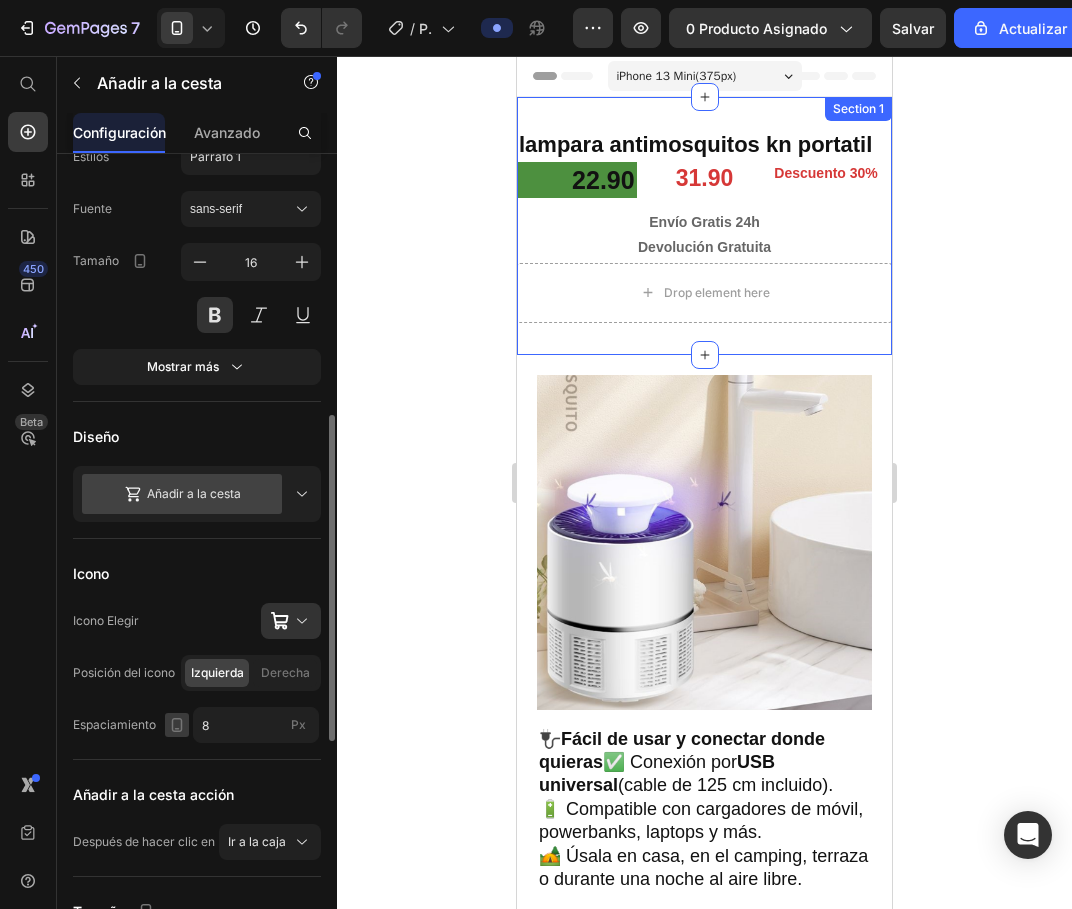 scroll, scrollTop: 400, scrollLeft: 0, axis: vertical 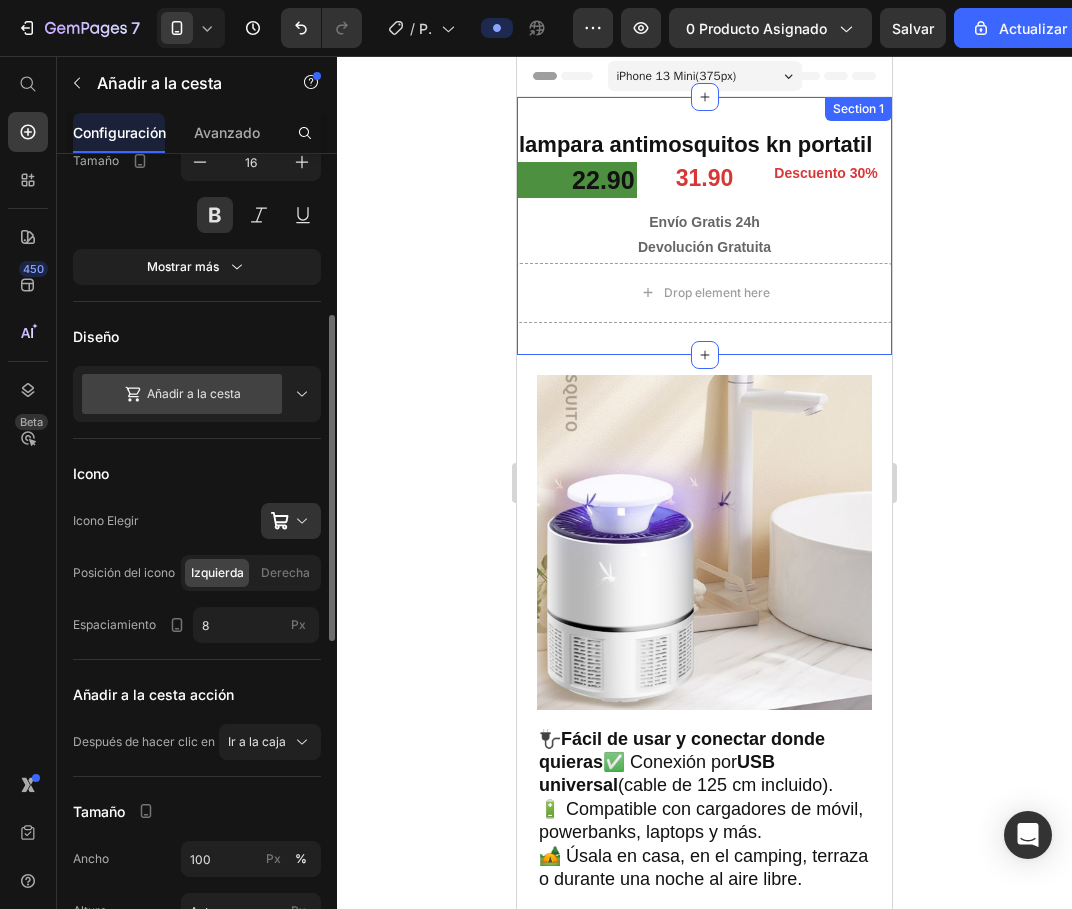 click on "Añadir a la cesta acción" at bounding box center [153, 694] 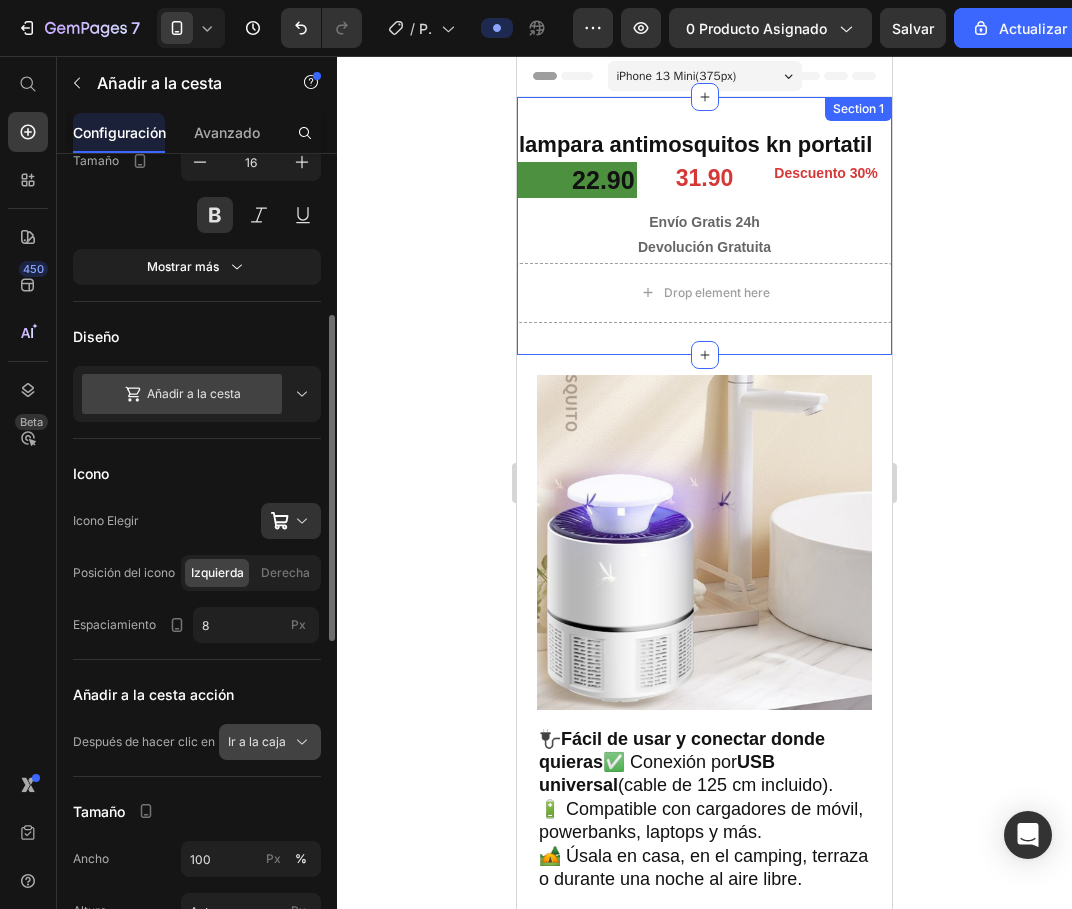 click 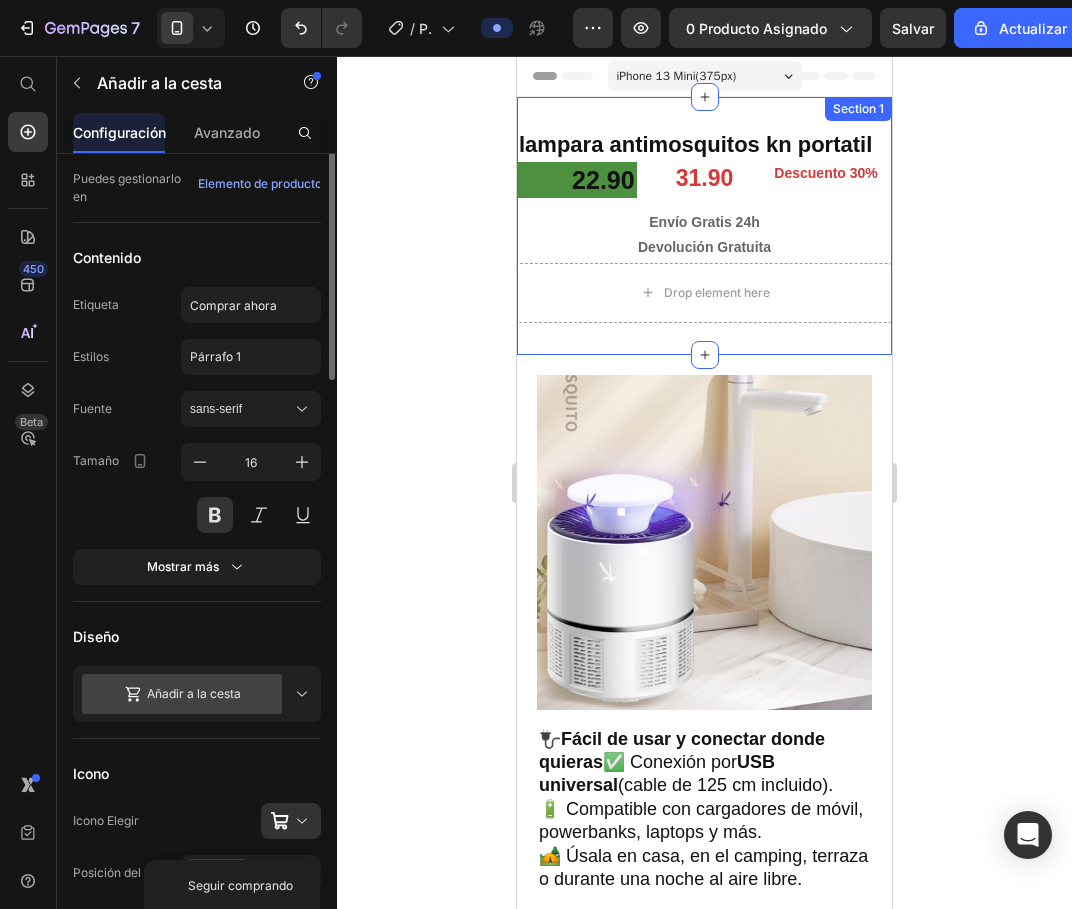 scroll, scrollTop: 0, scrollLeft: 0, axis: both 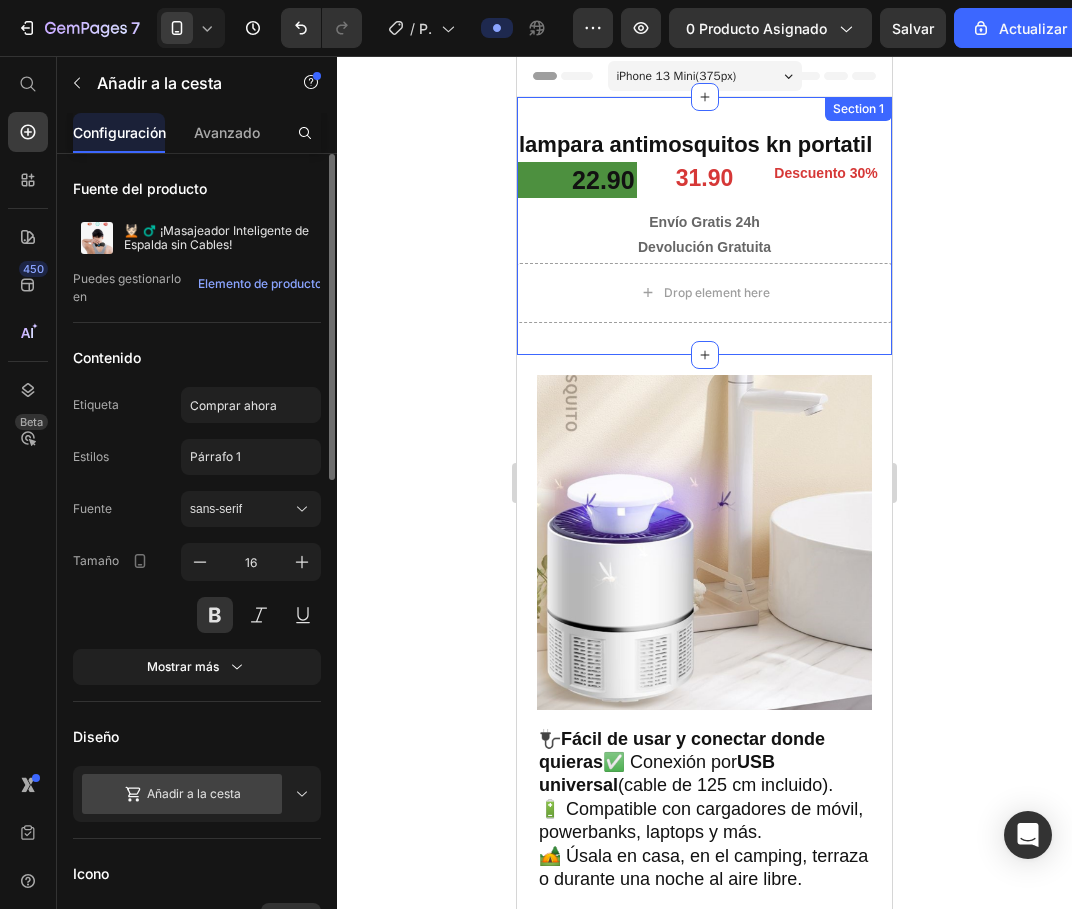 click on "Etiqueta" at bounding box center (96, 405) 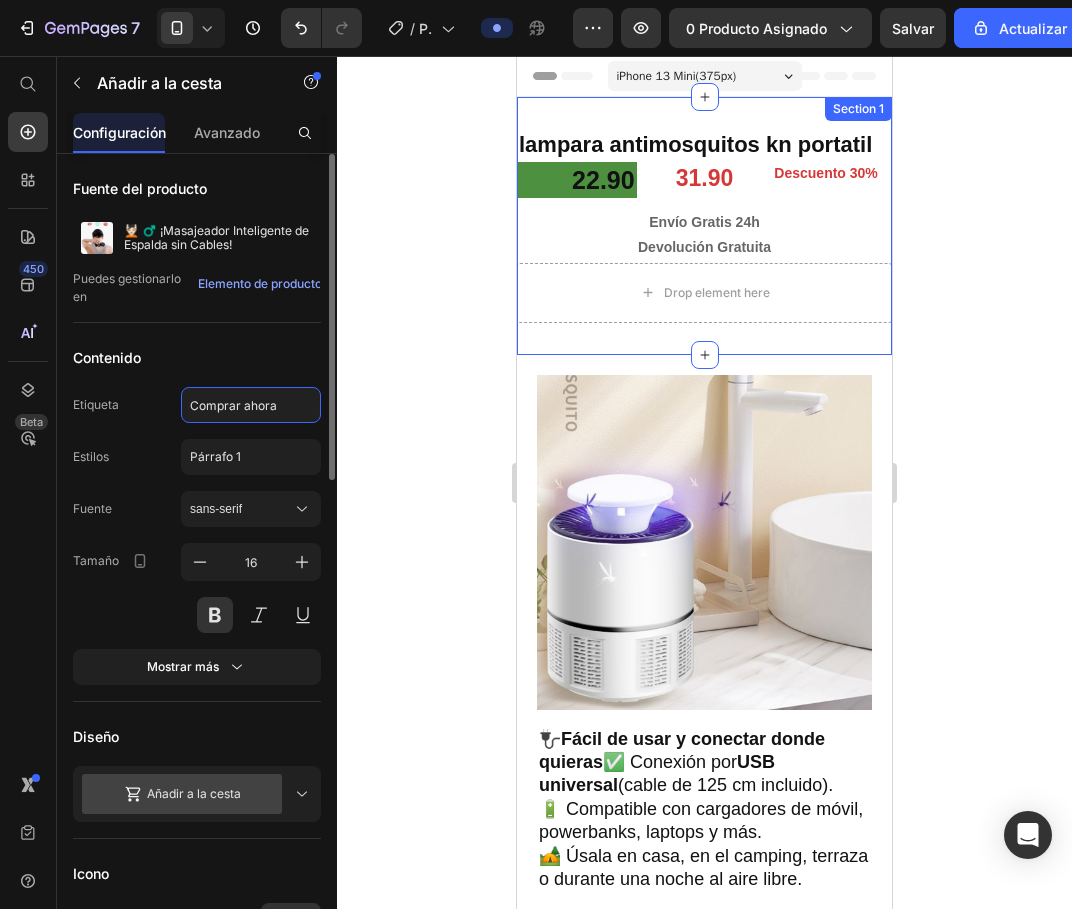 click on "Comprar ahora" 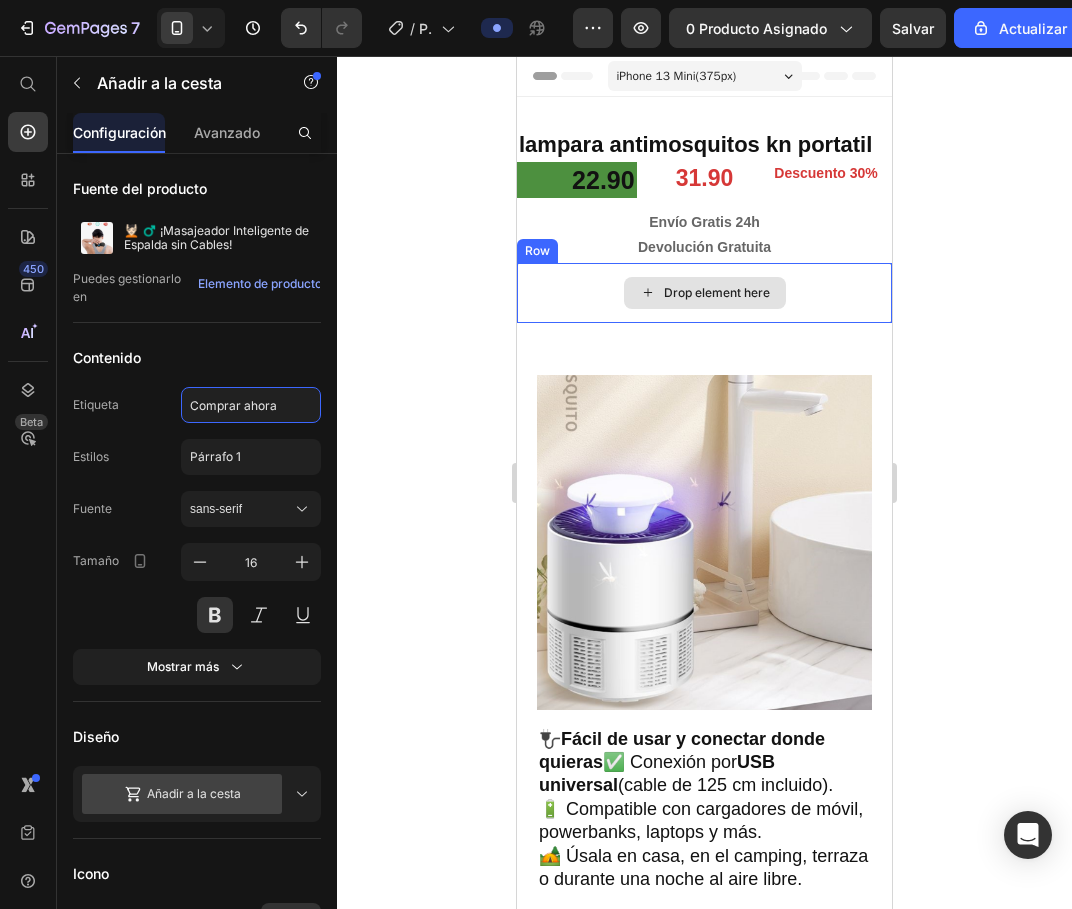 drag, startPoint x: 773, startPoint y: 468, endPoint x: 653, endPoint y: 292, distance: 213.01643 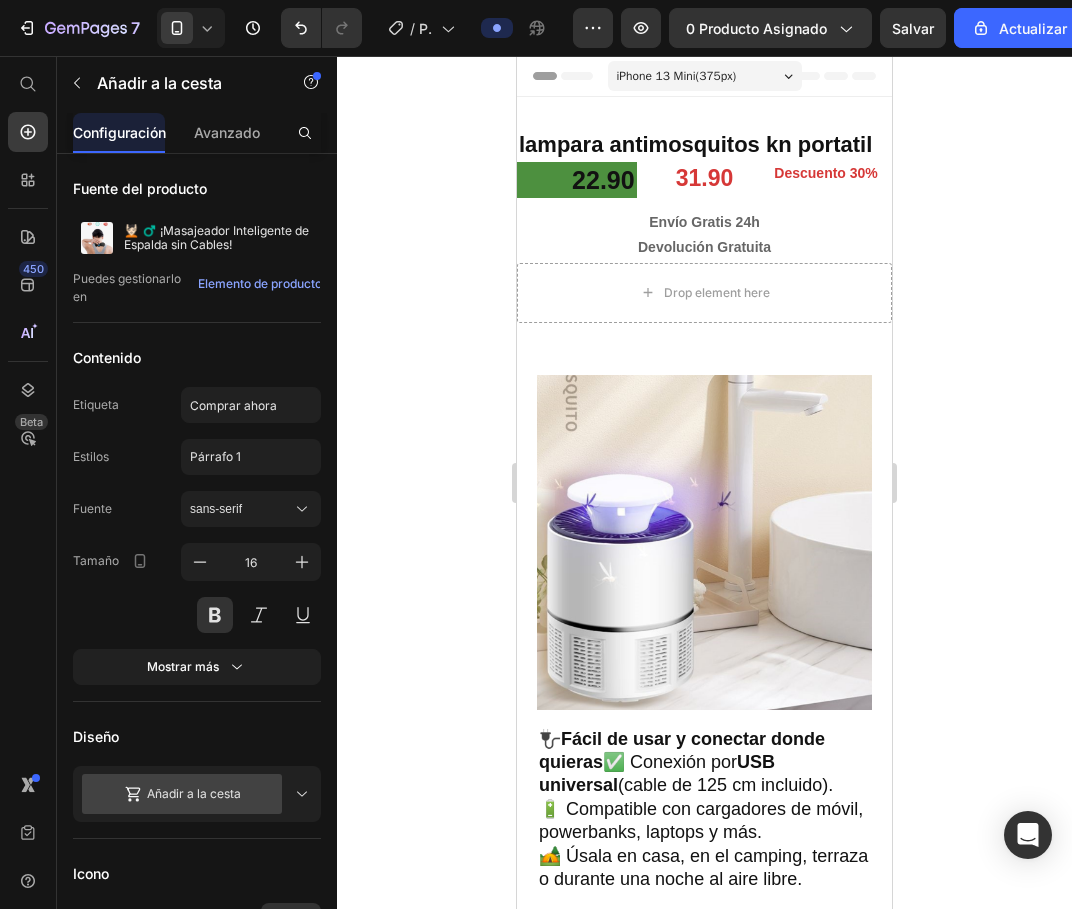 click 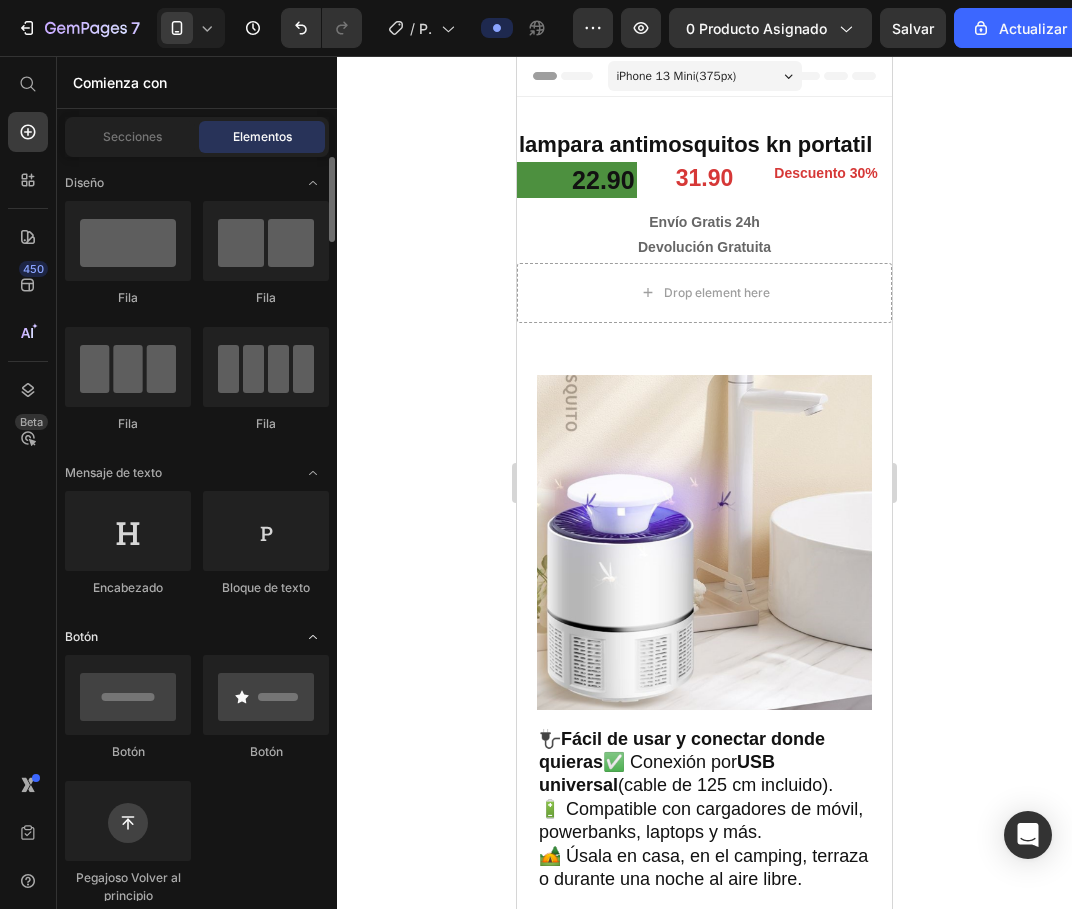 scroll, scrollTop: 200, scrollLeft: 0, axis: vertical 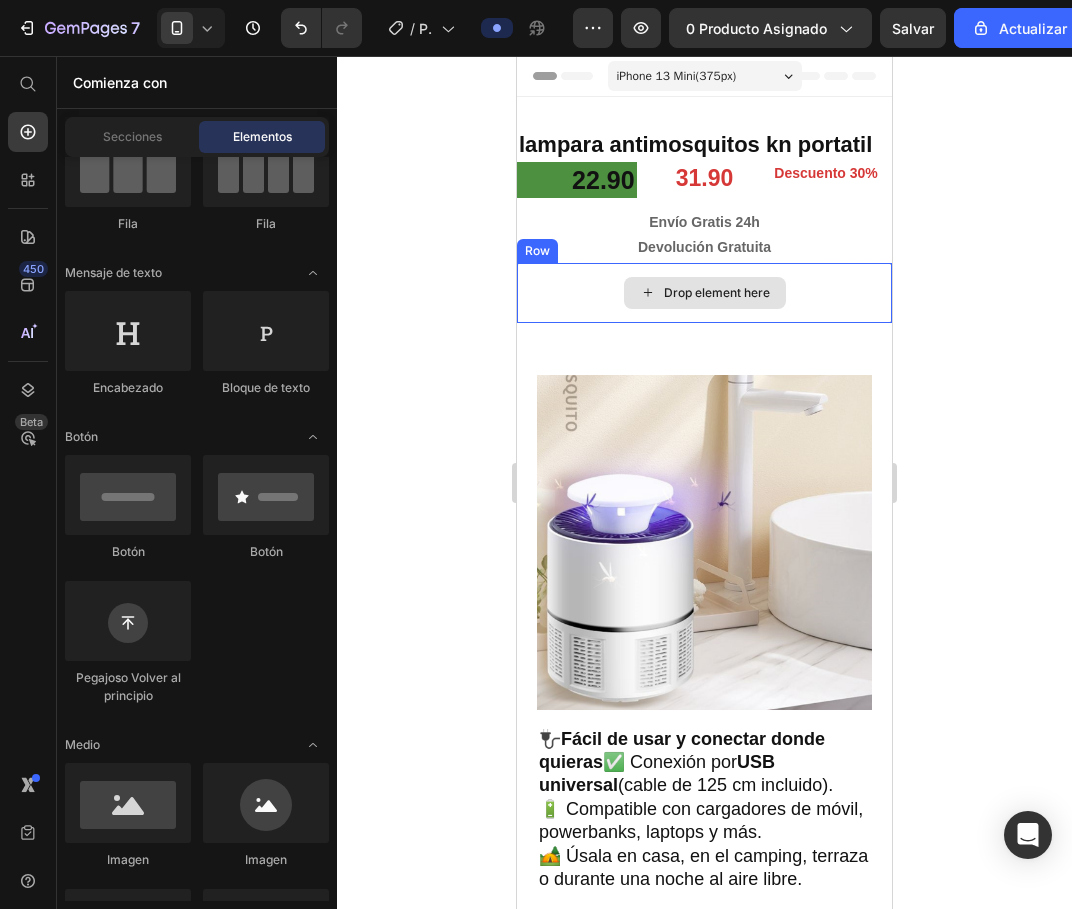 drag, startPoint x: 693, startPoint y: 348, endPoint x: 703, endPoint y: 314, distance: 35.44009 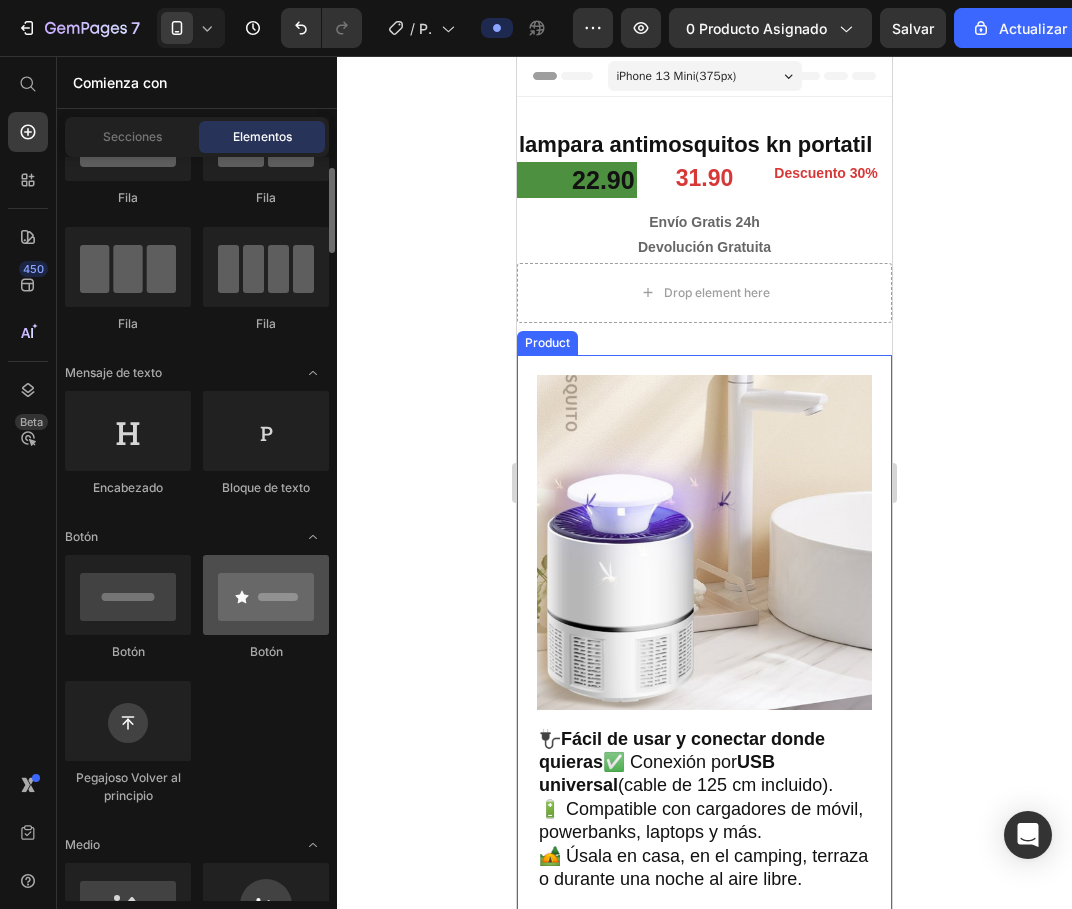 scroll, scrollTop: 0, scrollLeft: 0, axis: both 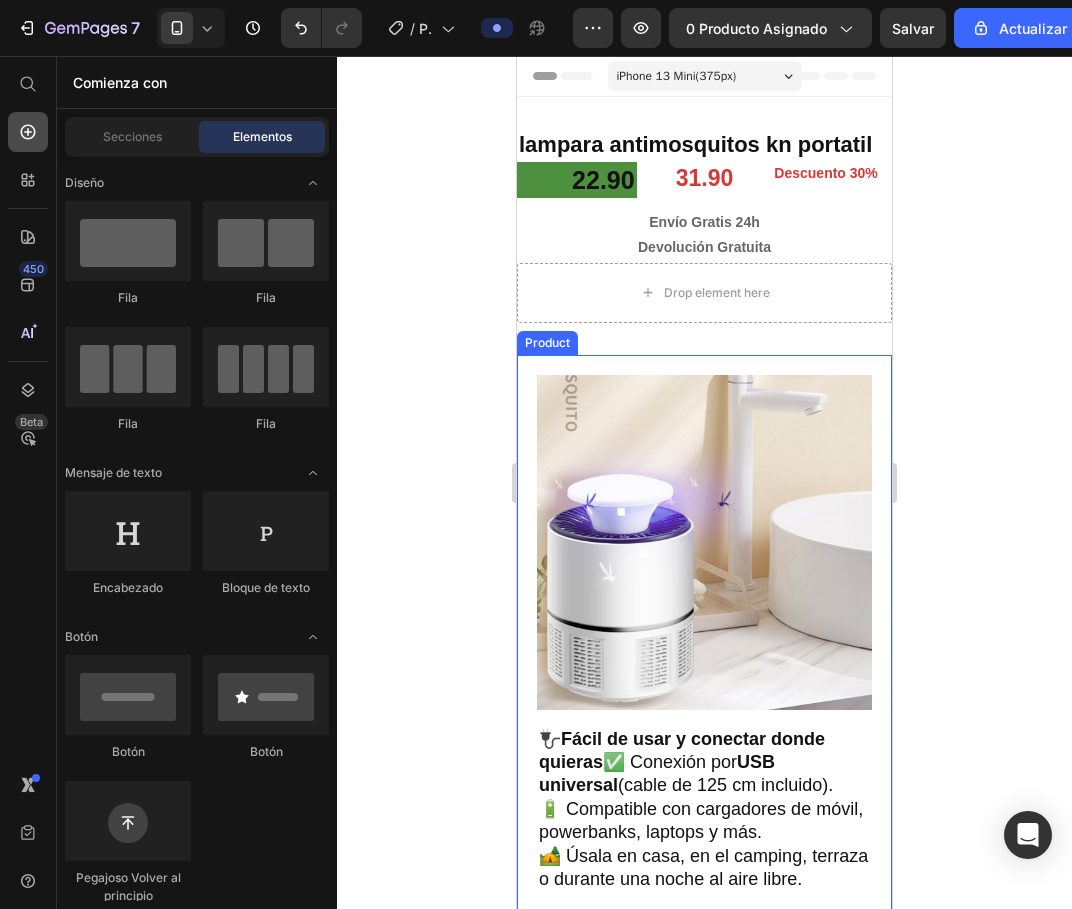 click 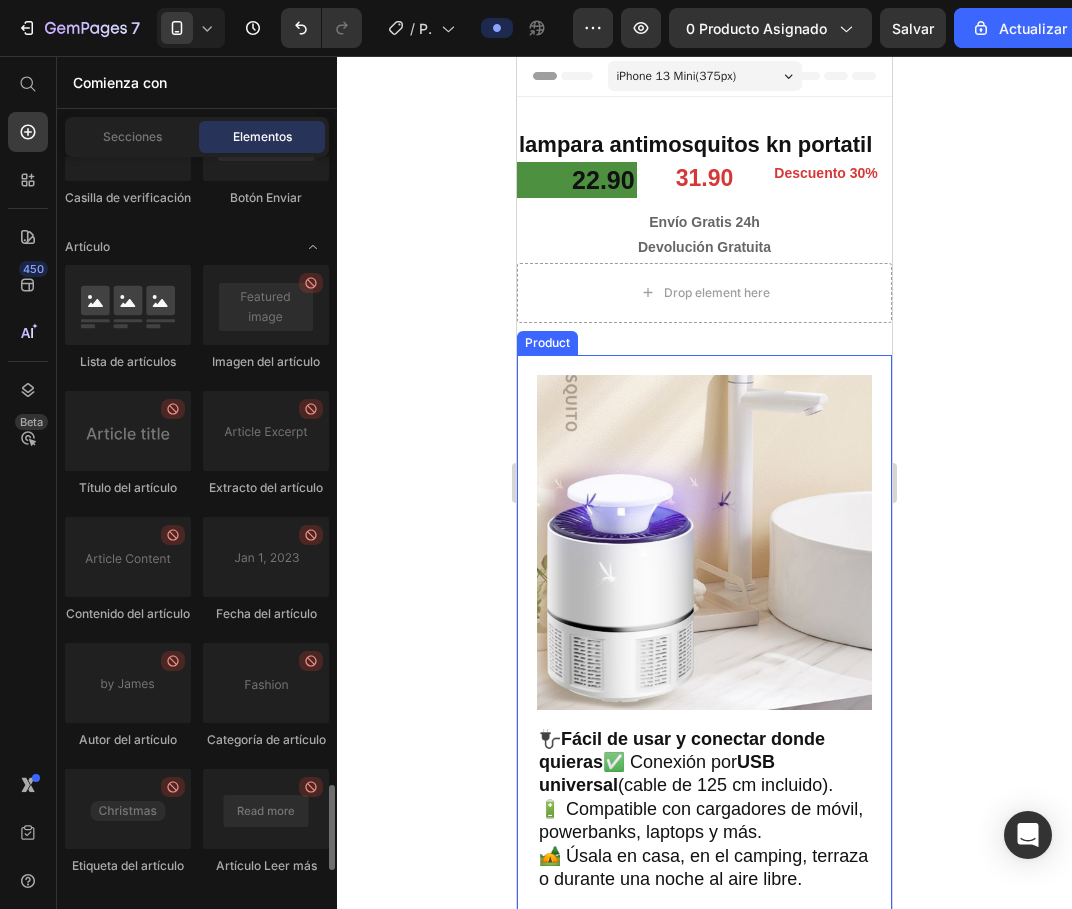 scroll, scrollTop: 5600, scrollLeft: 0, axis: vertical 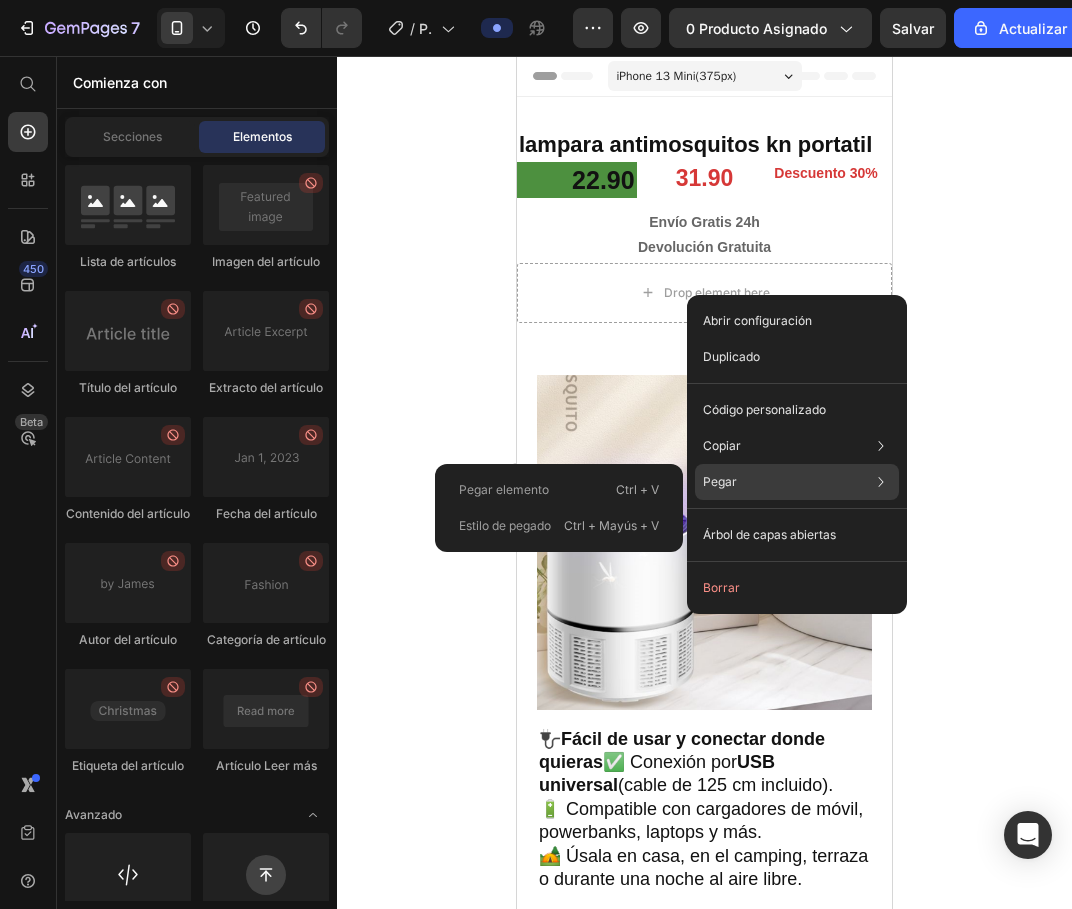 click on "Pegar" at bounding box center [720, 482] 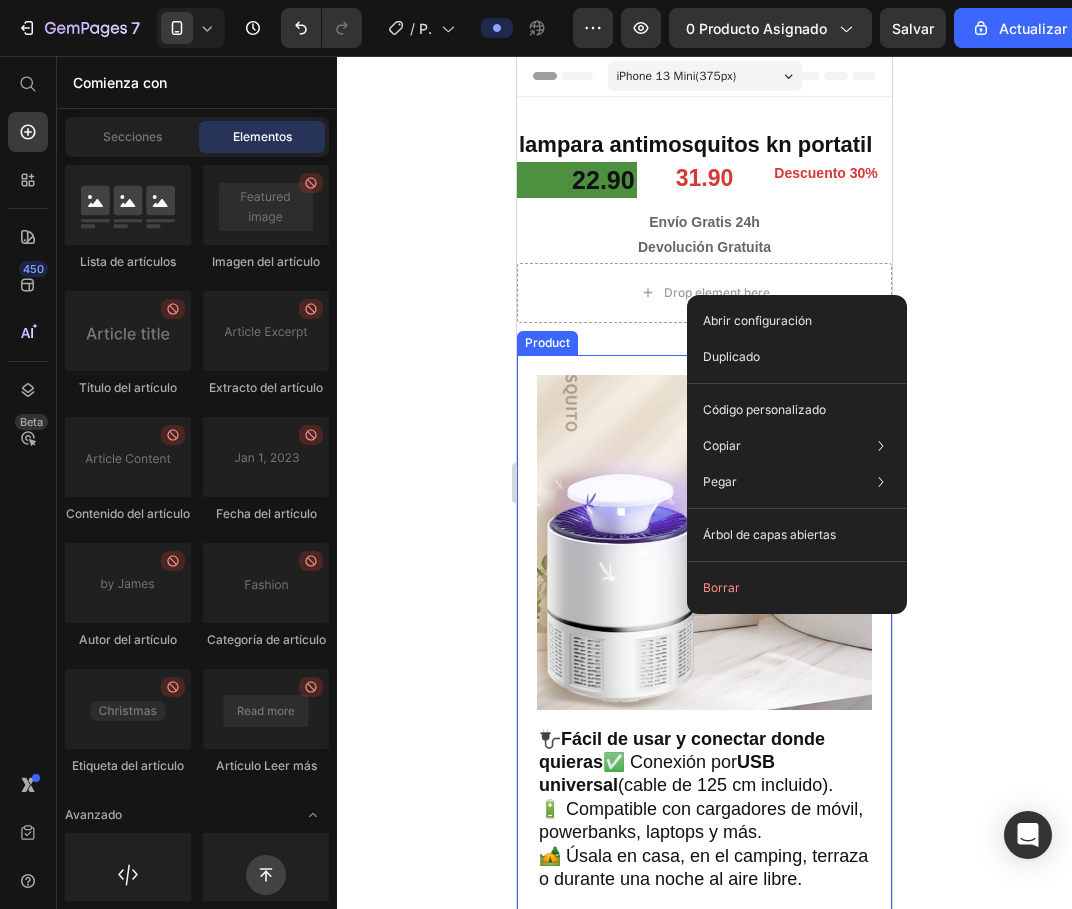 click 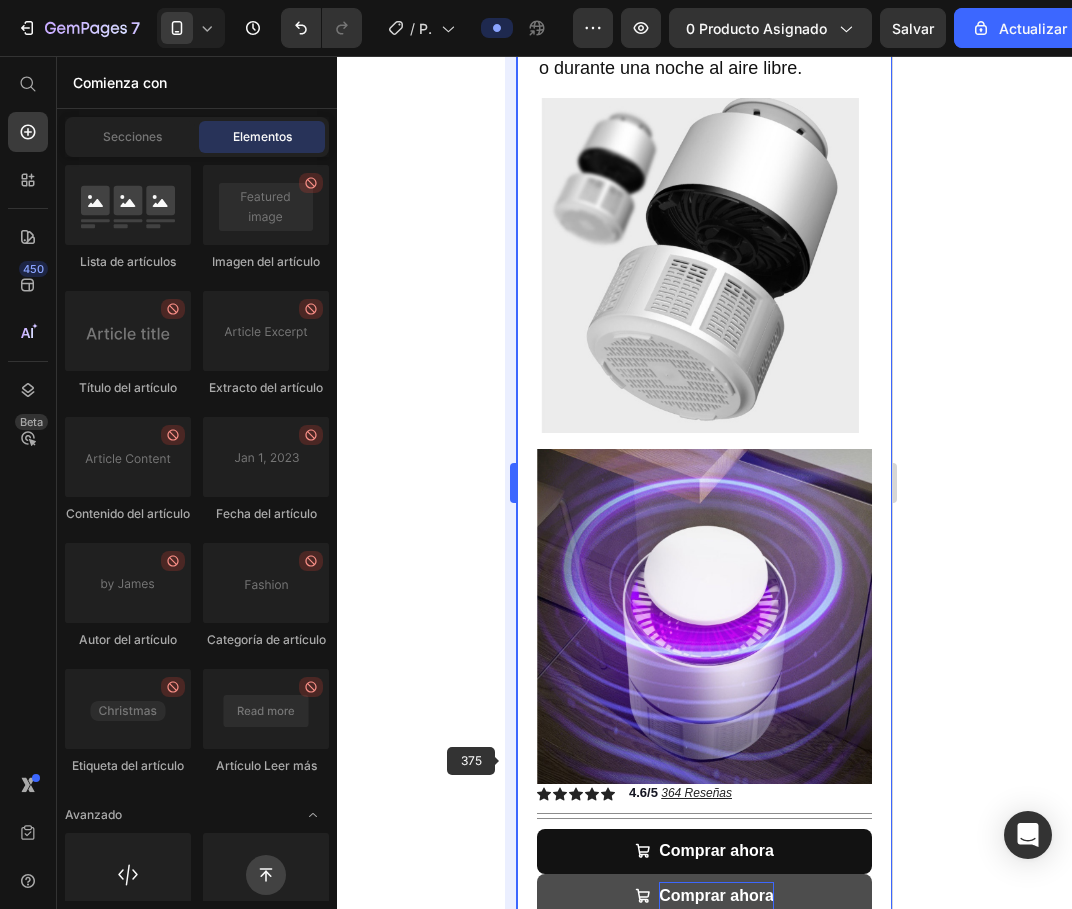 scroll, scrollTop: 1000, scrollLeft: 0, axis: vertical 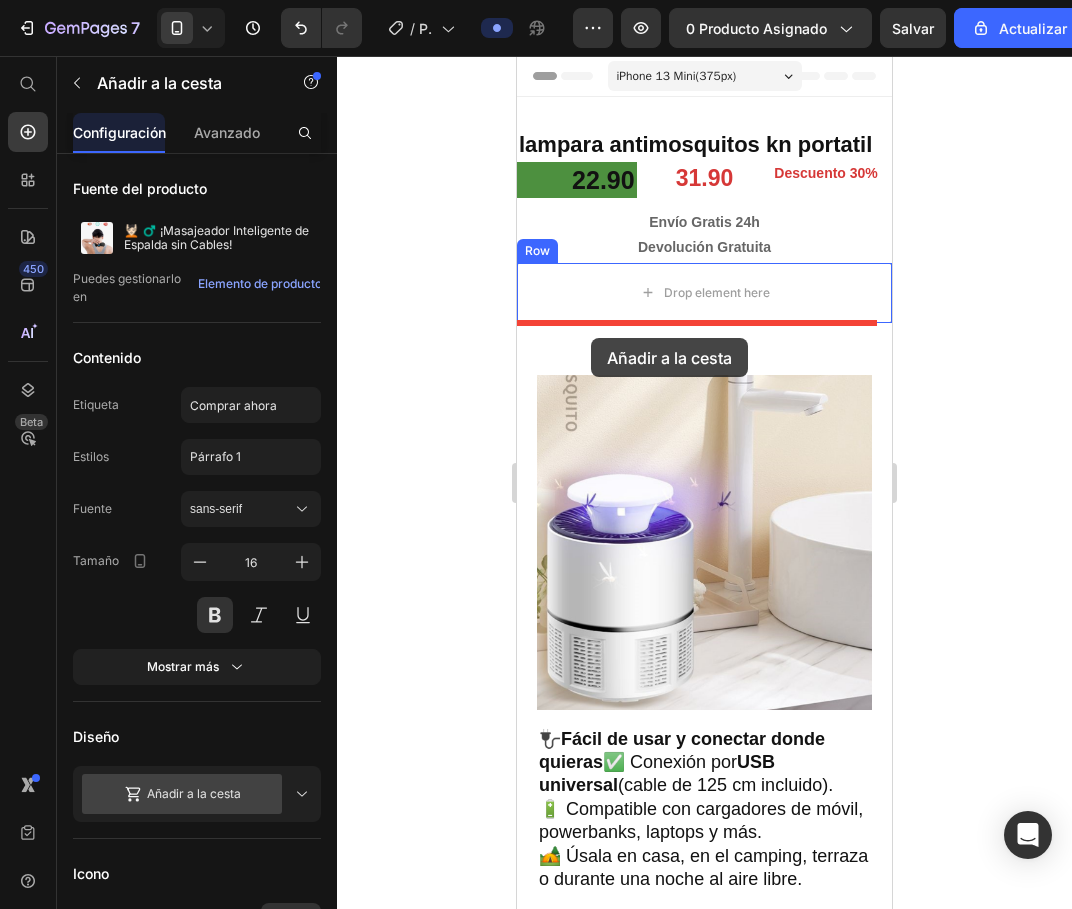 drag, startPoint x: 689, startPoint y: 642, endPoint x: 591, endPoint y: 338, distance: 319.4057 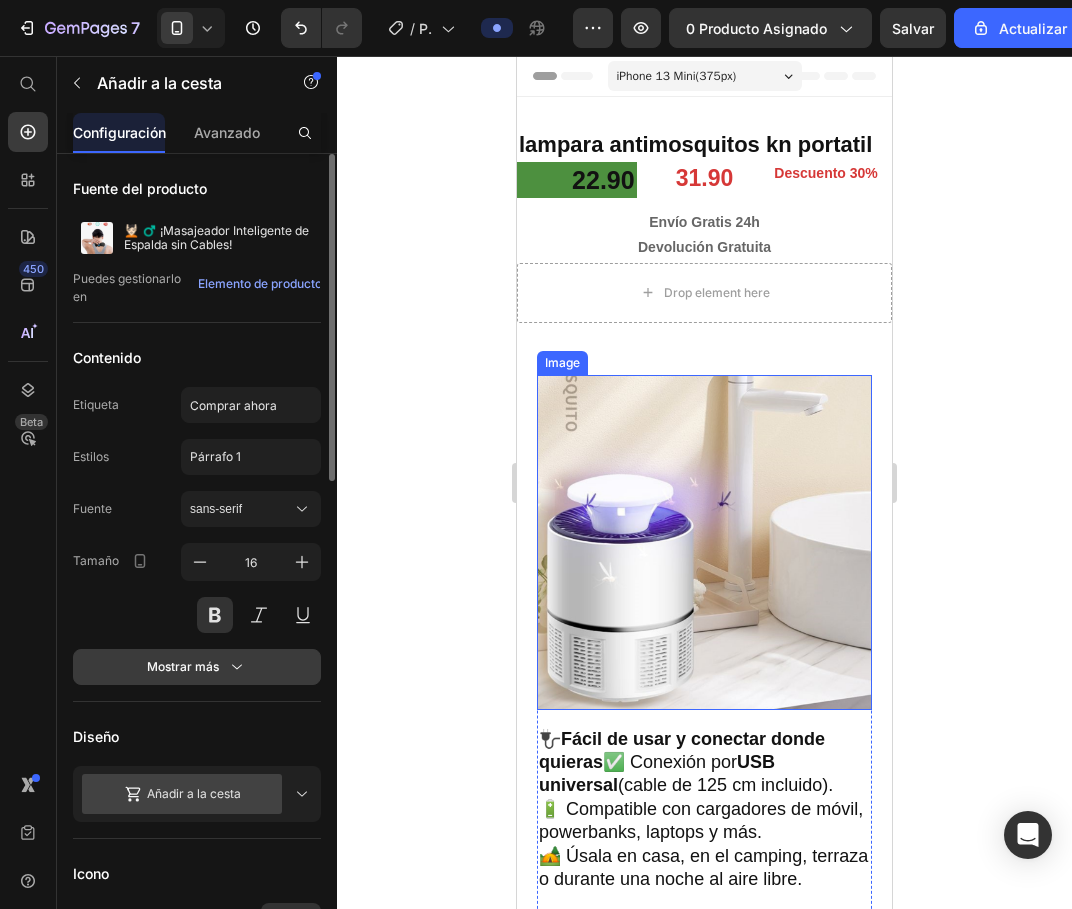 click 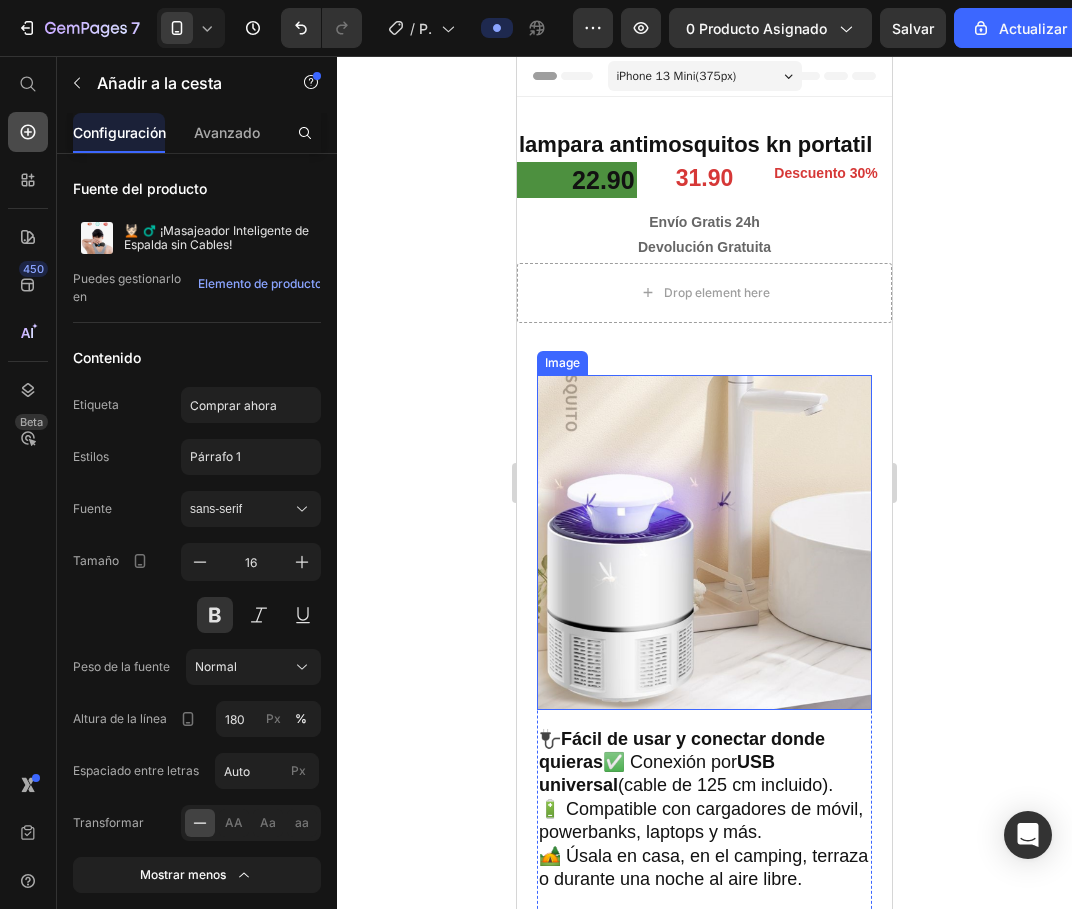 click 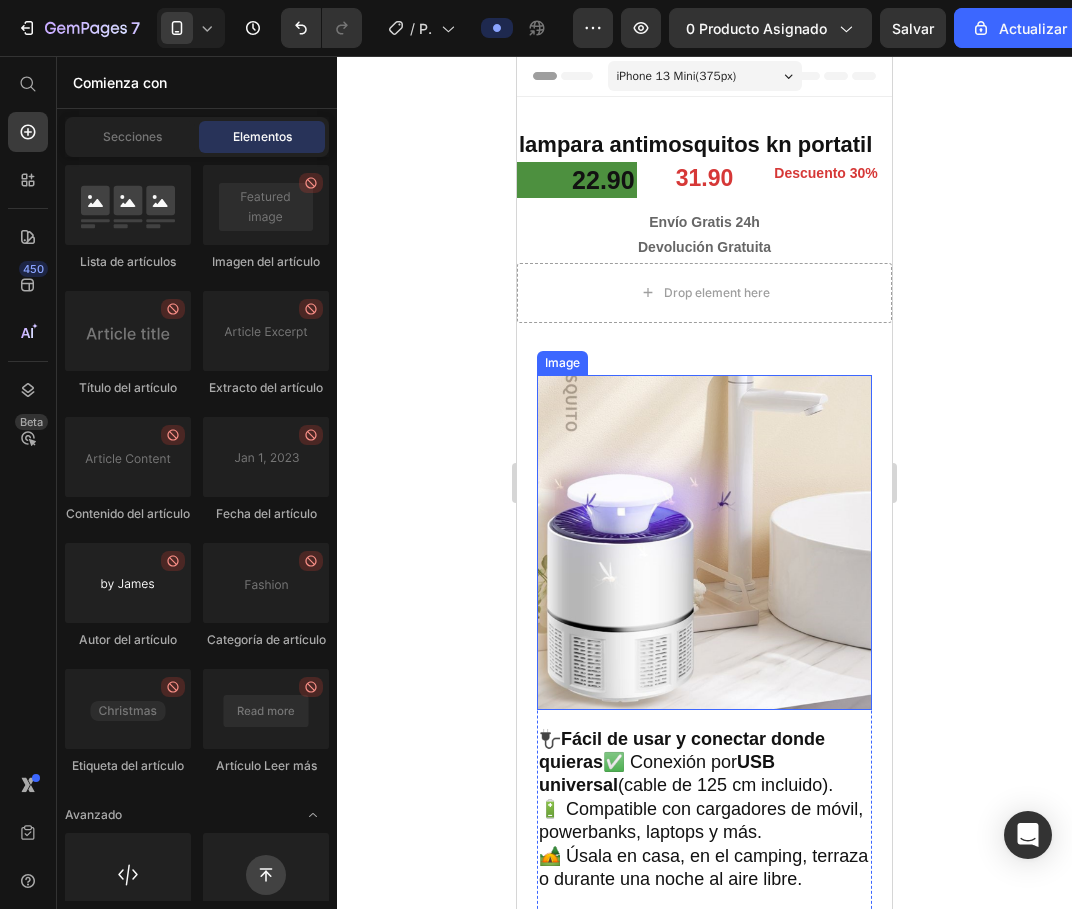 scroll, scrollTop: 5764, scrollLeft: 0, axis: vertical 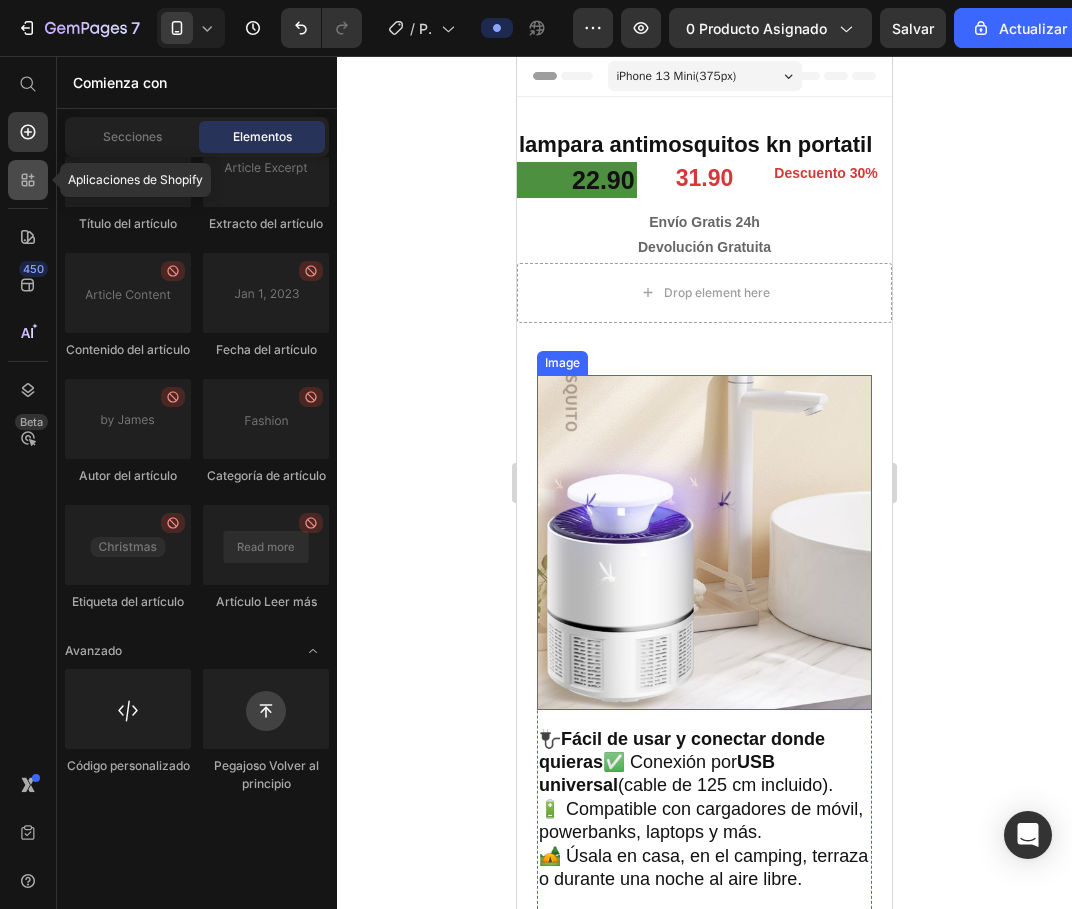 click 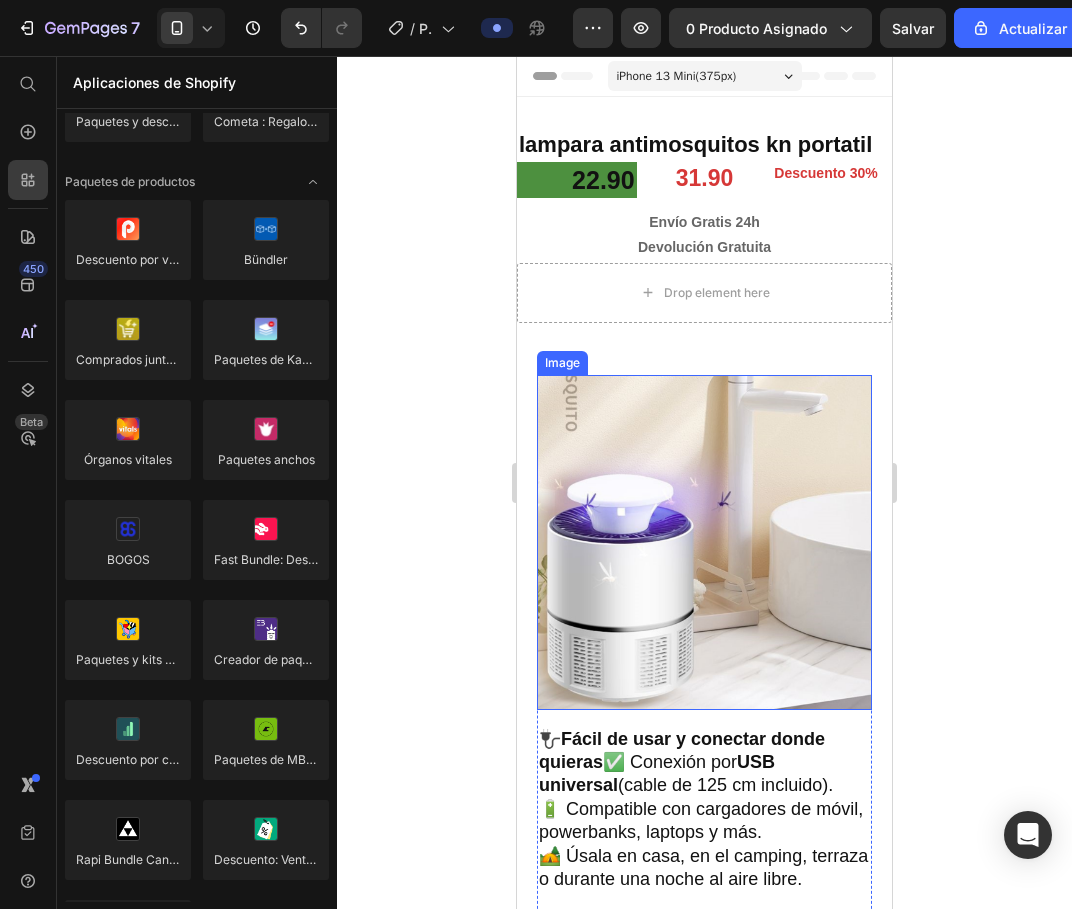 scroll, scrollTop: 1033, scrollLeft: 0, axis: vertical 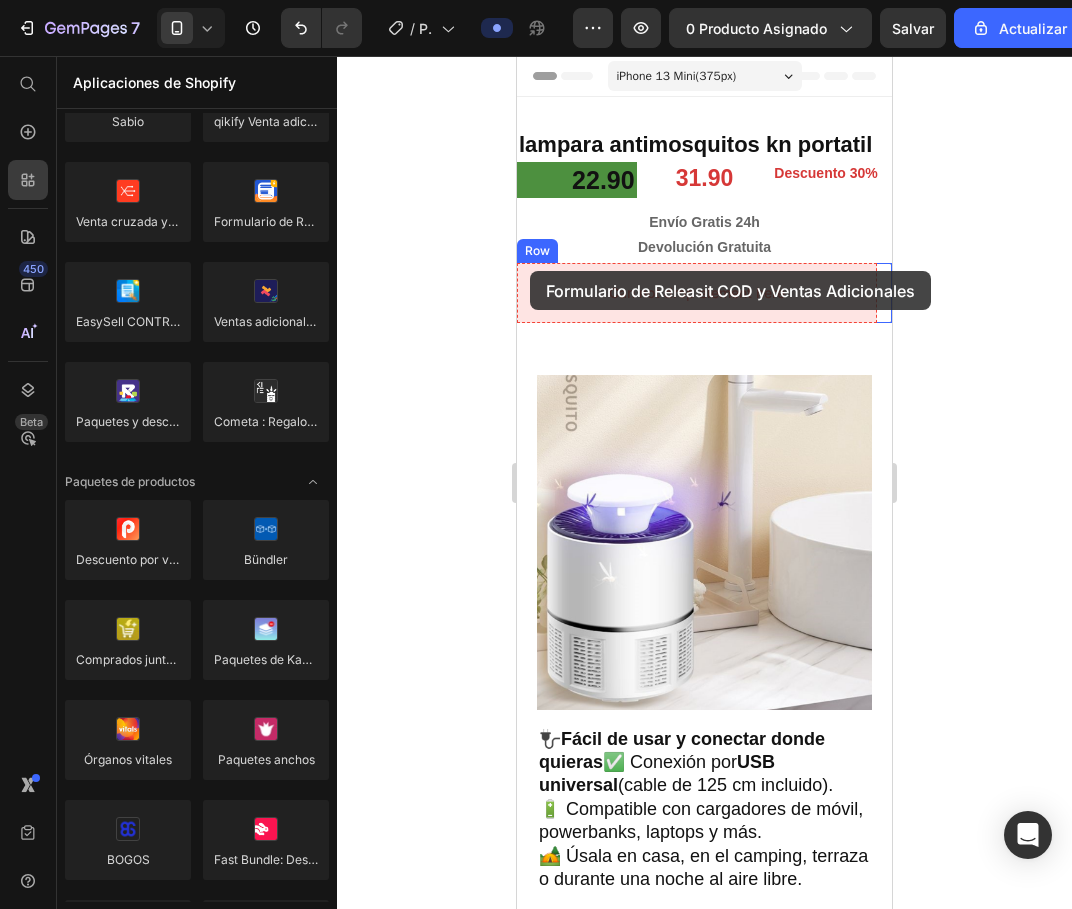 drag, startPoint x: 794, startPoint y: 261, endPoint x: 522, endPoint y: 274, distance: 272.3105 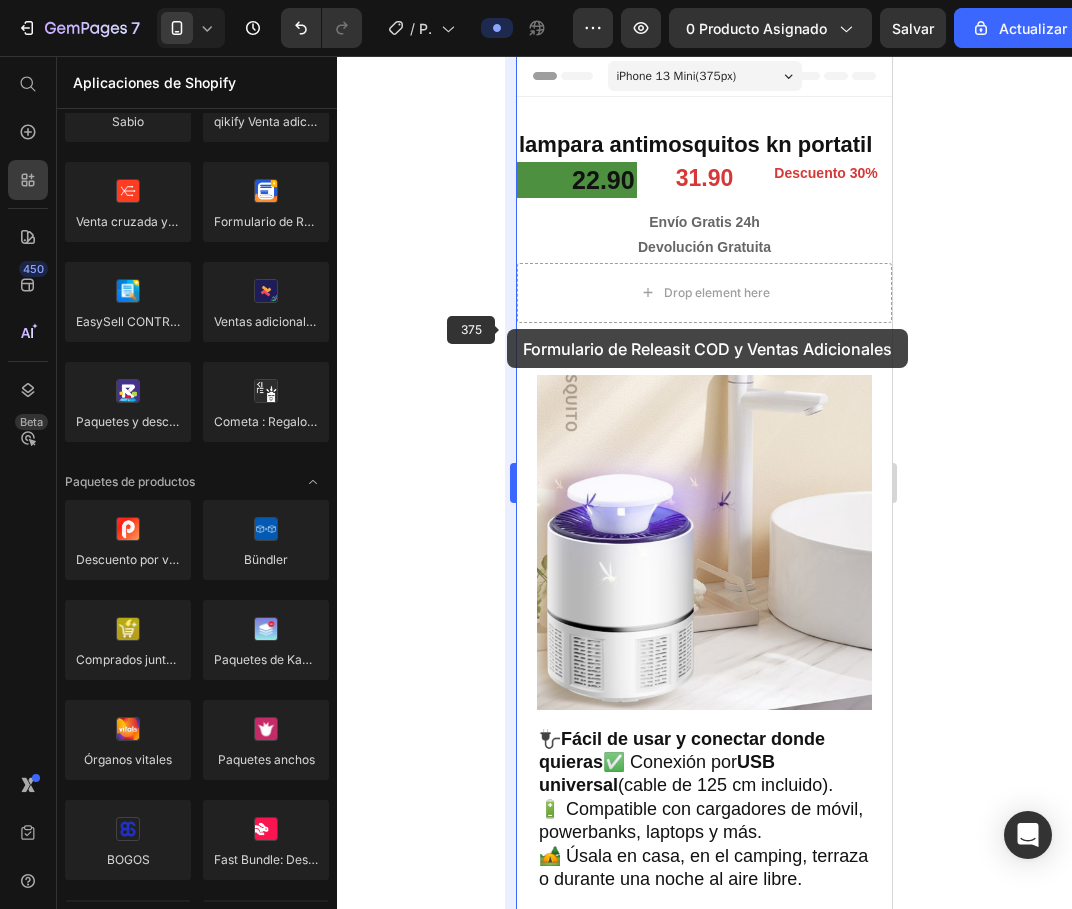drag, startPoint x: 262, startPoint y: 198, endPoint x: 507, endPoint y: 329, distance: 277.8237 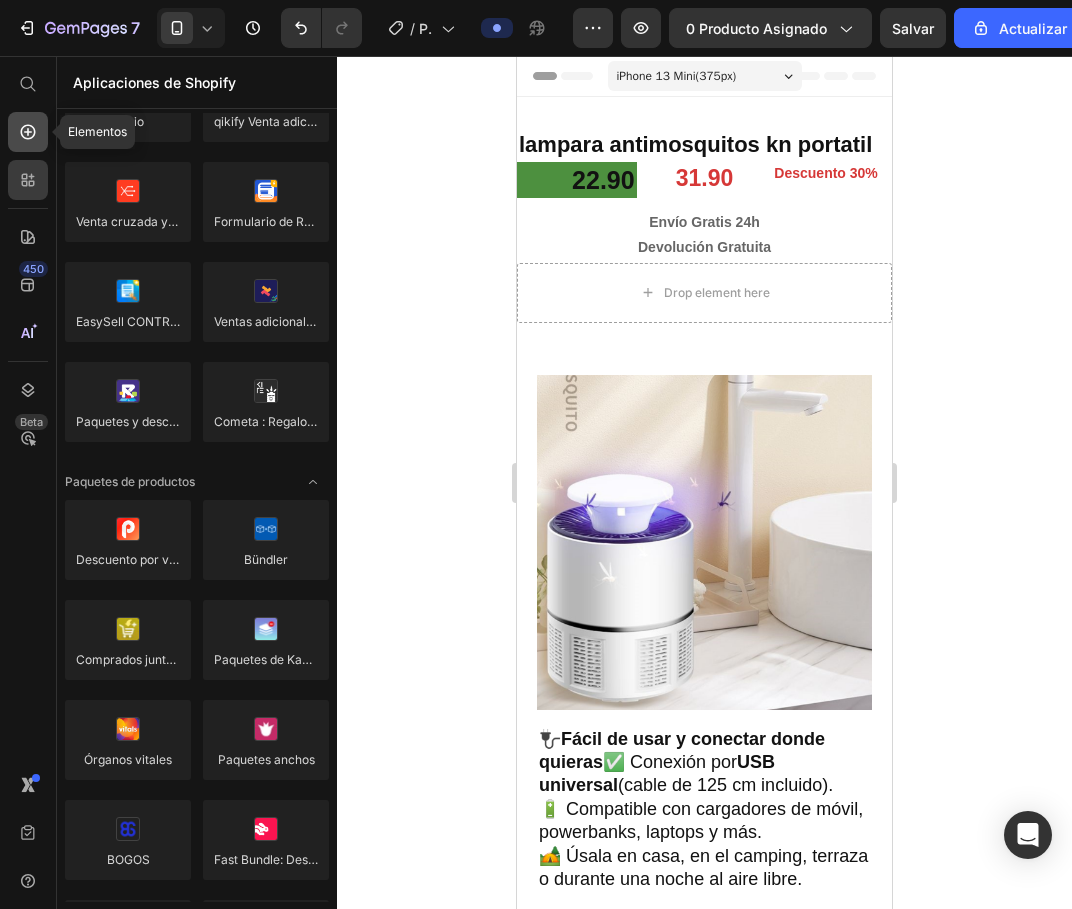 click 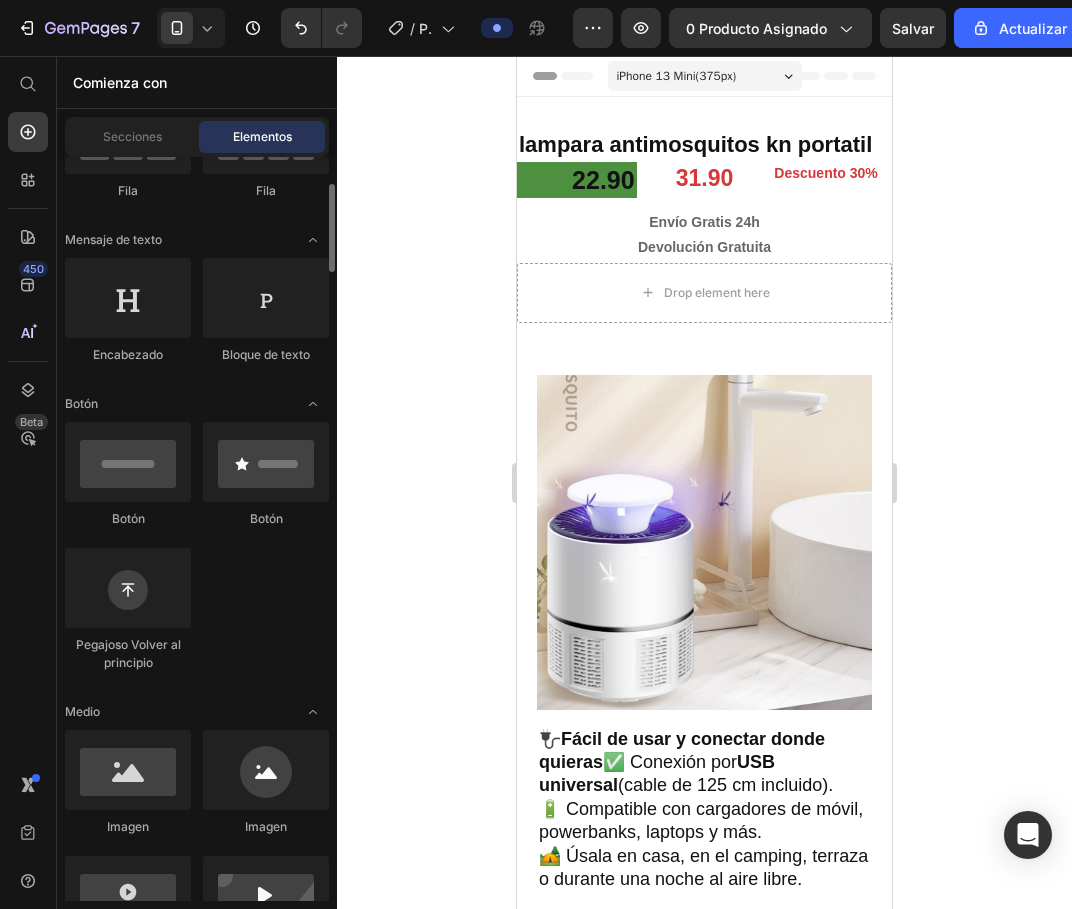scroll, scrollTop: 0, scrollLeft: 0, axis: both 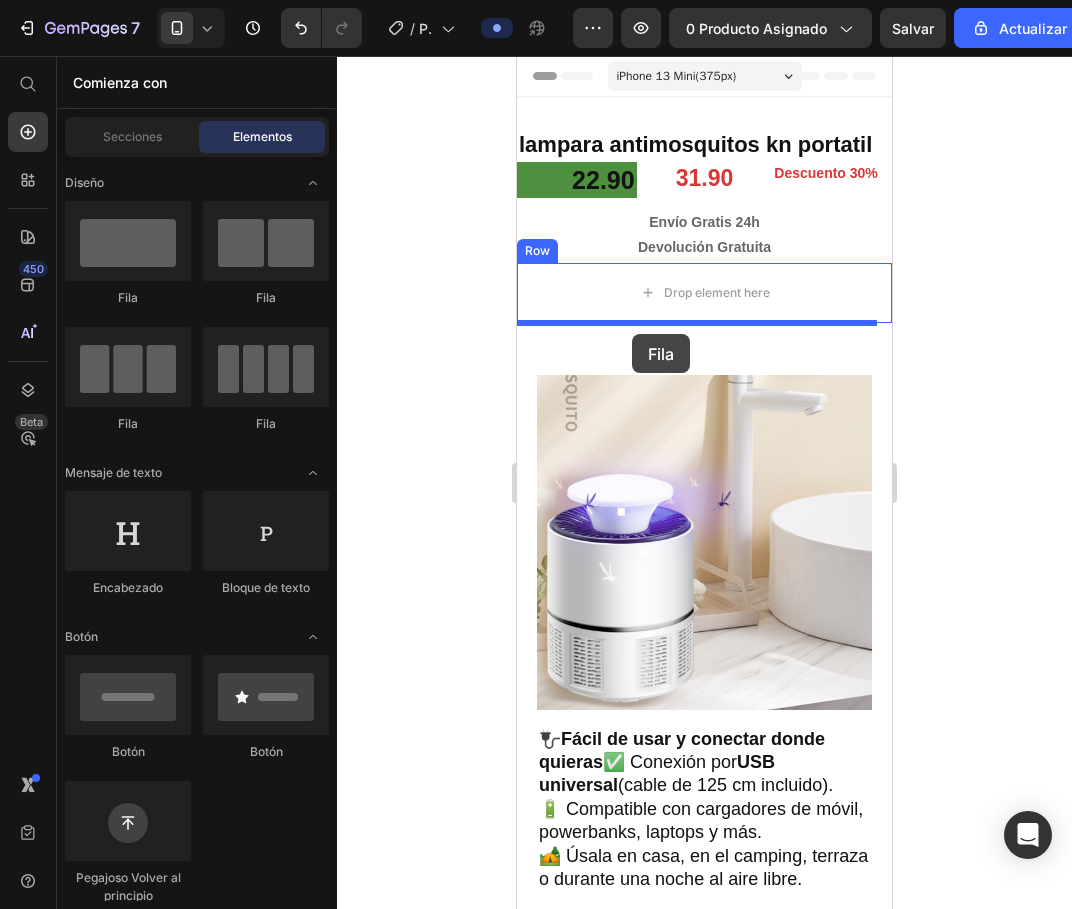 drag, startPoint x: 650, startPoint y: 299, endPoint x: 633, endPoint y: 334, distance: 38.910152 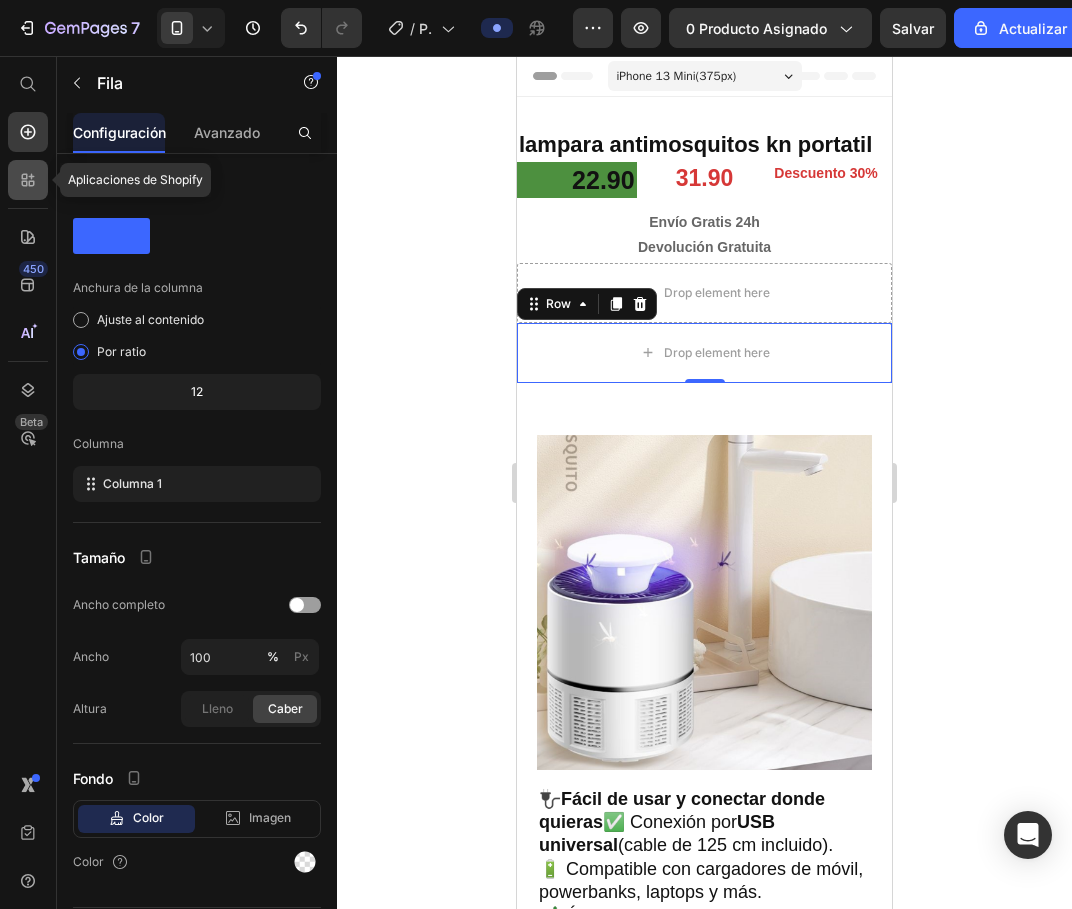 click 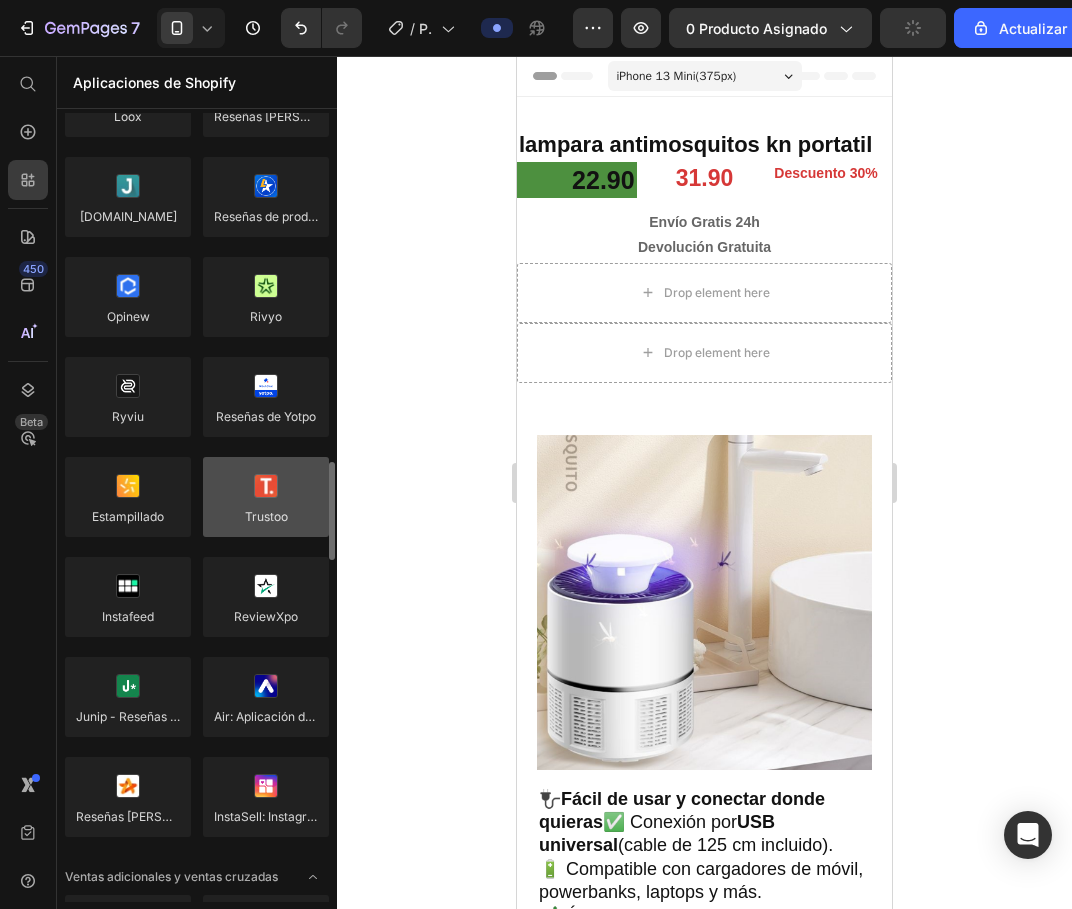 scroll, scrollTop: 400, scrollLeft: 0, axis: vertical 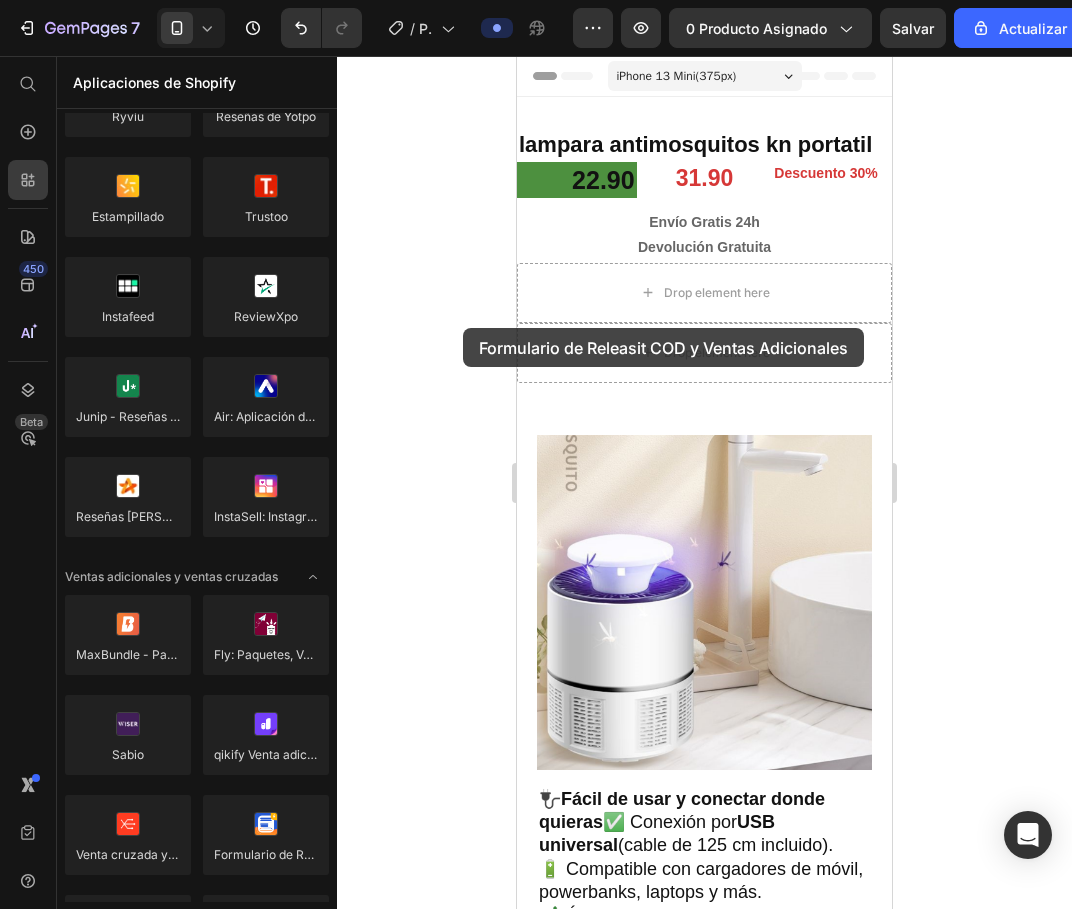 drag, startPoint x: 270, startPoint y: 839, endPoint x: 463, endPoint y: 328, distance: 546.23254 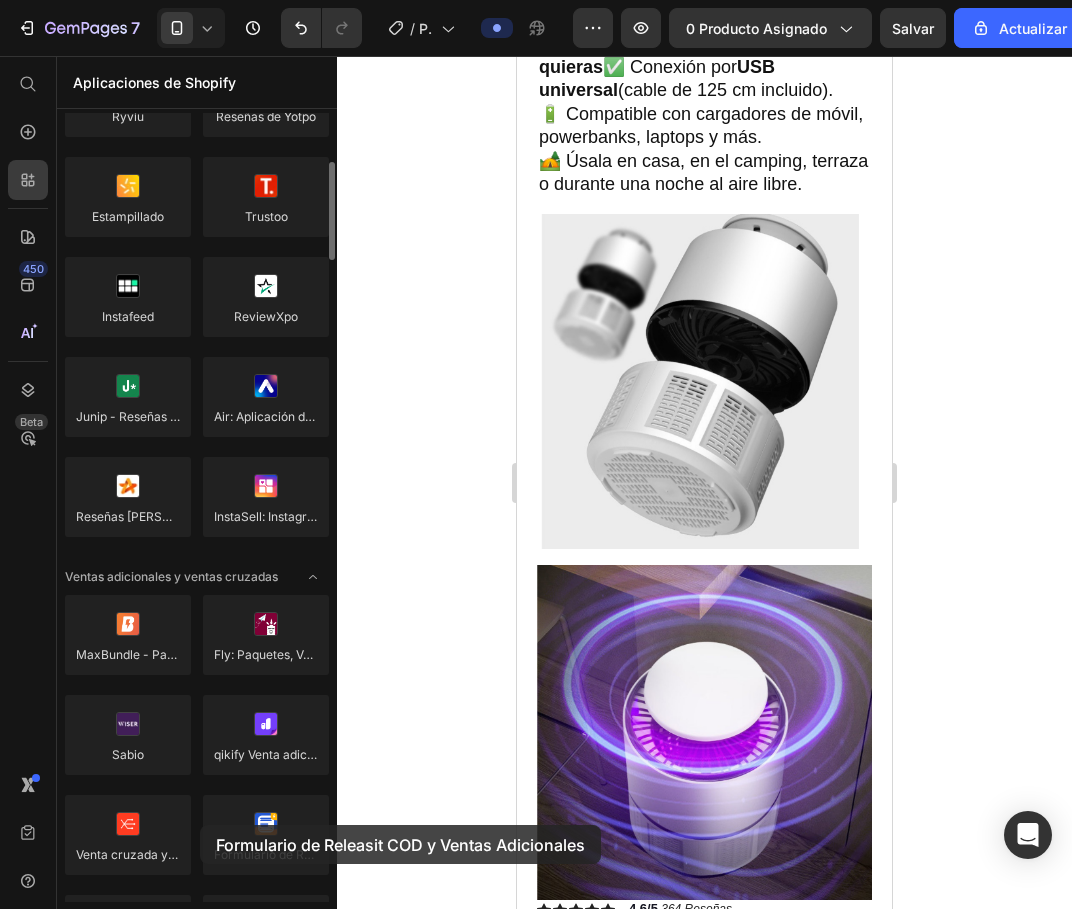 drag, startPoint x: 270, startPoint y: 846, endPoint x: 196, endPoint y: 822, distance: 77.7946 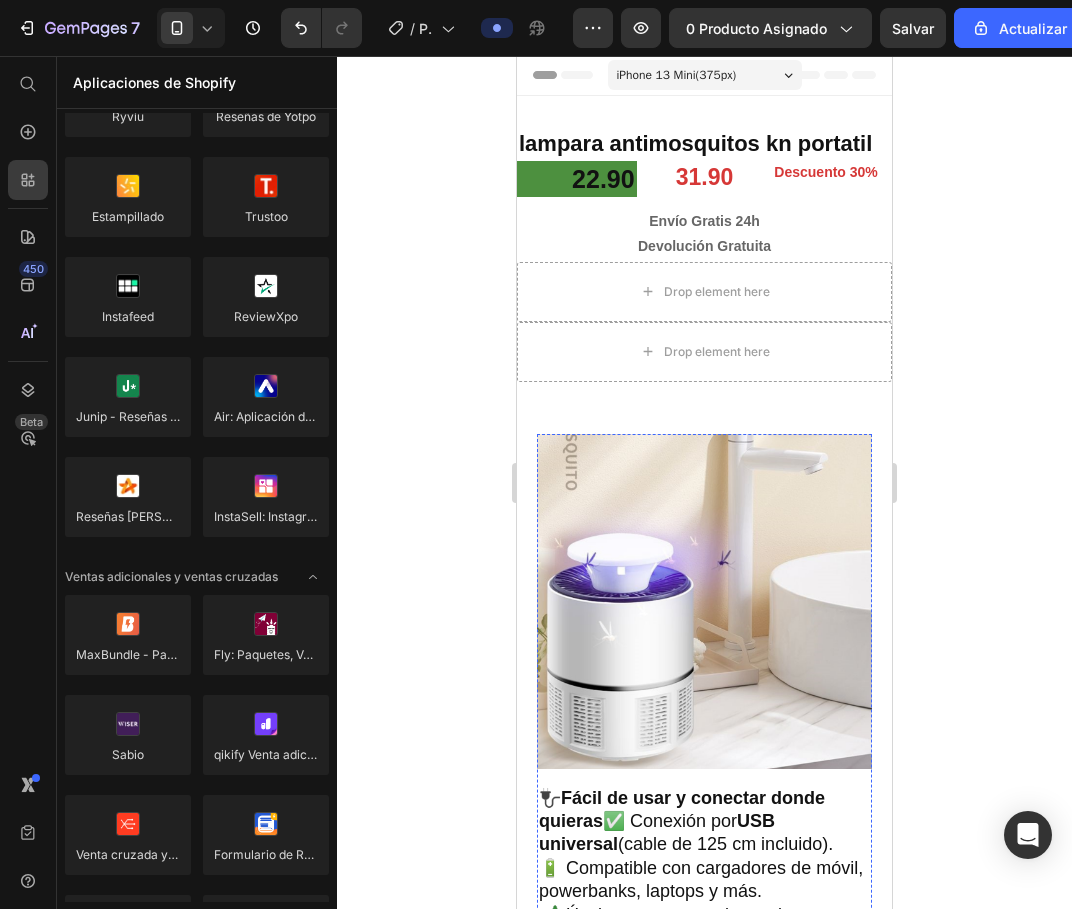 scroll, scrollTop: 0, scrollLeft: 0, axis: both 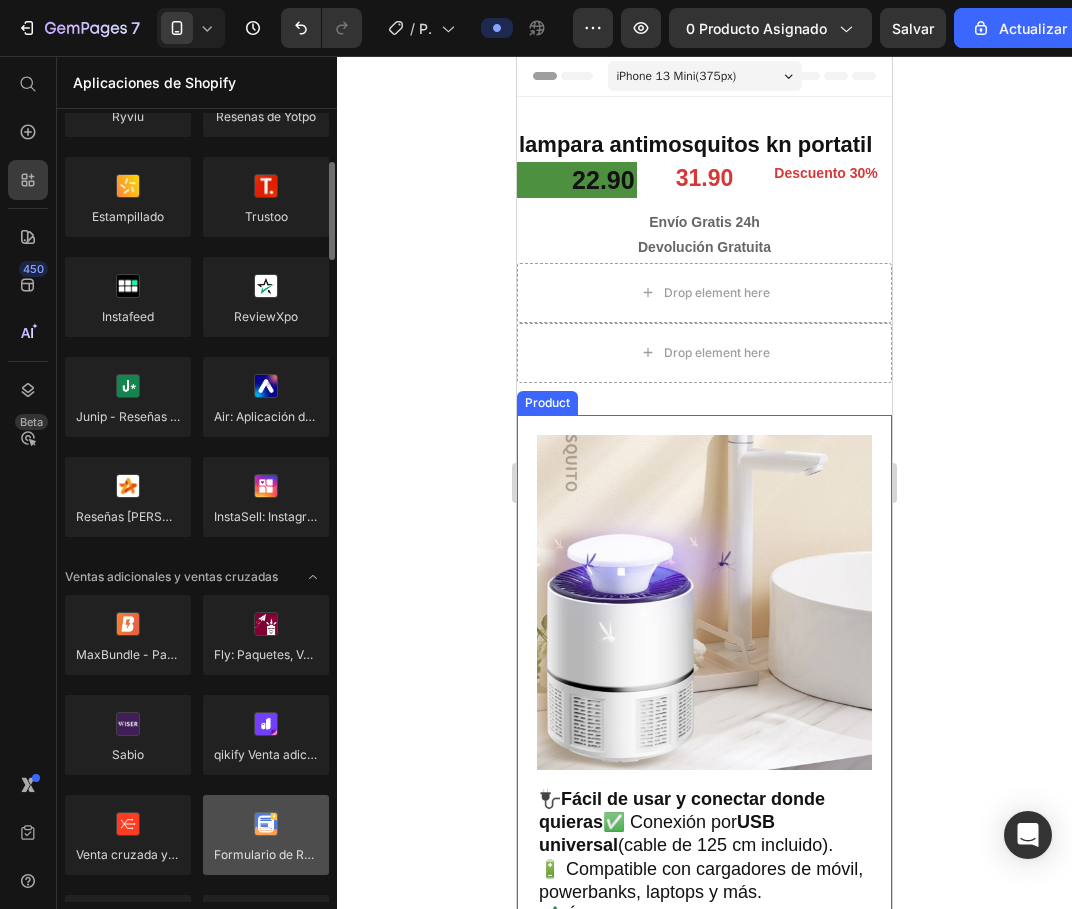click at bounding box center (266, 835) 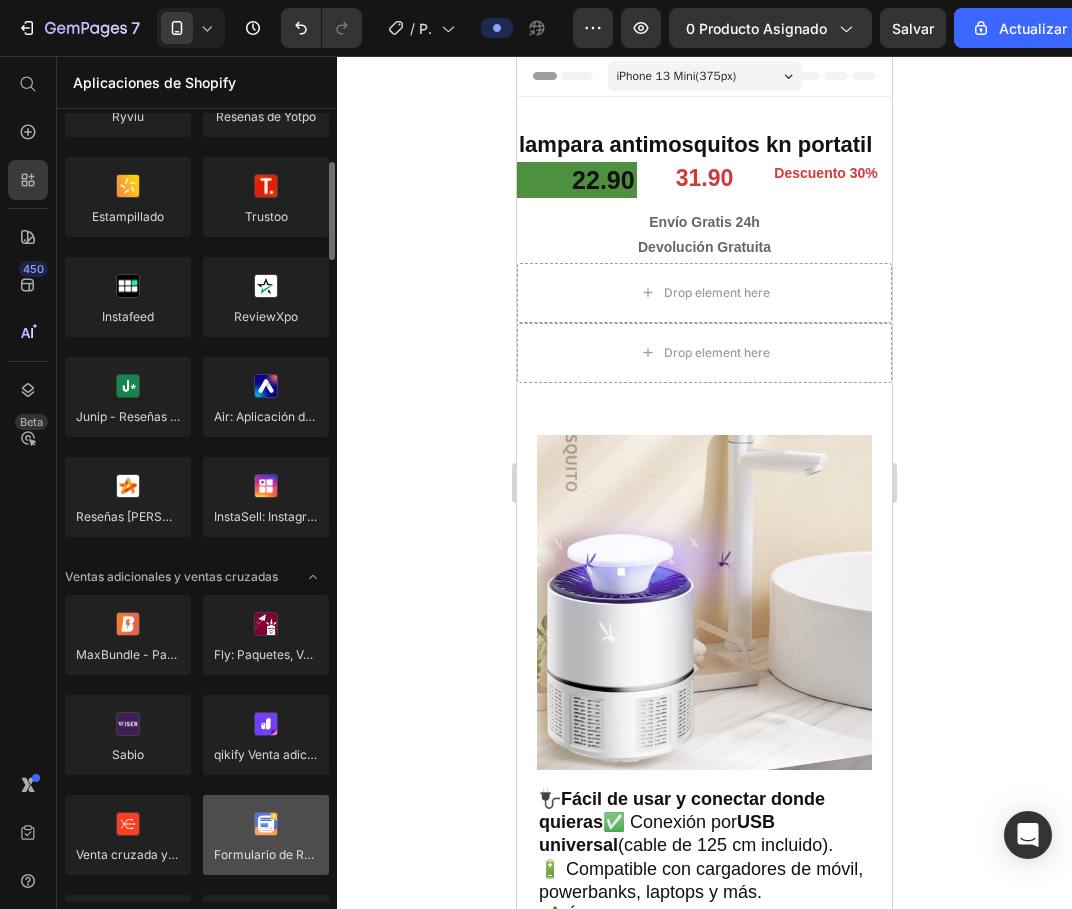 click at bounding box center (266, 835) 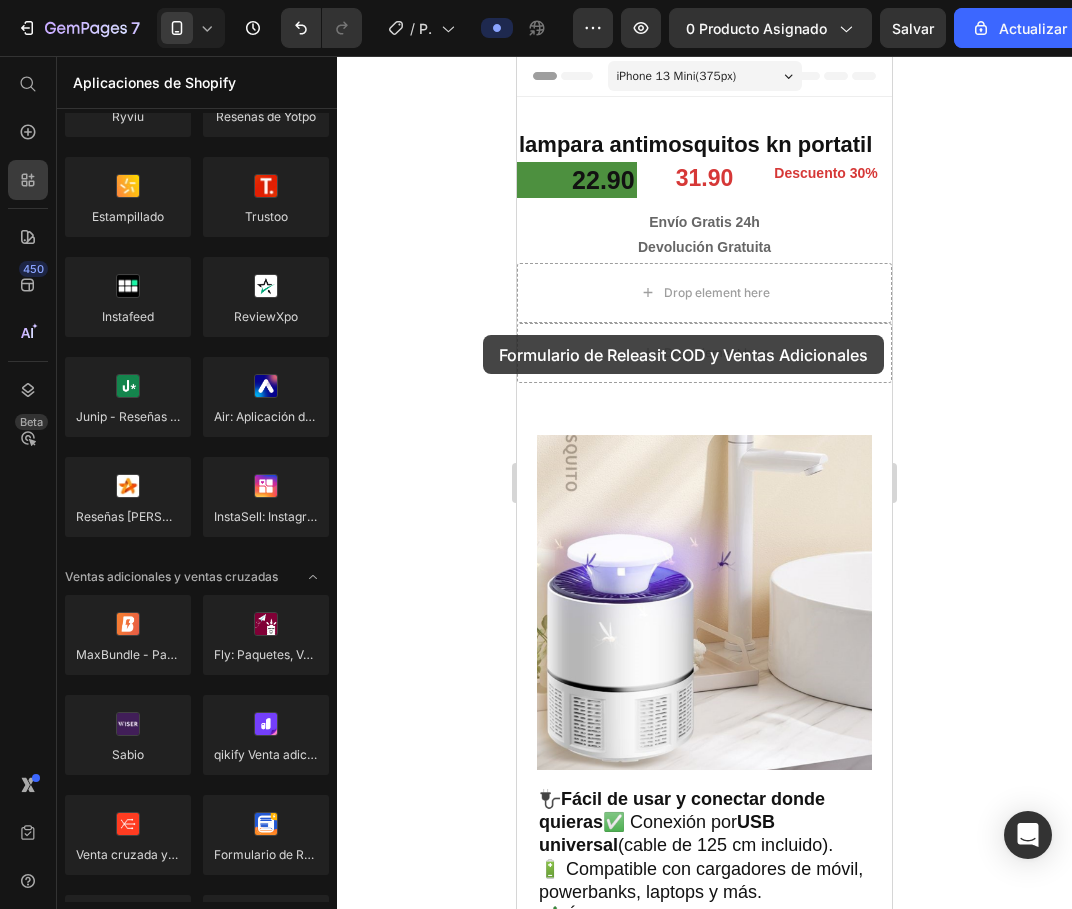 drag, startPoint x: 276, startPoint y: 839, endPoint x: 483, endPoint y: 335, distance: 544.8532 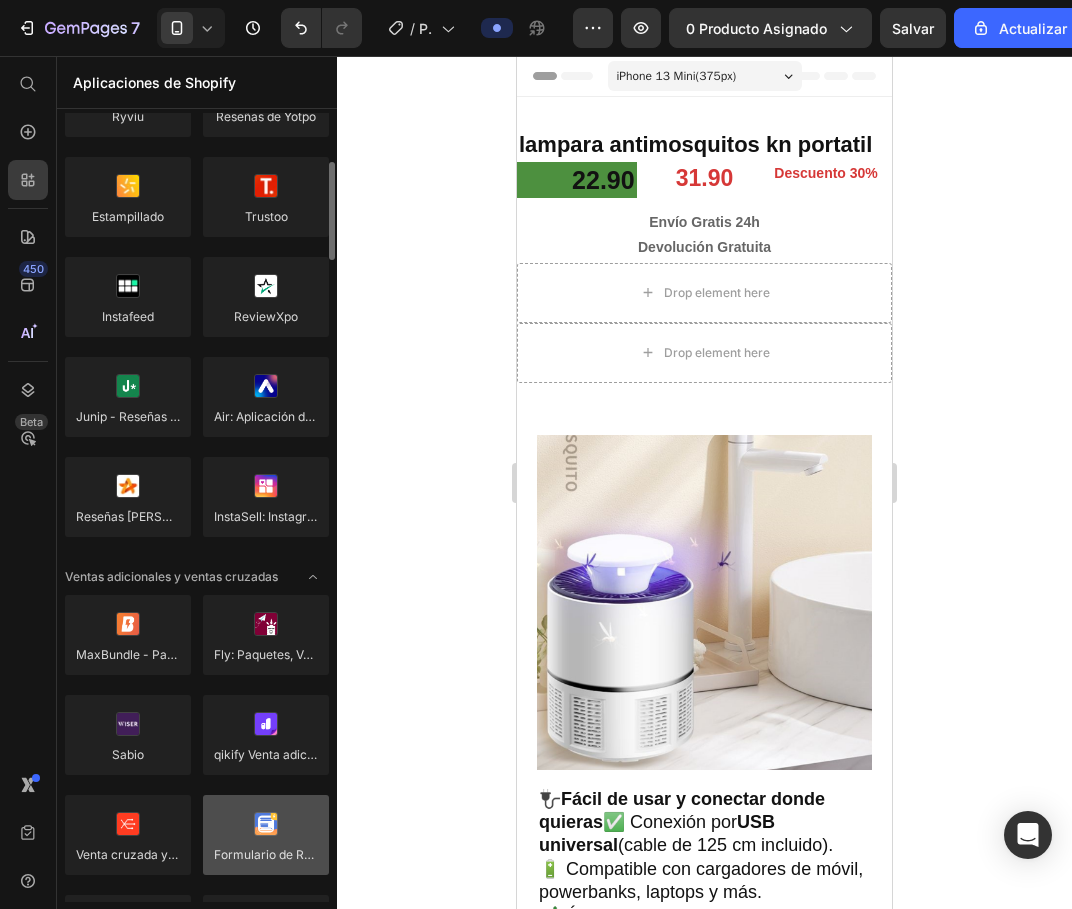 drag, startPoint x: 276, startPoint y: 837, endPoint x: 239, endPoint y: 807, distance: 47.63402 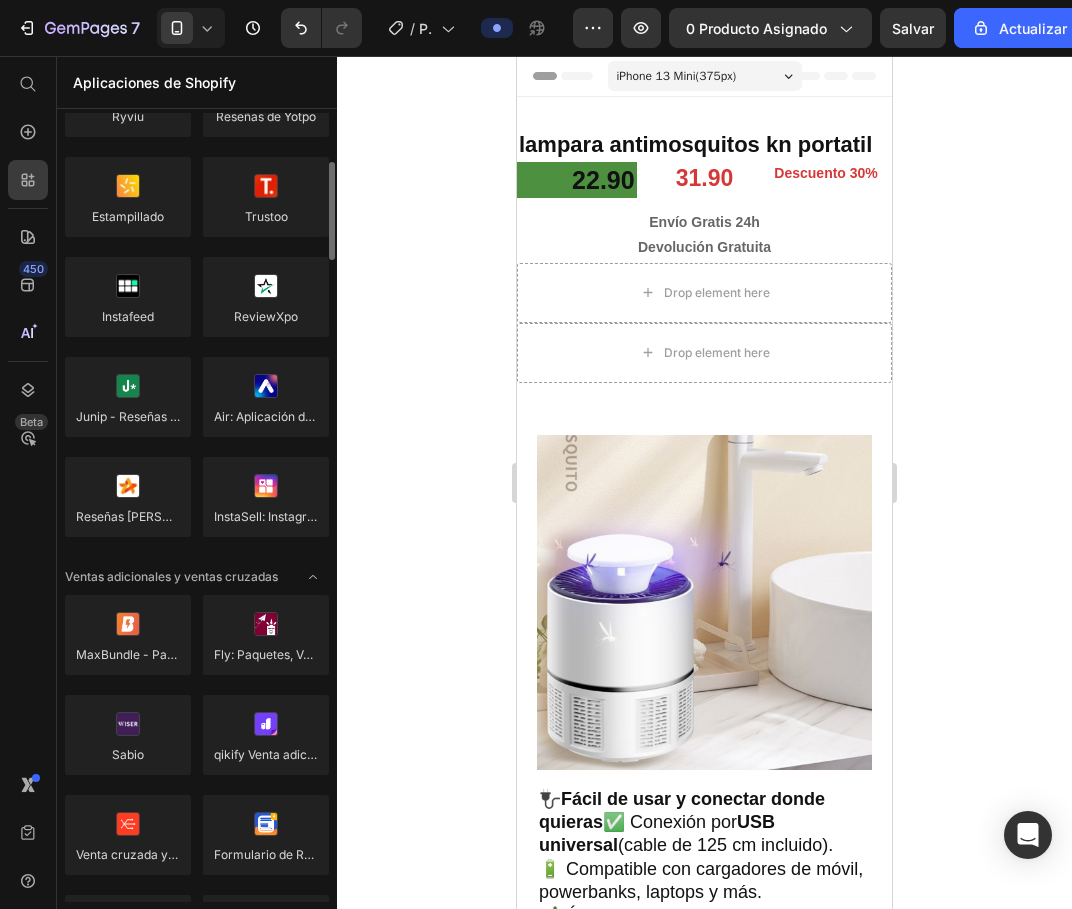 scroll, scrollTop: 500, scrollLeft: 0, axis: vertical 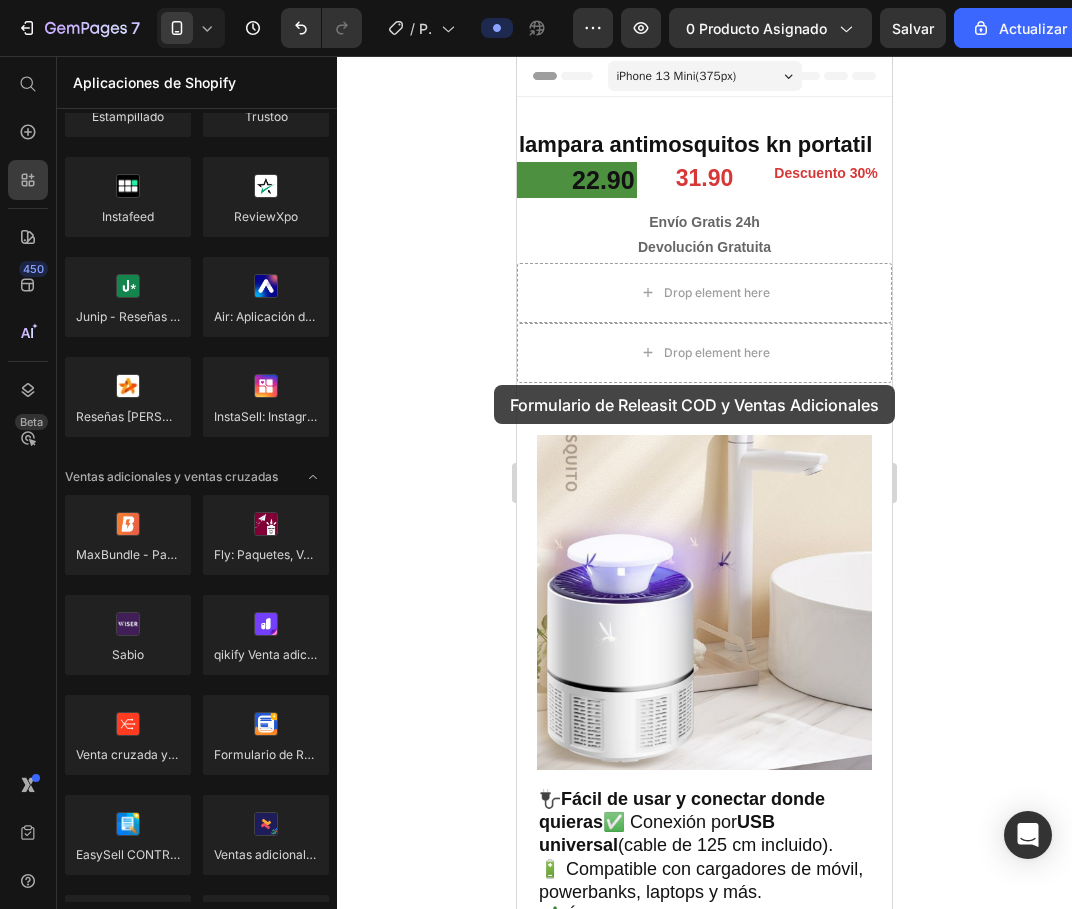 drag, startPoint x: 235, startPoint y: 769, endPoint x: 494, endPoint y: 385, distance: 463.1814 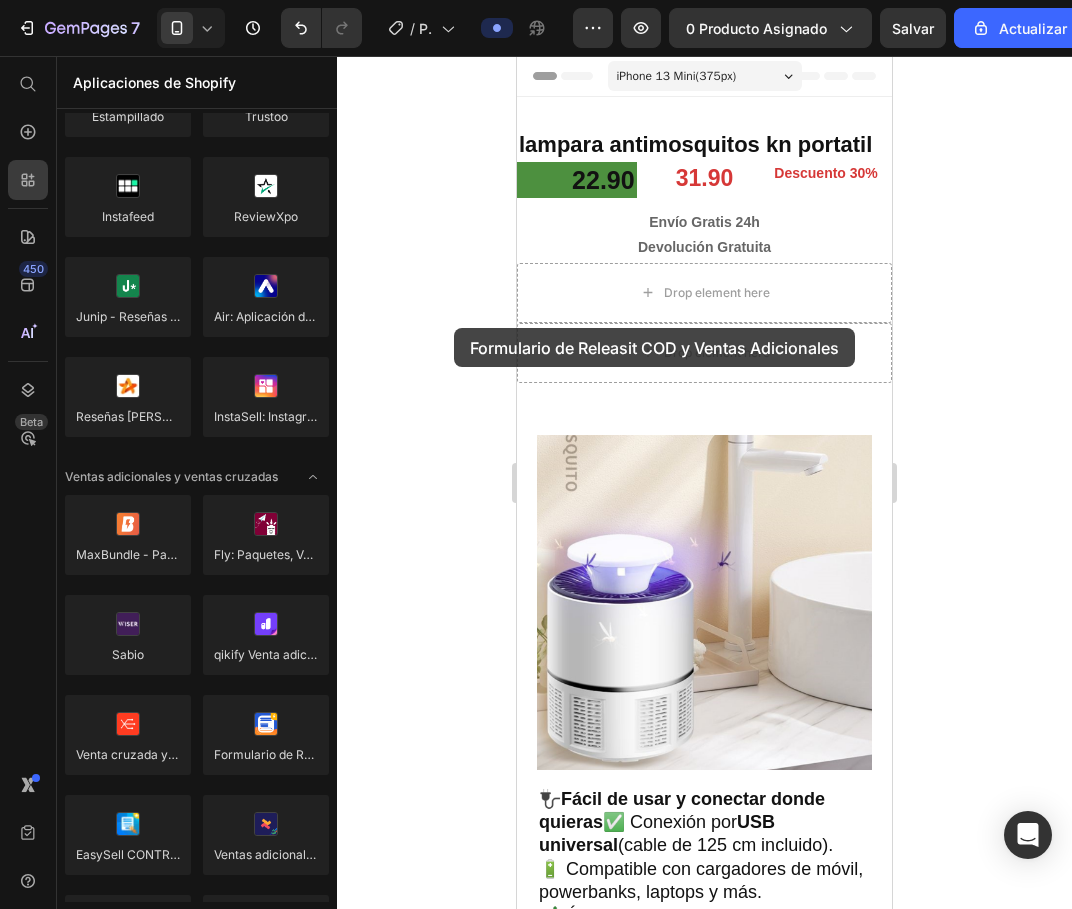 drag, startPoint x: 275, startPoint y: 730, endPoint x: 454, endPoint y: 328, distance: 440.05115 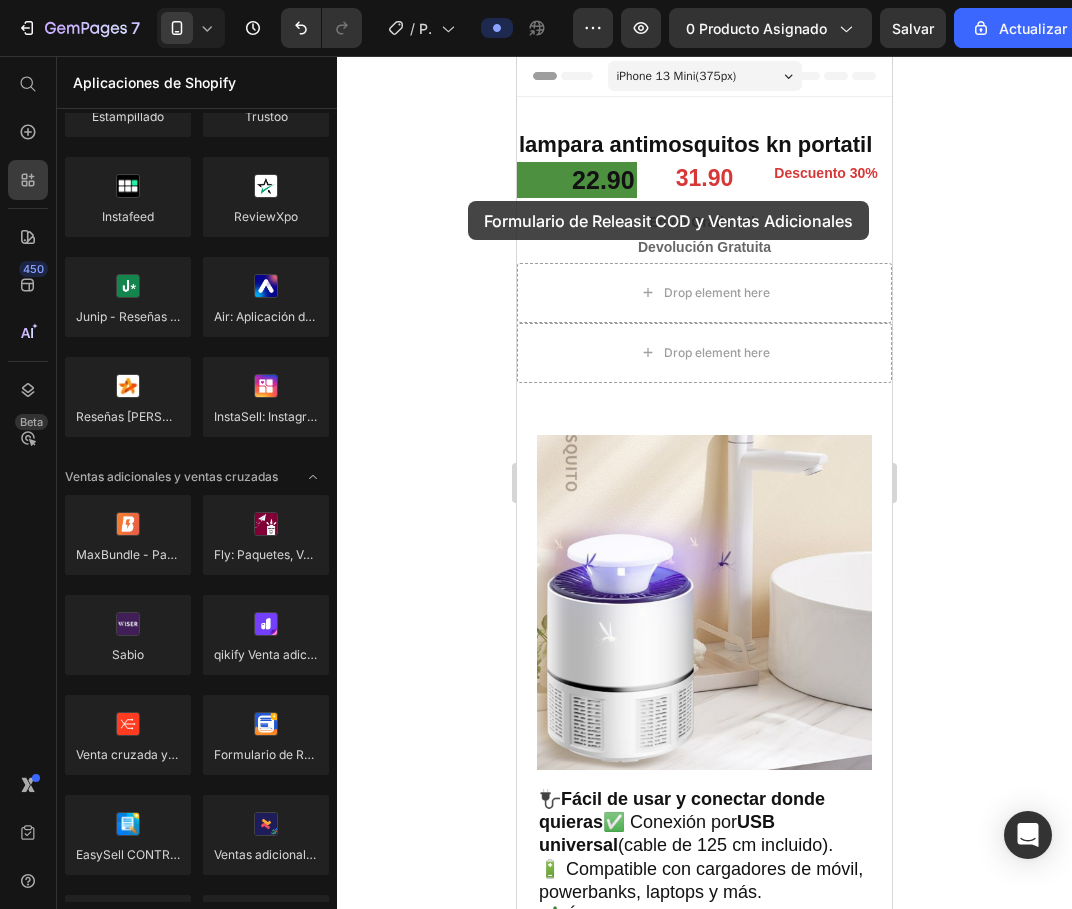 drag, startPoint x: 244, startPoint y: 743, endPoint x: 473, endPoint y: 102, distance: 680.6776 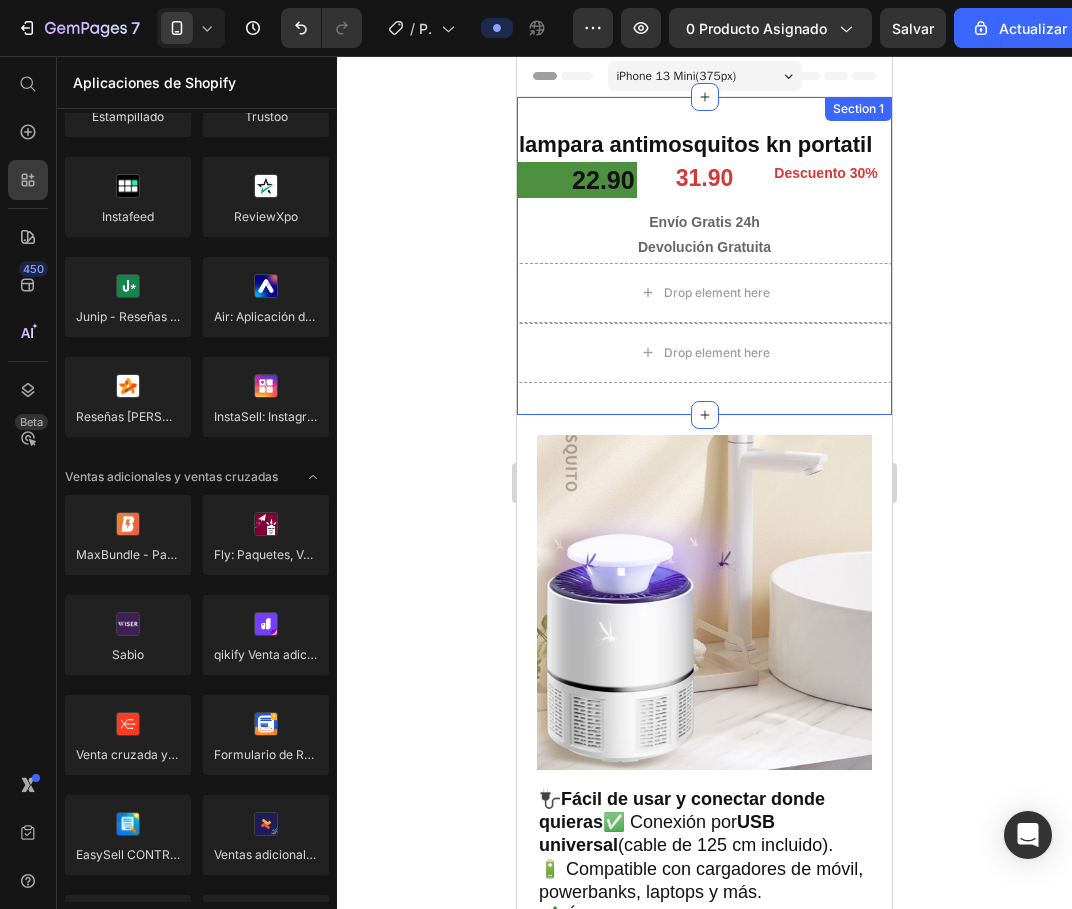 click on "lampara antimosquitos kn portatil Heading 22.90 Heading 31.90 Heading Descuento 30% Heading Row Row Row Envío Gratis 24h Devolución Gratuita Text Block
Drop element here Row
Drop element here Row Row Row Row Section 1" at bounding box center (704, 256) 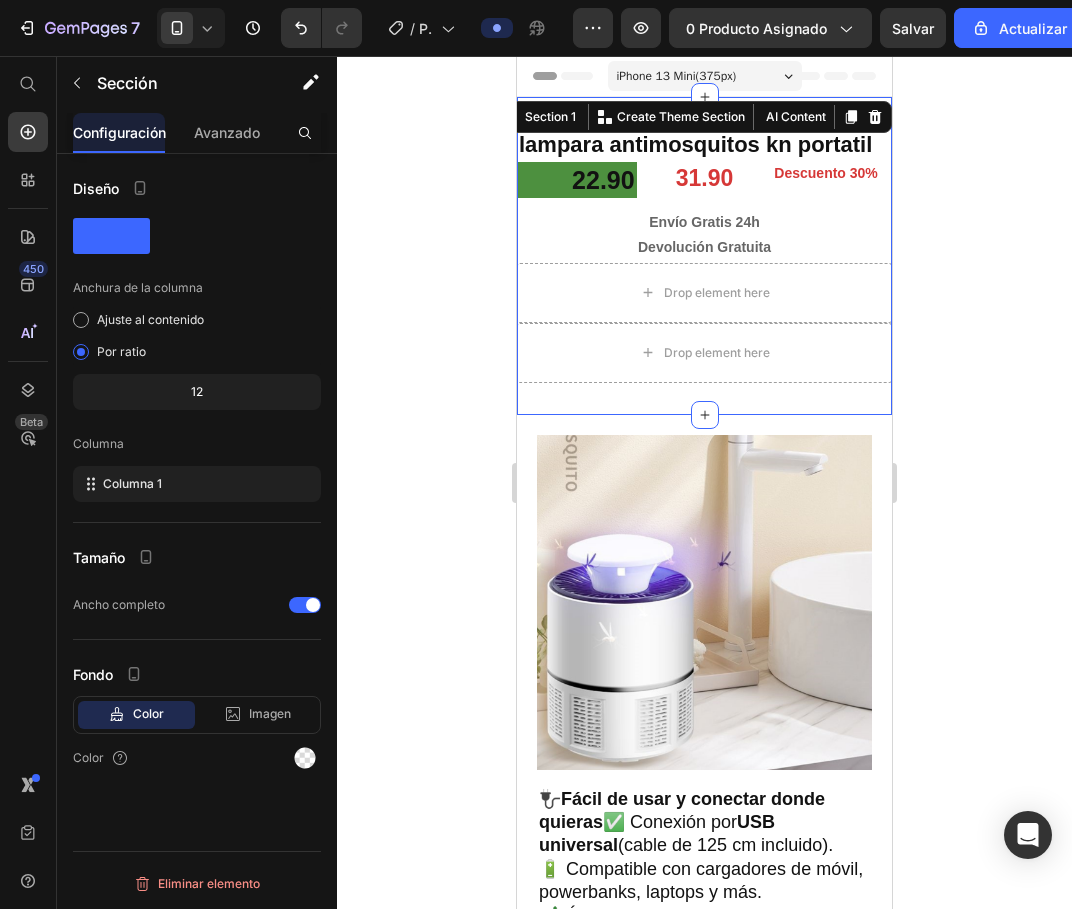 click 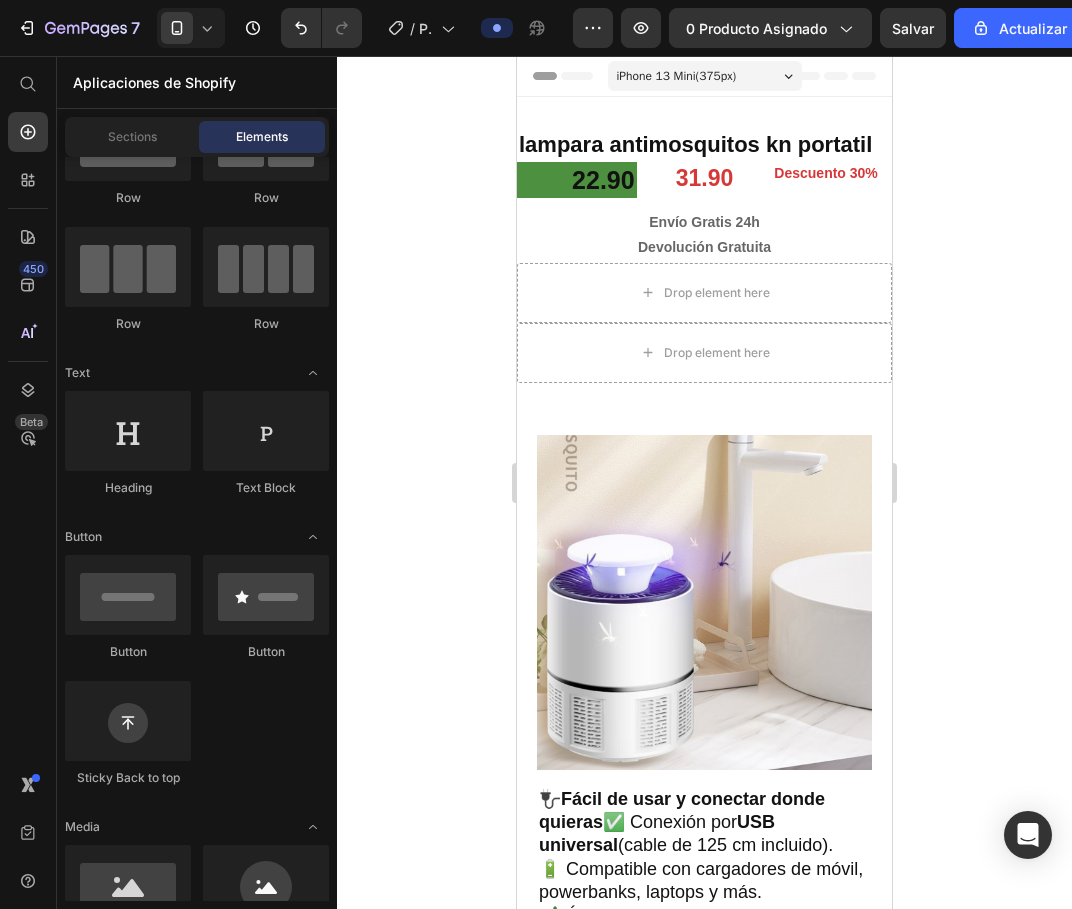 scroll, scrollTop: 0, scrollLeft: 0, axis: both 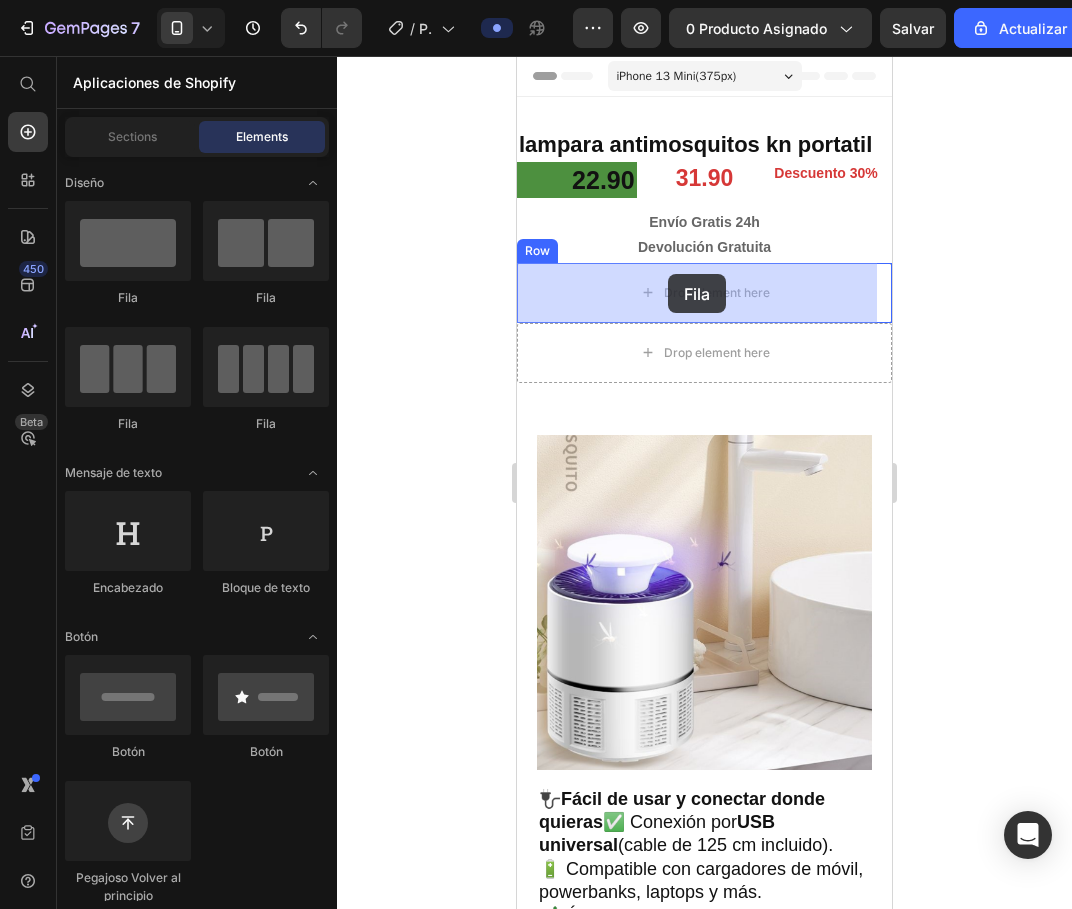 drag, startPoint x: 659, startPoint y: 316, endPoint x: 668, endPoint y: 274, distance: 42.953465 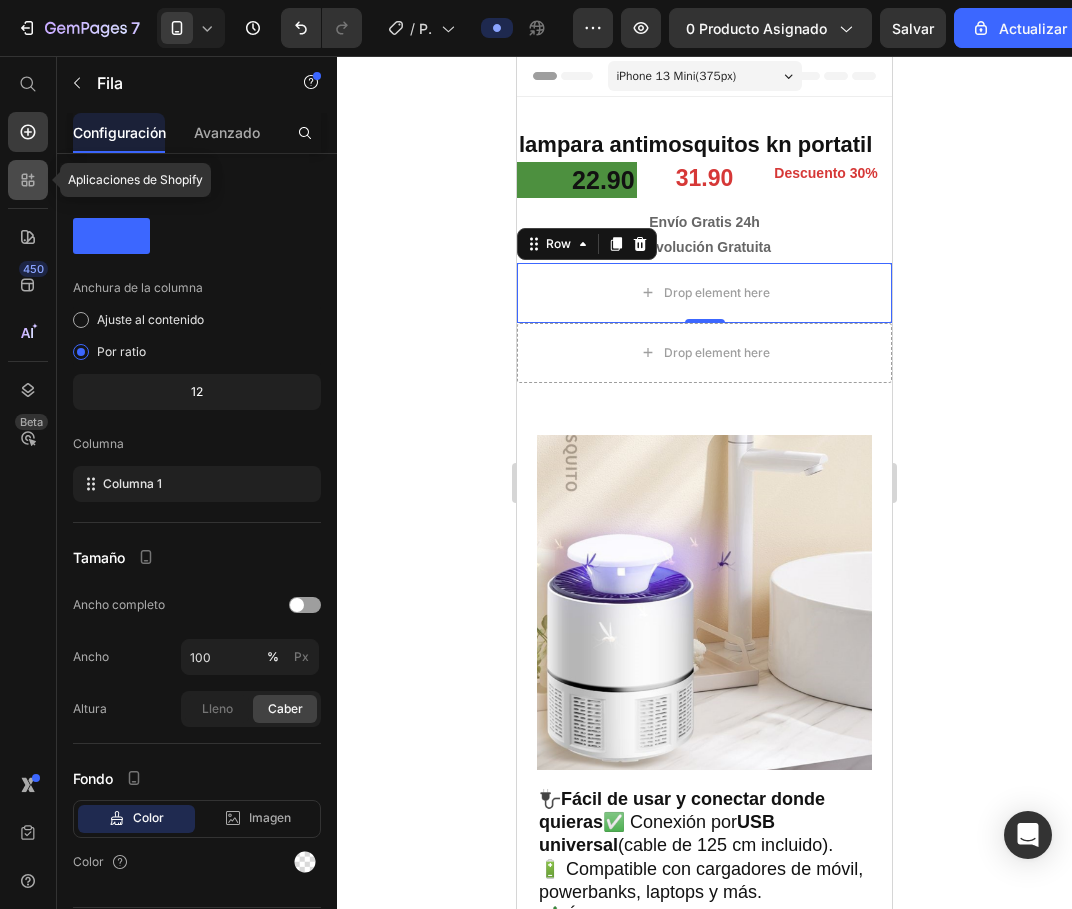 click 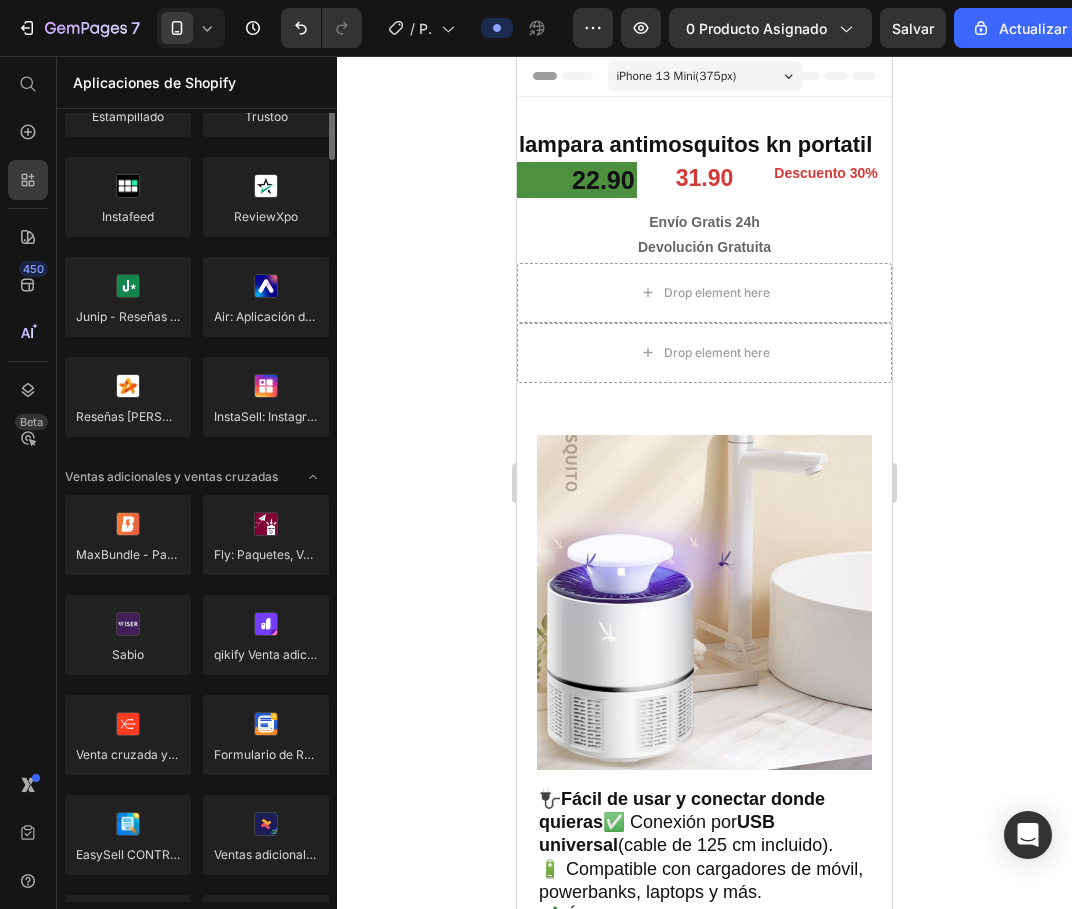 scroll, scrollTop: 600, scrollLeft: 0, axis: vertical 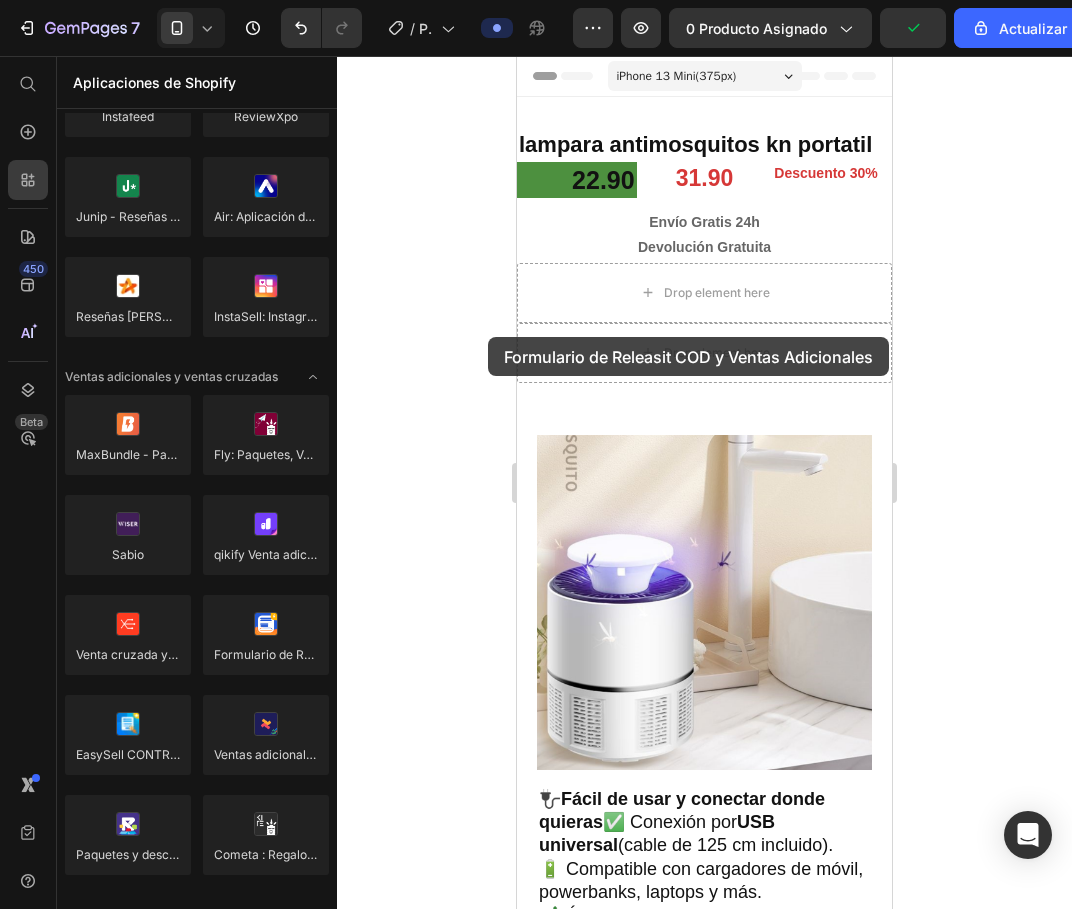 drag, startPoint x: 272, startPoint y: 650, endPoint x: 488, endPoint y: 337, distance: 380.29593 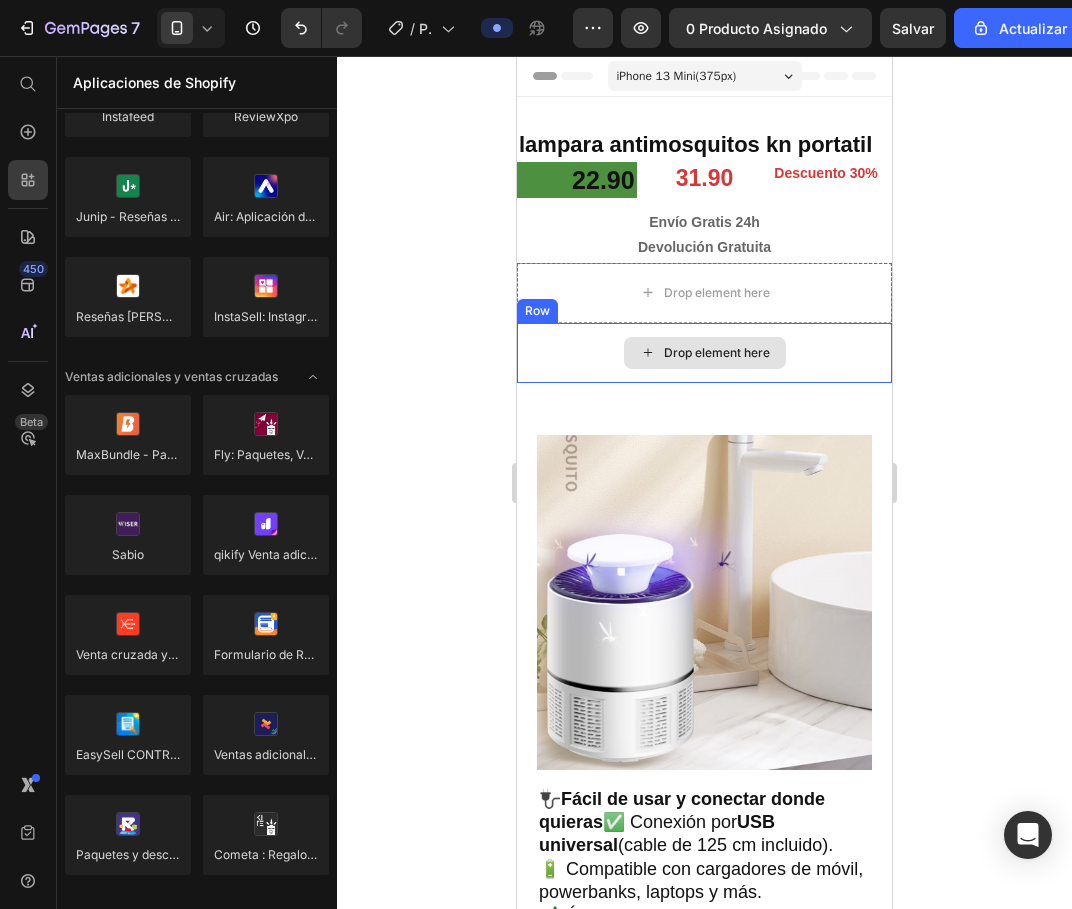 click on "Drop element here" at bounding box center (717, 353) 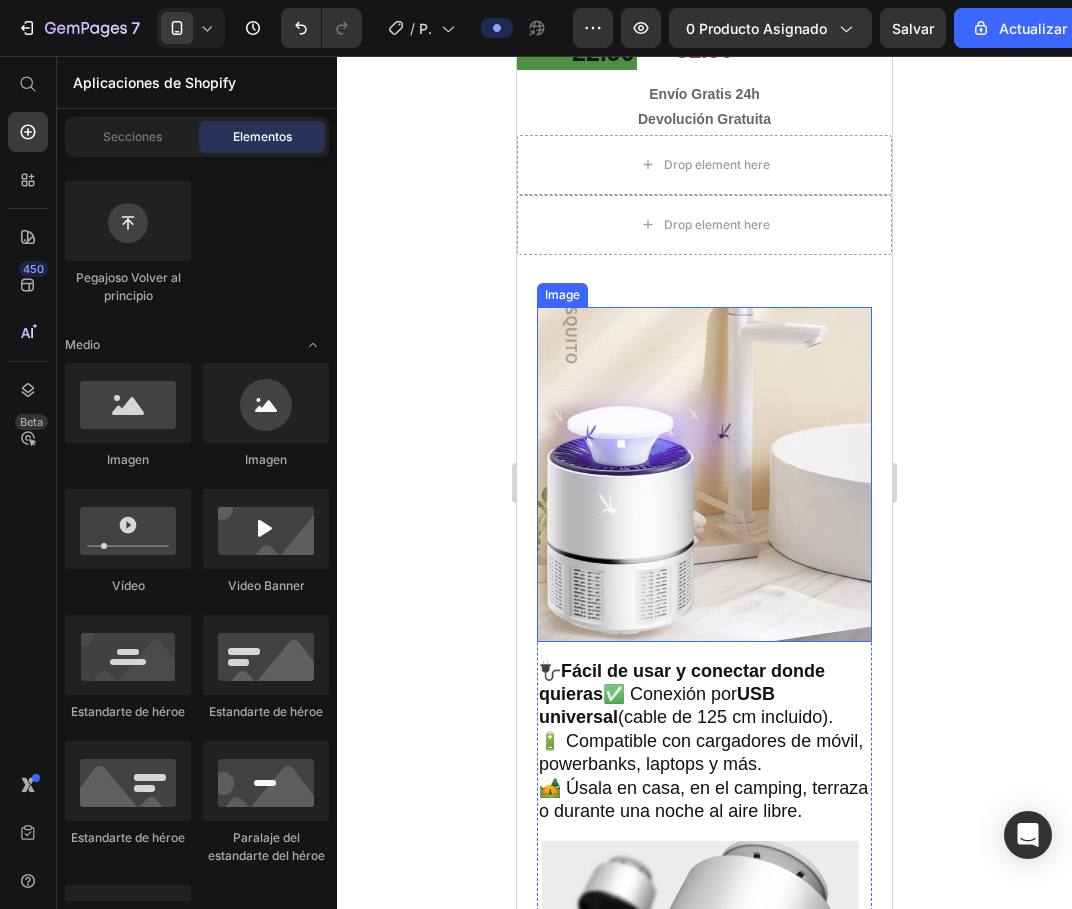scroll, scrollTop: 300, scrollLeft: 0, axis: vertical 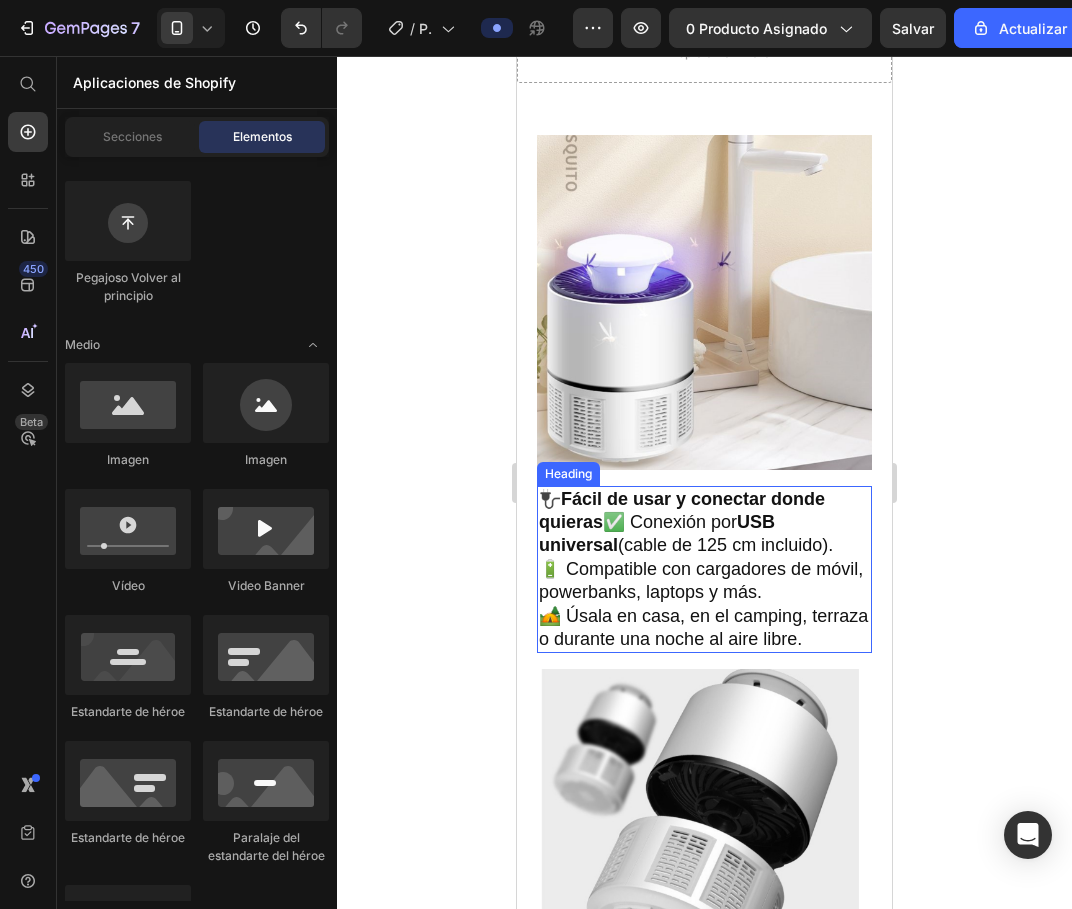 click on "🔌  Fácil de usar y conectar donde quieras ✅ Conexión por  USB universal  (cable de 125 cm incluido). 🔋 Compatible con cargadores de móvil, powerbanks, laptops y más. 🏕️ Úsala en casa, en el camping, terraza o durante una noche al aire libre." at bounding box center [704, 570] 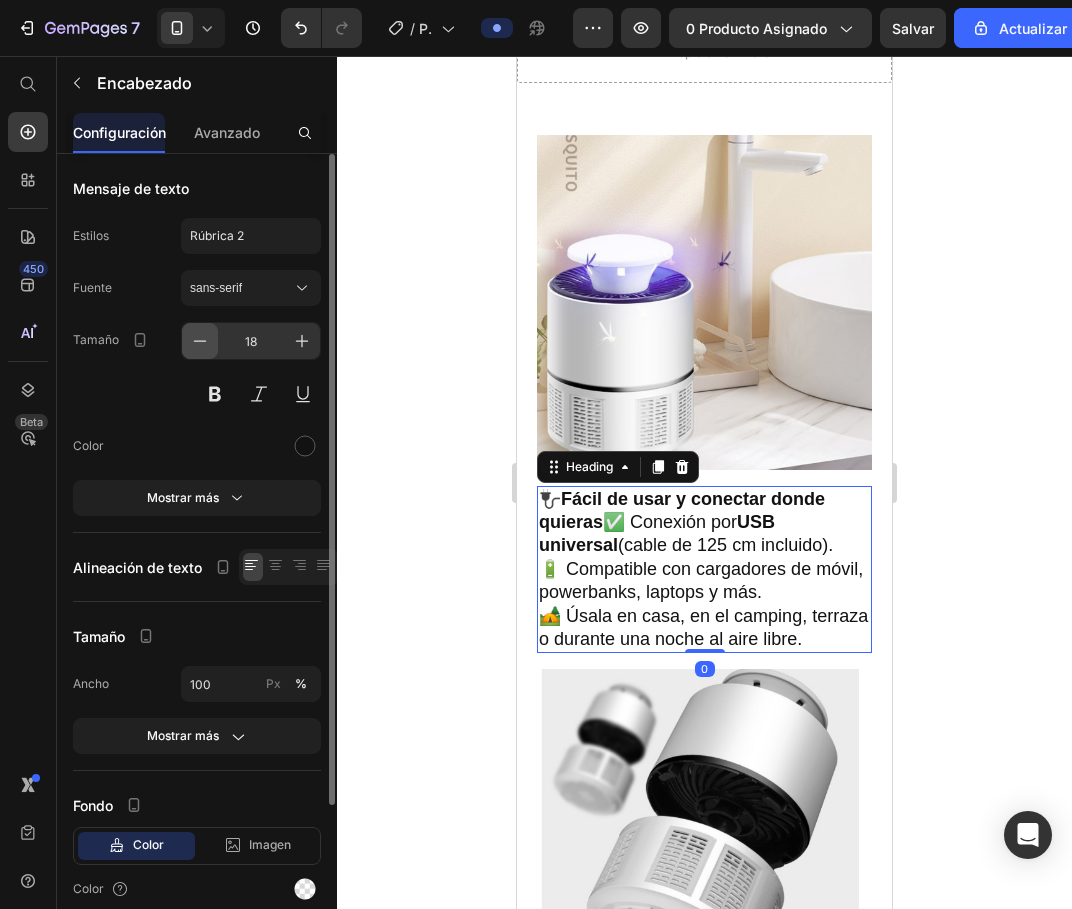 click 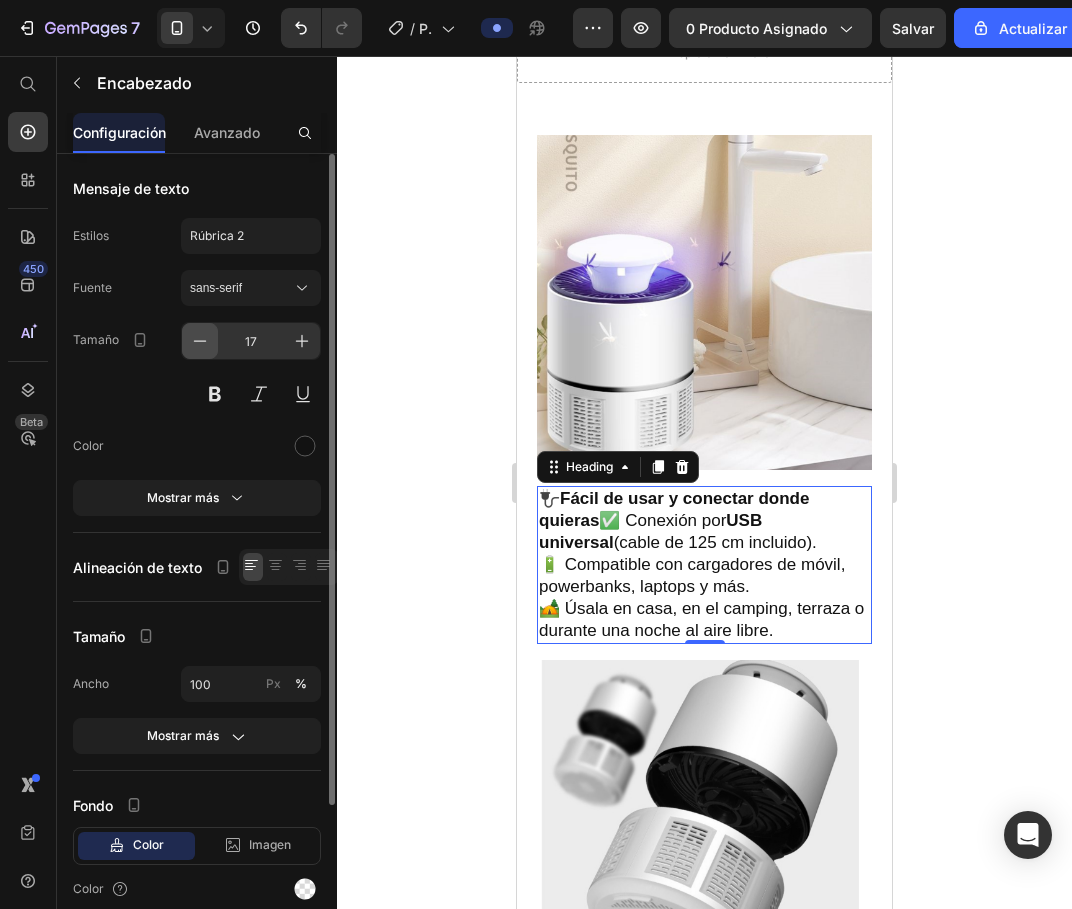 click 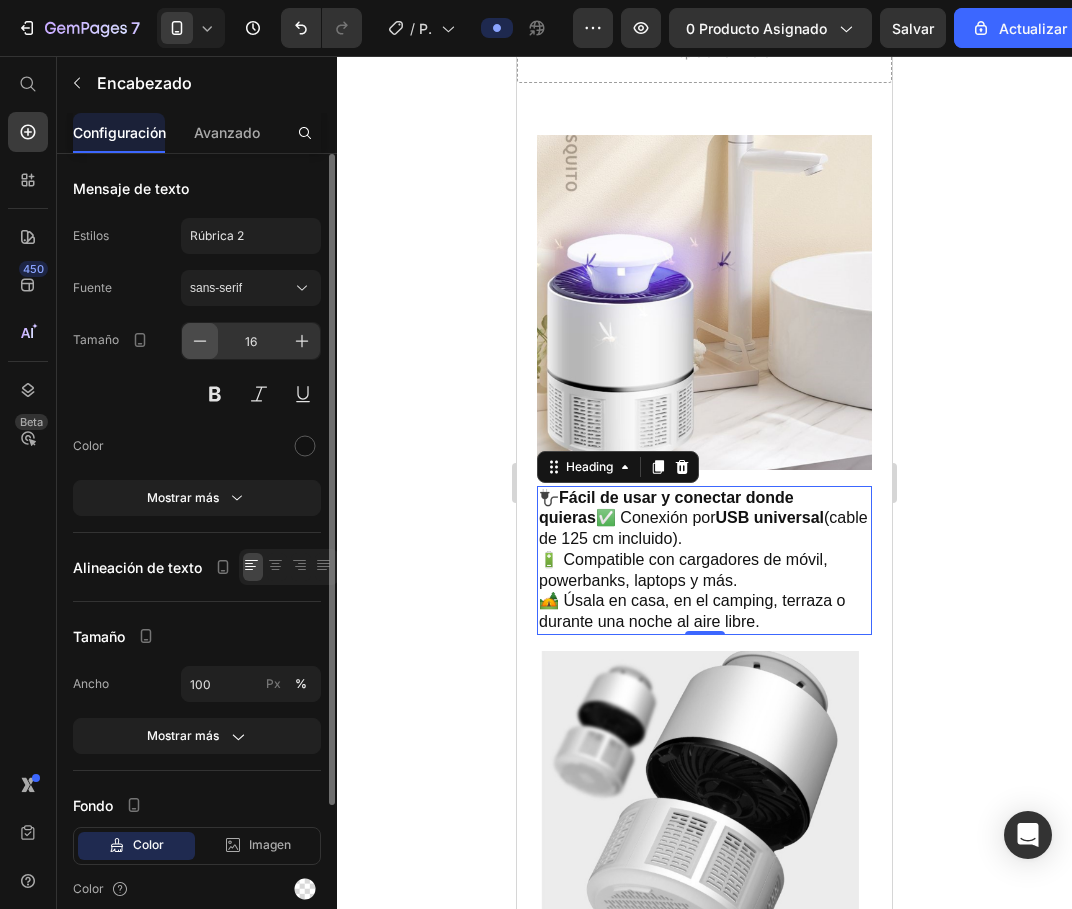 click 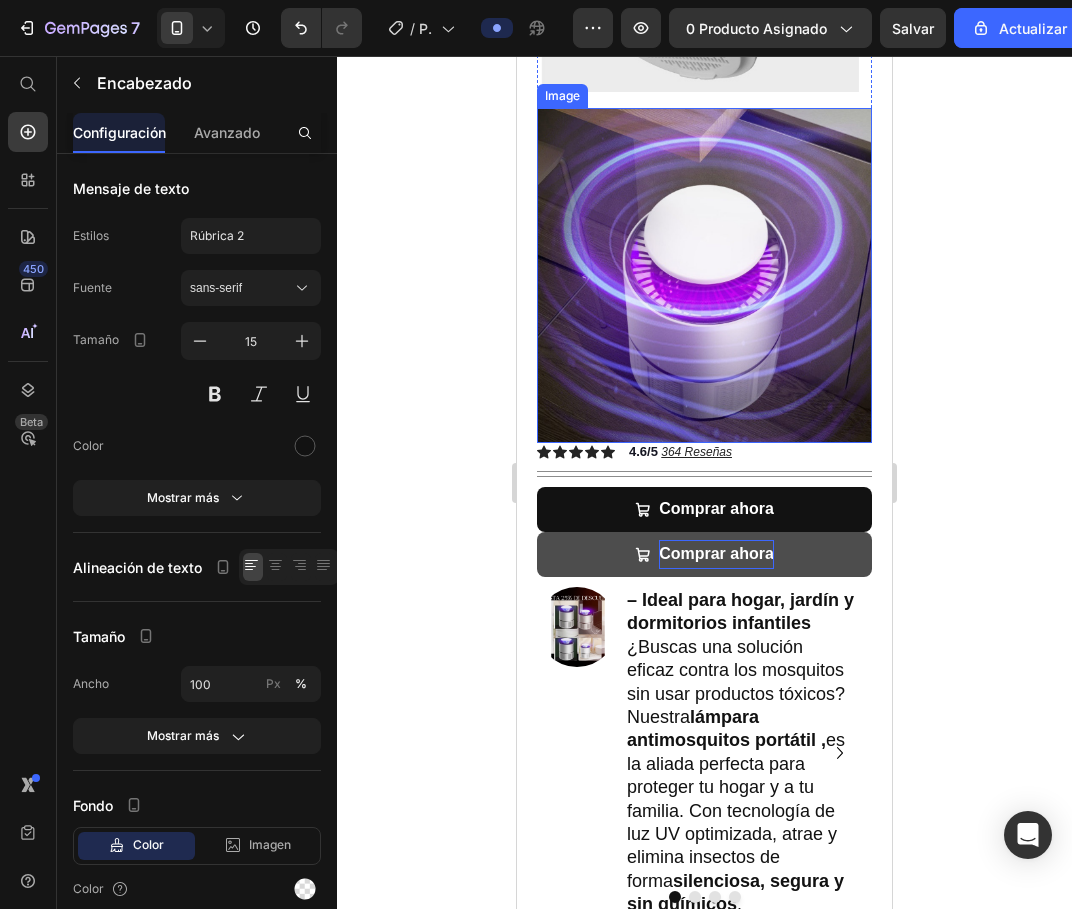 scroll, scrollTop: 1200, scrollLeft: 0, axis: vertical 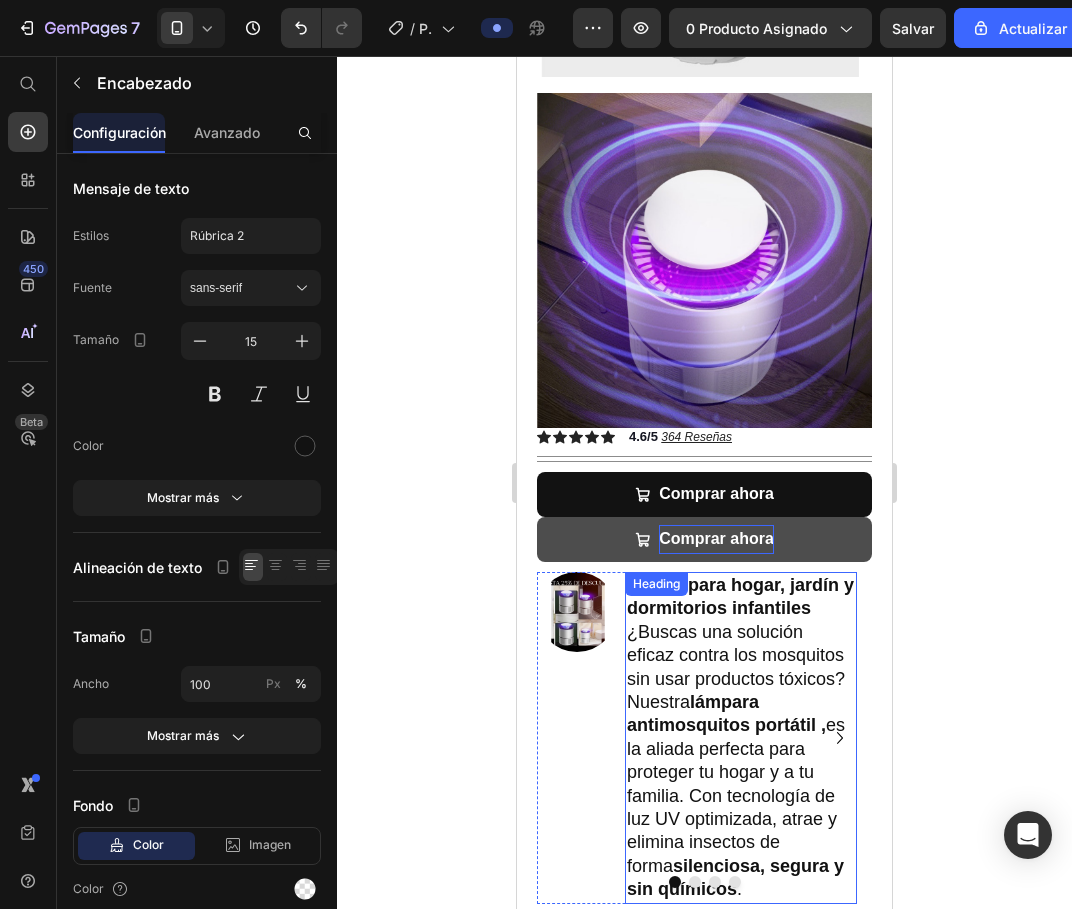 click on "– Ideal para hogar, jardín y dormitorios infantiles ¿Buscas una solución eficaz contra los mosquitos sin usar productos tóxicos? Nuestra  lámpara antimosquitos portátil ,  es la aliada perfecta para proteger tu hogar y a tu familia. Con tecnología de luz UV optimizada, atrae y elimina insectos de forma  silenciosa, segura y sin químicos ." at bounding box center [741, 738] 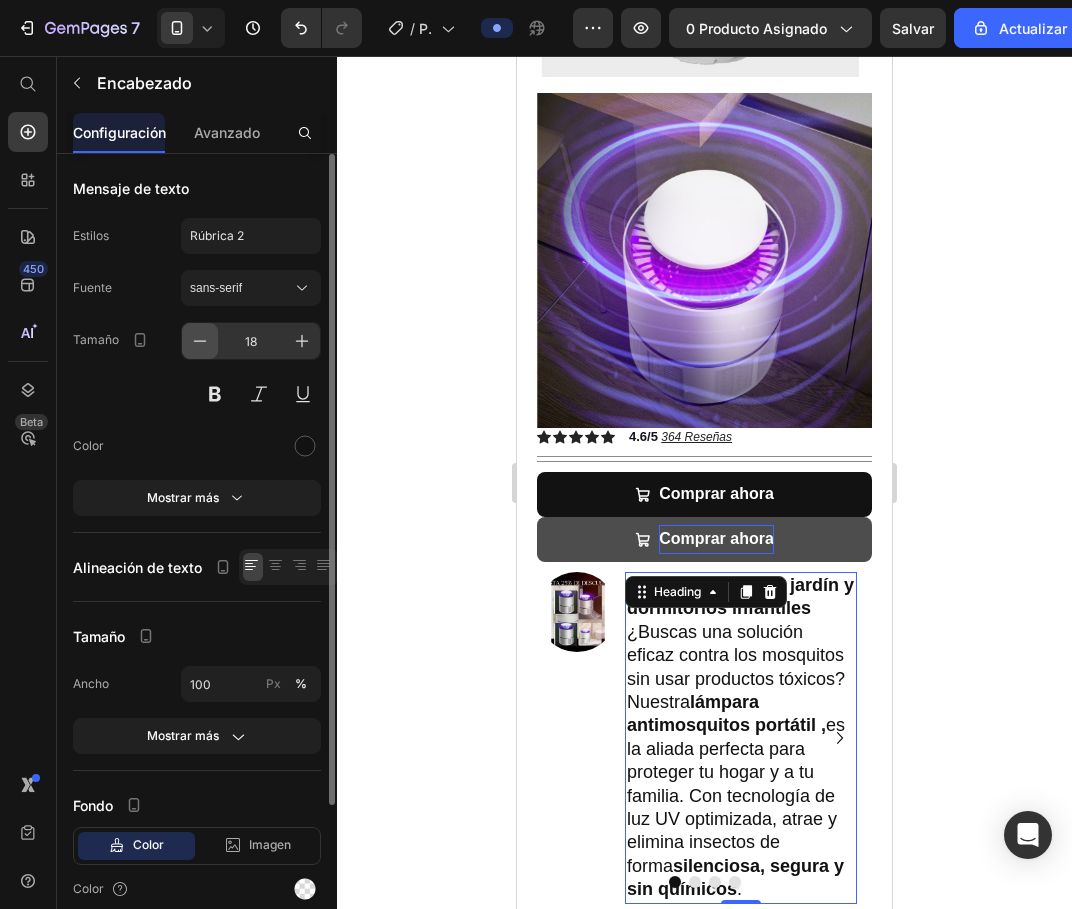click 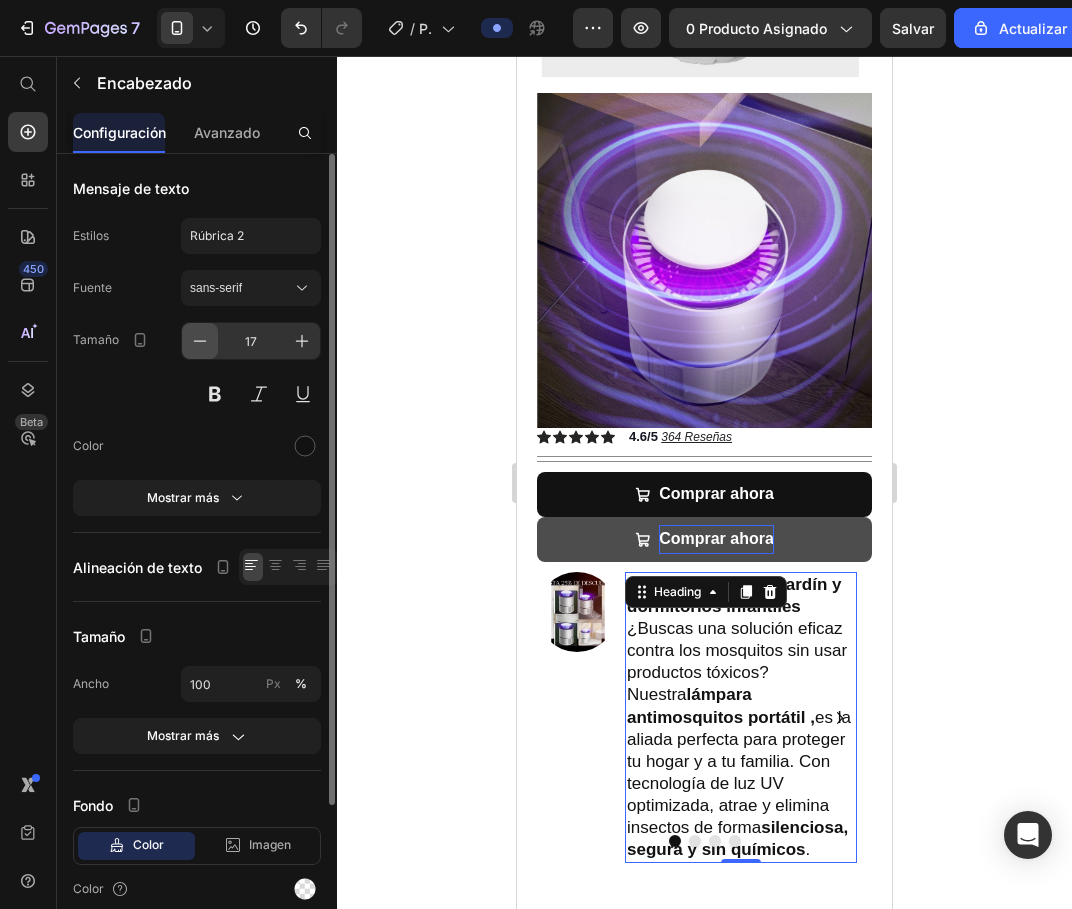 click 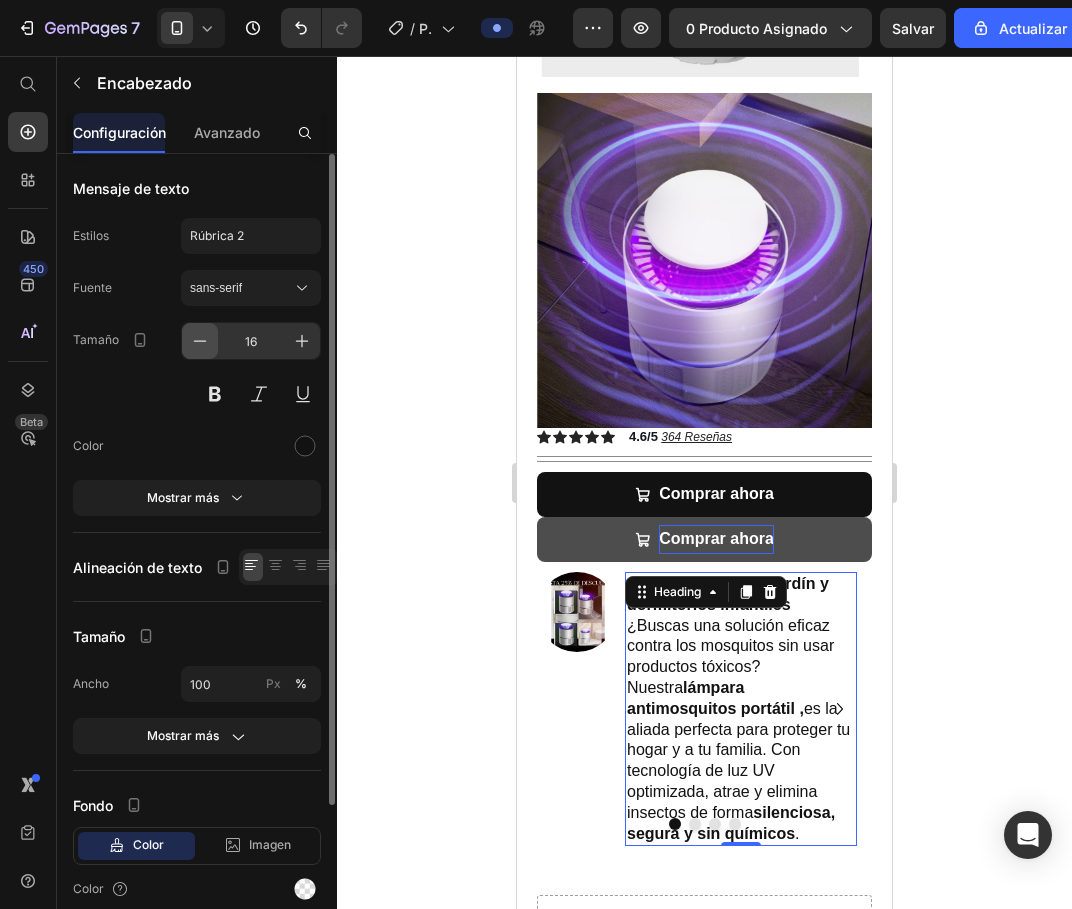 click 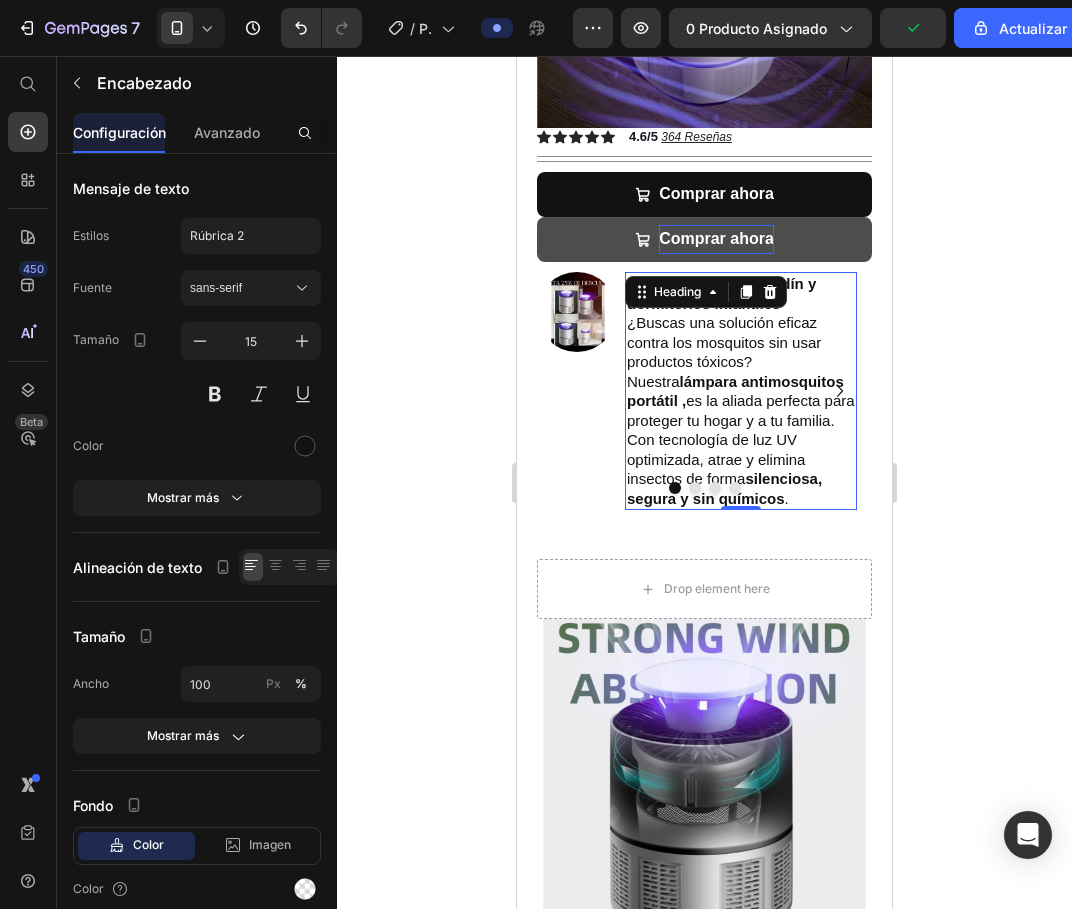 scroll, scrollTop: 1600, scrollLeft: 0, axis: vertical 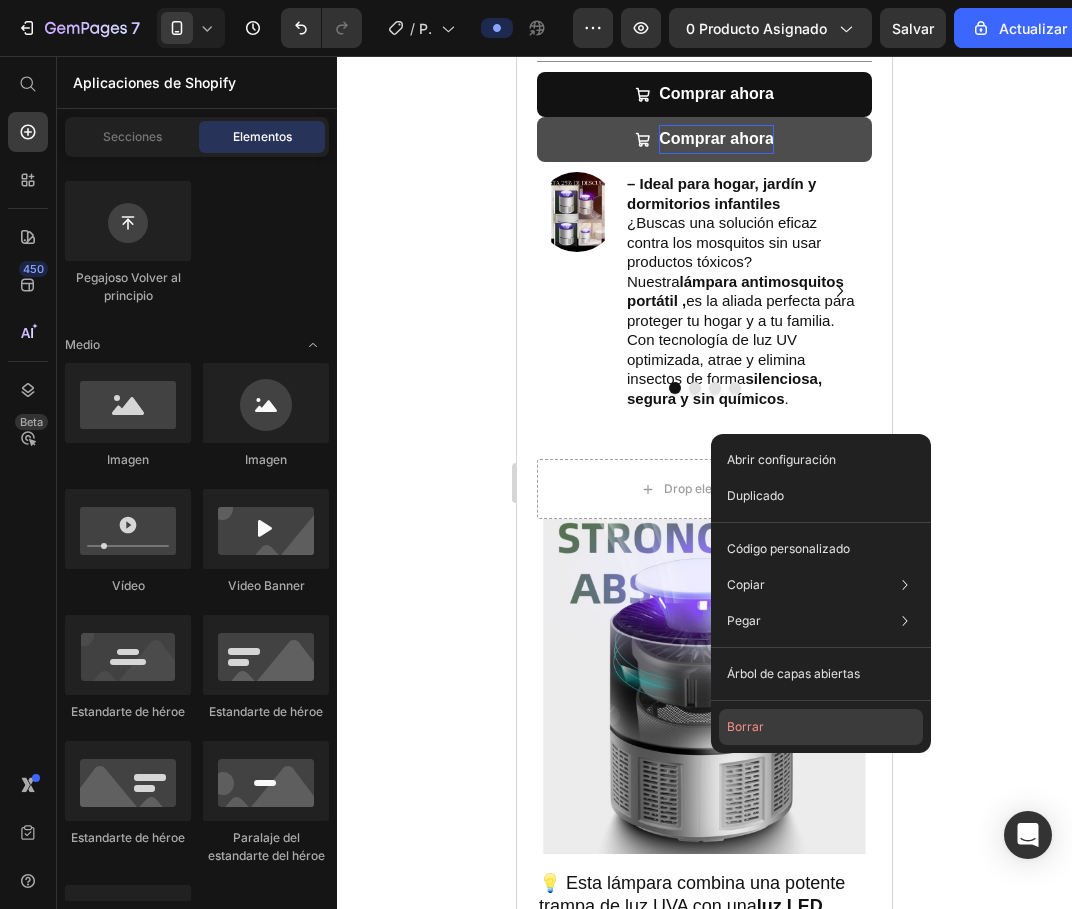 click on "Borrar" 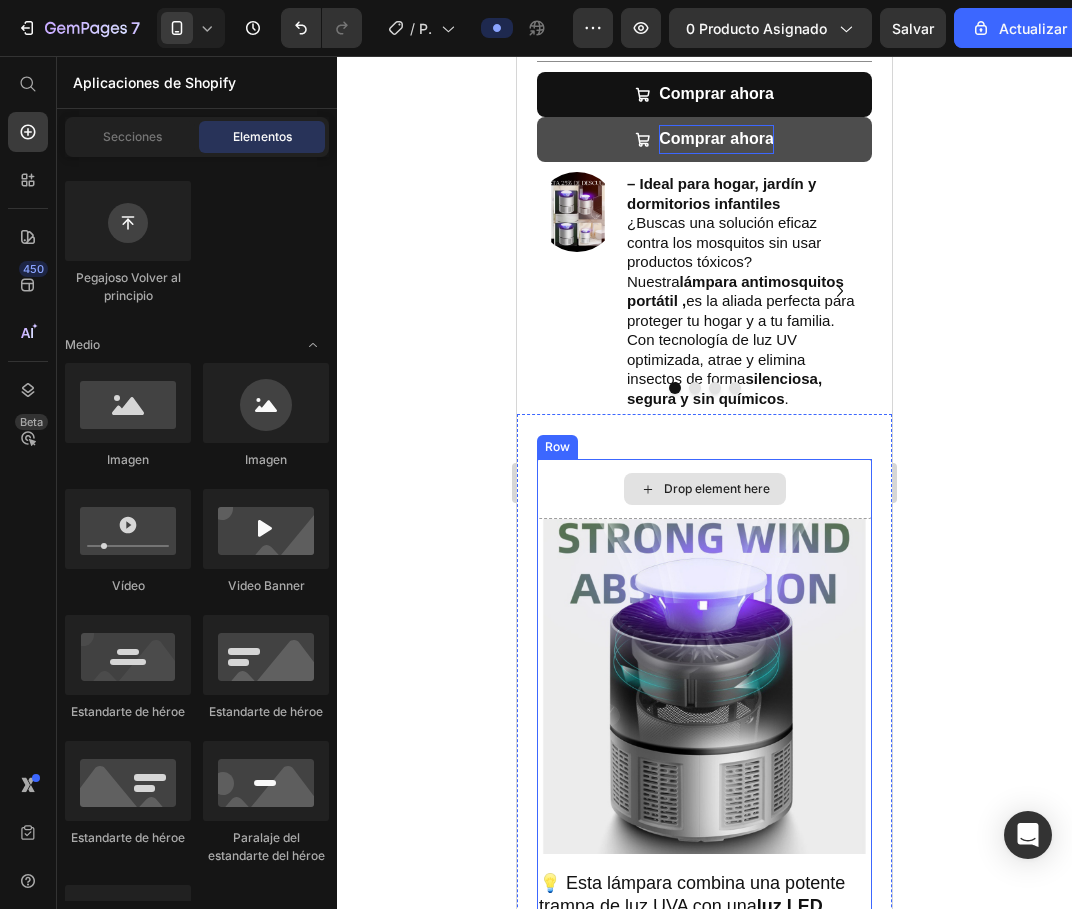 click on "Drop element here" at bounding box center (717, 489) 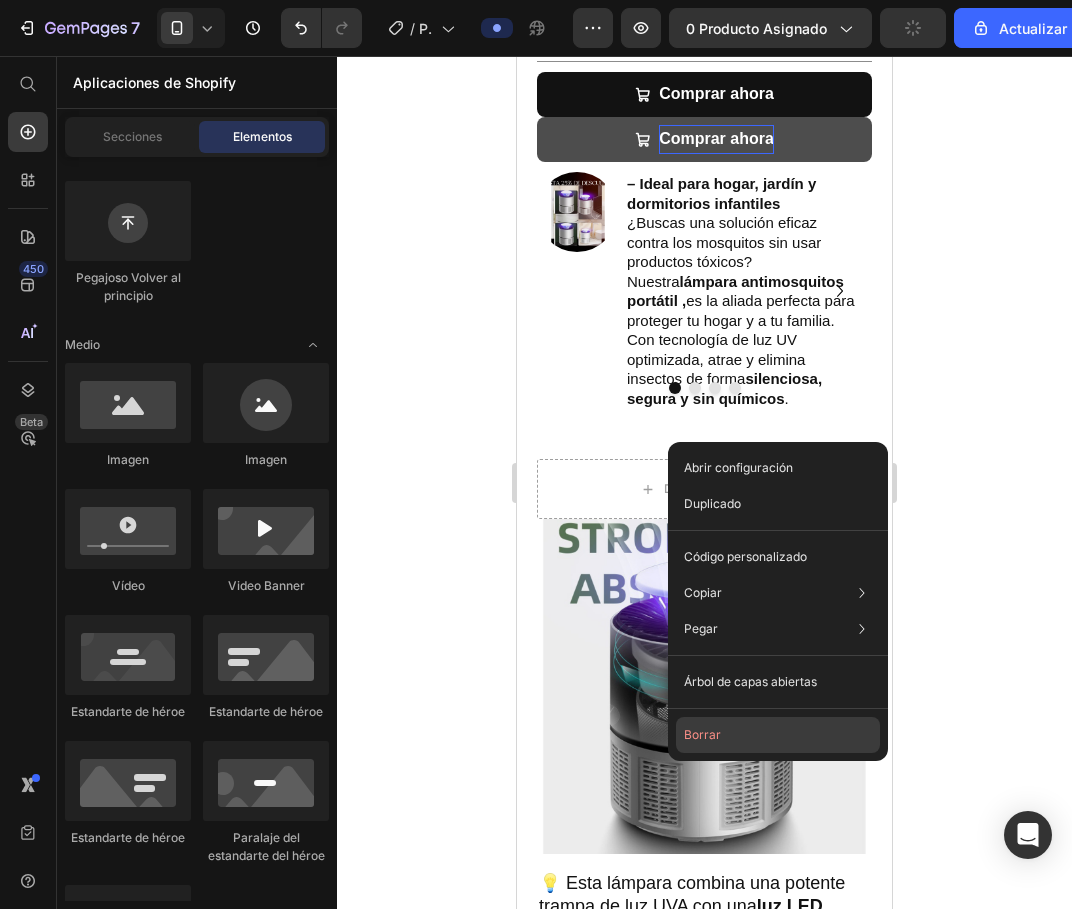 click on "Borrar" 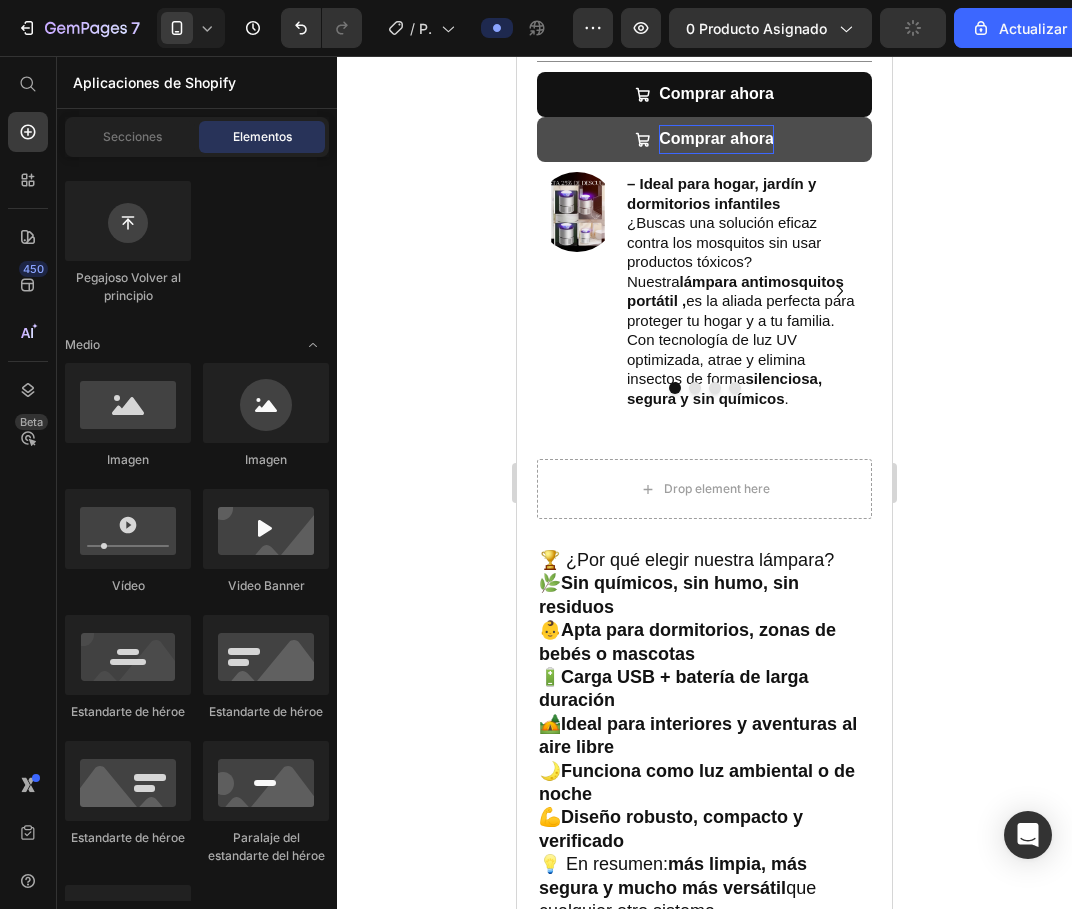 scroll, scrollTop: 300, scrollLeft: 0, axis: vertical 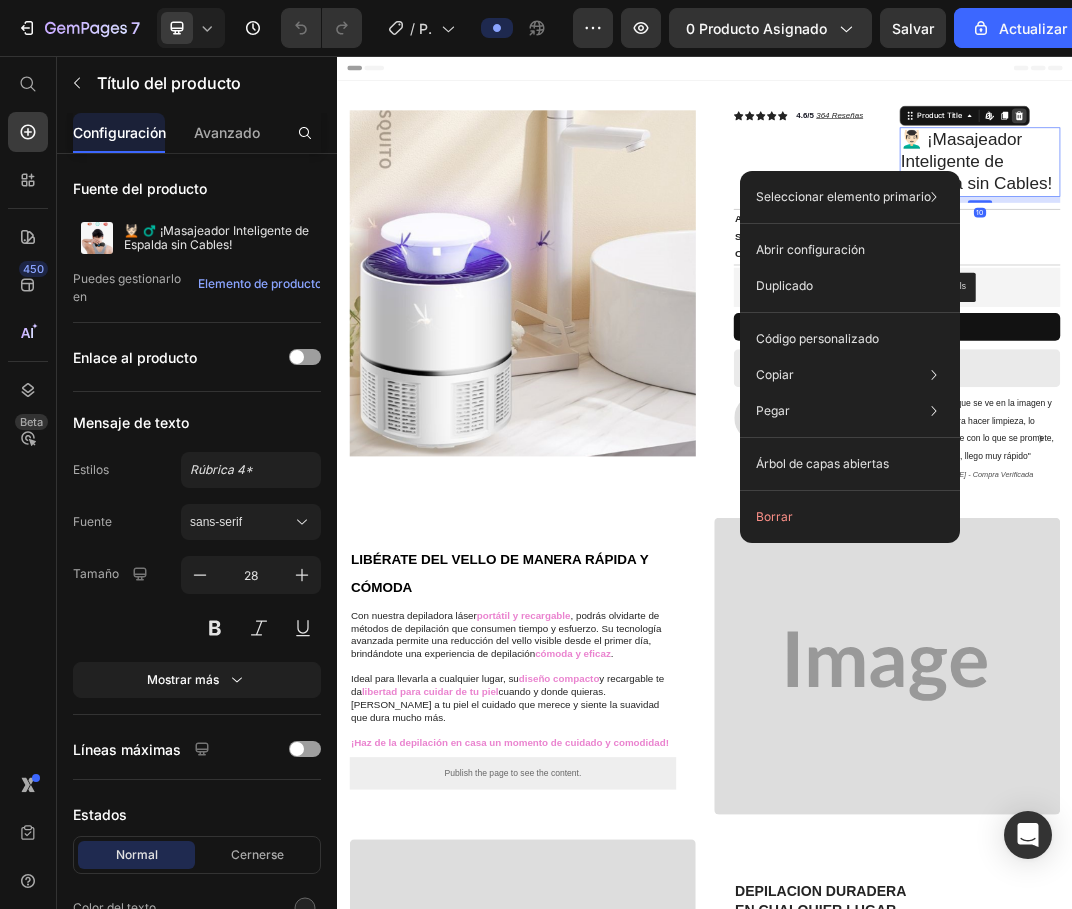 click 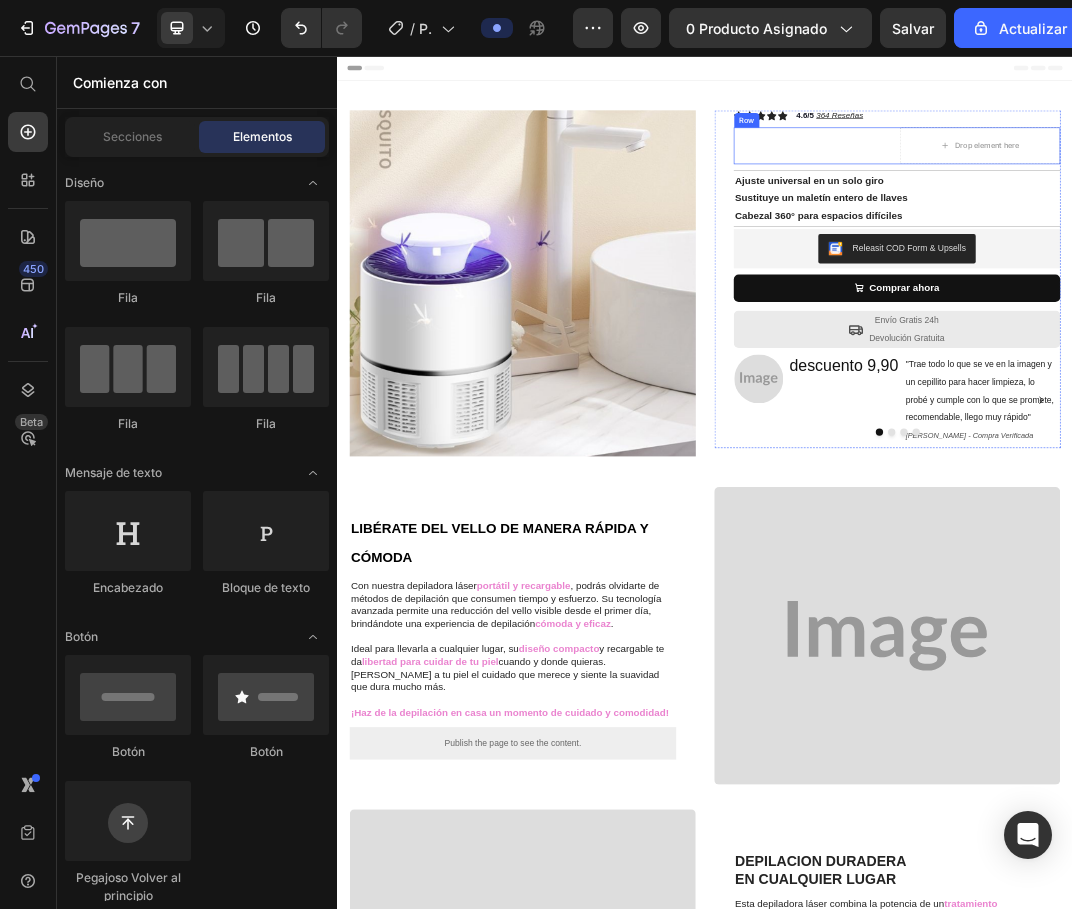 click on "Heading" at bounding box center [1115, 203] 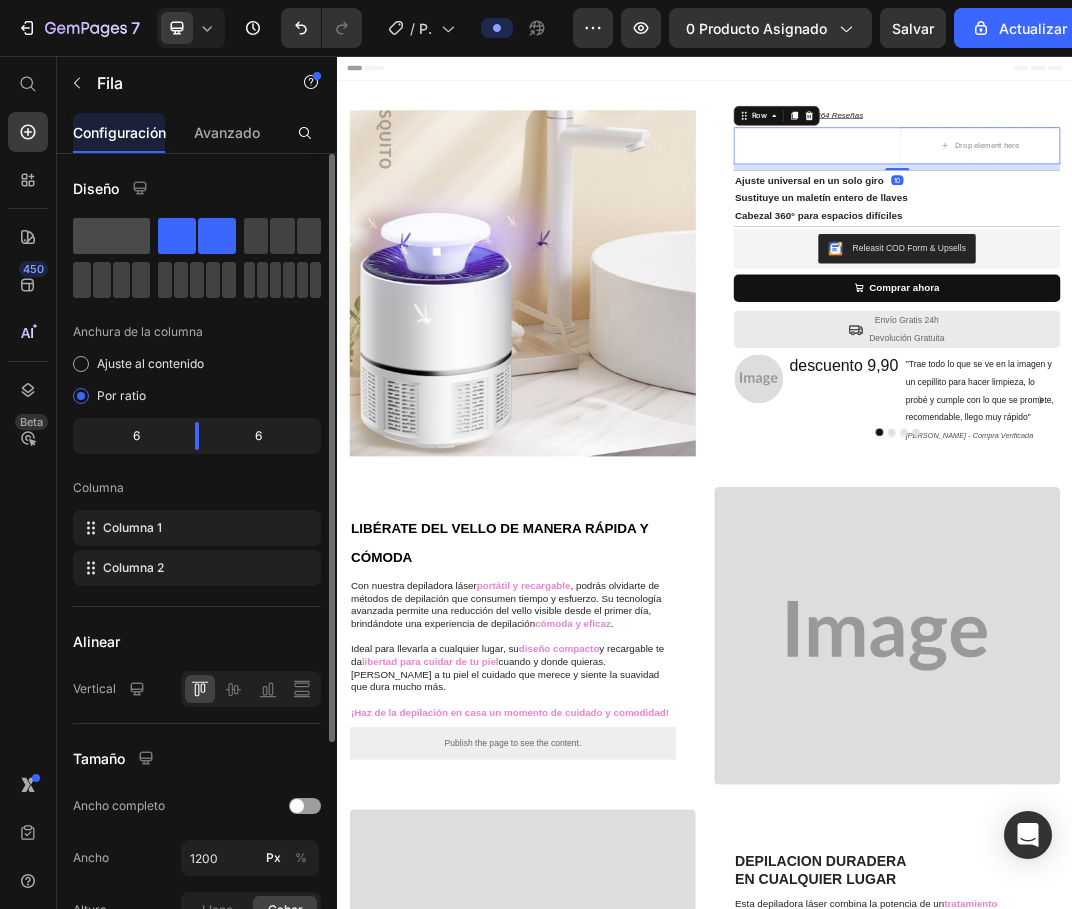 click 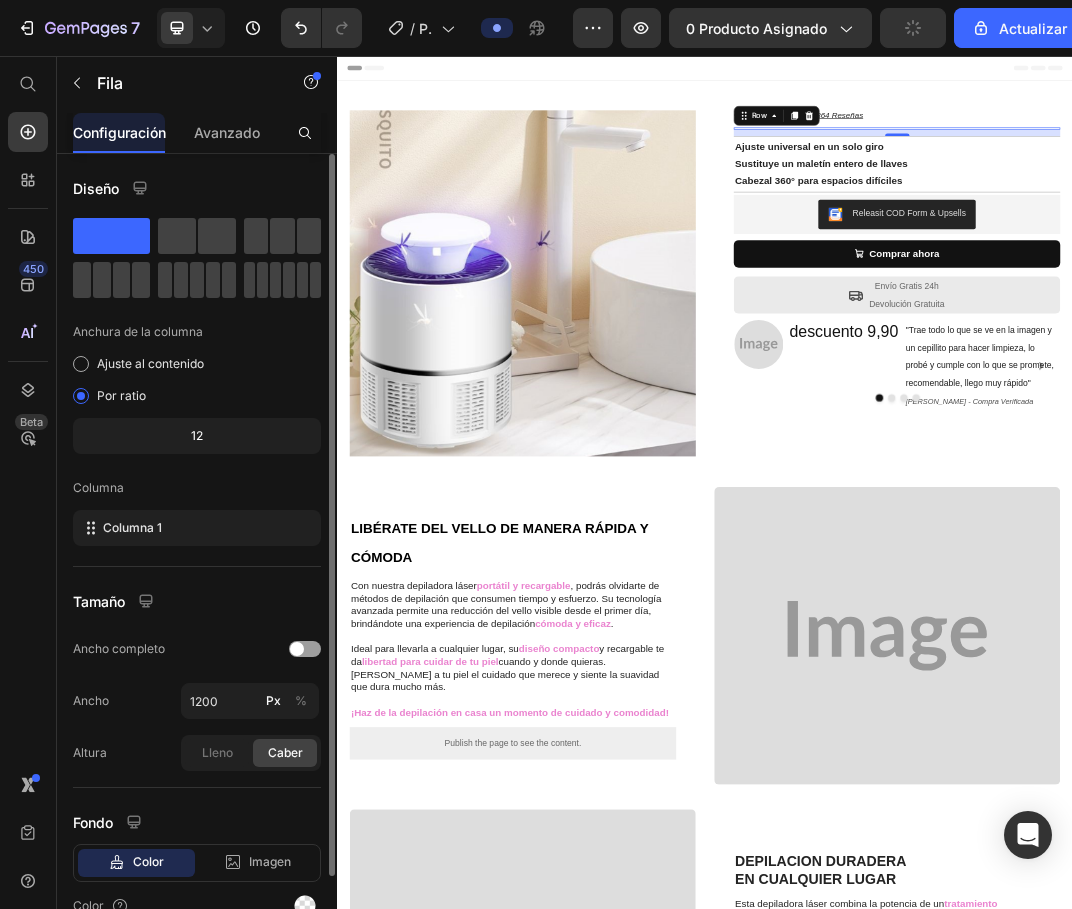 click 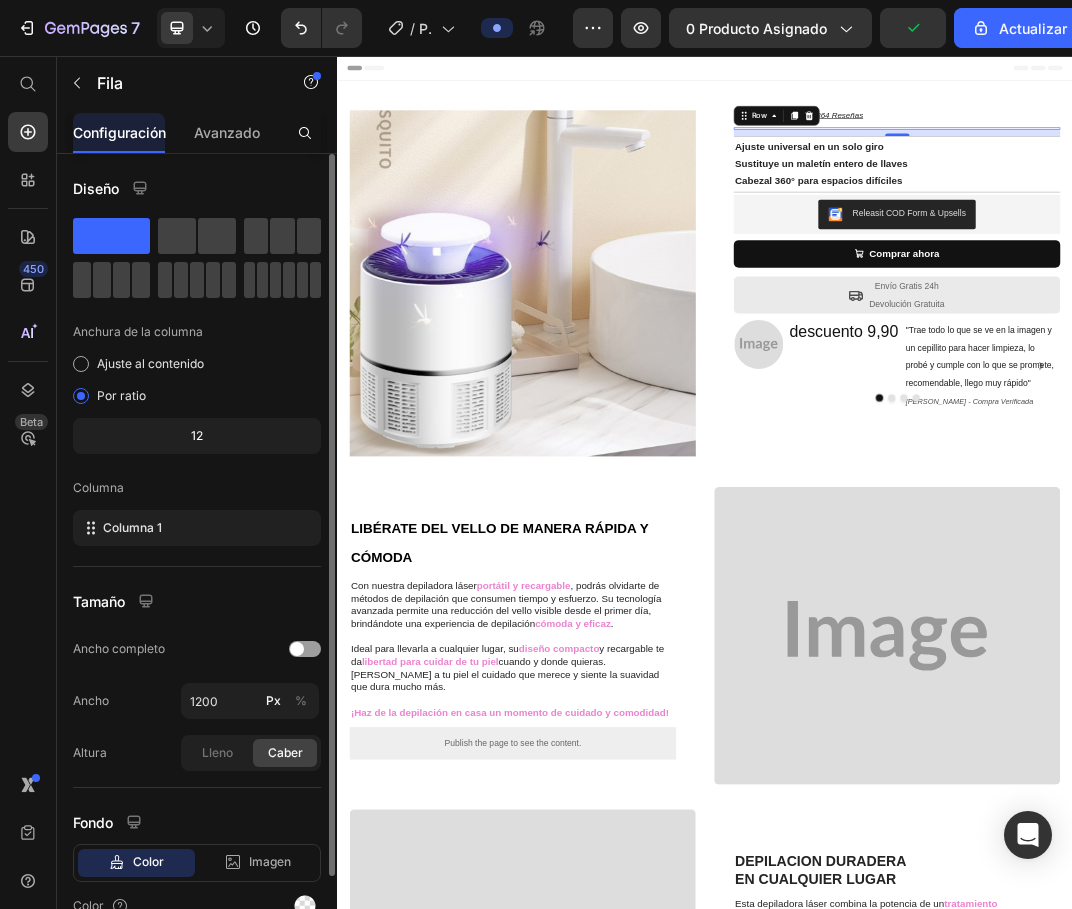 click 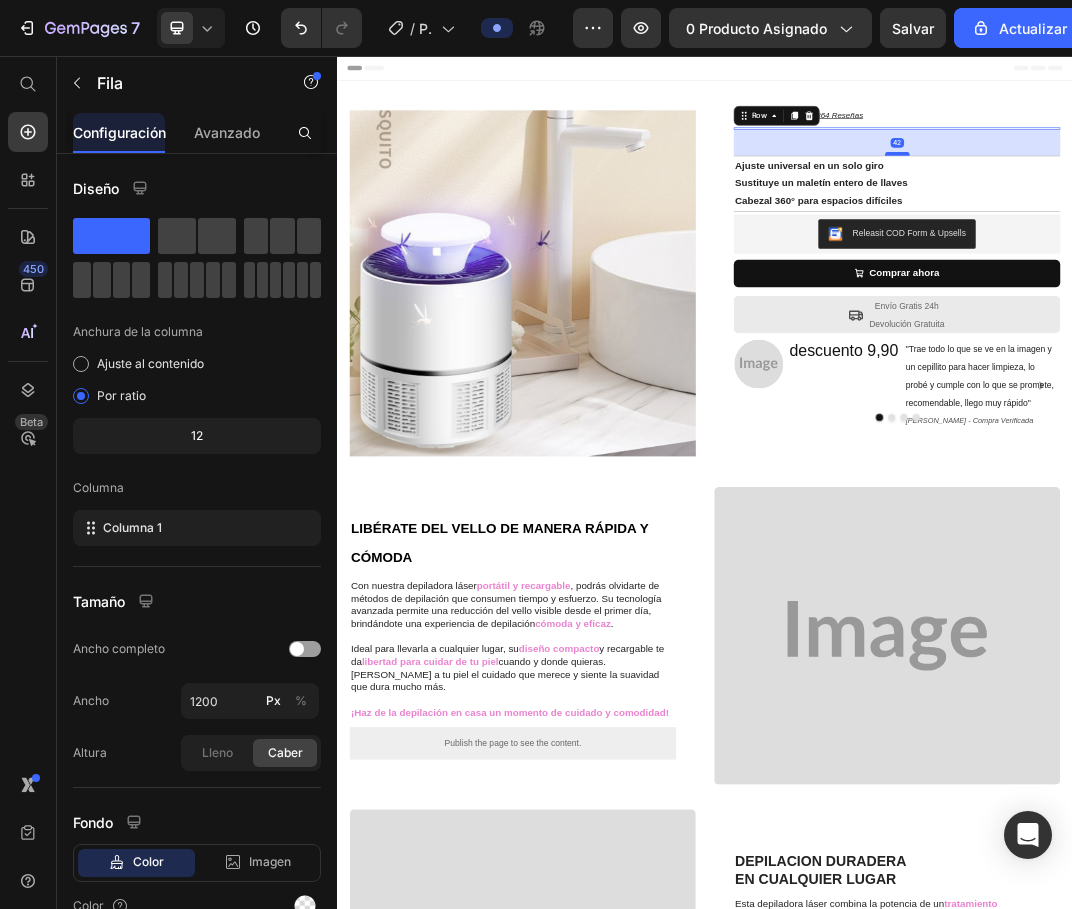drag, startPoint x: 1239, startPoint y: 183, endPoint x: 1239, endPoint y: 215, distance: 32 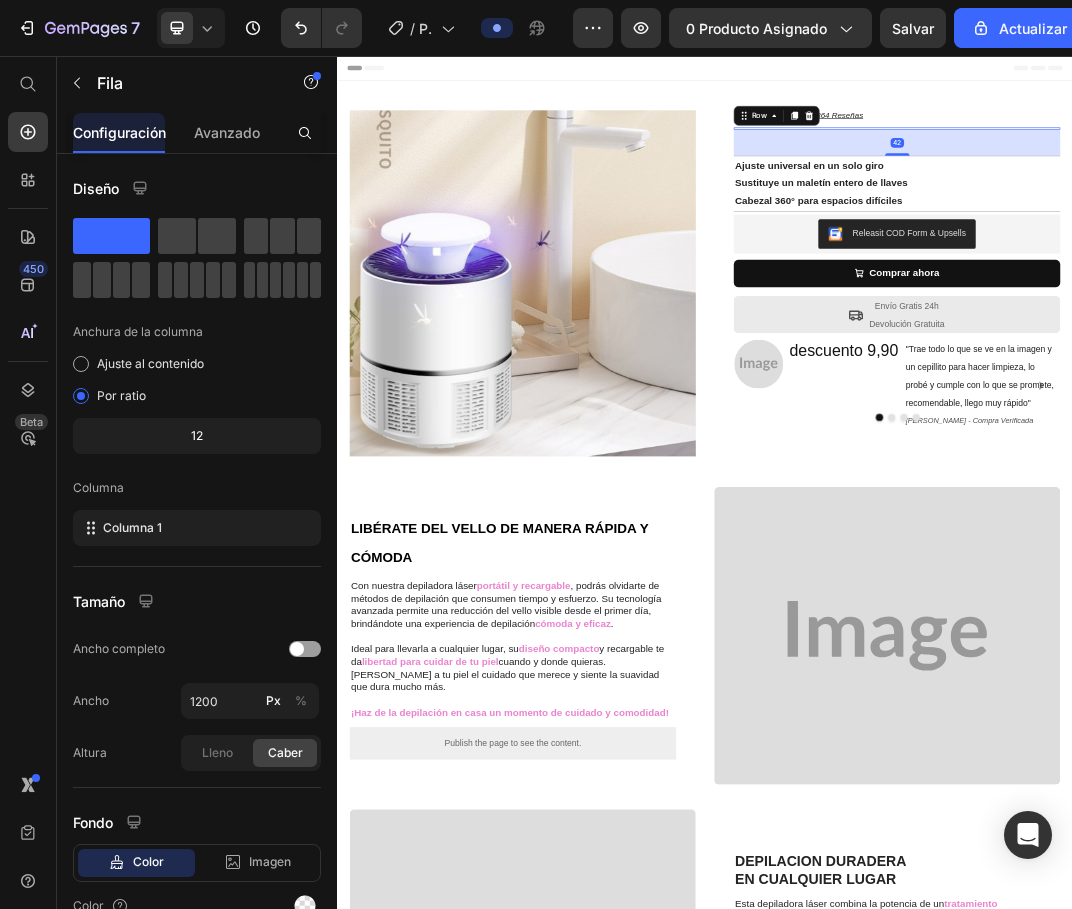 click on "42" at bounding box center (1250, 198) 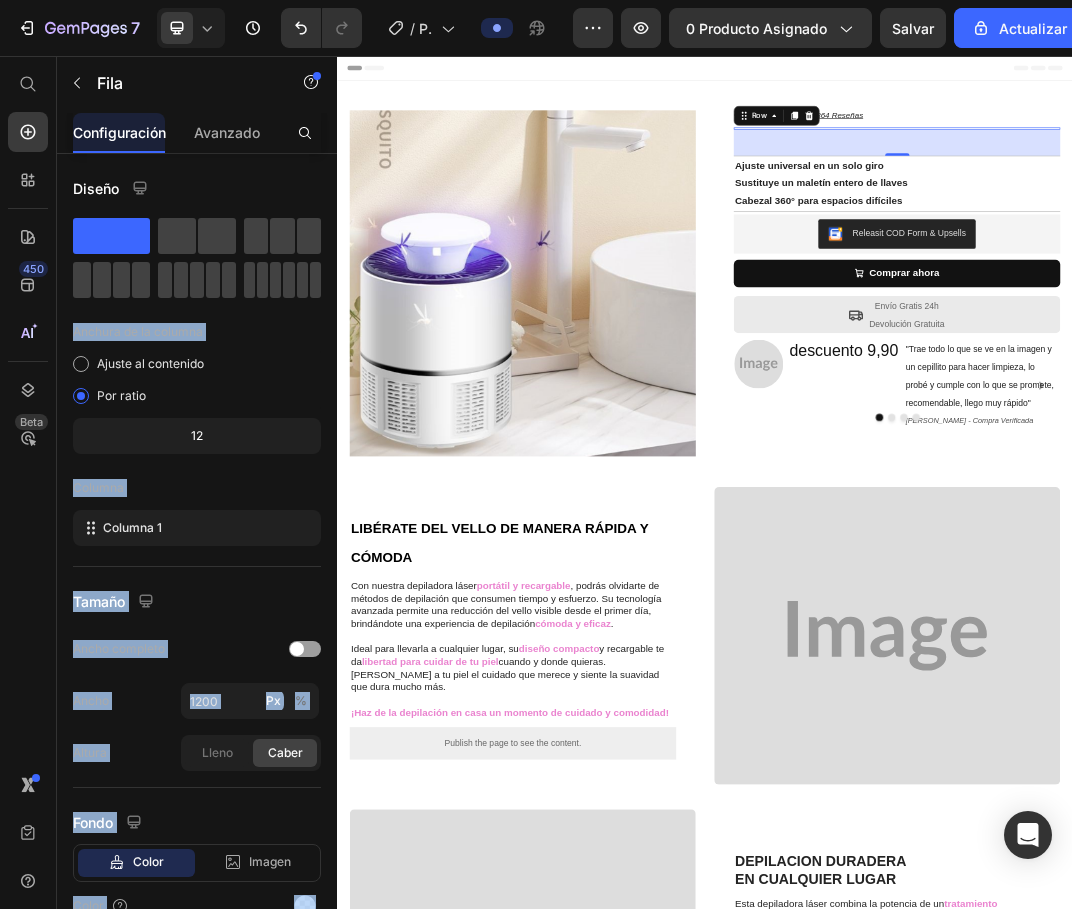 drag, startPoint x: 454, startPoint y: 279, endPoint x: 1130, endPoint y: 180, distance: 683.2108 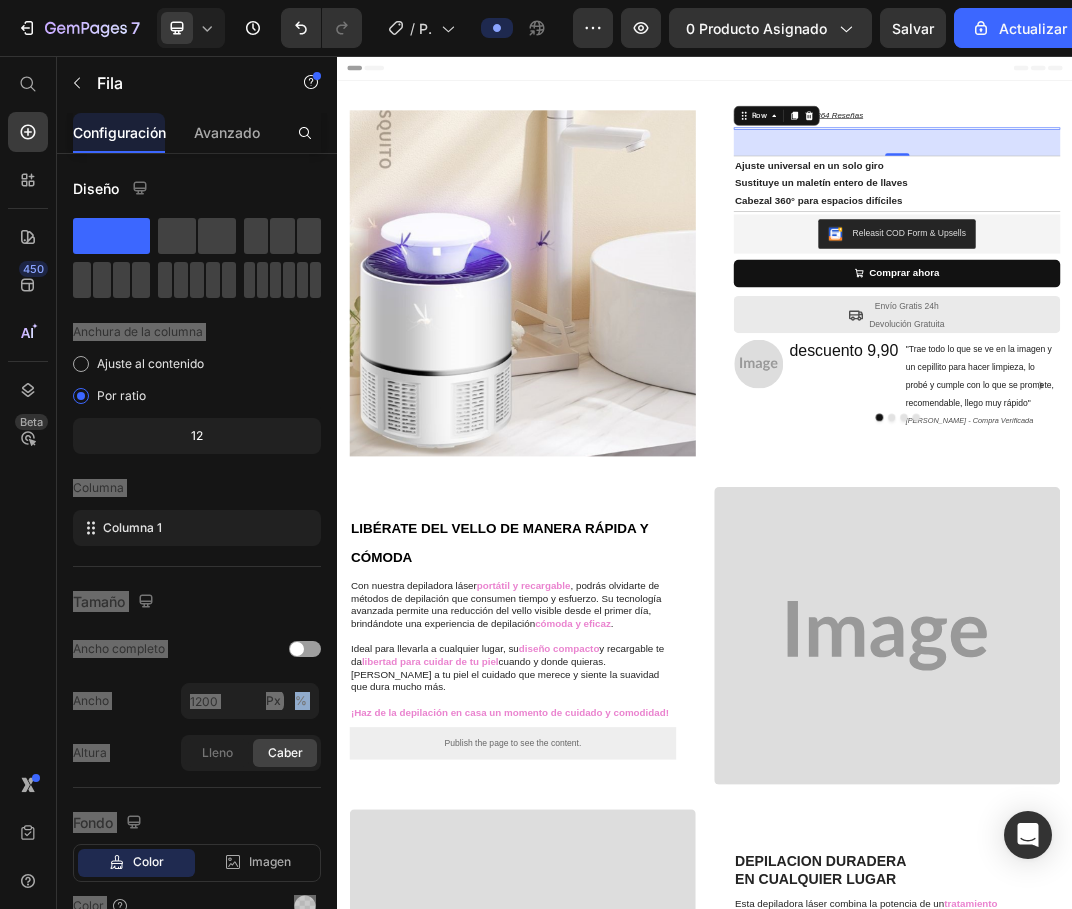 click on "42" at bounding box center (1251, 198) 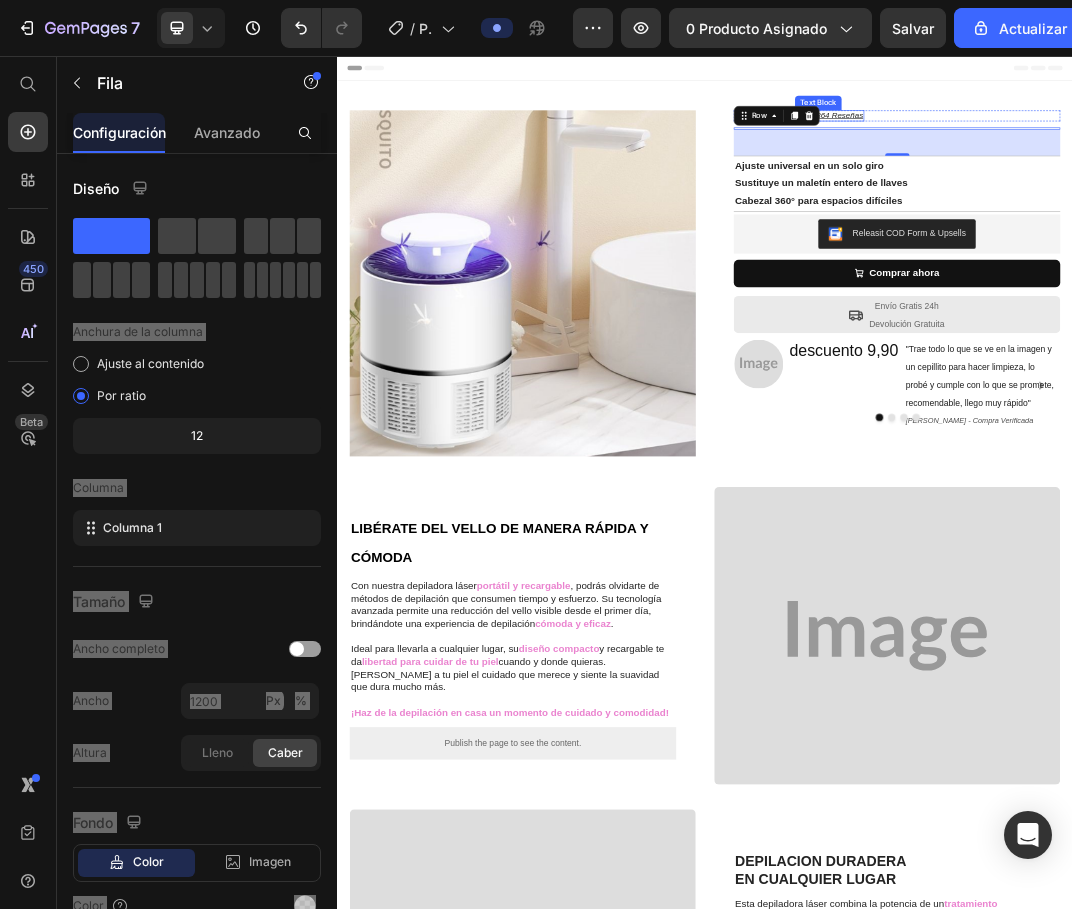 click on "Image Icon Icon Icon Icon Icon Icon List 4.6/5   364 Reseñas Text Block Row Heading Row   42 Ajuste universal en un solo giro Sustituye un maletín entero de llaves Cabezal 360° para espacios difíciles Text Block Row Releasit COD Form & Upsells Releasit COD Form & Upsells
Comprar ahora Add to Cart Row
Icon Envío Gratis 24h Devolución Gratuita Text Block Row
Image  descuento 9,90 Heading "Trae todo lo que se ve en la imagen y un cepillito para hacer limpieza, lo probé y cumple con lo que se promete, recomendable, llego muy rápido" [PERSON_NAME] - Compra Verificada Text Block Row Image "Trae todo lo que se ve en la imagen y un cepillito para hacer limpieza, lo probé y cumple con lo que se promete, recomendable, llego muy rápido" [PERSON_NAME] - Compra Verificada Text Block Row Image [PERSON_NAME] - Compra Verificada Text Block Row Image [PERSON_NAME] - Compra Verificada Text Block Row
Row" at bounding box center [937, 403] 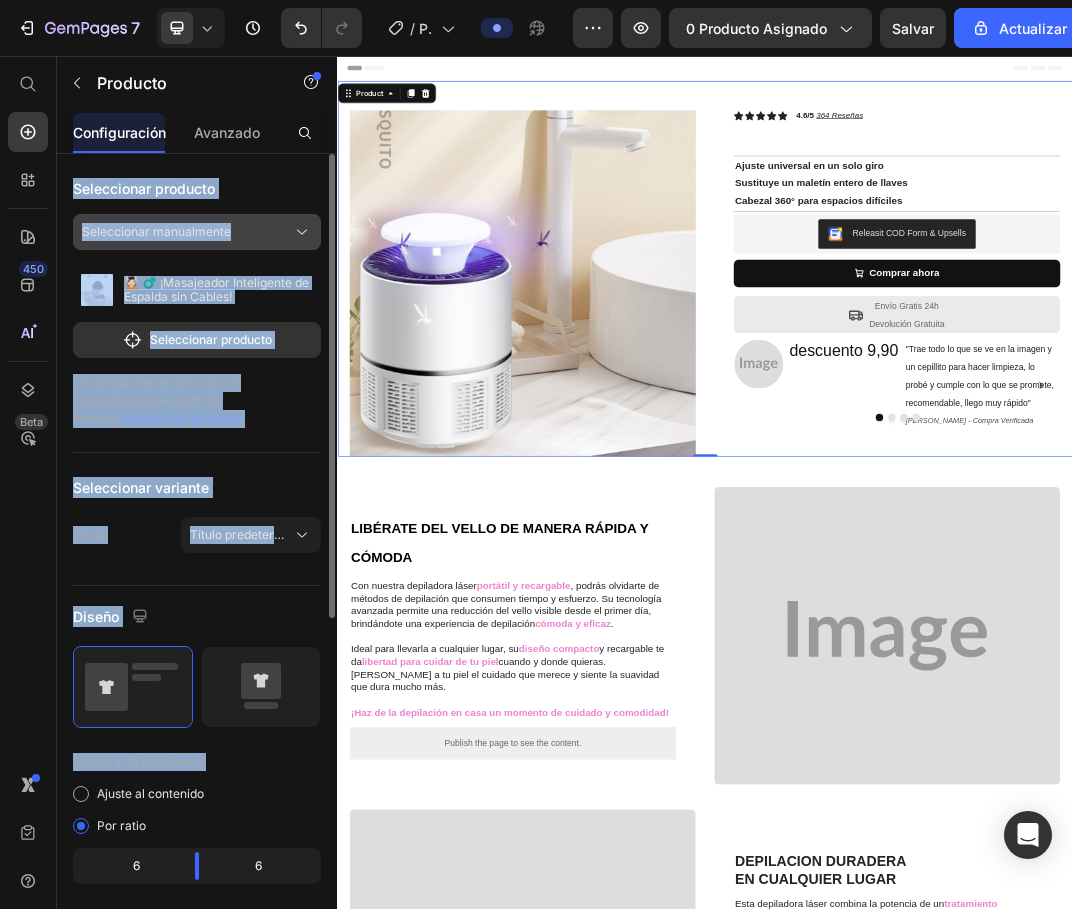 click on "Seleccionar manualmente" at bounding box center [197, 232] 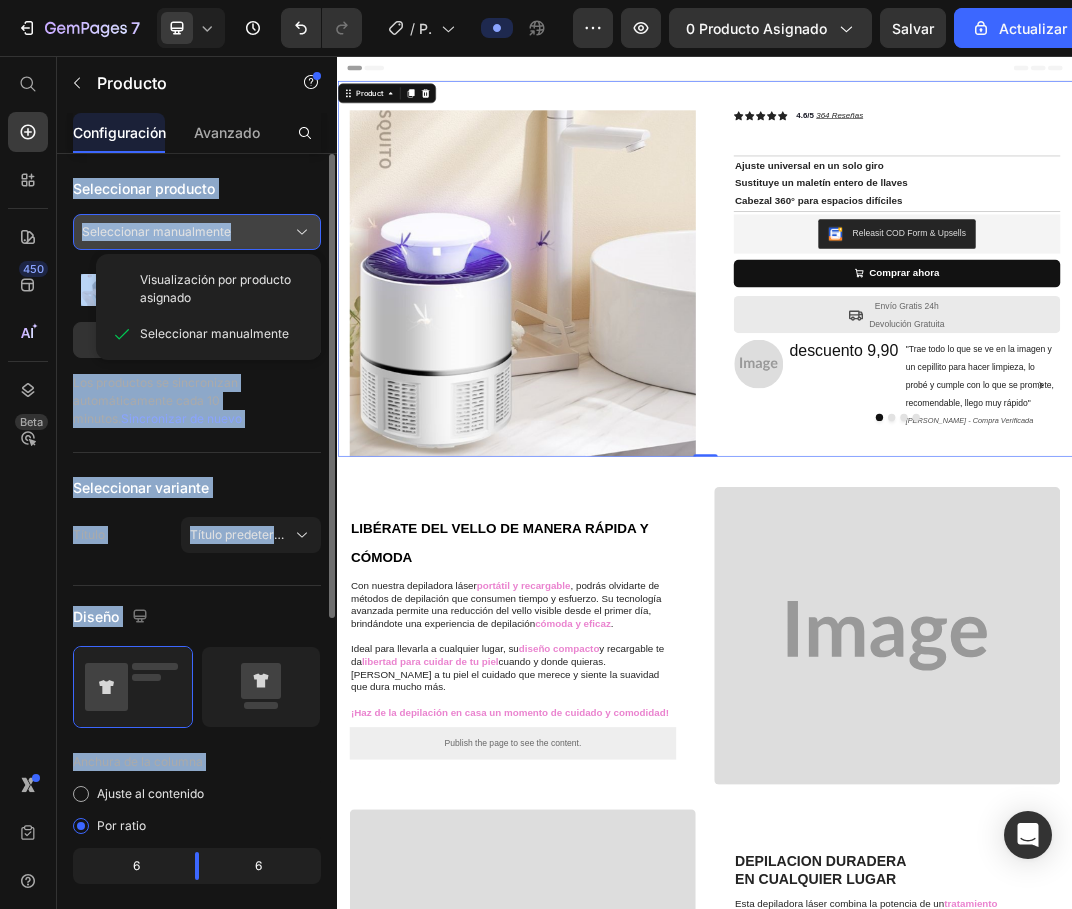 click on "Seleccionar manualmente" at bounding box center (156, 232) 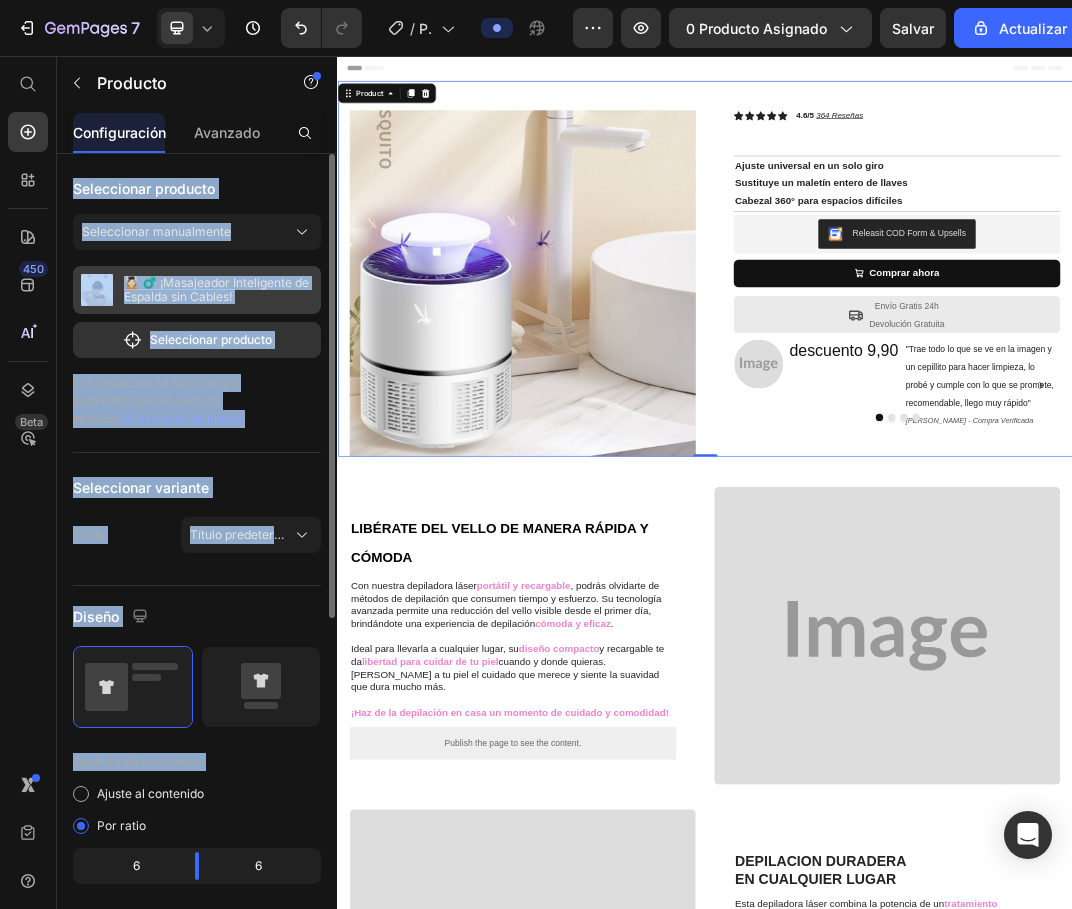 click on "💆🏻 ♂️ ¡Masajeador Inteligente de Espalda sin Cables!" at bounding box center [197, 290] 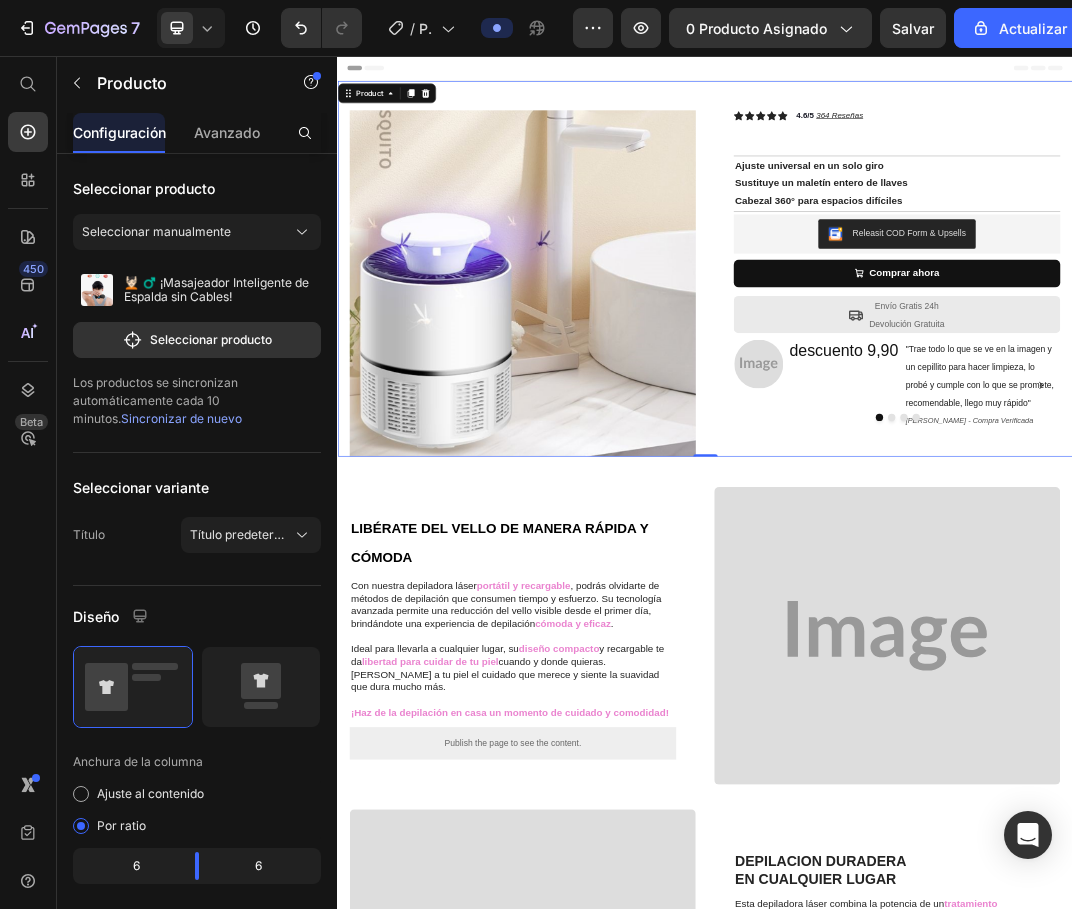 click on "450 Beta" at bounding box center (28, 482) 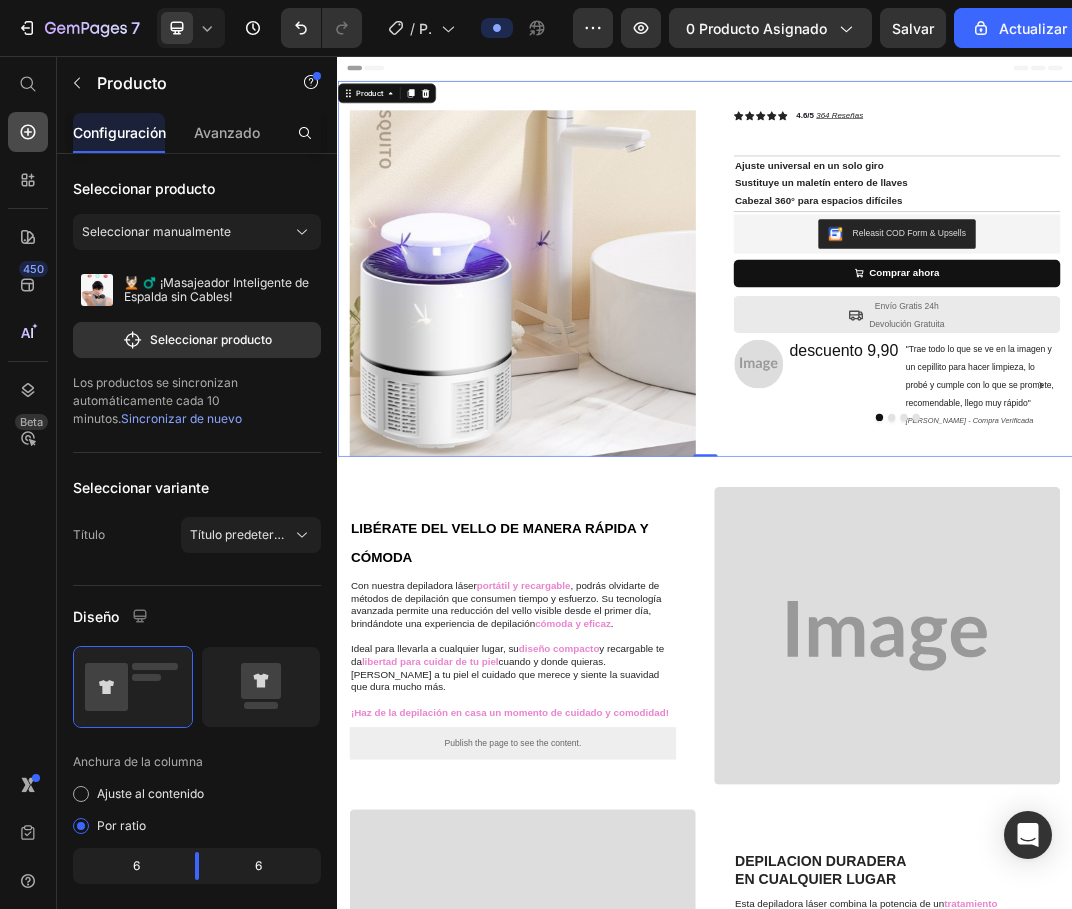 click 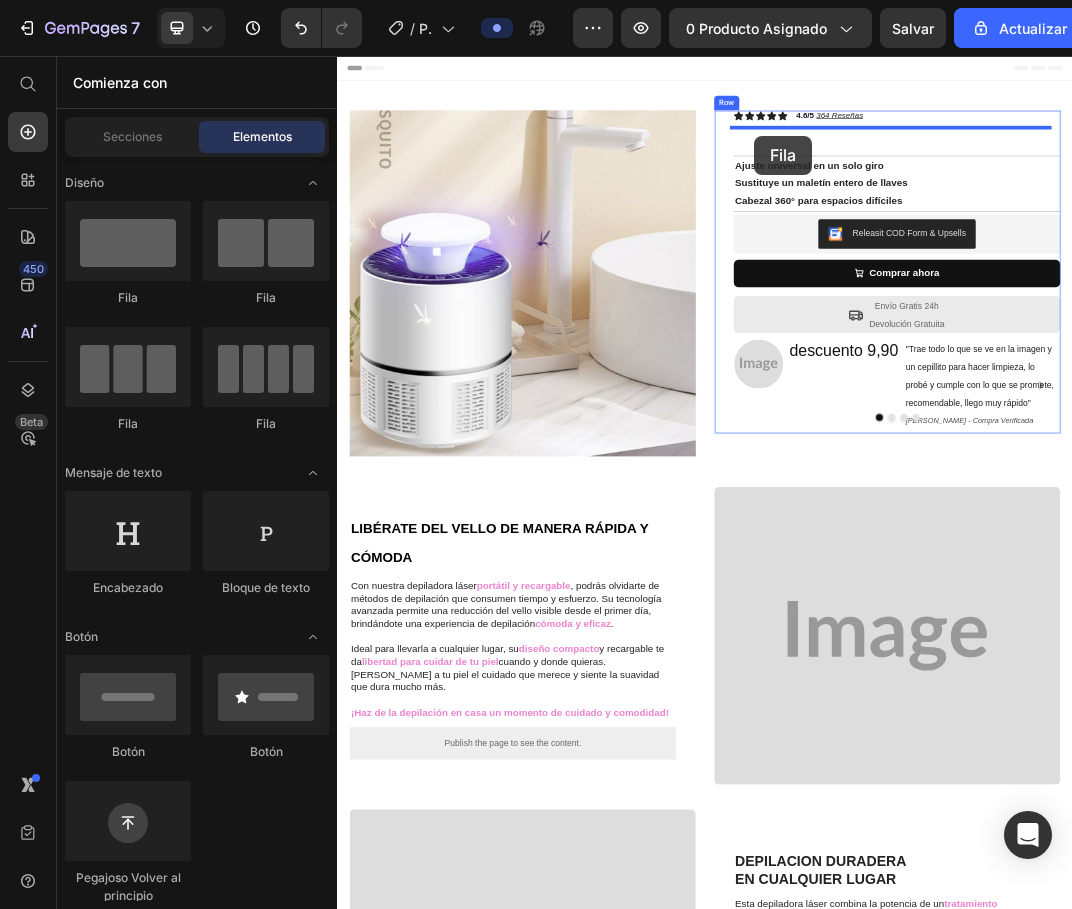 drag, startPoint x: 483, startPoint y: 304, endPoint x: 1017, endPoint y: 186, distance: 546.8821 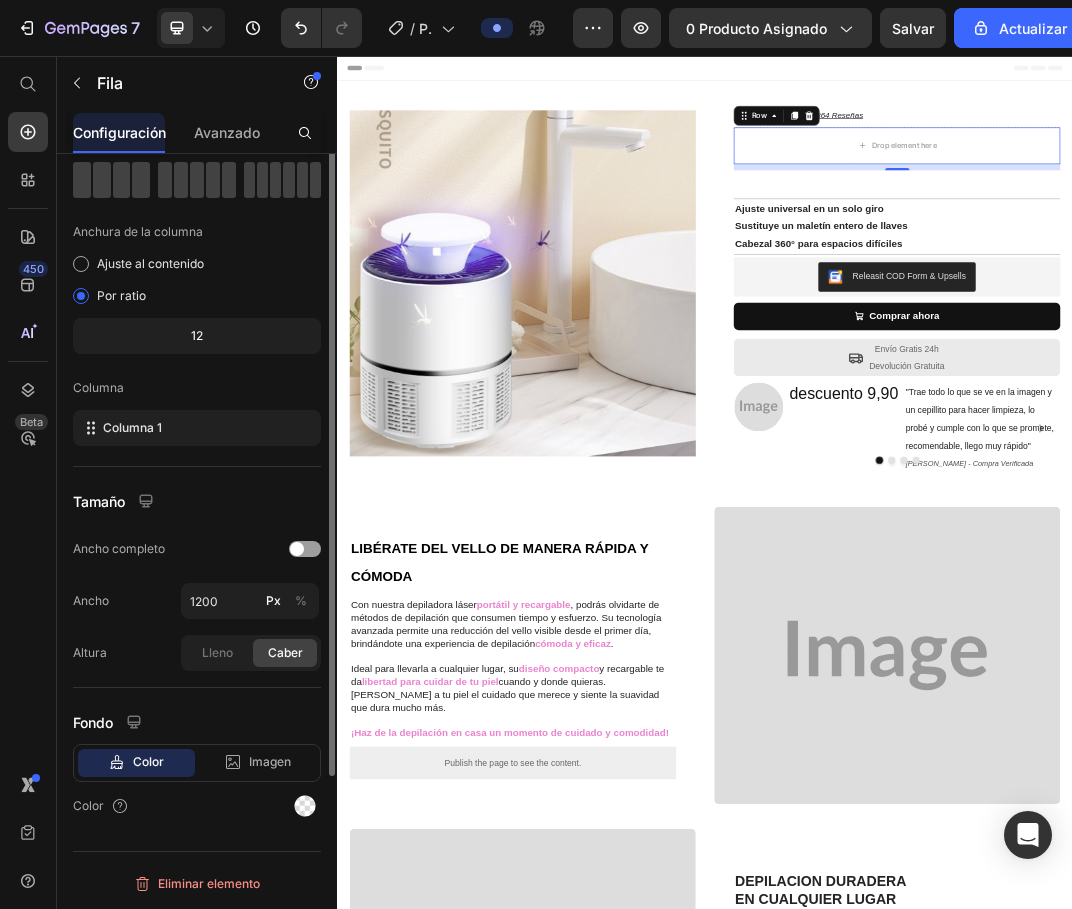 scroll, scrollTop: 0, scrollLeft: 0, axis: both 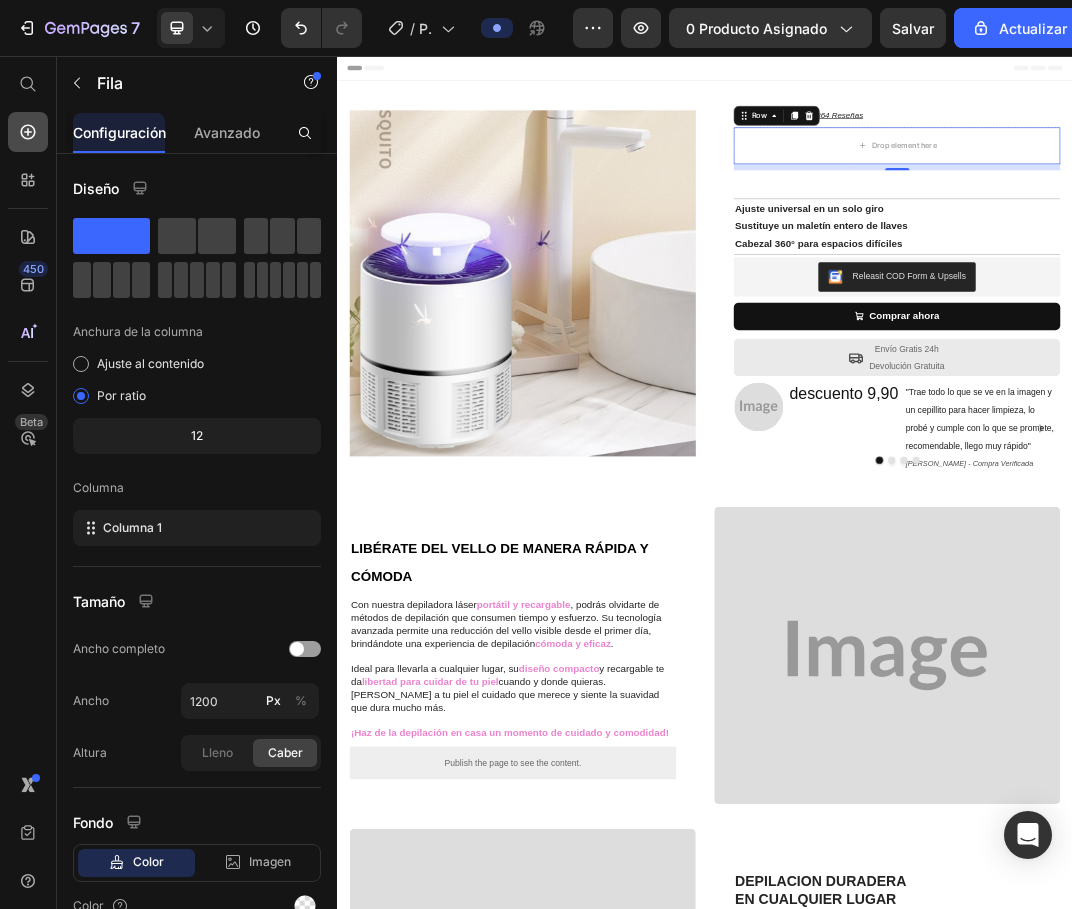 click 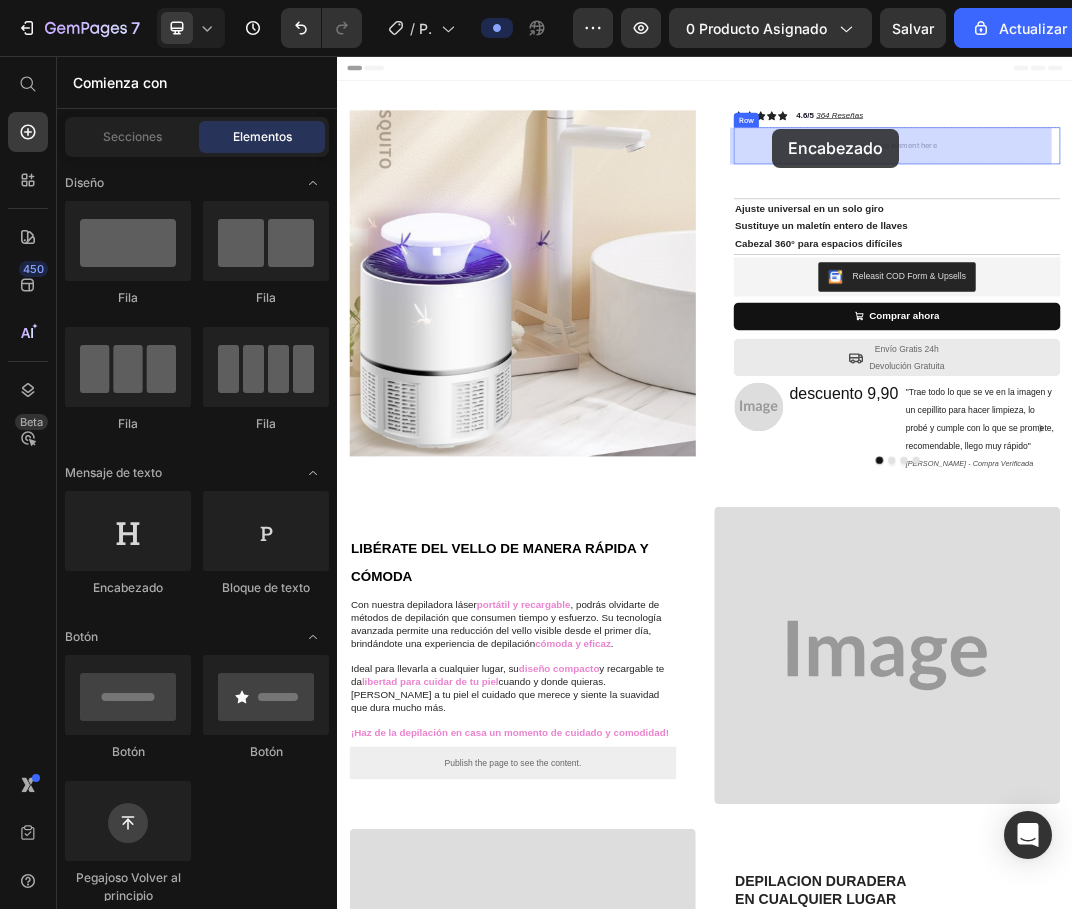 drag, startPoint x: 473, startPoint y: 592, endPoint x: 1048, endPoint y: 175, distance: 710.2915 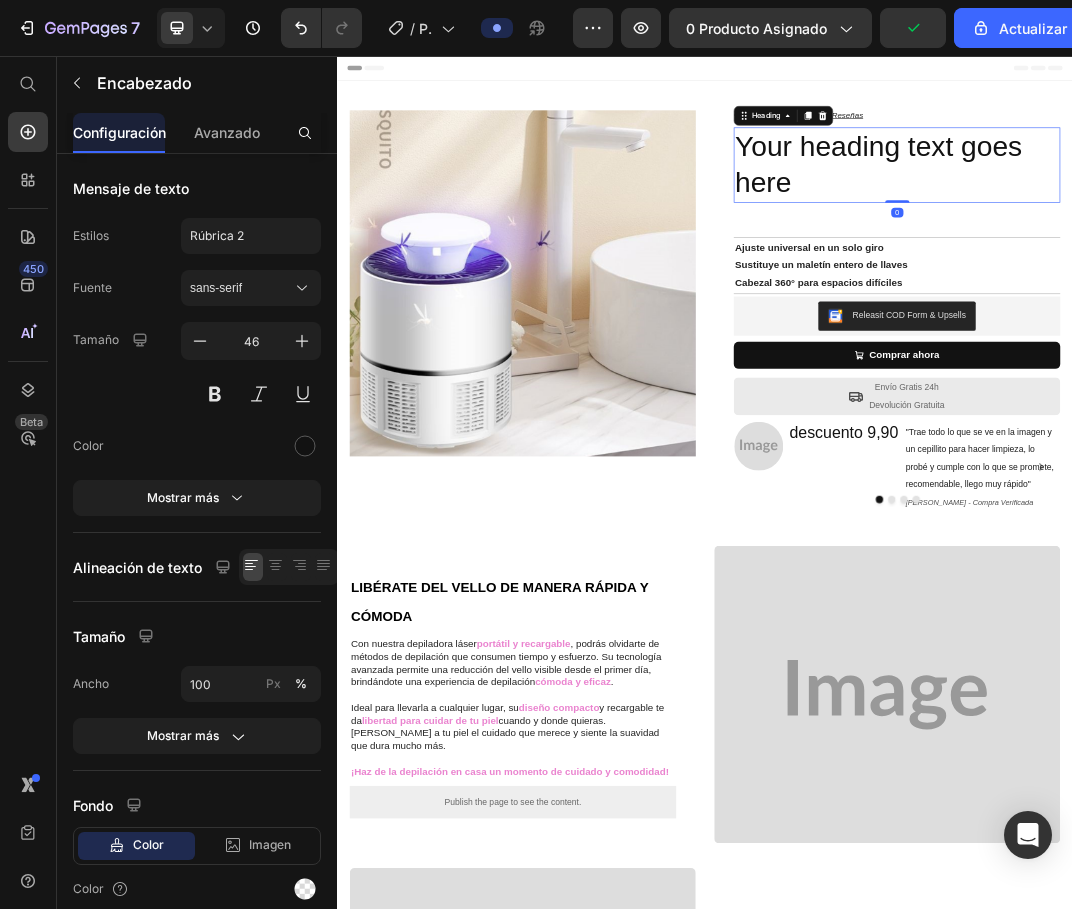 click on "Your heading text goes here" at bounding box center [1250, 235] 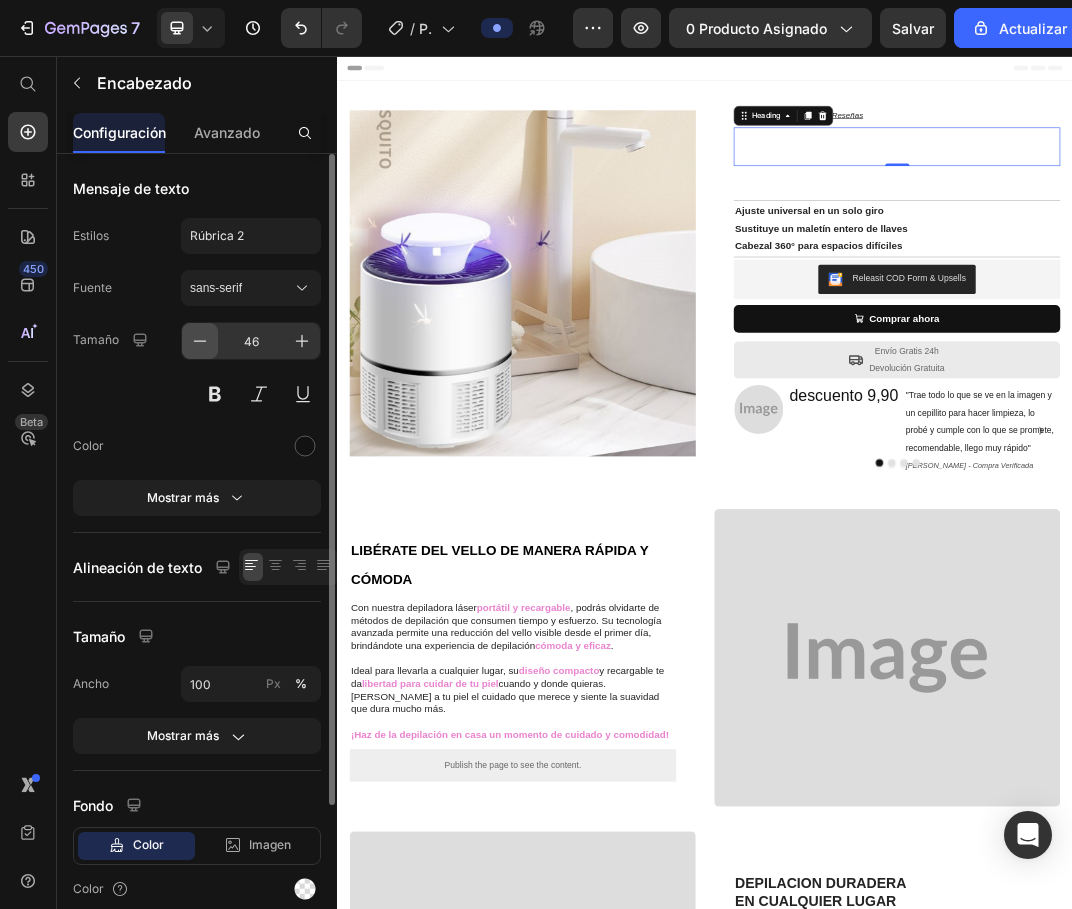 click 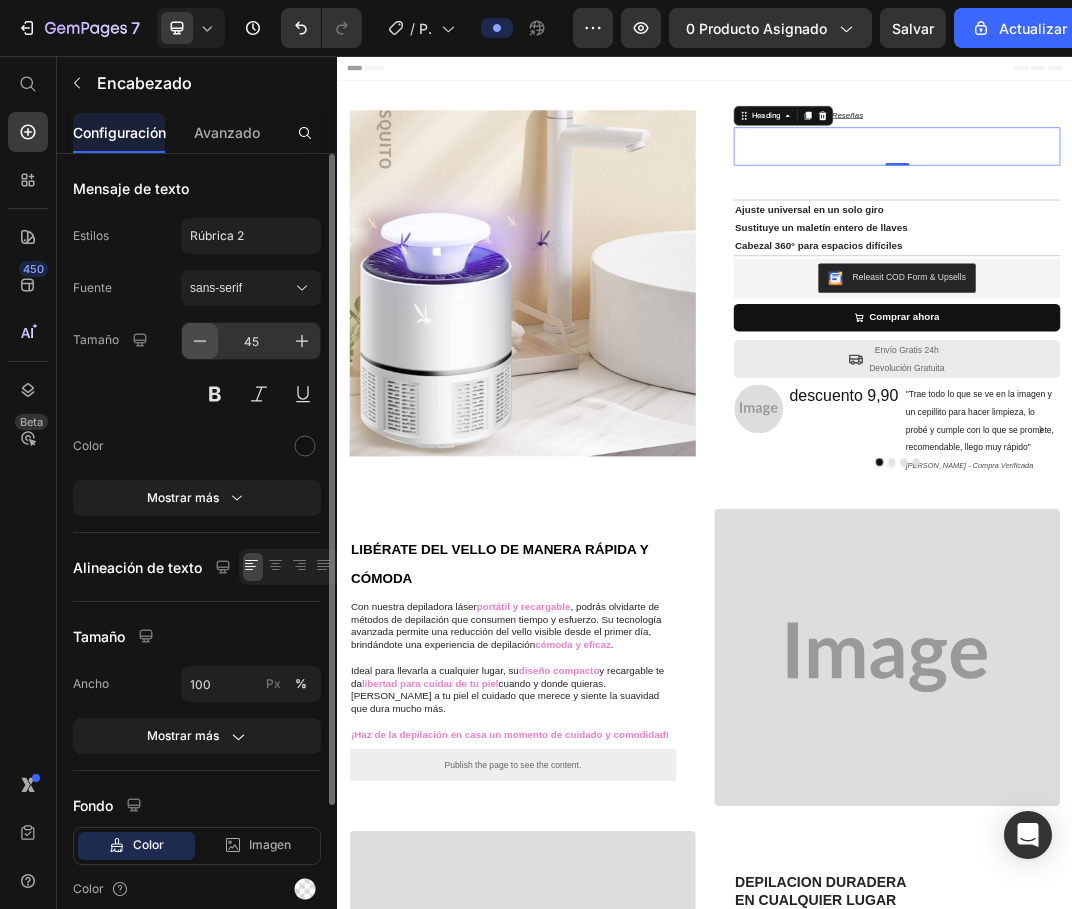 click 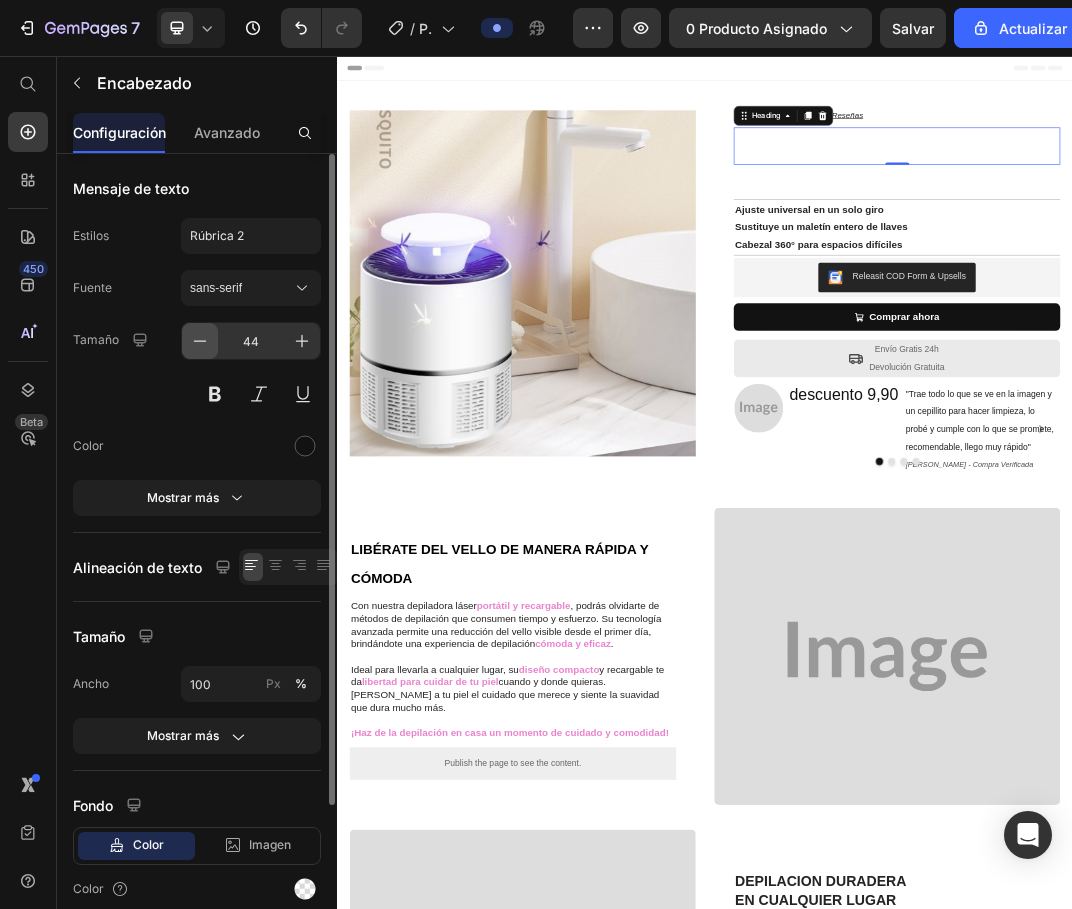 click 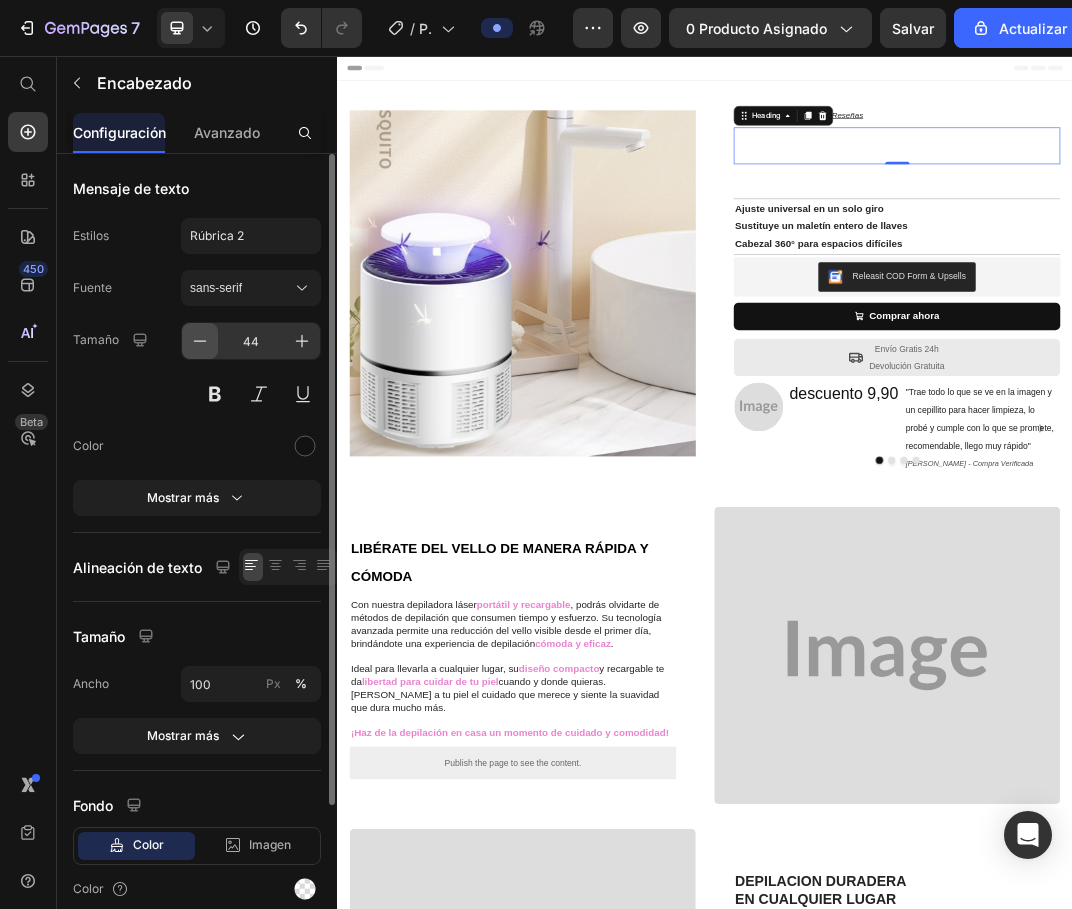 click 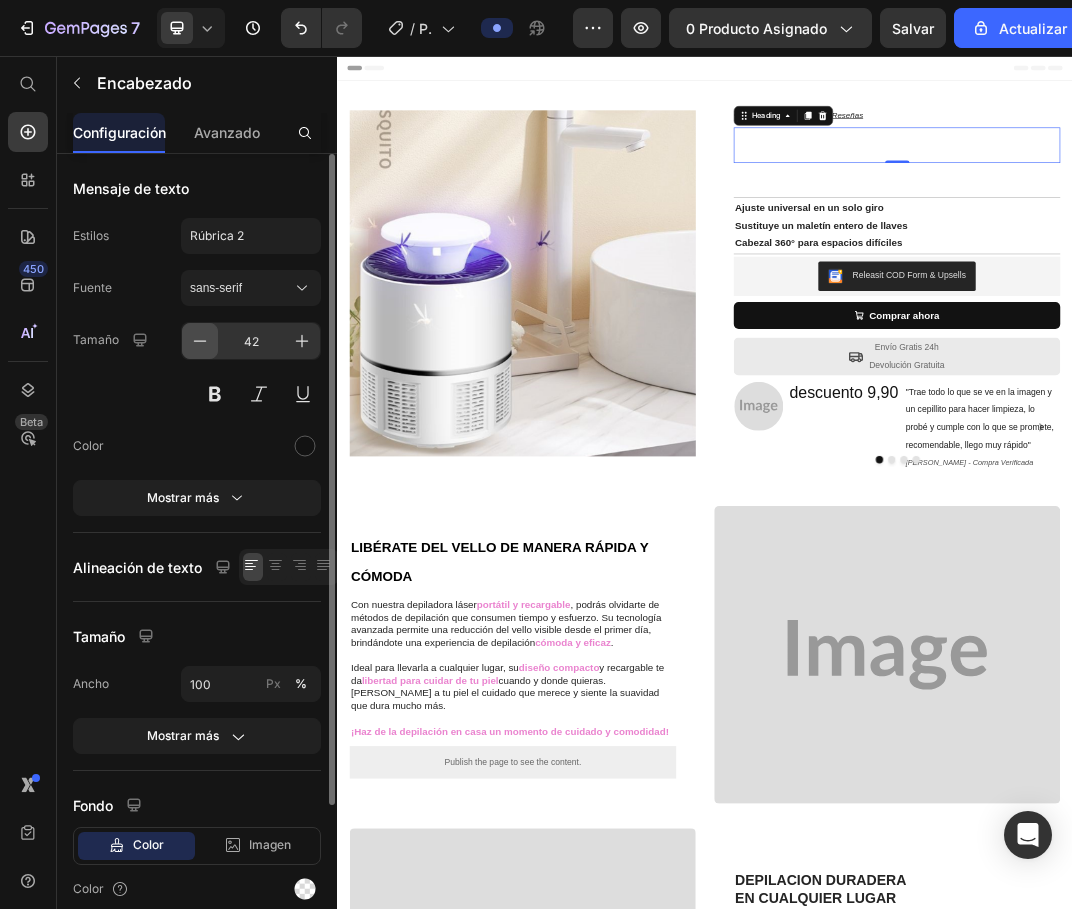 click 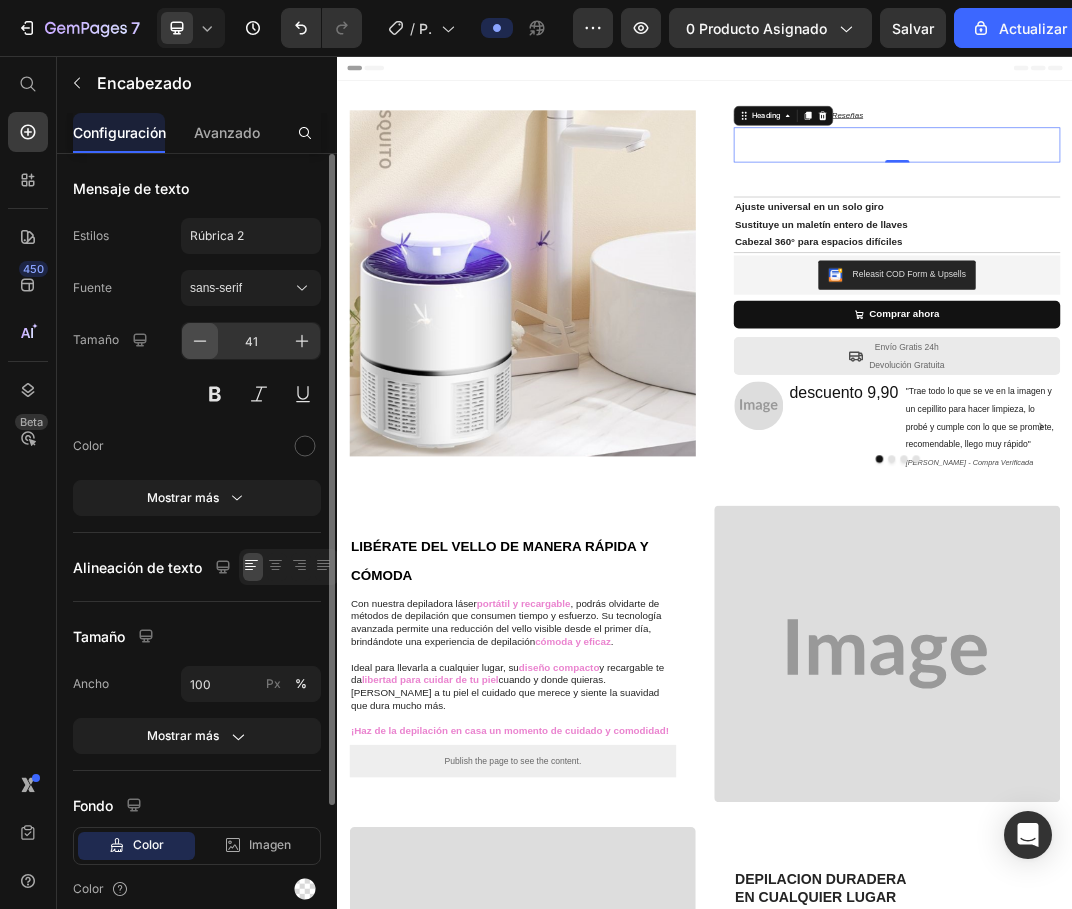click 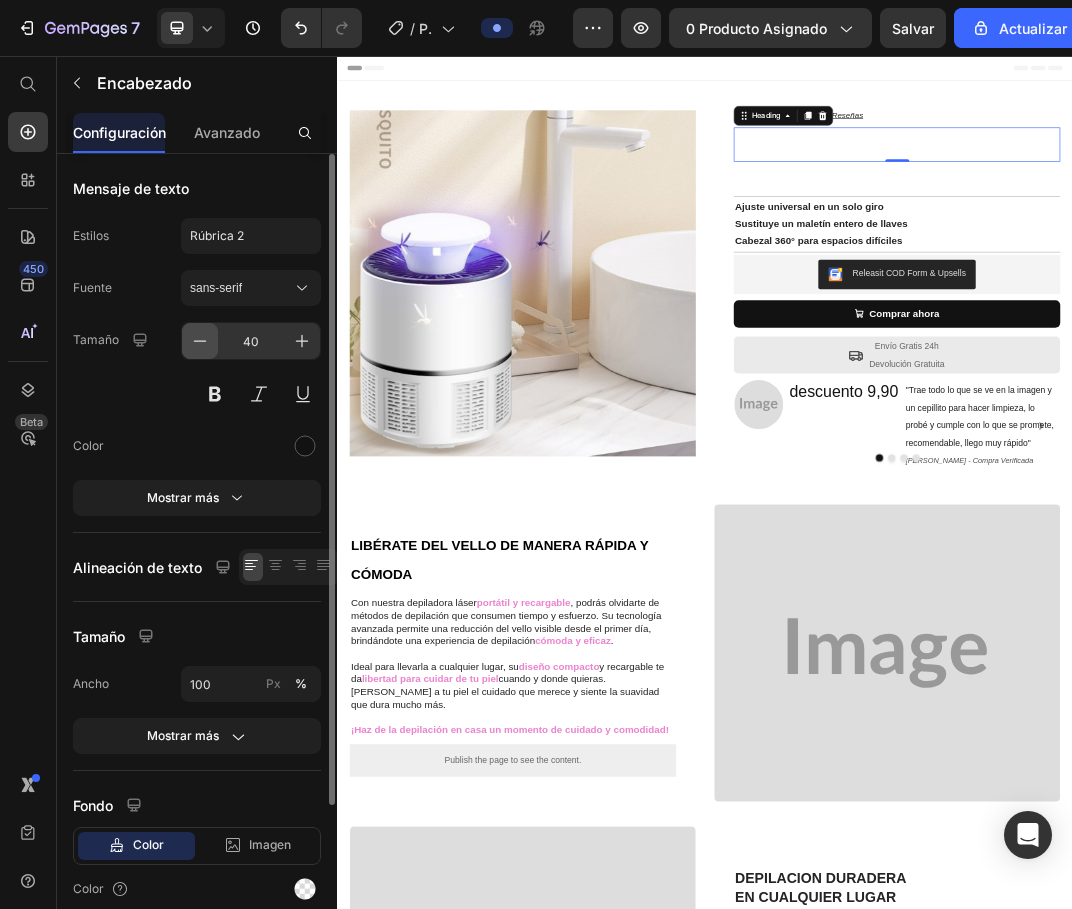 click 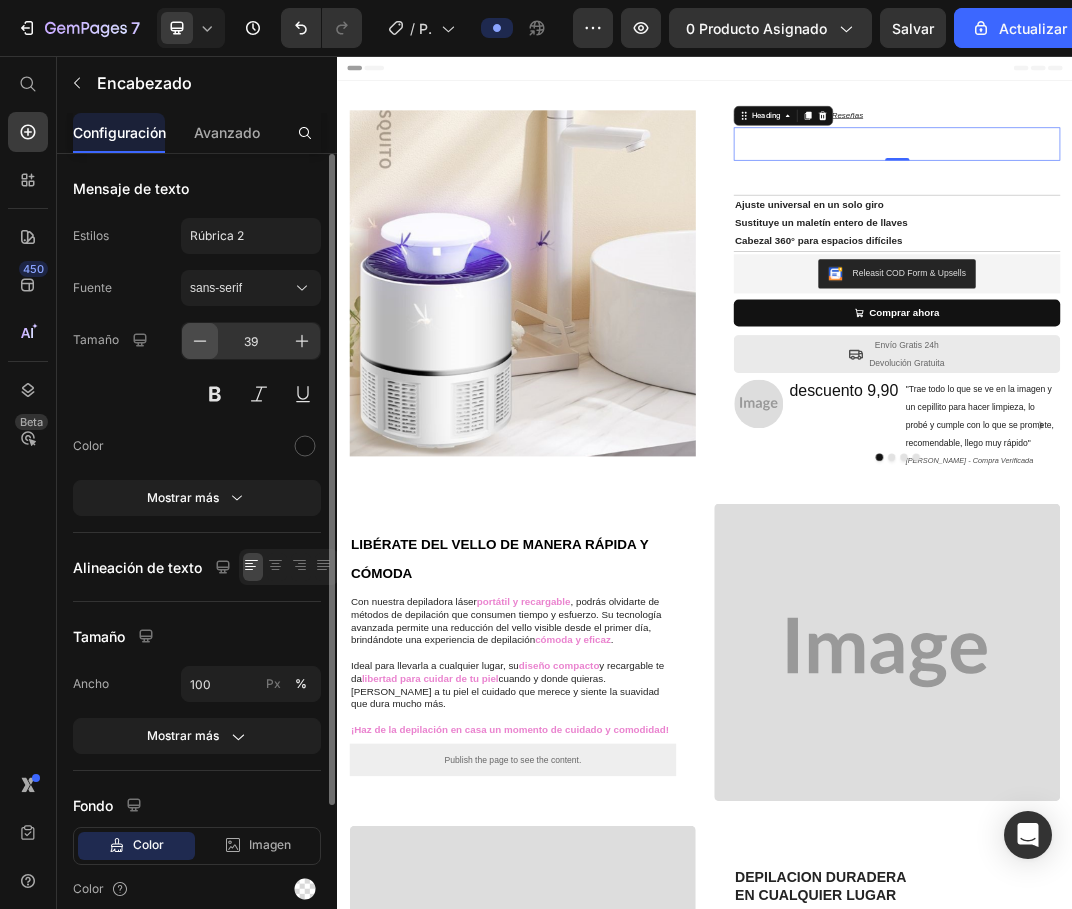 click 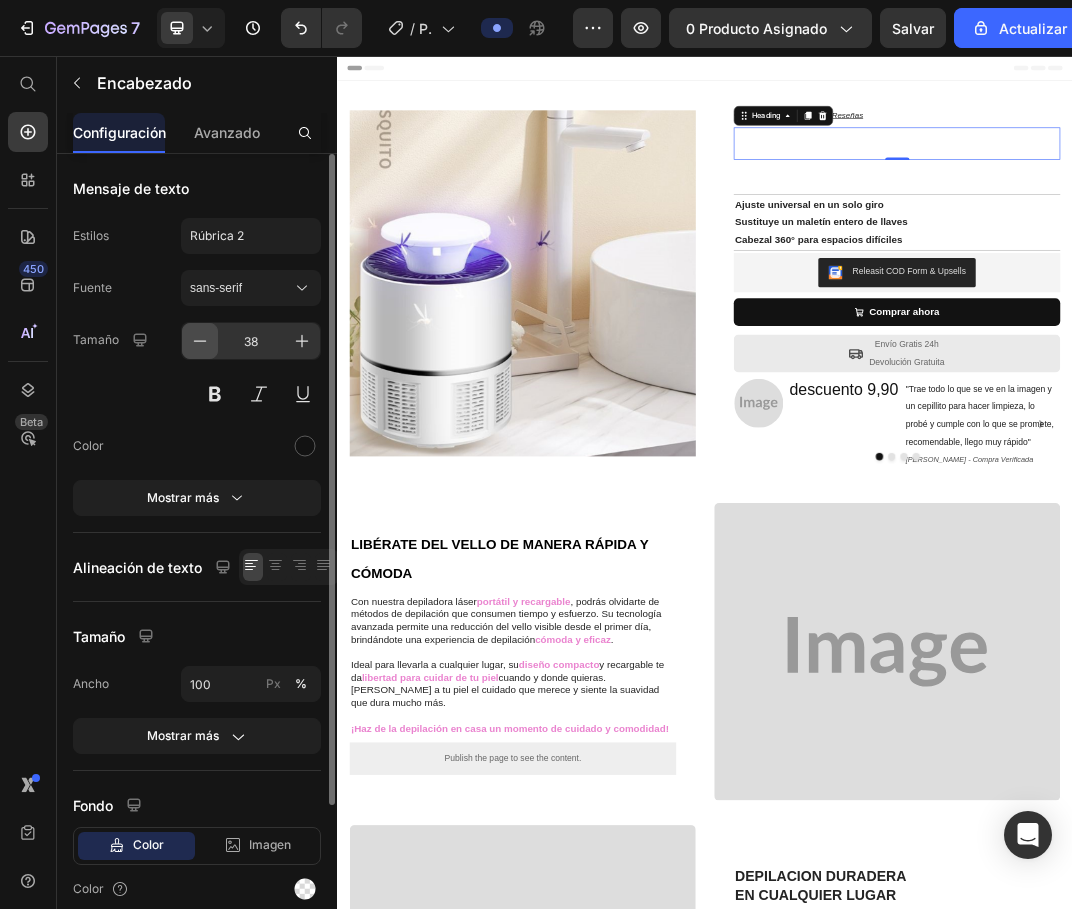 click 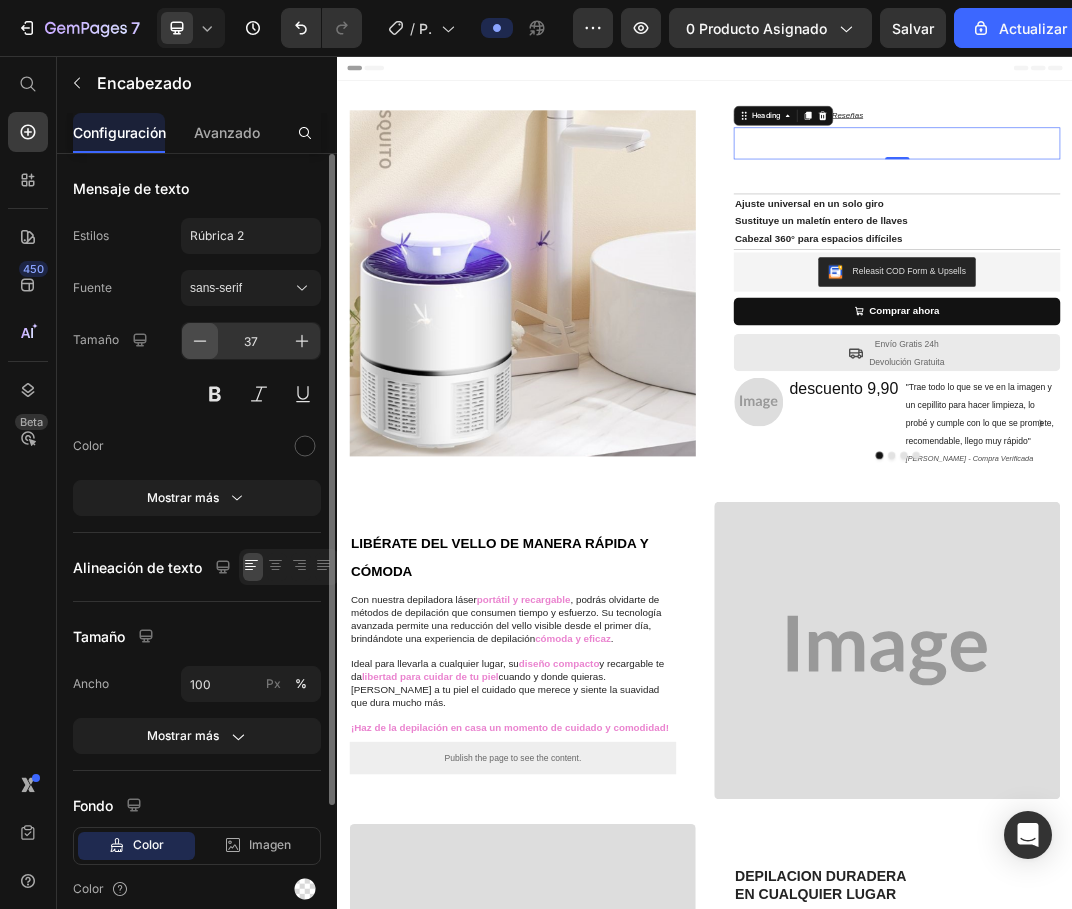 click 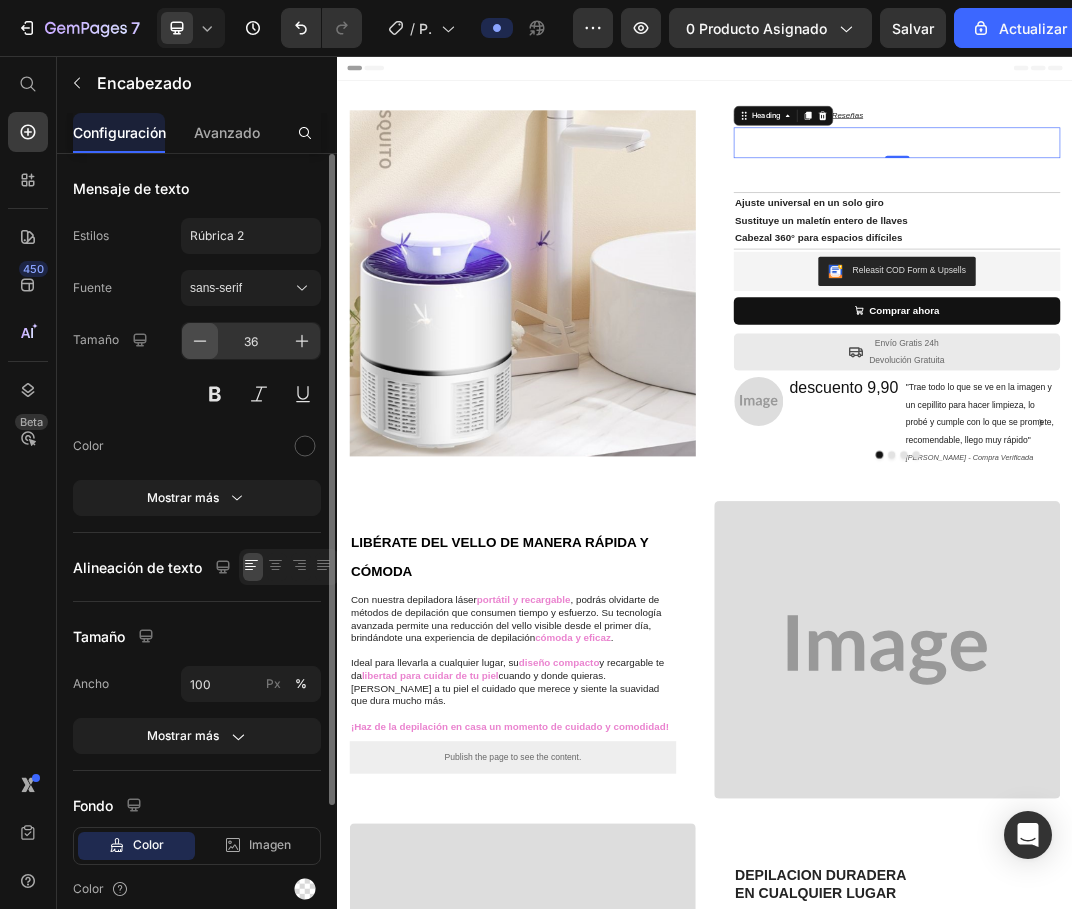 click 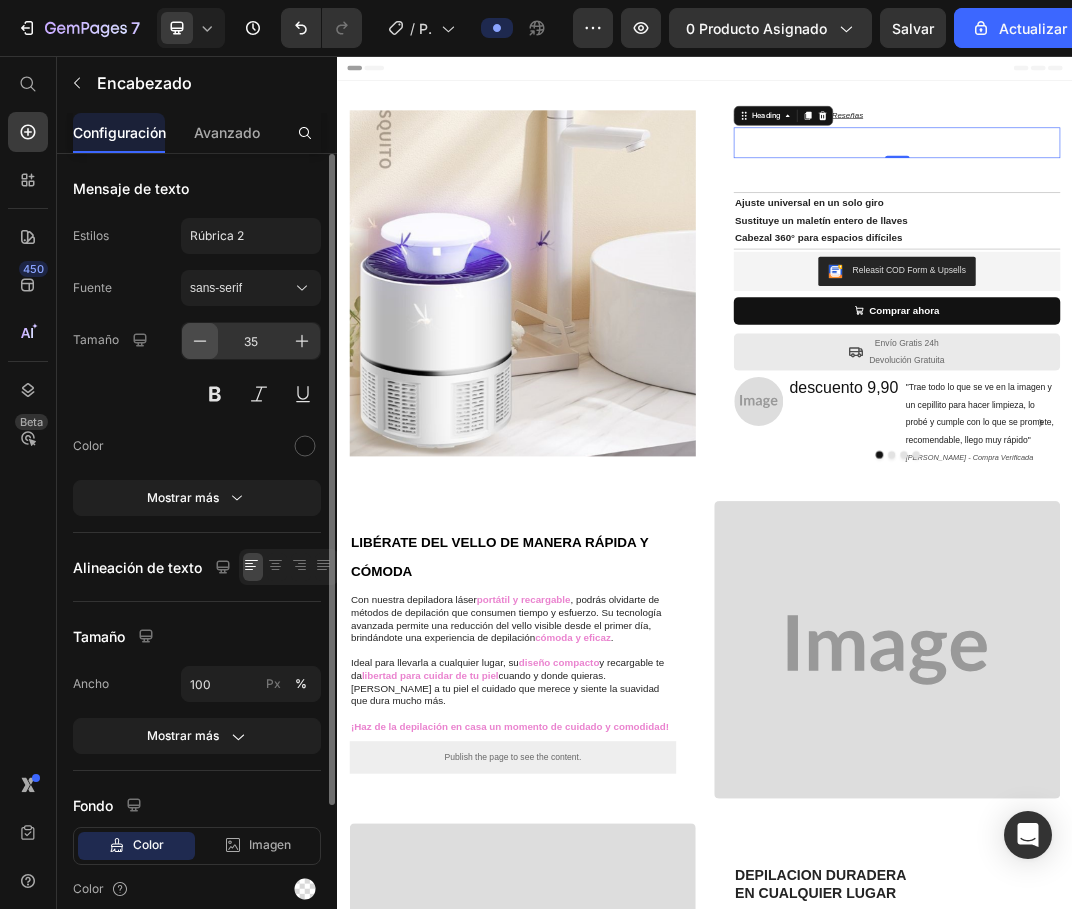click 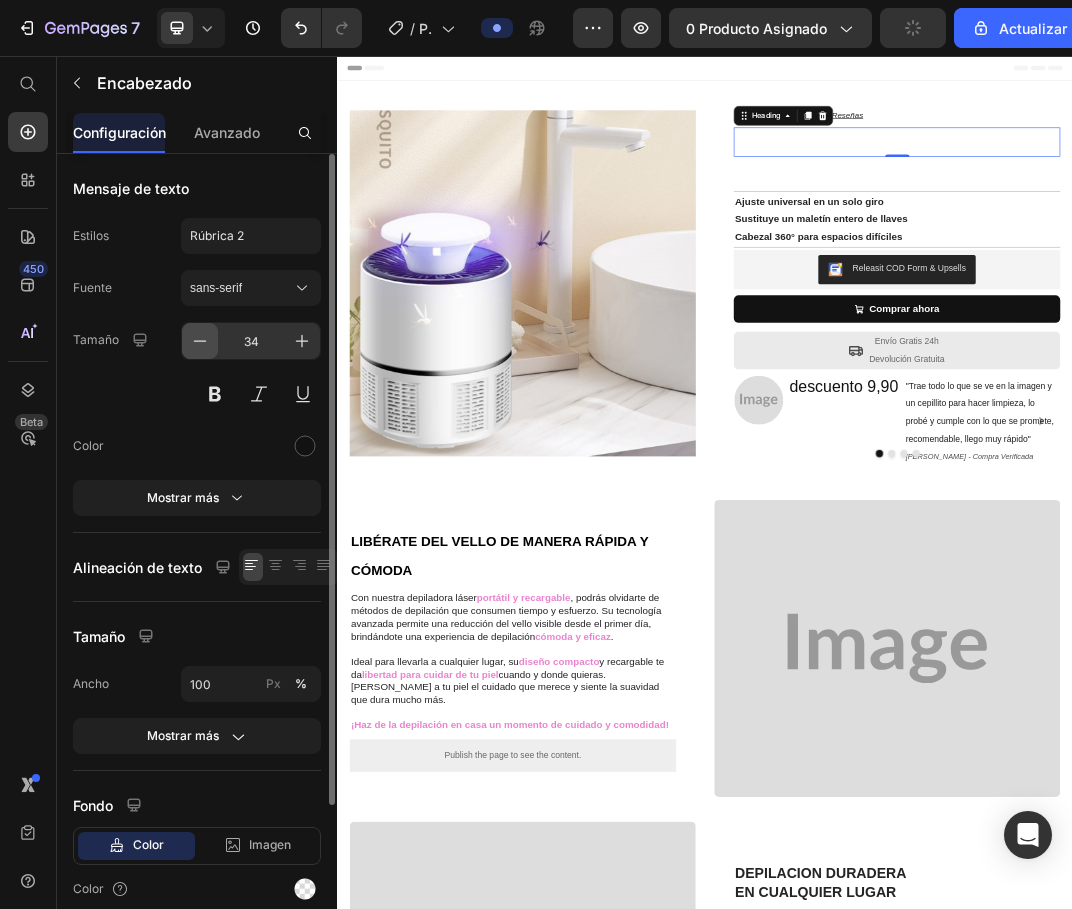 click 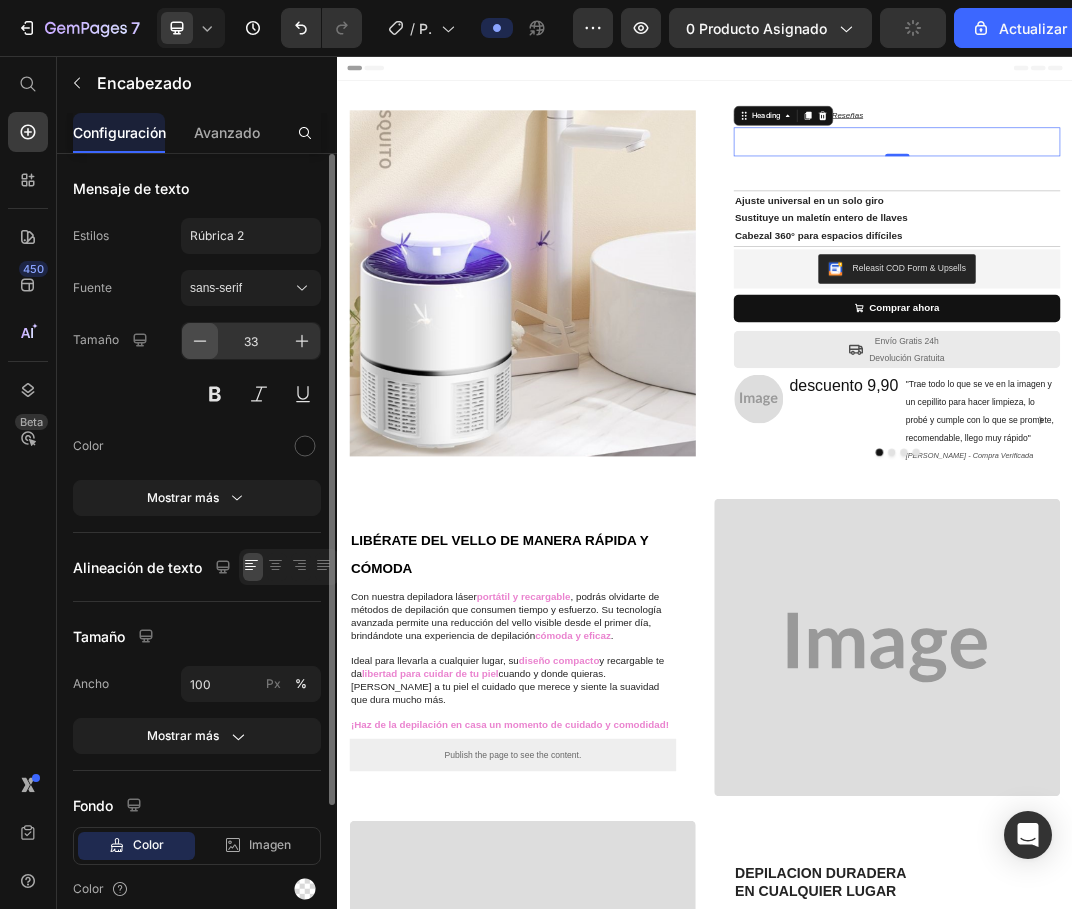 click 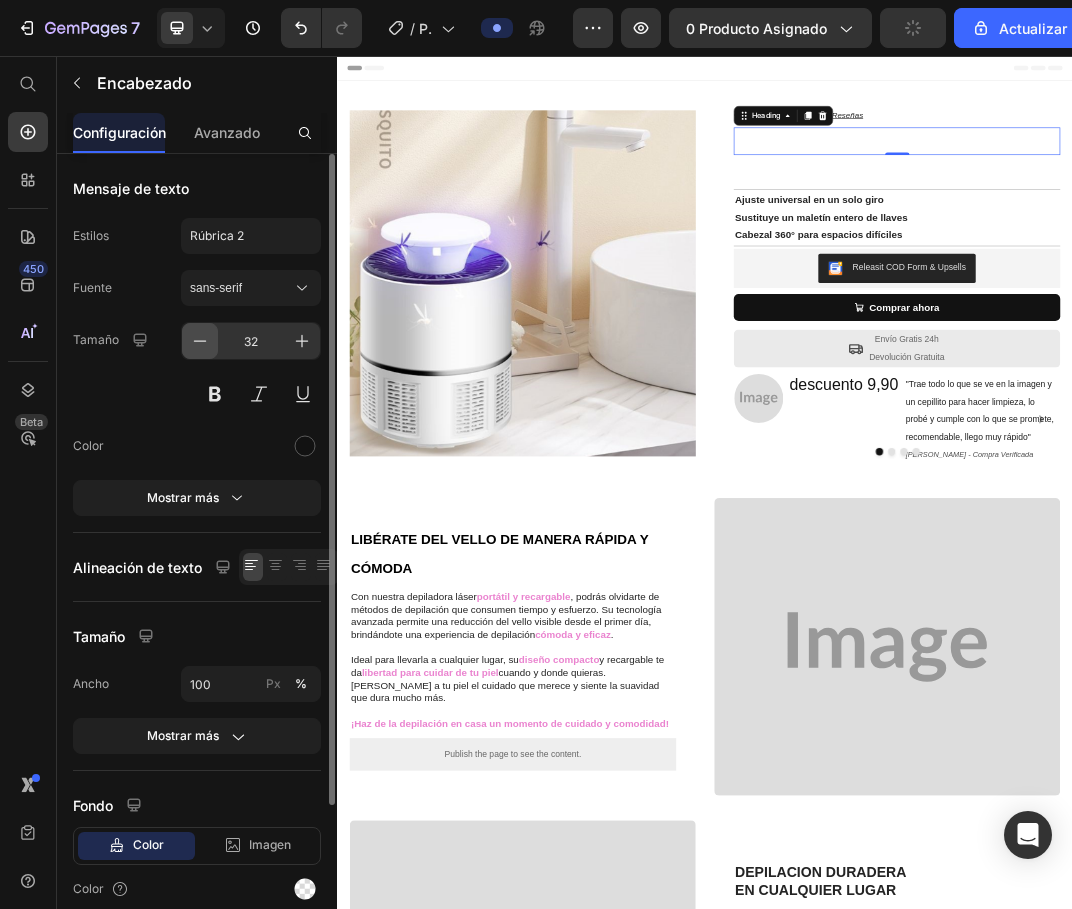 click at bounding box center (200, 341) 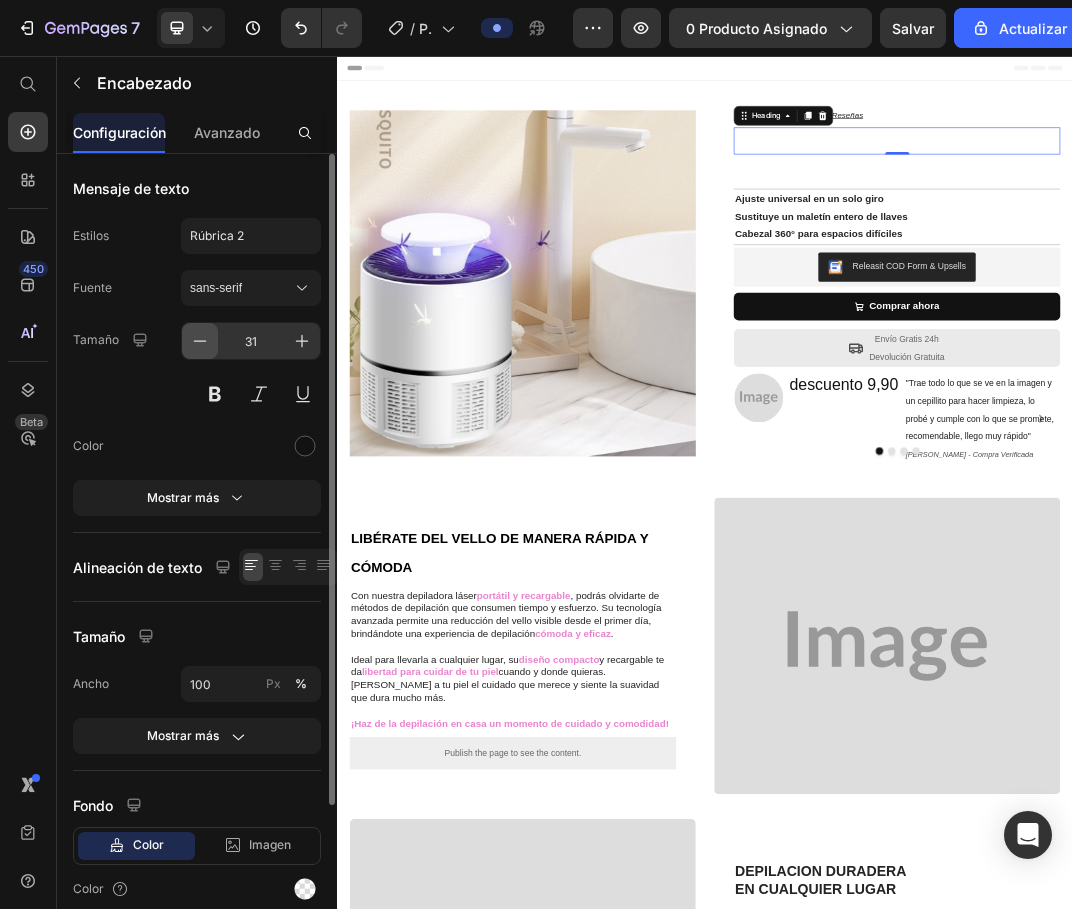 click at bounding box center (200, 341) 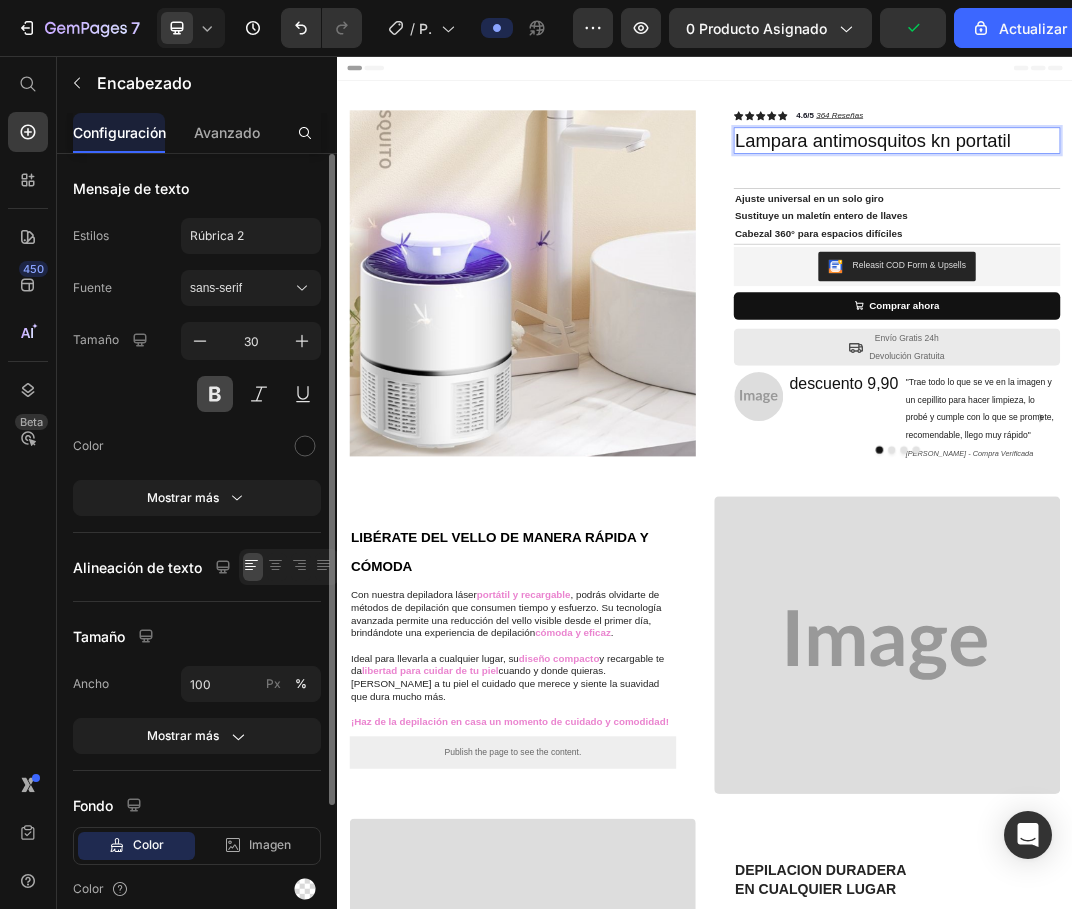 click at bounding box center (215, 394) 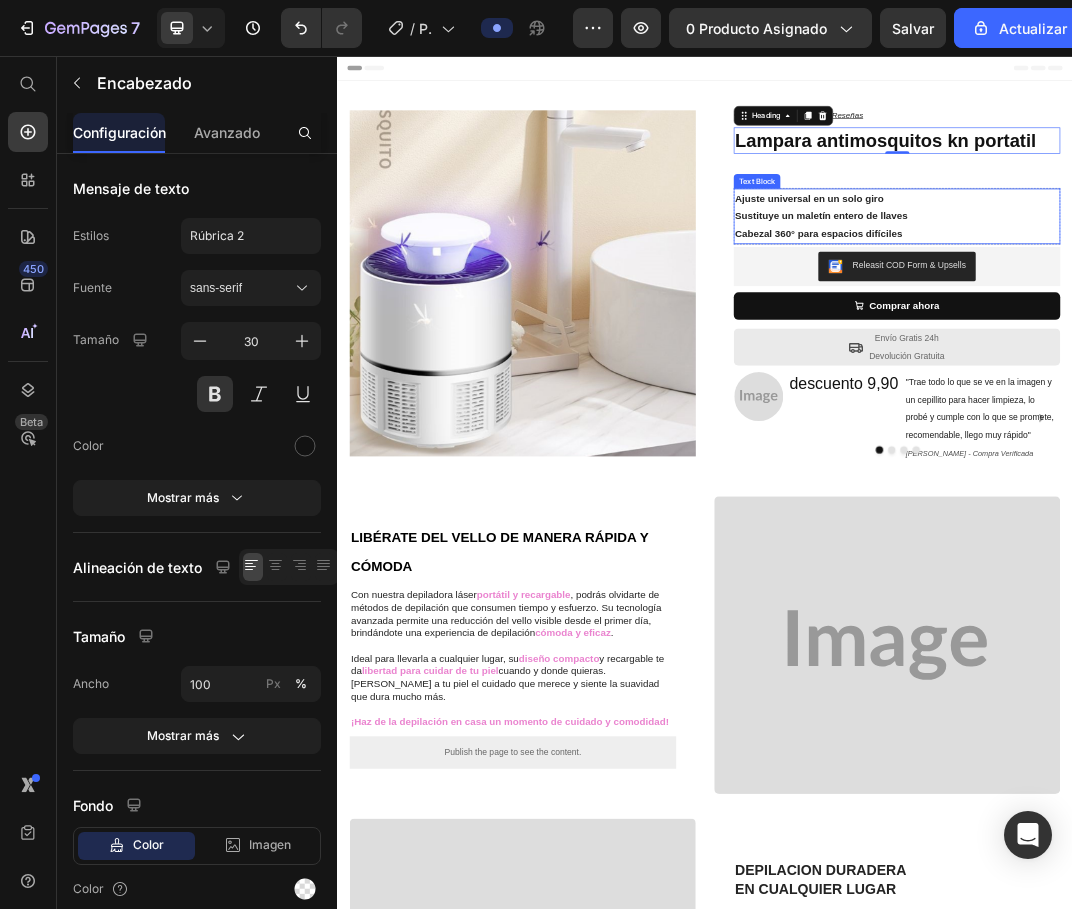click on "Sustituye un maletín entero de llaves" at bounding box center (1250, 317) 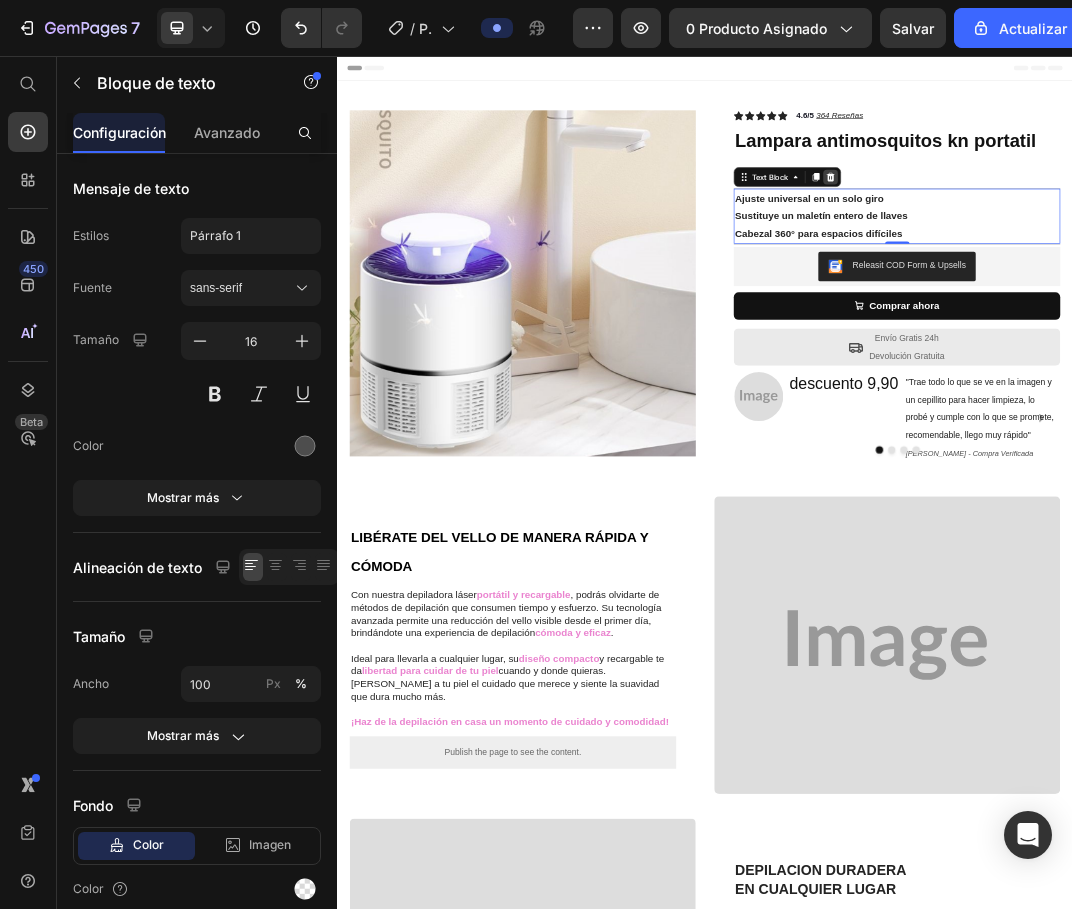 click 